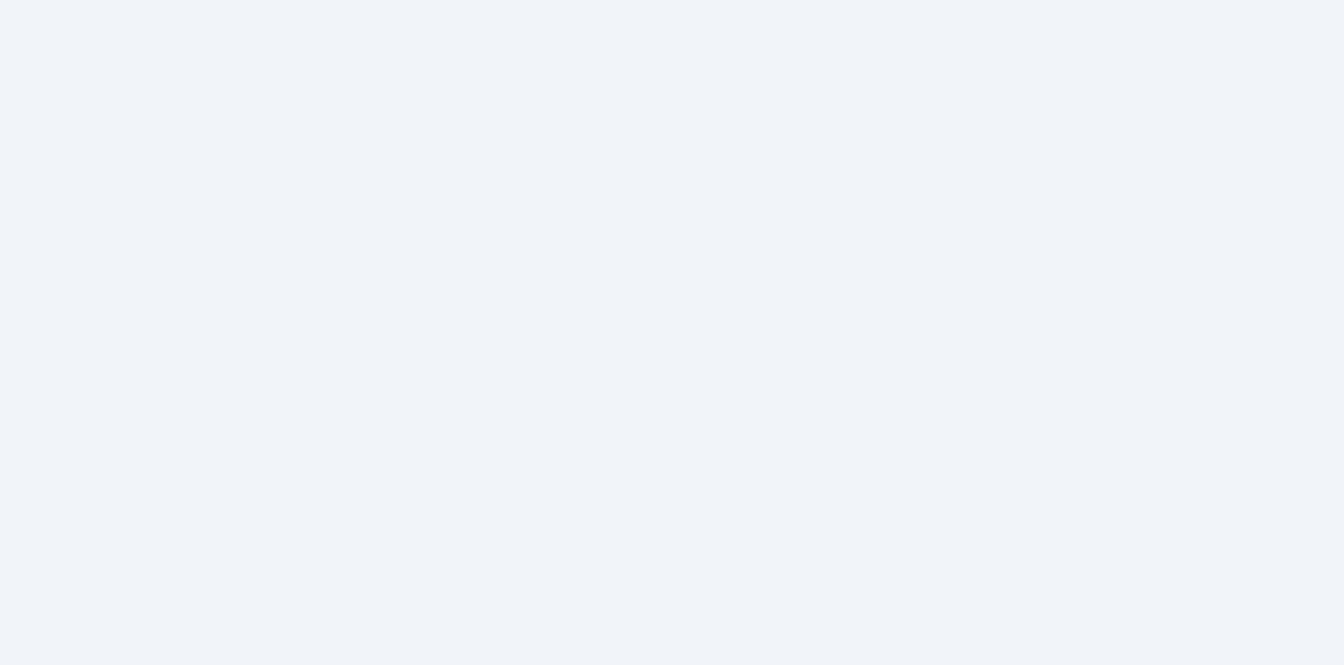 scroll, scrollTop: 0, scrollLeft: 0, axis: both 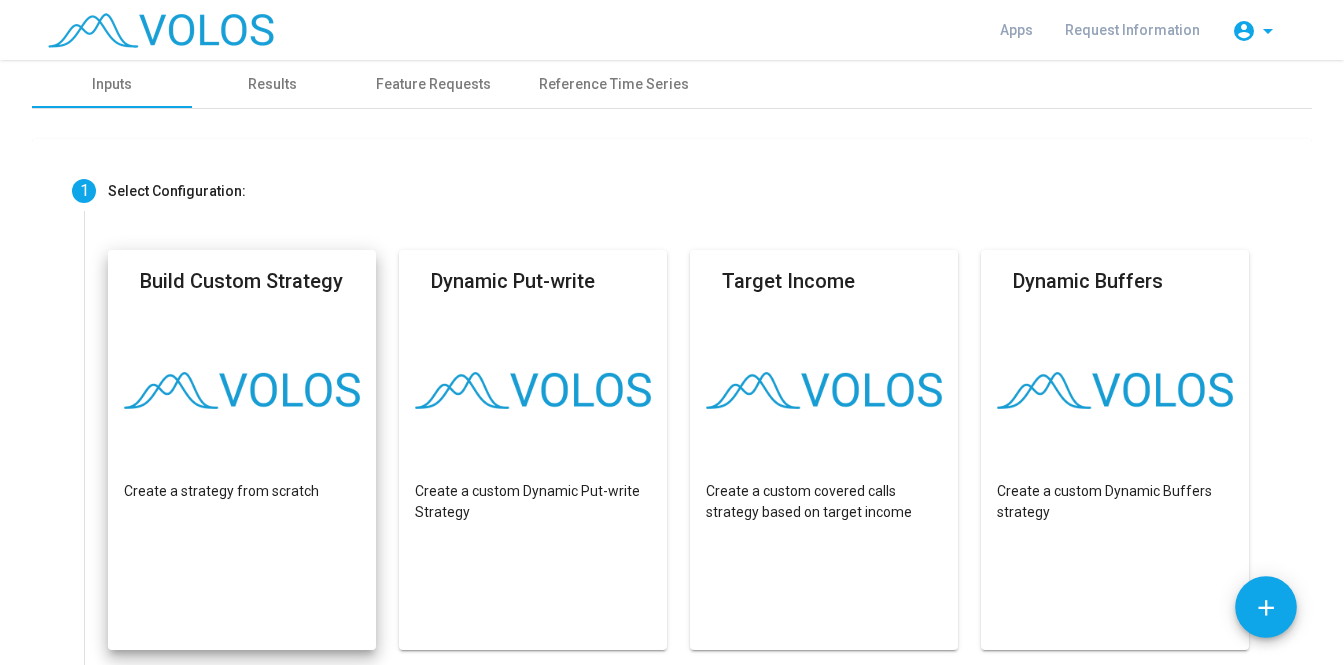 click on "Build Custom Strategy  Create a strategy from scratch" at bounding box center [242, 450] 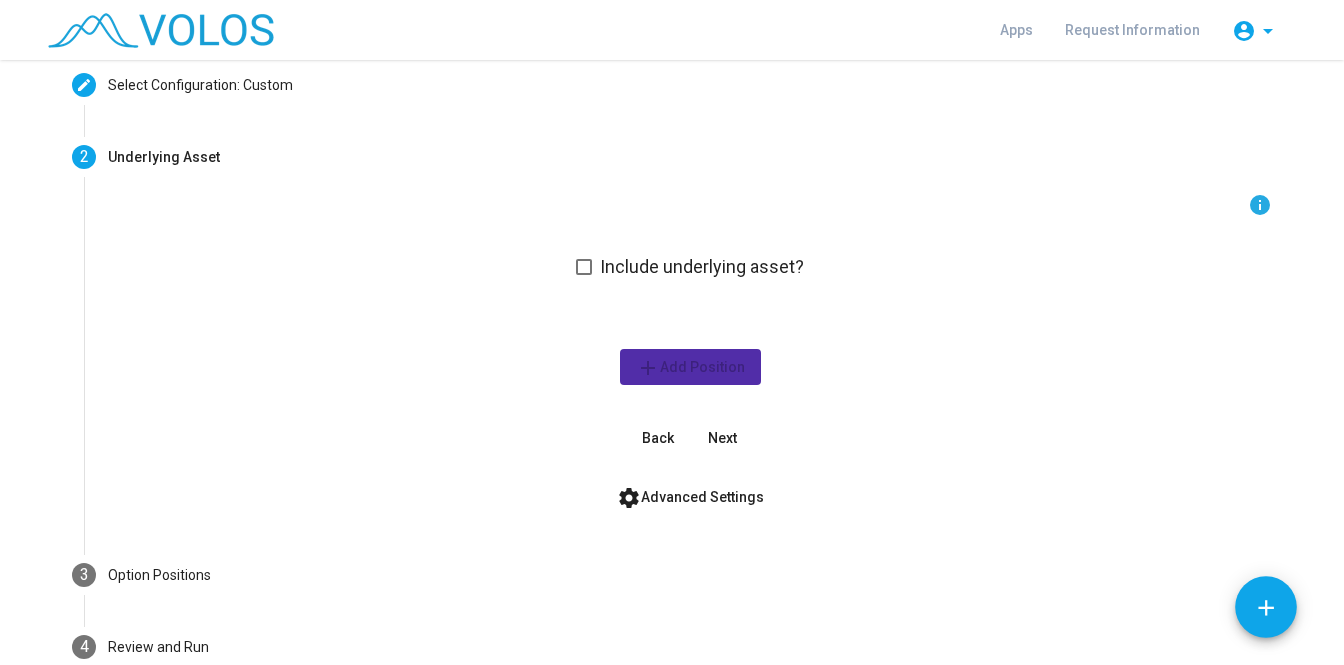 scroll, scrollTop: 123, scrollLeft: 0, axis: vertical 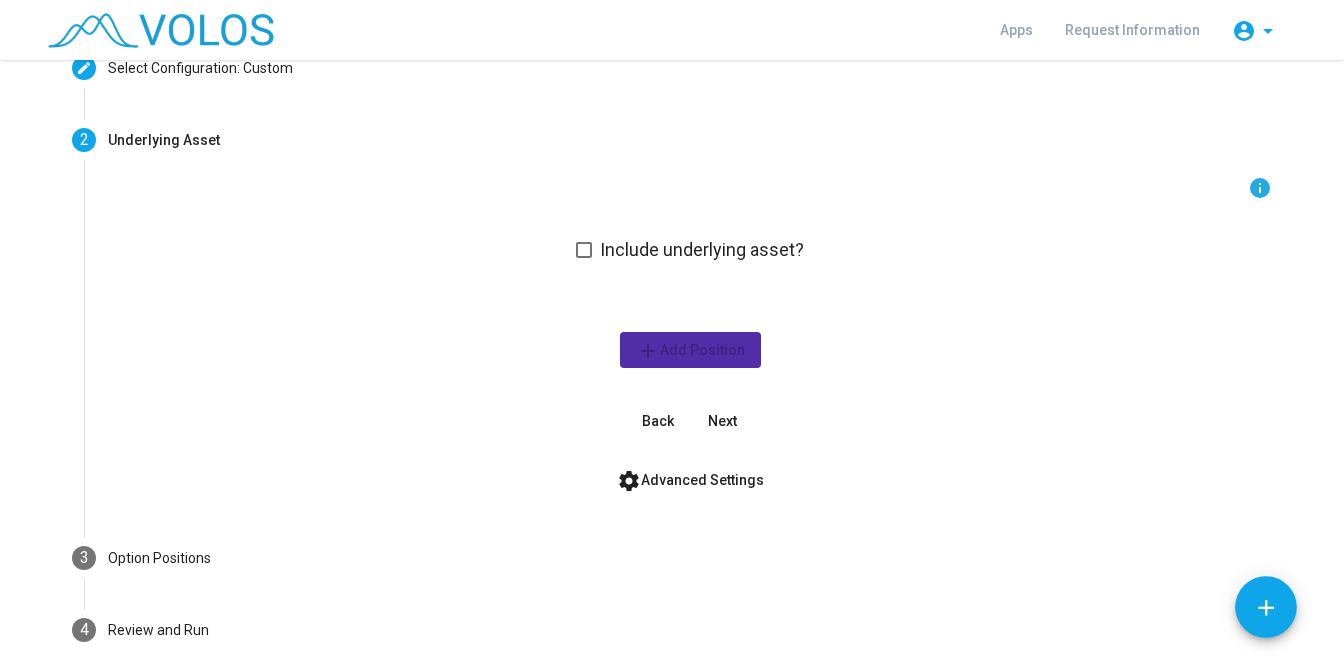 click on "Next" at bounding box center [722, 421] 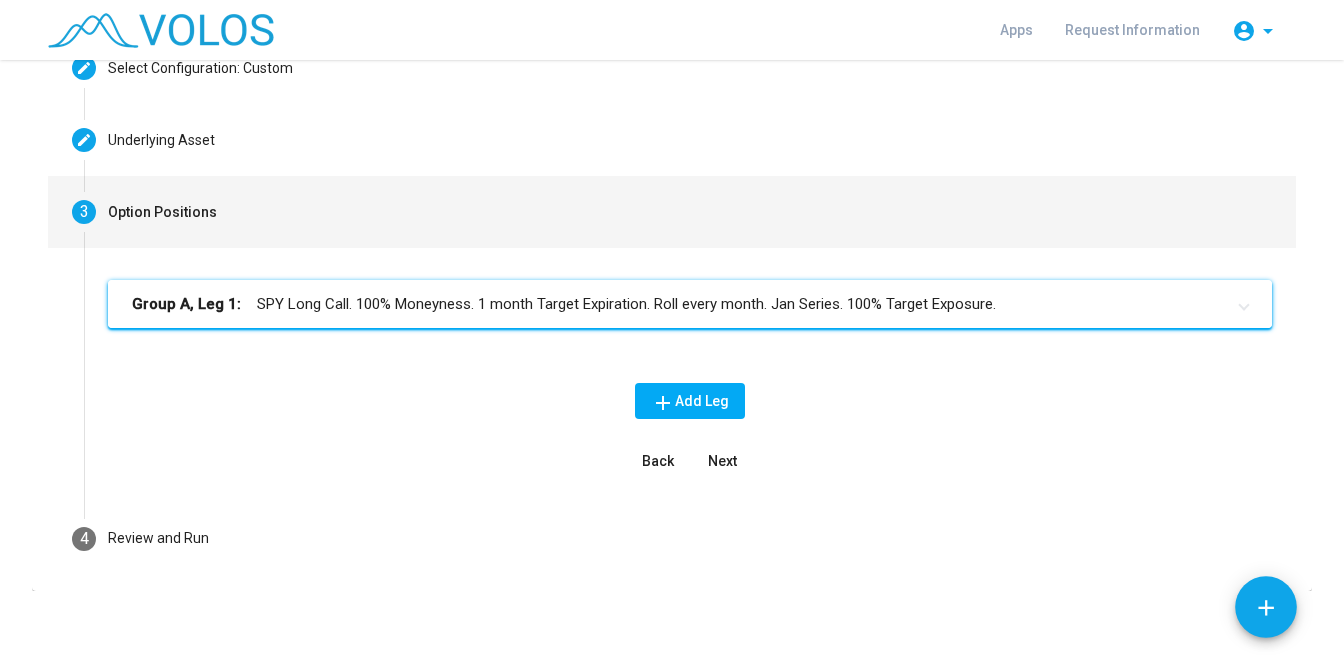 click on "Group A, Leg 1:   SPY Long Call. 100% Moneyness. 1 month Target Expiration. Roll every month. Jan Series. 100% Target Exposure." at bounding box center [678, 304] 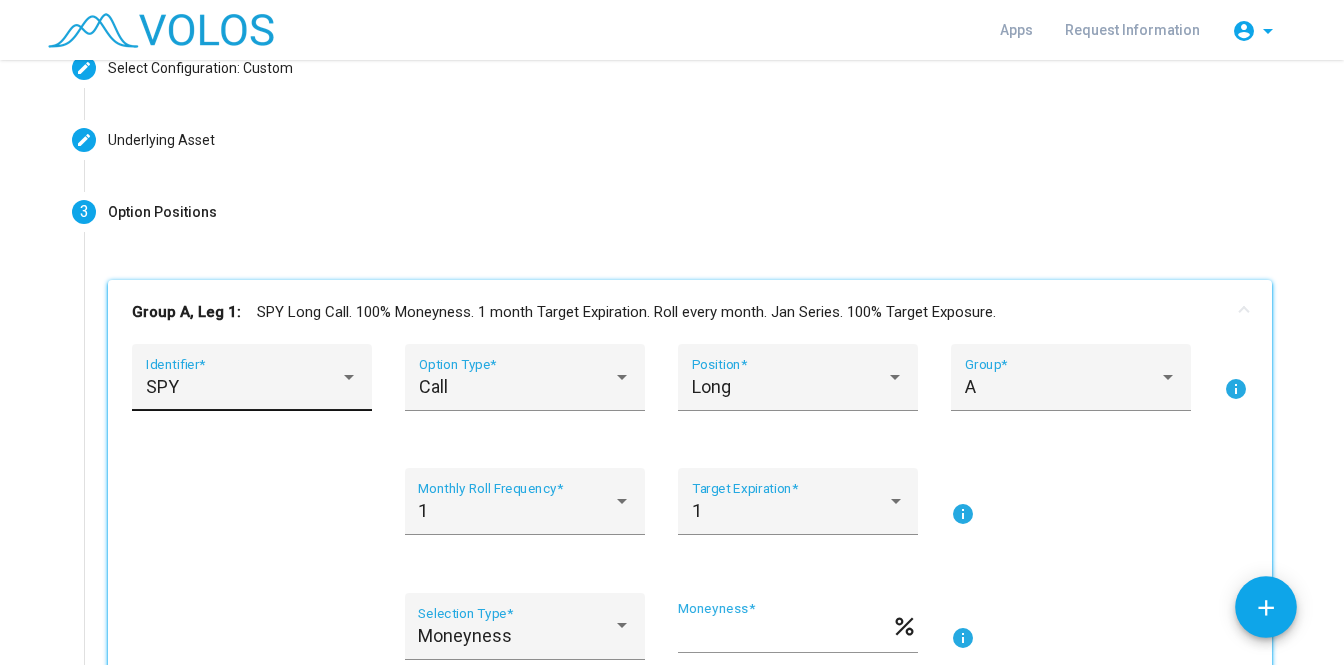 click on "SPY Identifier  *" at bounding box center [252, 384] 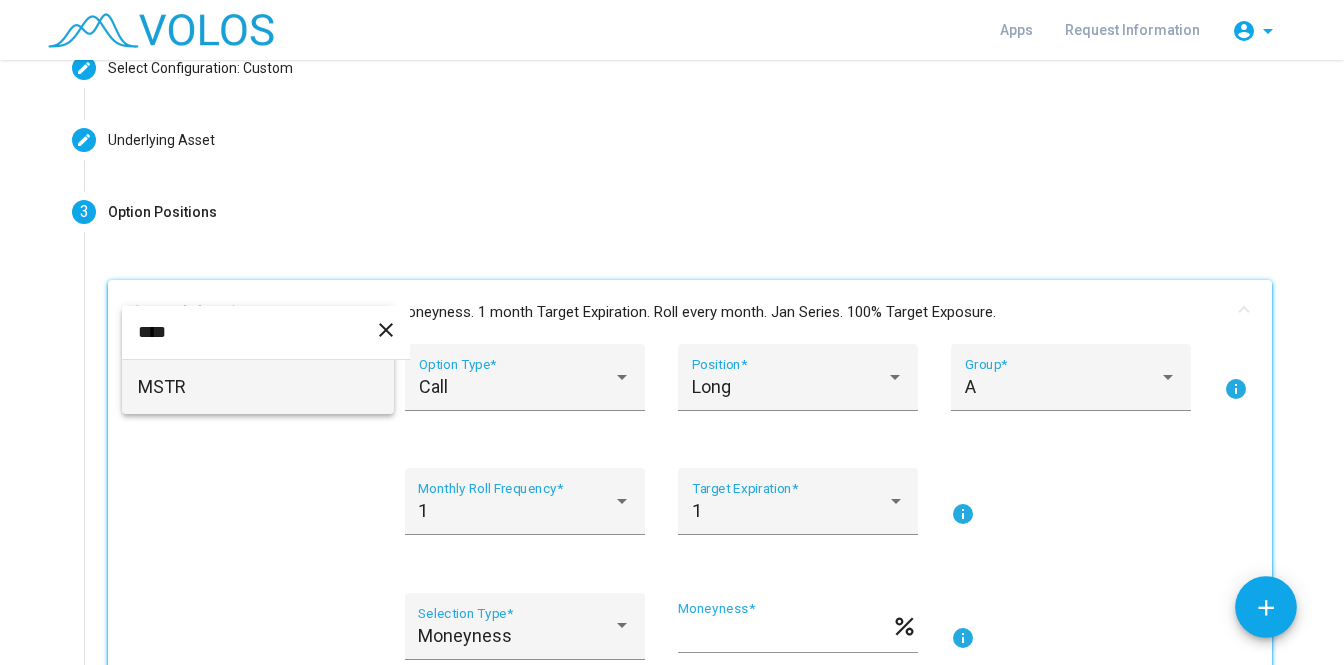type on "****" 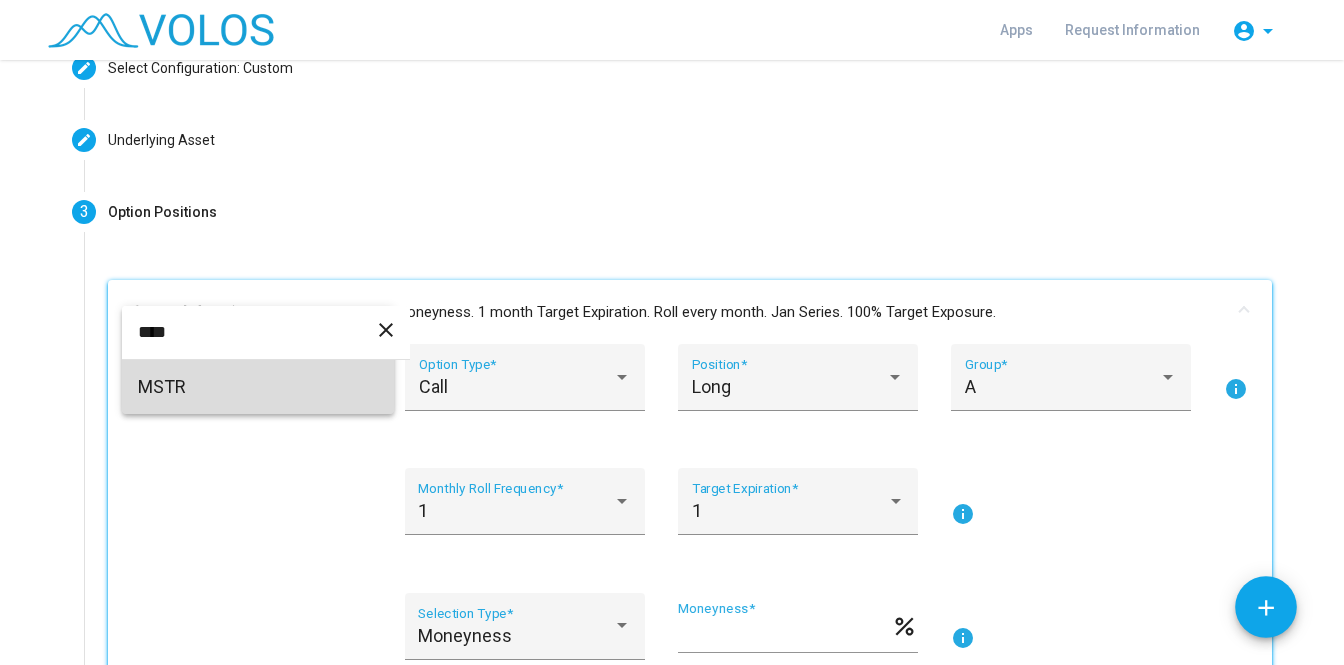 click on "MSTR" at bounding box center [258, 387] 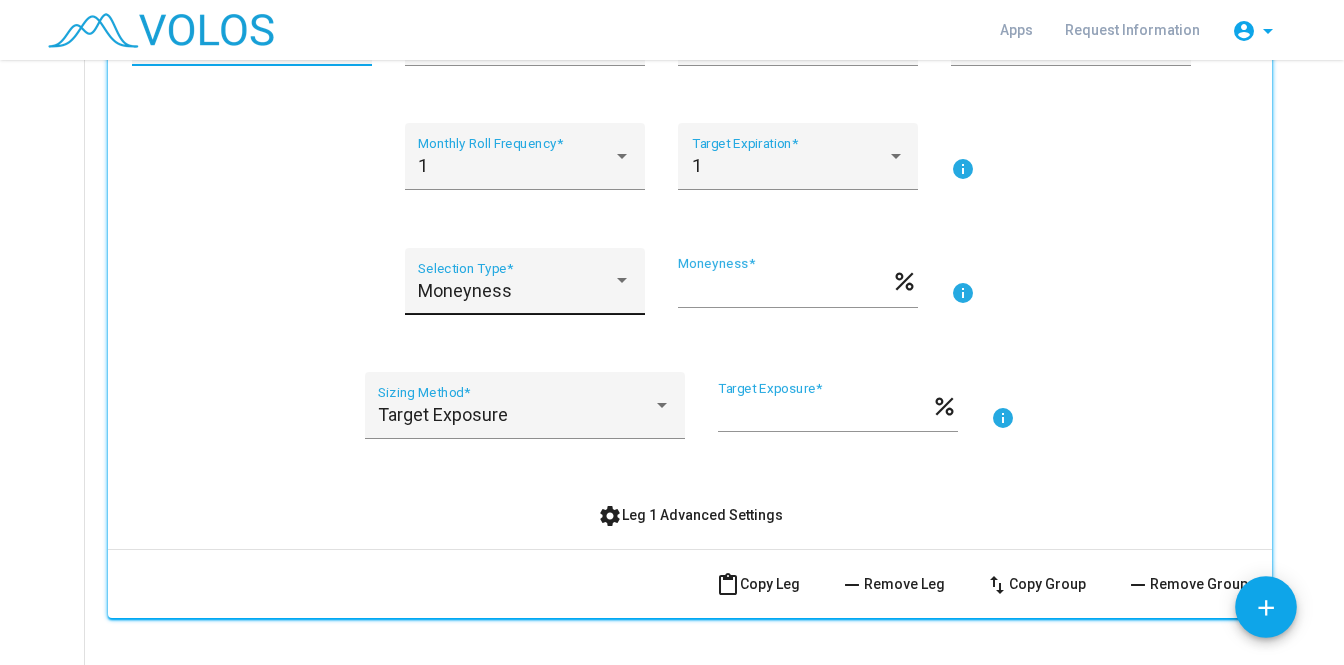 scroll, scrollTop: 467, scrollLeft: 0, axis: vertical 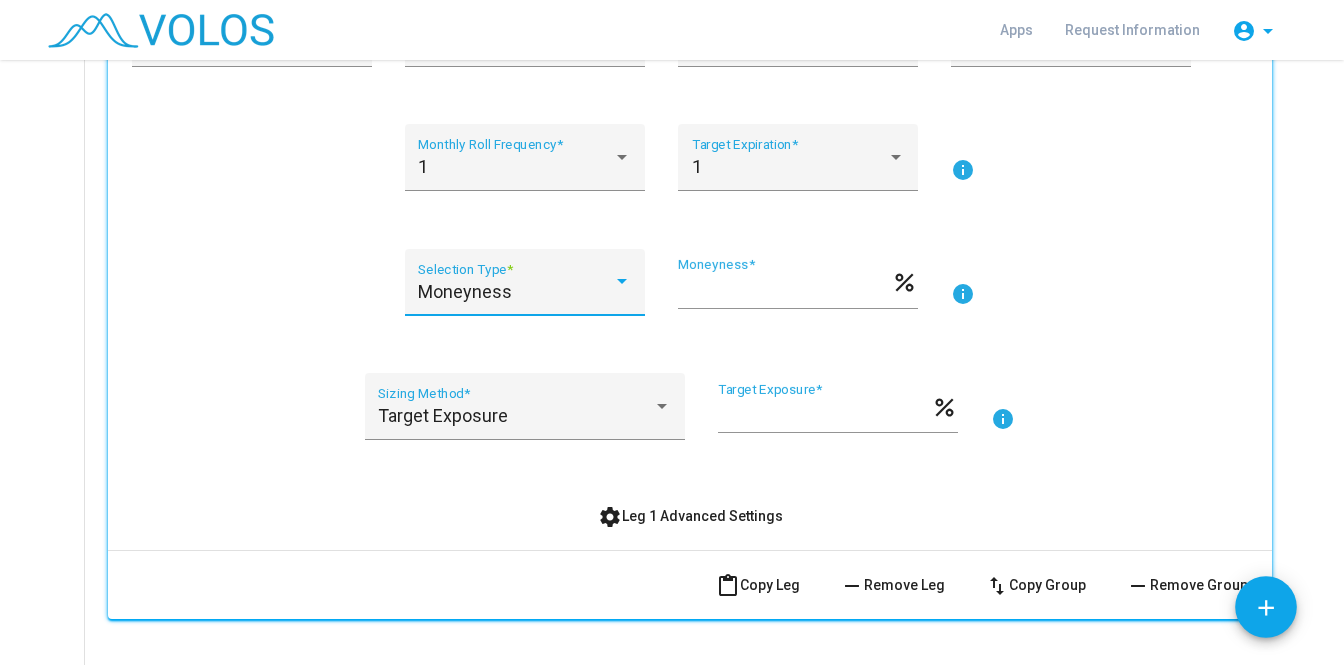 click on "Moneyness" at bounding box center [524, 292] 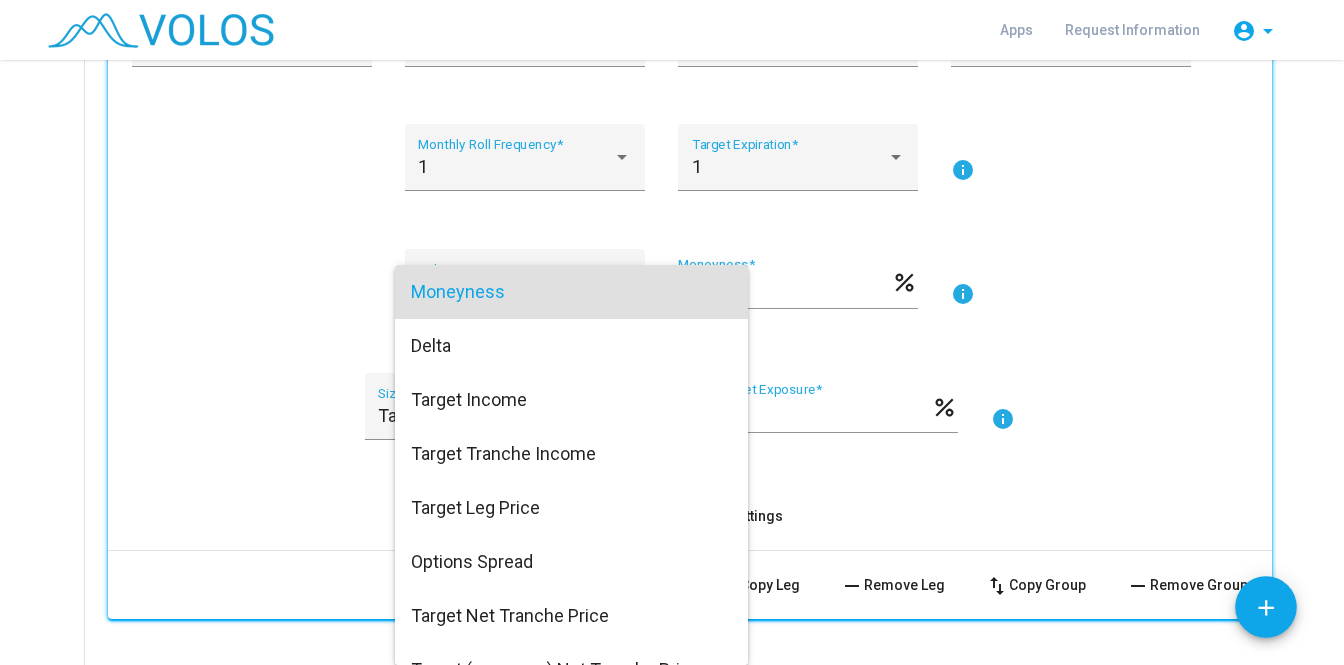 click on "Moneyness" at bounding box center (571, 292) 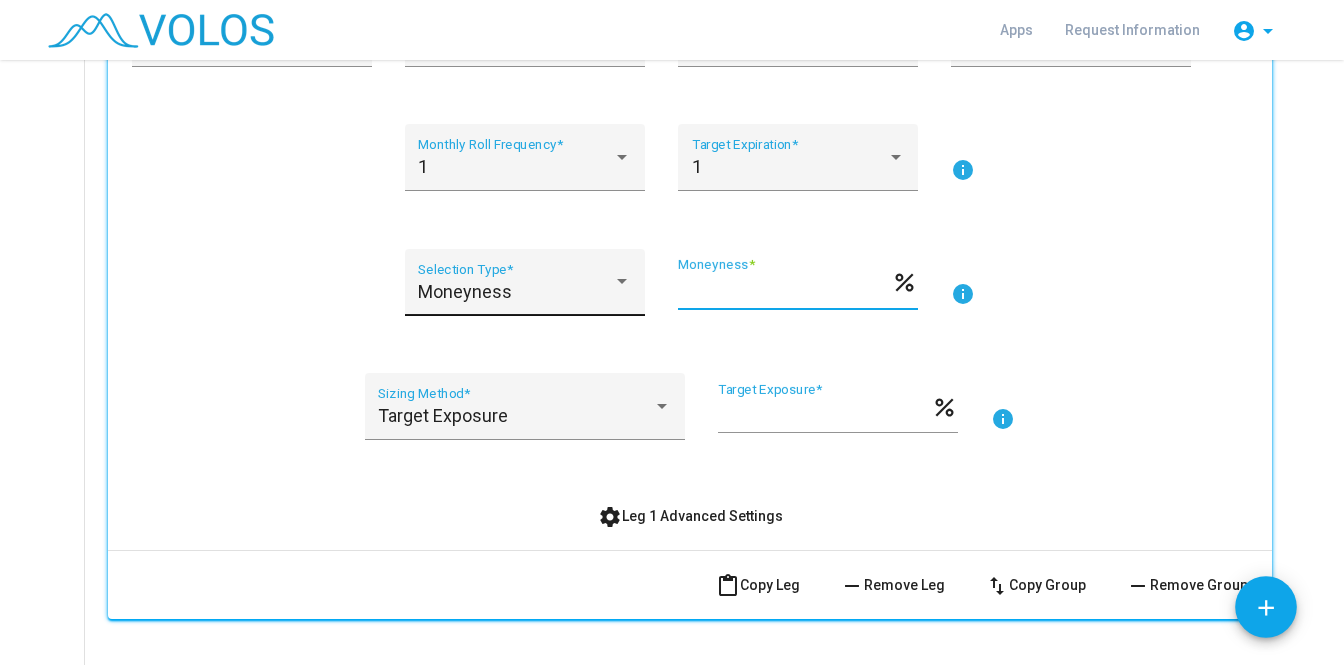 drag, startPoint x: 730, startPoint y: 287, endPoint x: 617, endPoint y: 287, distance: 113 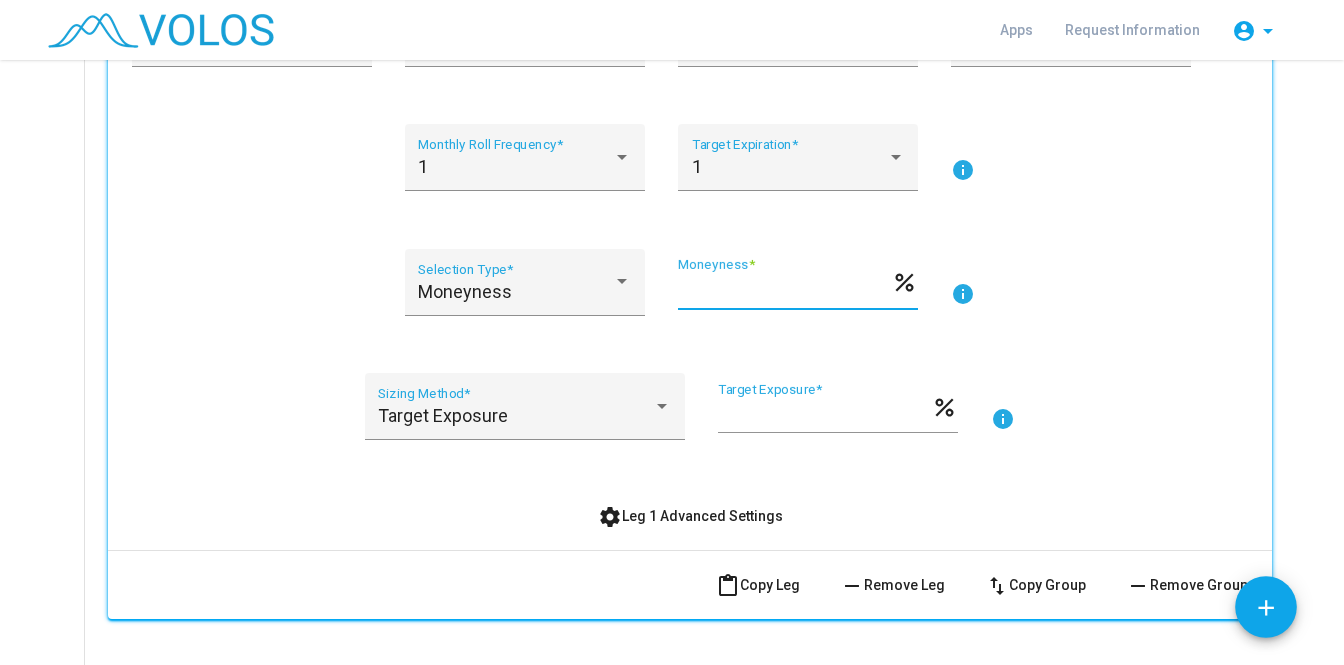 type on "**" 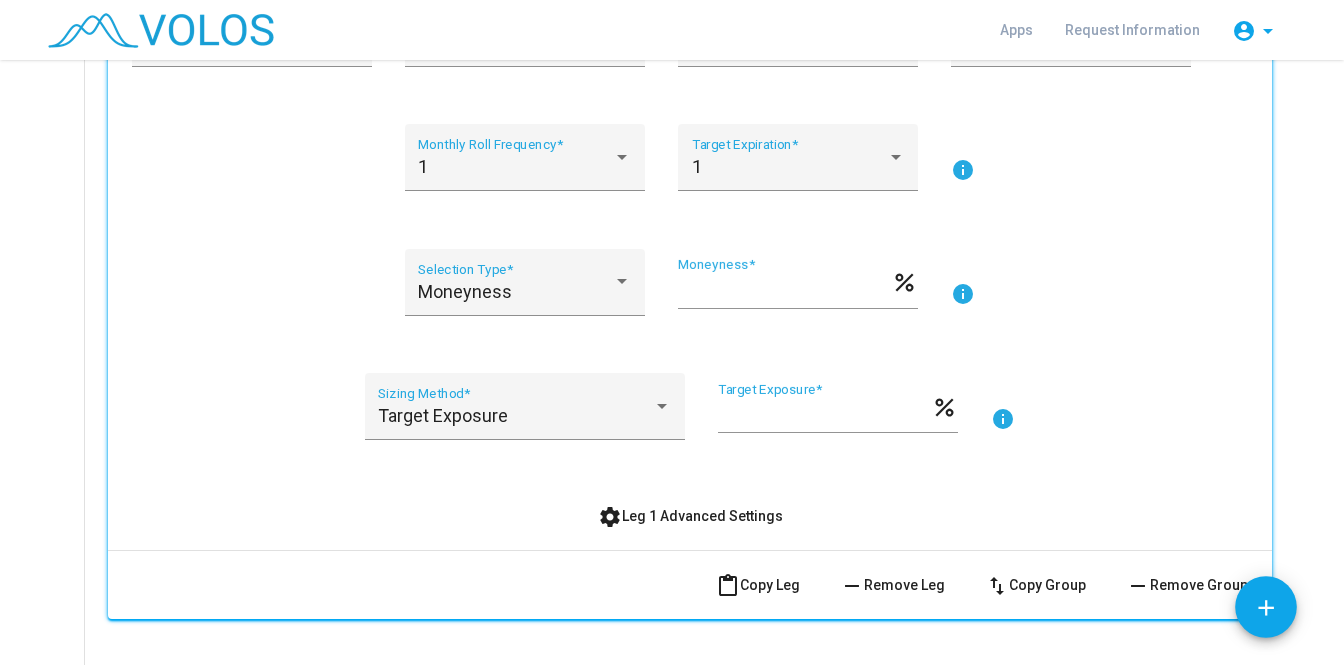 click on "Moneyness Selection Type  * ** Moneyness  * percent info" at bounding box center [690, 294] 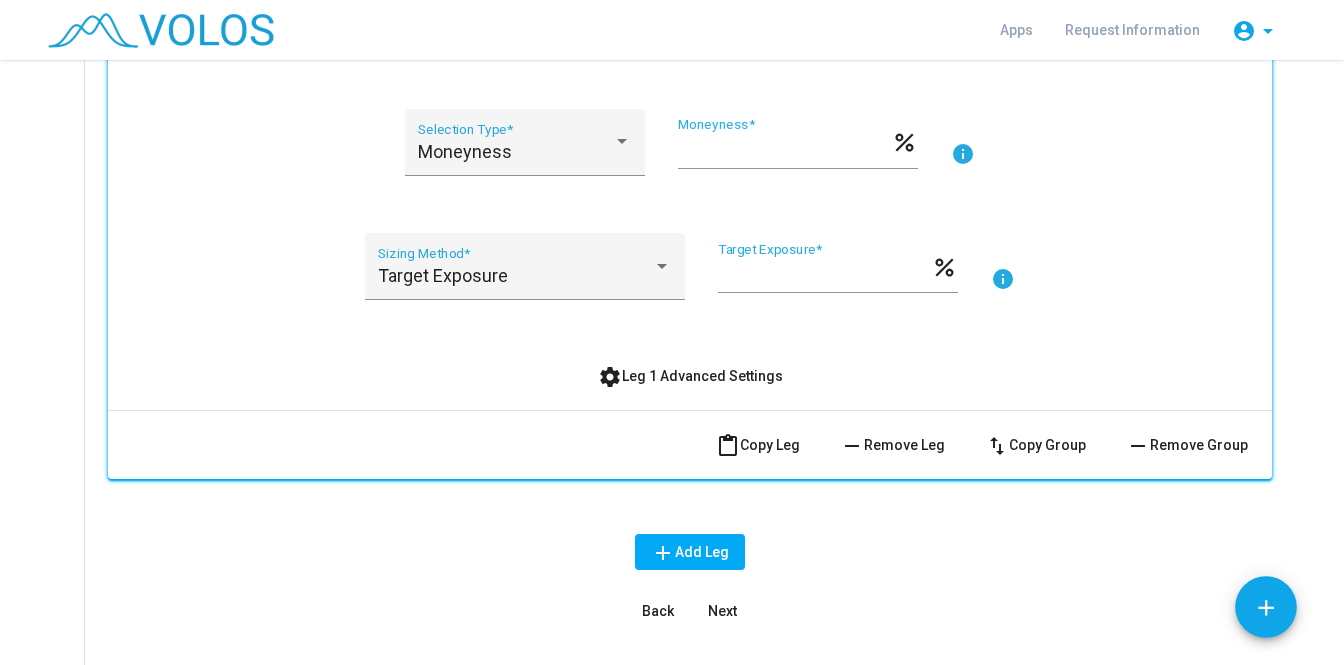 scroll, scrollTop: 606, scrollLeft: 0, axis: vertical 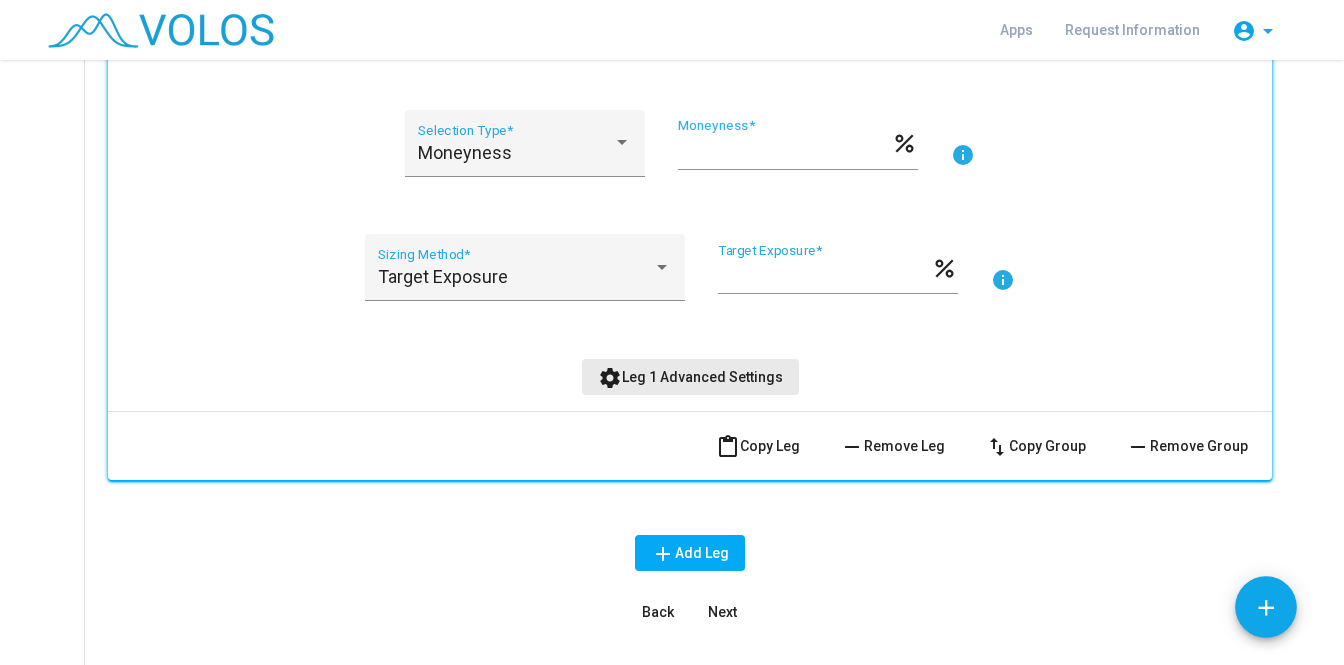 click on "settings  Leg 1 Advanced Settings" at bounding box center [690, 377] 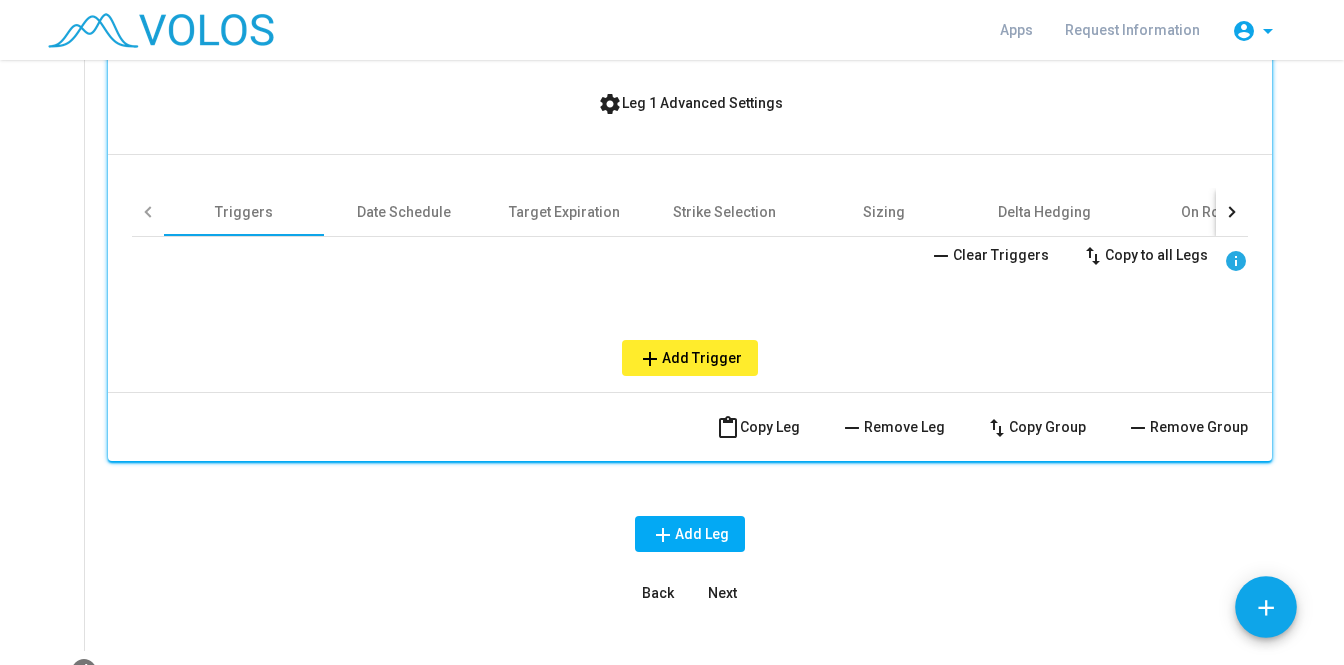scroll, scrollTop: 904, scrollLeft: 0, axis: vertical 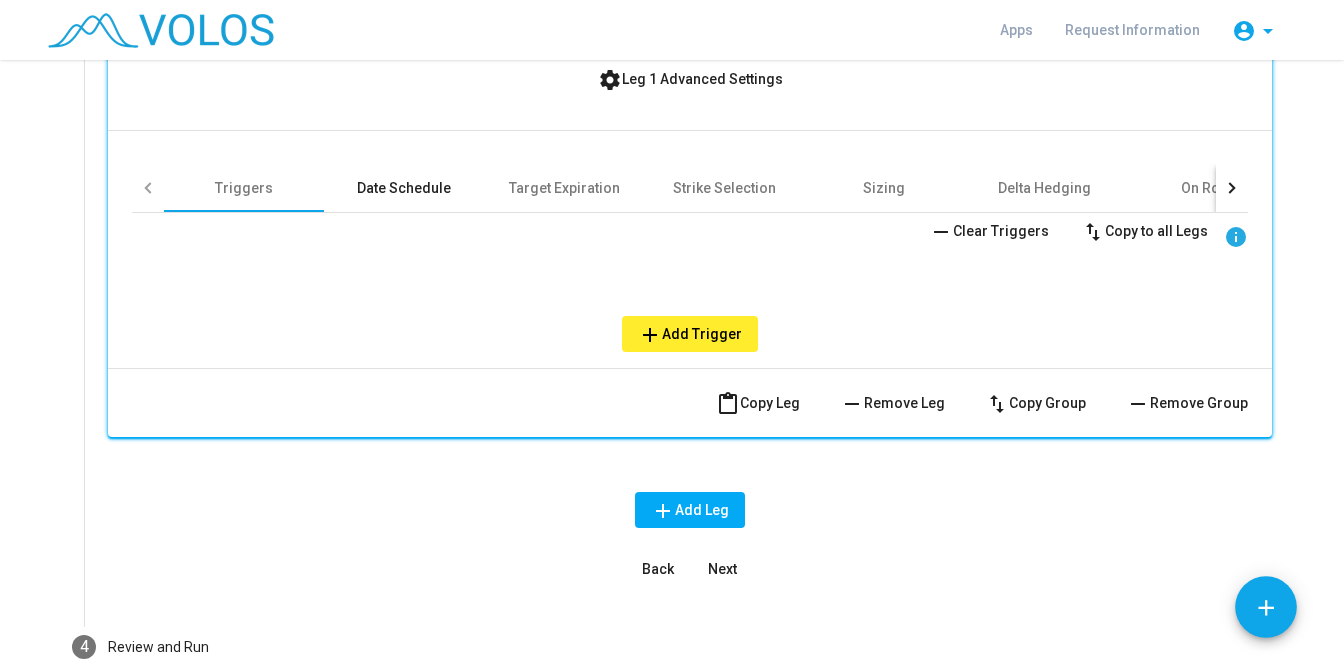click on "Date Schedule" at bounding box center (404, 188) 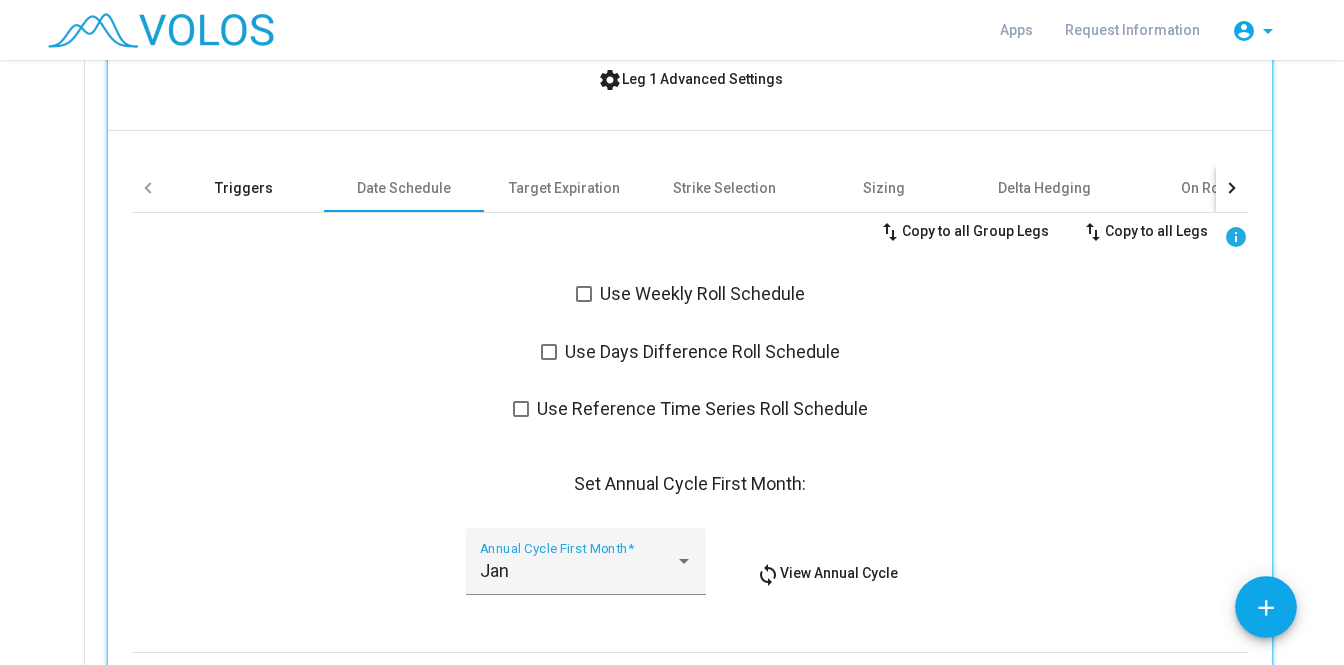 click on "Triggers" at bounding box center (244, 188) 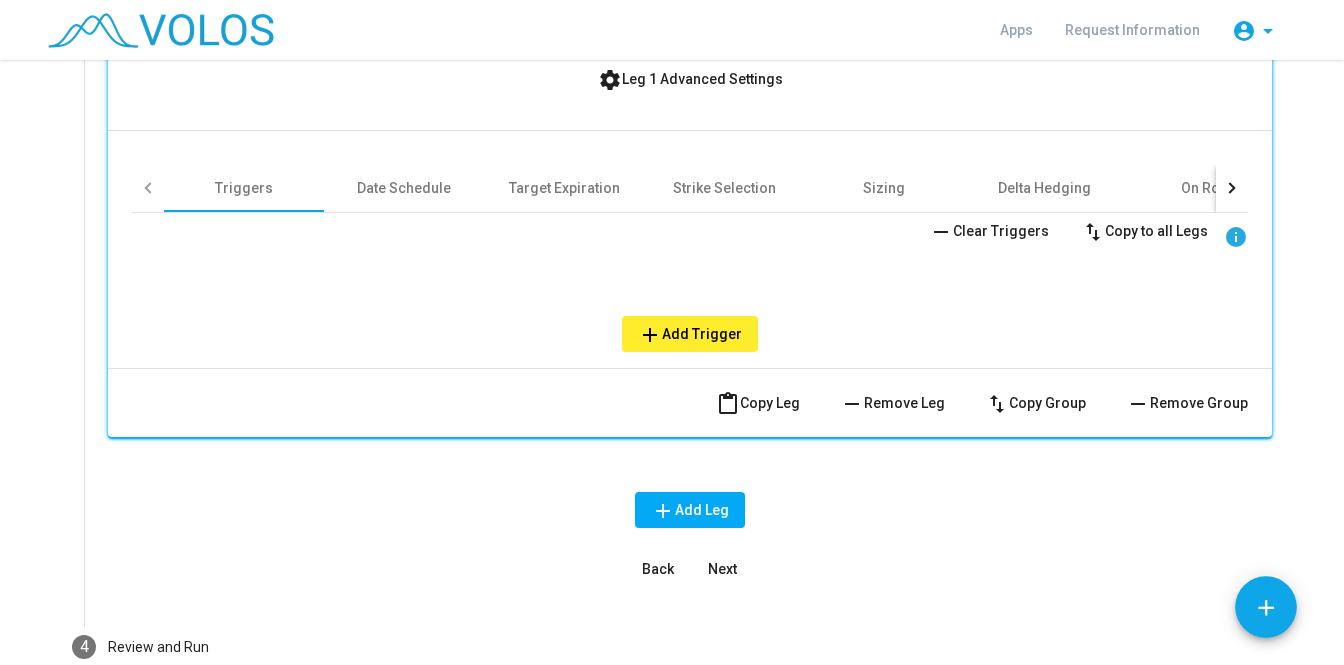 click on "add  Add Trigger" at bounding box center [690, 334] 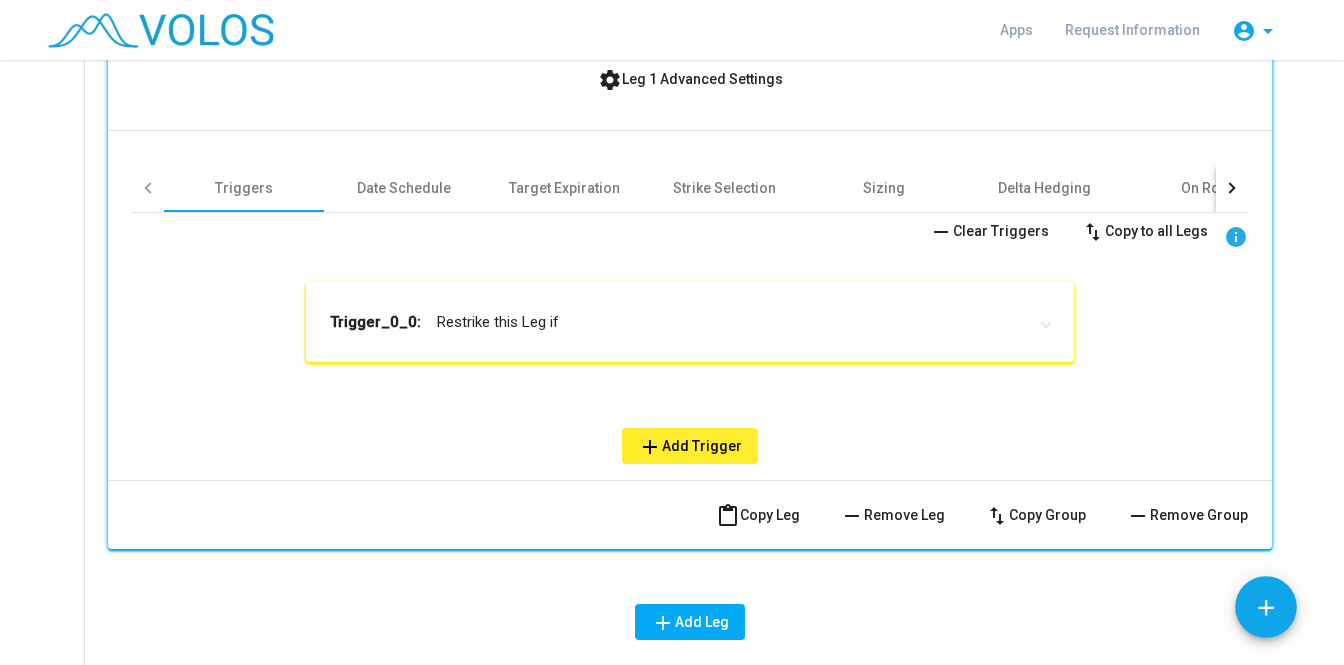 click on "Trigger_0_0:   Restrike this Leg if" at bounding box center [678, 322] 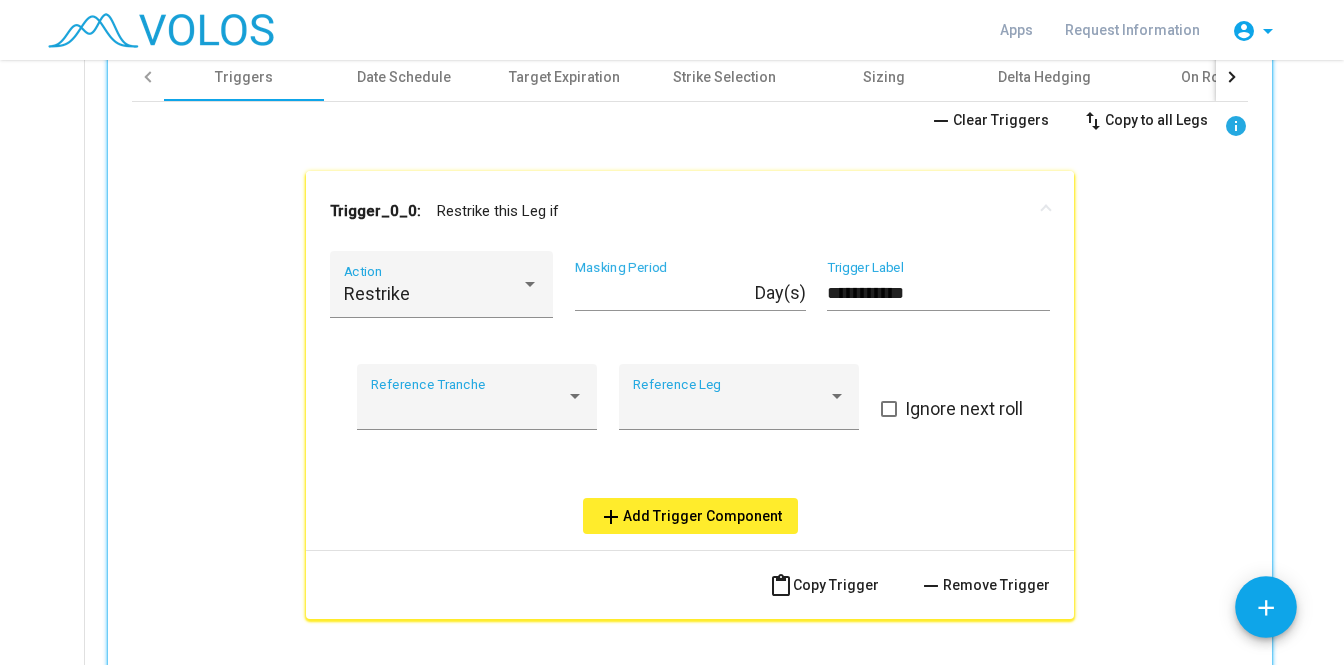 scroll, scrollTop: 1018, scrollLeft: 0, axis: vertical 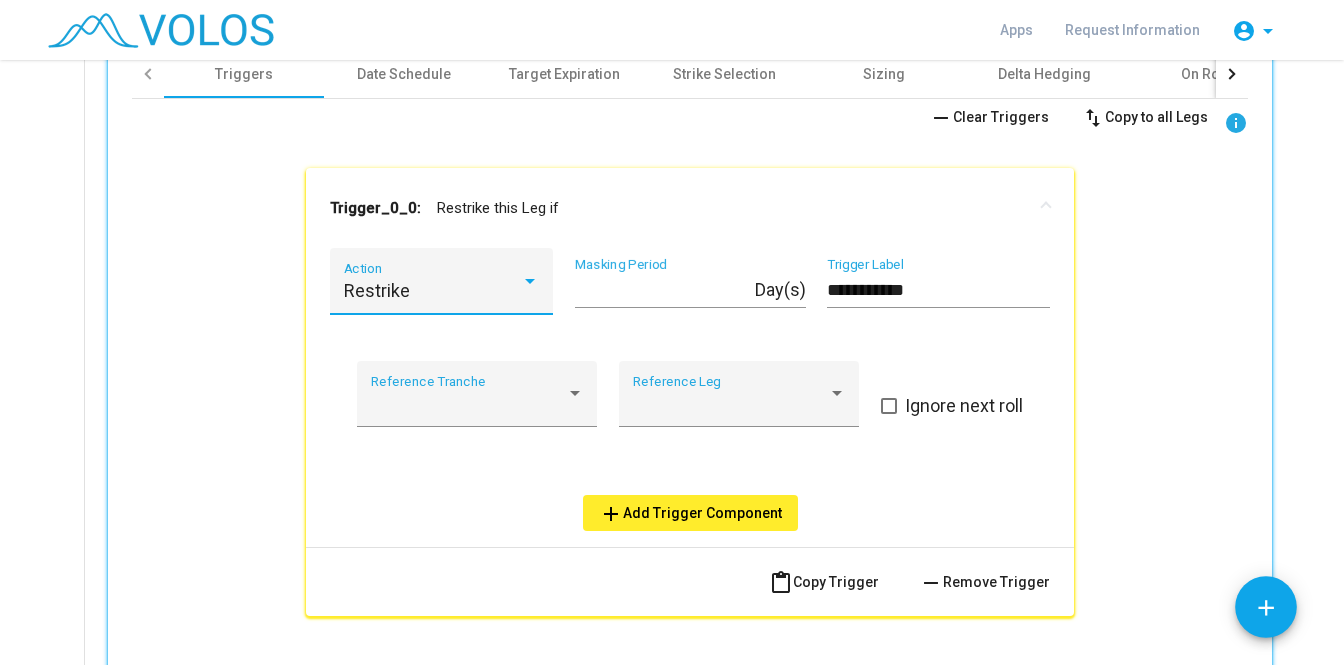 click at bounding box center (530, 281) 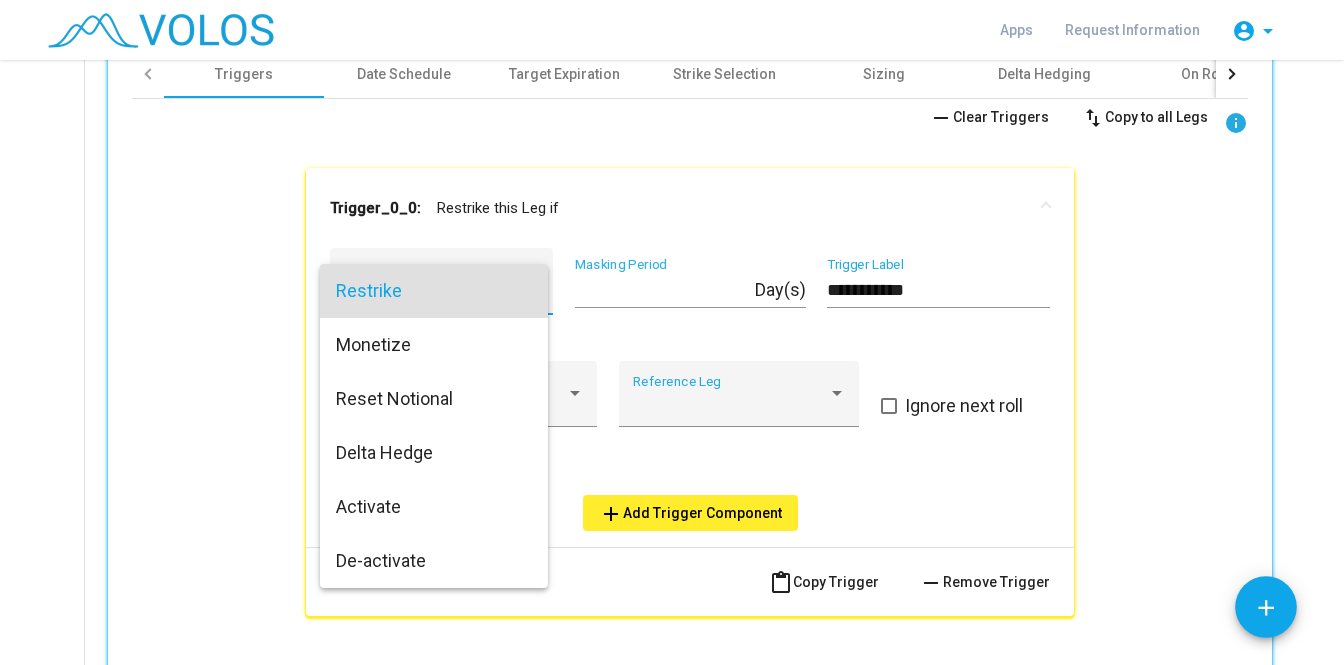 click on "Restrike" at bounding box center (434, 291) 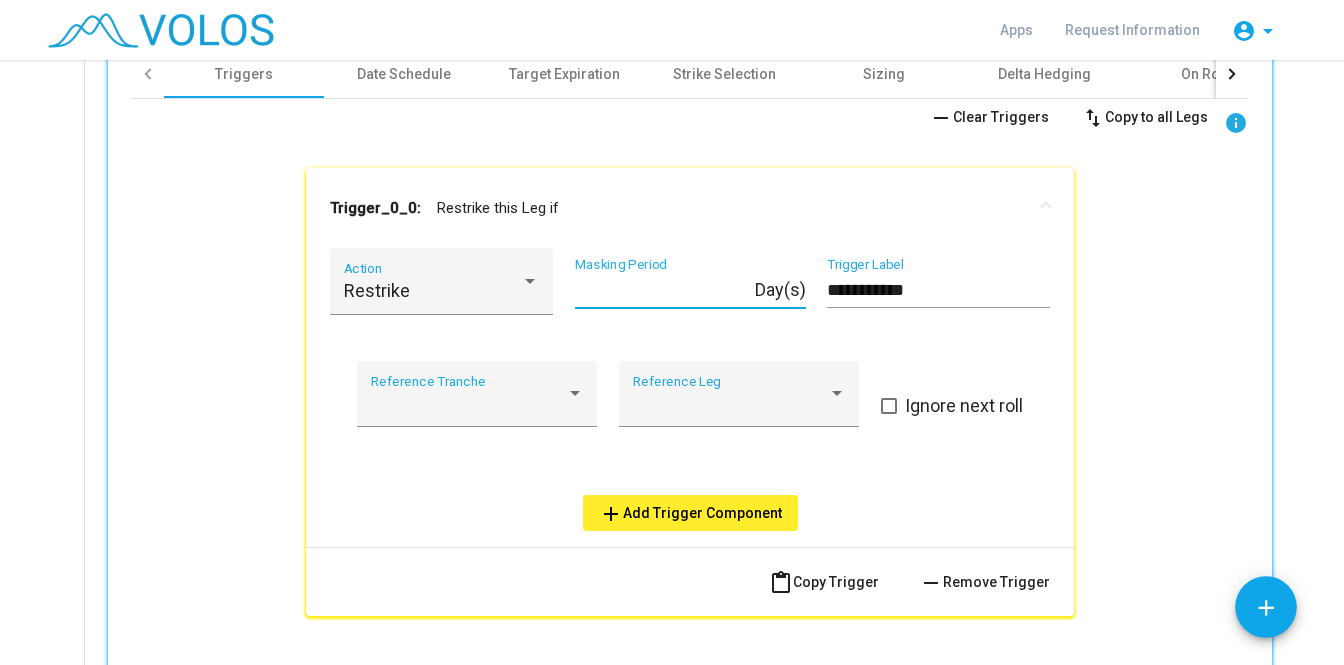 click on "*" at bounding box center [665, 290] 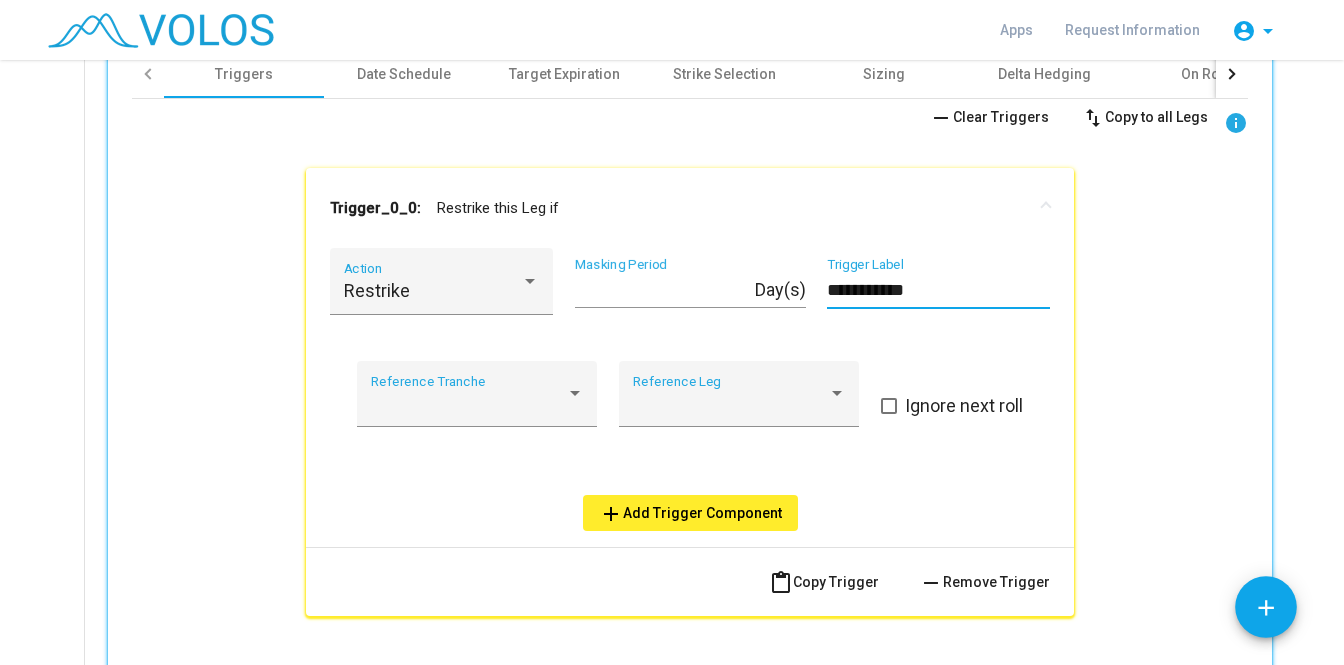 click on "**********" at bounding box center (938, 290) 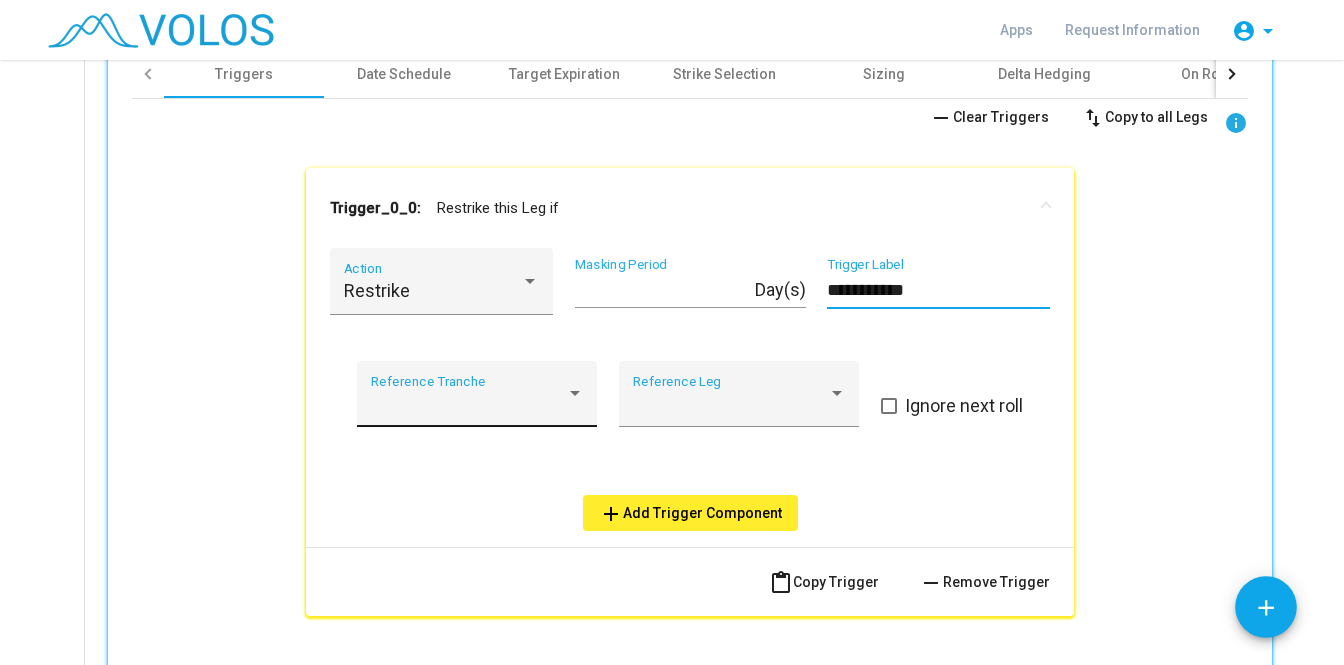 click at bounding box center (575, 393) 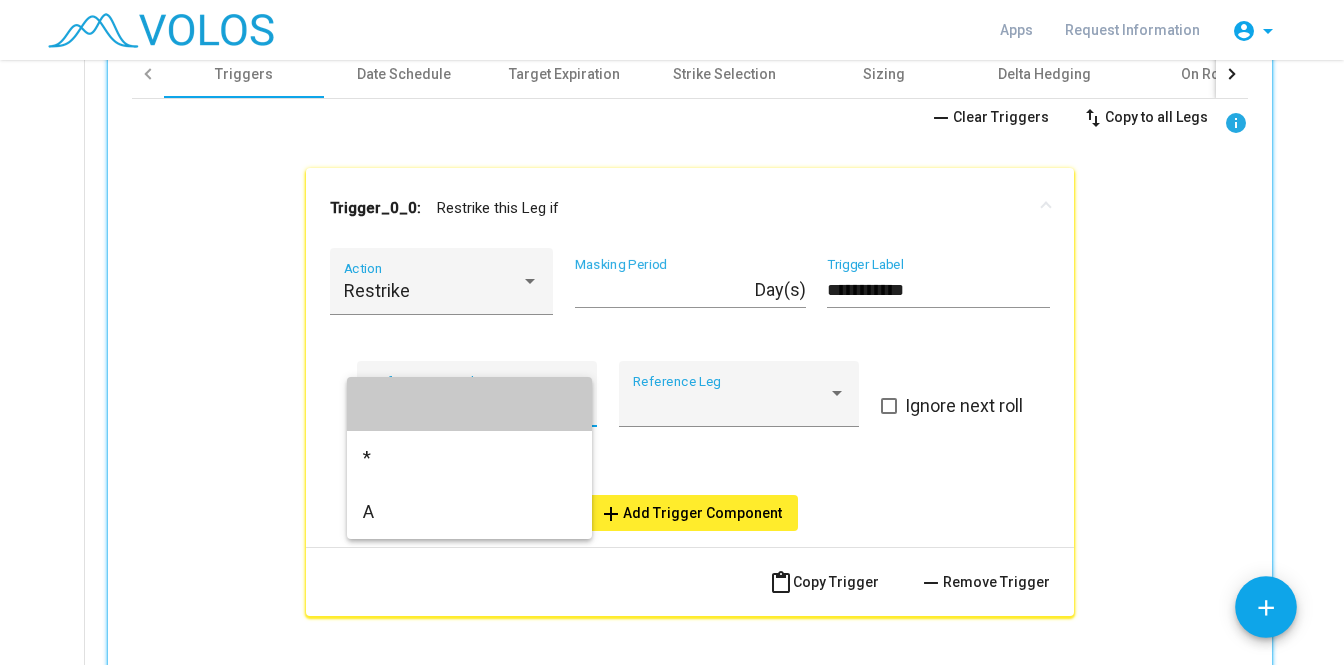 click at bounding box center [469, 404] 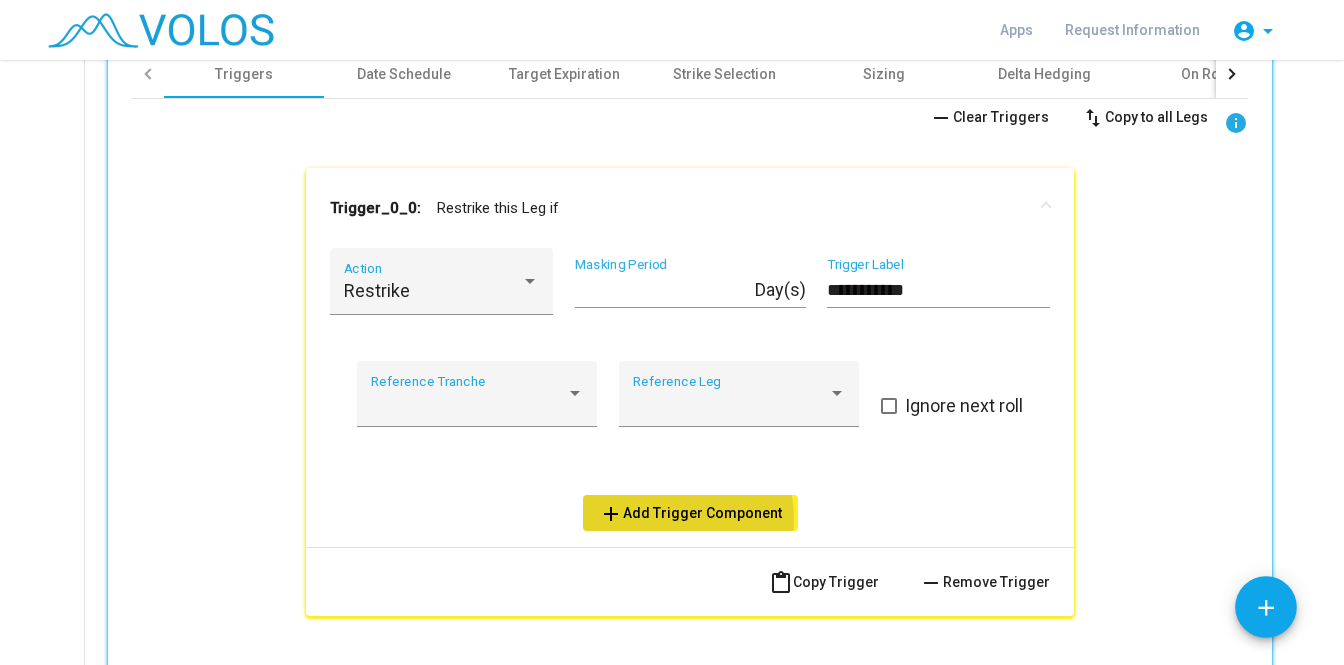 click on "add  Add Trigger Component" at bounding box center [690, 513] 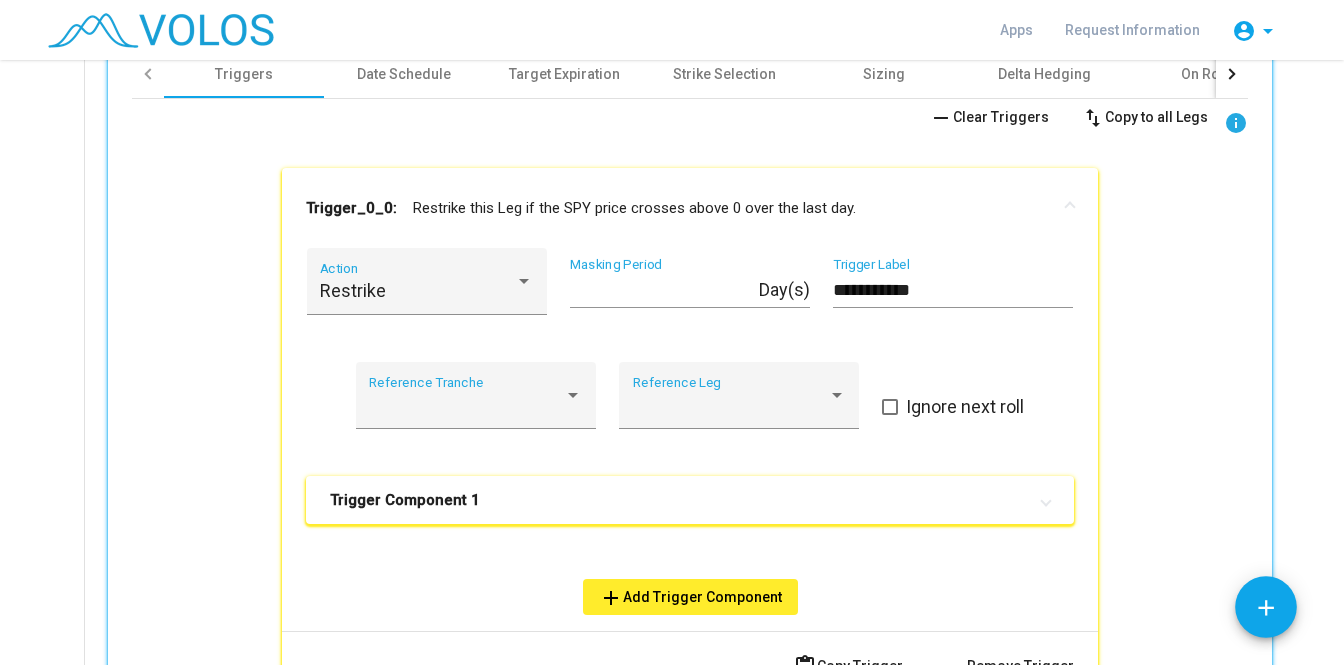scroll, scrollTop: 1173, scrollLeft: 0, axis: vertical 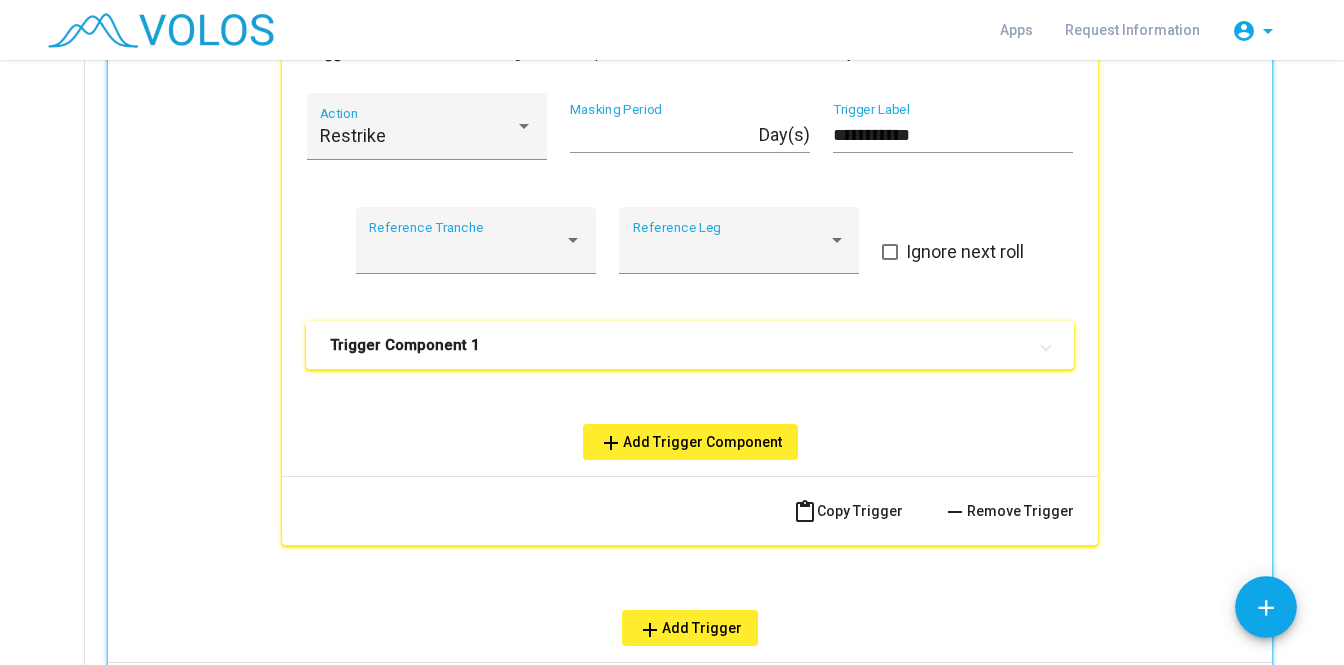 click on "Trigger Component 1" at bounding box center (690, 345) 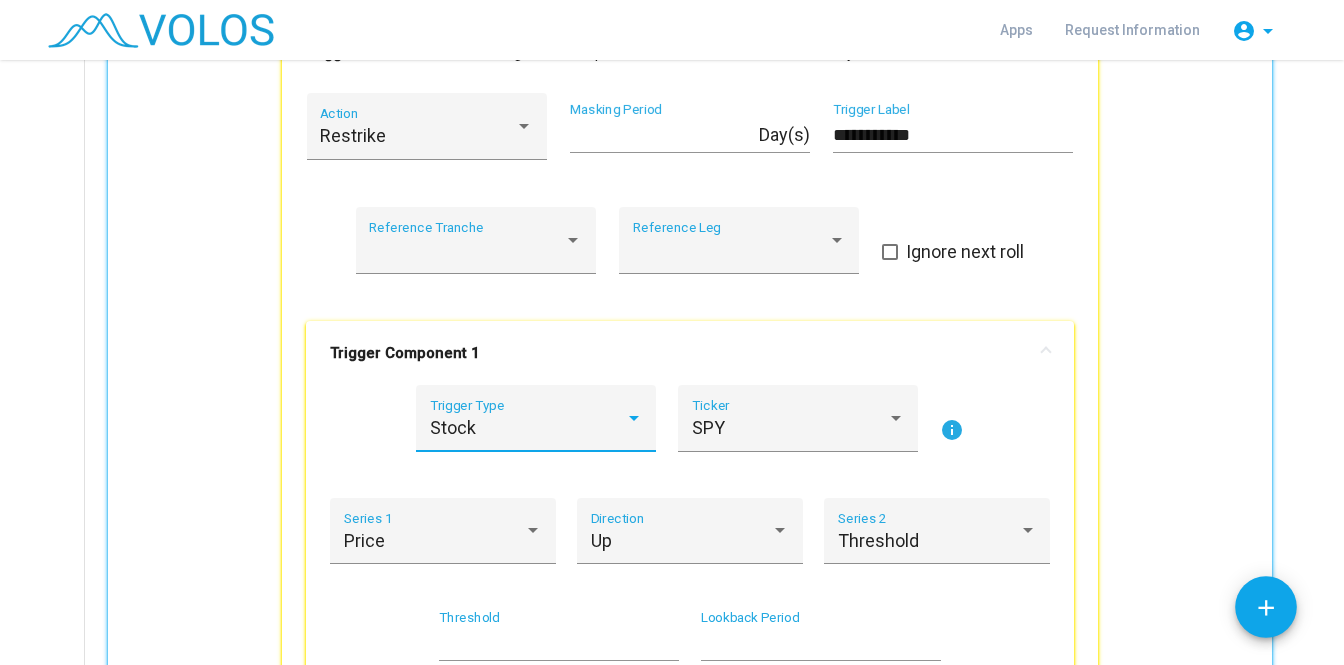 click on "Stock" at bounding box center [527, 428] 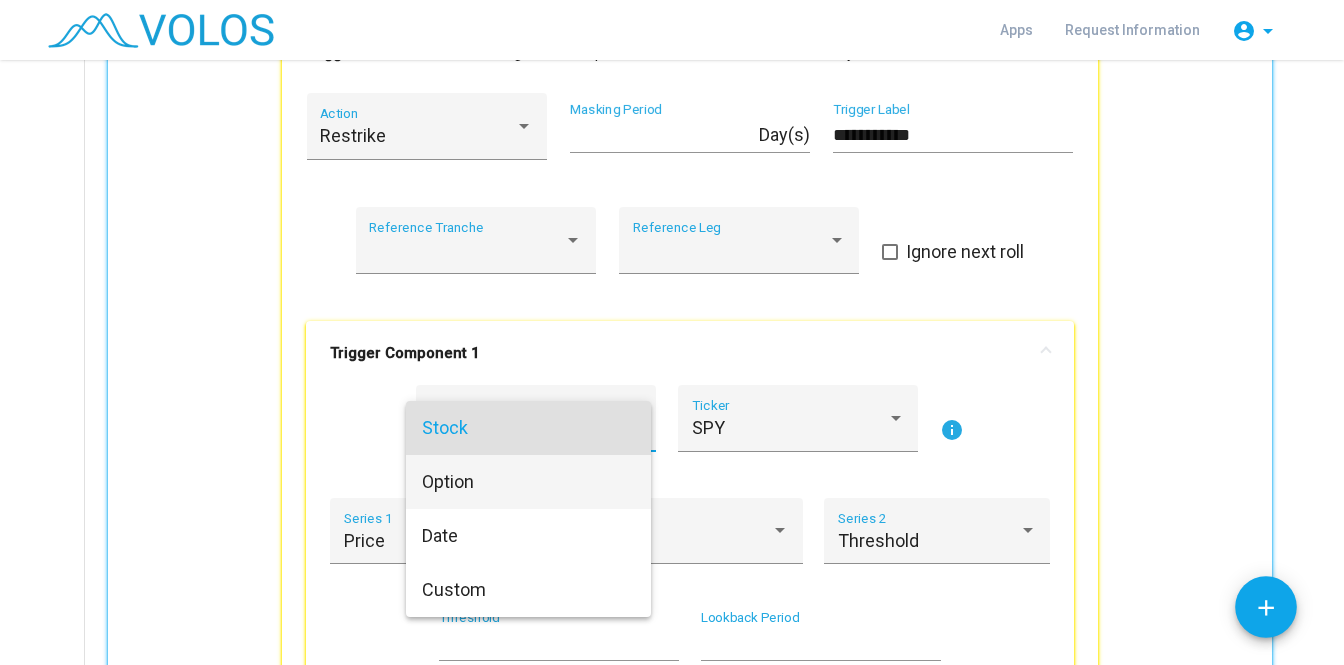 click on "Option" at bounding box center (528, 482) 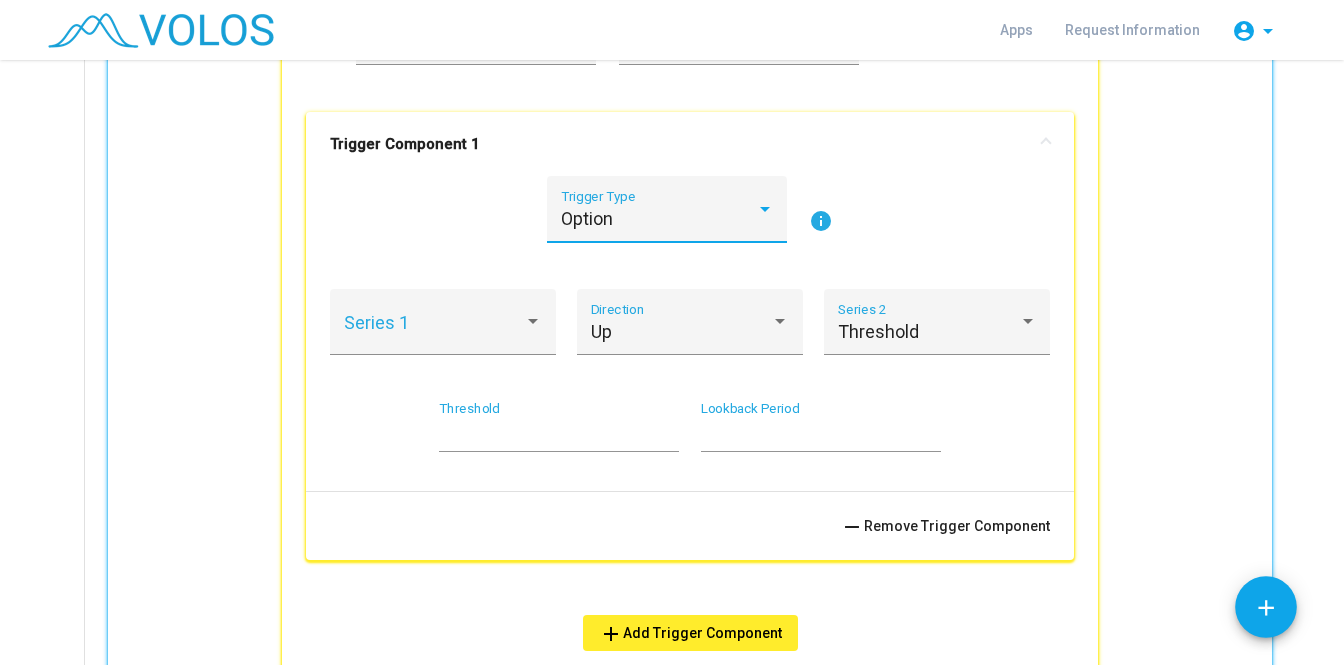 scroll, scrollTop: 1382, scrollLeft: 0, axis: vertical 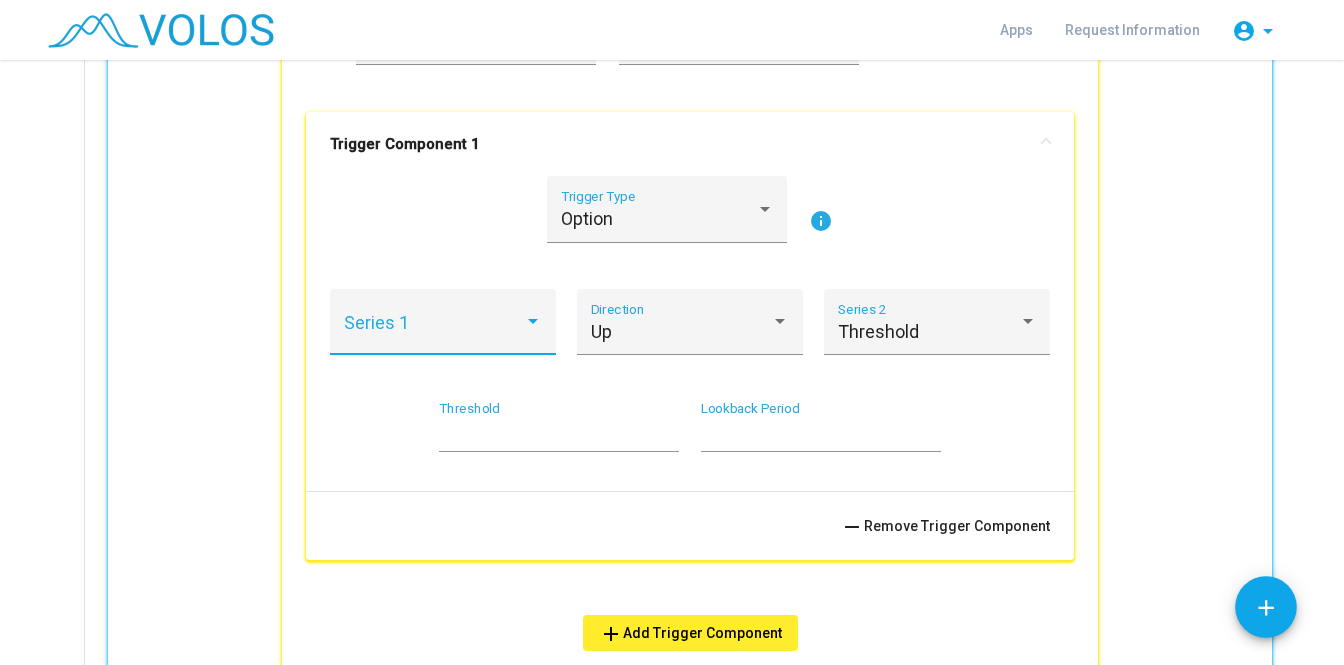 click at bounding box center [434, 332] 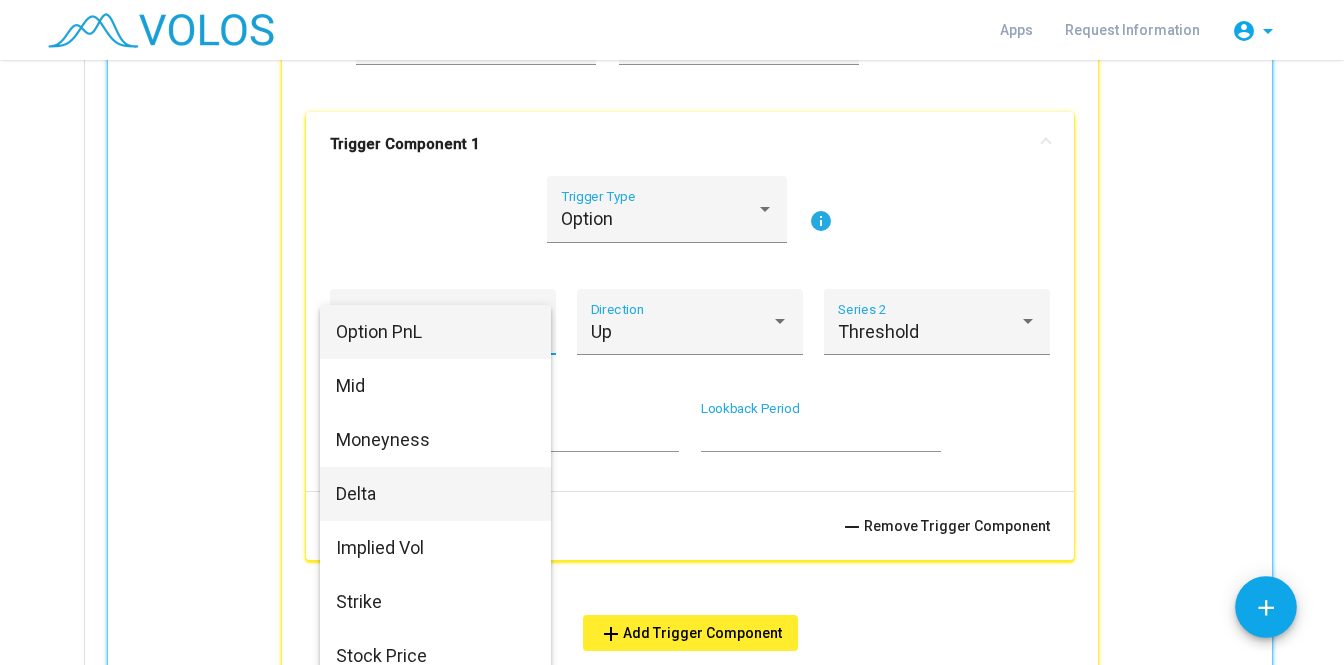 click on "Delta" at bounding box center [435, 494] 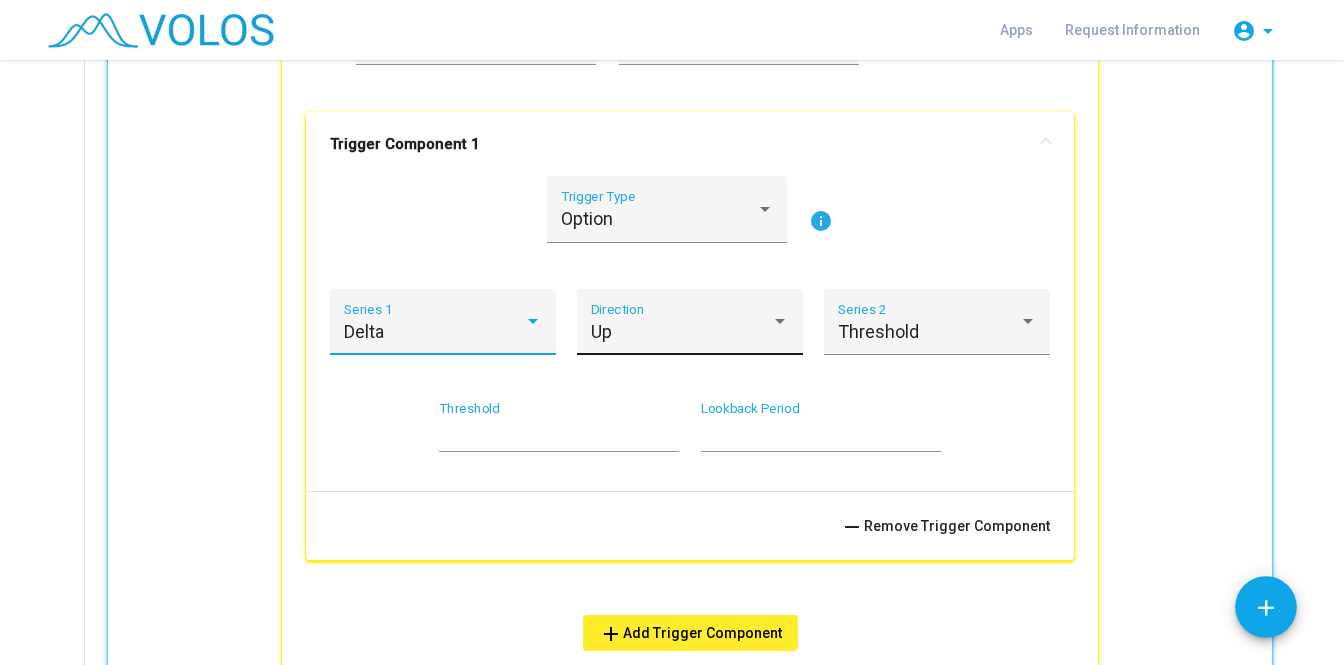 click on "Up Direction" at bounding box center (690, 328) 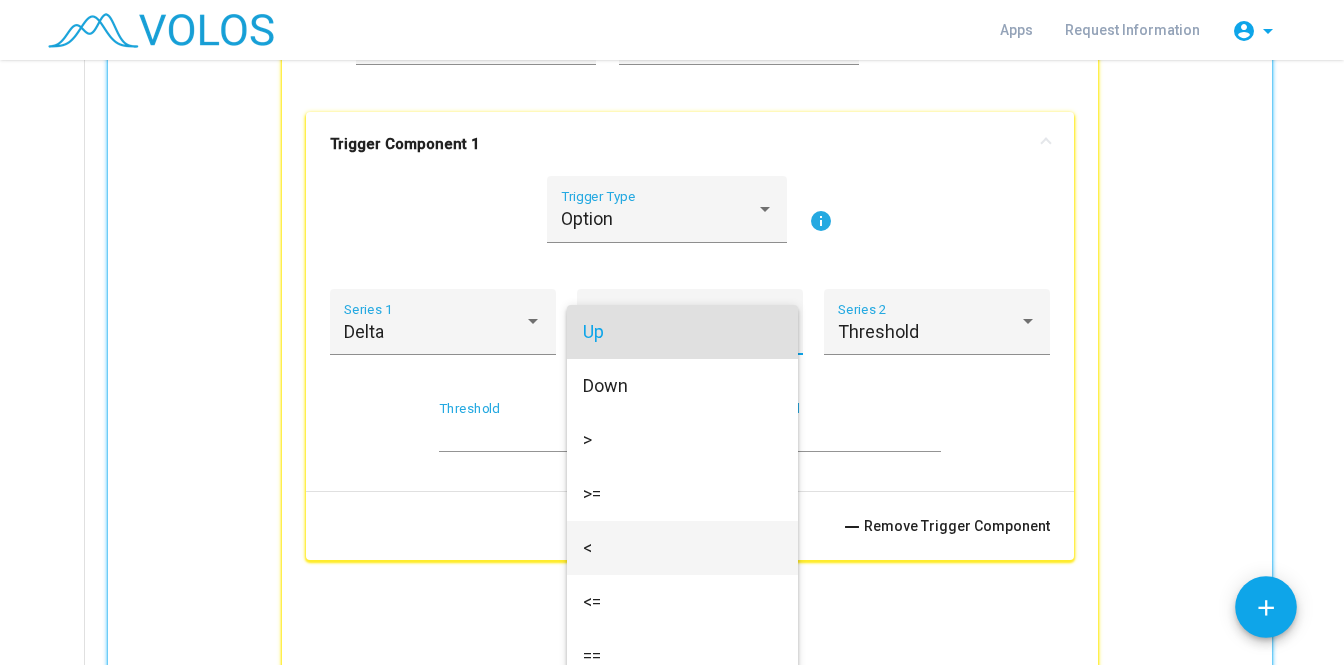 click on "<" at bounding box center [682, 548] 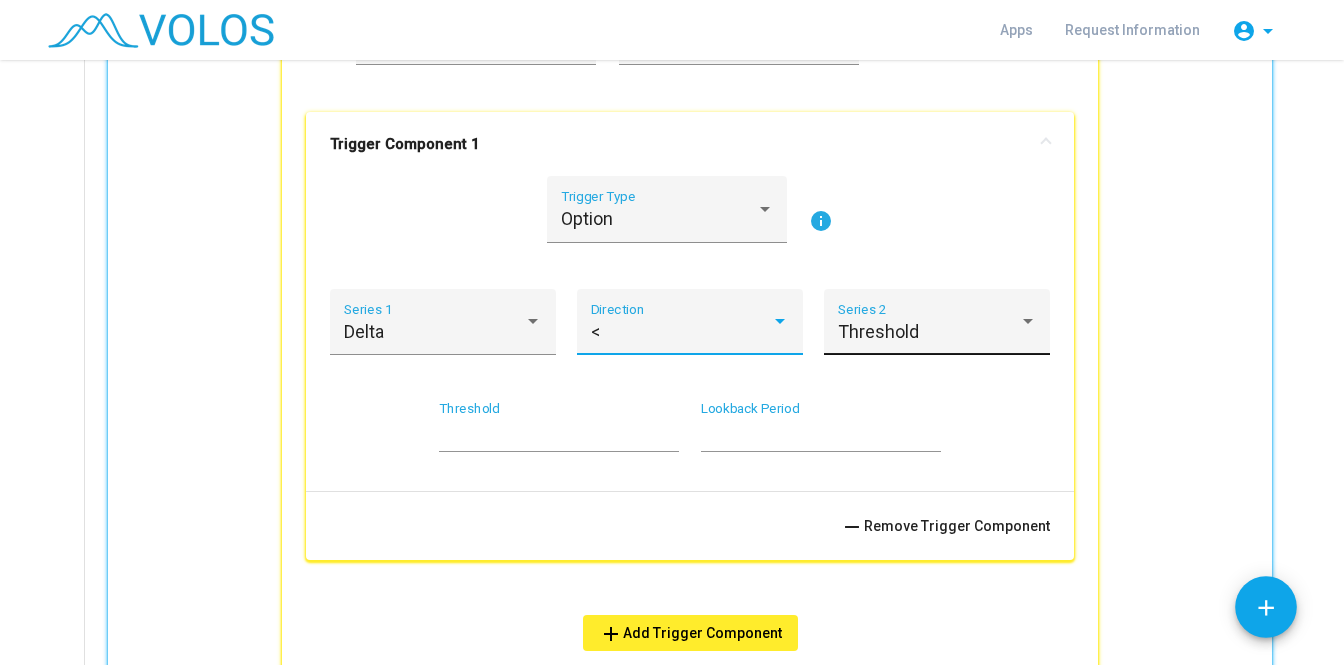 click on "Threshold" at bounding box center (878, 331) 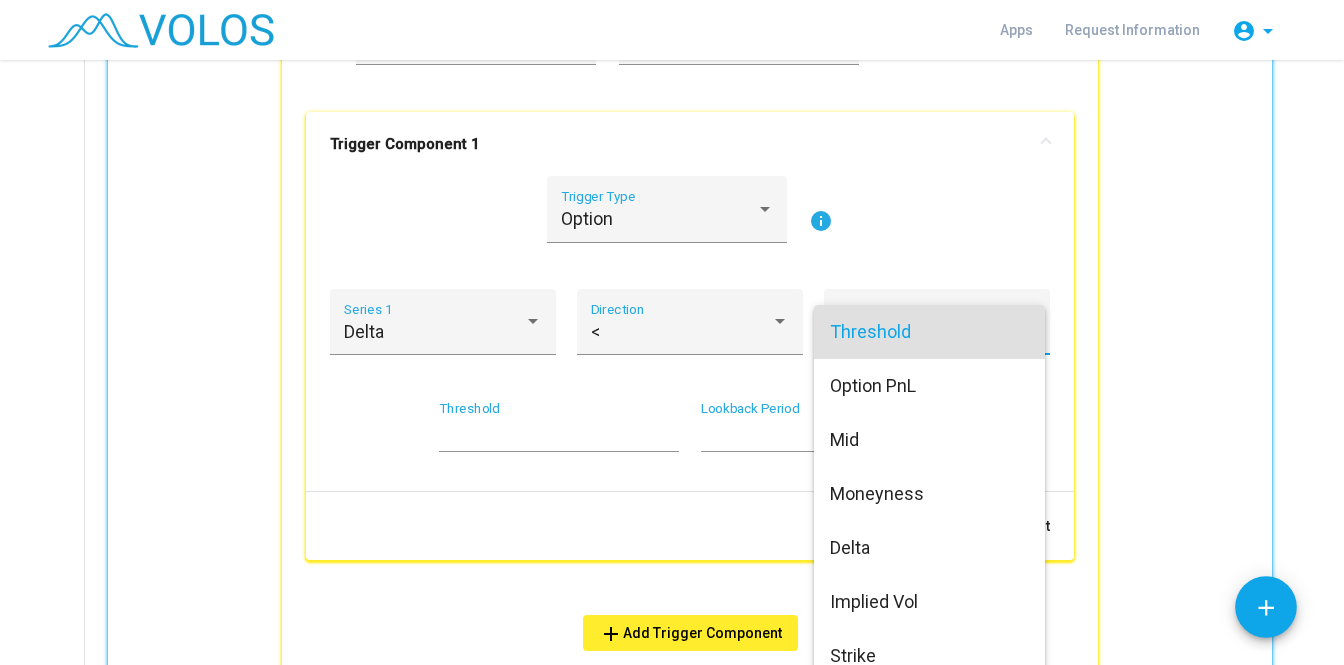 click on "Threshold" at bounding box center [929, 332] 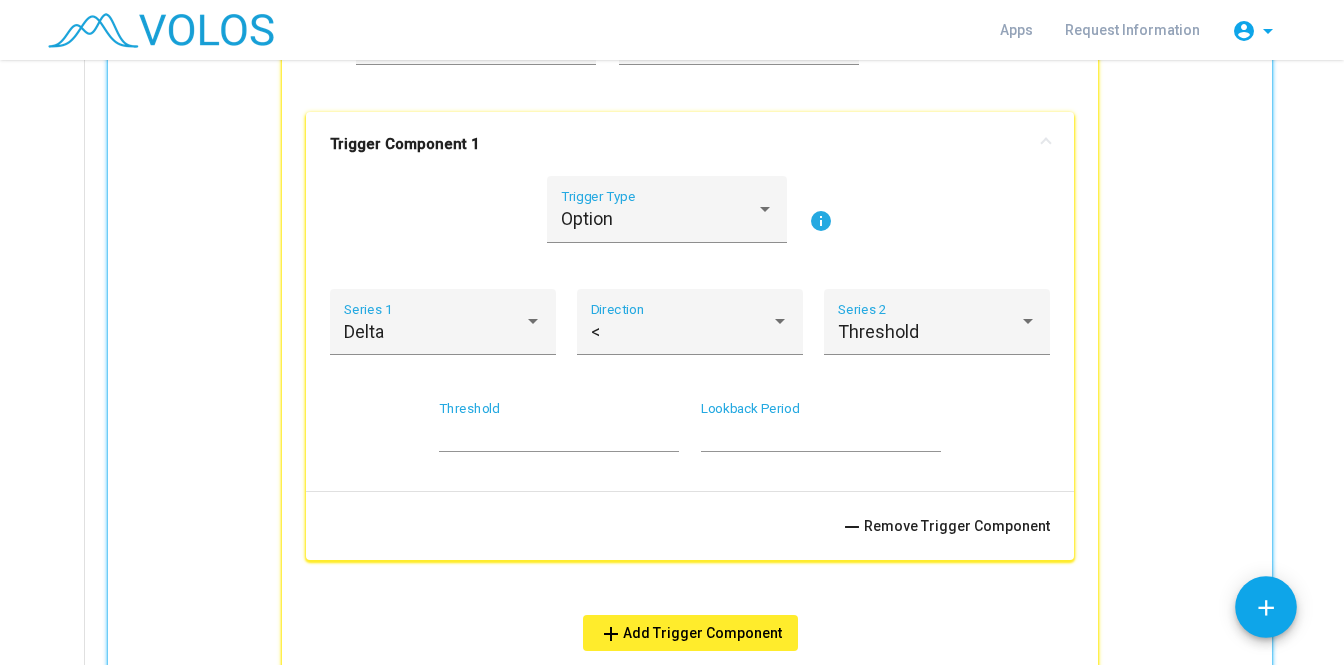 click on "* Threshold" at bounding box center (559, 426) 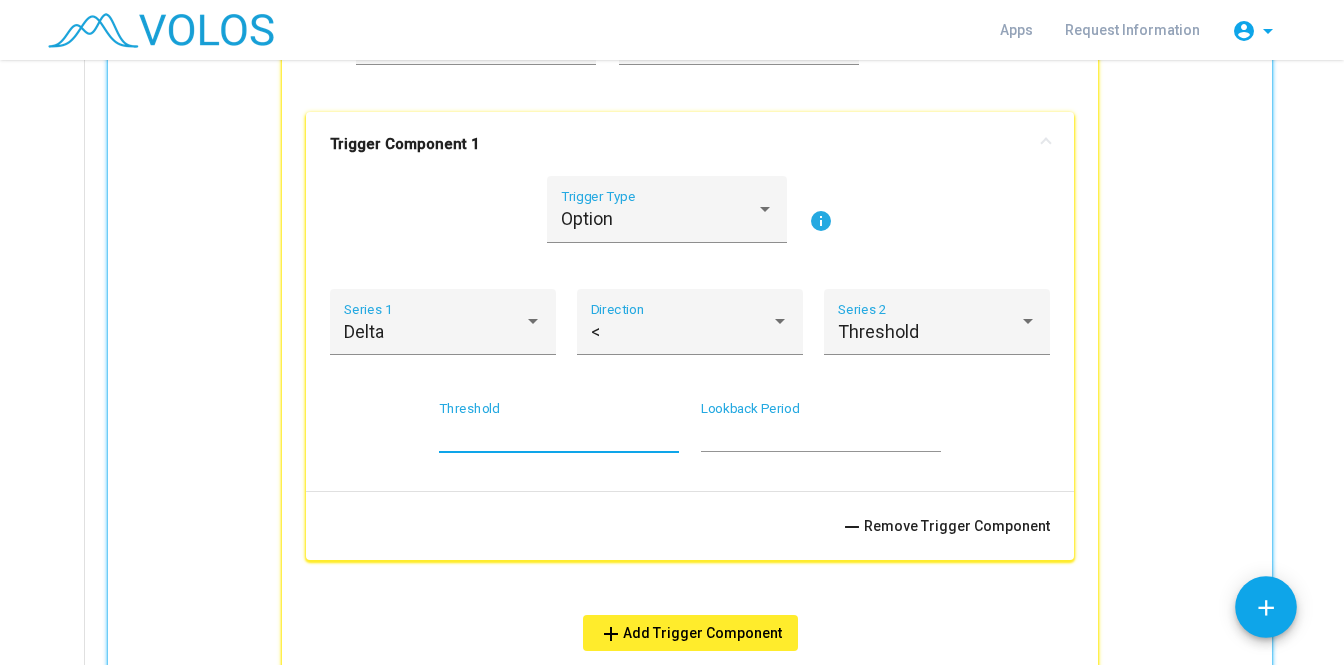 type on "**" 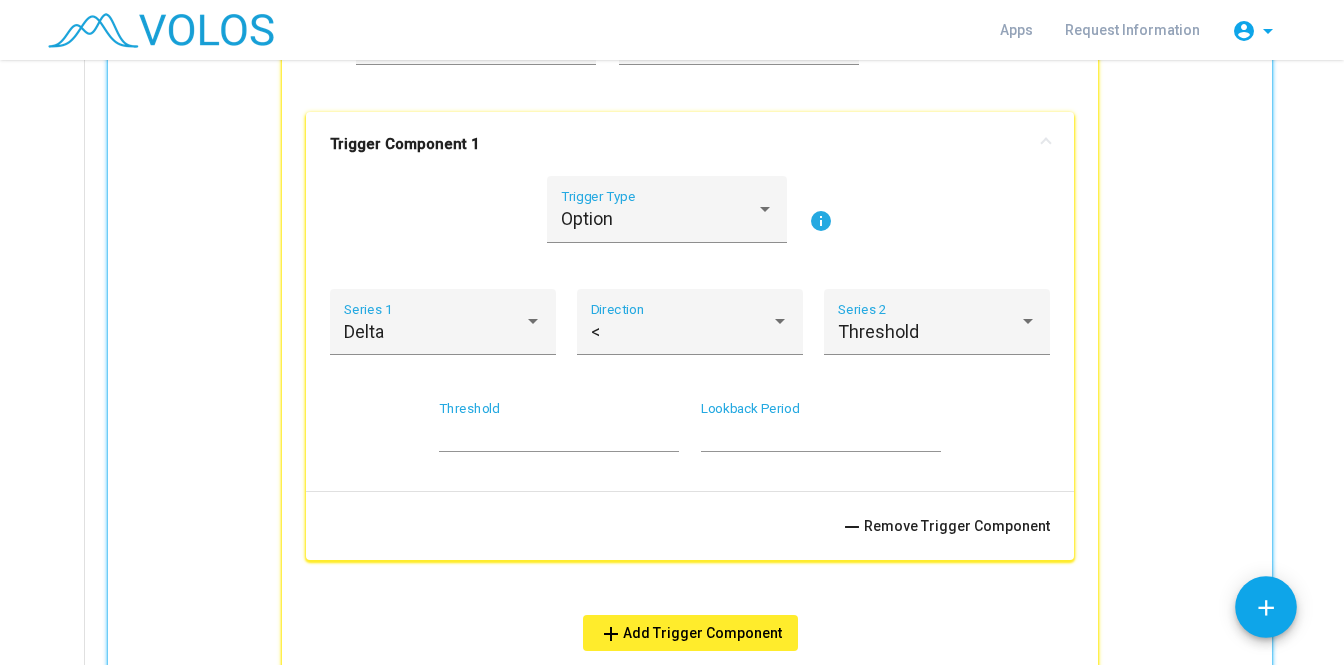 click on "remove  Remove Trigger Component" at bounding box center (690, 525) 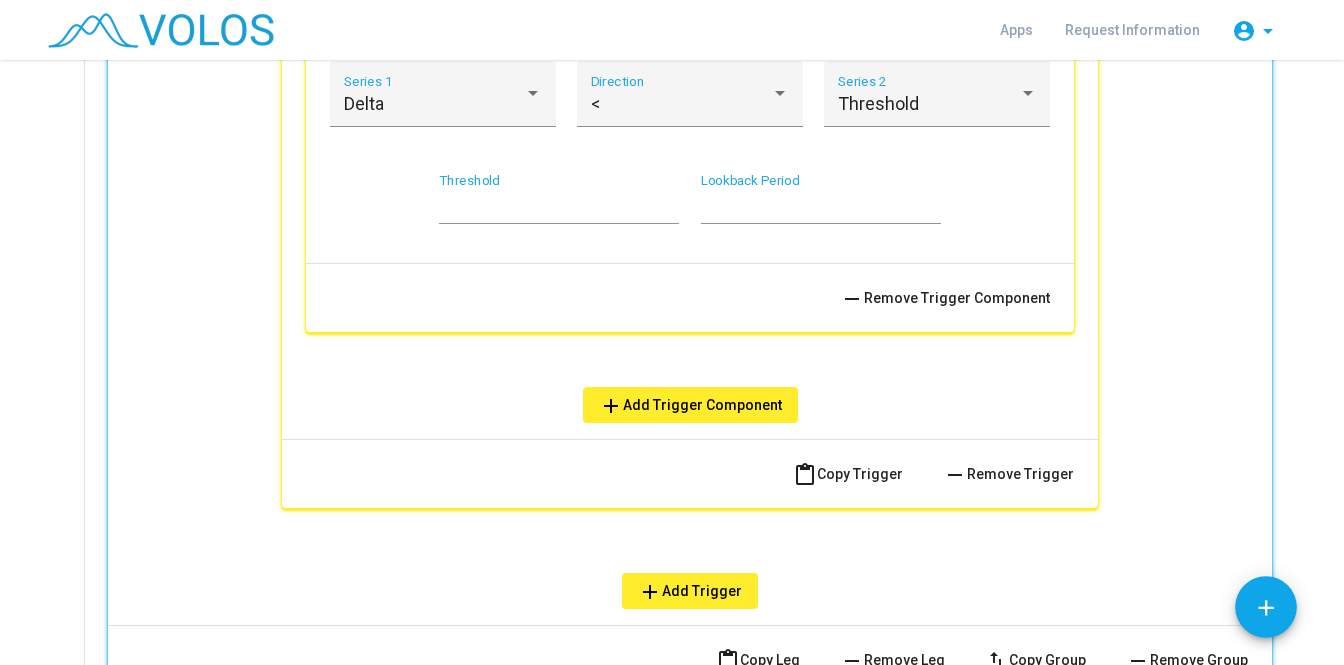 scroll, scrollTop: 1609, scrollLeft: 0, axis: vertical 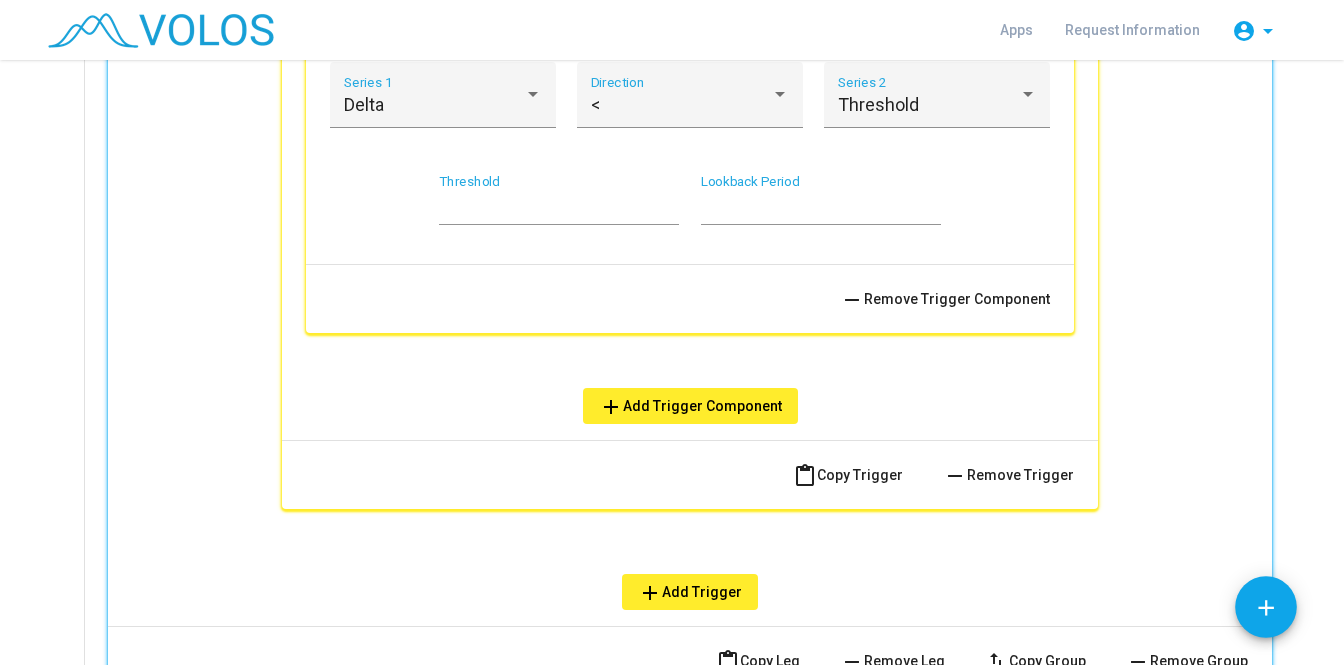 click on "add  Add Trigger Component" at bounding box center [690, 406] 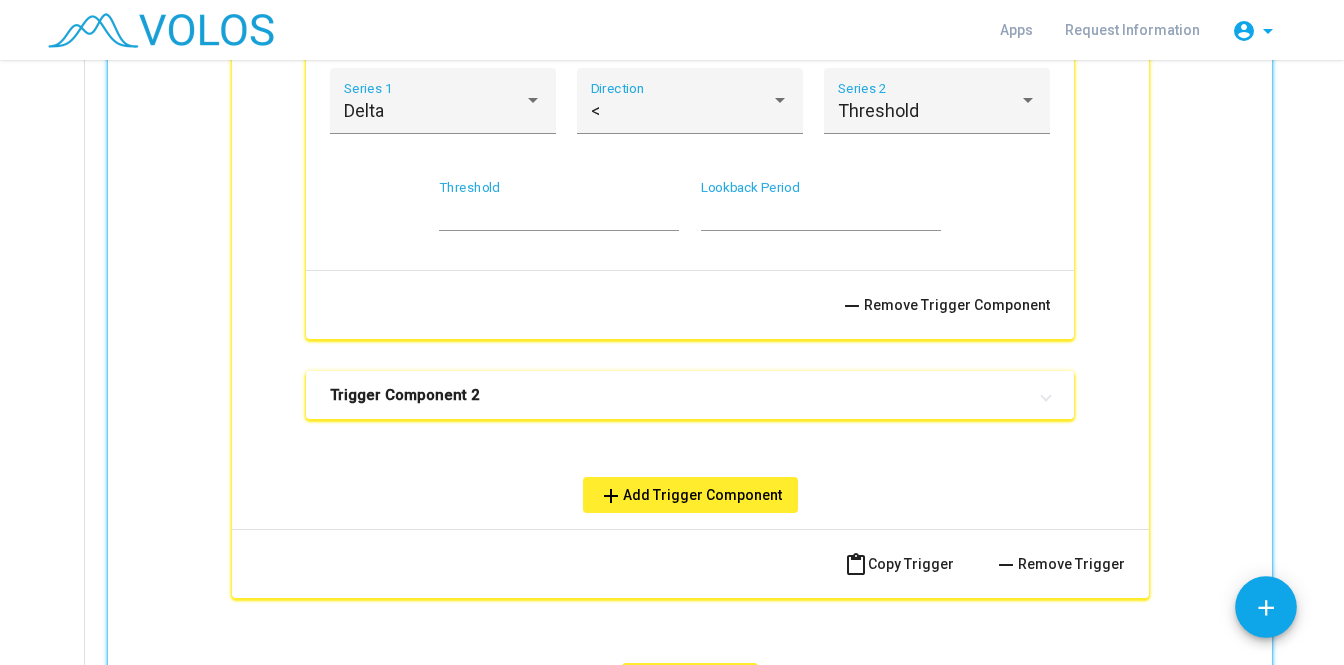 click on "Trigger Component 2" at bounding box center (690, 395) 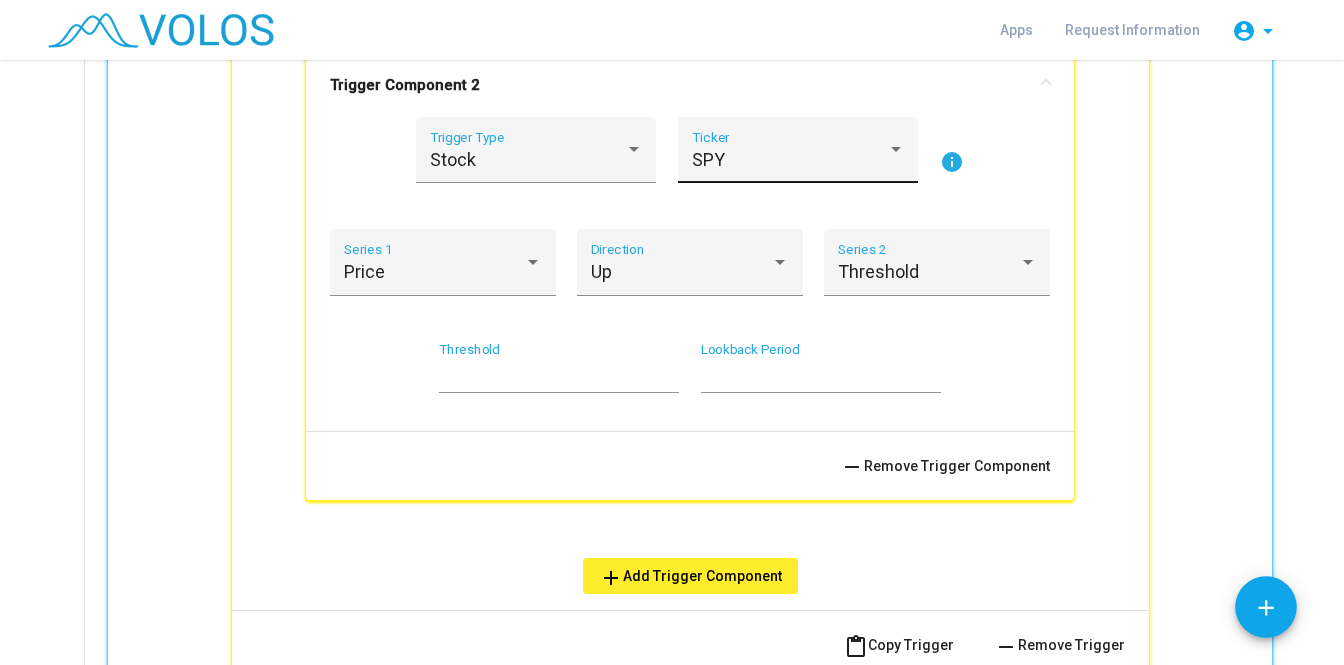 scroll, scrollTop: 1975, scrollLeft: 0, axis: vertical 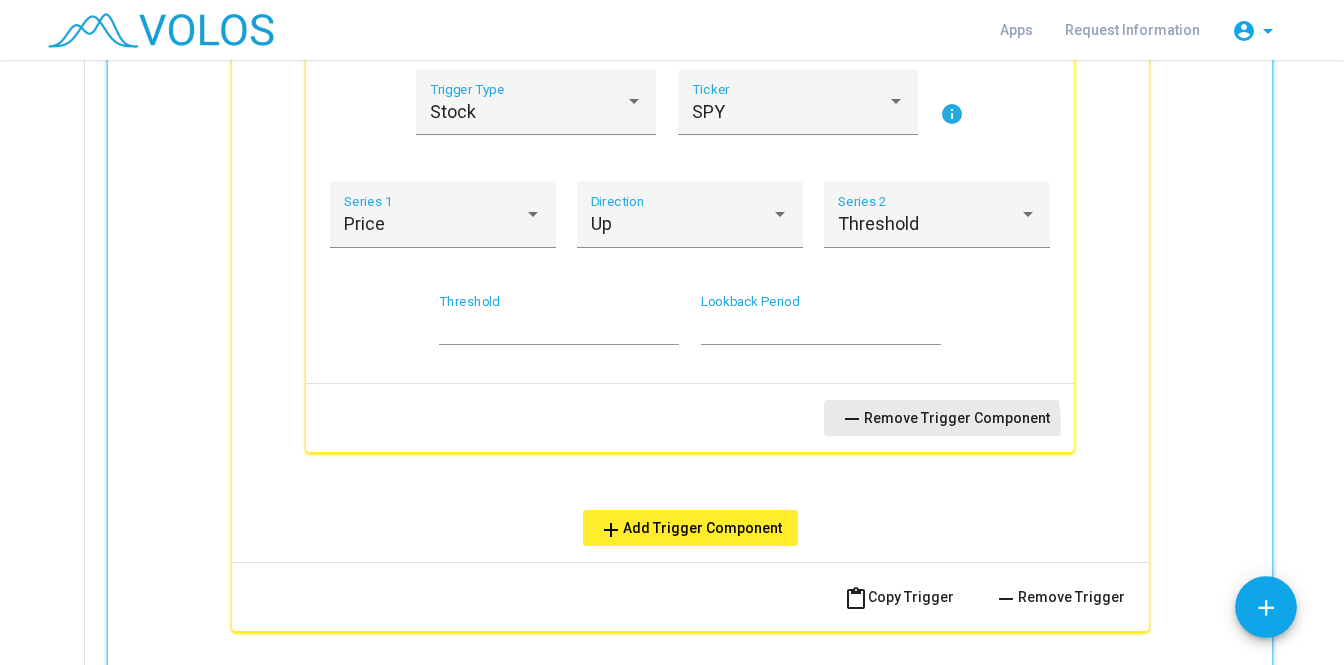 click on "remove  Remove Trigger Component" at bounding box center (945, 418) 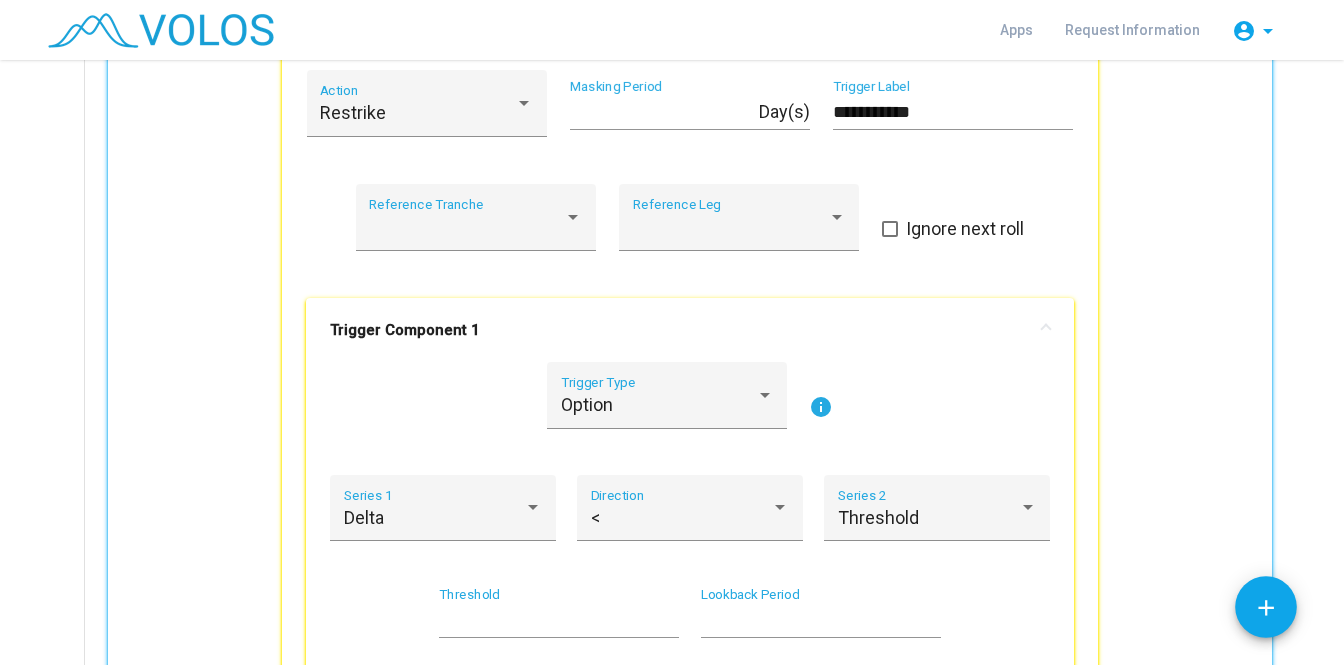 scroll, scrollTop: 1165, scrollLeft: 0, axis: vertical 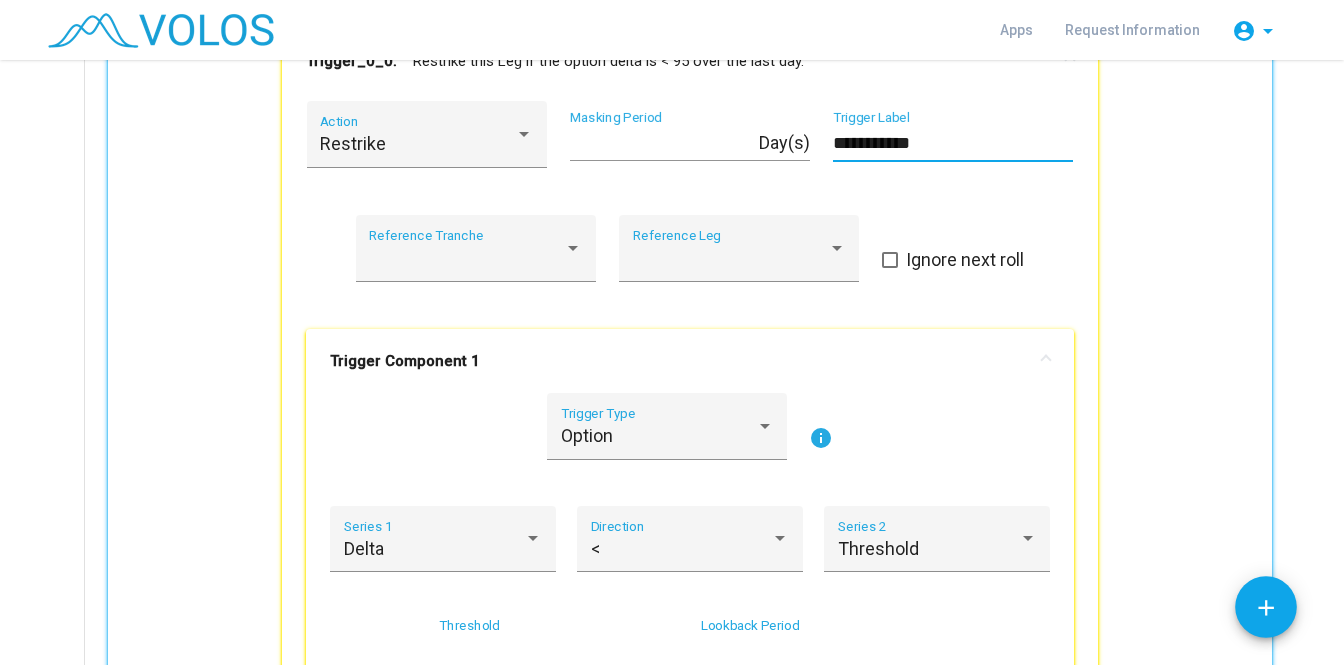 click on "**********" at bounding box center [953, 143] 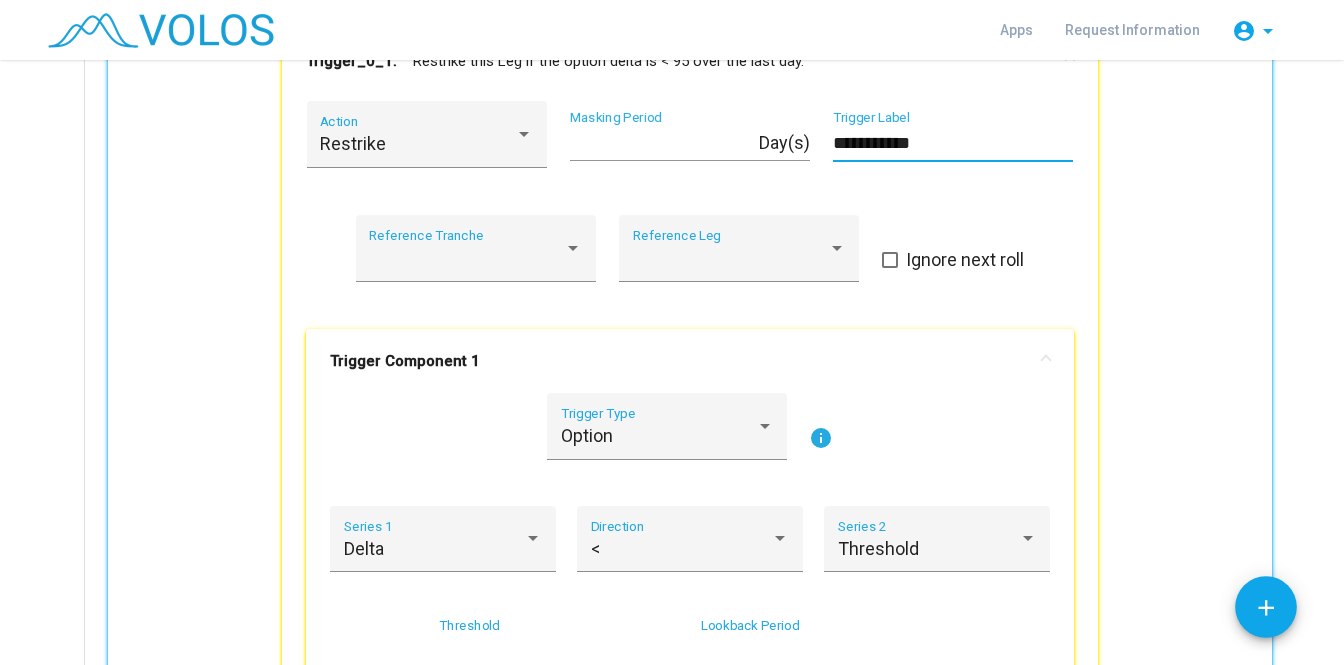 type on "**********" 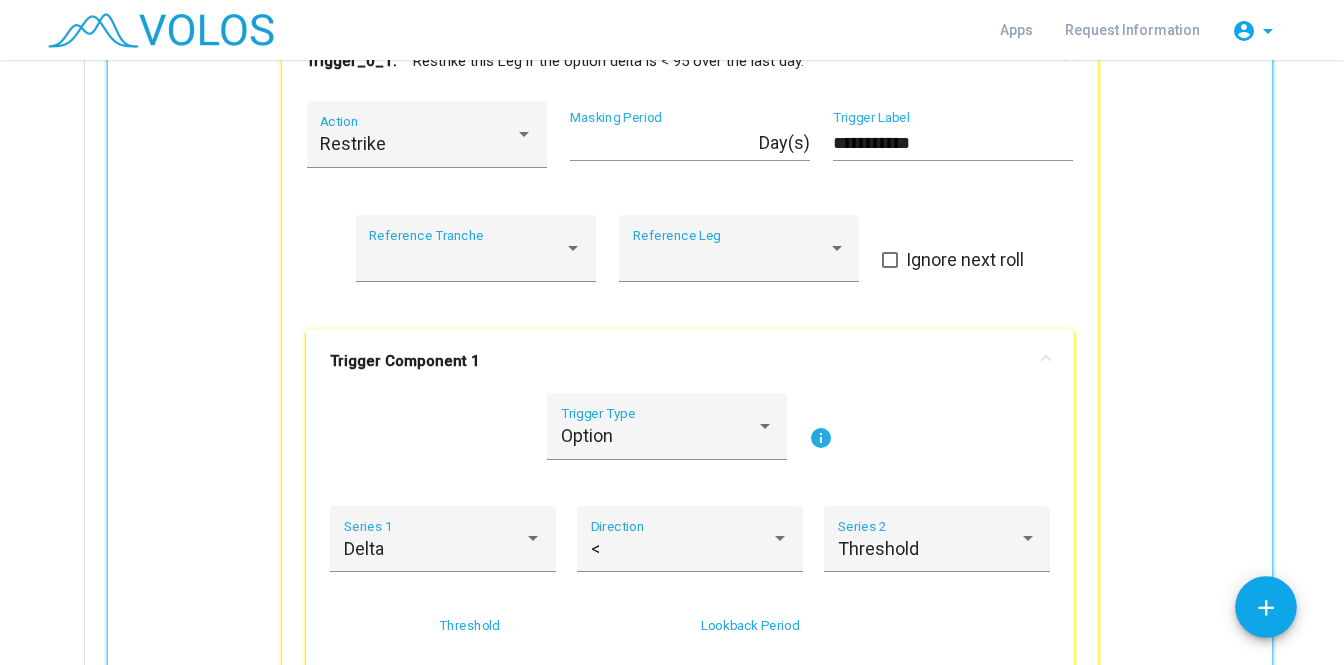 click on "**********" at bounding box center [690, 503] 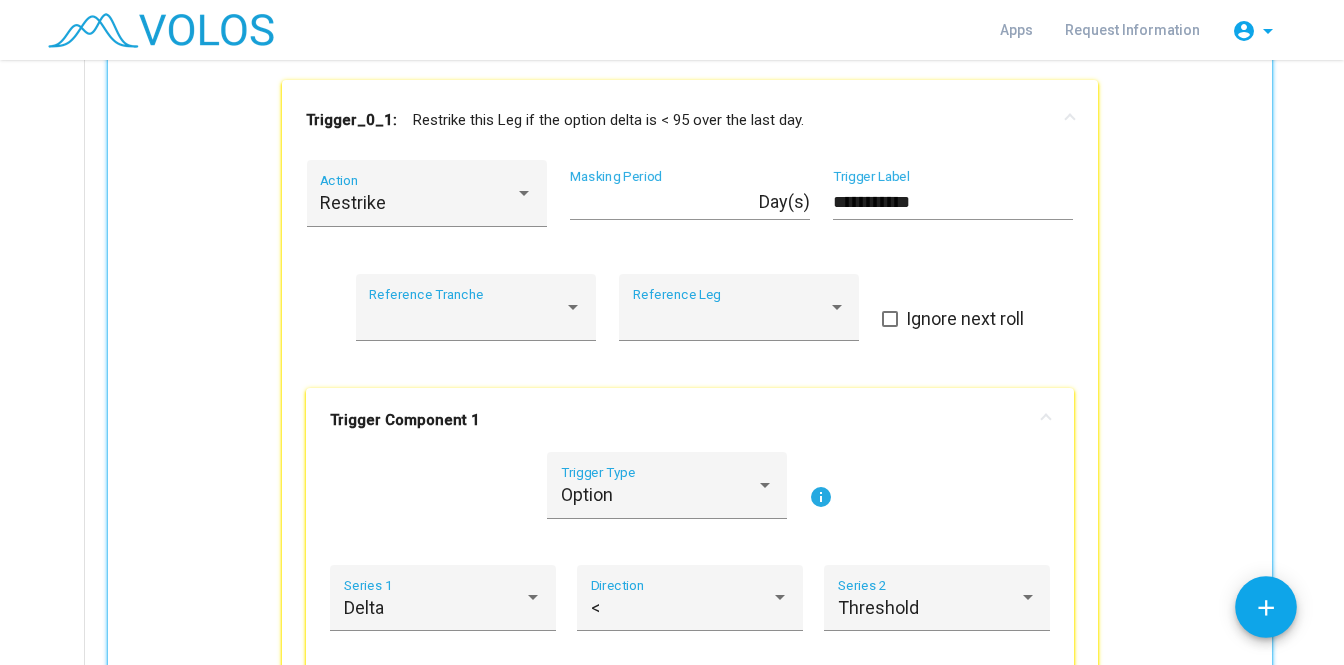 scroll, scrollTop: 1105, scrollLeft: 0, axis: vertical 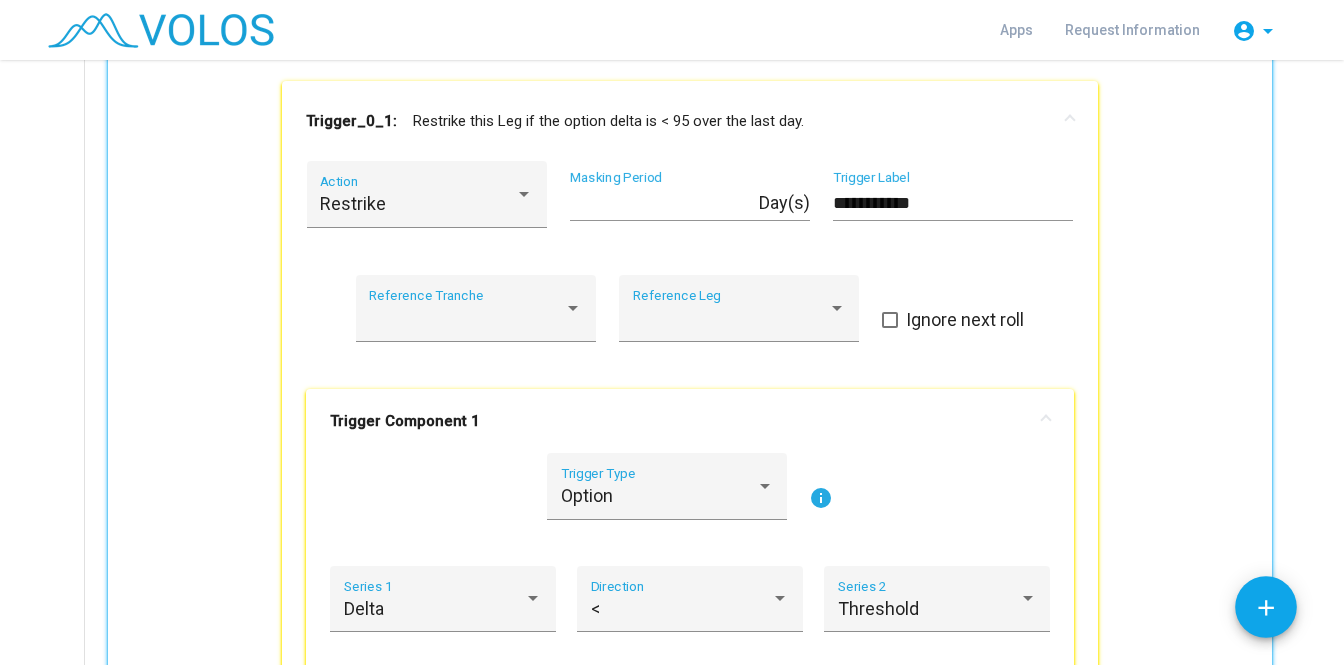 click on "**********" at bounding box center [690, 563] 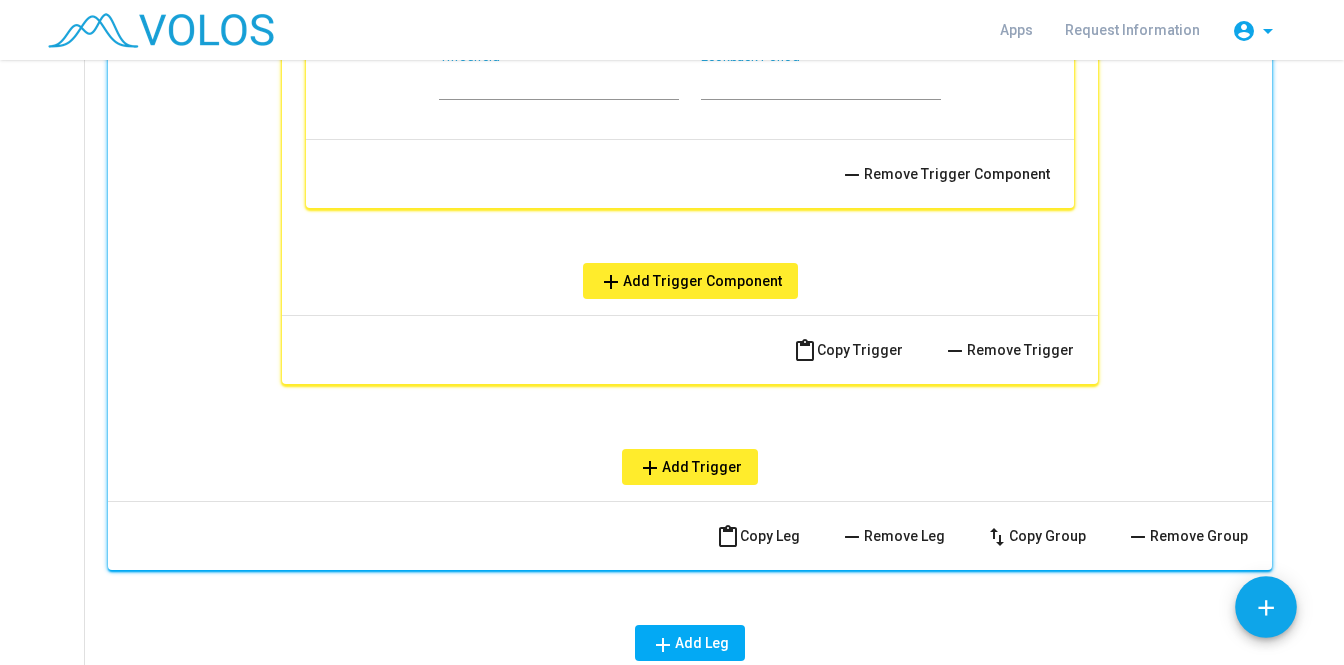scroll, scrollTop: 1732, scrollLeft: 0, axis: vertical 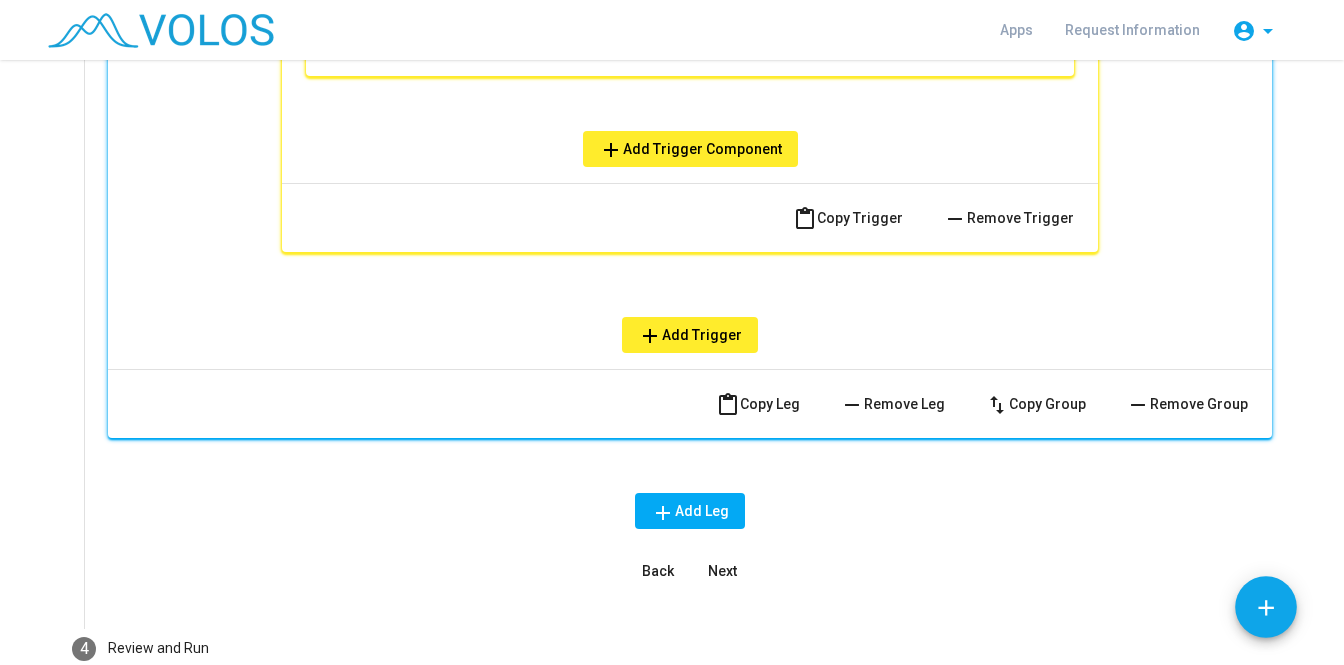 click on "Next" at bounding box center [722, 571] 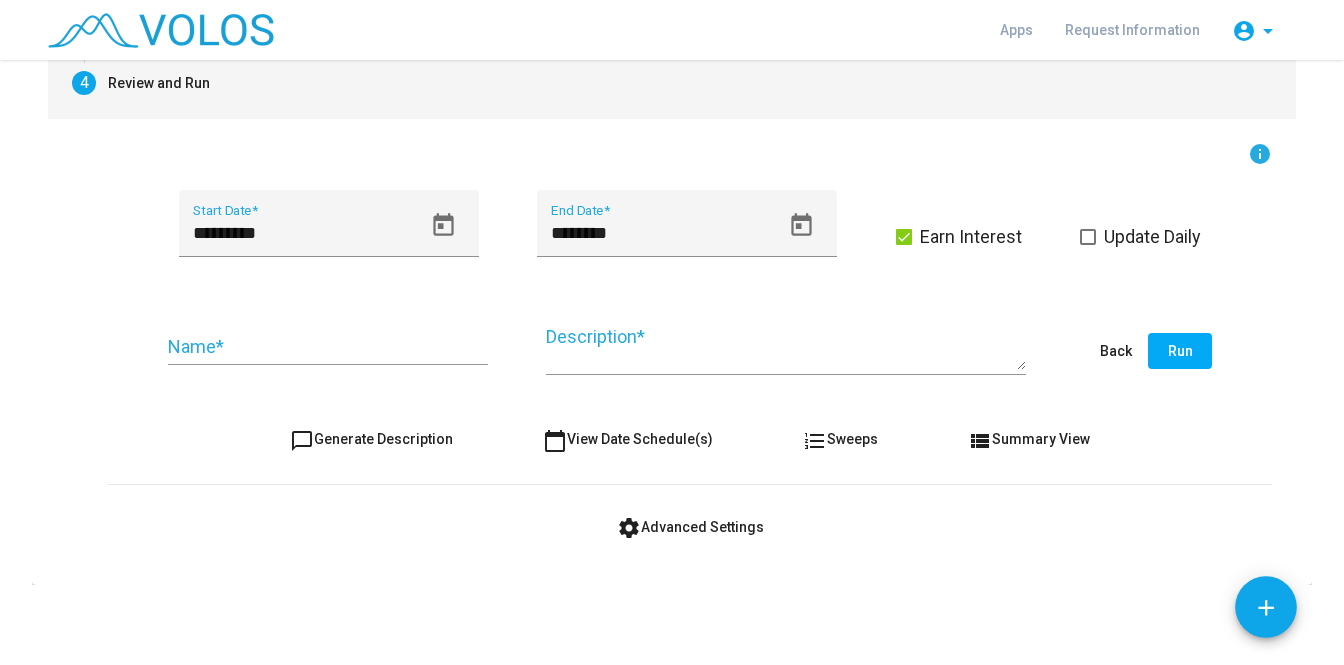 click on "Name  *" at bounding box center [328, 347] 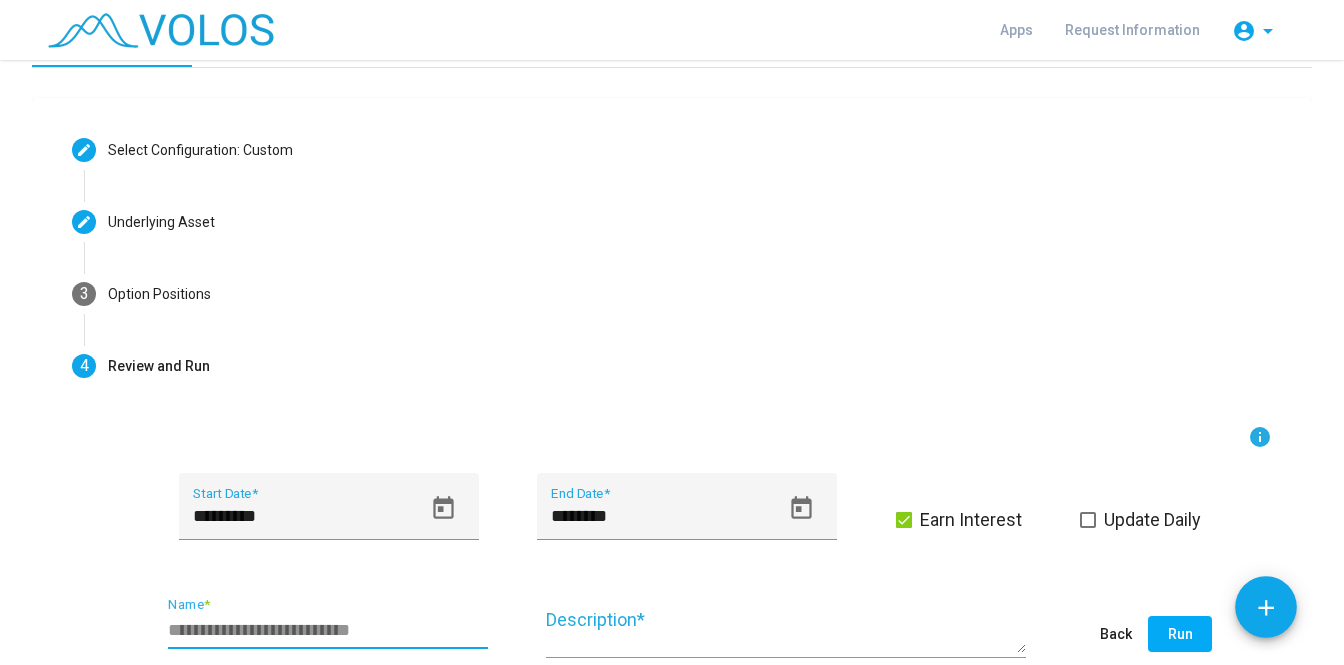 scroll, scrollTop: 0, scrollLeft: 0, axis: both 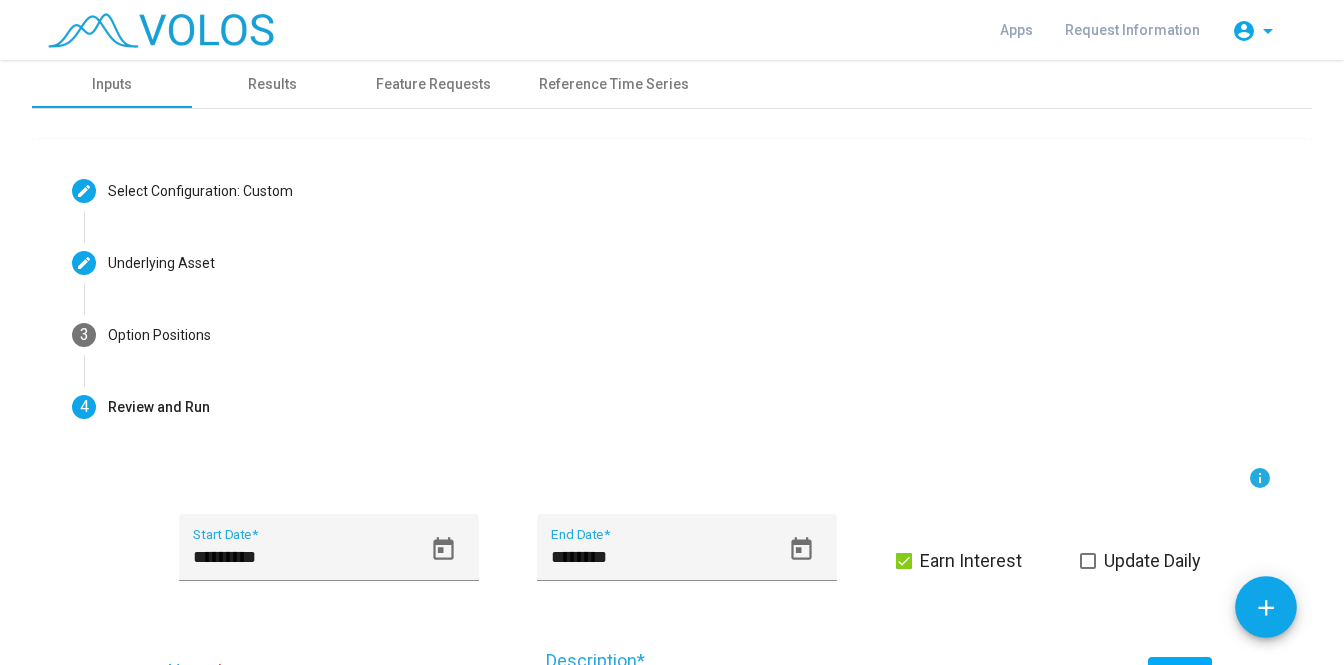 click on "********* Start Date  * ******** End Date  *   Earn Interest   Update Daily" at bounding box center (690, 559) 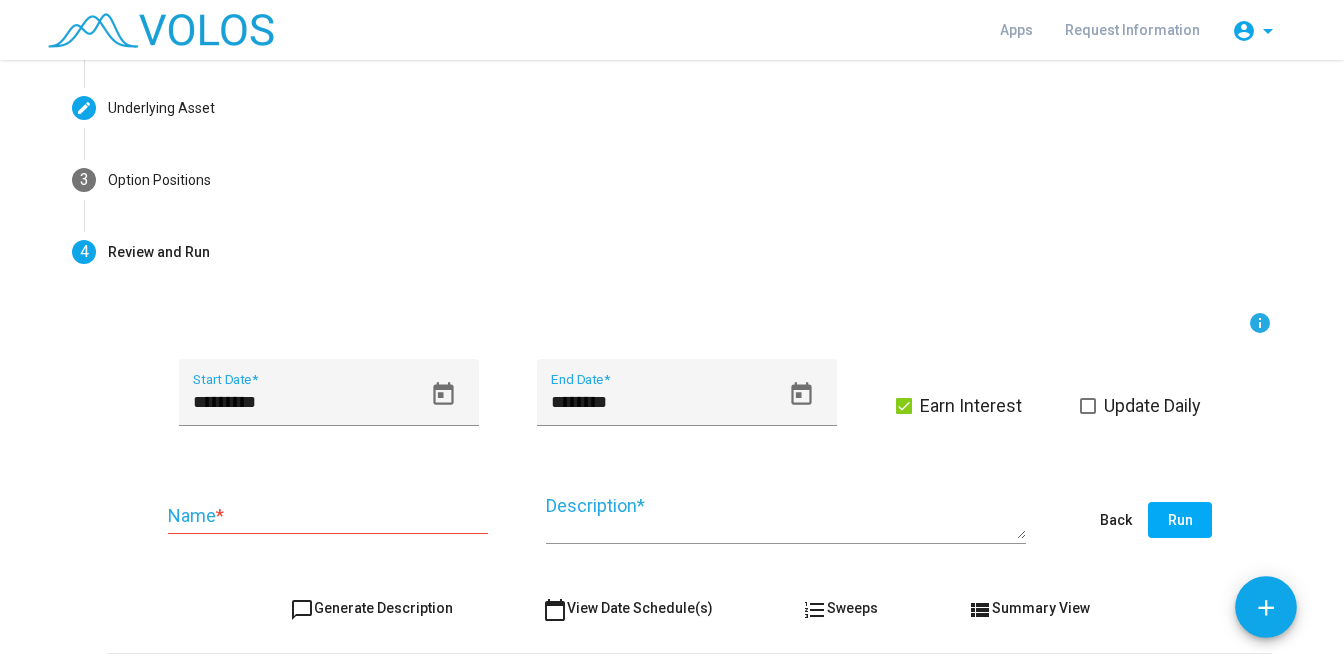 scroll, scrollTop: 154, scrollLeft: 0, axis: vertical 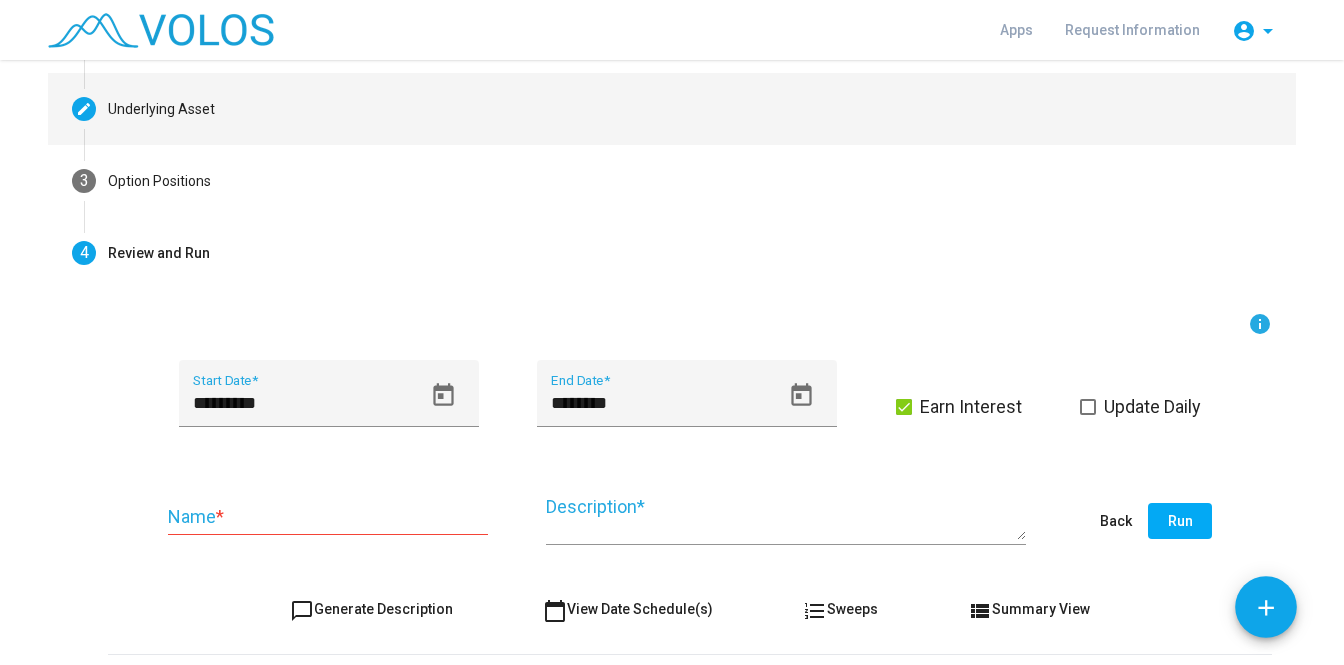 click on "Underlying Asset" at bounding box center [161, 109] 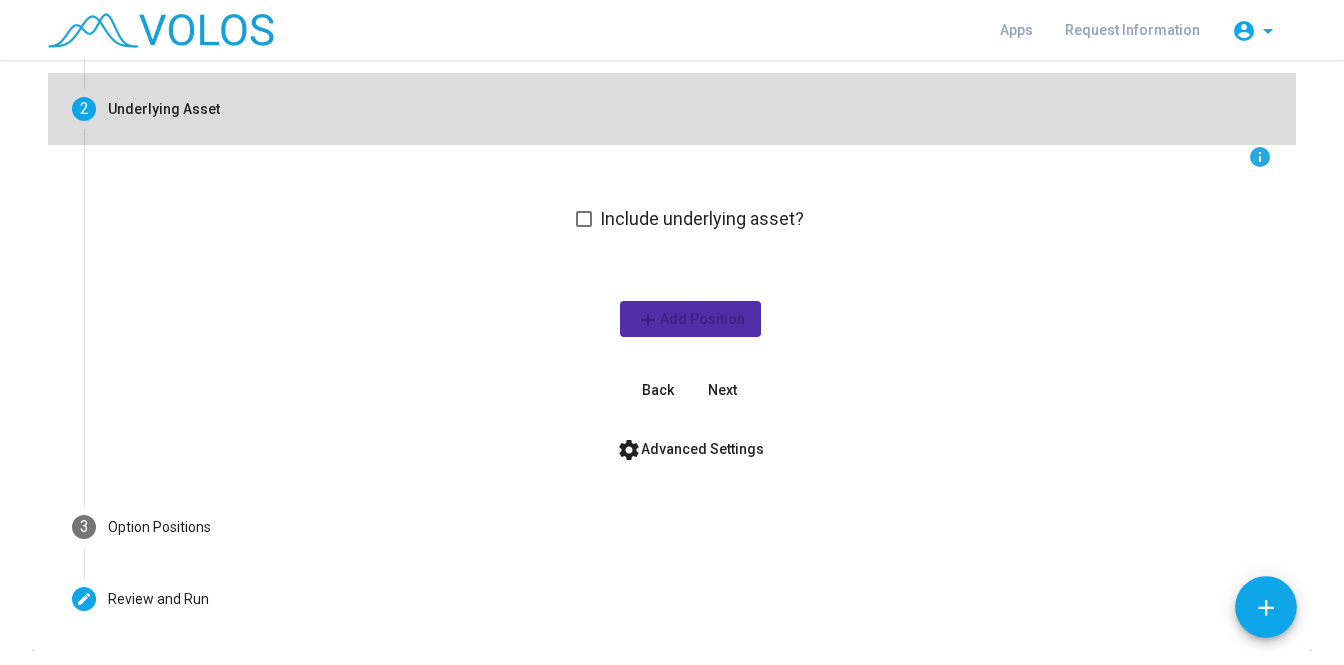 click on "2 Underlying Asset" at bounding box center [672, 109] 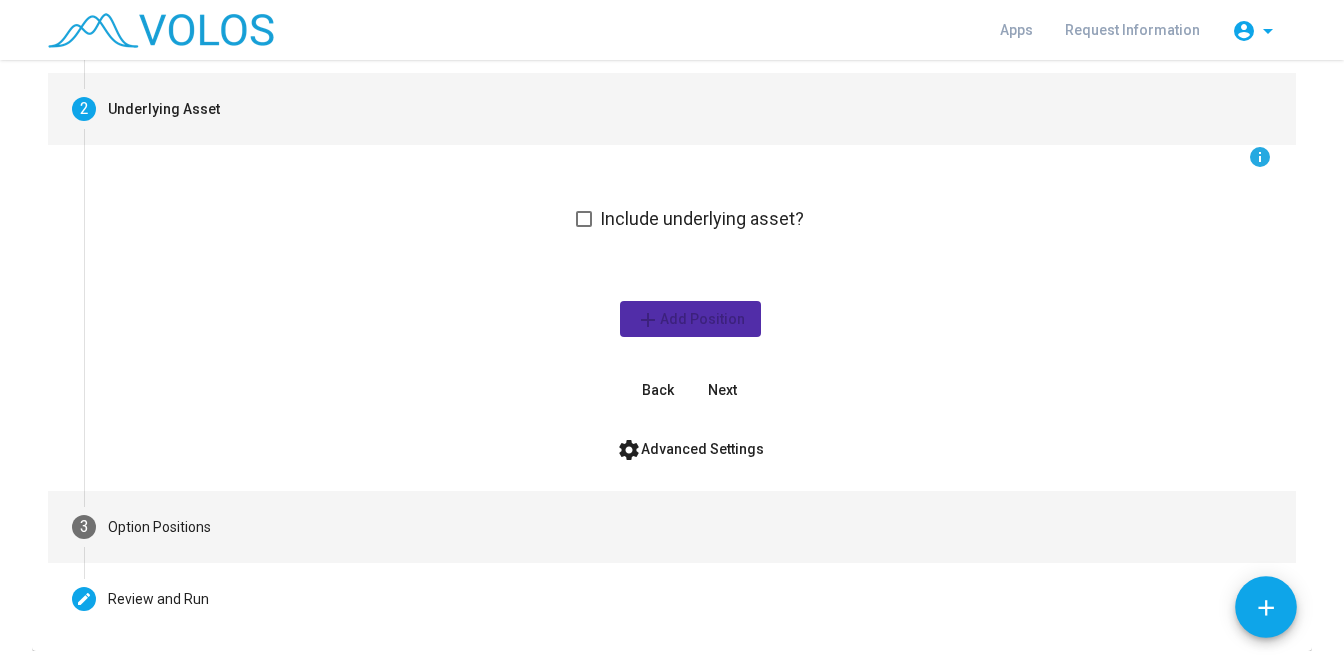 click on "Option Positions" at bounding box center (159, 527) 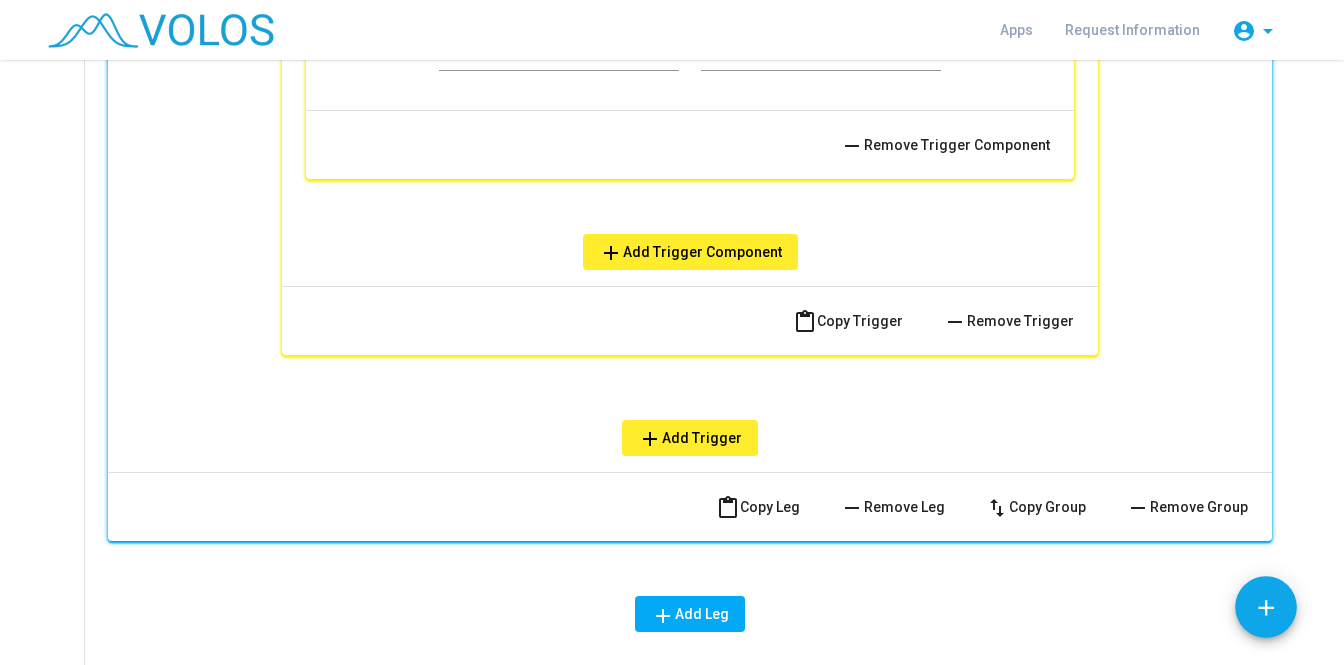 scroll, scrollTop: 1800, scrollLeft: 0, axis: vertical 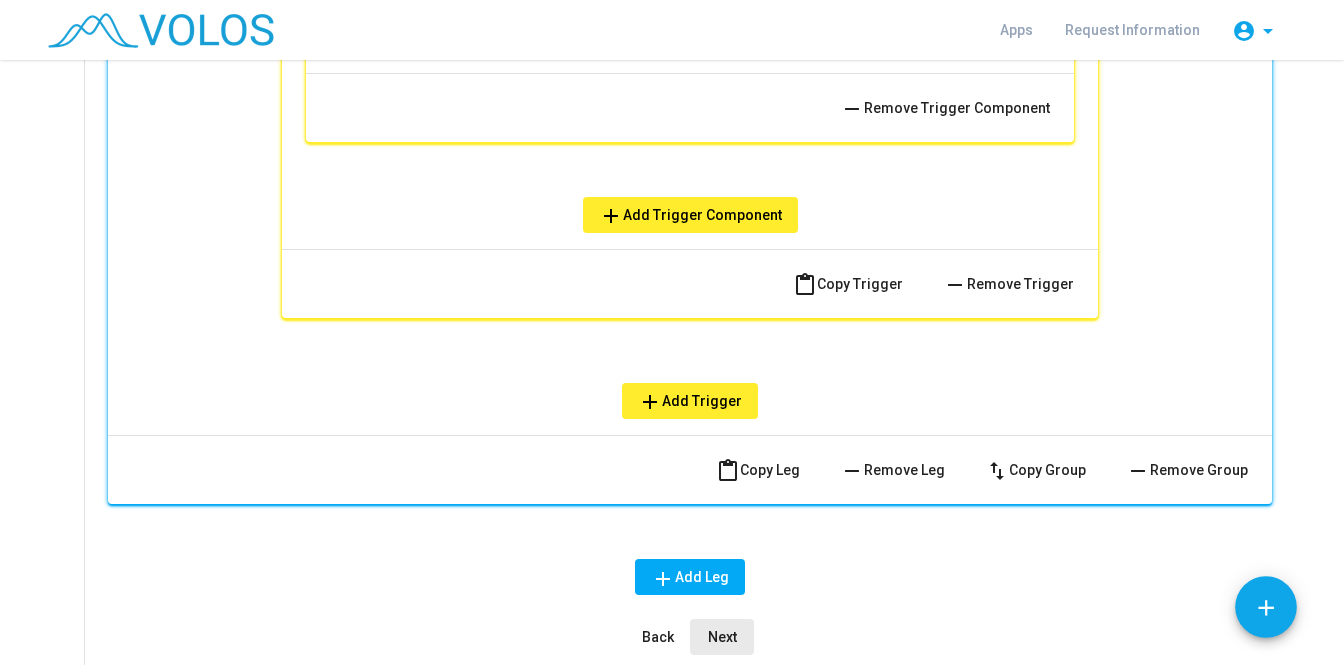 click on "Next" at bounding box center [722, 637] 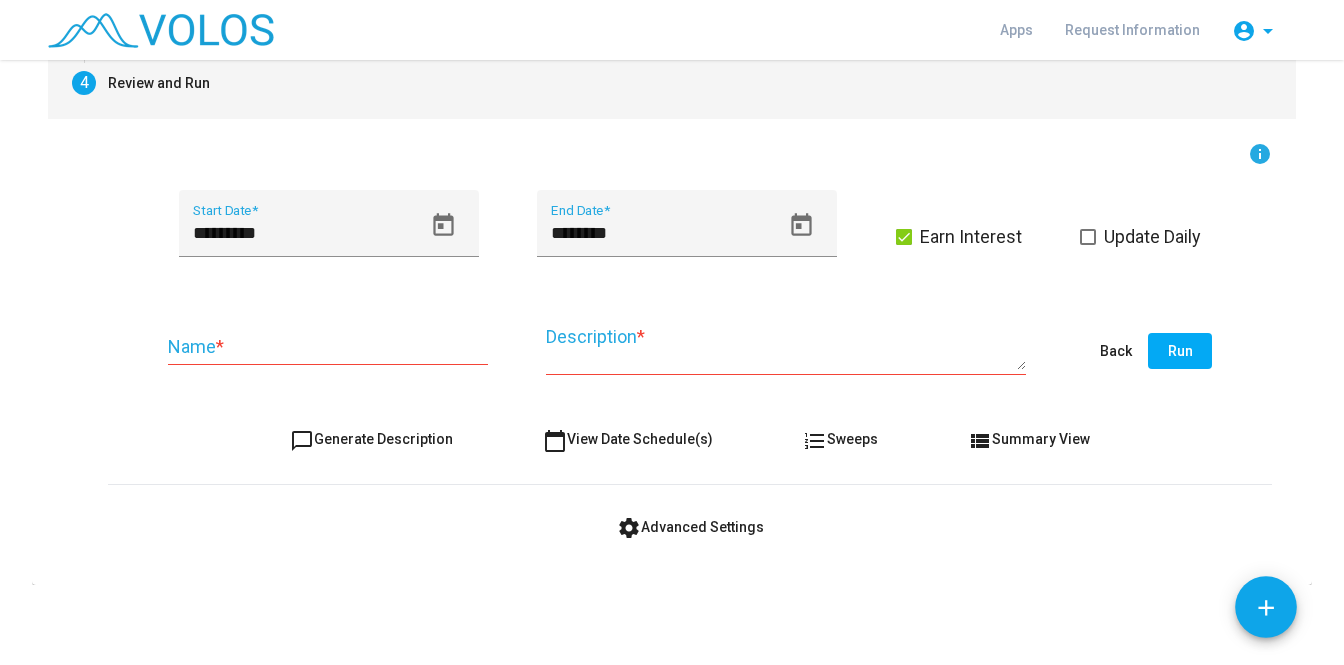click on "Name  *" at bounding box center (328, 347) 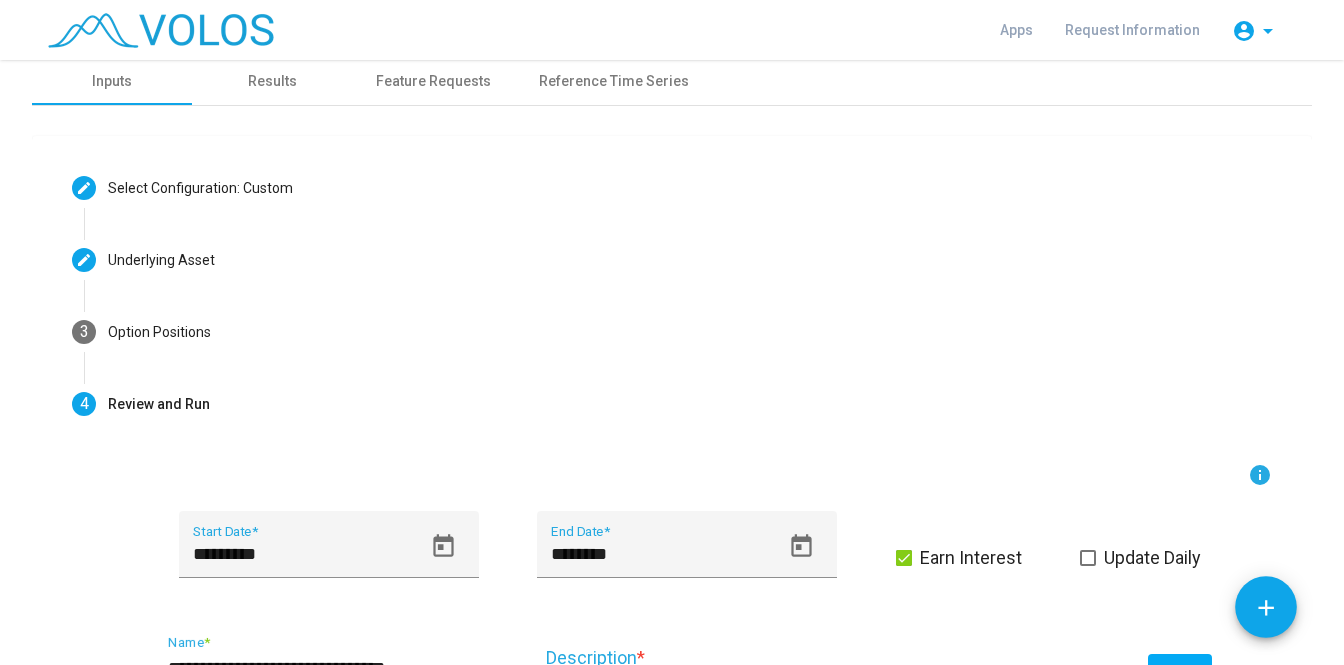 scroll, scrollTop: 2, scrollLeft: 0, axis: vertical 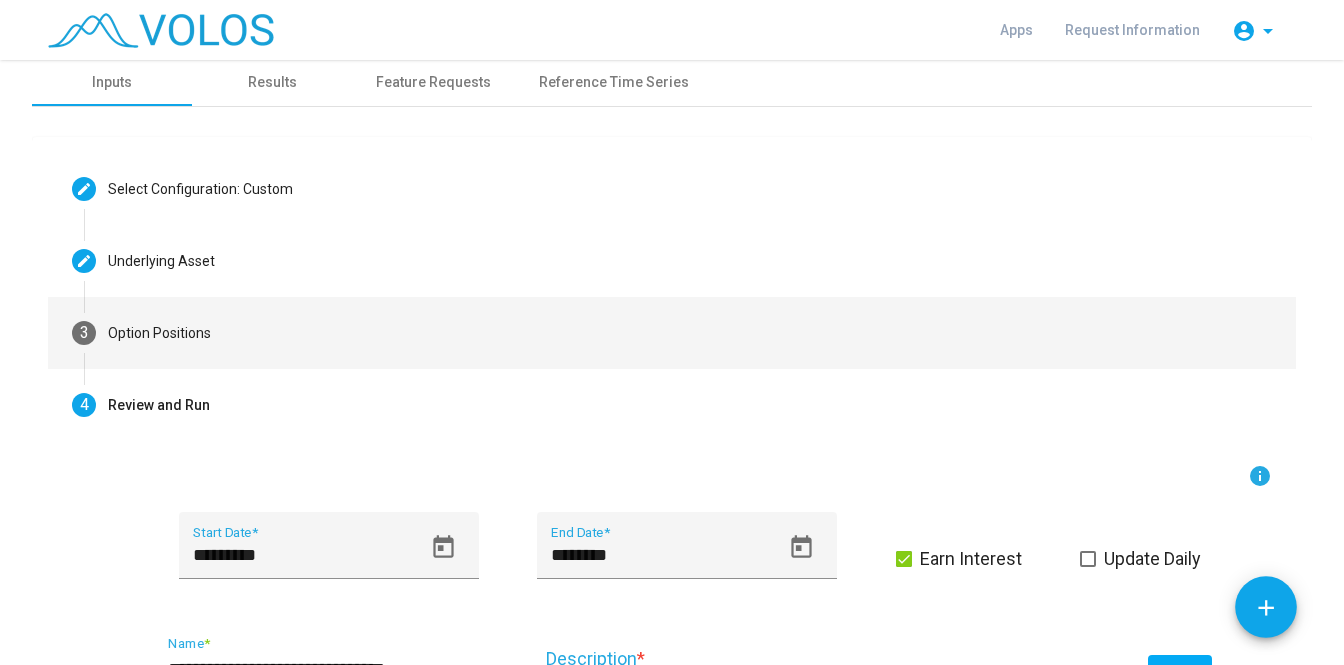 click on "3 Option Positions" at bounding box center (672, 333) 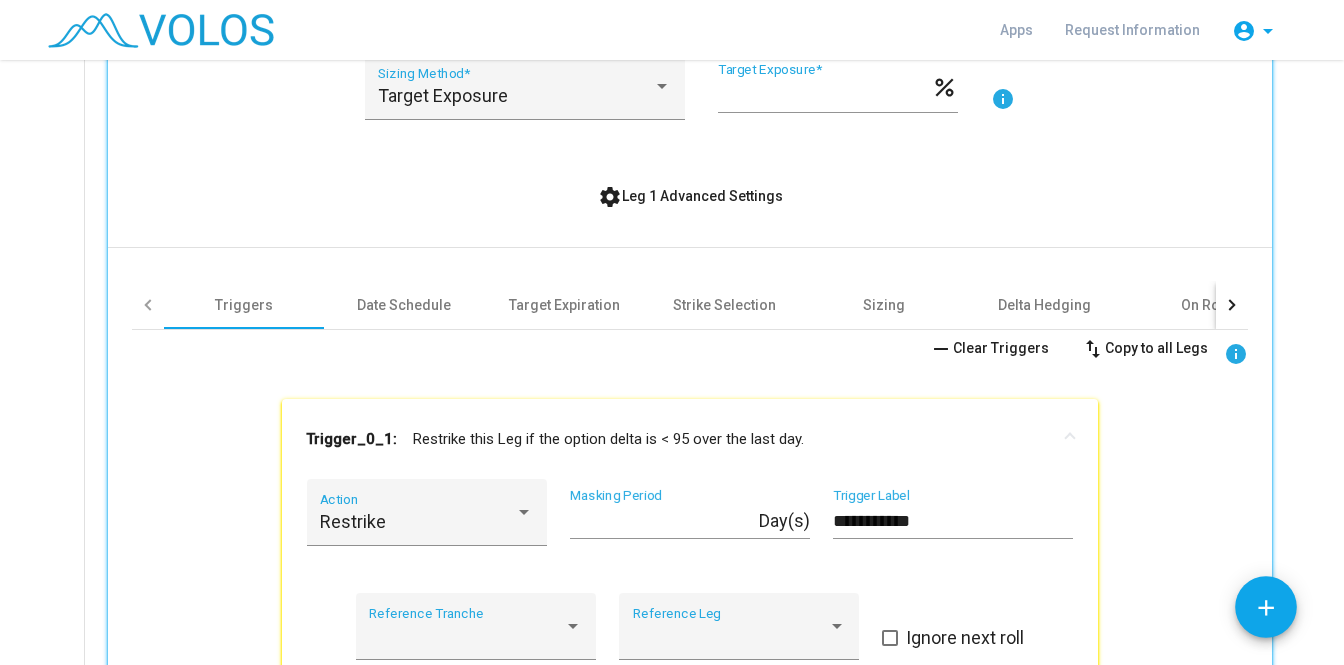 scroll, scrollTop: 786, scrollLeft: 0, axis: vertical 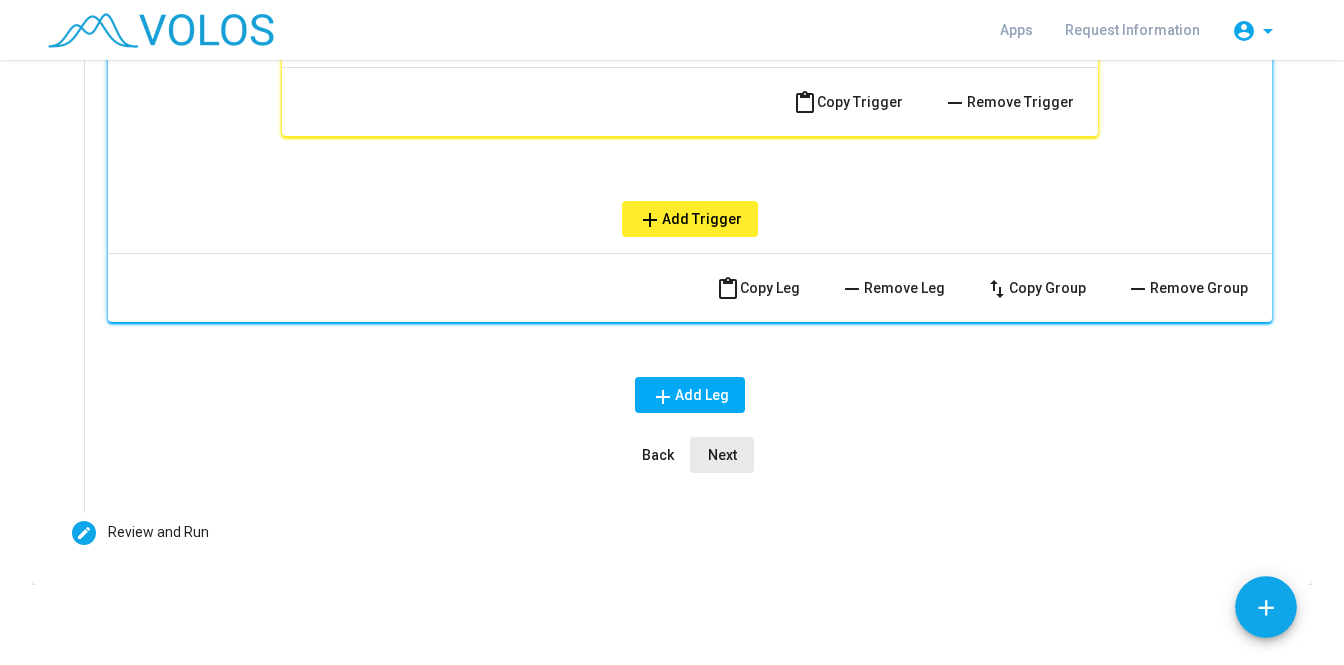click on "Next" at bounding box center [722, 455] 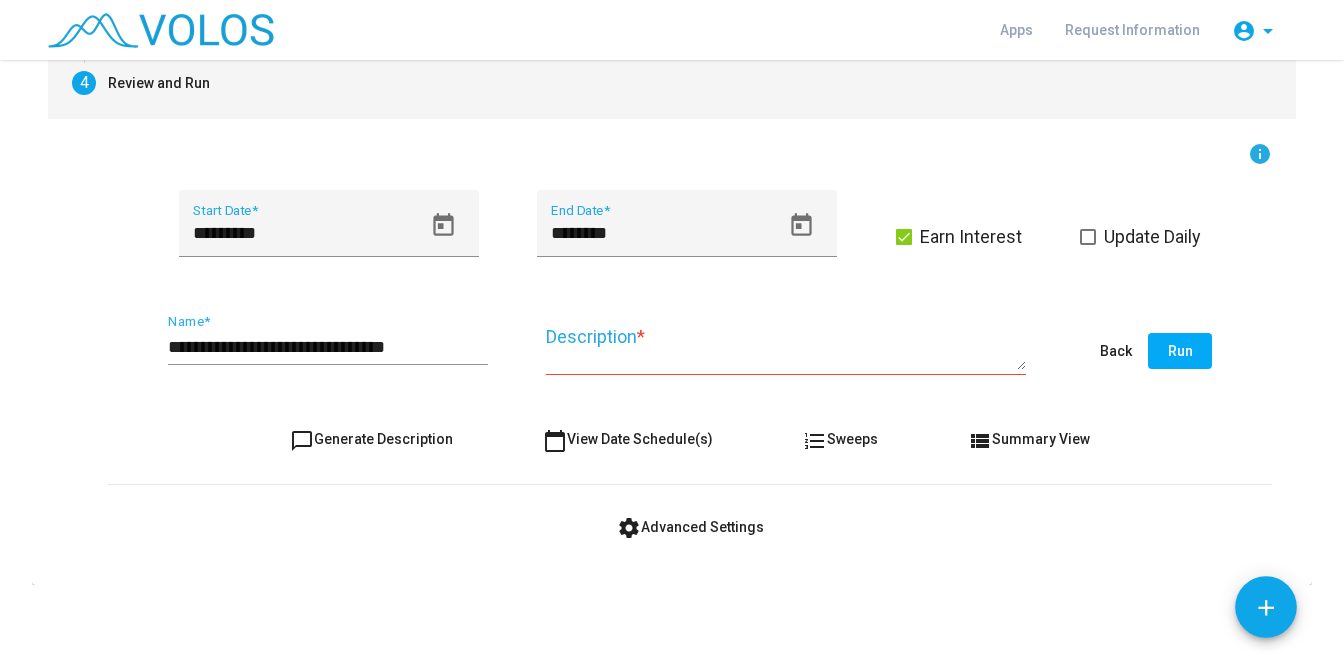 scroll, scrollTop: 324, scrollLeft: 0, axis: vertical 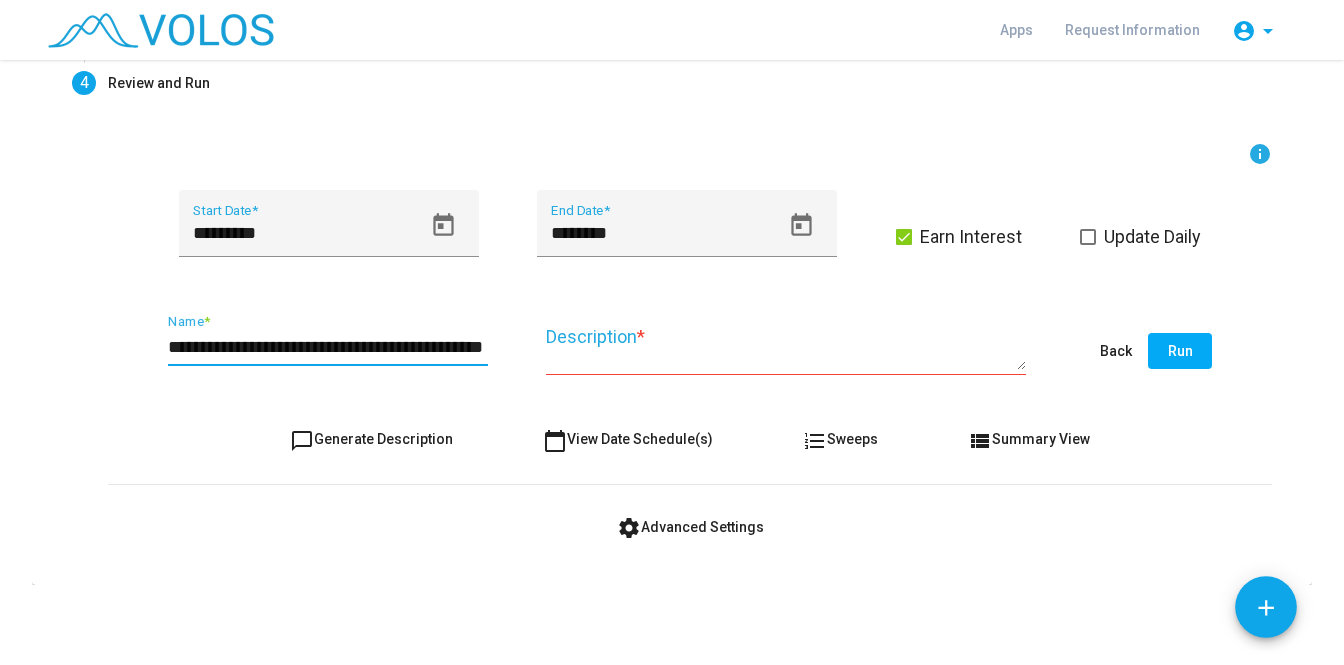 type on "**********" 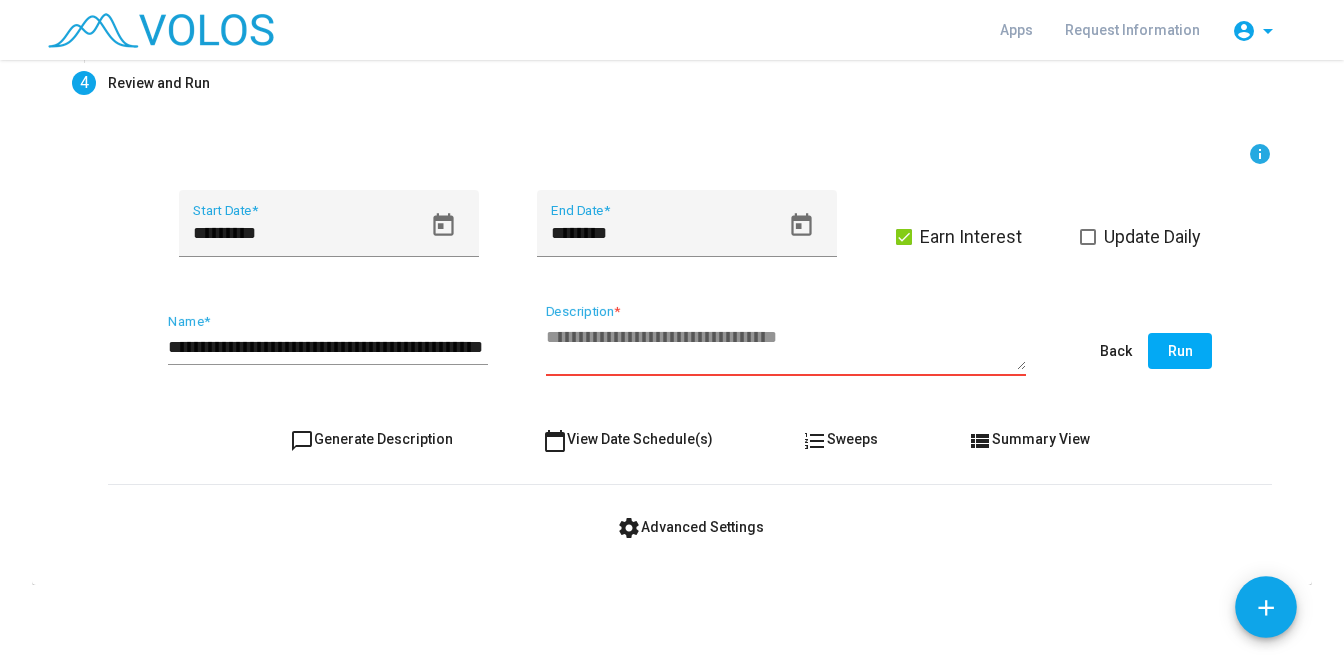 click on "Description  *" at bounding box center (786, 347) 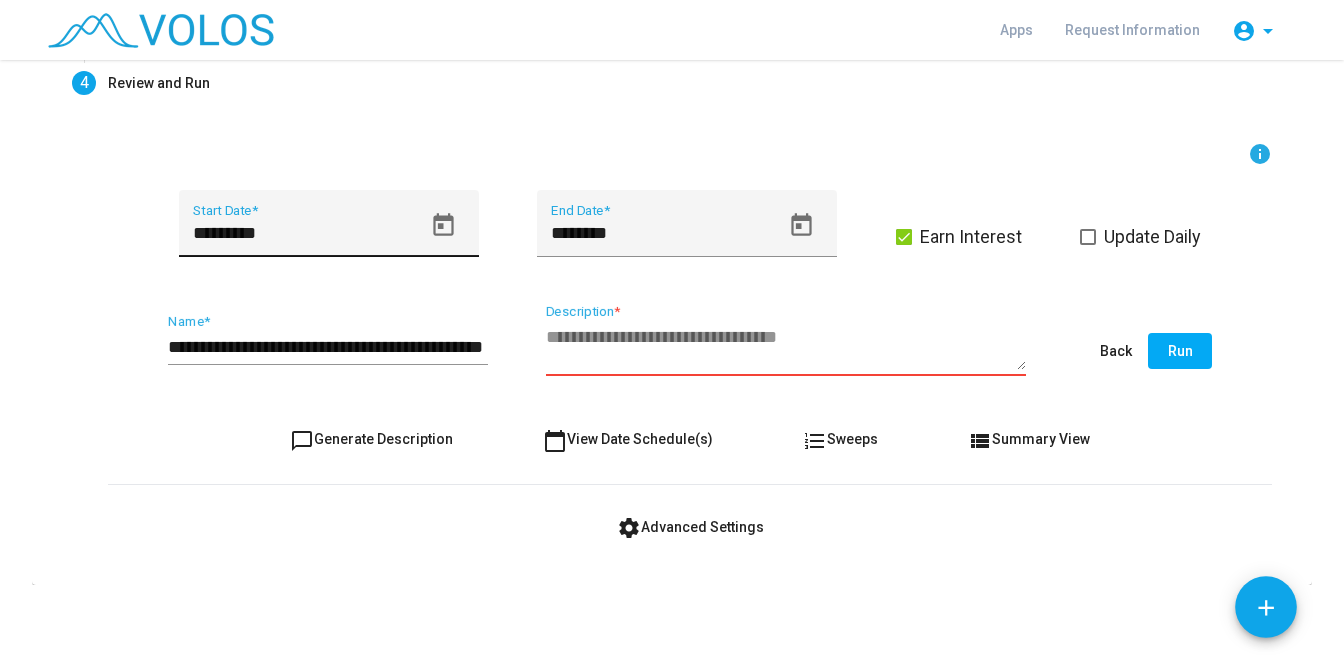 click 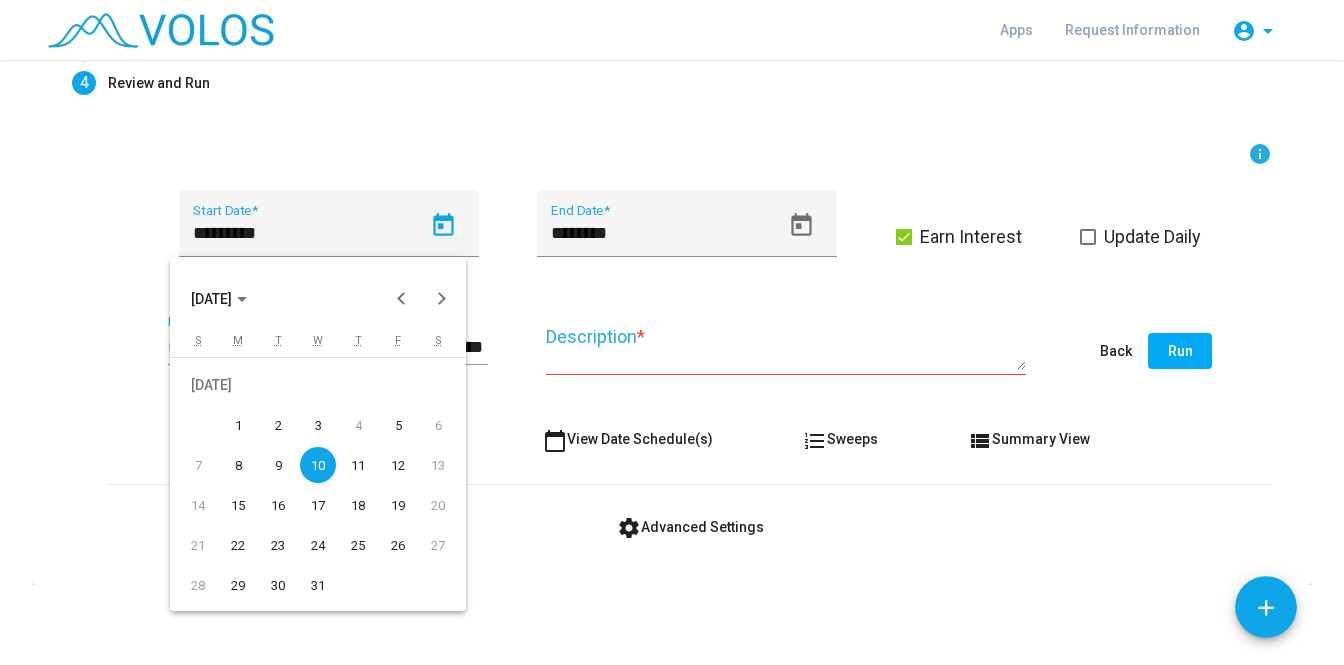 click at bounding box center [672, 332] 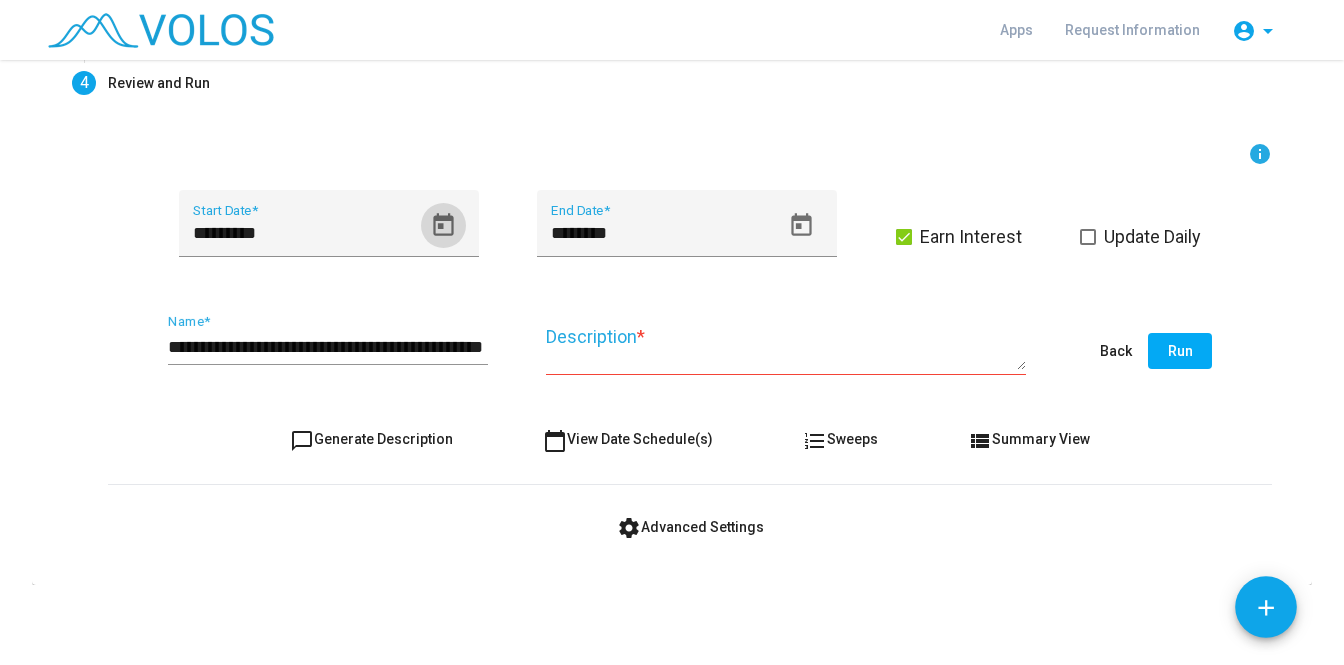 click on "Description  *" at bounding box center (786, 347) 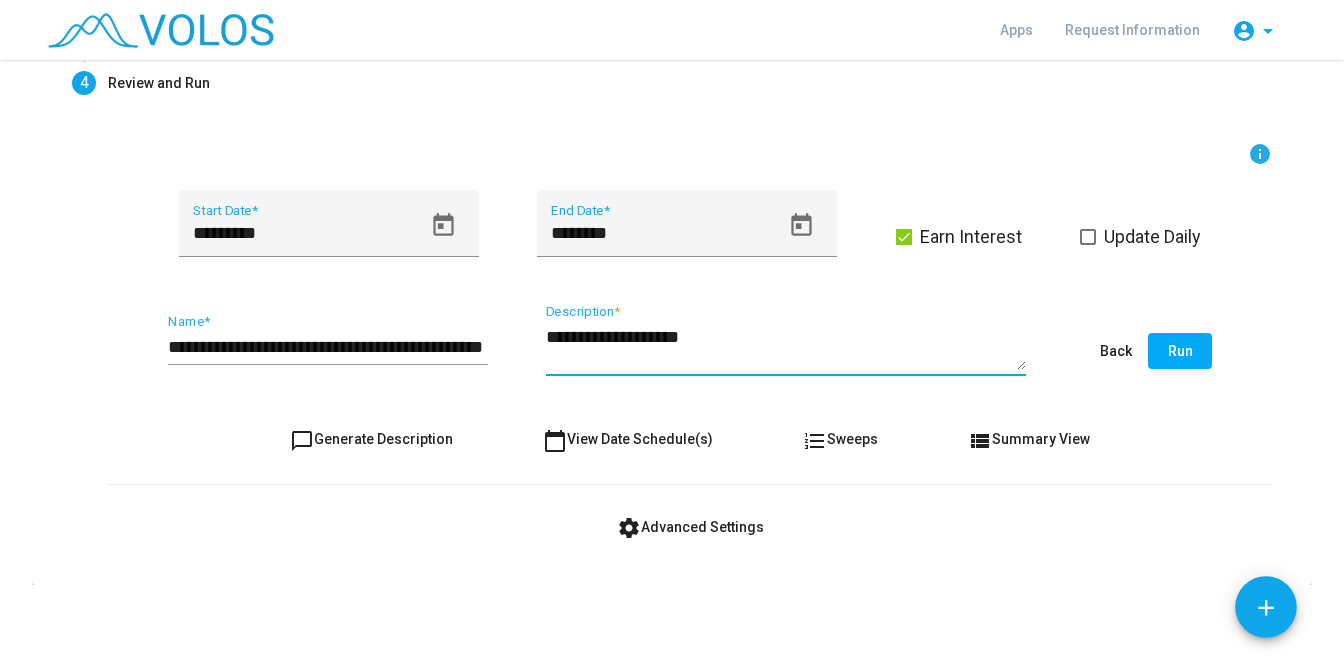 type on "**********" 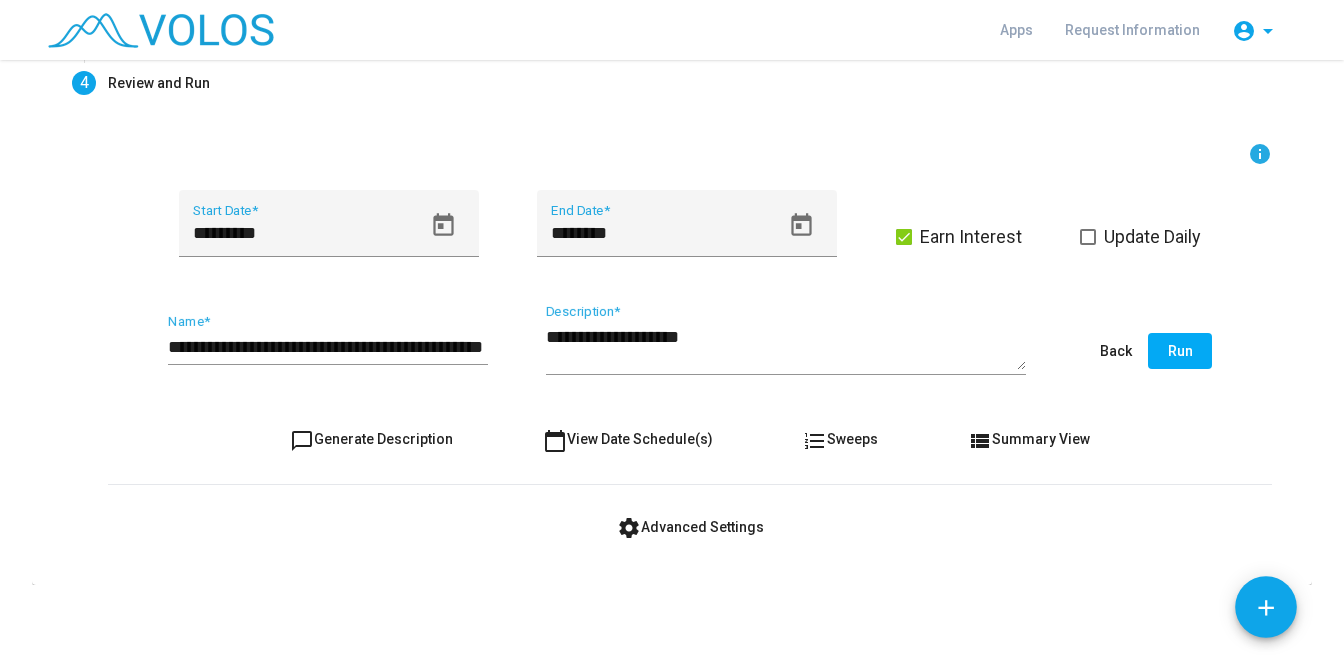 click on "settings  Advanced Settings" at bounding box center [690, 527] 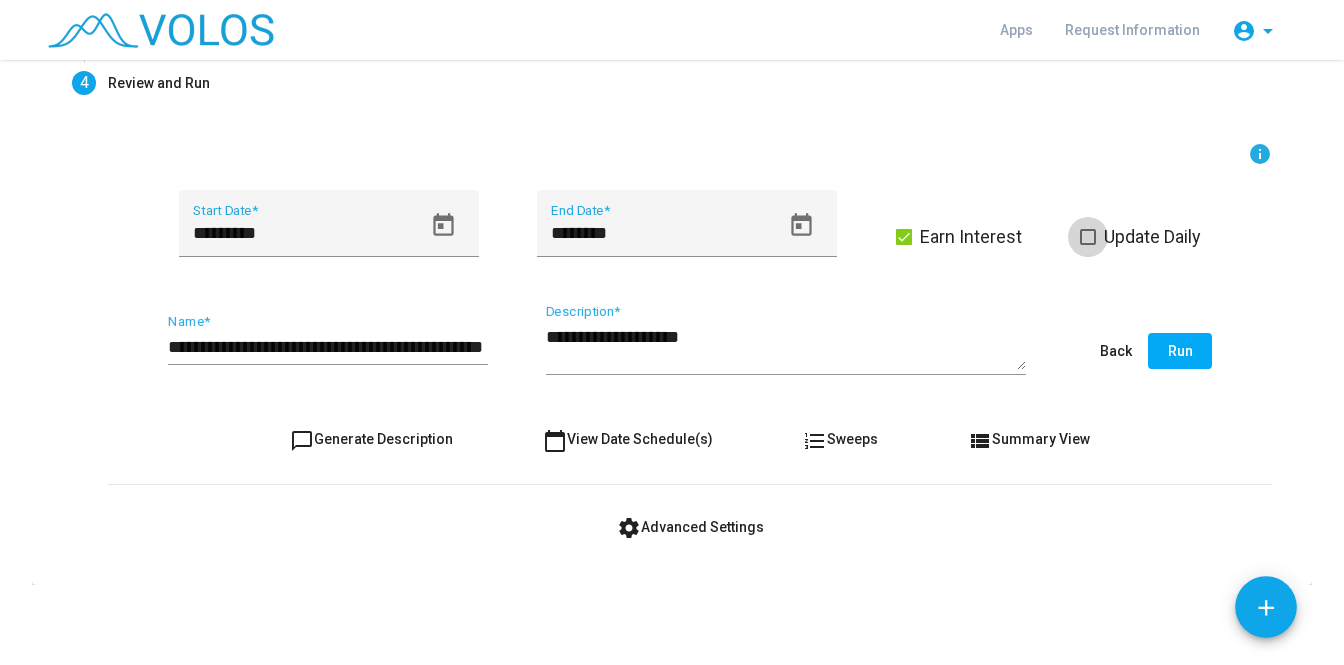 click on "Update Daily" at bounding box center (1152, 237) 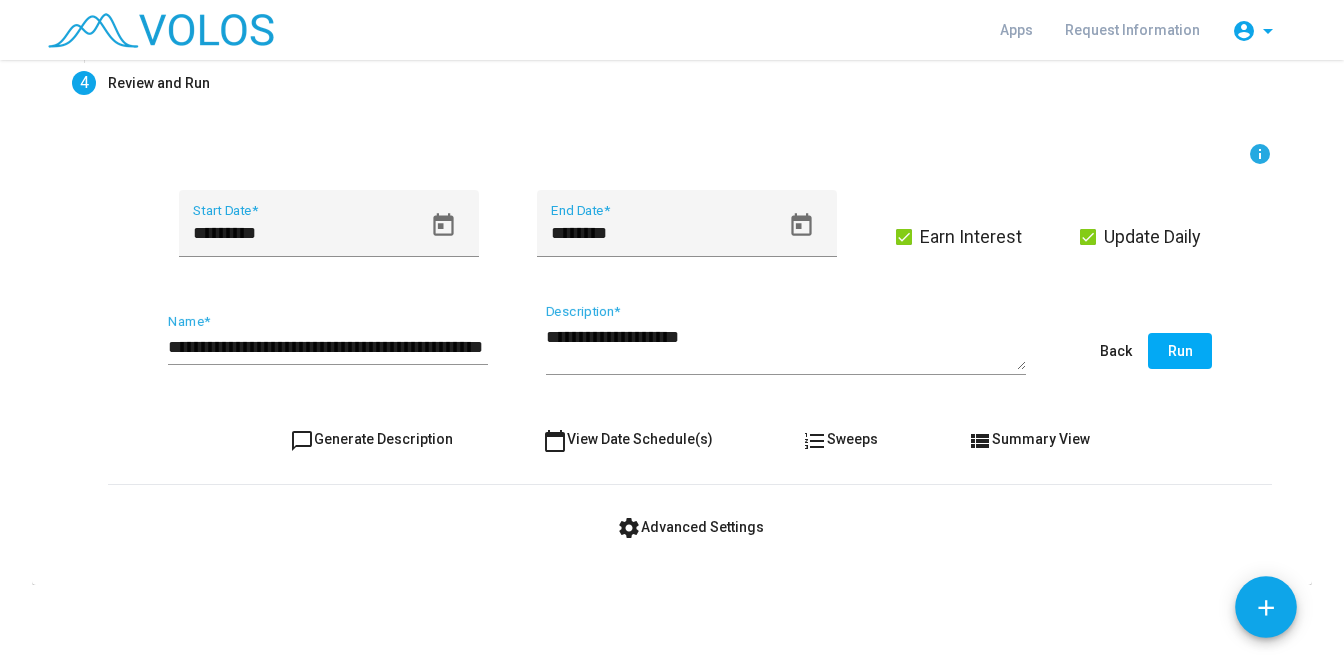 click on "Run" at bounding box center [1180, 351] 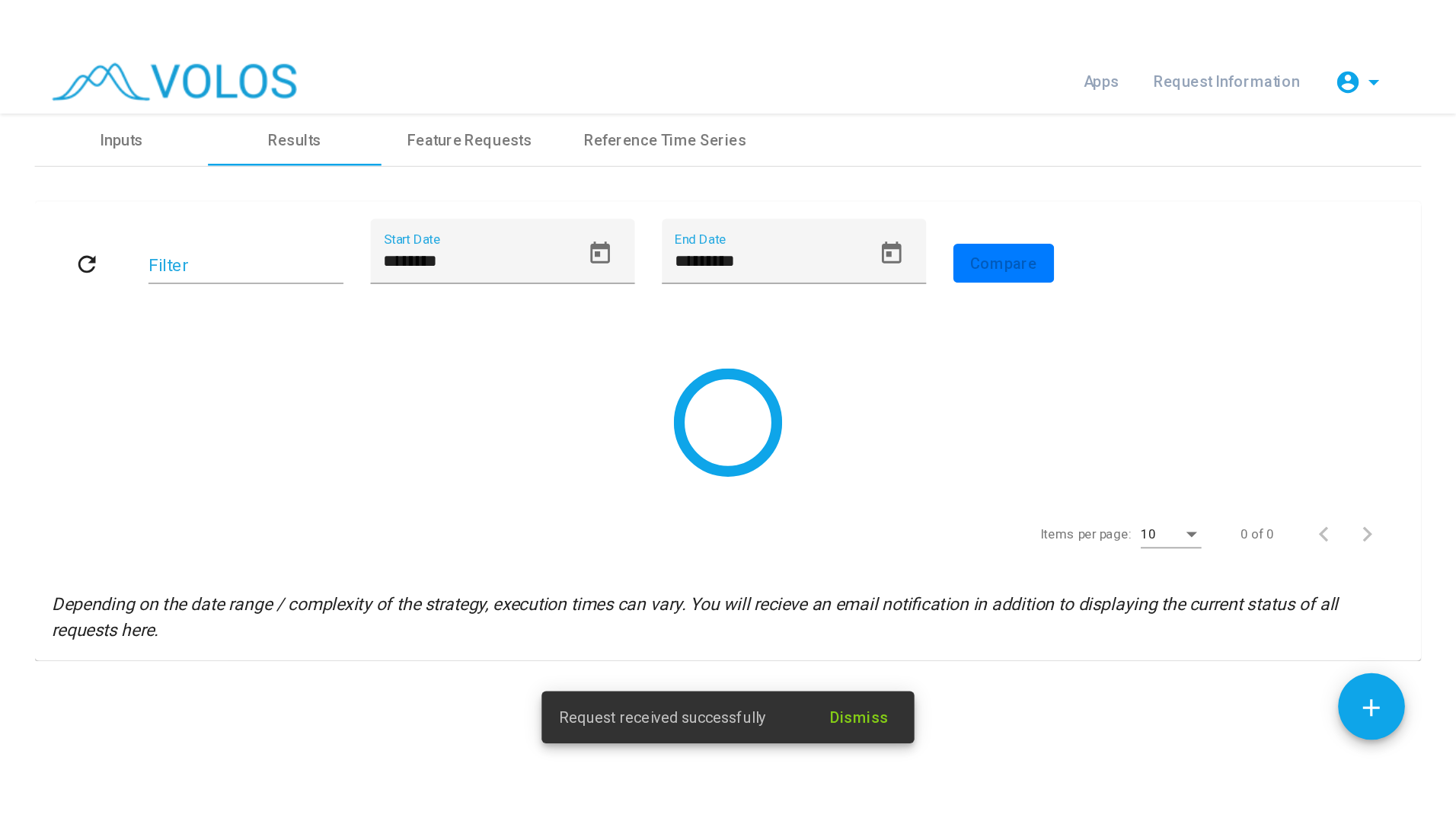 scroll, scrollTop: 0, scrollLeft: 0, axis: both 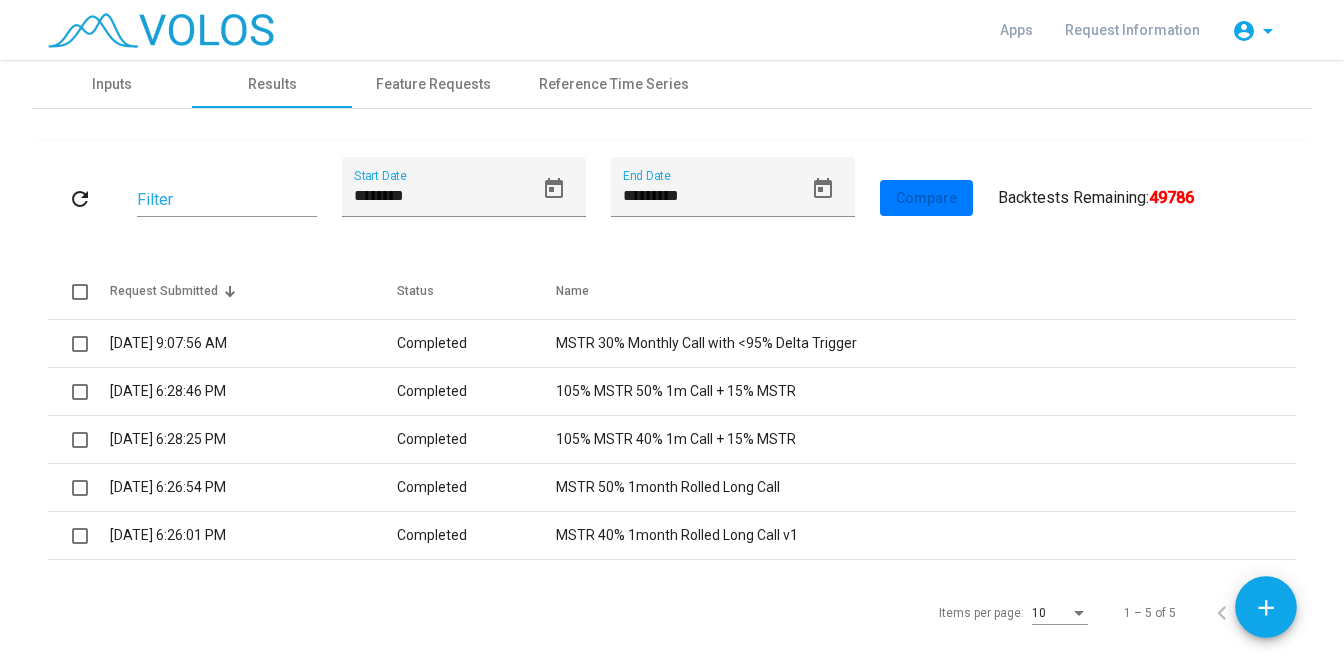 click on "Items per page:  10  1 – 5 of 5" at bounding box center [672, 613] 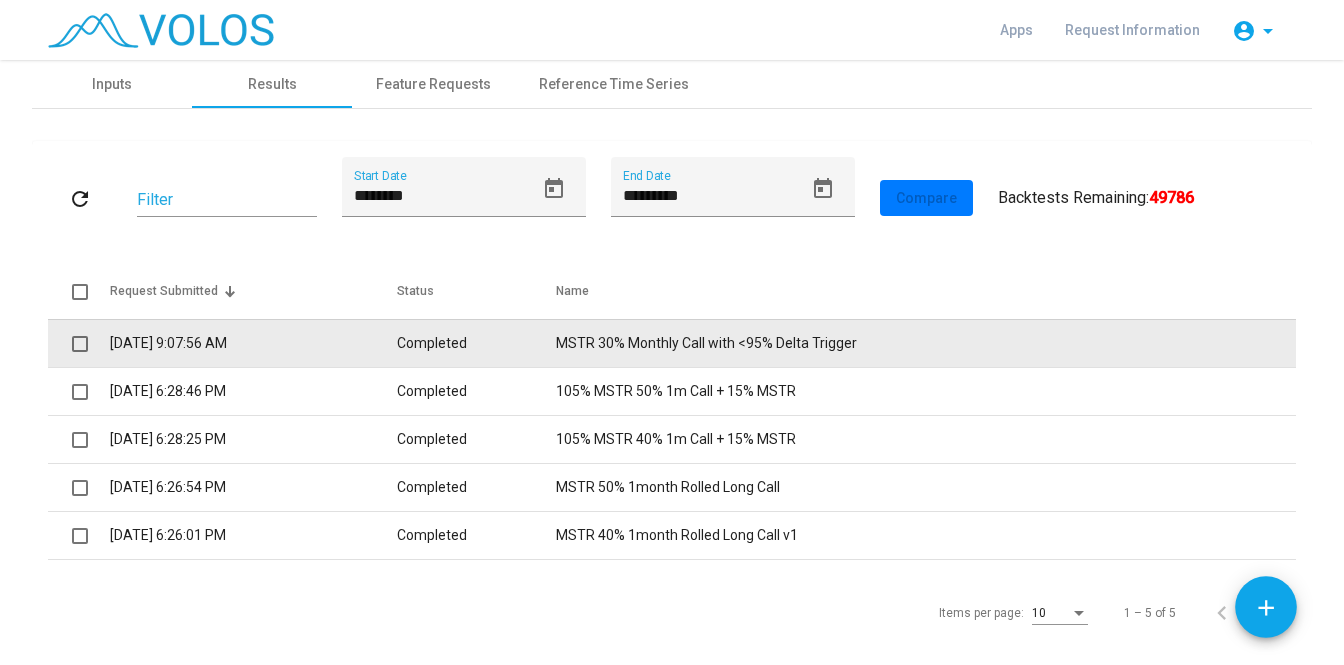 click on "MSTR 30% Monthly Call with <95% Delta Trigger" at bounding box center [926, 343] 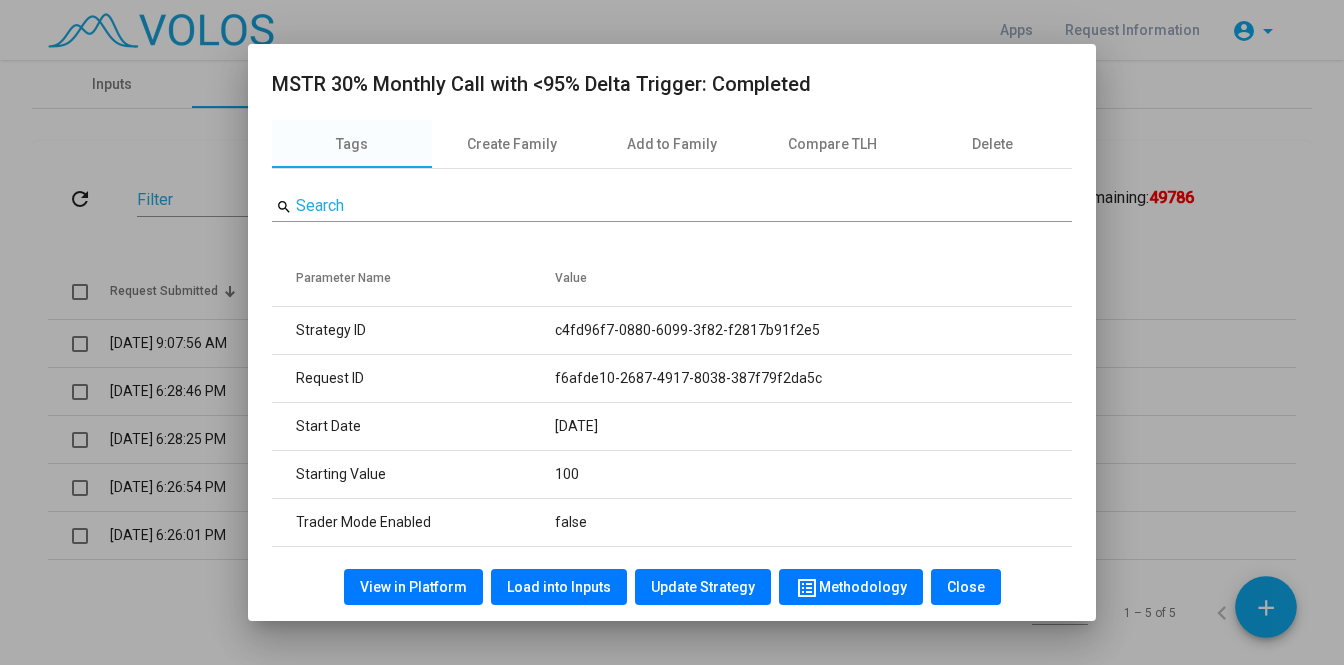 click on "View in Platform" at bounding box center (413, 587) 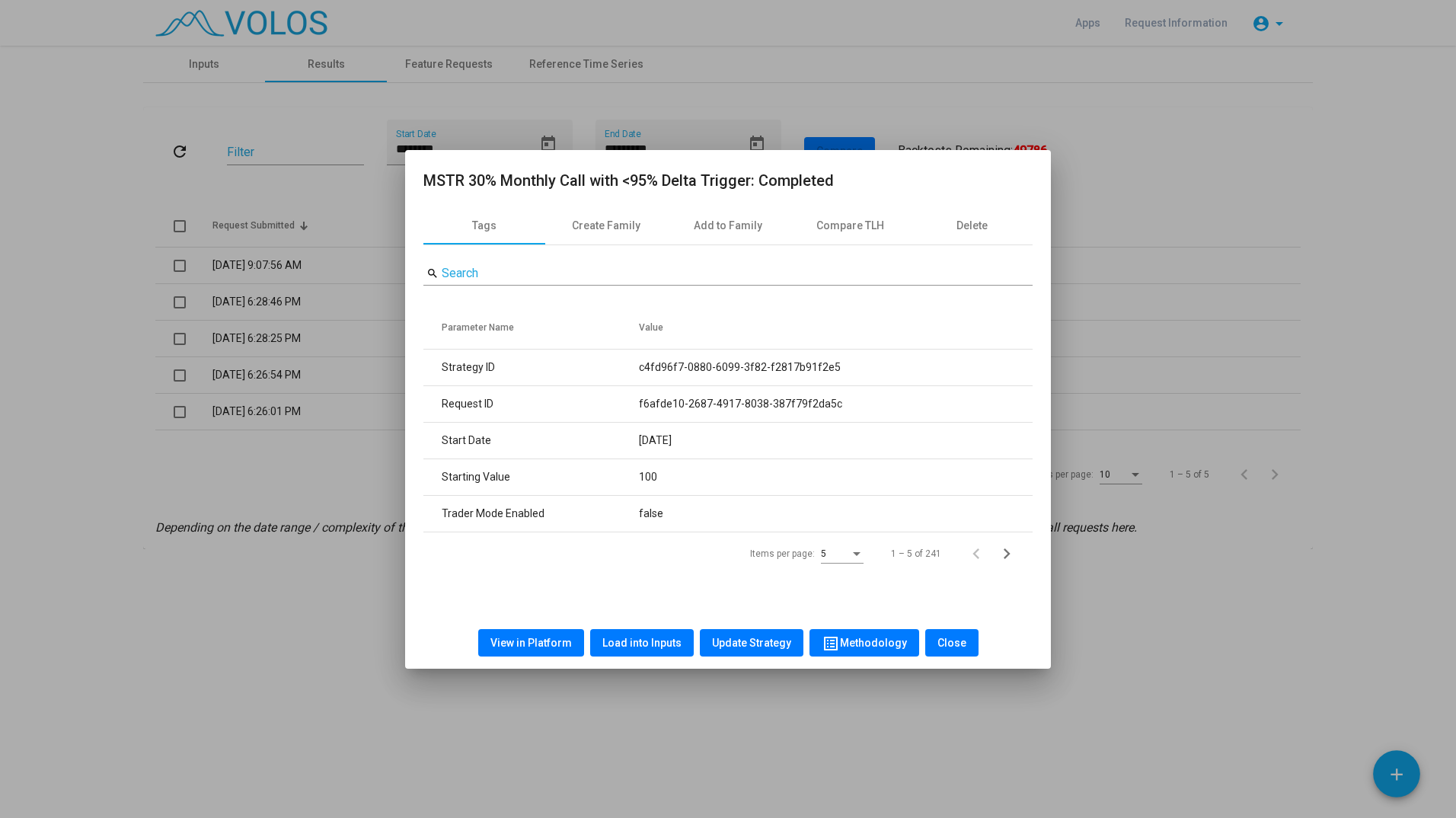 click on "Load into Inputs" at bounding box center [642, 643] 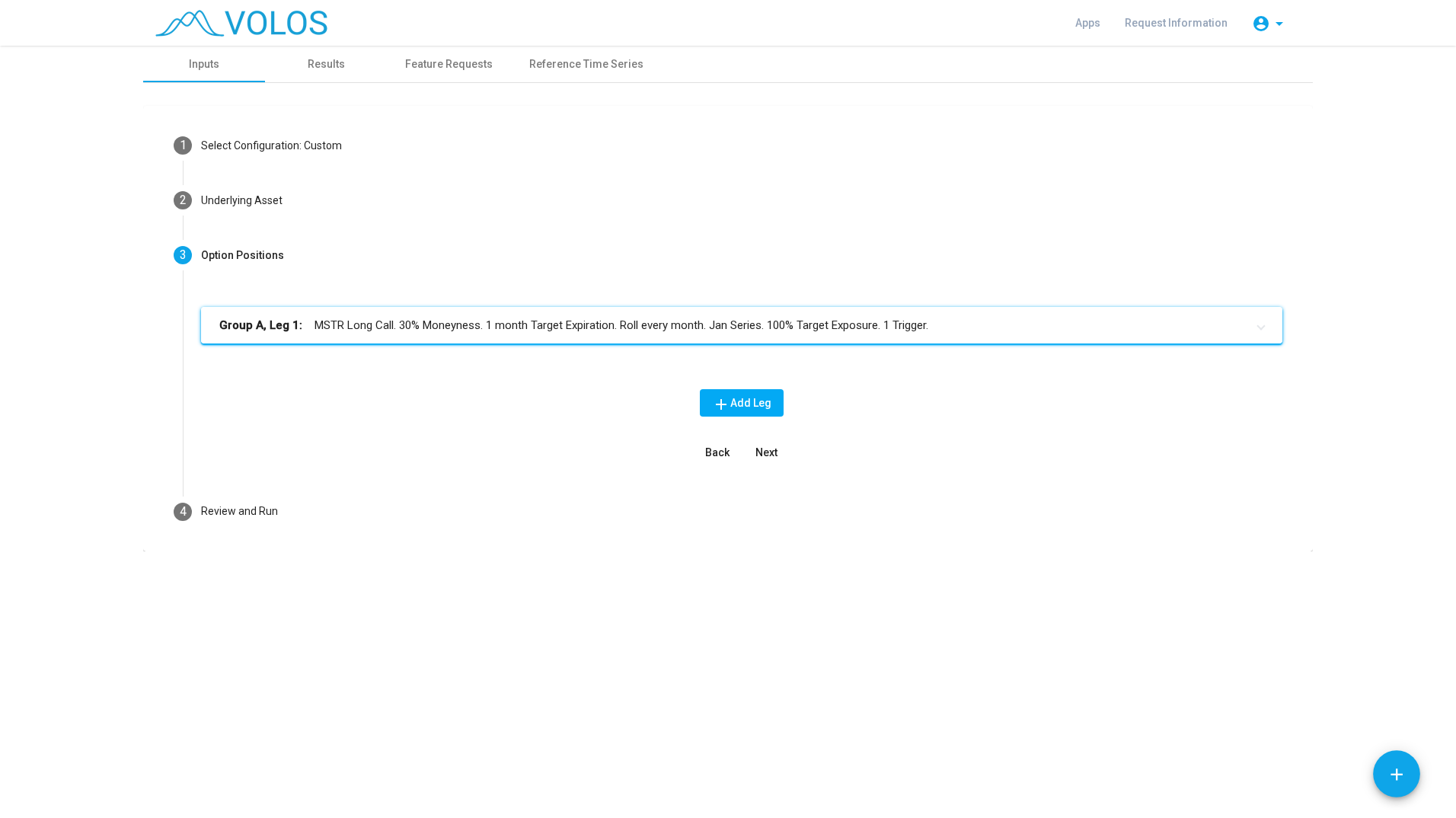 click on "Group A, Leg 1:   MSTR Long Call. 30% Moneyness. 1 month Target Expiration. Roll every month. Jan Series. 100% Target Exposure. 1 Trigger." at bounding box center (733, 325) 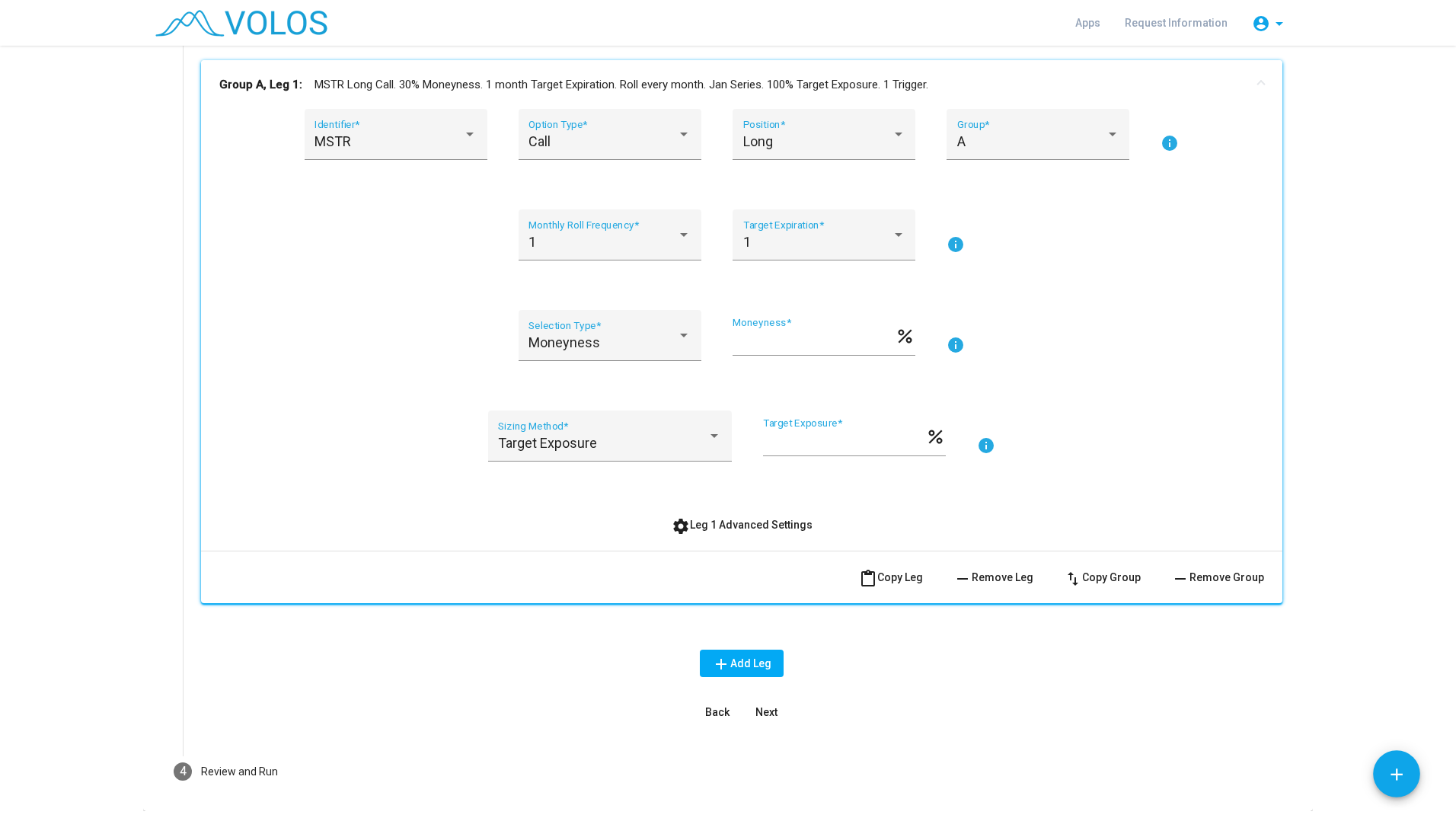 scroll, scrollTop: 248, scrollLeft: 0, axis: vertical 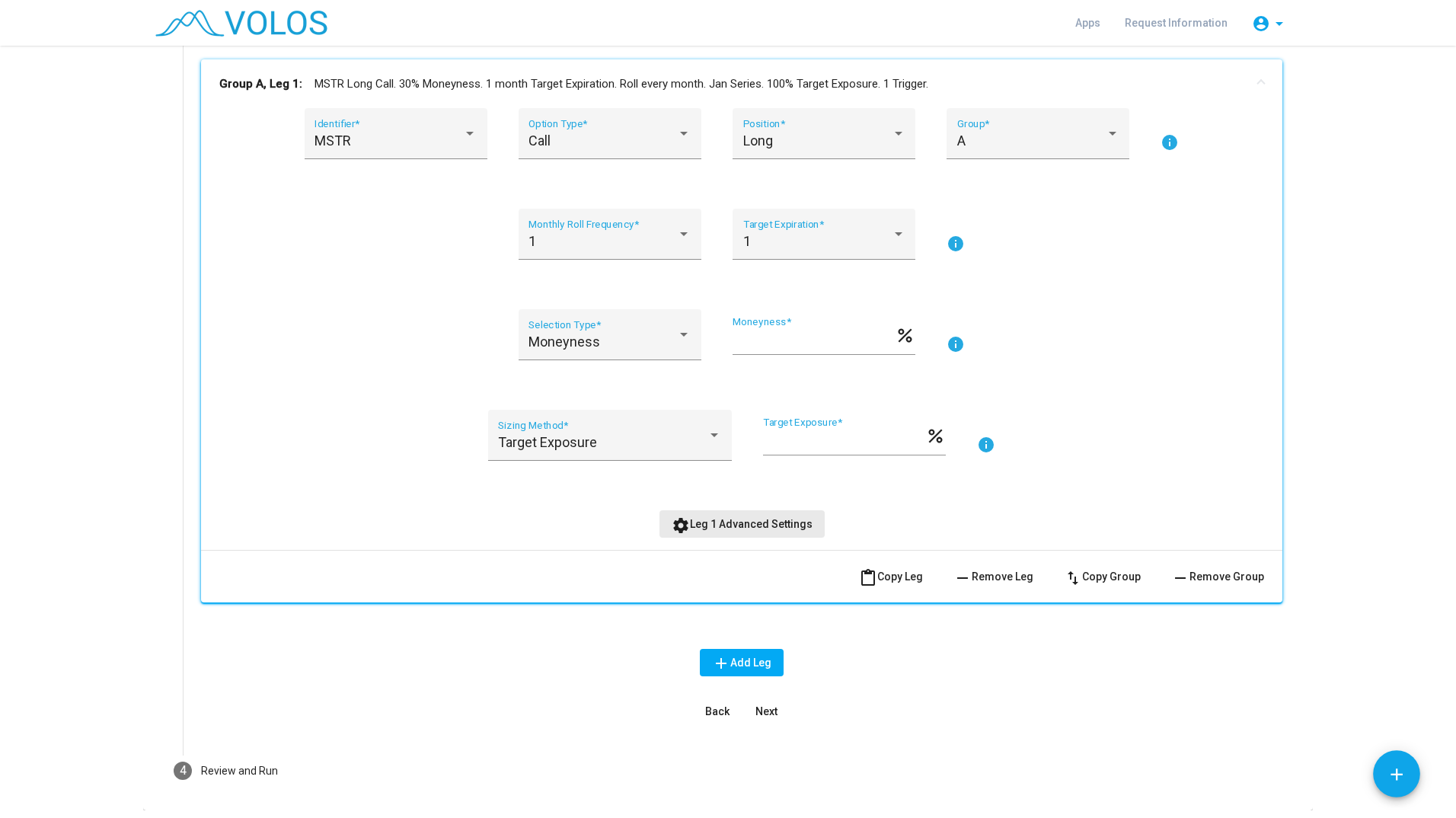 click on "settings  Leg 1 Advanced Settings" at bounding box center (742, 524) 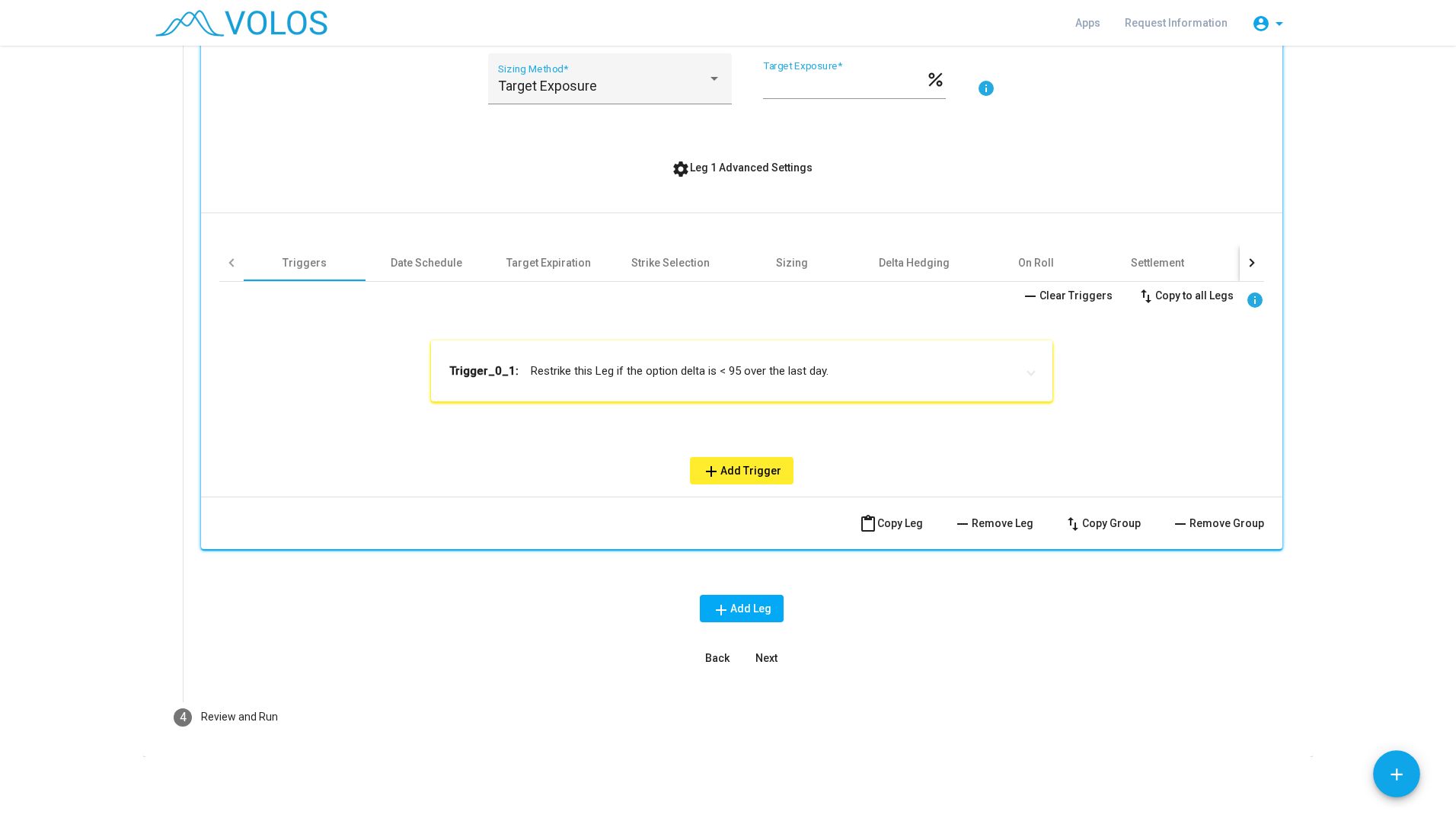 scroll, scrollTop: 604, scrollLeft: 0, axis: vertical 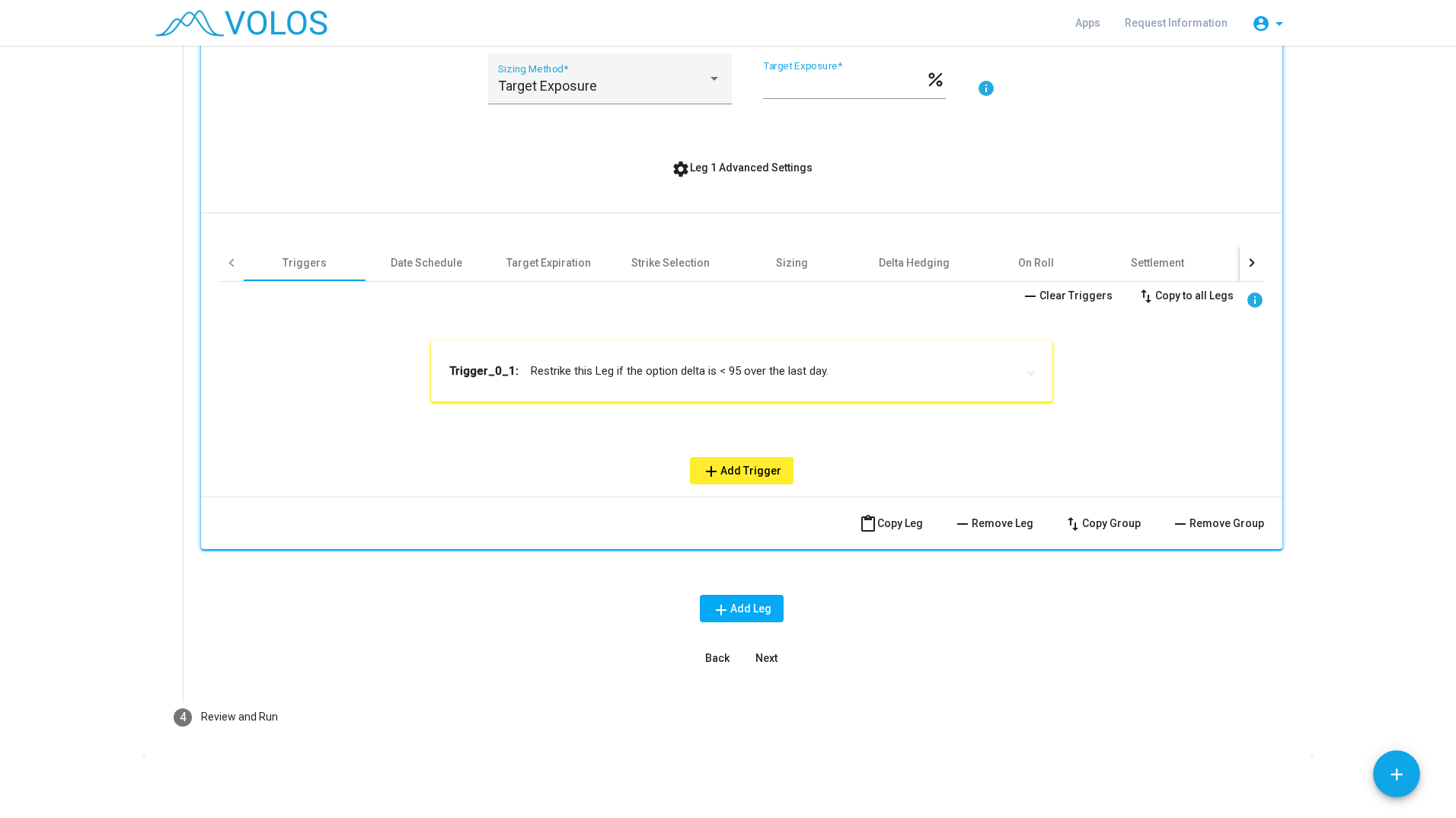 click on "Trigger_0_1:   Restrike this Leg if the option delta is < 95 over the last day." at bounding box center [733, 371] 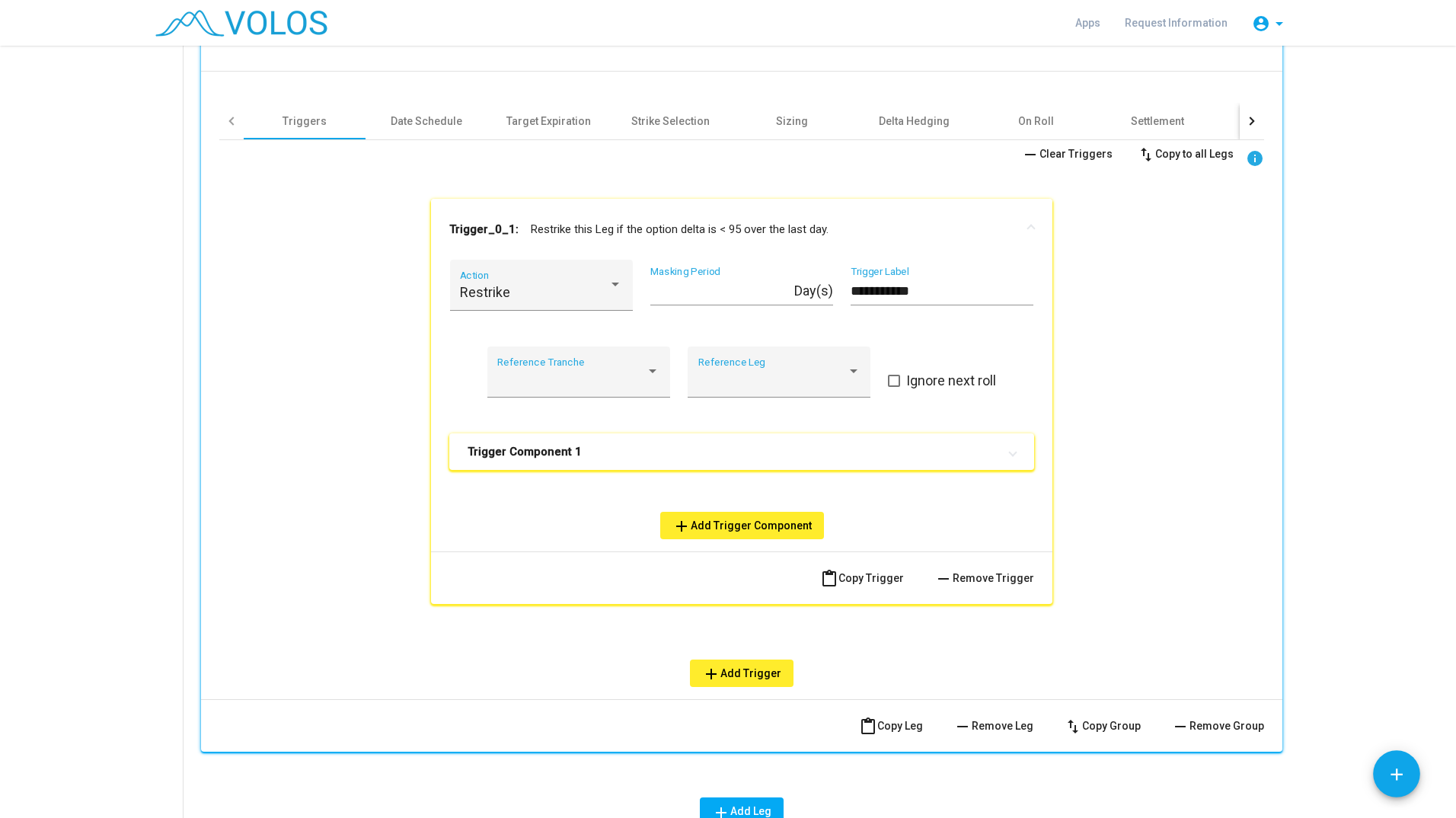 scroll, scrollTop: 746, scrollLeft: 0, axis: vertical 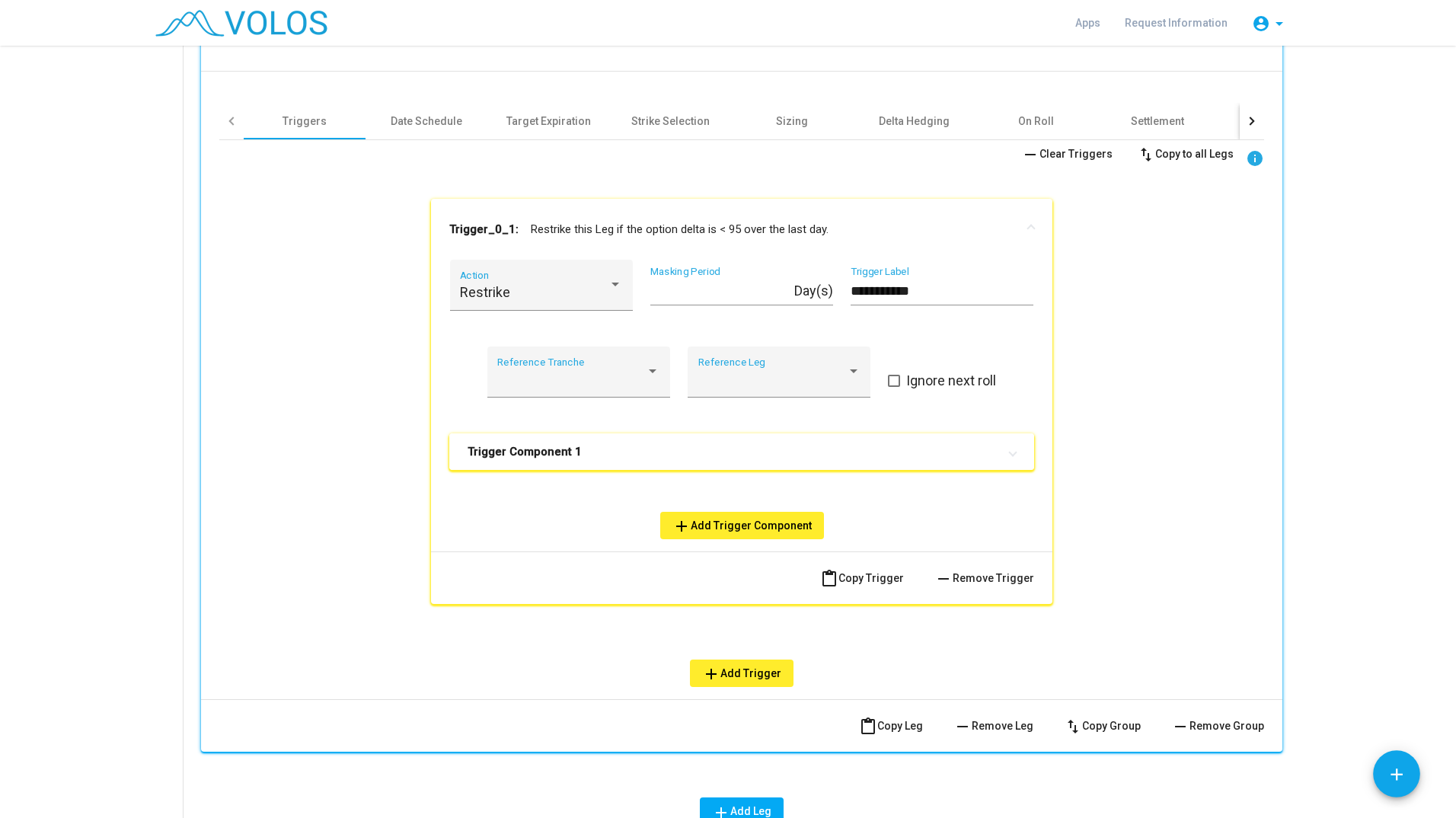 click on "Trigger Component 1" at bounding box center (742, 452) 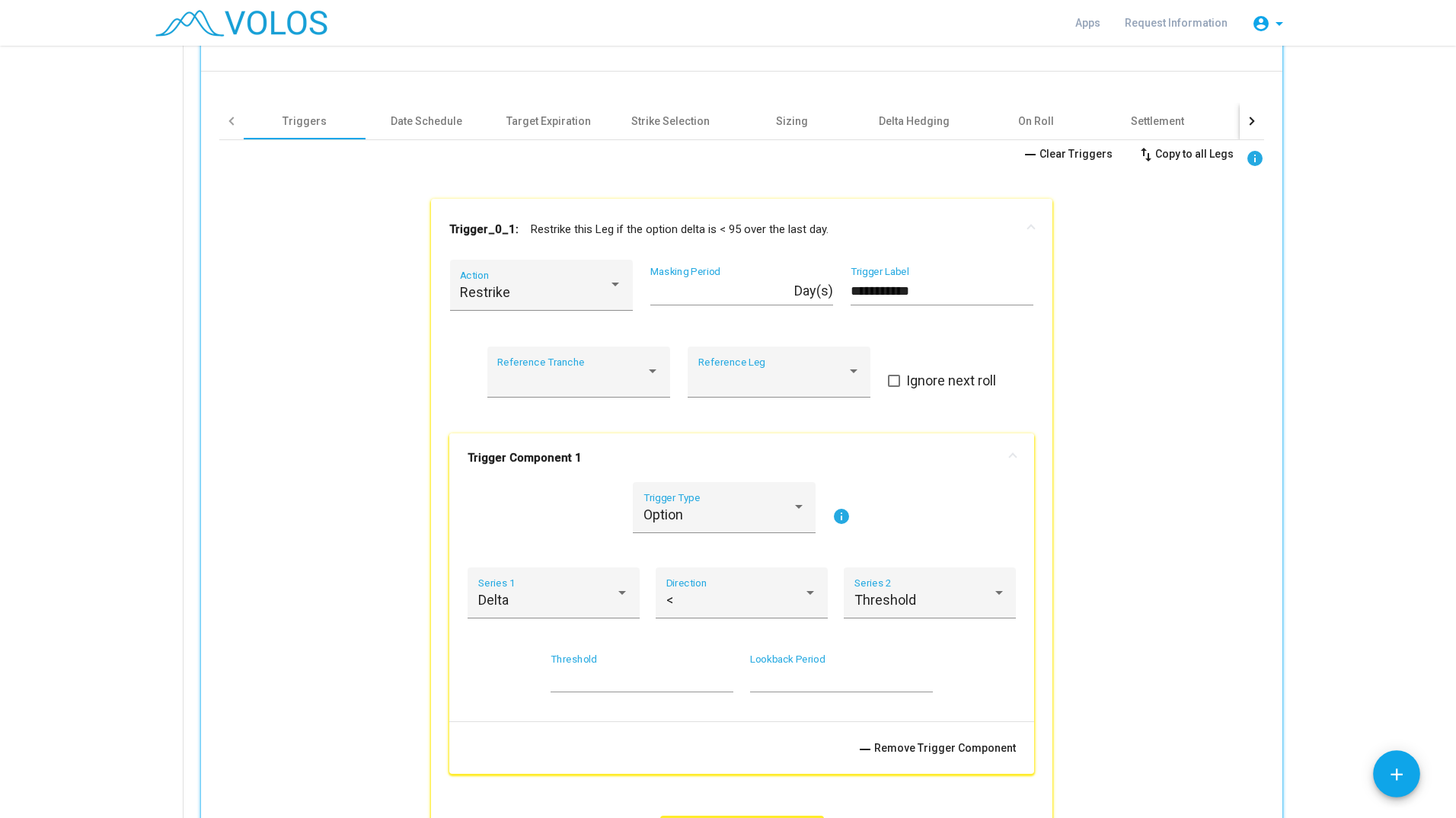 scroll, scrollTop: 871, scrollLeft: 0, axis: vertical 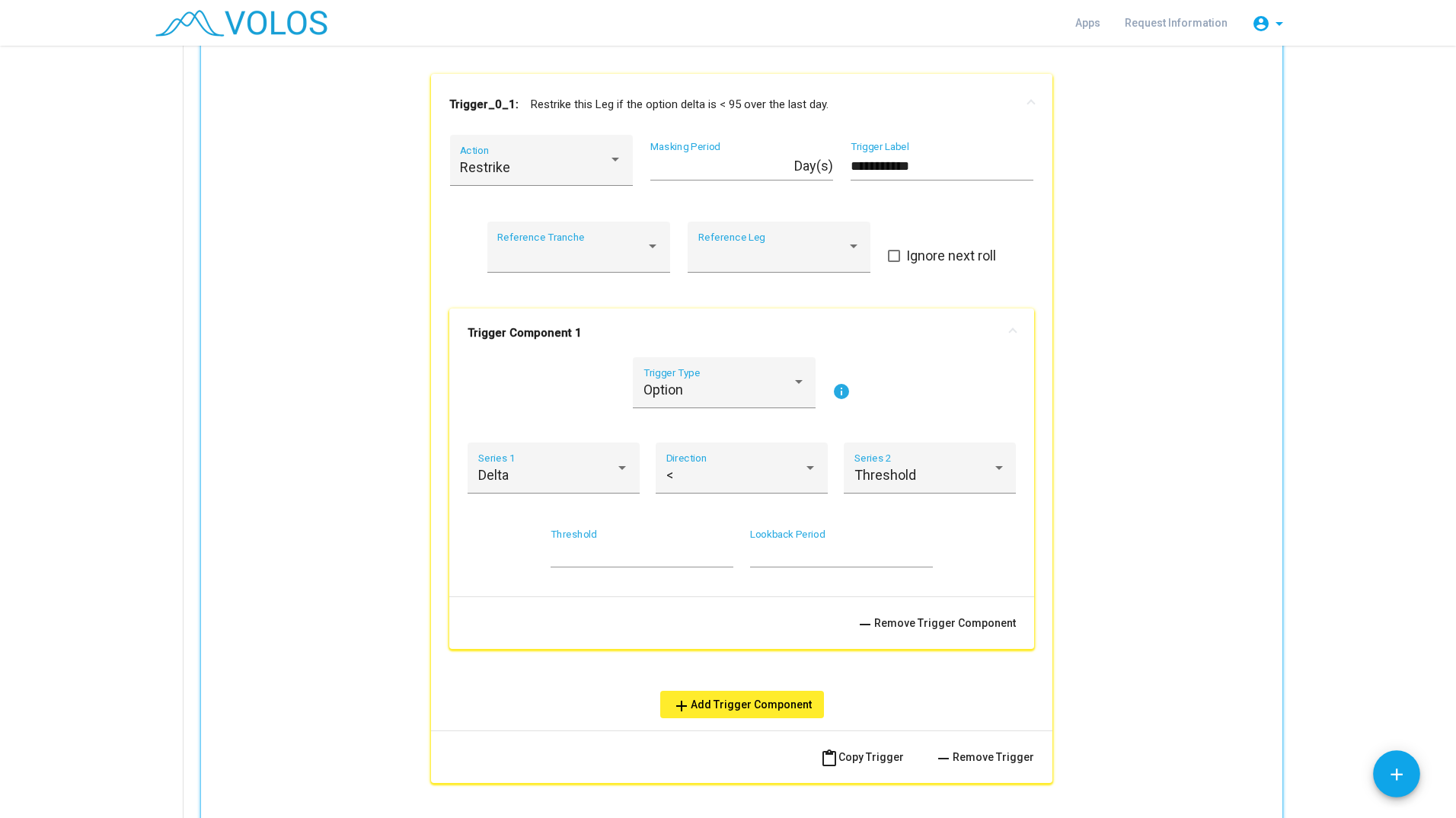 click on "** Threshold" at bounding box center [642, 548] 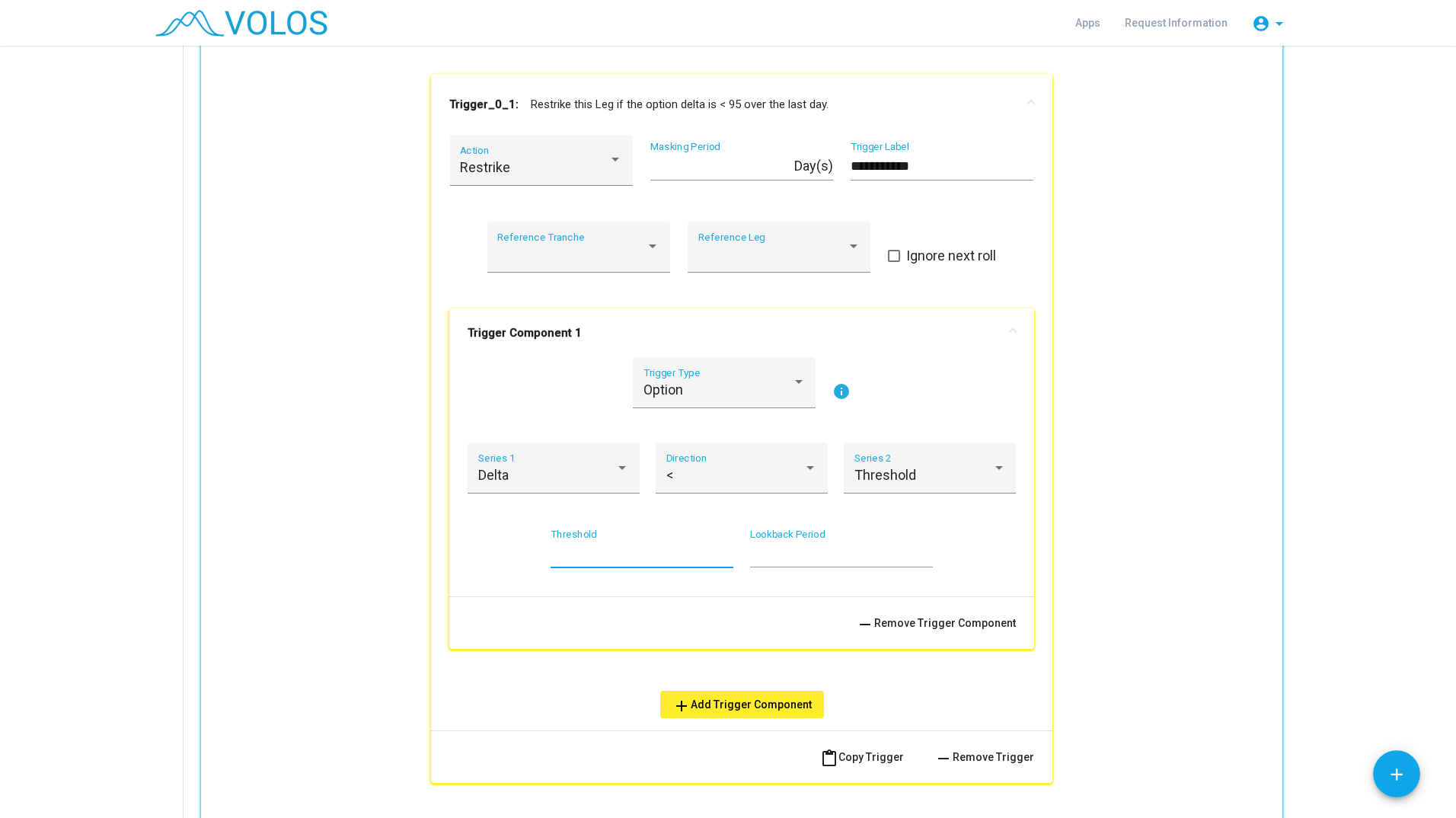 click on "** Threshold" at bounding box center [642, 548] 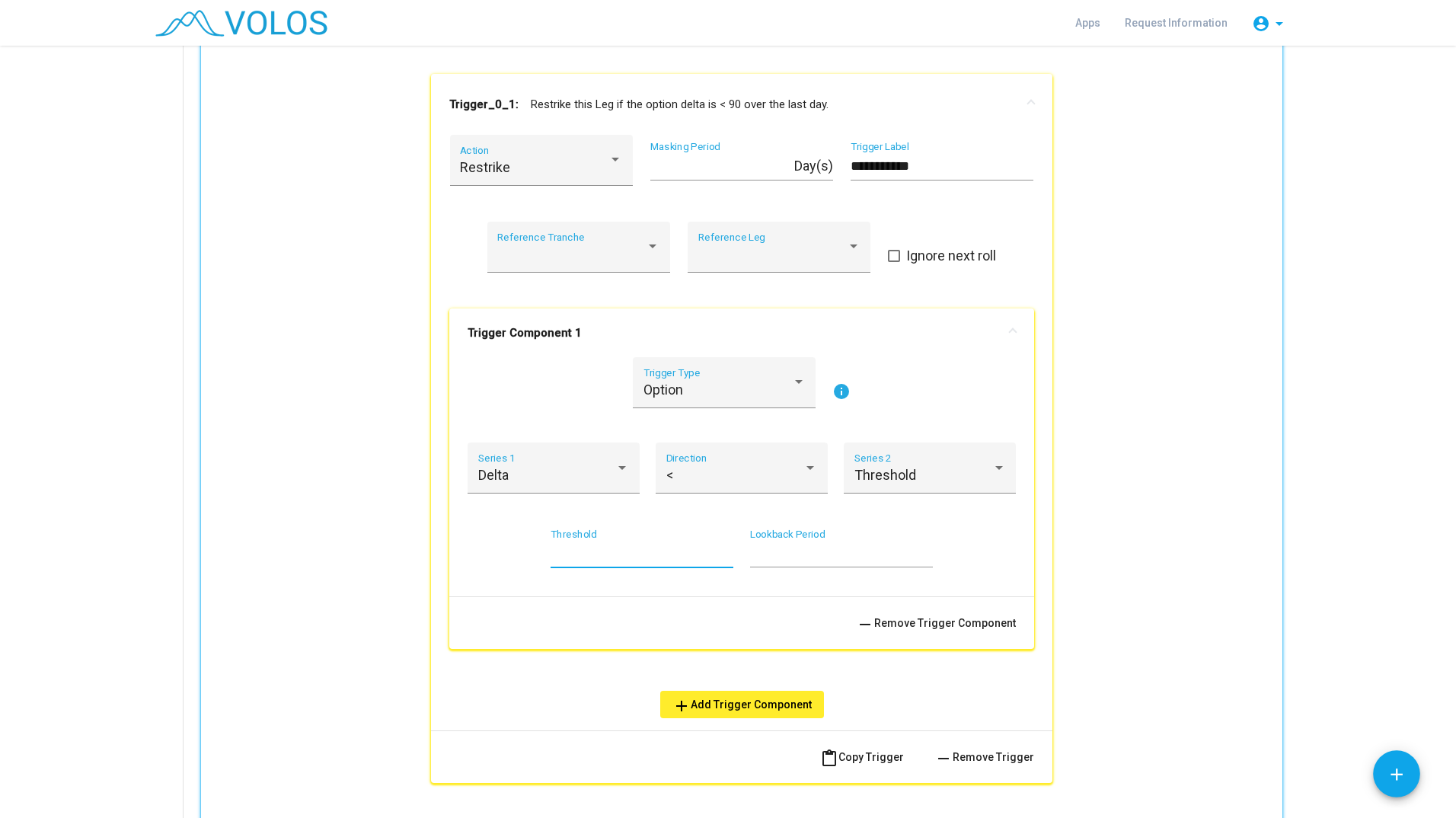 type on "**" 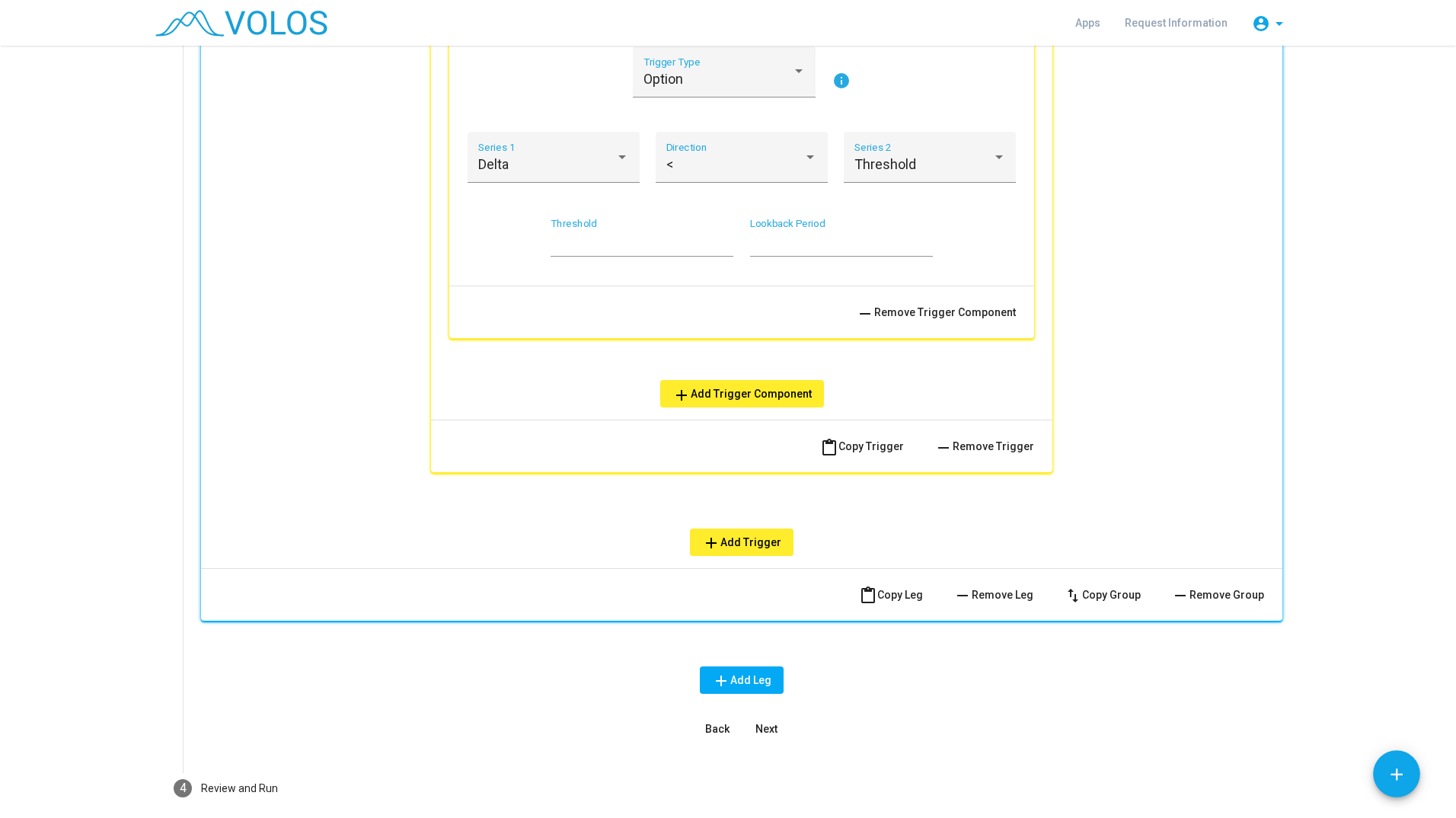 scroll, scrollTop: 1181, scrollLeft: 0, axis: vertical 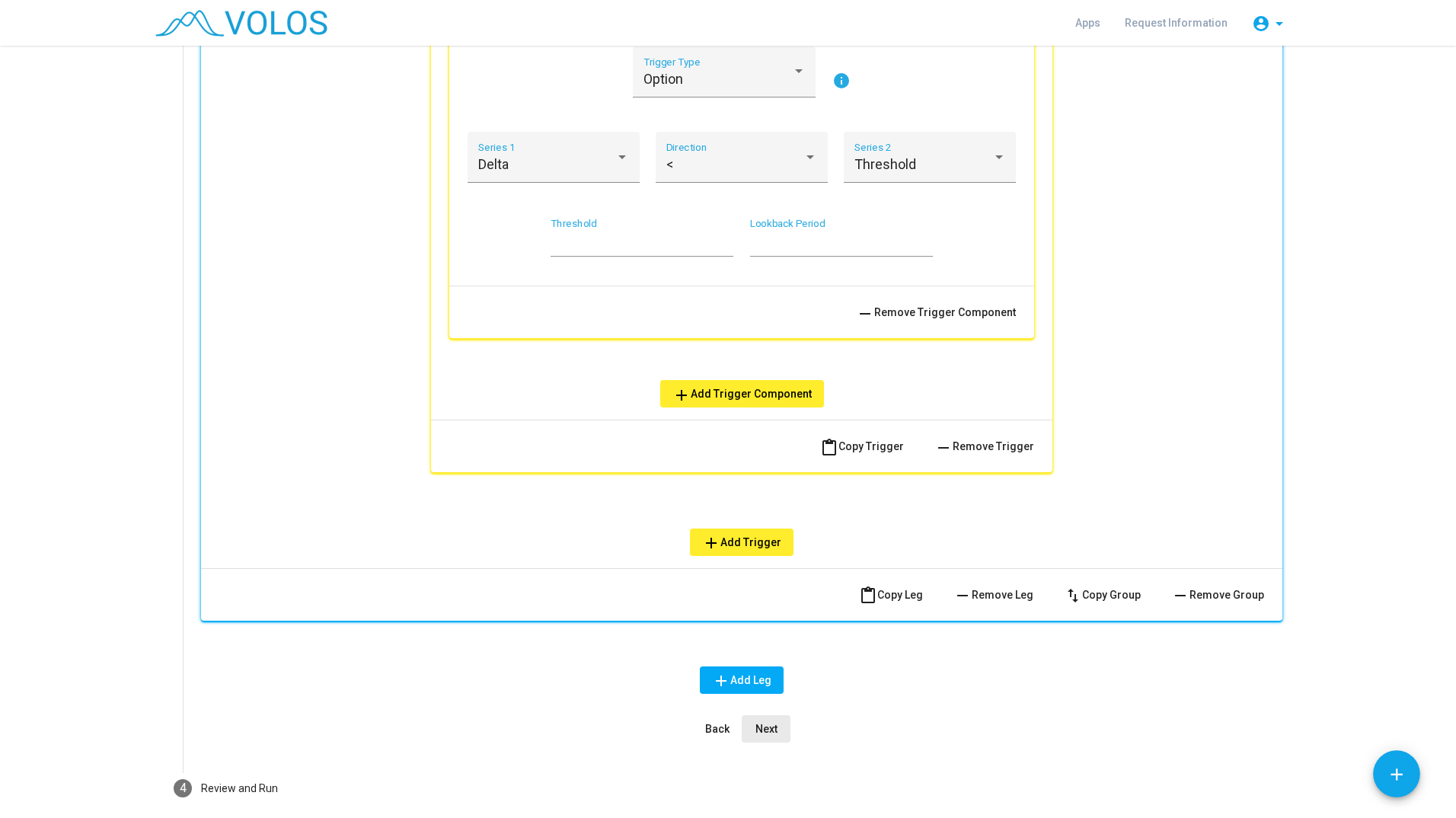 click on "Next" at bounding box center (766, 729) 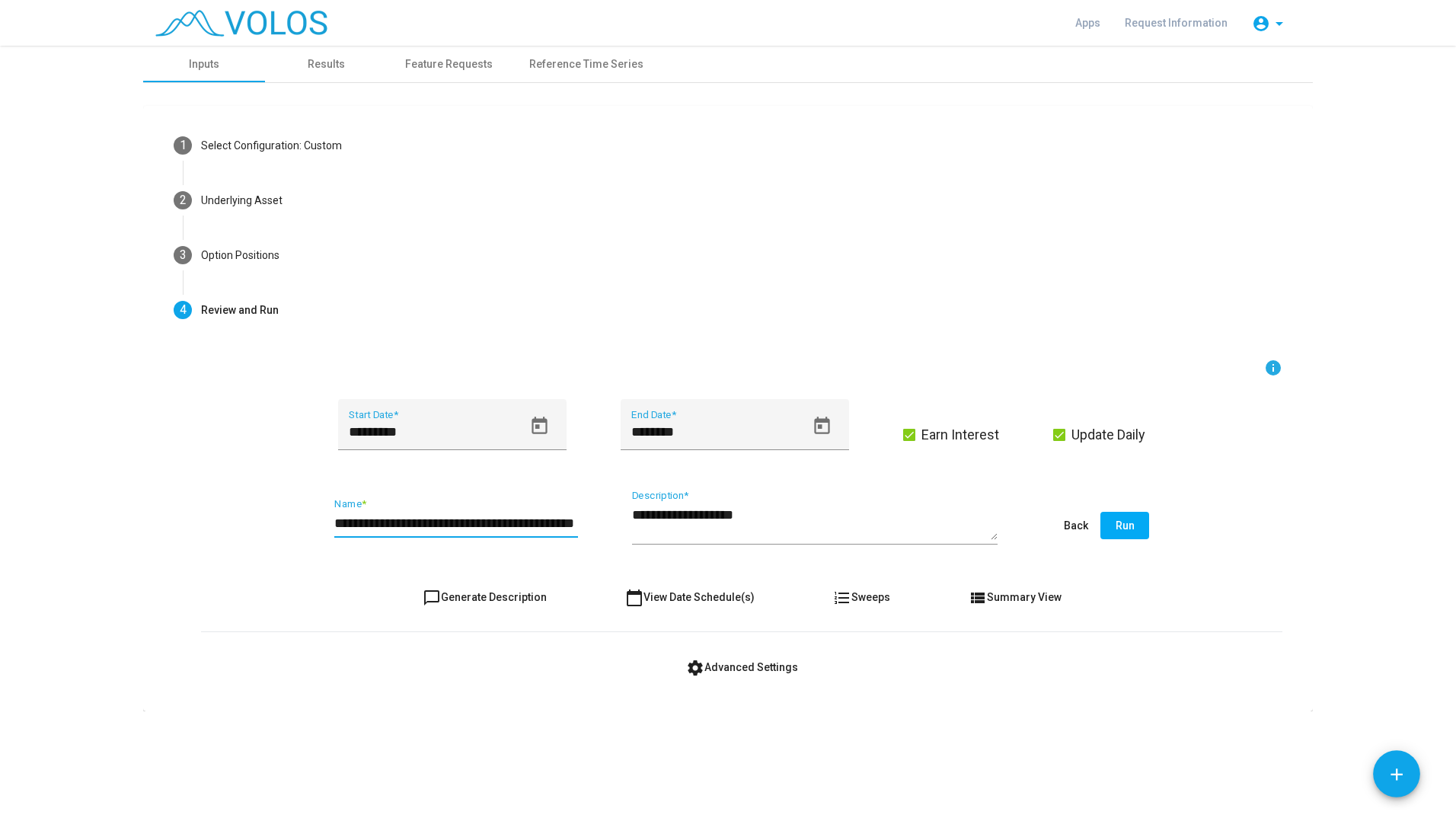 click on "**********" at bounding box center (456, 523) 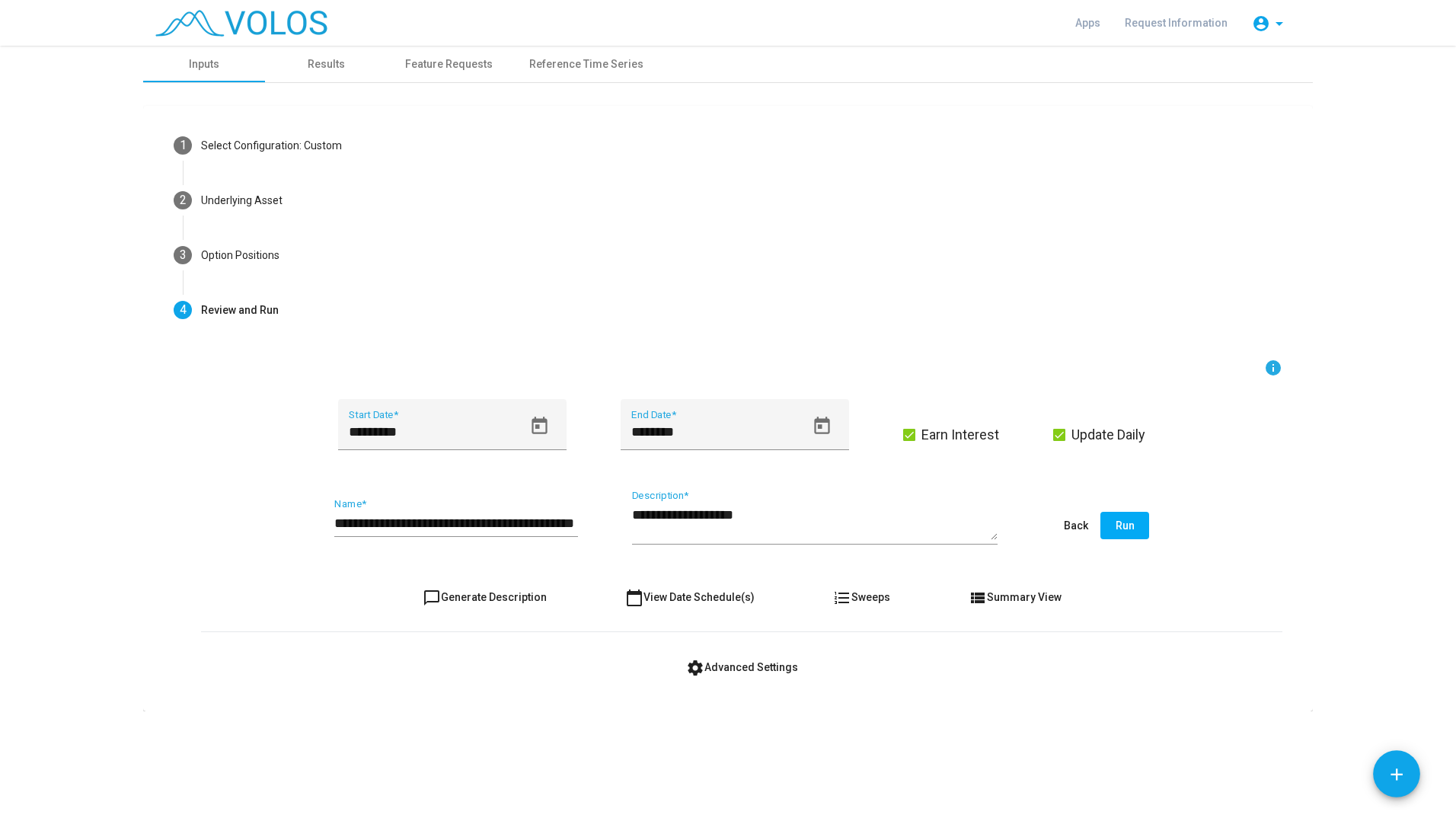 click on "Run" at bounding box center (1125, 526) 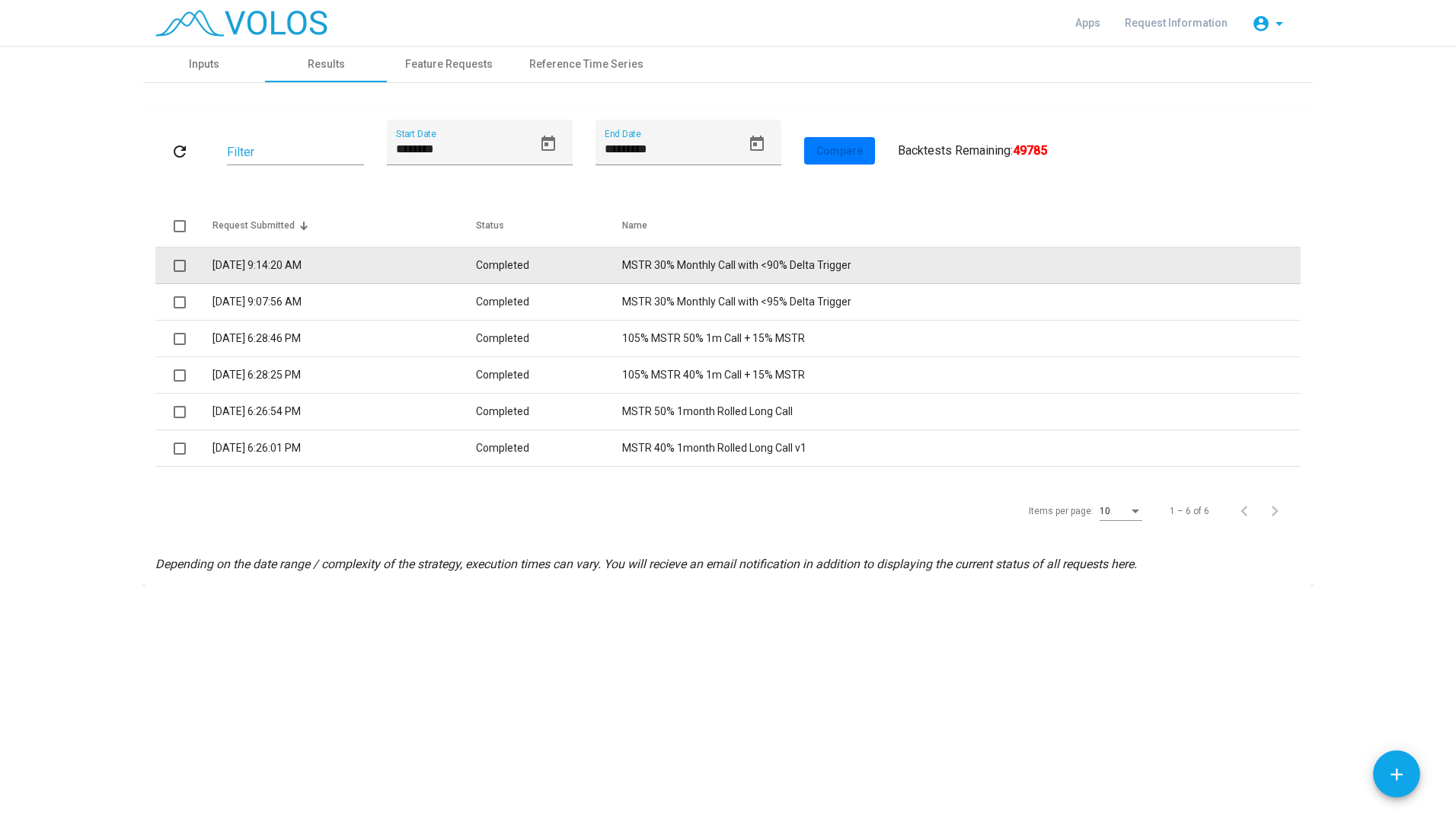 click on "7/10/2025 9:14:20 AM" at bounding box center [344, 266] 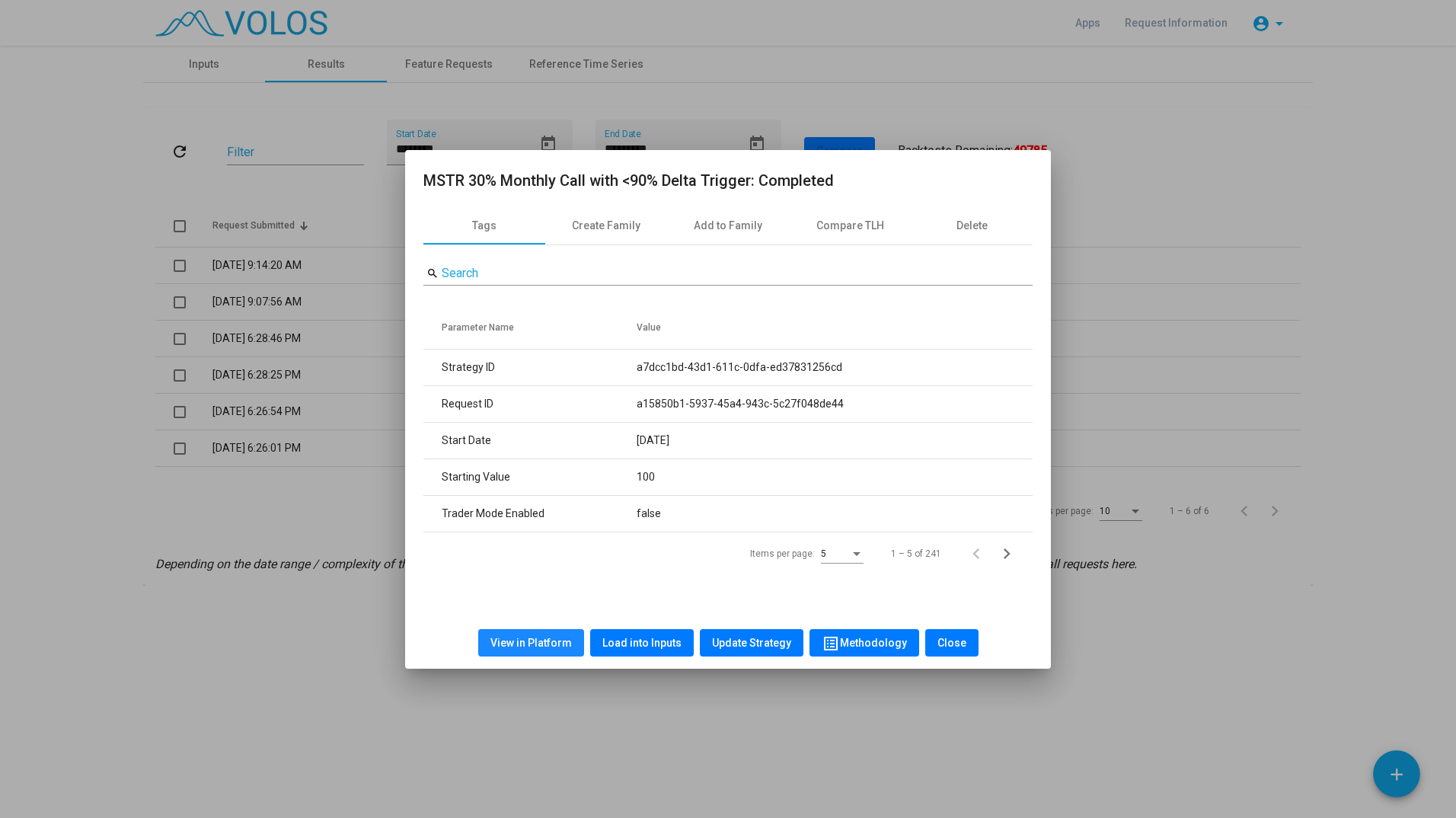 click on "View in Platform" at bounding box center (531, 643) 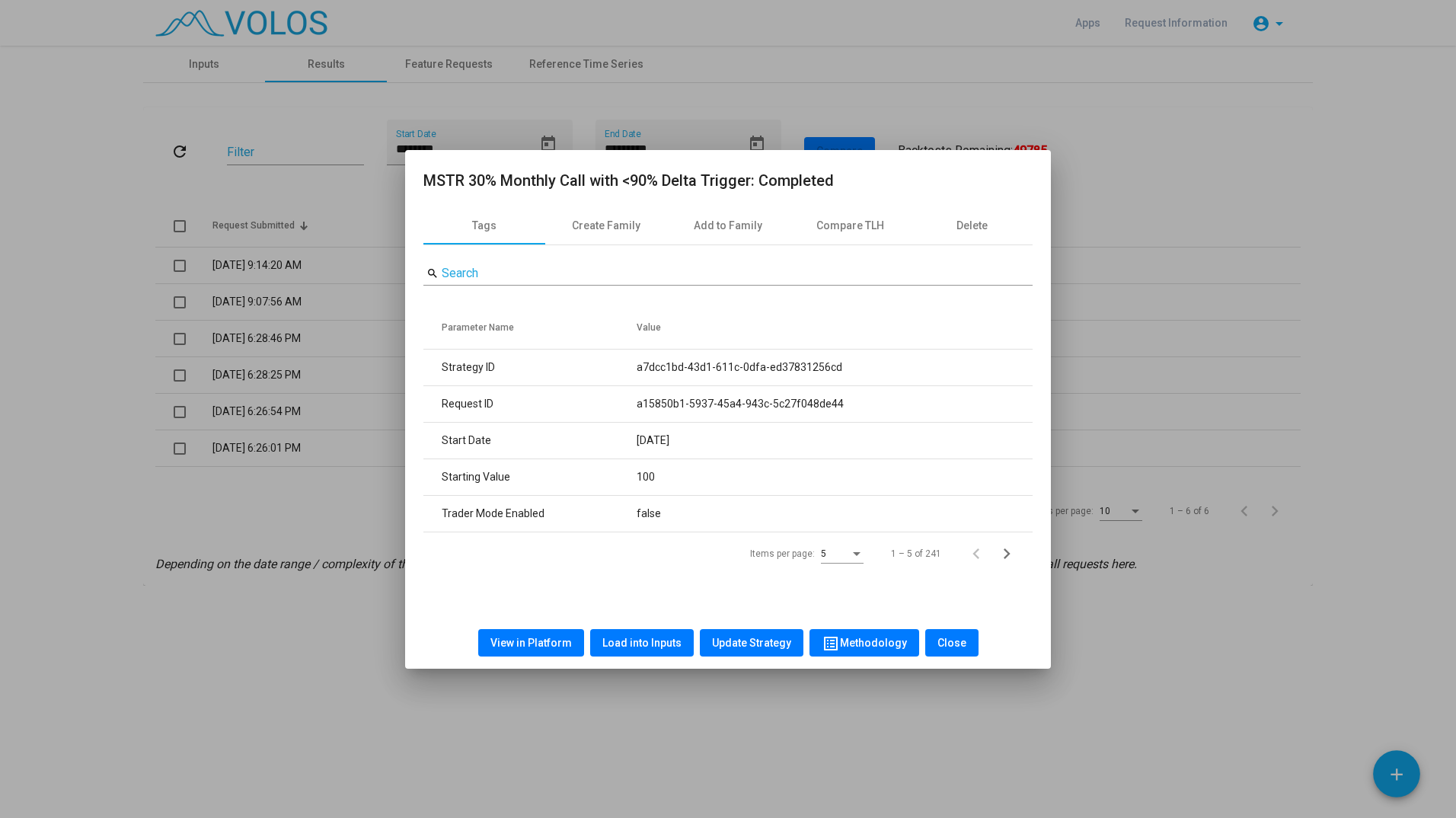 click at bounding box center [728, 409] 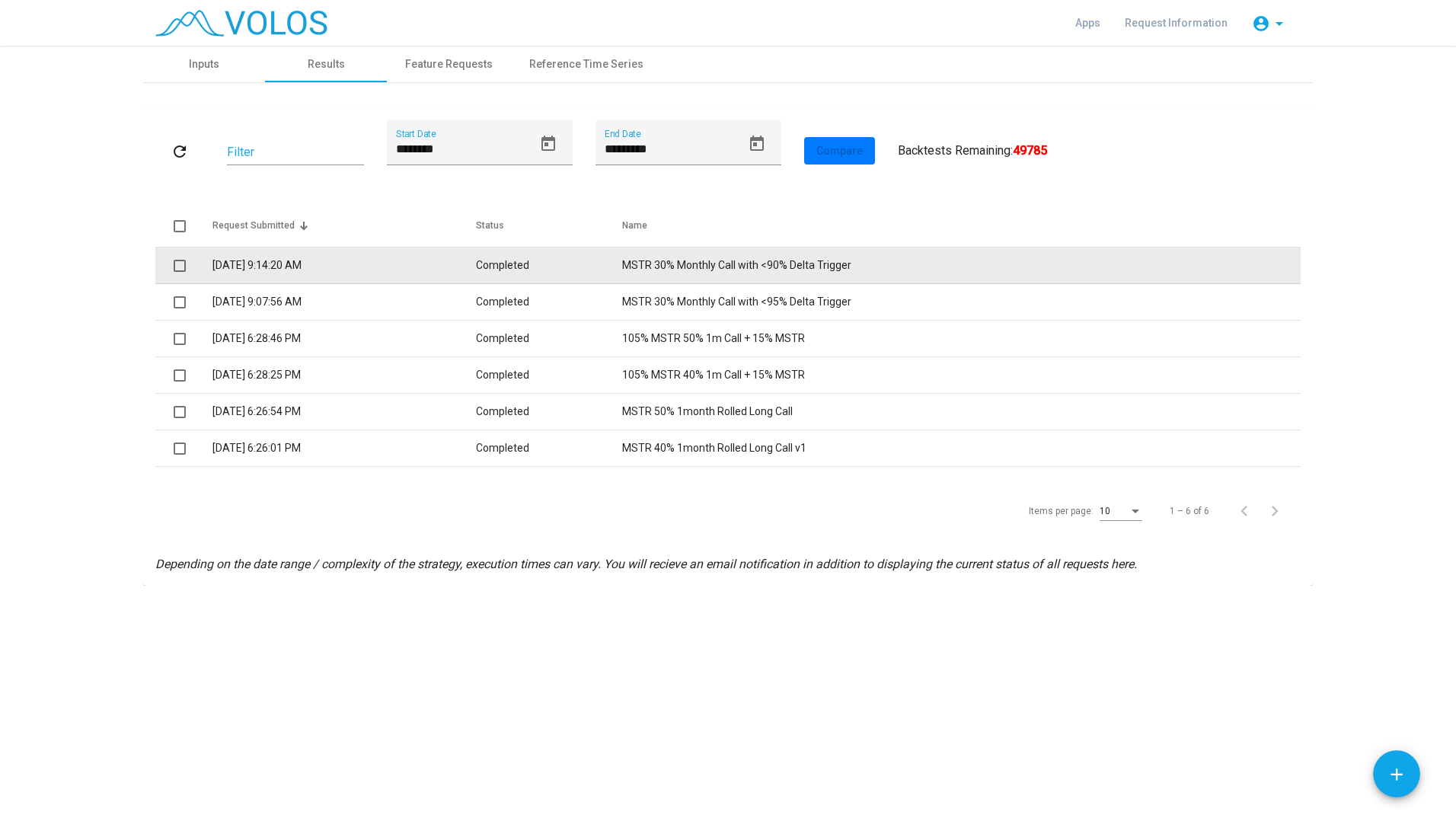 click on "7/10/2025 9:14:20 AM" at bounding box center (344, 266) 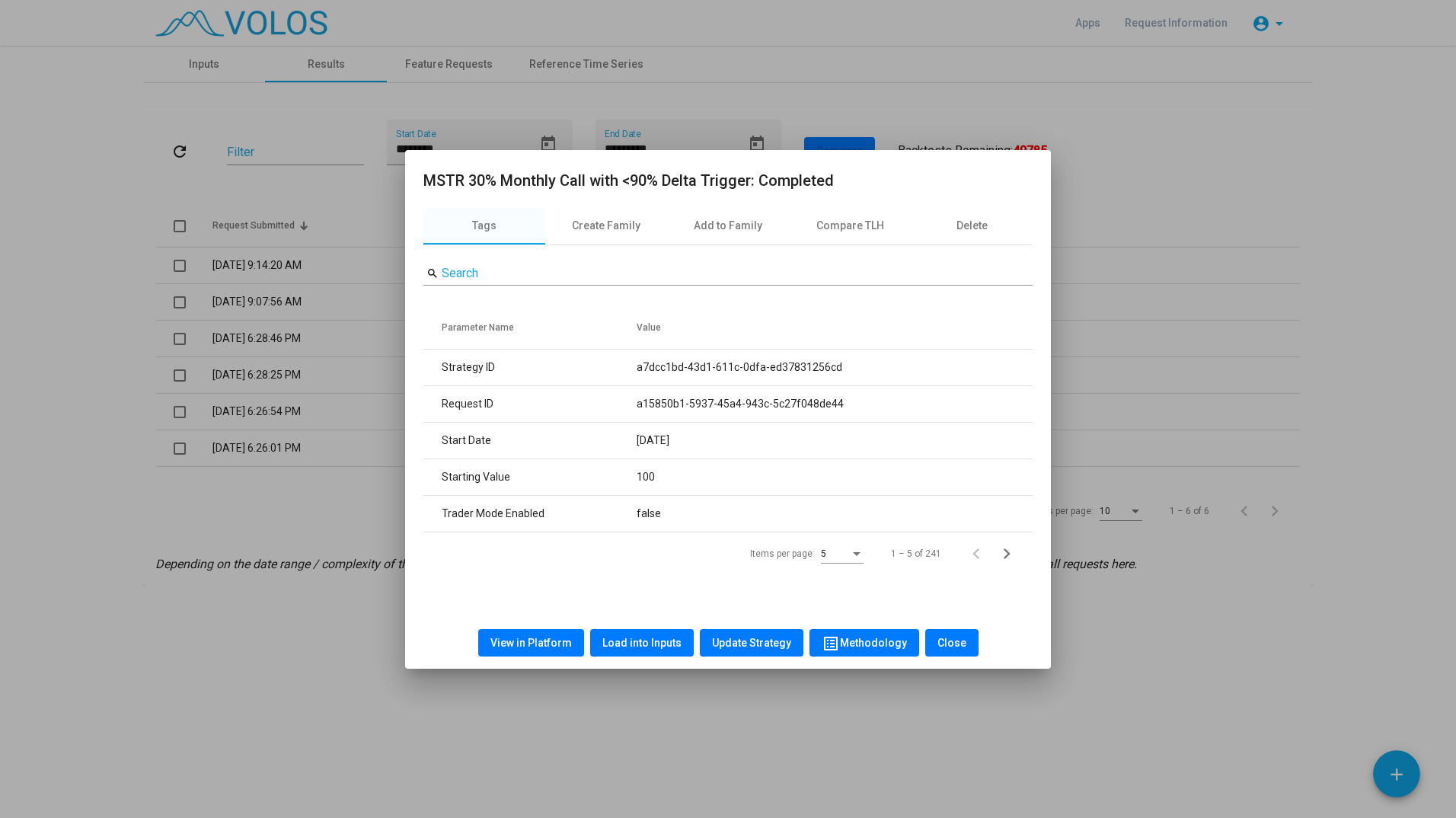 click on "Load into Inputs" at bounding box center [642, 643] 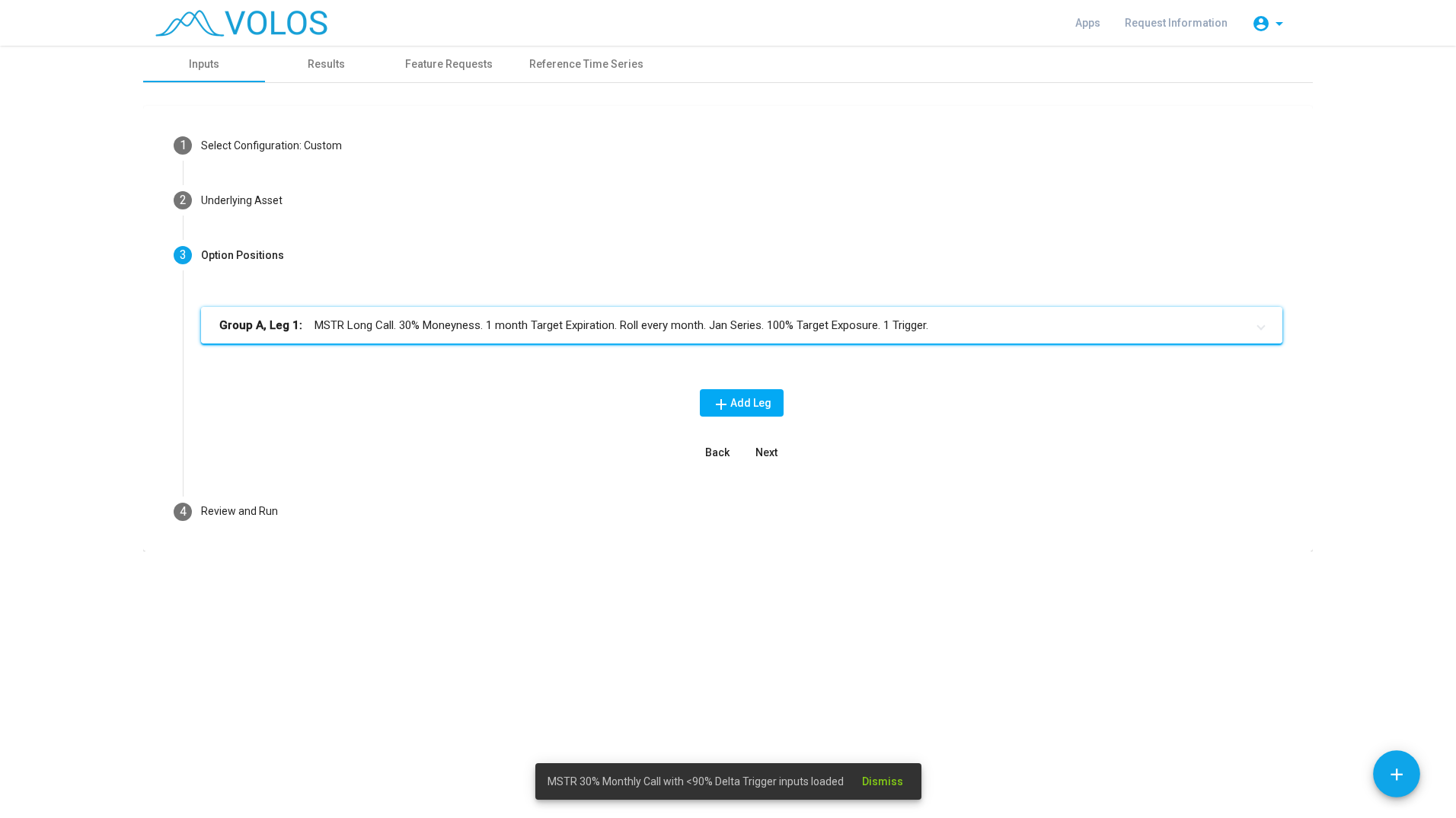click on "Group A, Leg 1:   MSTR Long Call. 30% Moneyness. 1 month Target Expiration. Roll every month. Jan Series. 100% Target Exposure. 1 Trigger." at bounding box center (733, 325) 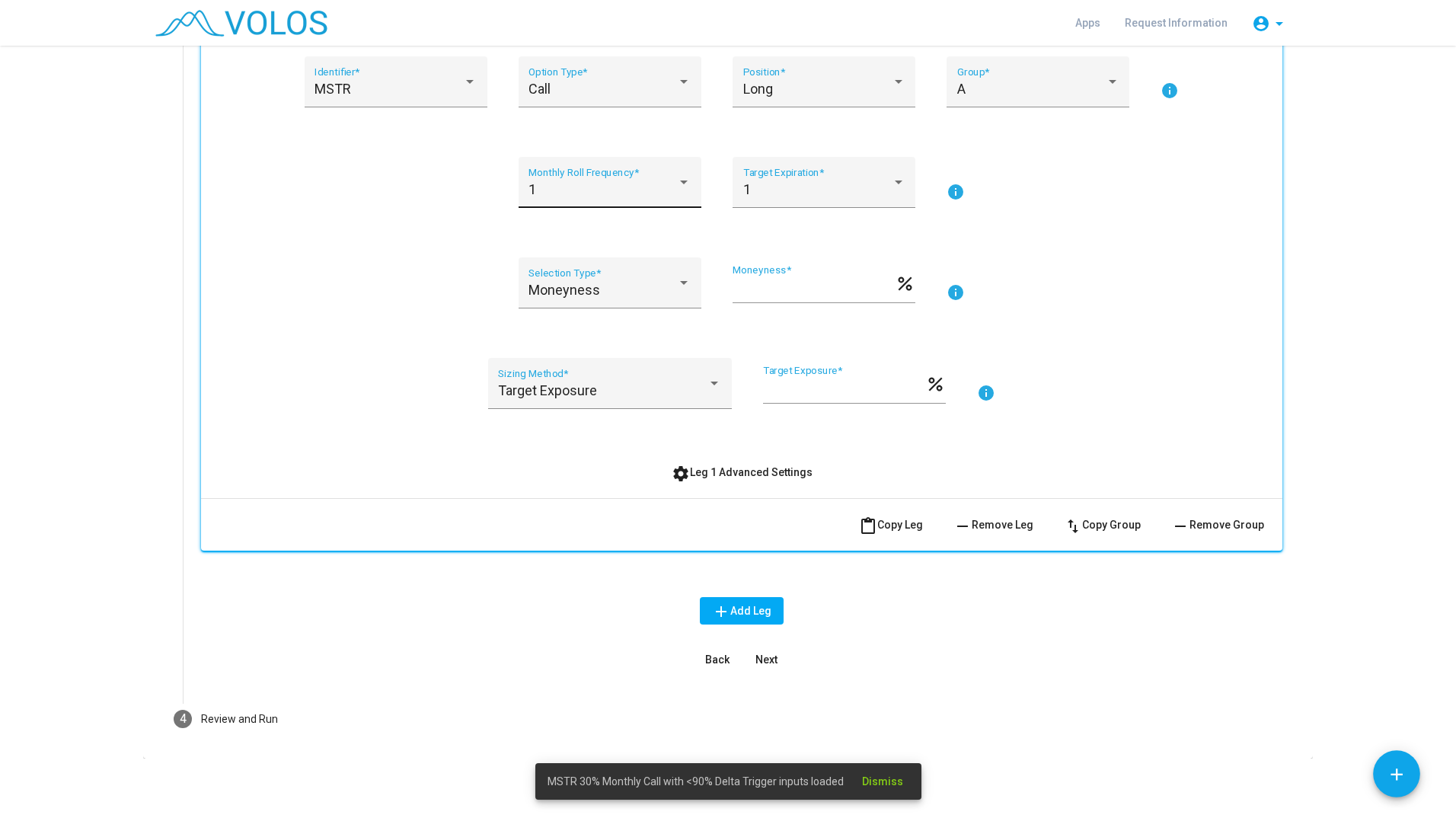 scroll, scrollTop: 300, scrollLeft: 0, axis: vertical 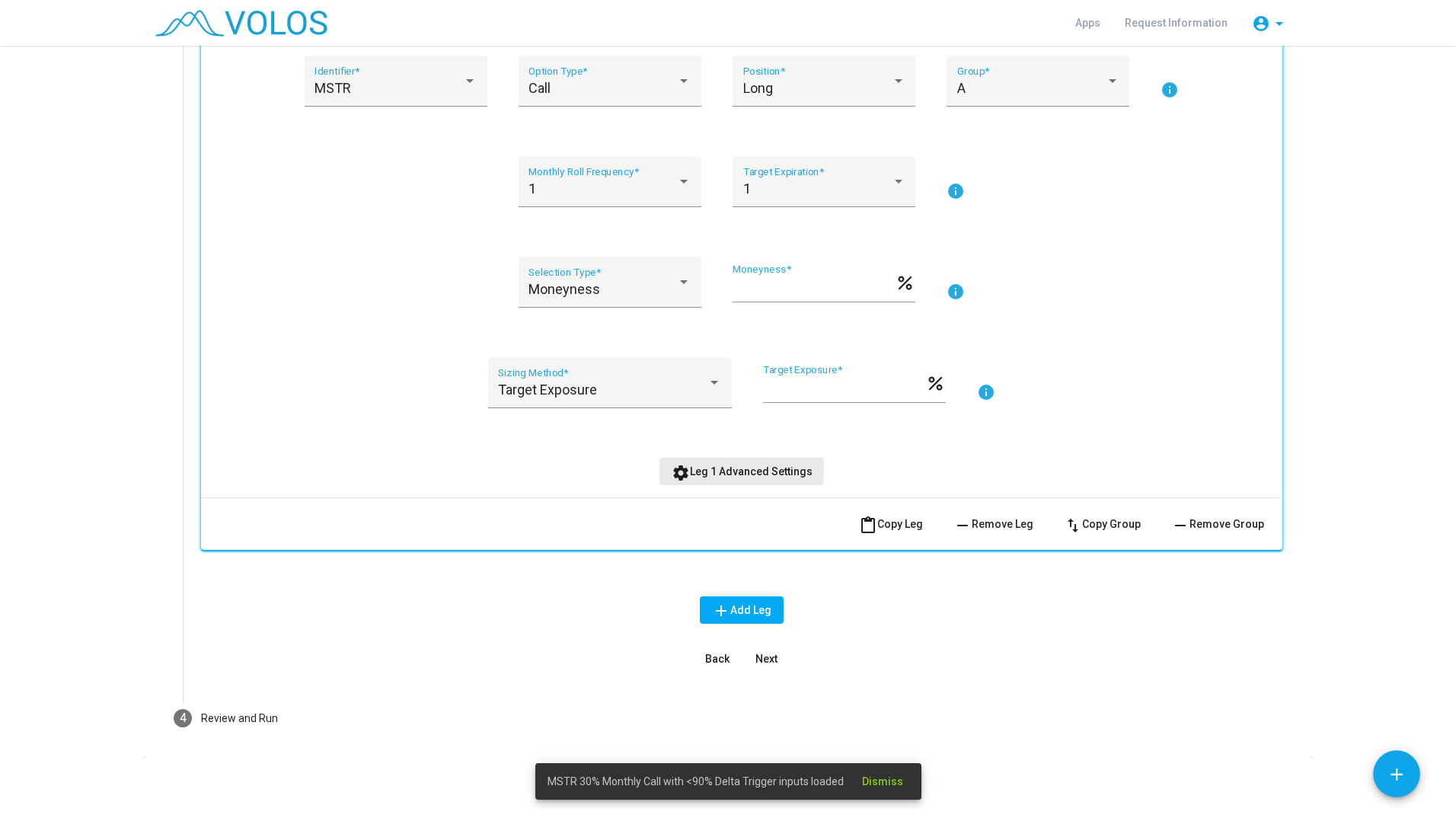 click on "settings  Leg 1 Advanced Settings" at bounding box center (742, 471) 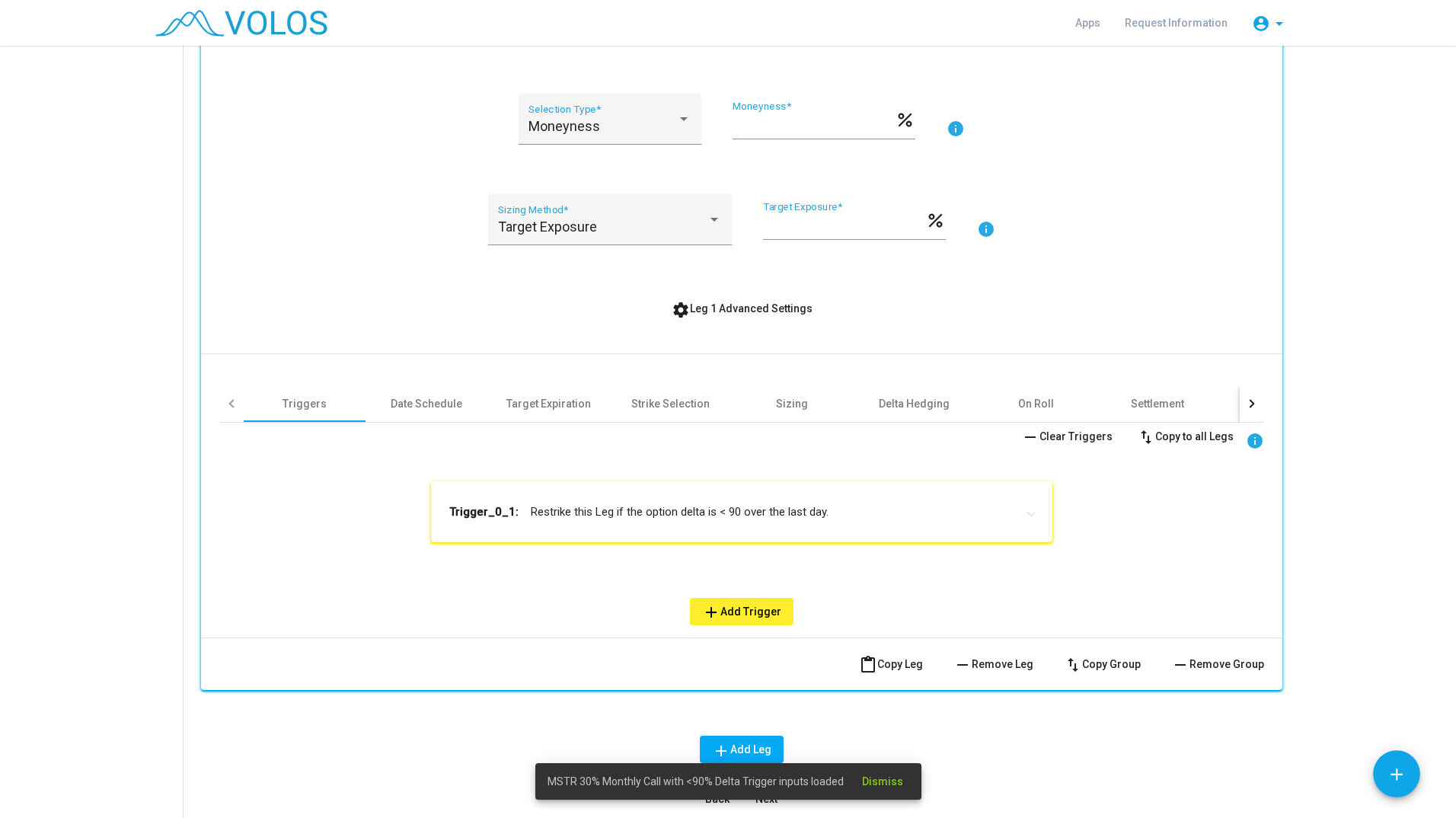 scroll, scrollTop: 463, scrollLeft: 0, axis: vertical 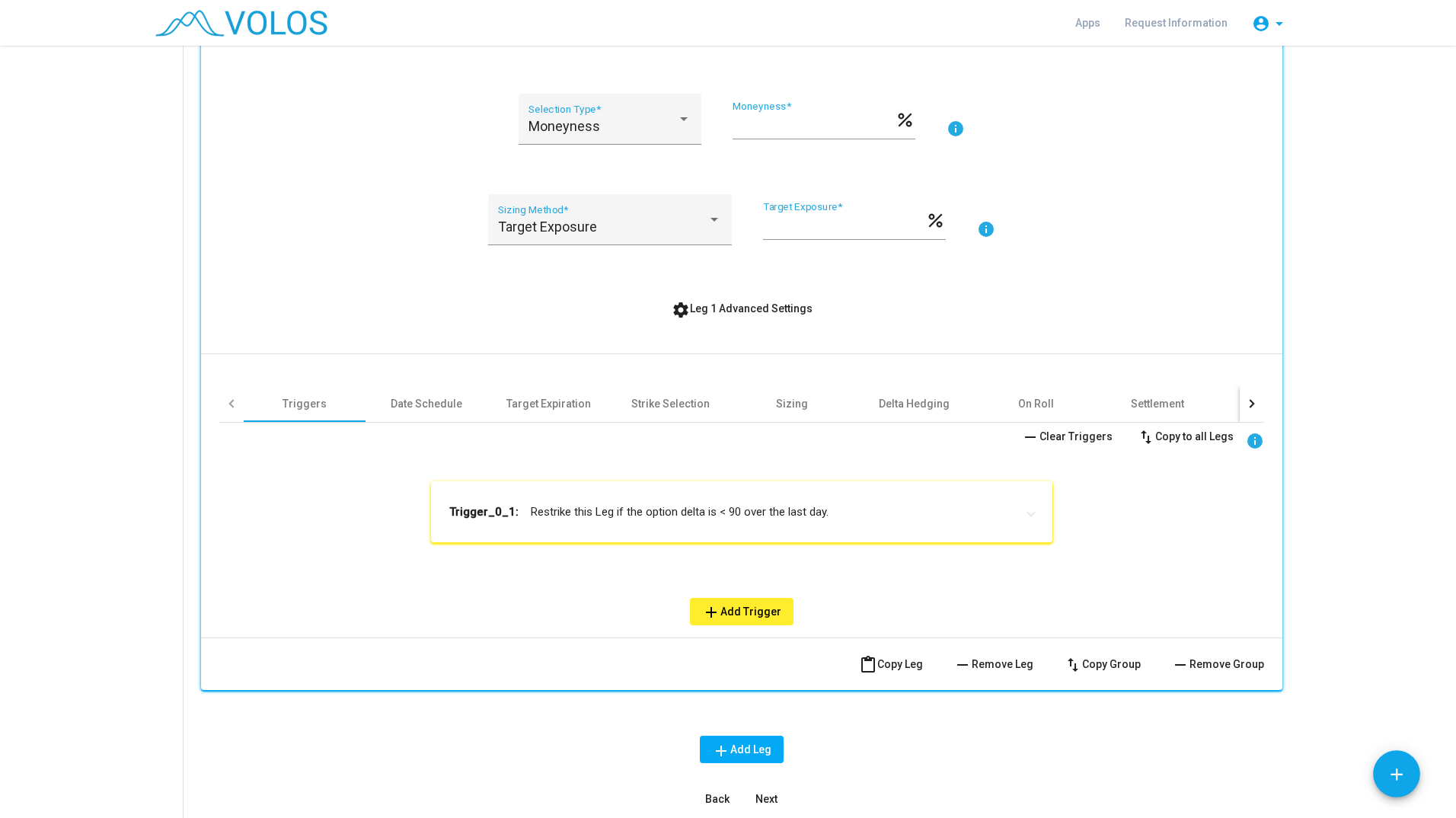 click on "Trigger_0_1:   Restrike this Leg if the option delta is < 90 over the last day." at bounding box center (733, 512) 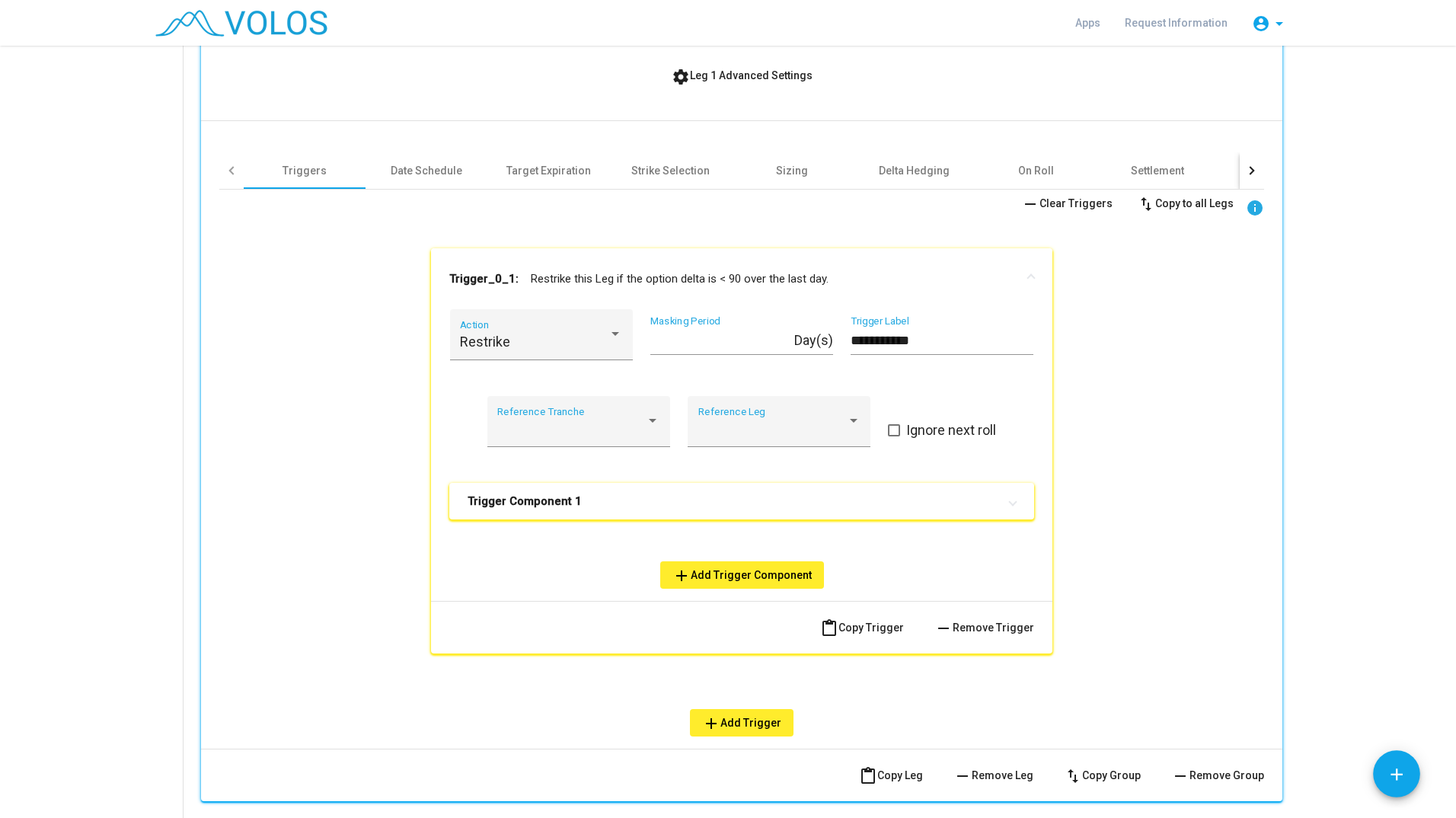 scroll, scrollTop: 696, scrollLeft: 0, axis: vertical 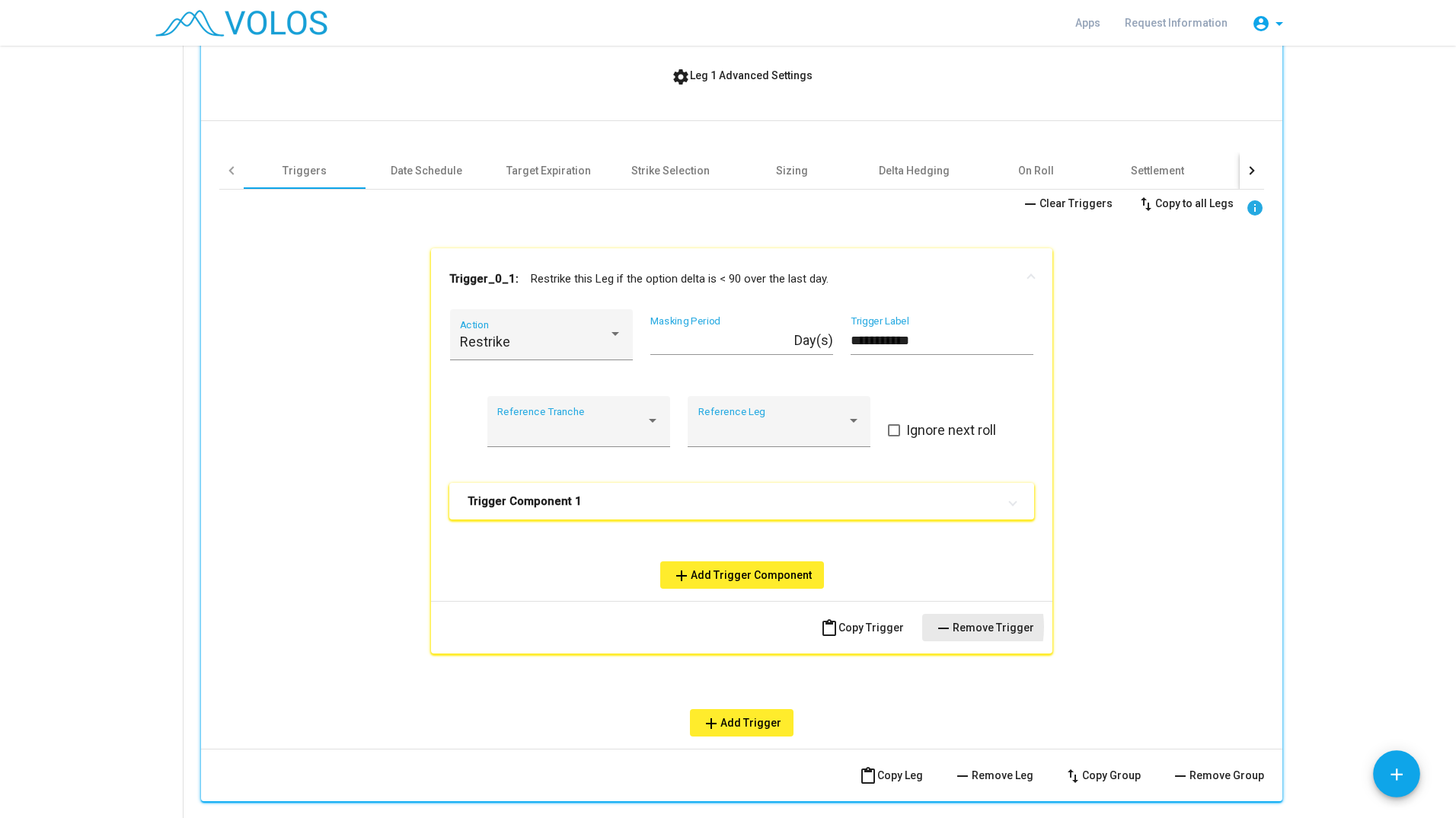 click on "remove" at bounding box center (944, 628) 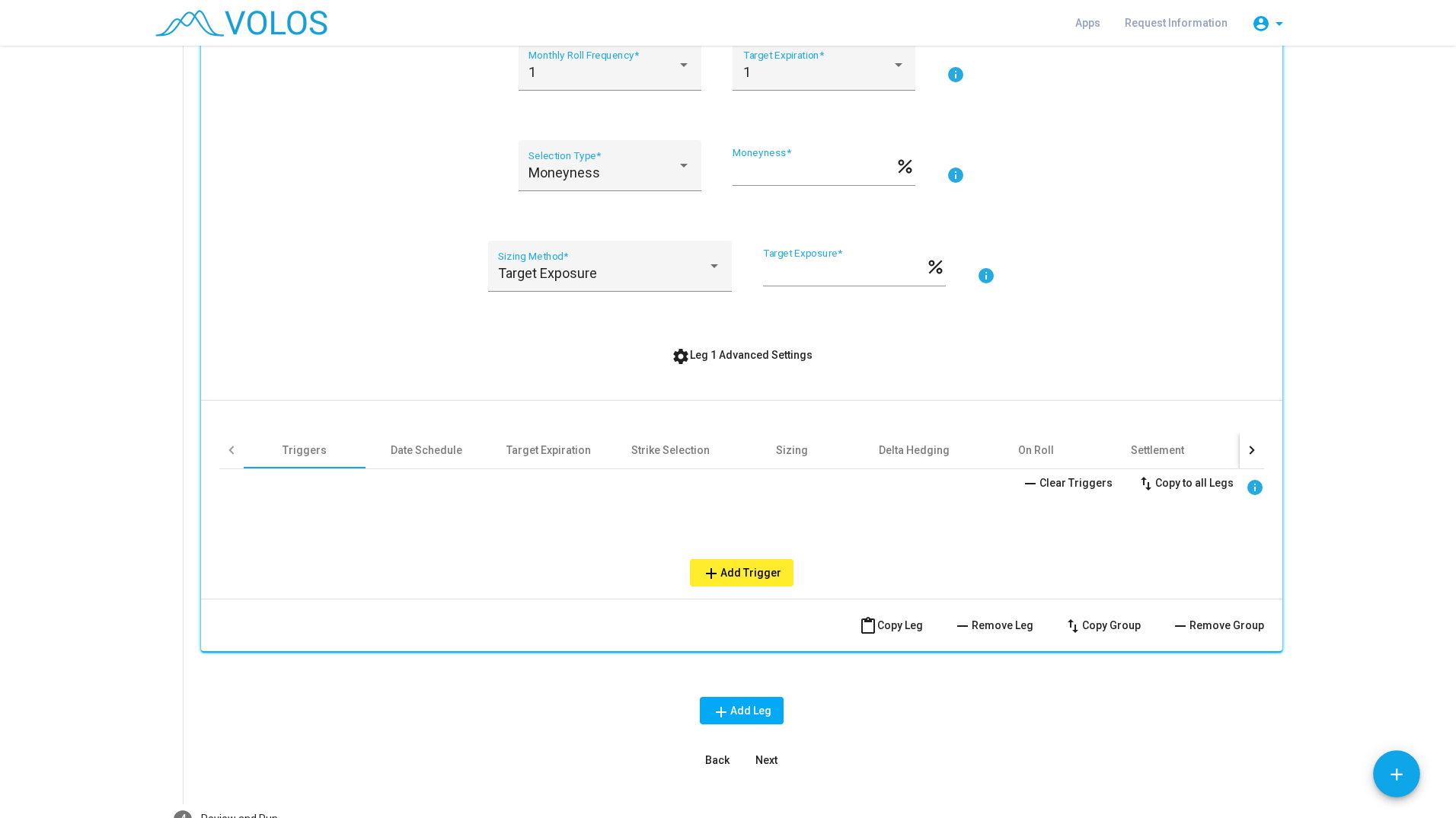 scroll, scrollTop: 414, scrollLeft: 0, axis: vertical 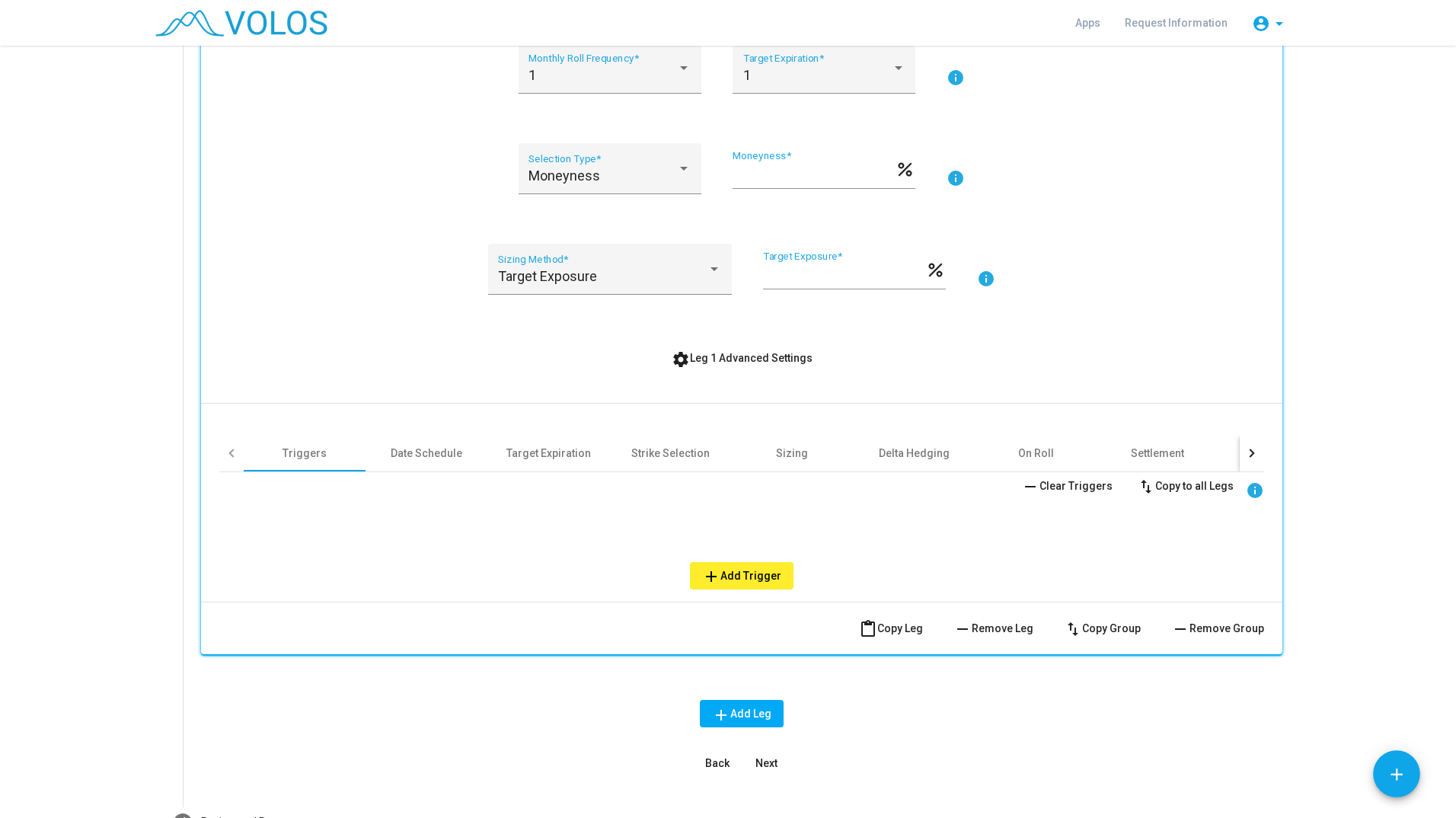 click on "Next" at bounding box center [766, 763] 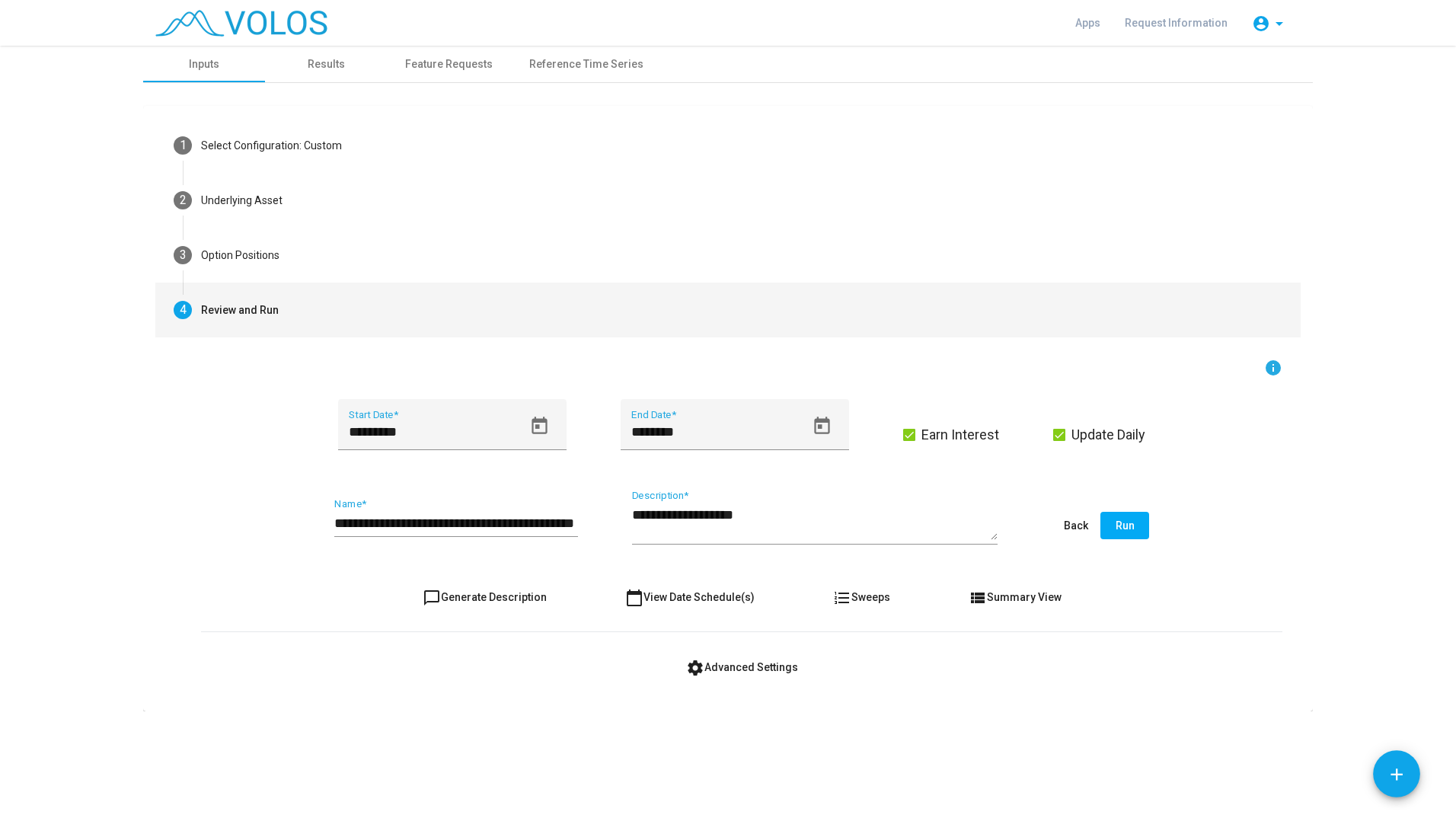 scroll, scrollTop: 0, scrollLeft: 0, axis: both 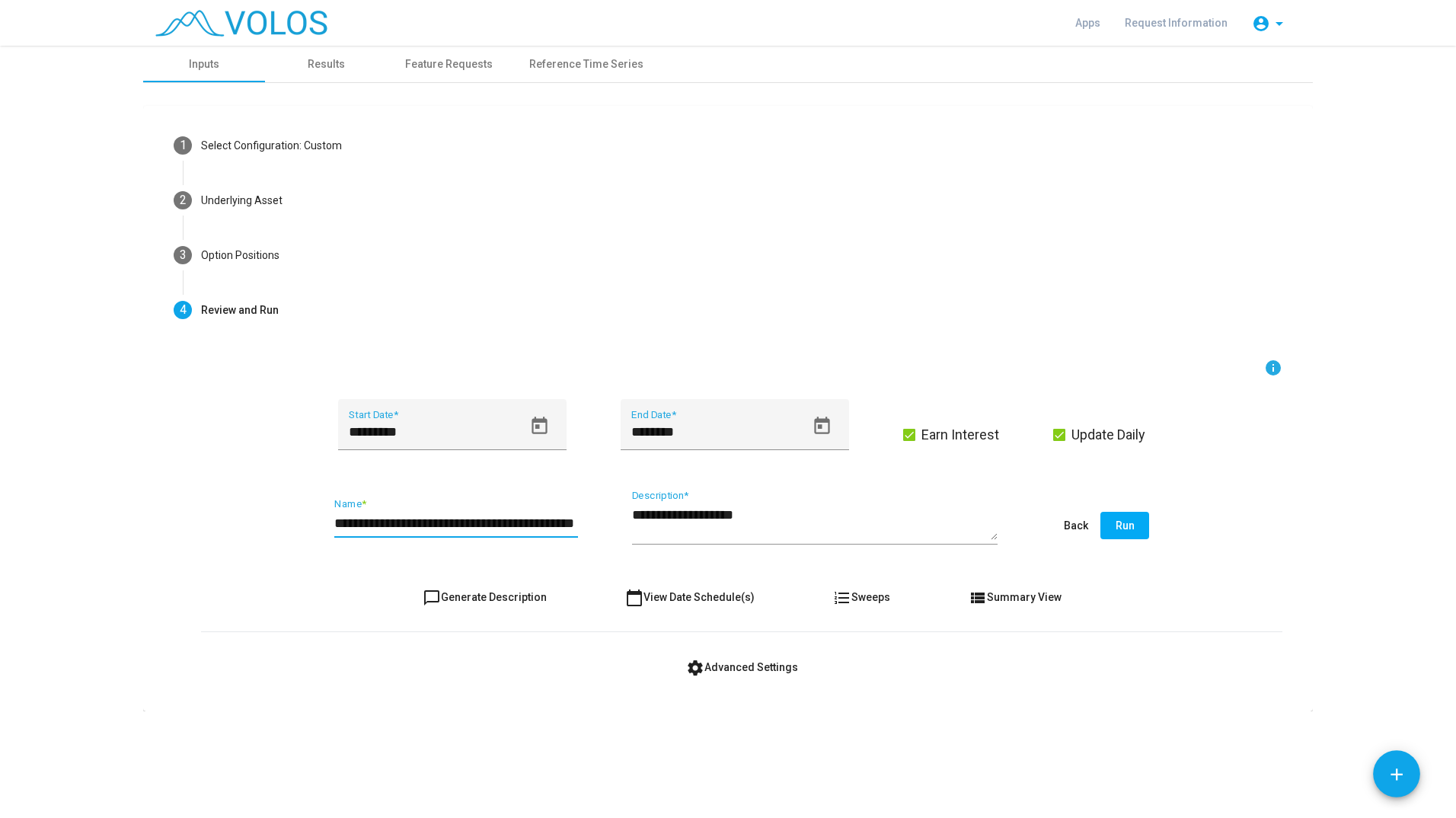 drag, startPoint x: 483, startPoint y: 522, endPoint x: 681, endPoint y: 516, distance: 198.09089 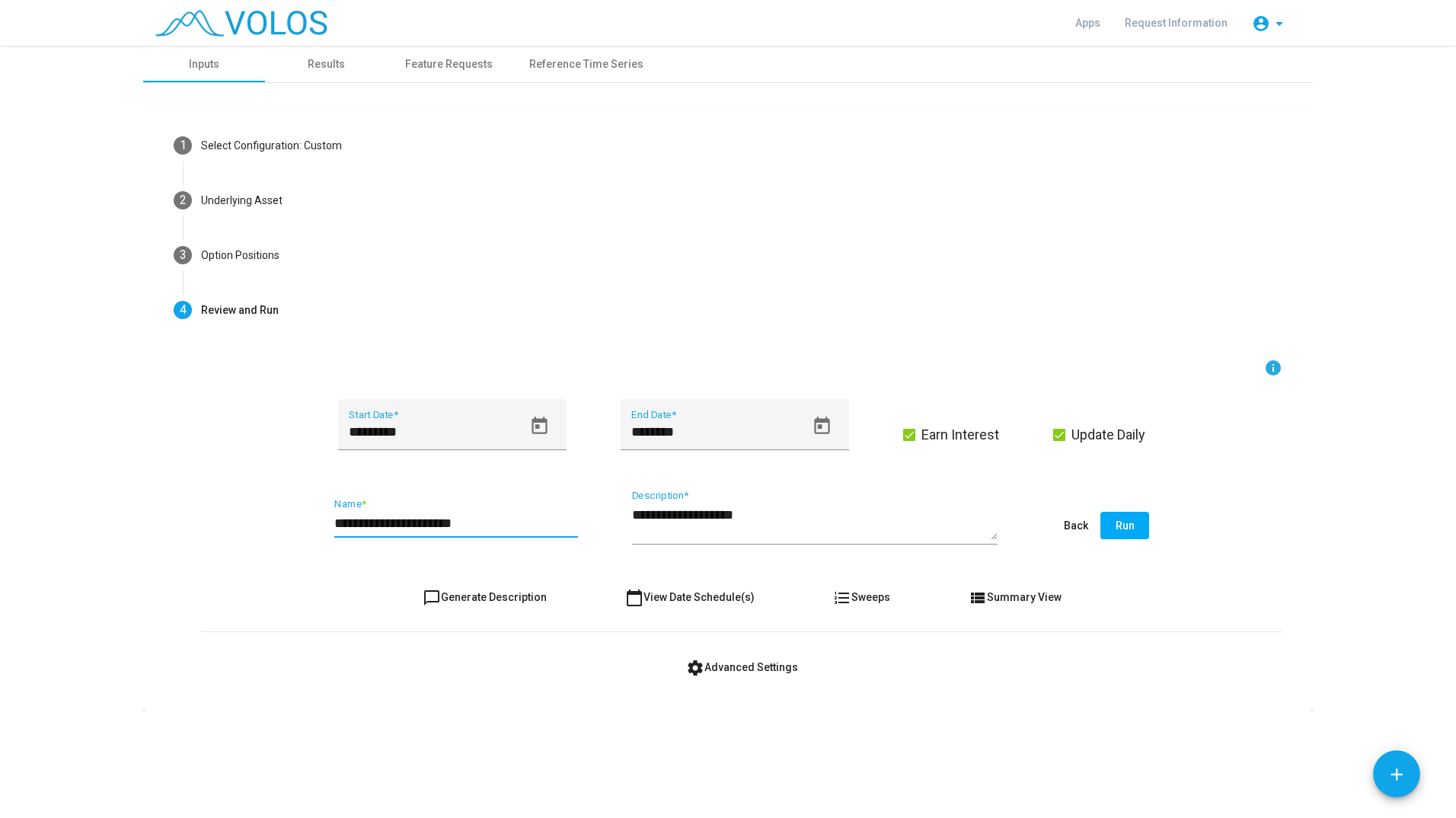 scroll, scrollTop: 0, scrollLeft: 0, axis: both 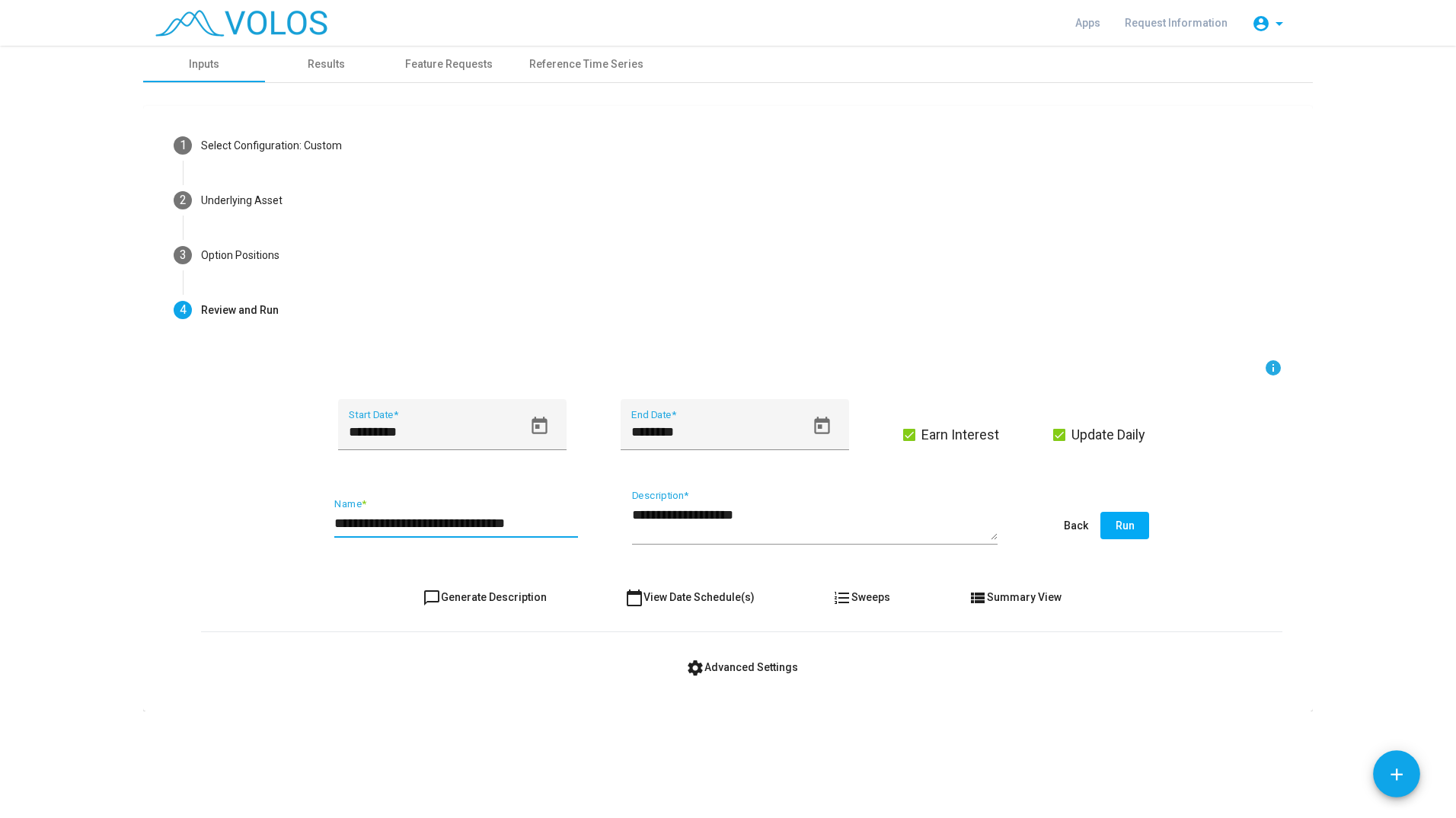 type on "**********" 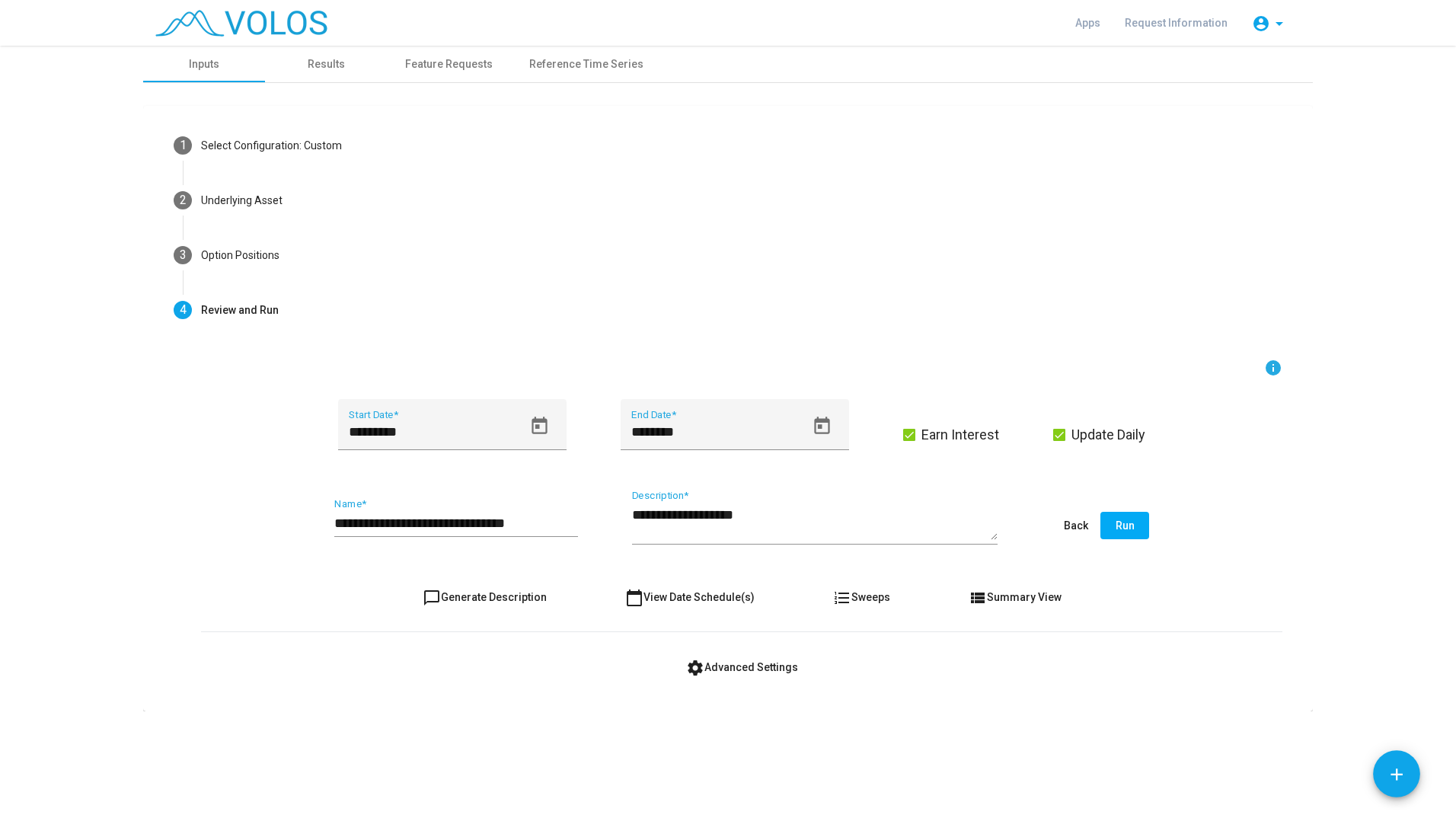 click on "Run" at bounding box center [1125, 526] 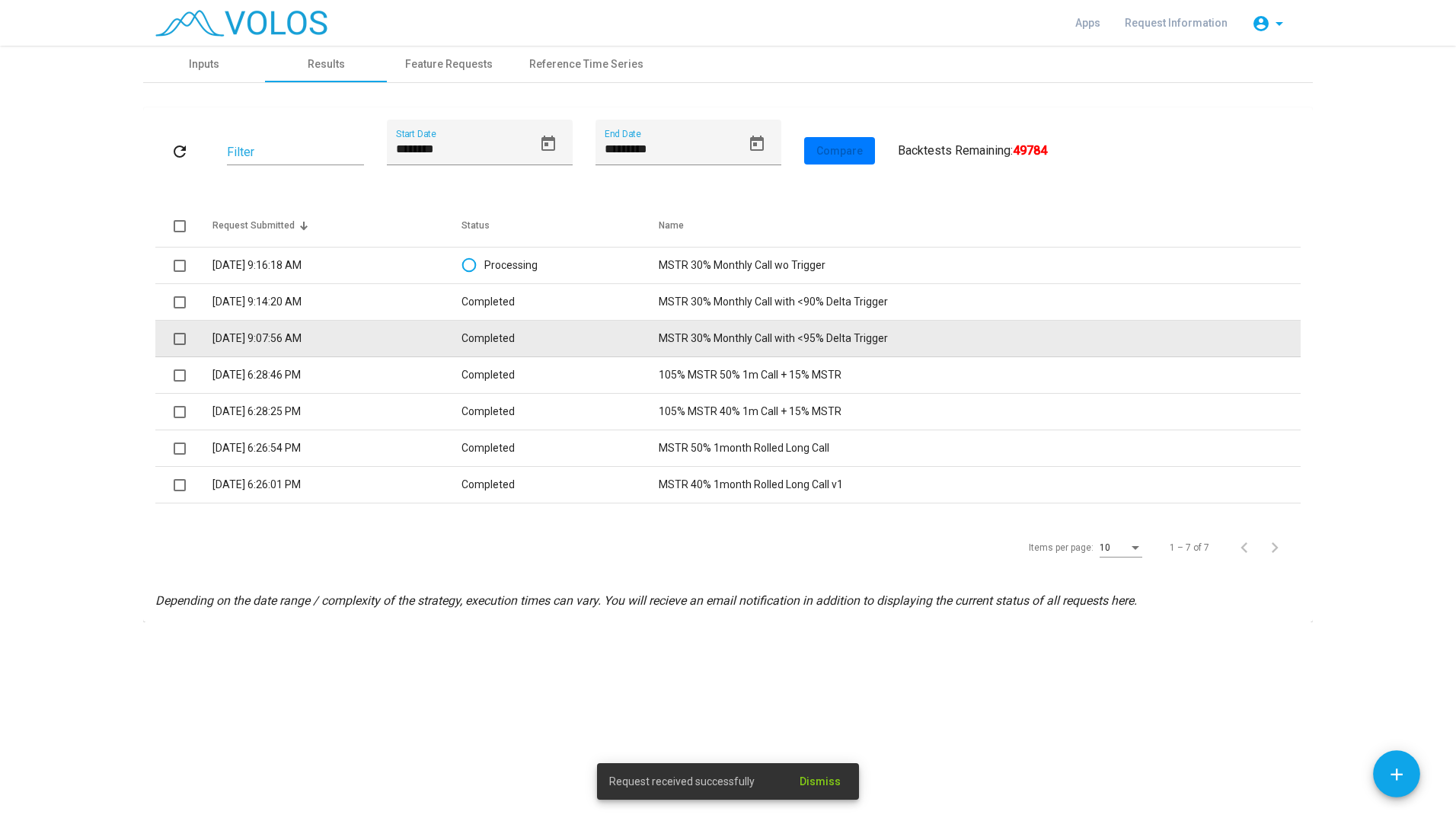 click at bounding box center [180, 339] 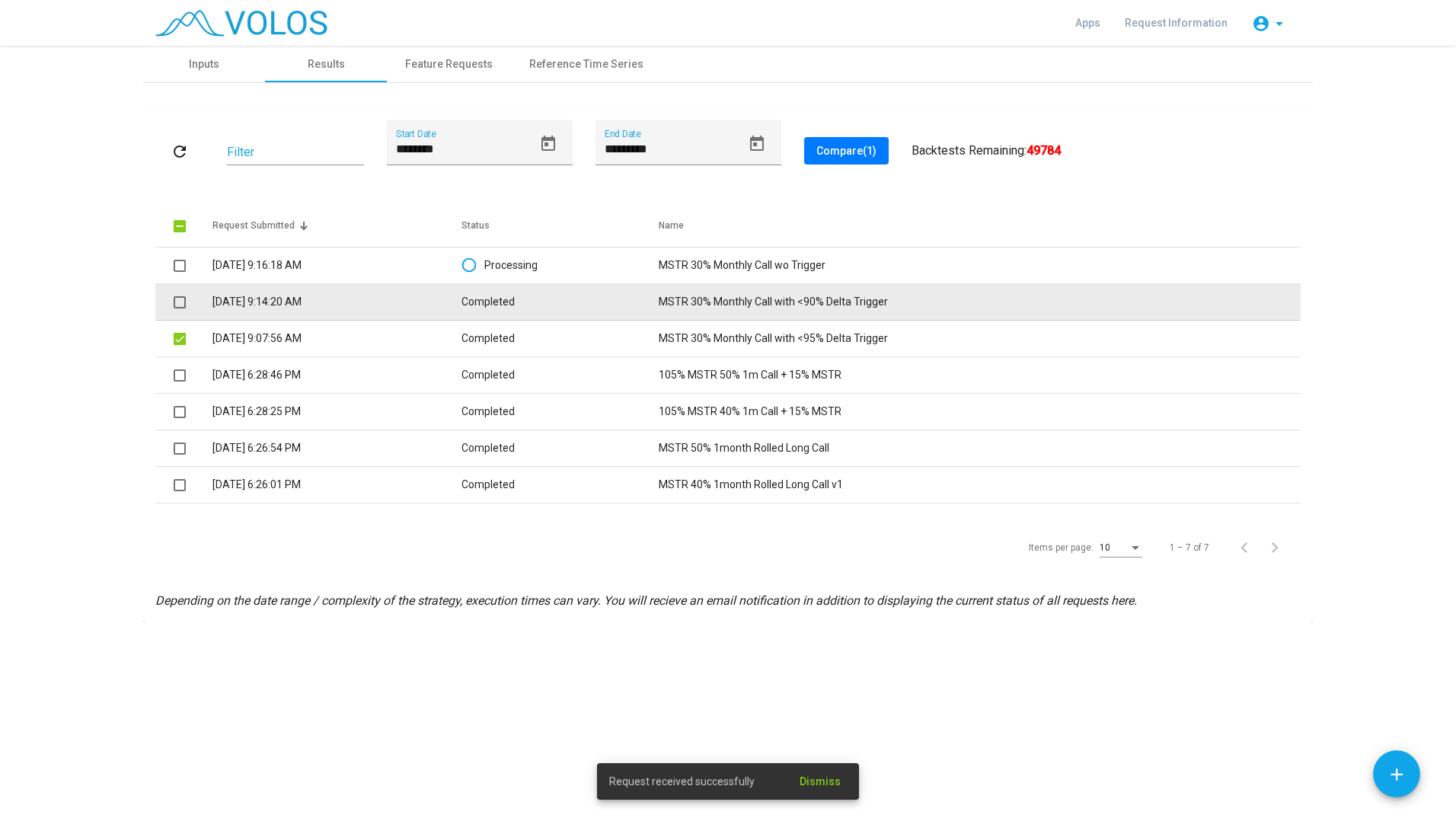 click at bounding box center (180, 302) 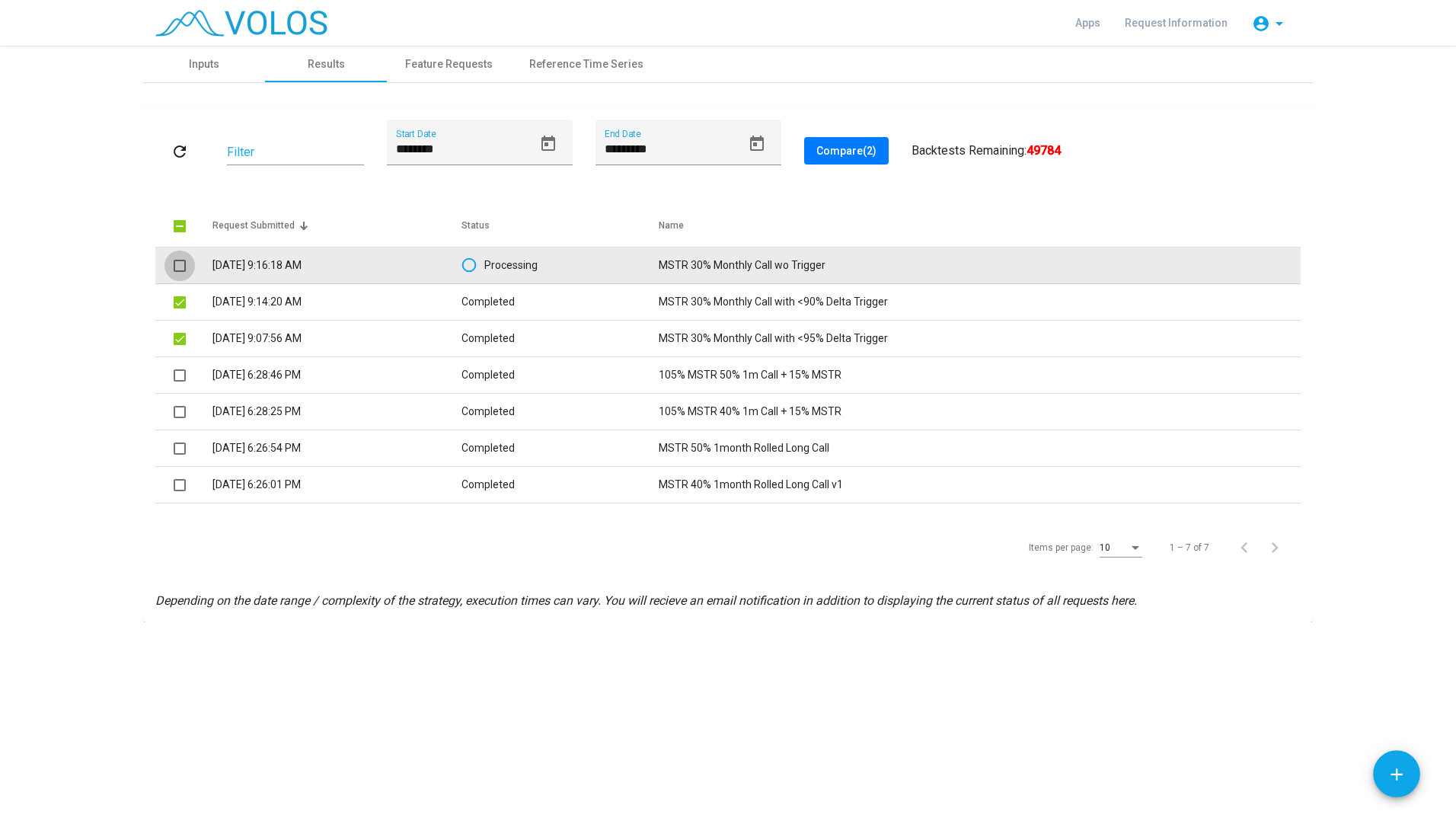 click at bounding box center [180, 266] 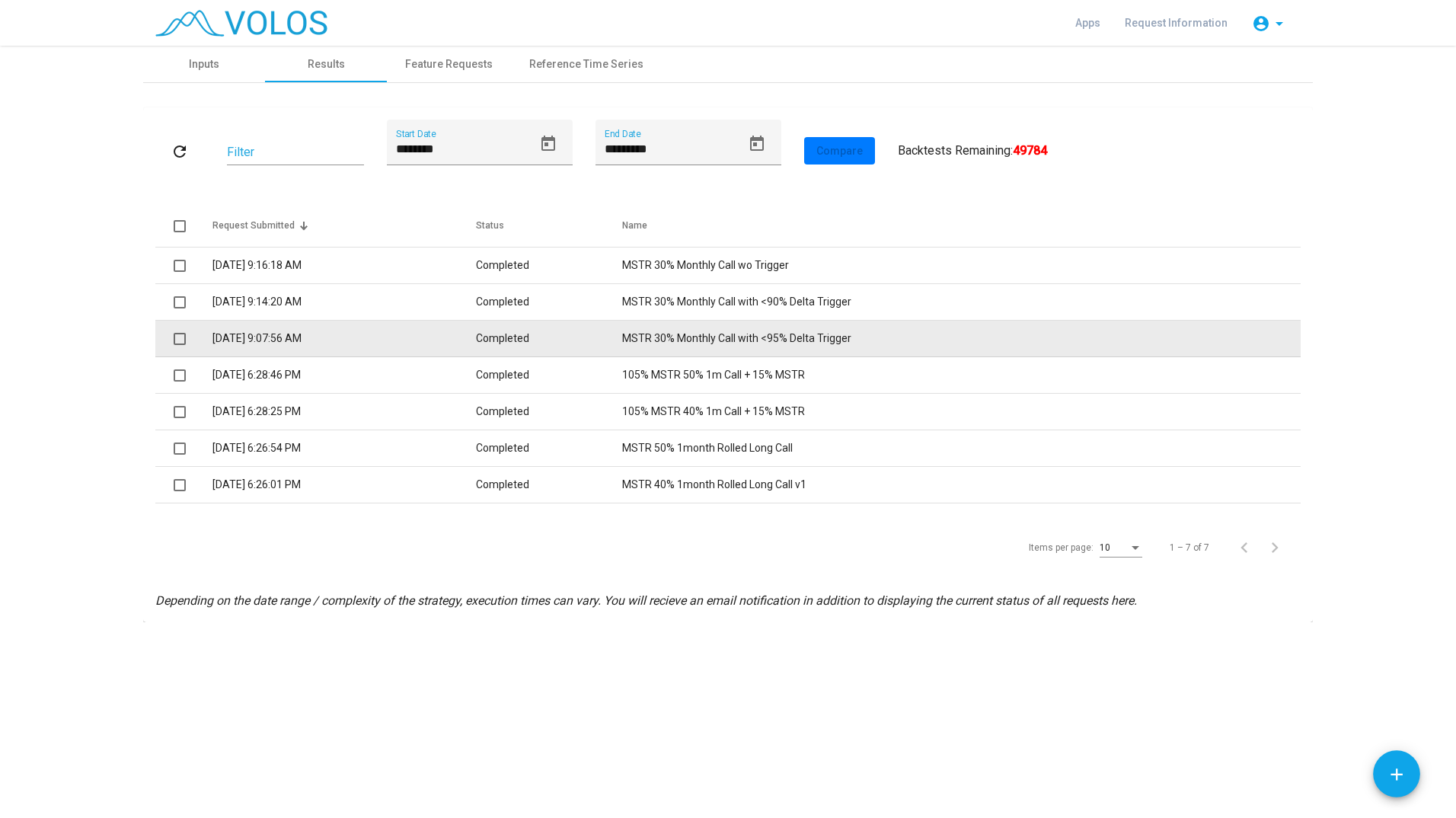 click at bounding box center (180, 339) 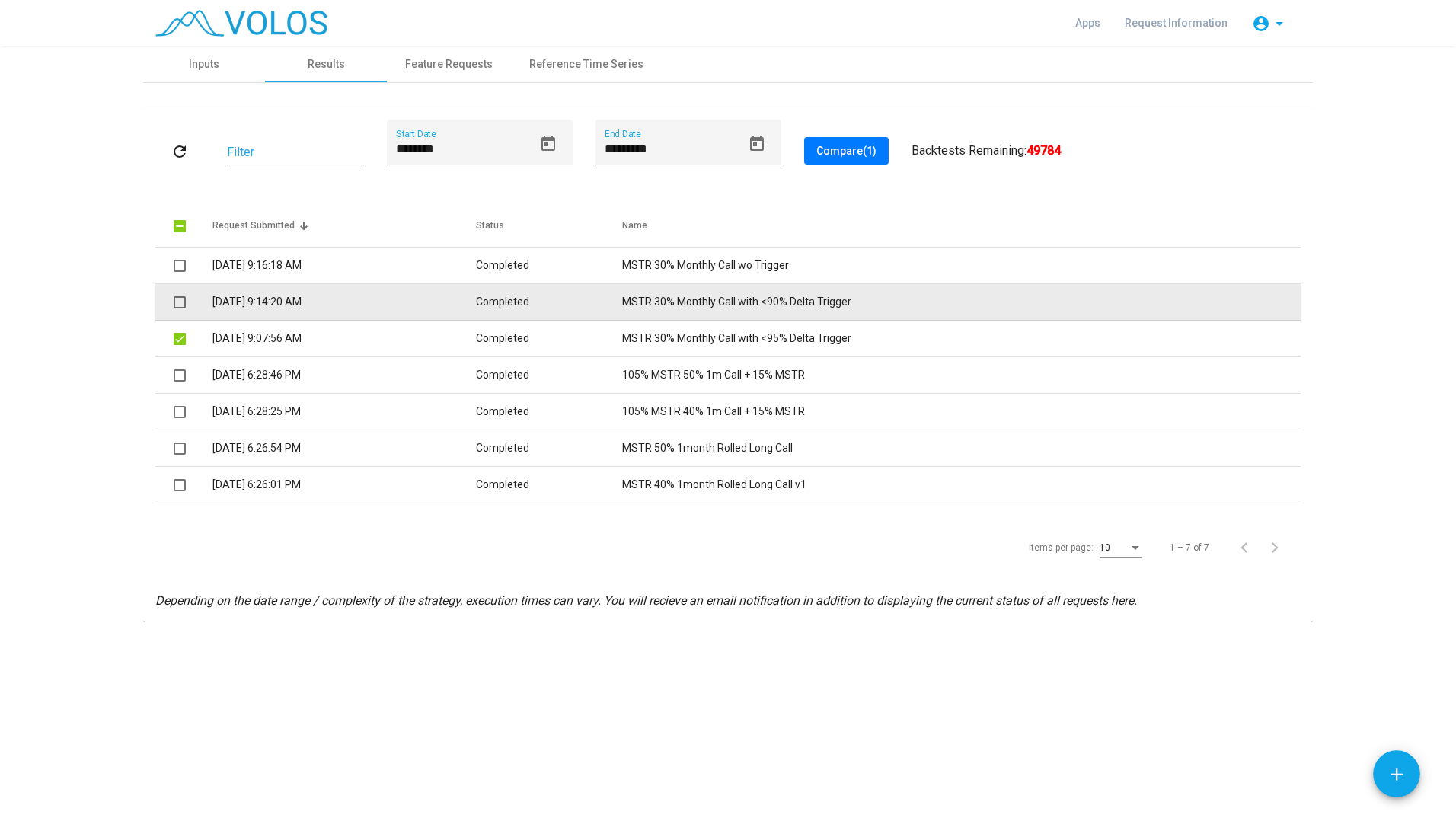 click at bounding box center [180, 302] 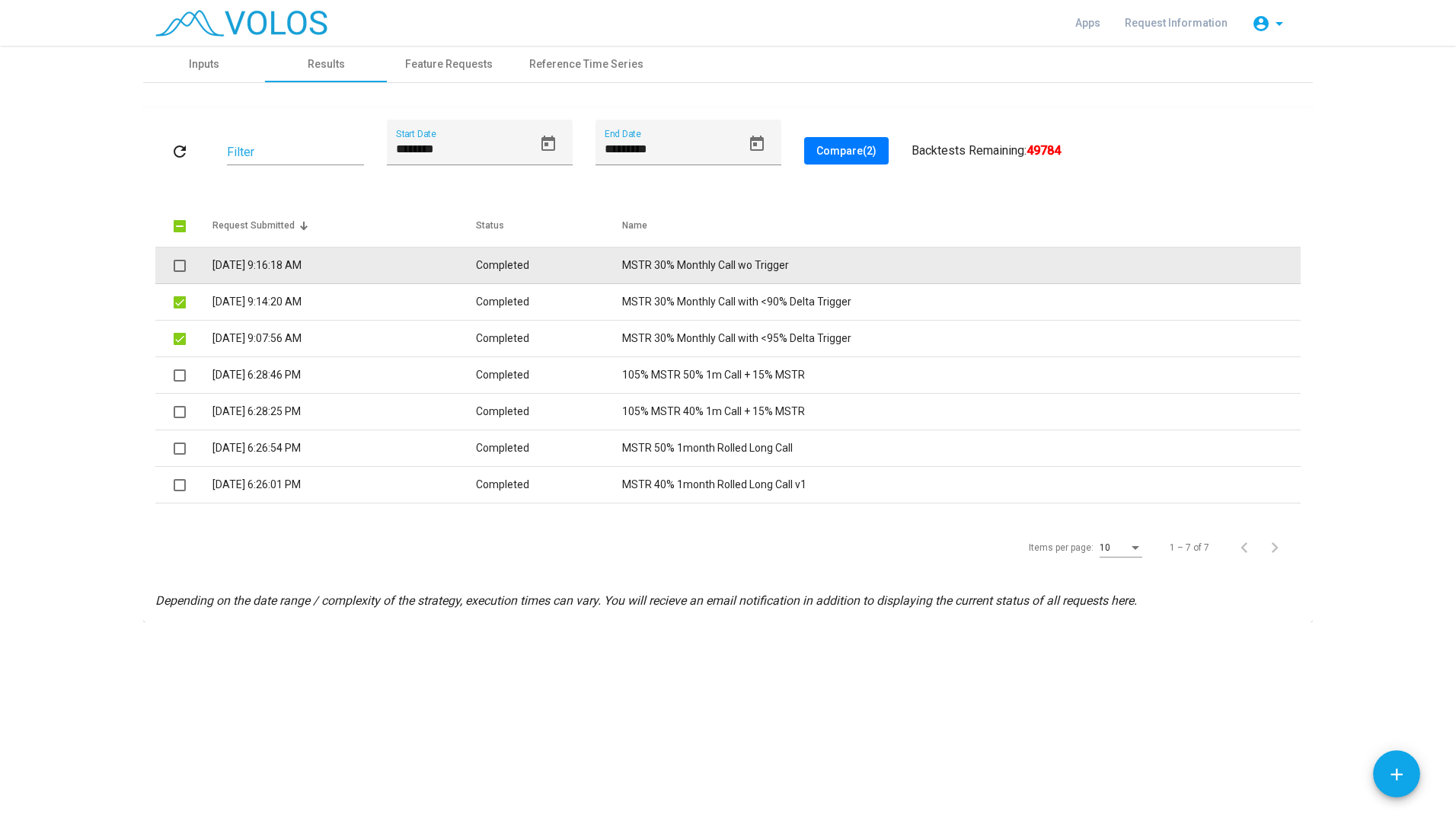 click at bounding box center [180, 266] 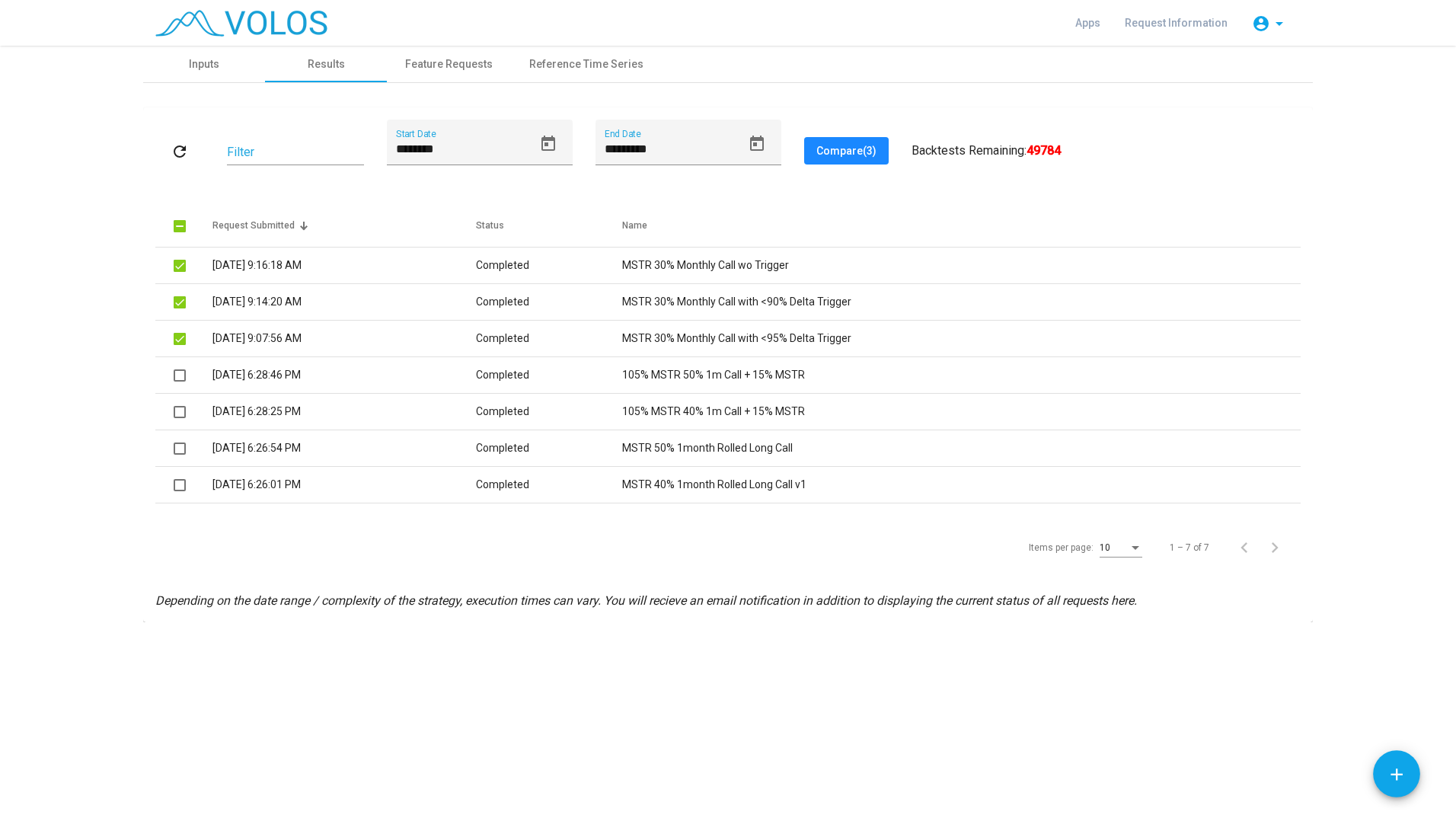 click on "Compare  (3)" at bounding box center (846, 151) 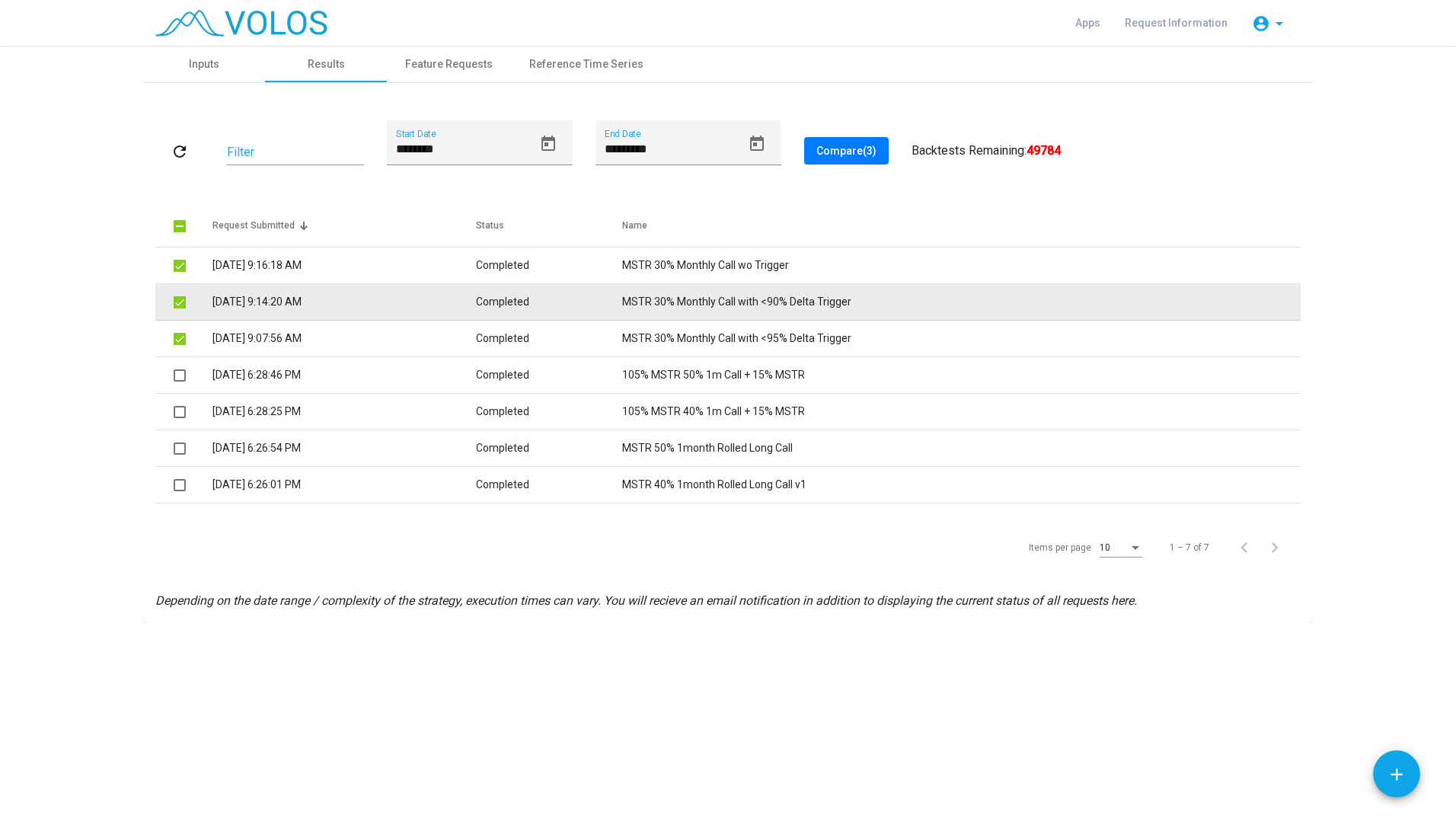 click on "7/10/2025 9:14:20 AM" at bounding box center (344, 302) 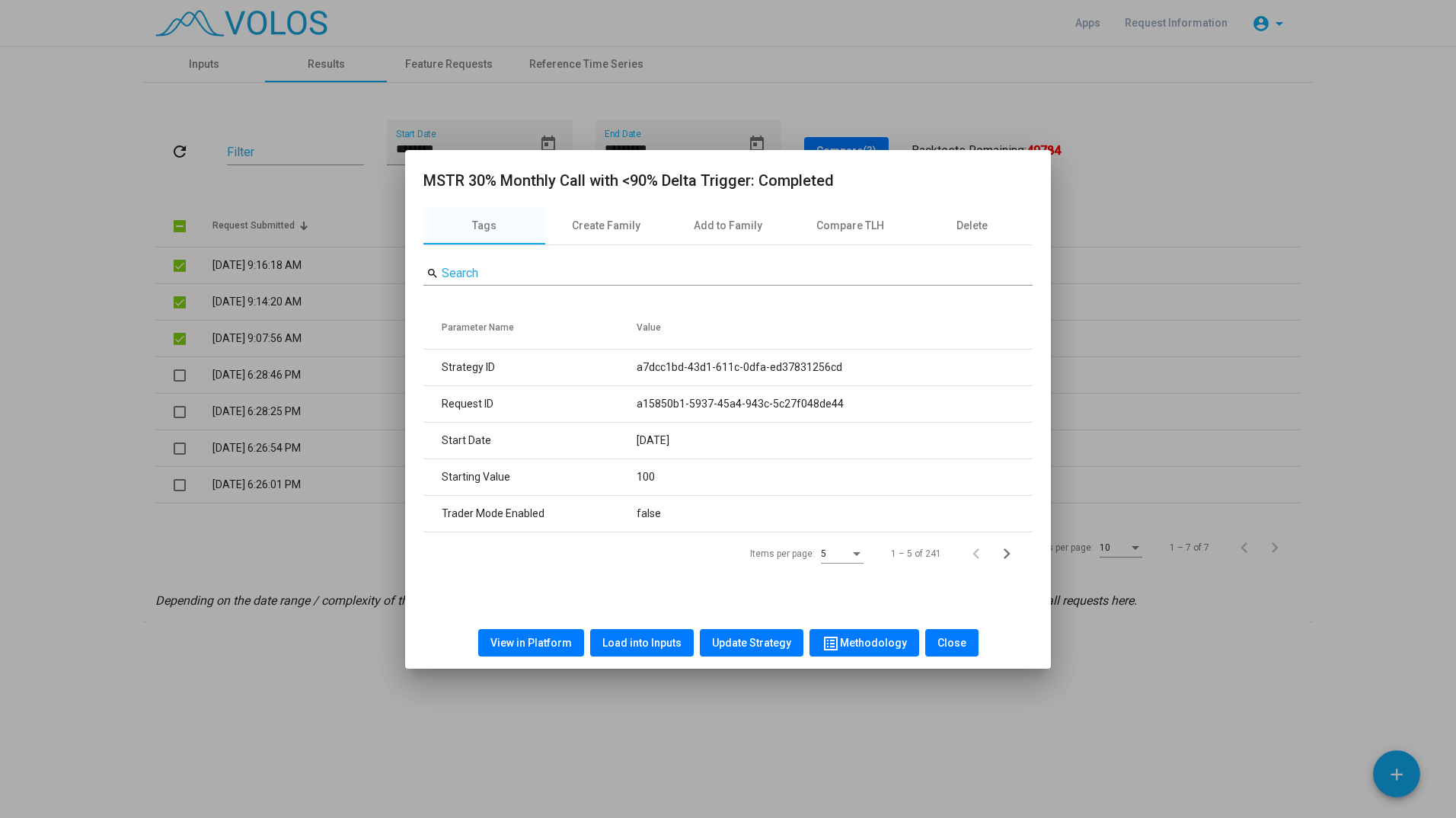 click on "Load into Inputs" at bounding box center (642, 643) 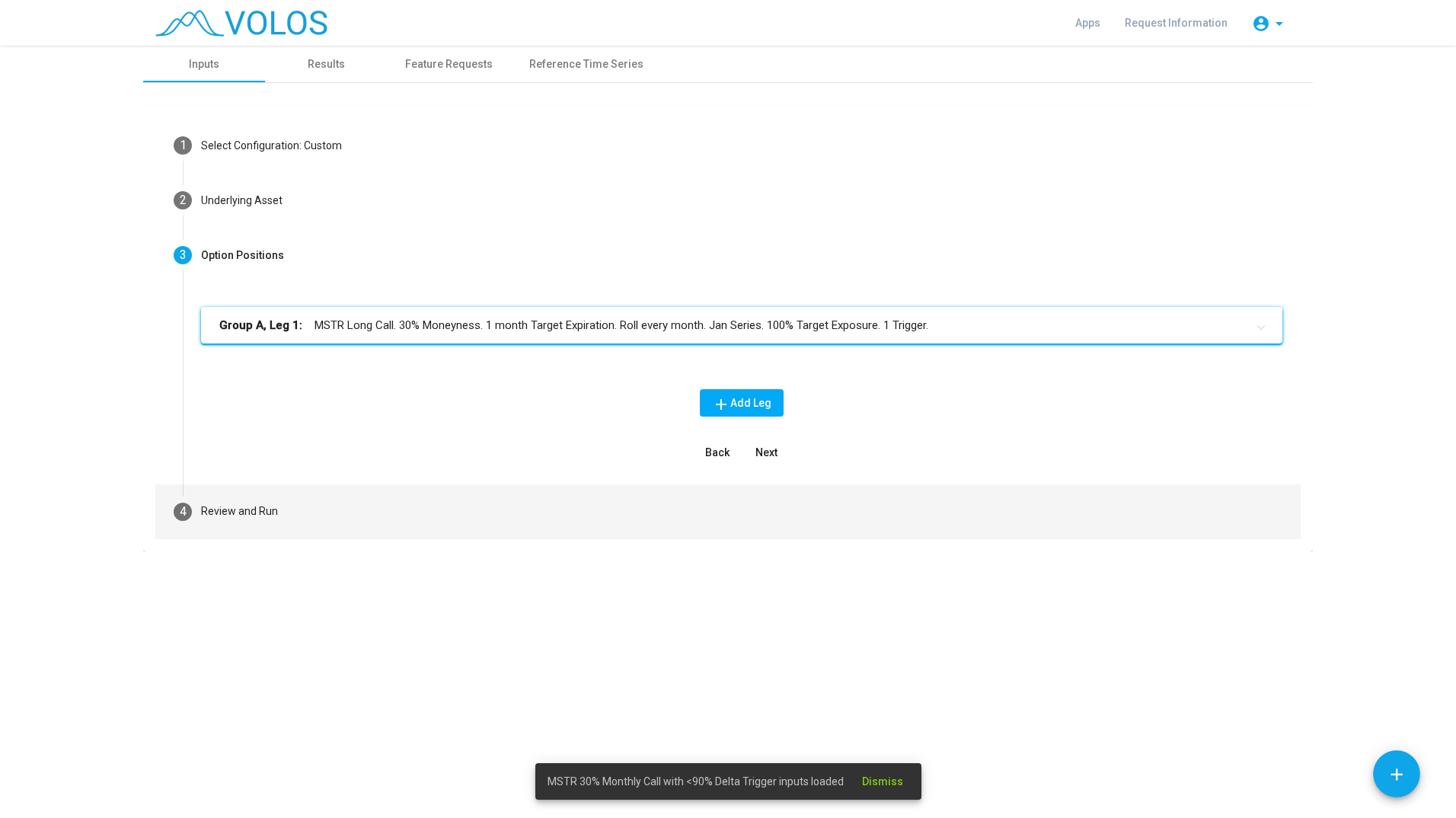 click on "4 Review and Run" at bounding box center (728, 512) 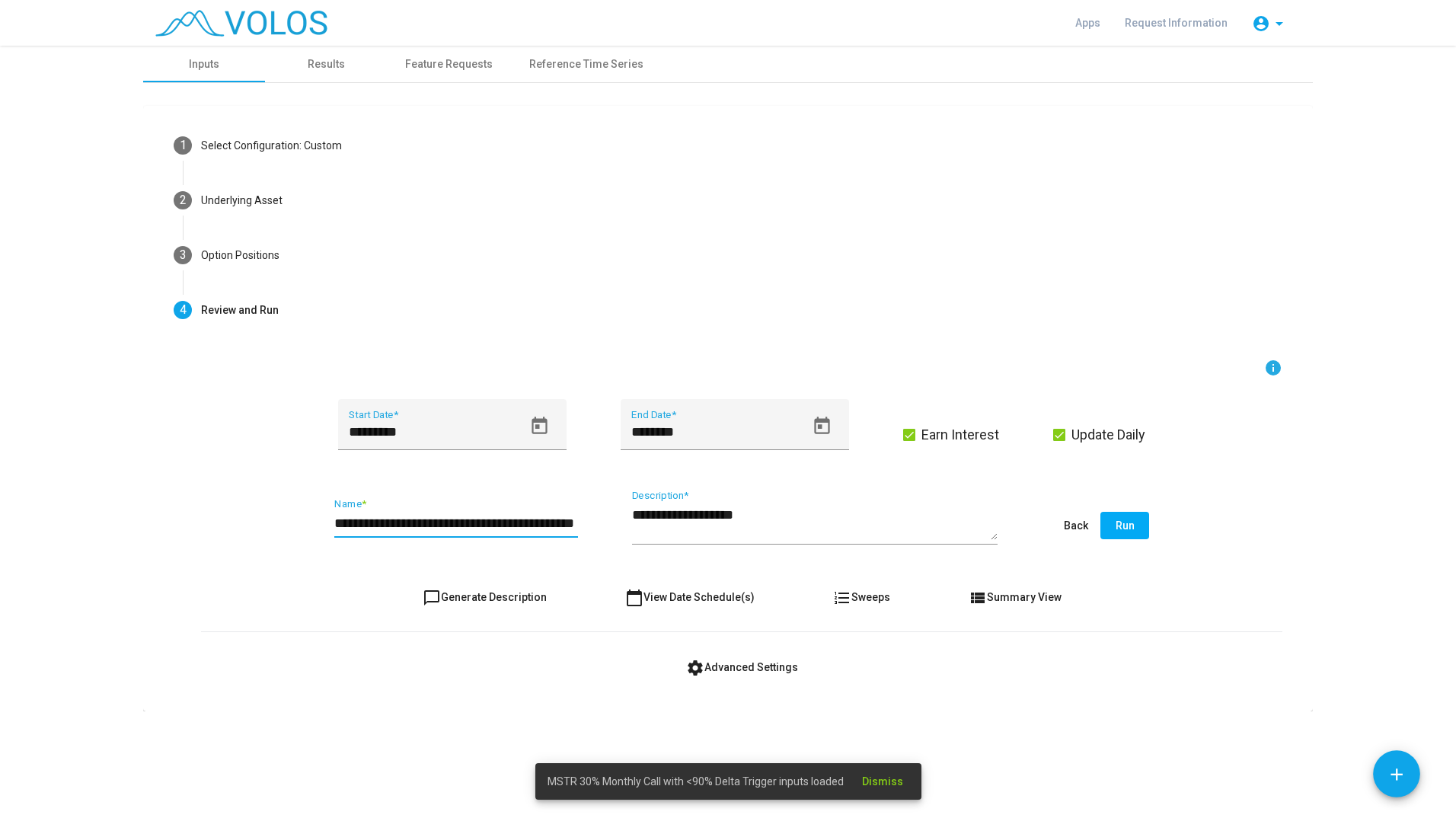click on "**********" at bounding box center (456, 523) 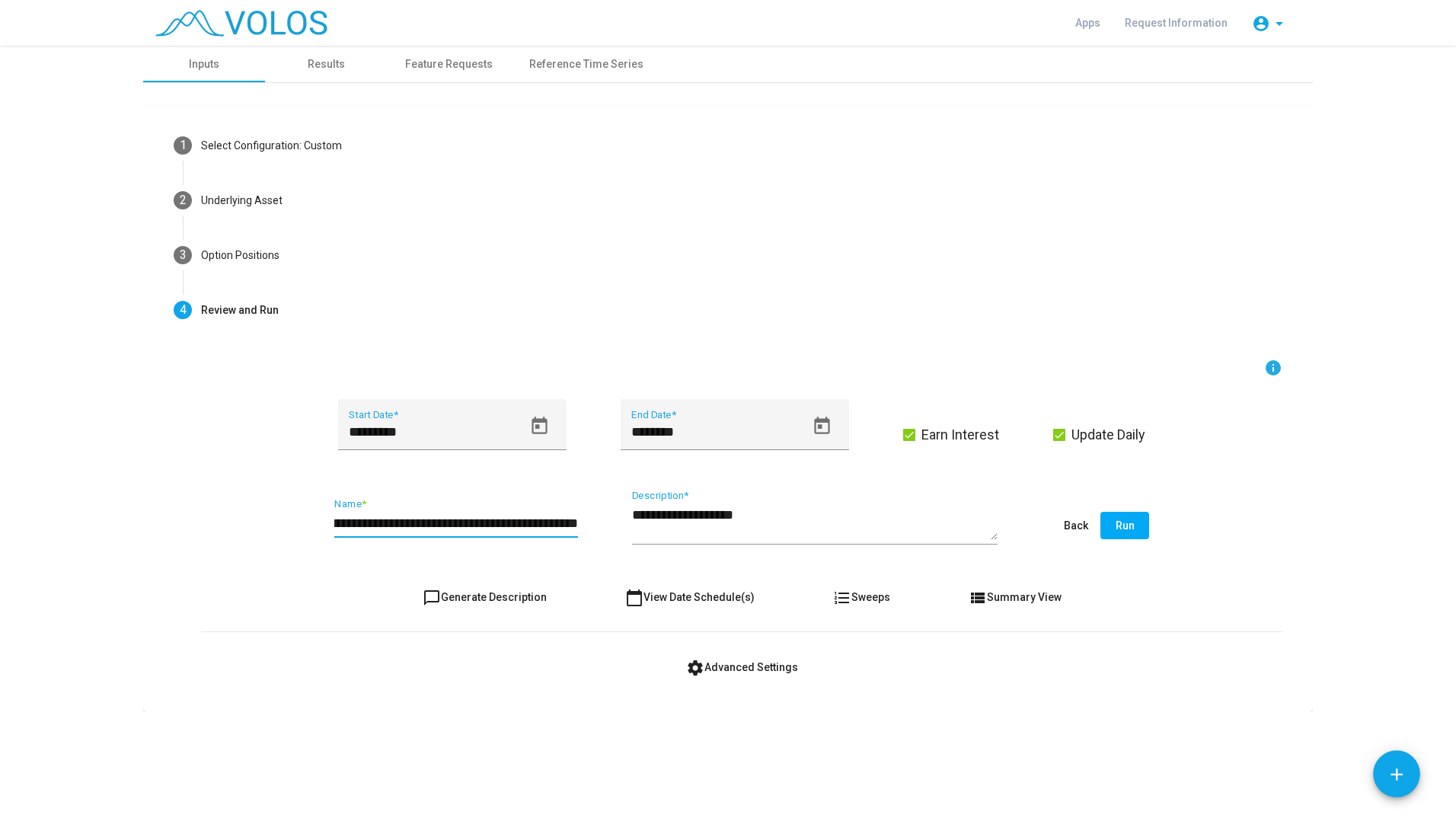 scroll, scrollTop: 0, scrollLeft: 132, axis: horizontal 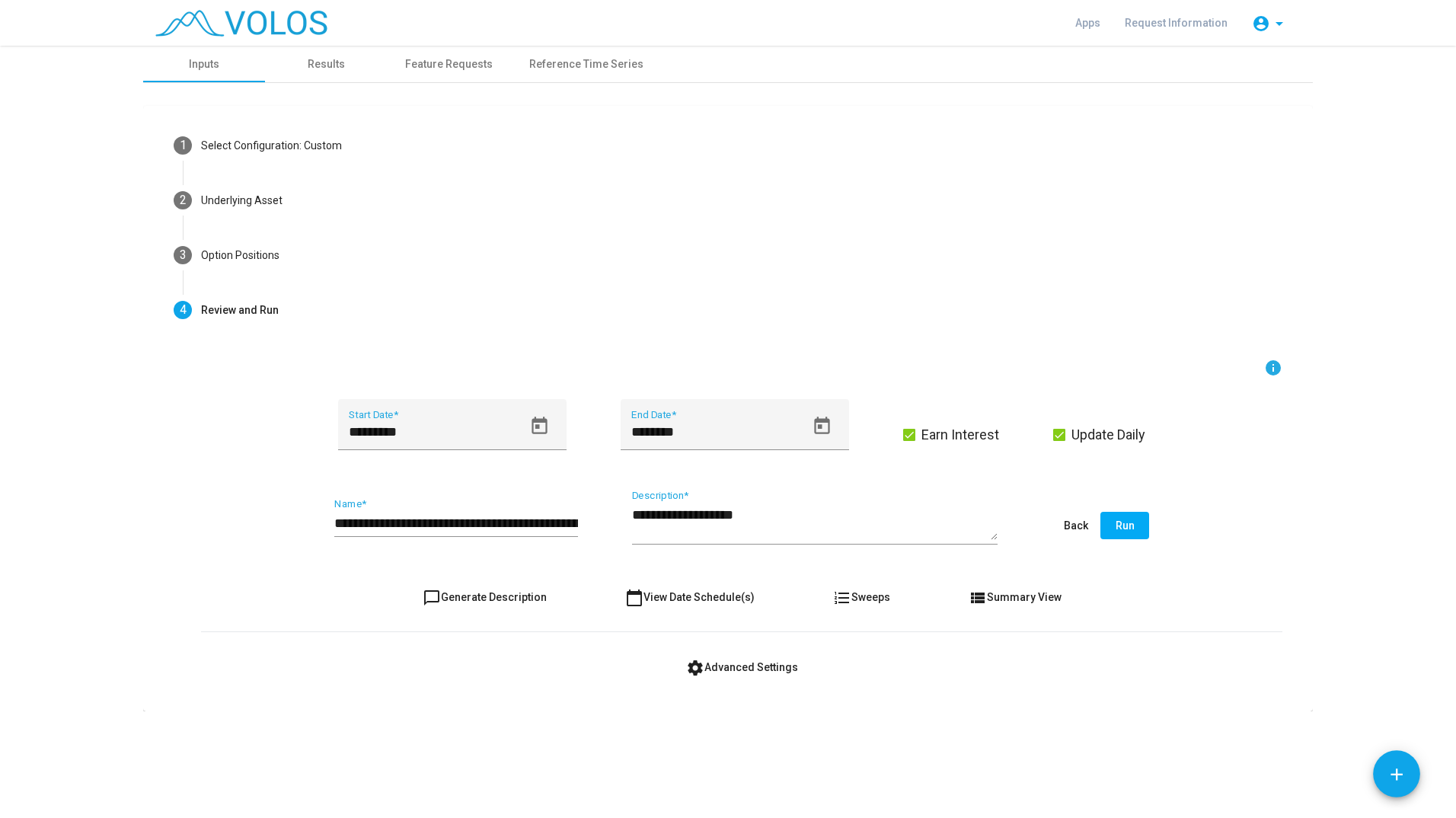 click on "**********" at bounding box center [742, 529] 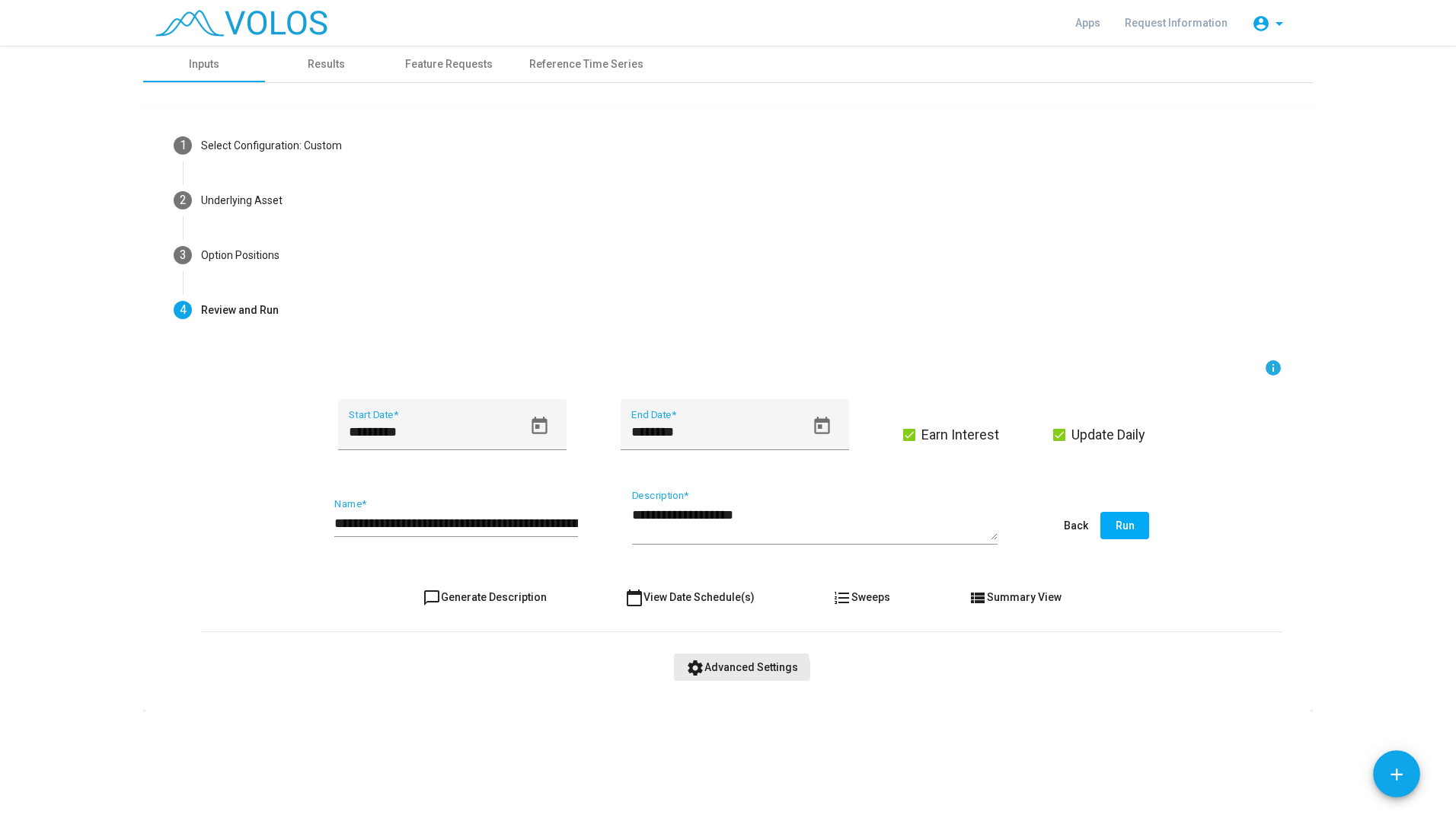 click on "settings  Advanced Settings" at bounding box center (742, 667) 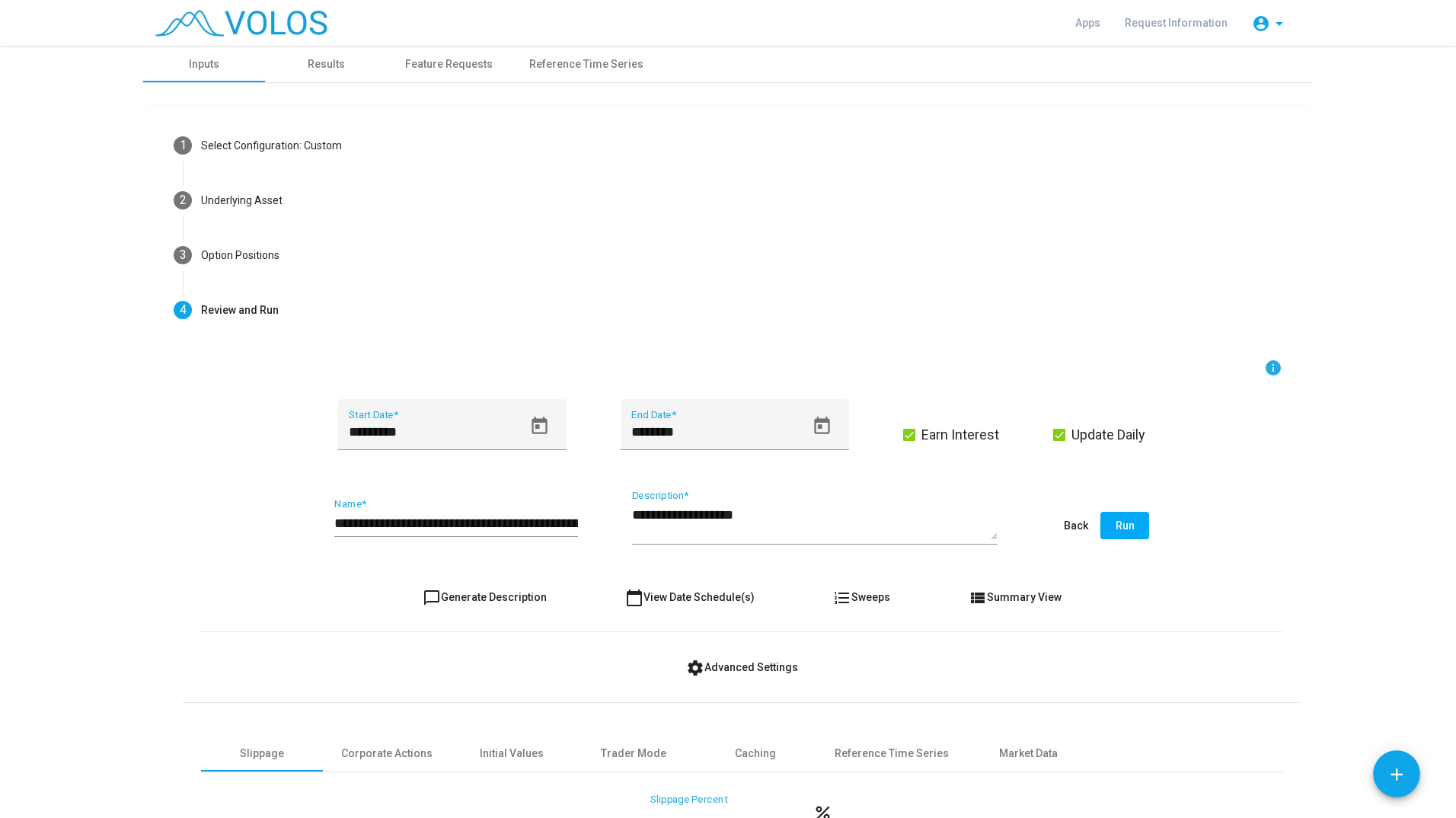 scroll, scrollTop: 165, scrollLeft: 0, axis: vertical 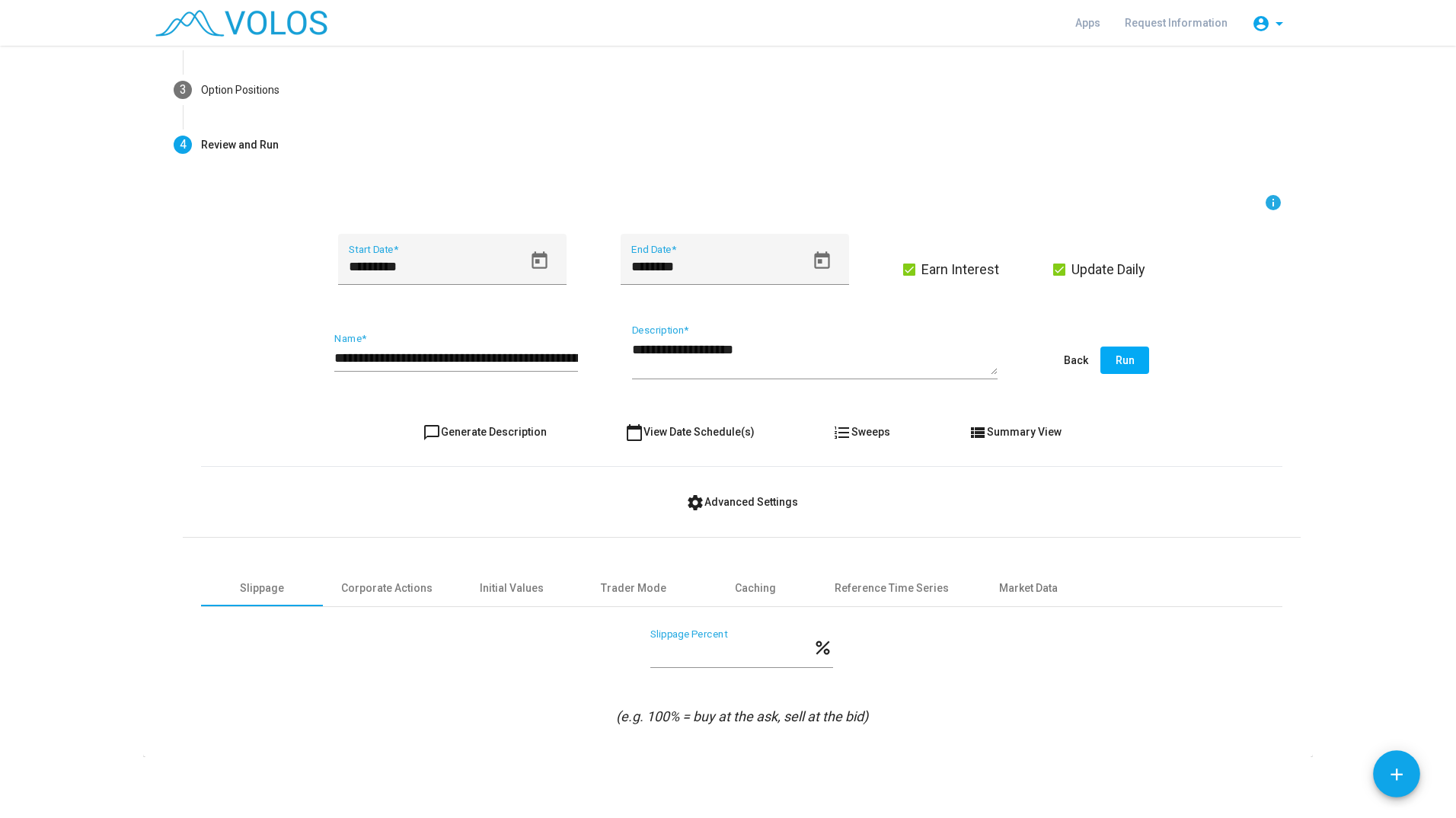 click on "***" at bounding box center [731, 653] 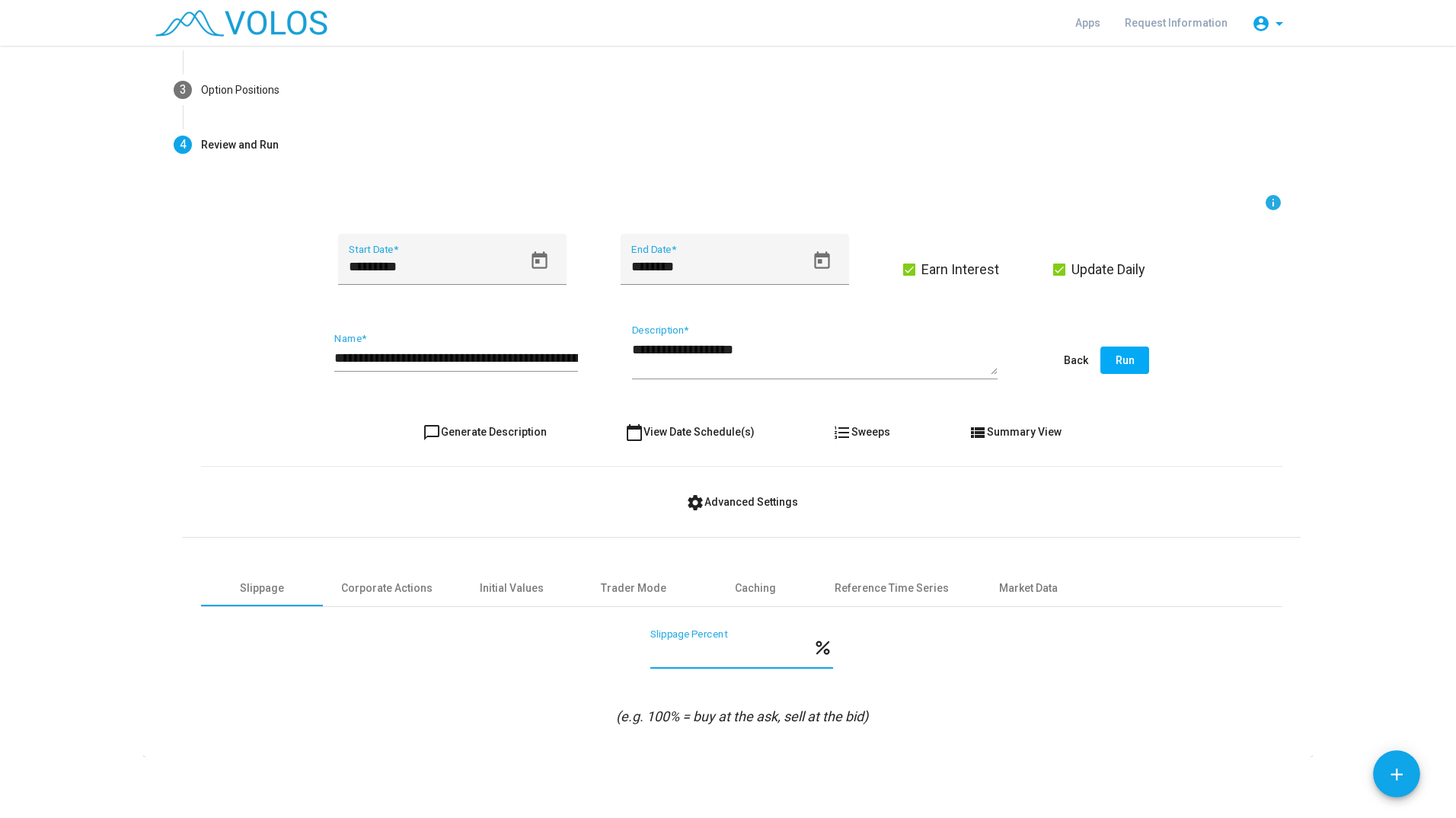 type on "*" 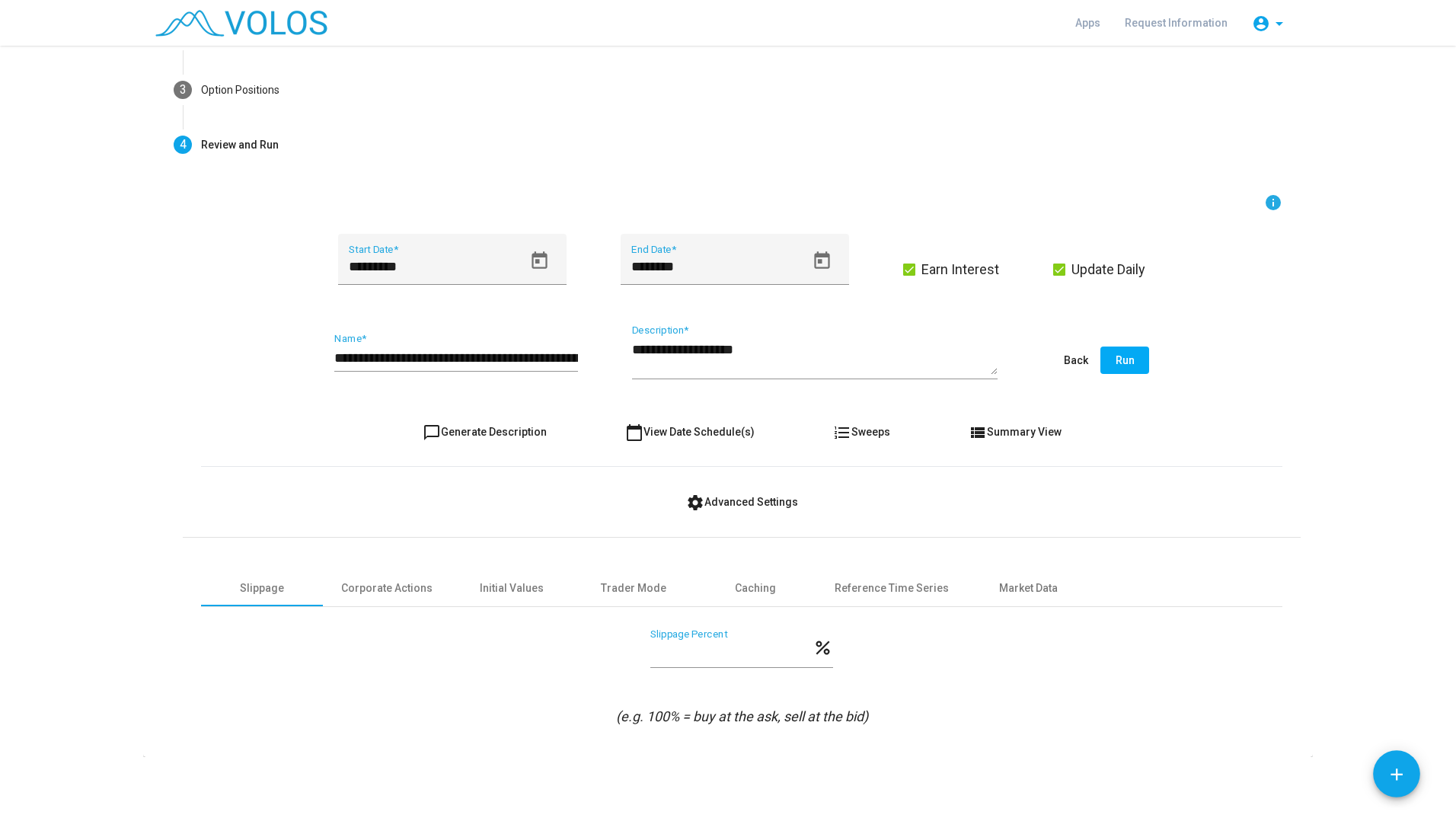 click on "* Slippage Percent percent (e.g. 100% = buy at the ask, sell at the bid)" at bounding box center (742, 678) 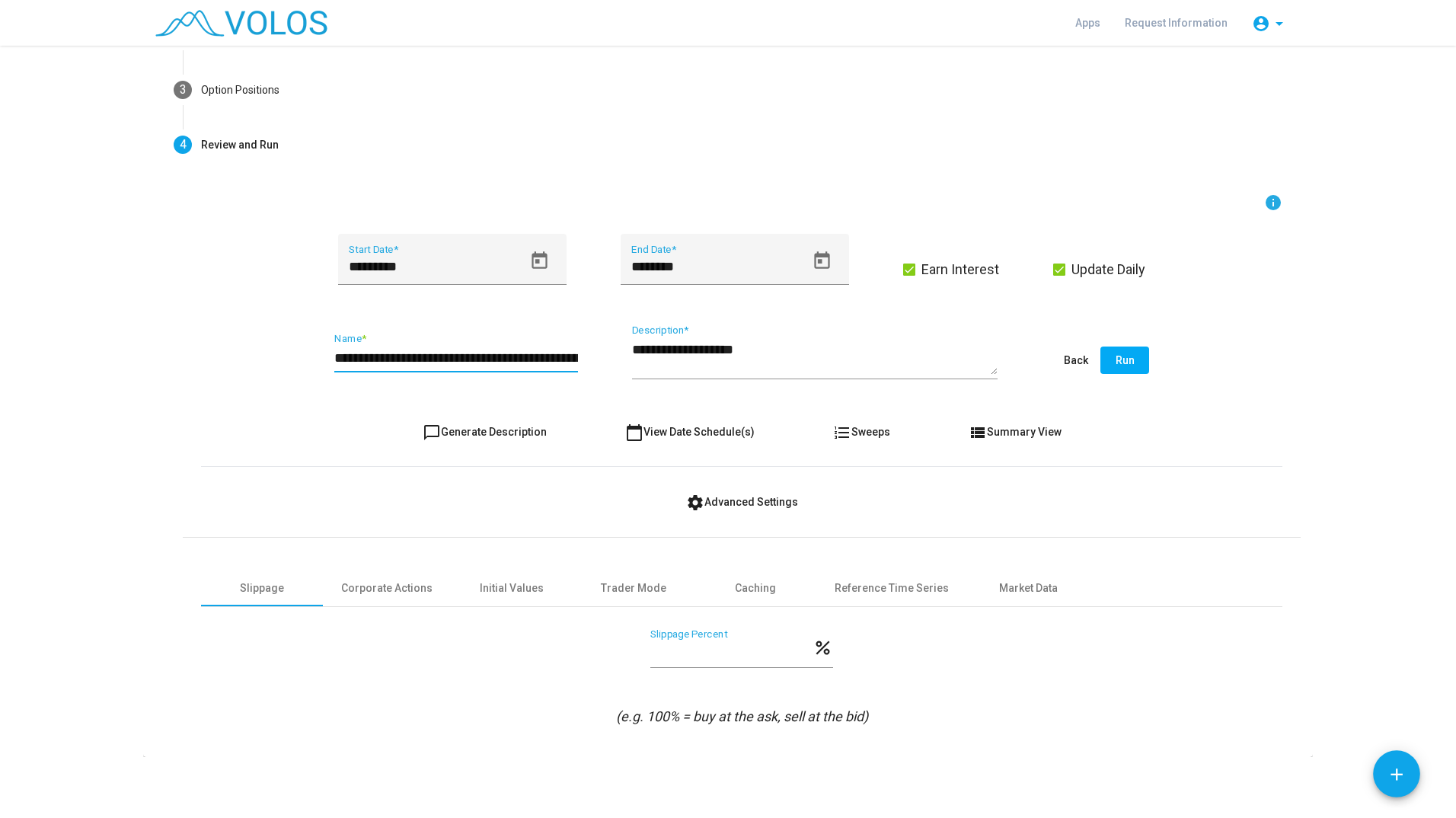 click on "**********" at bounding box center (456, 358) 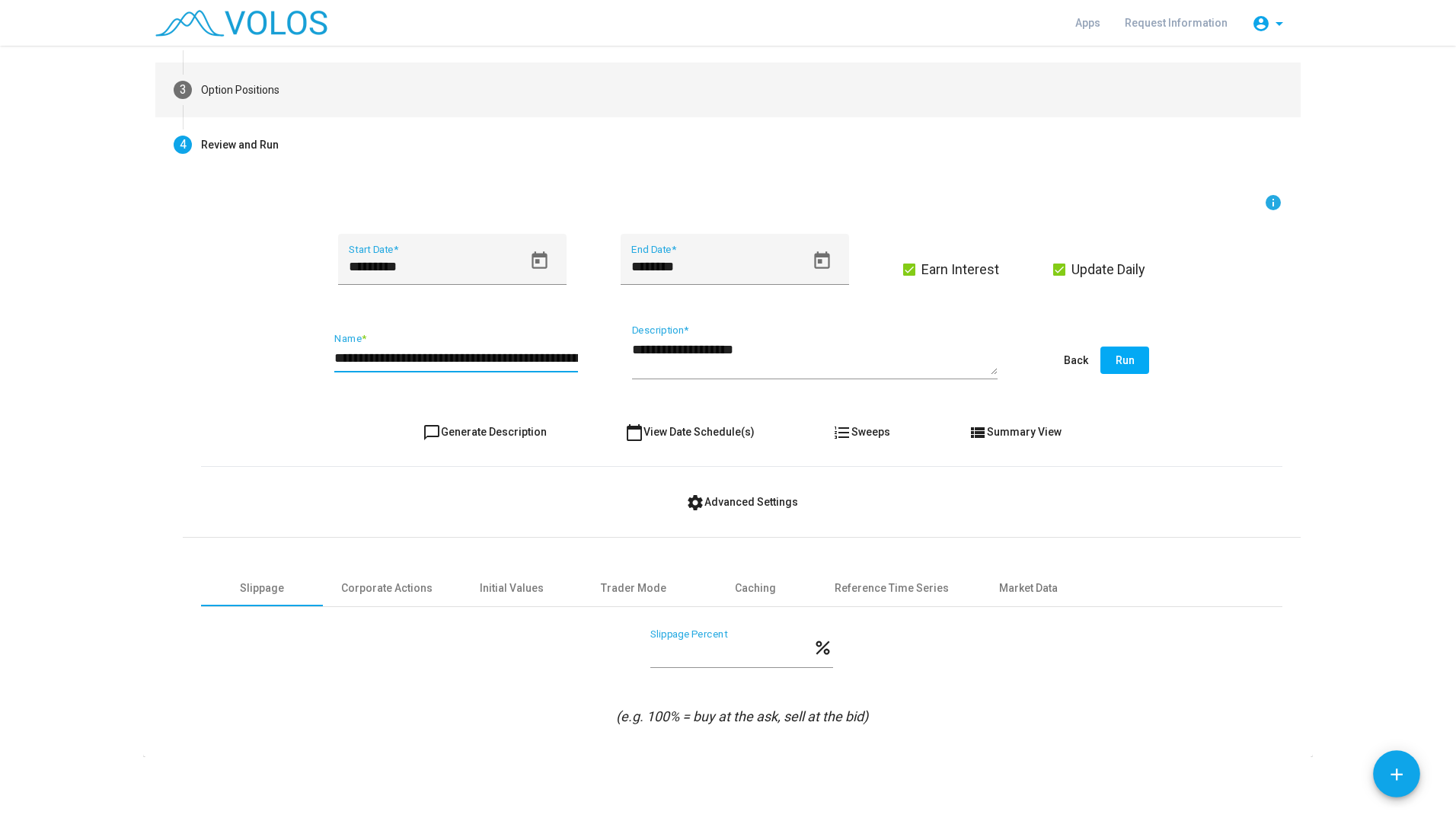 type on "**********" 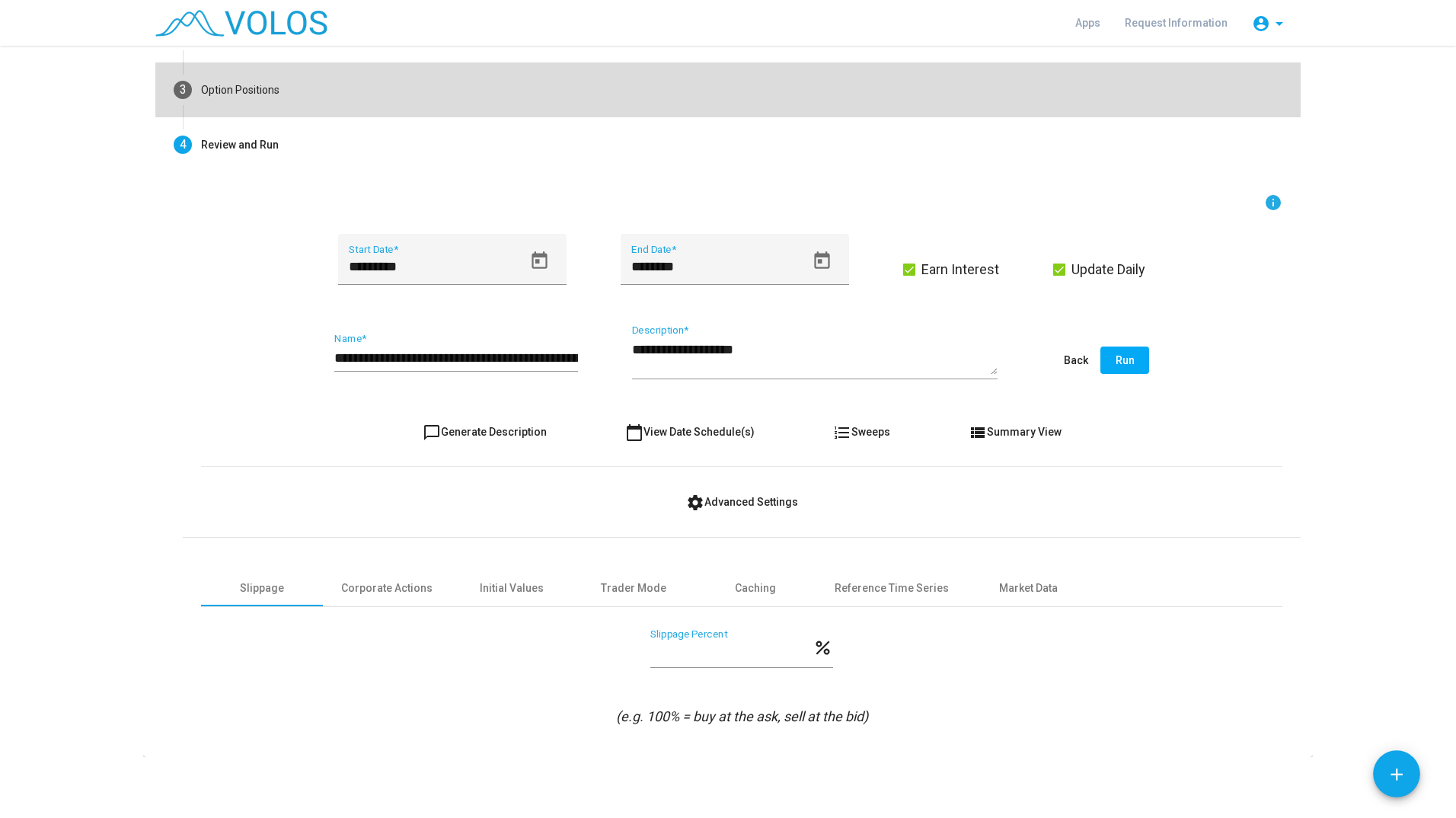 click on "3 Option Positions" at bounding box center [728, 90] 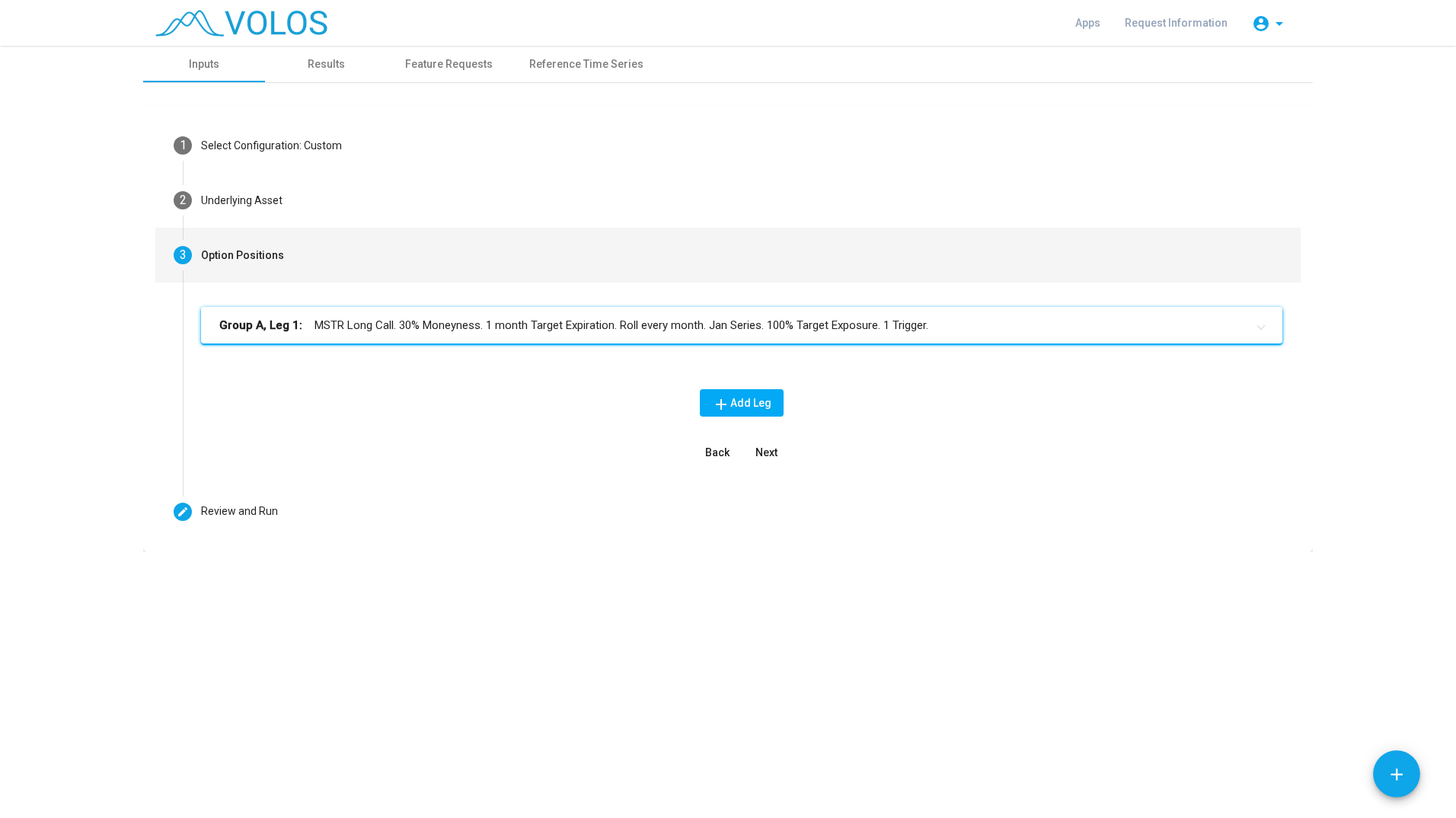 click on "Group A, Leg 1:   MSTR Long Call. 30% Moneyness. 1 month Target Expiration. Roll every month. Jan Series. 100% Target Exposure. 1 Trigger." at bounding box center (733, 325) 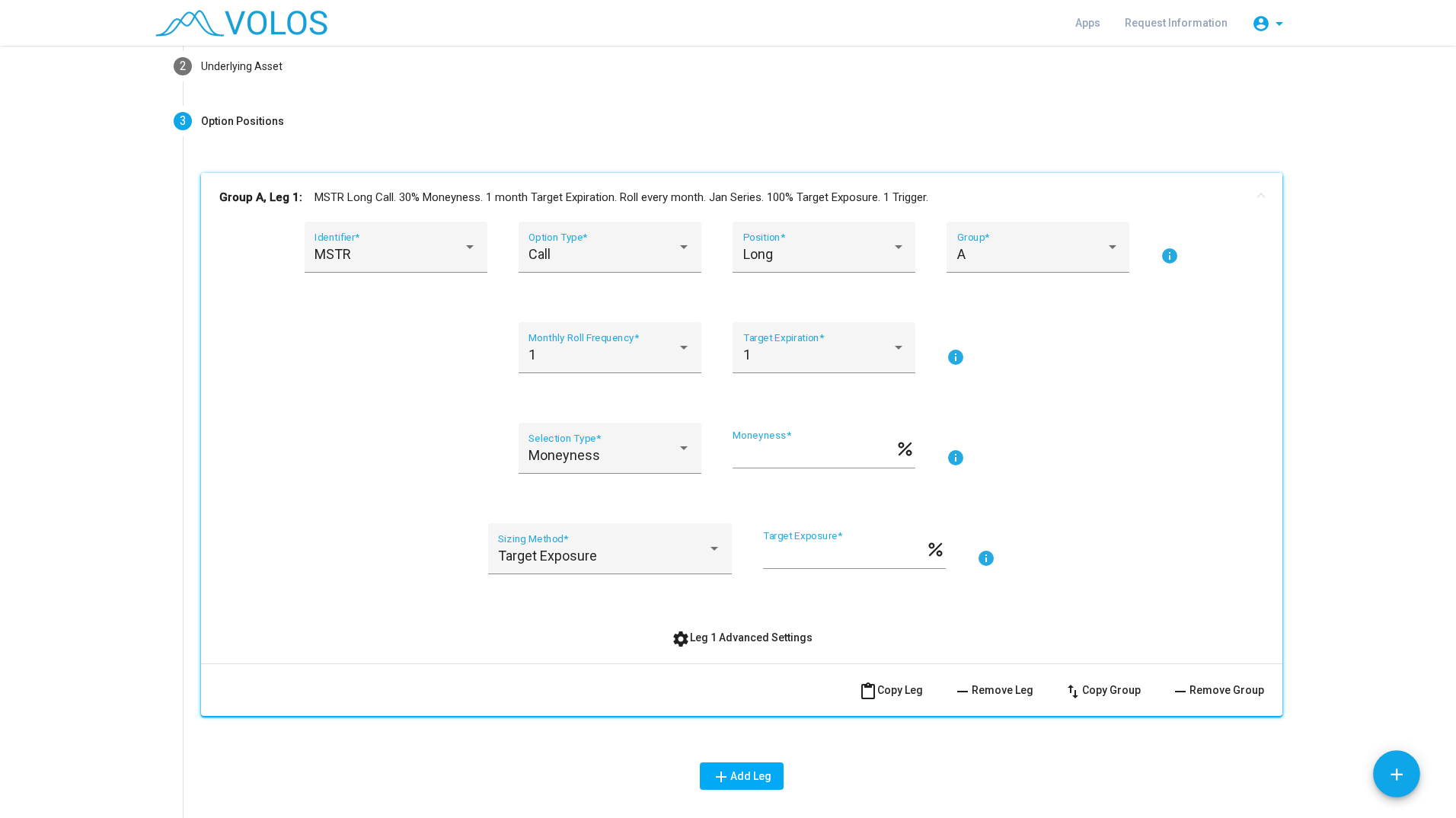 scroll, scrollTop: 145, scrollLeft: 0, axis: vertical 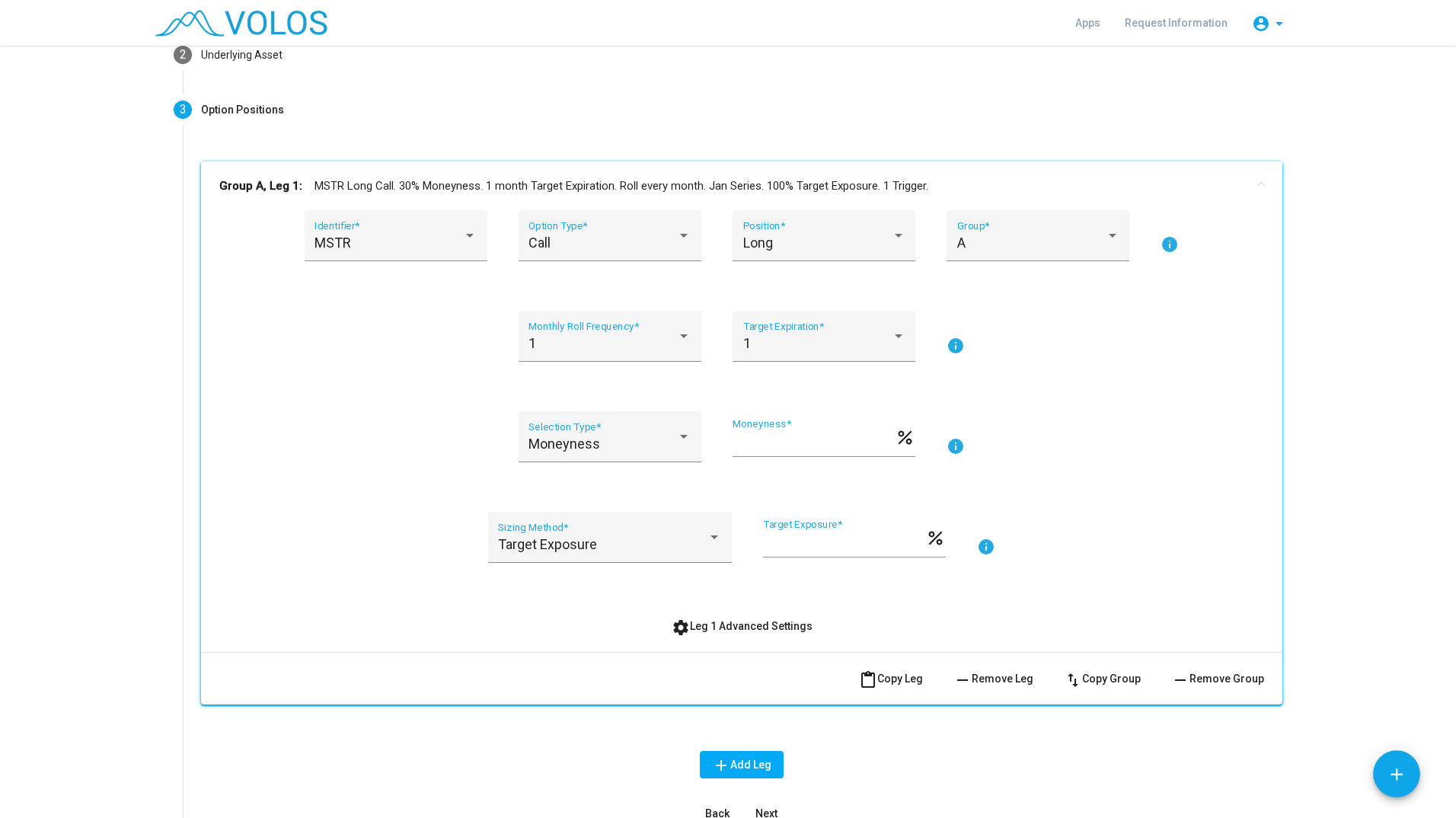 click on "settings  Leg 1 Advanced Settings" at bounding box center [742, 626] 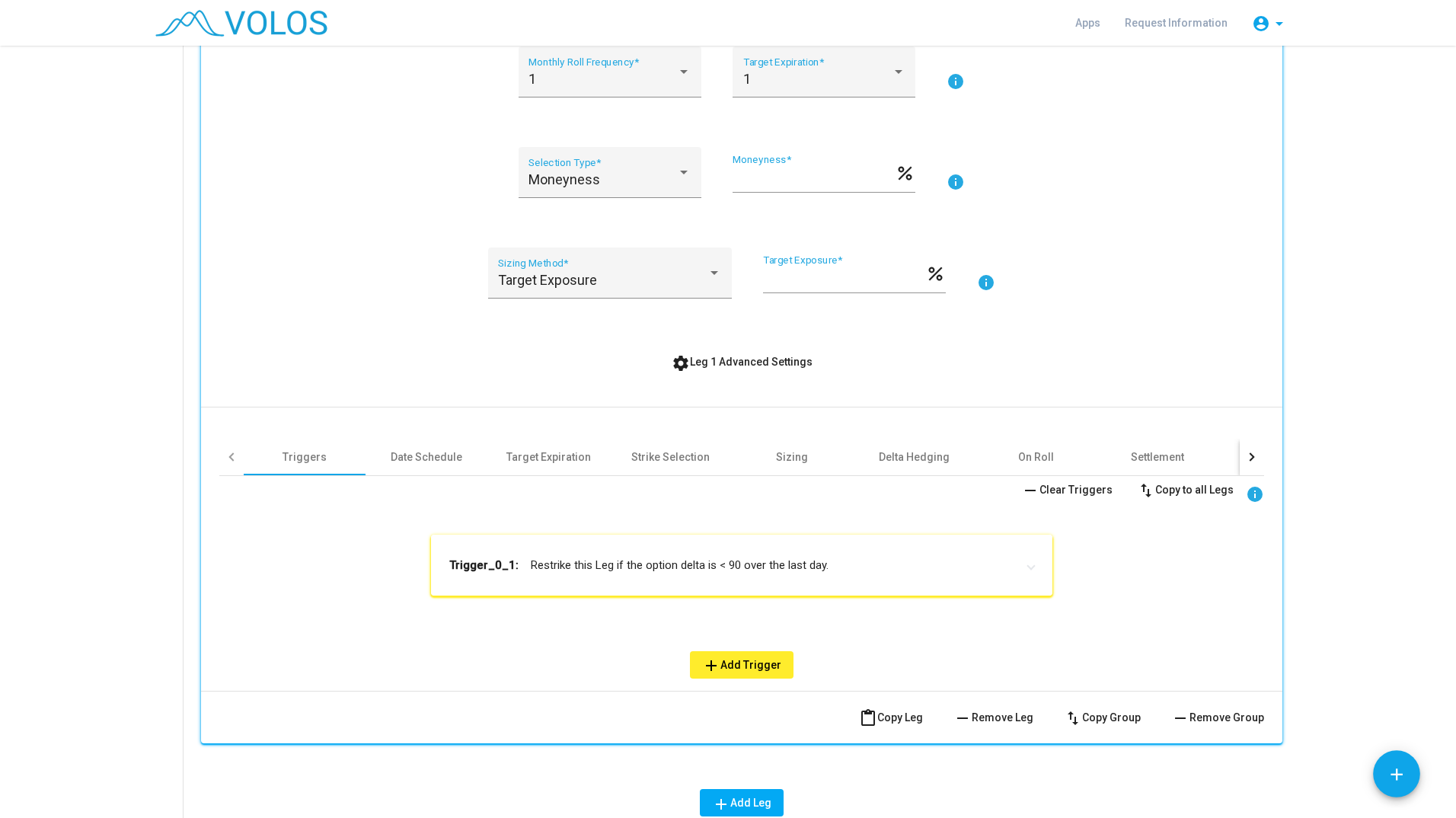 click on "Trigger_0_1:   Restrike this Leg if the option delta is < 90 over the last day." at bounding box center (742, 565) 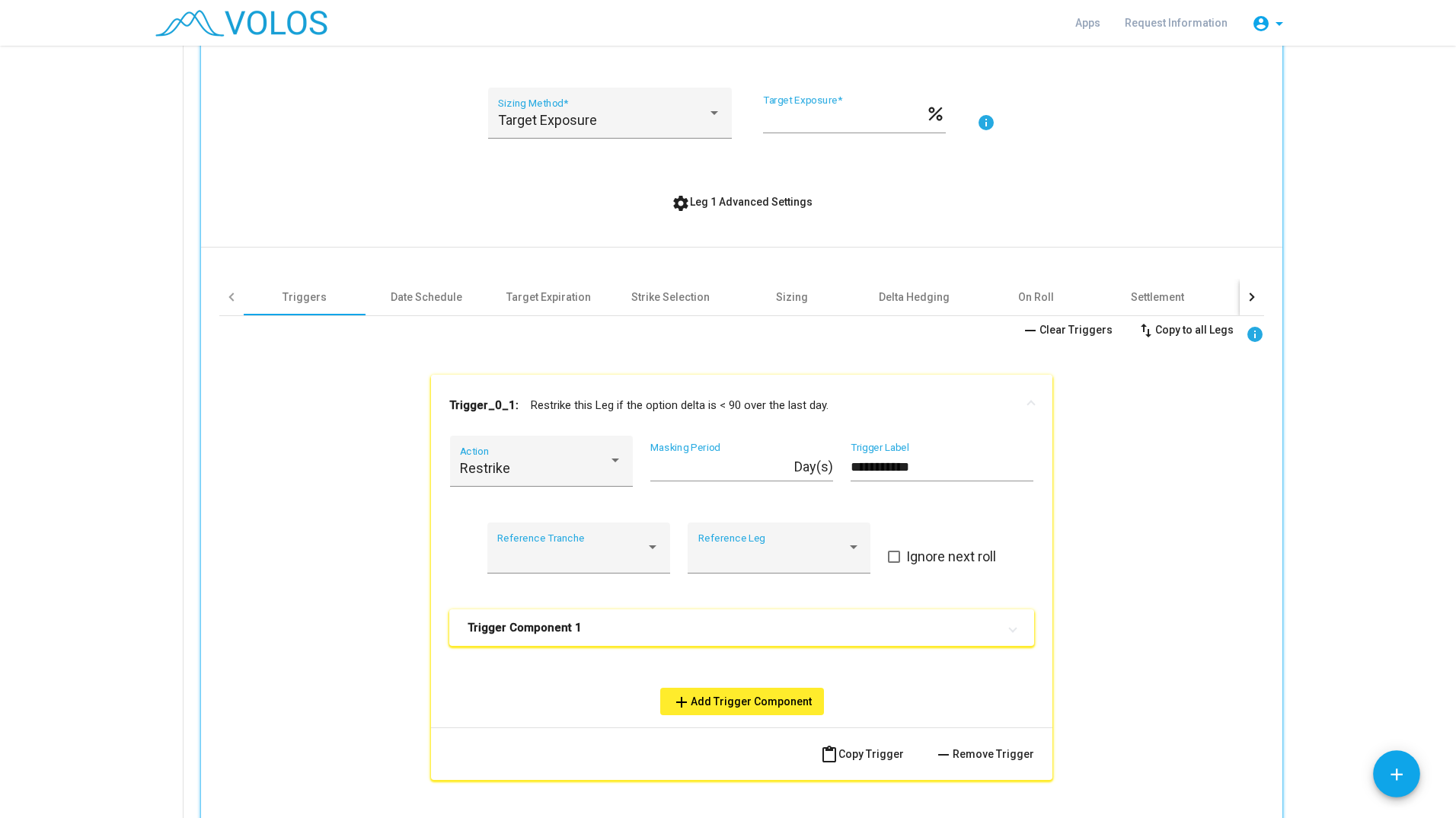 scroll, scrollTop: 571, scrollLeft: 0, axis: vertical 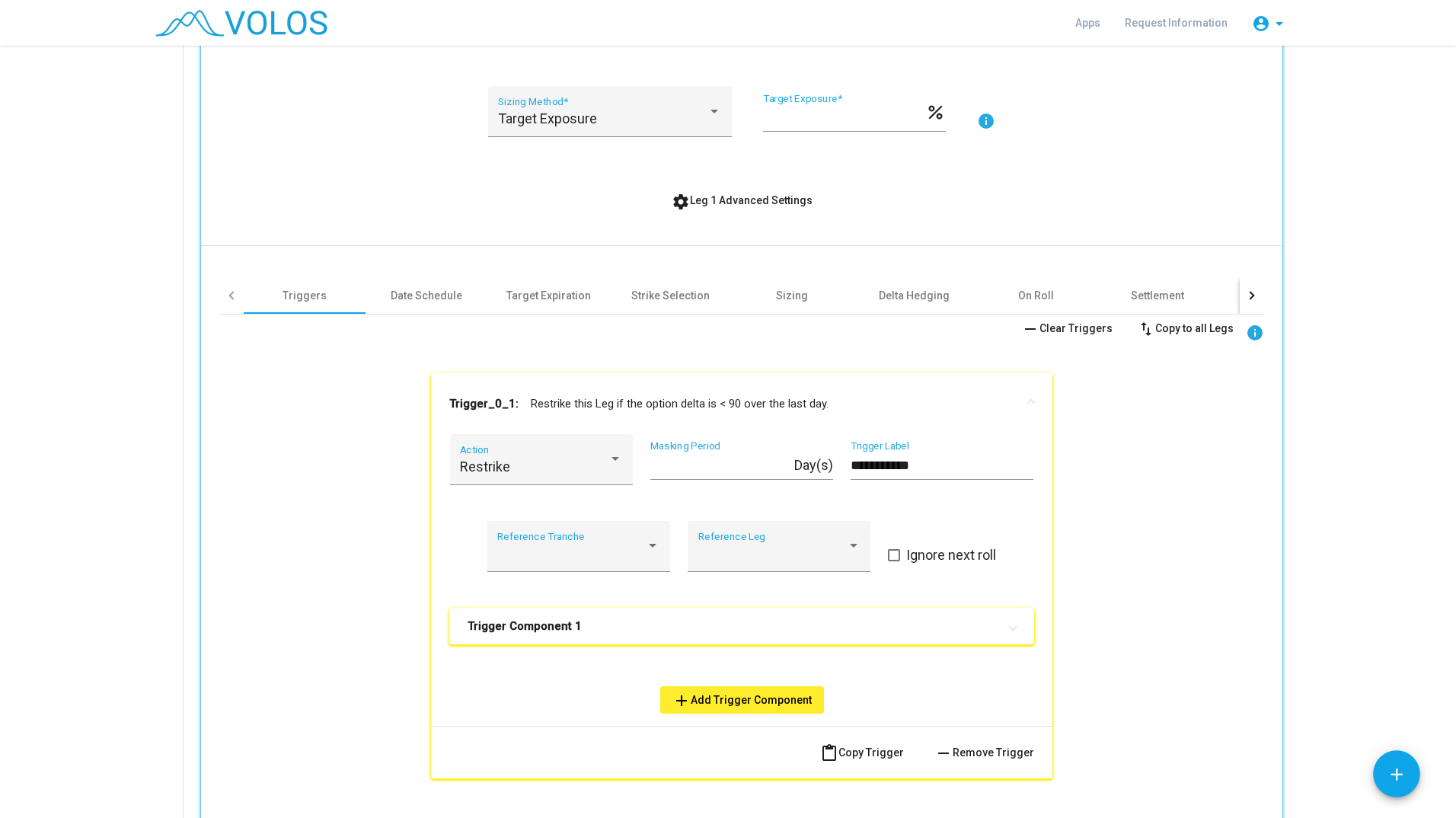 click on "Trigger Component 1" at bounding box center (733, 626) 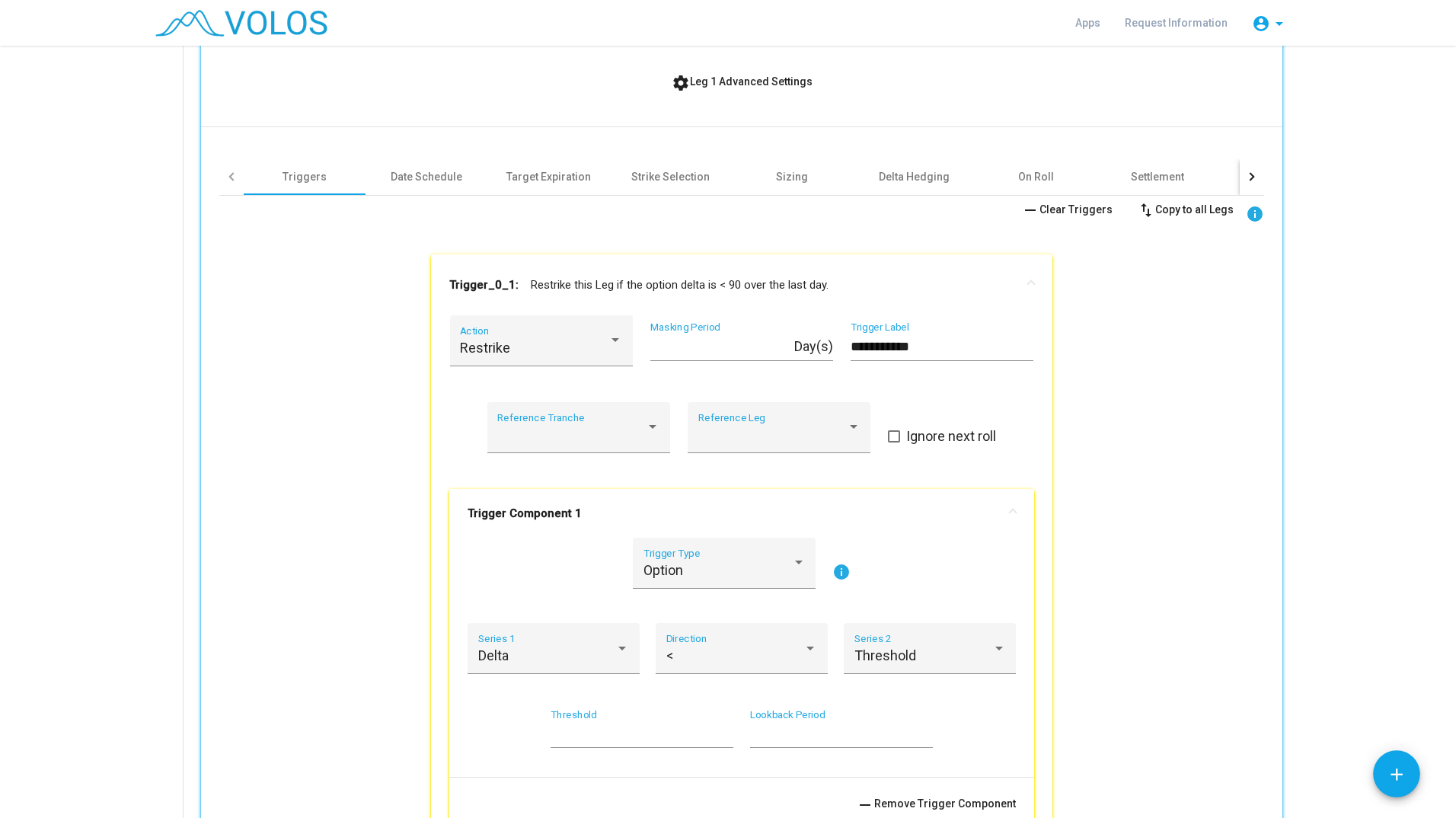 scroll, scrollTop: 688, scrollLeft: 0, axis: vertical 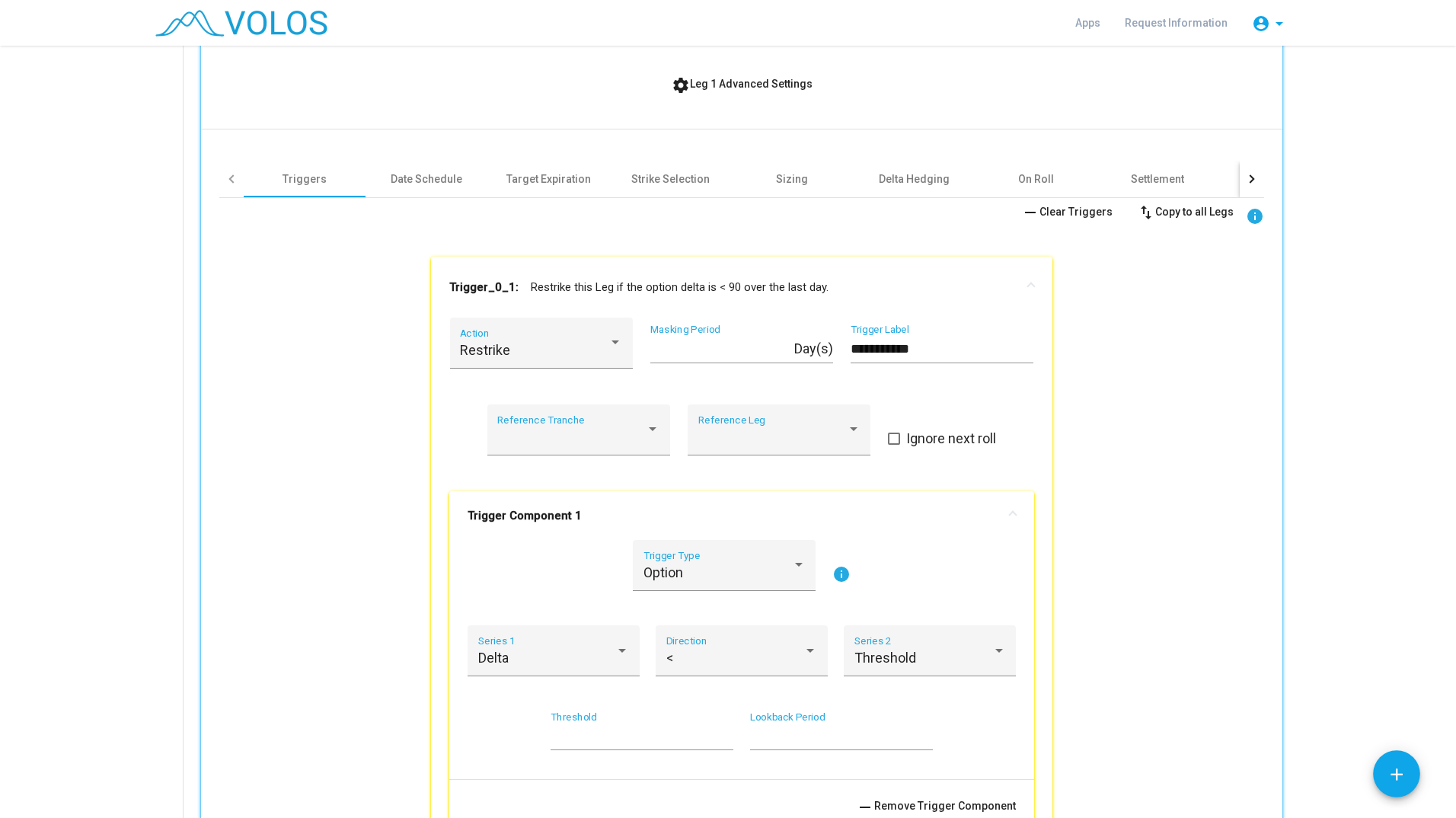 click on "**" at bounding box center [642, 737] 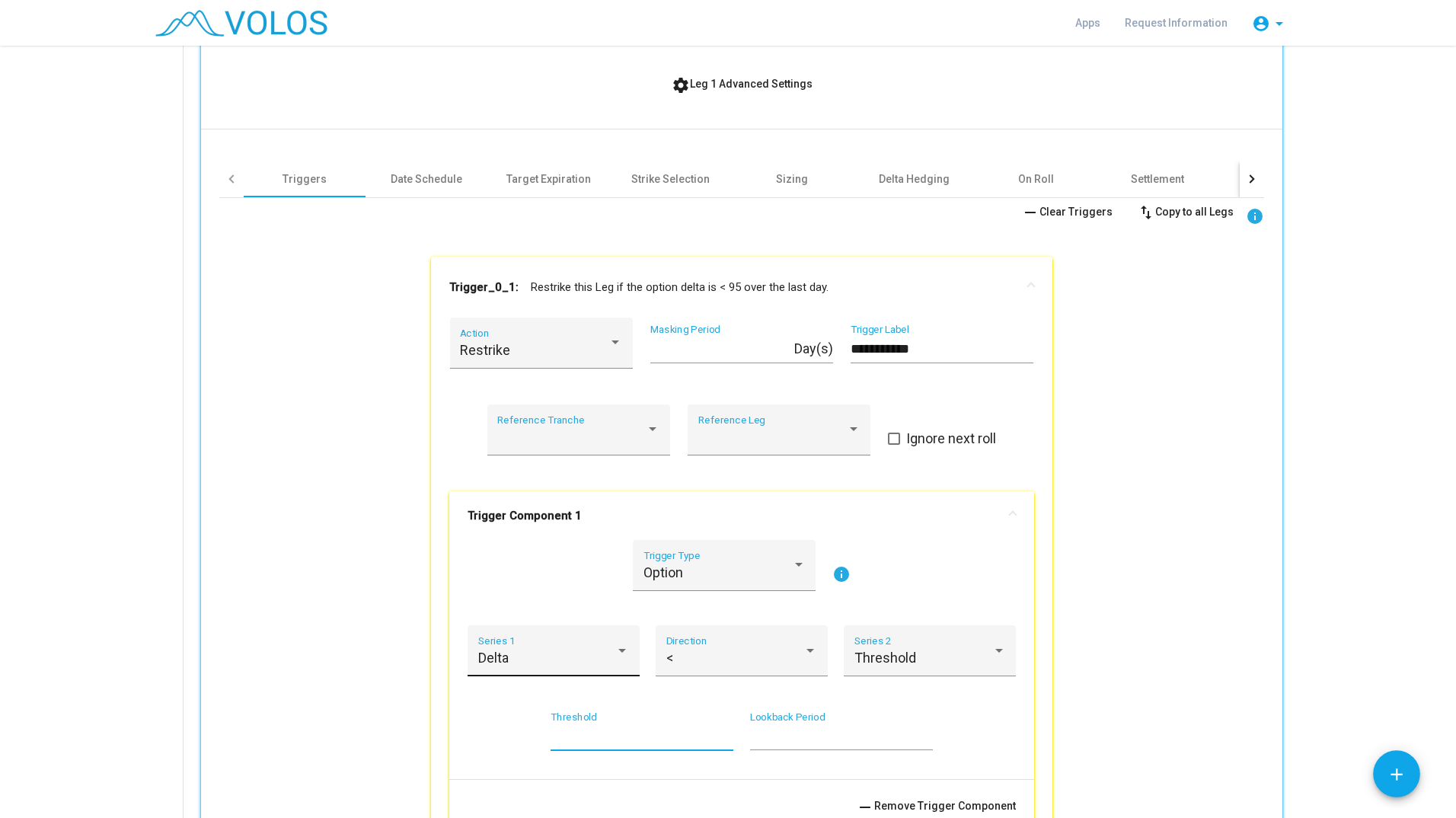 type on "**" 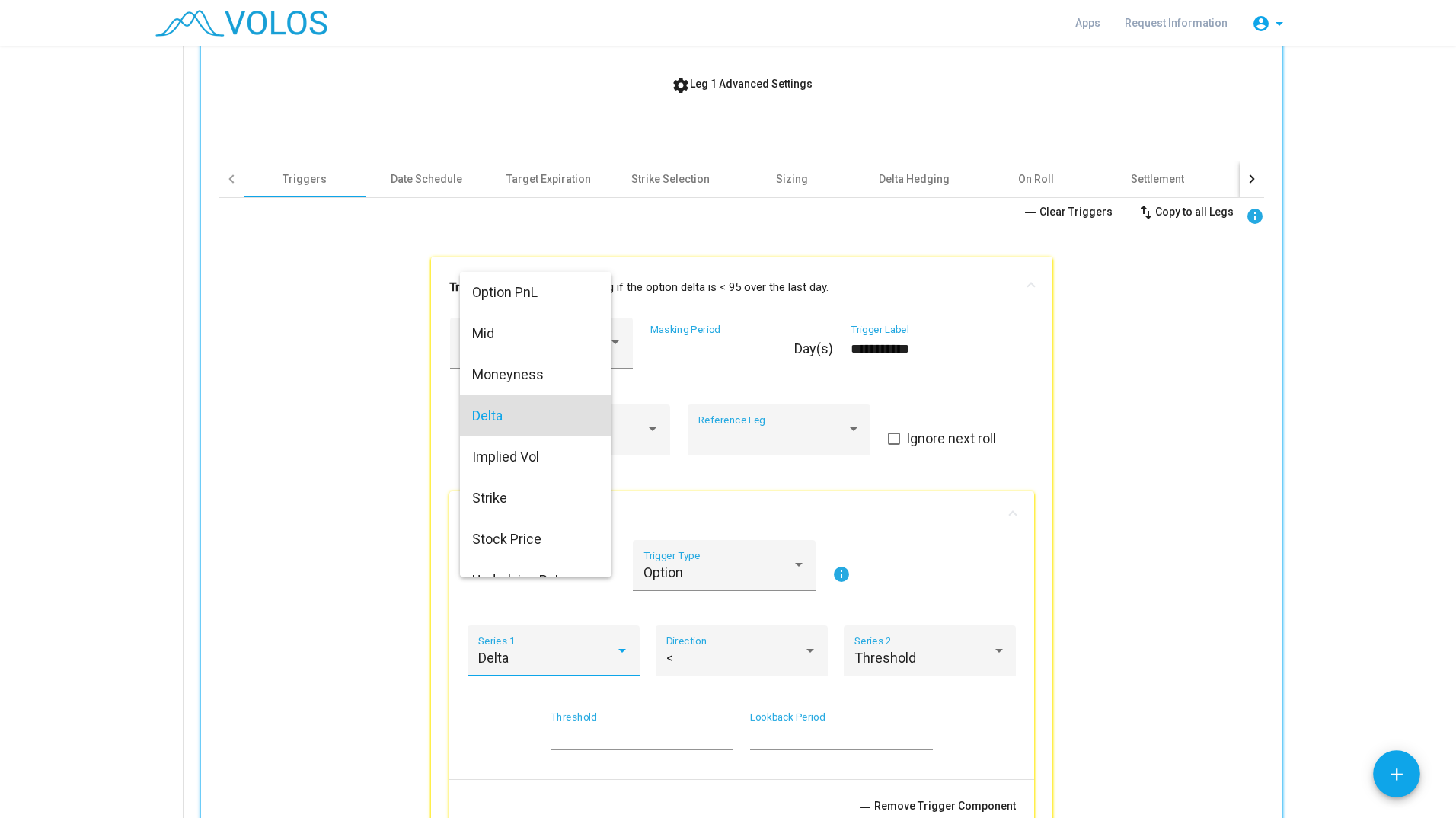 scroll, scrollTop: 46, scrollLeft: 0, axis: vertical 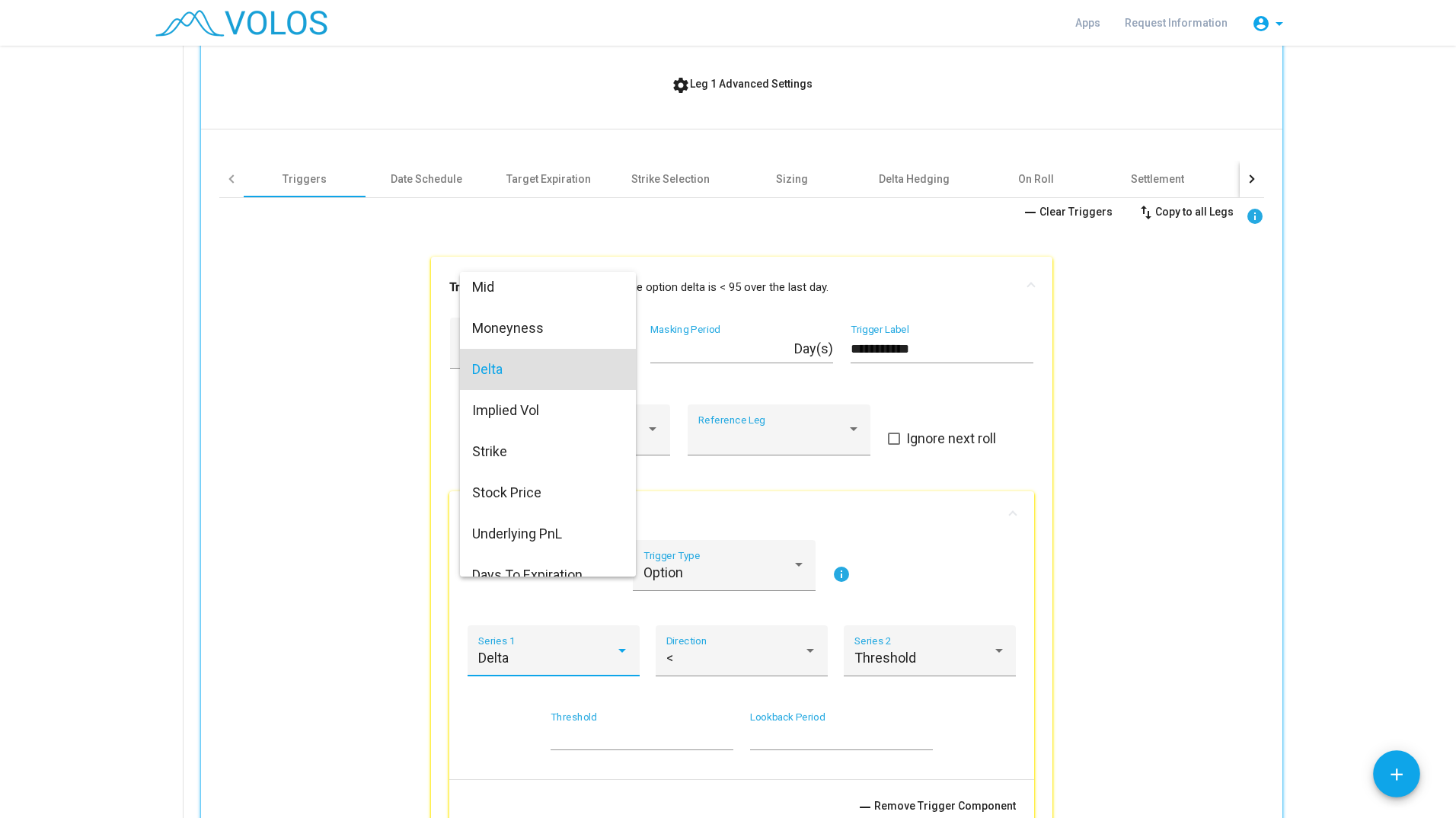 click at bounding box center [728, 409] 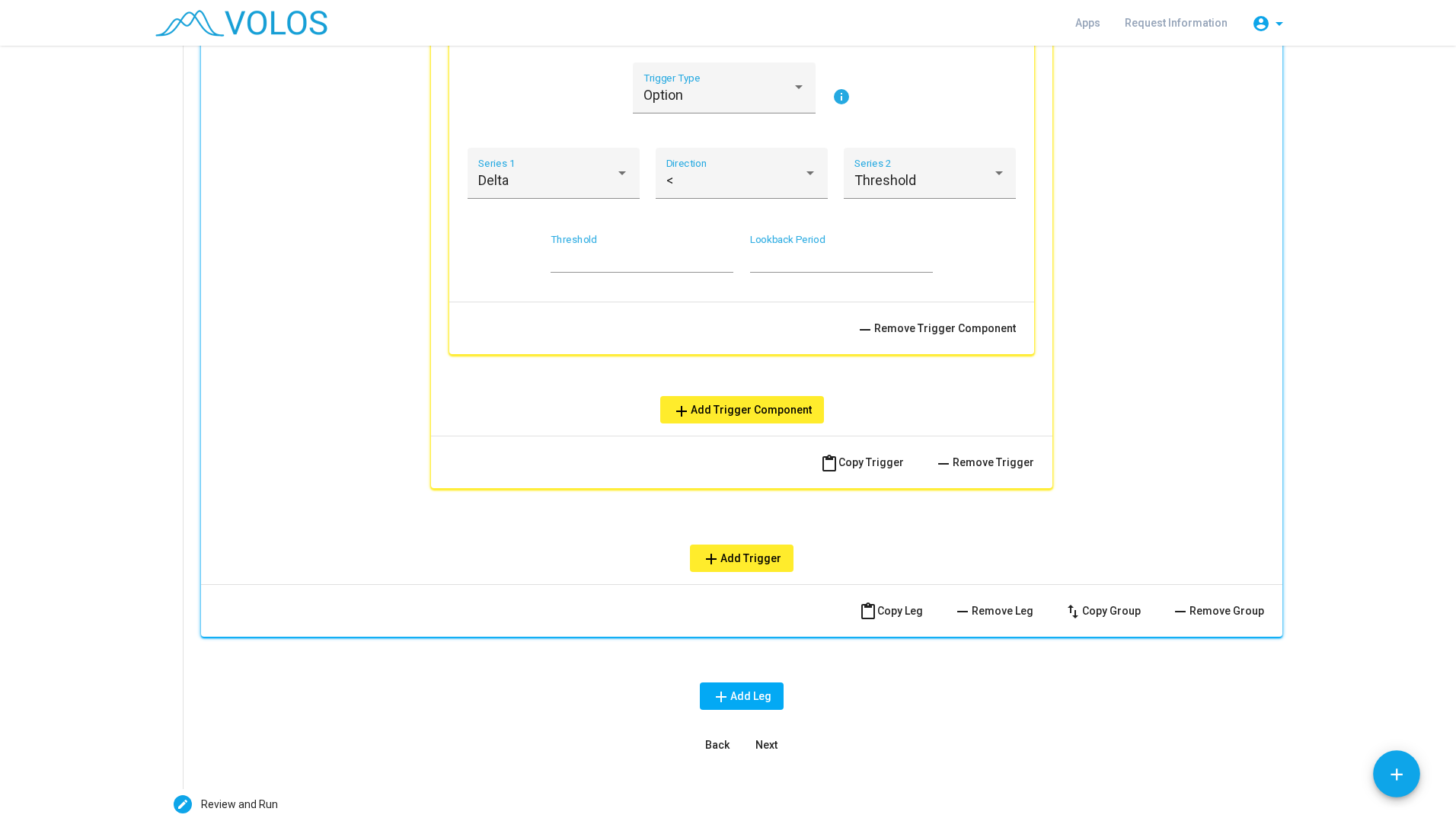 scroll, scrollTop: 1252, scrollLeft: 0, axis: vertical 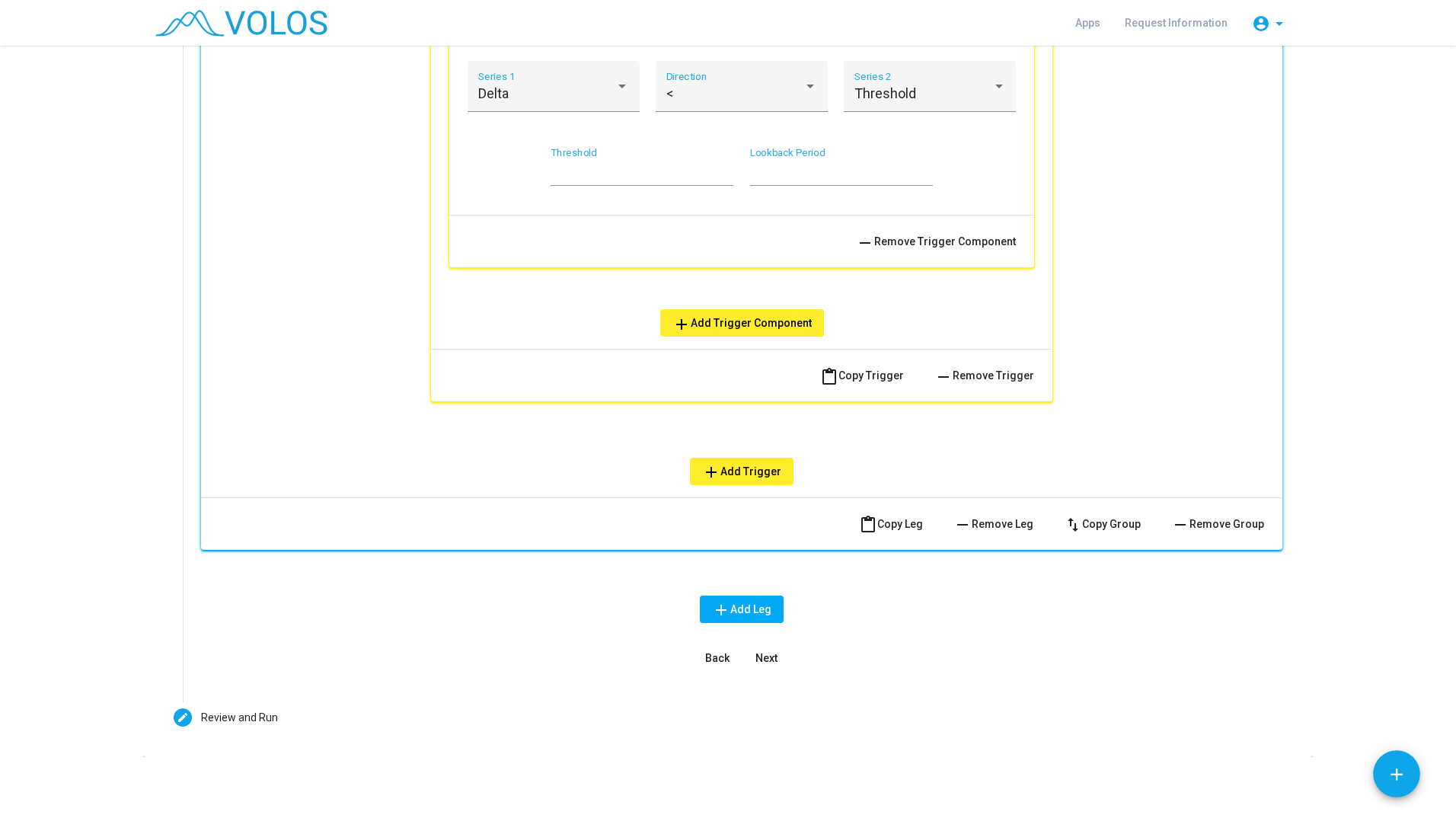 click on "Next" at bounding box center [766, 658] 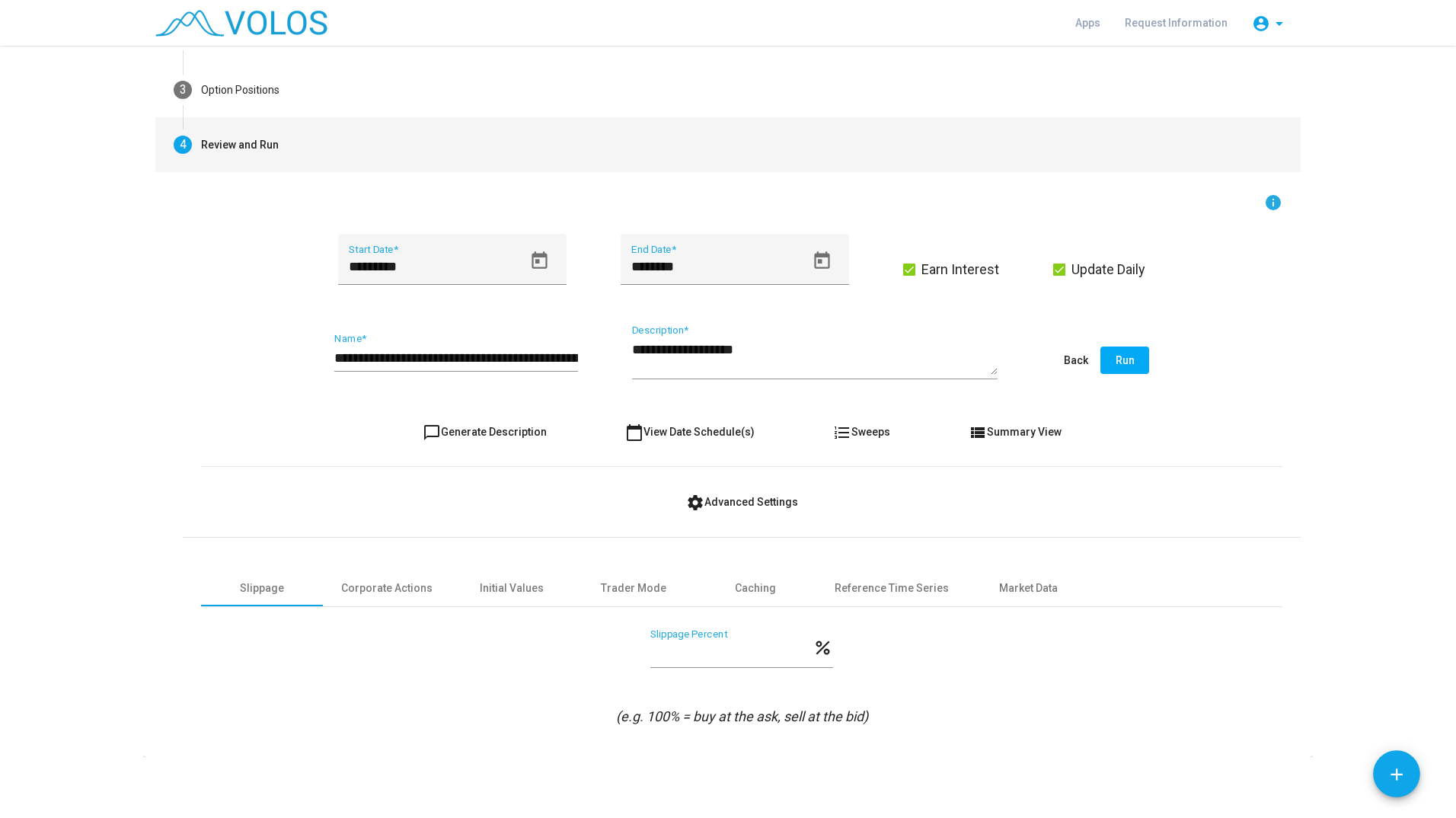 scroll, scrollTop: 165, scrollLeft: 0, axis: vertical 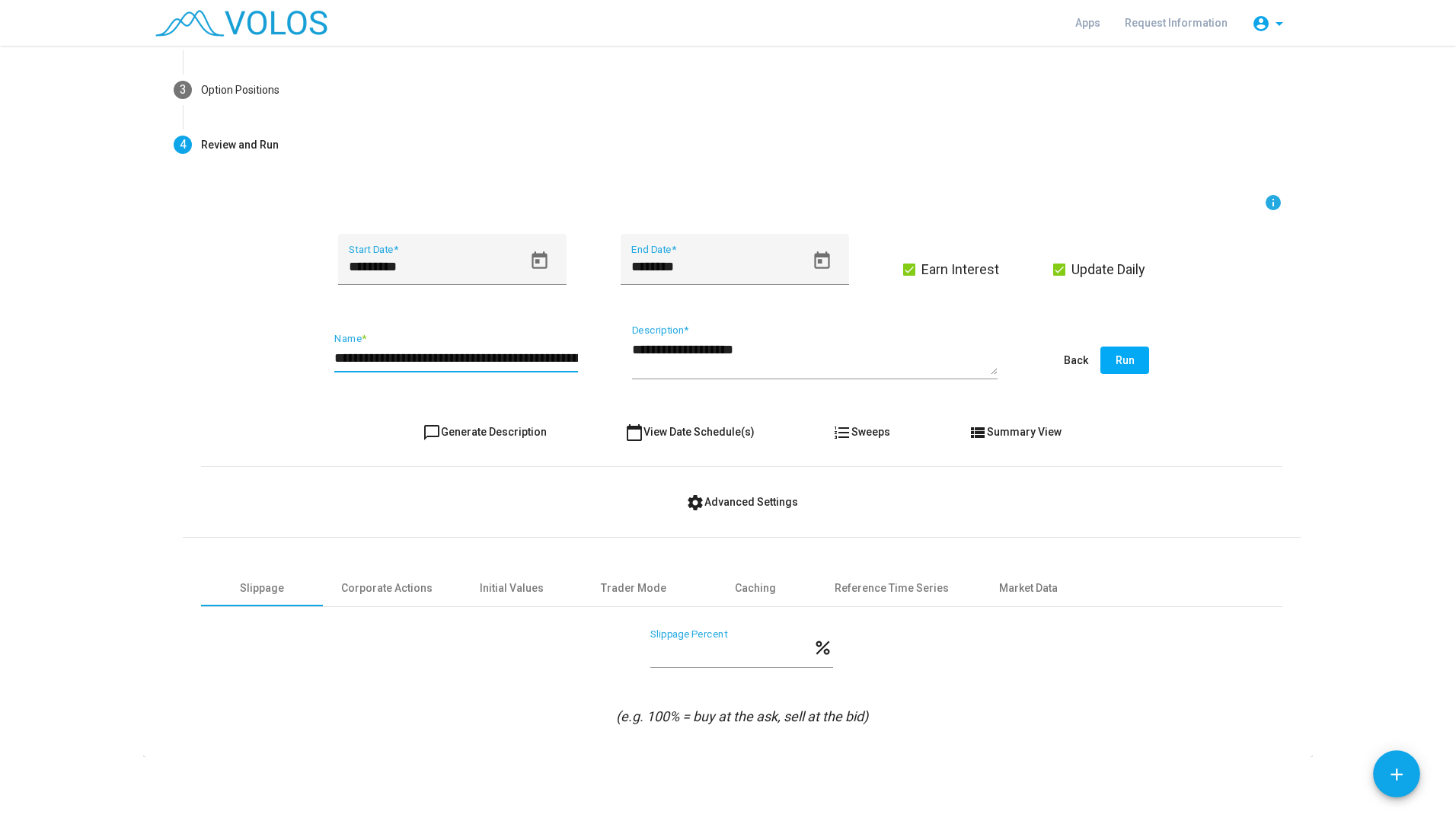 click on "**********" at bounding box center [456, 358] 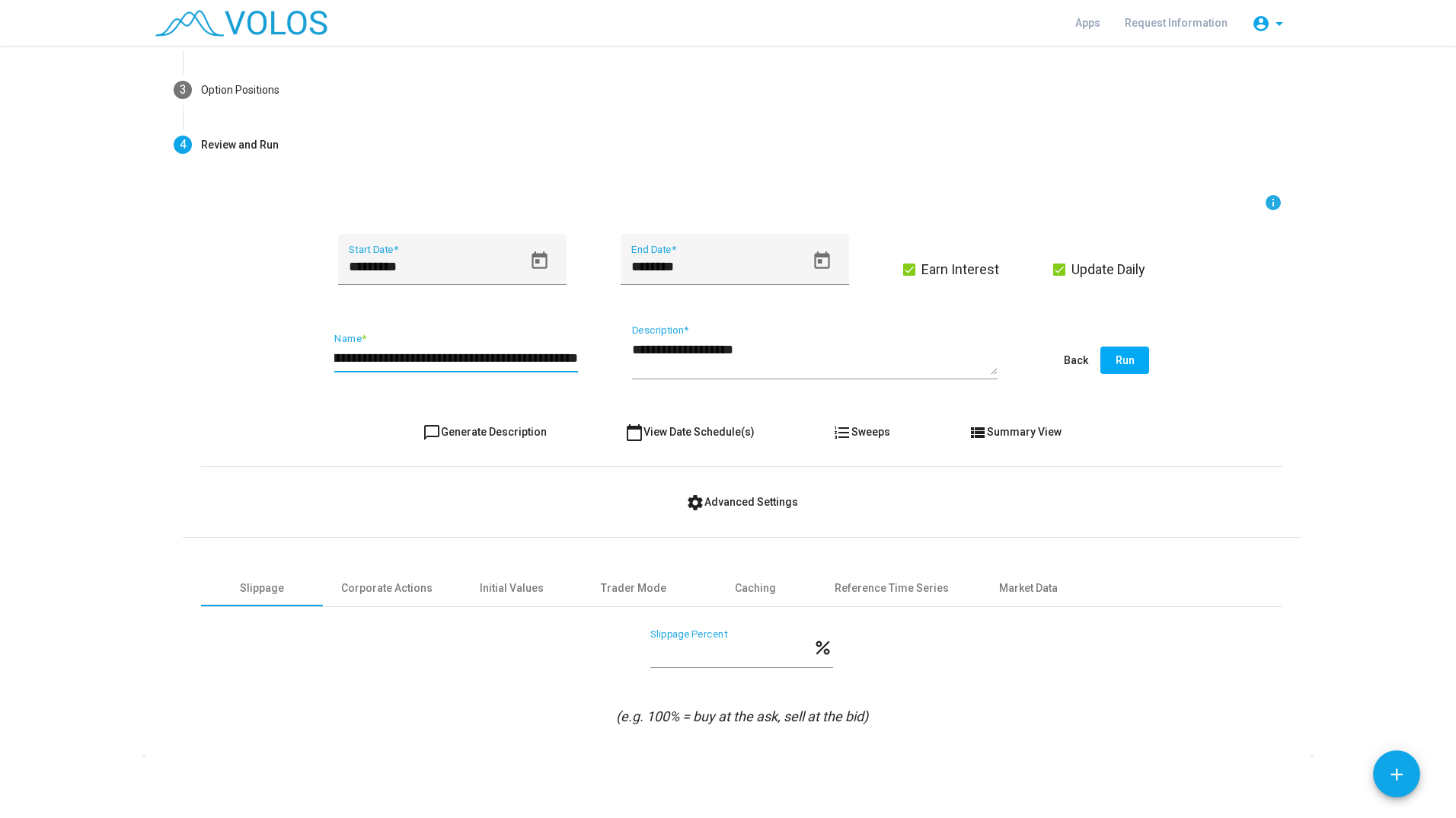 scroll, scrollTop: 0, scrollLeft: 129, axis: horizontal 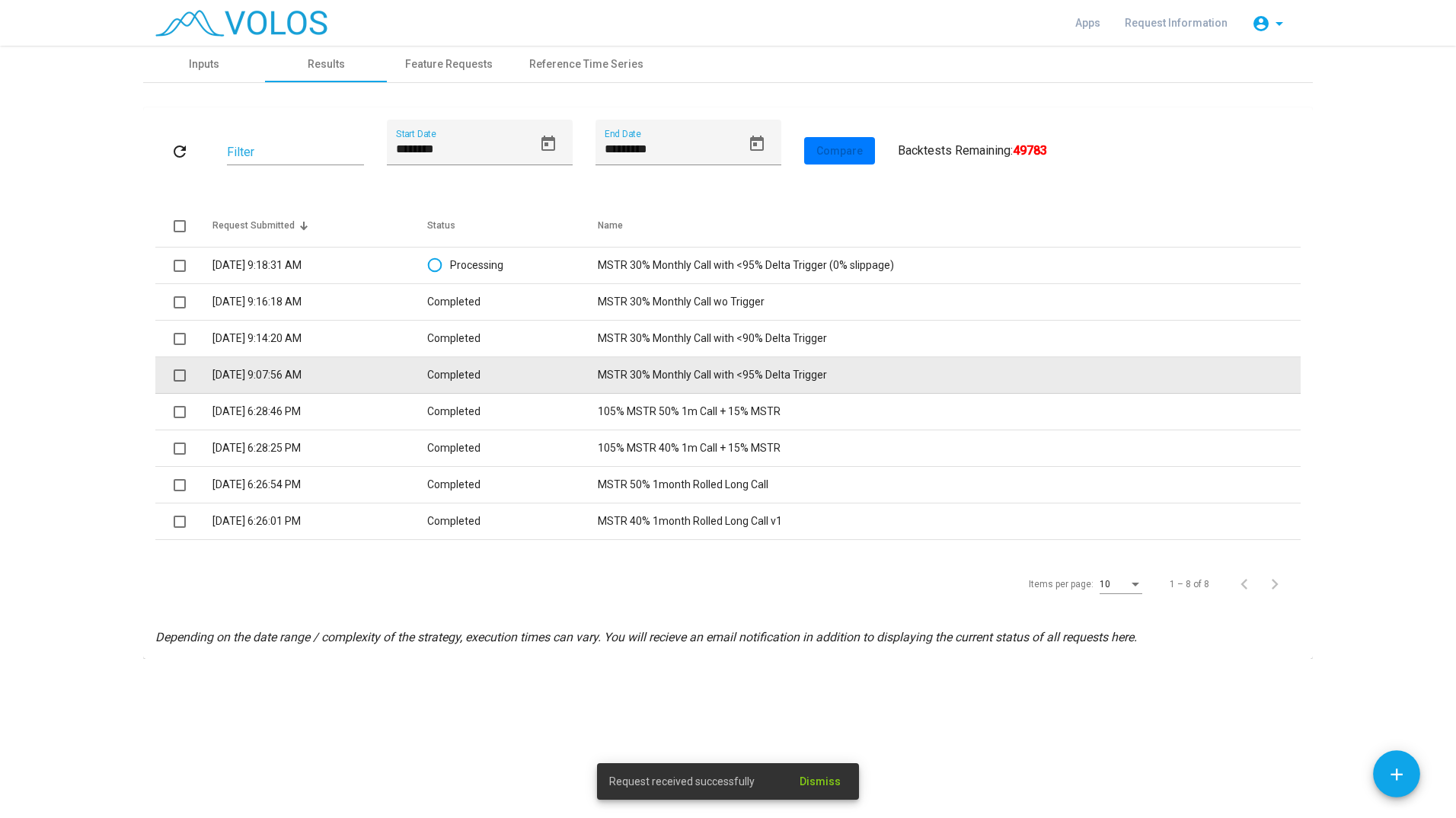 click at bounding box center (180, 375) 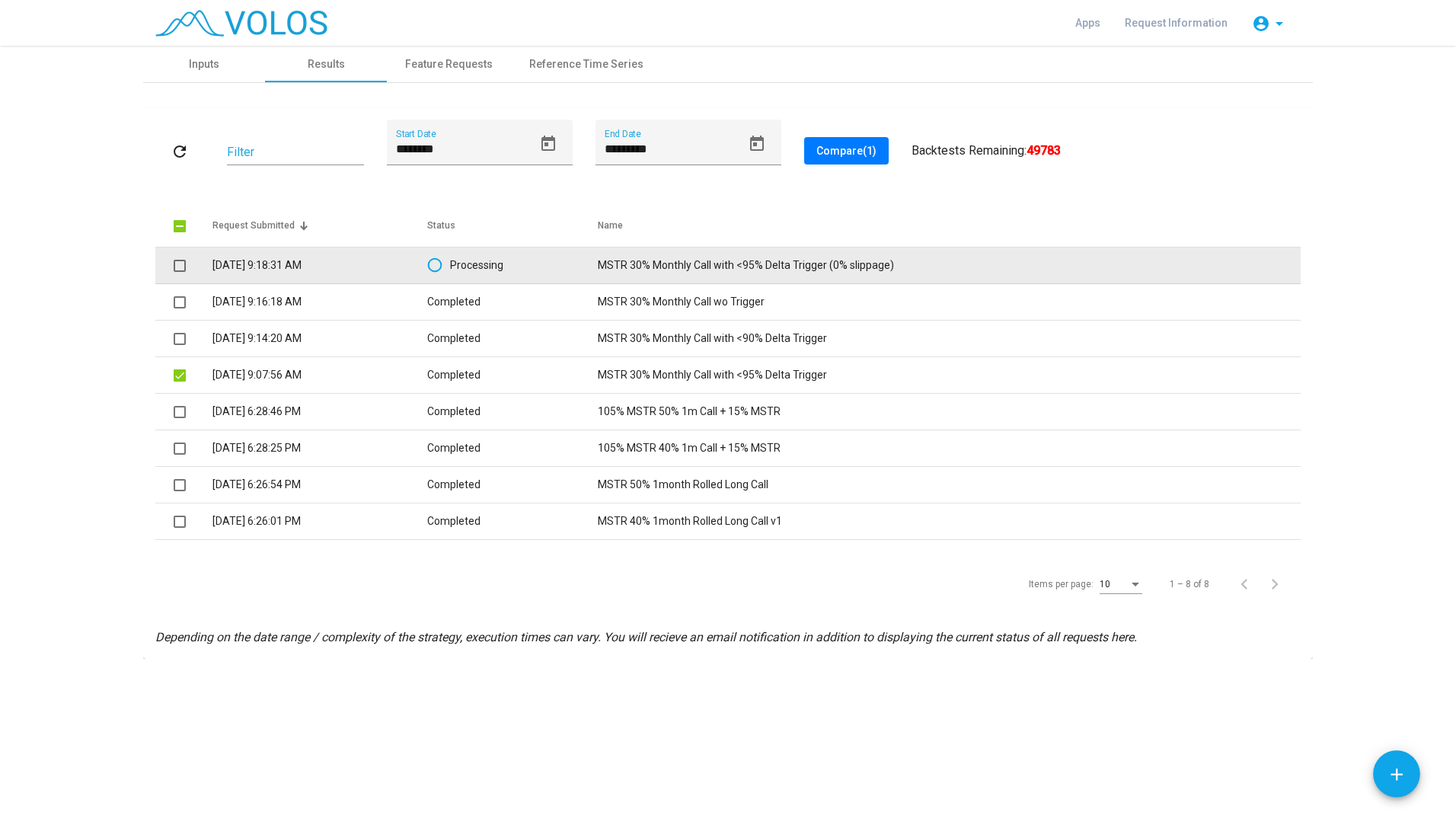 click at bounding box center (180, 266) 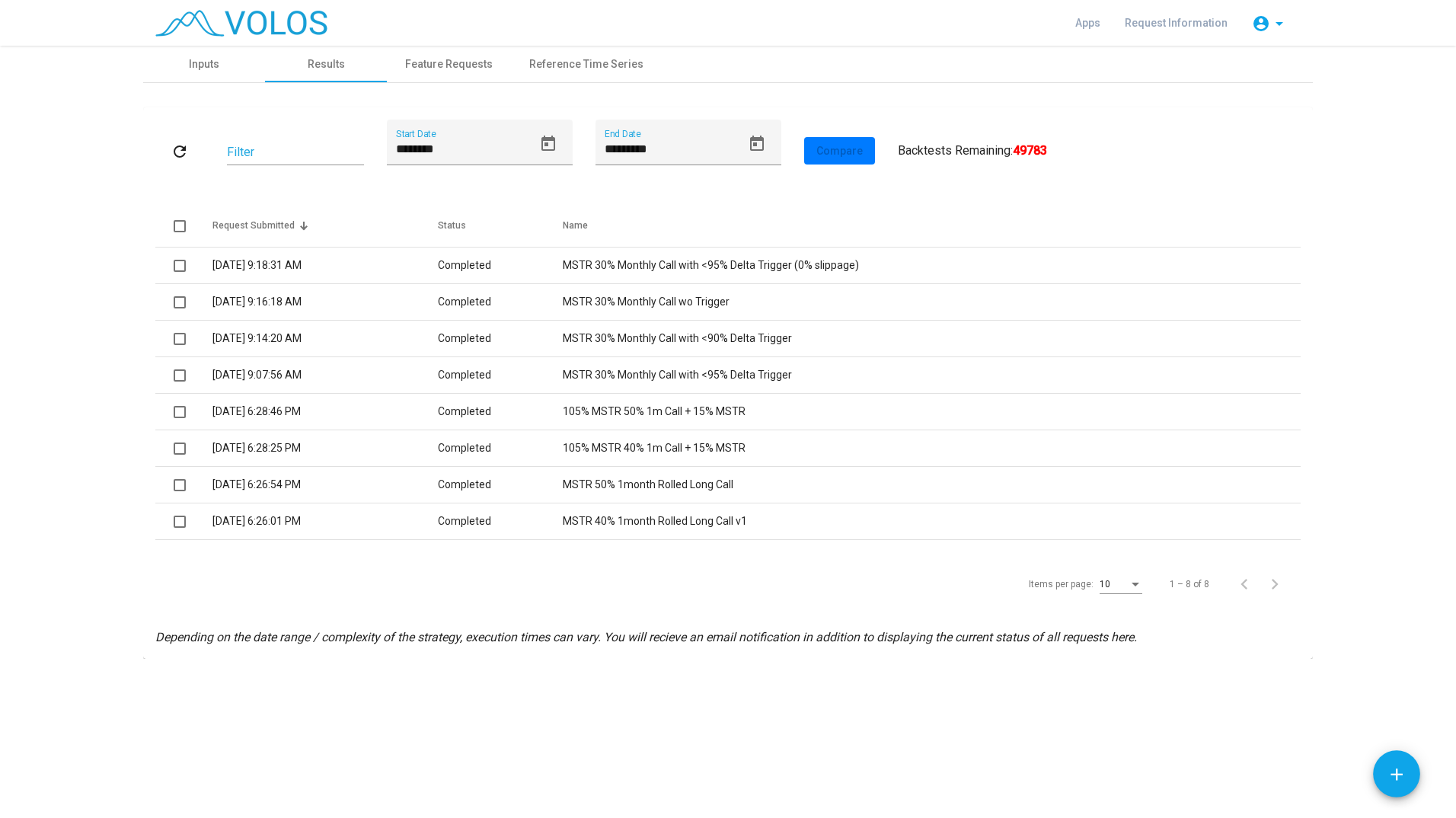 drag, startPoint x: 471, startPoint y: 586, endPoint x: 366, endPoint y: 403, distance: 210.98341 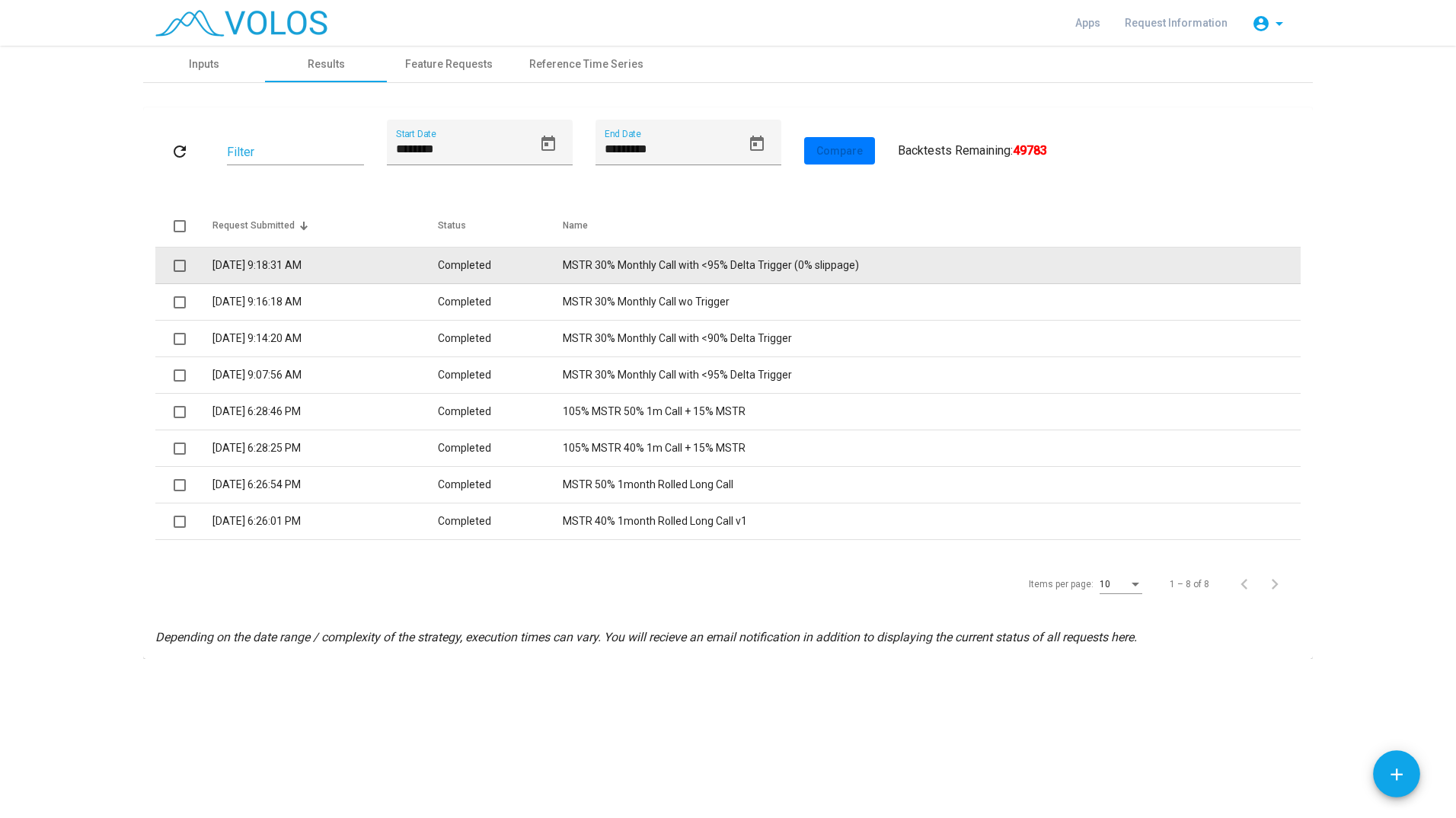 click at bounding box center (180, 266) 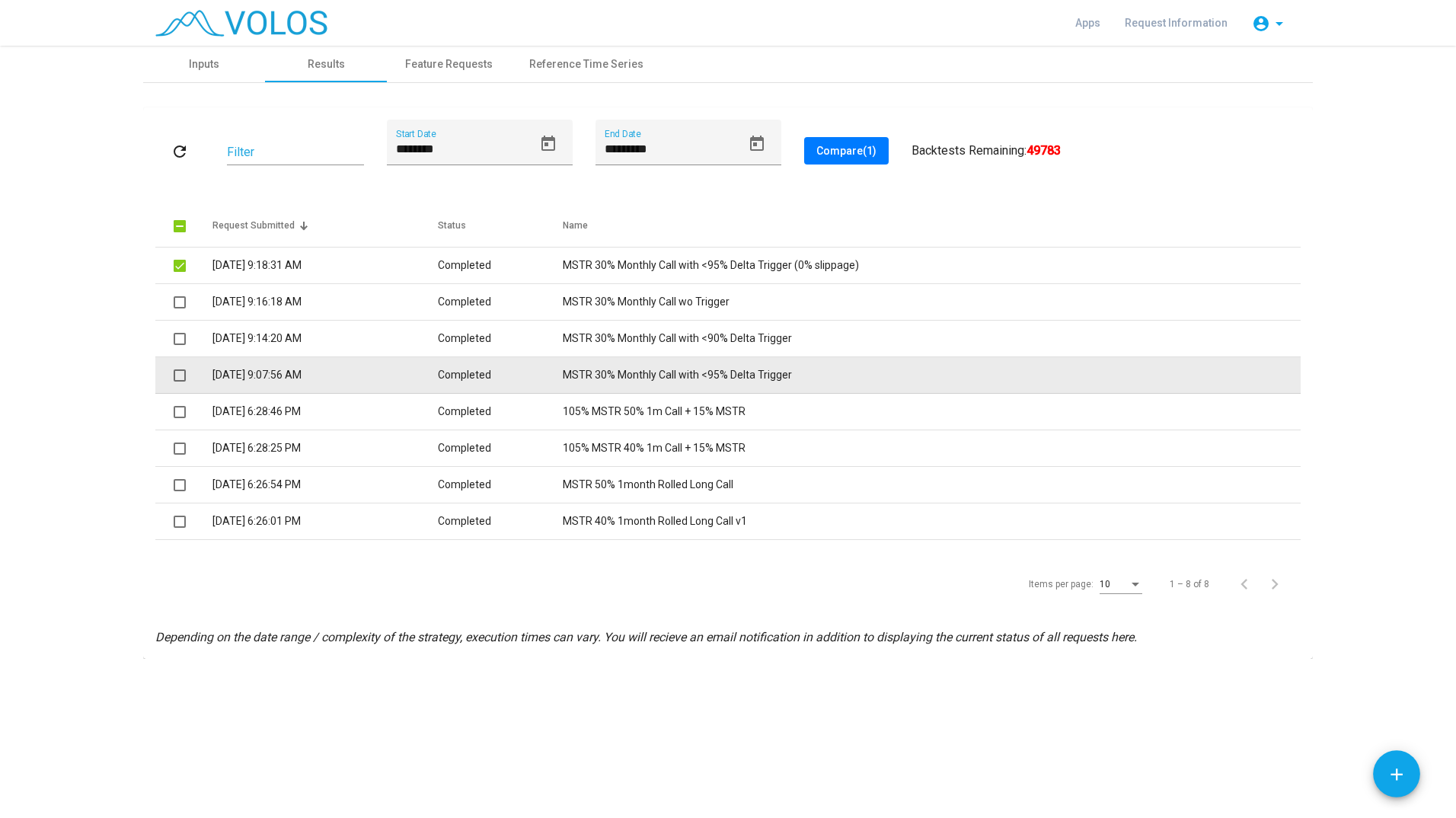 click at bounding box center (180, 375) 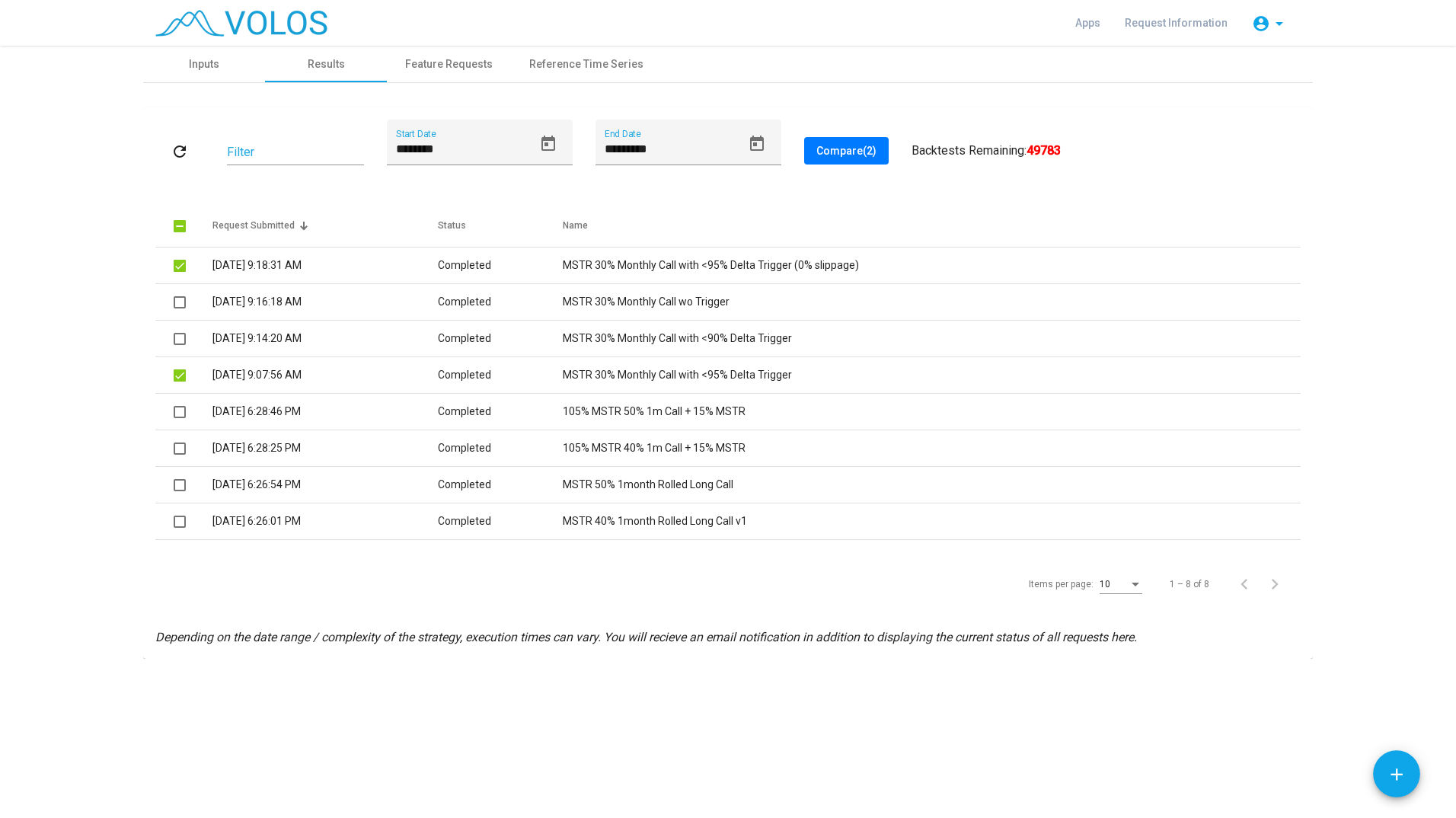 click on "Compare  (2)" at bounding box center [846, 151] 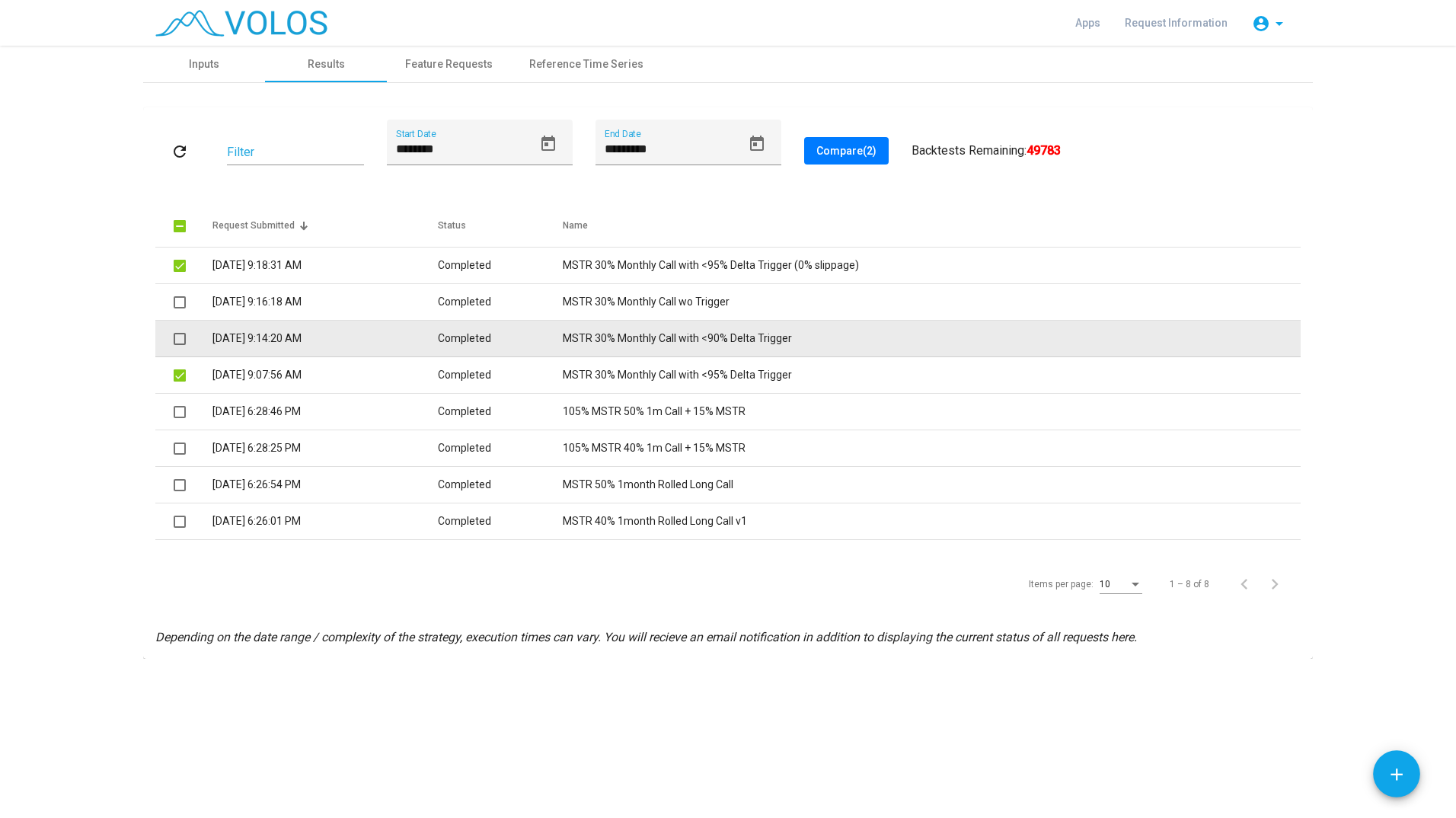 drag, startPoint x: 321, startPoint y: 619, endPoint x: 228, endPoint y: 348, distance: 286.51352 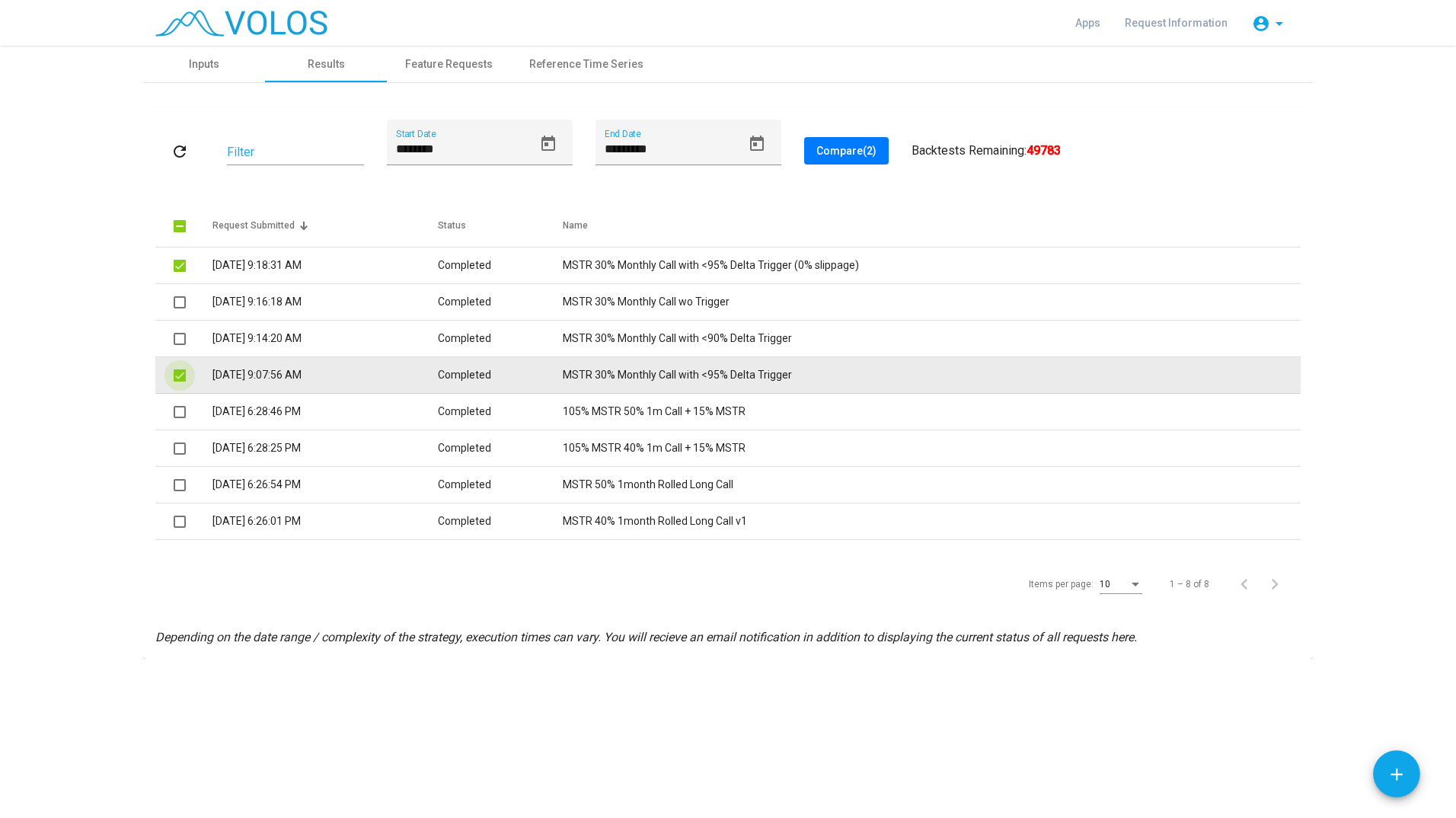 click at bounding box center (180, 375) 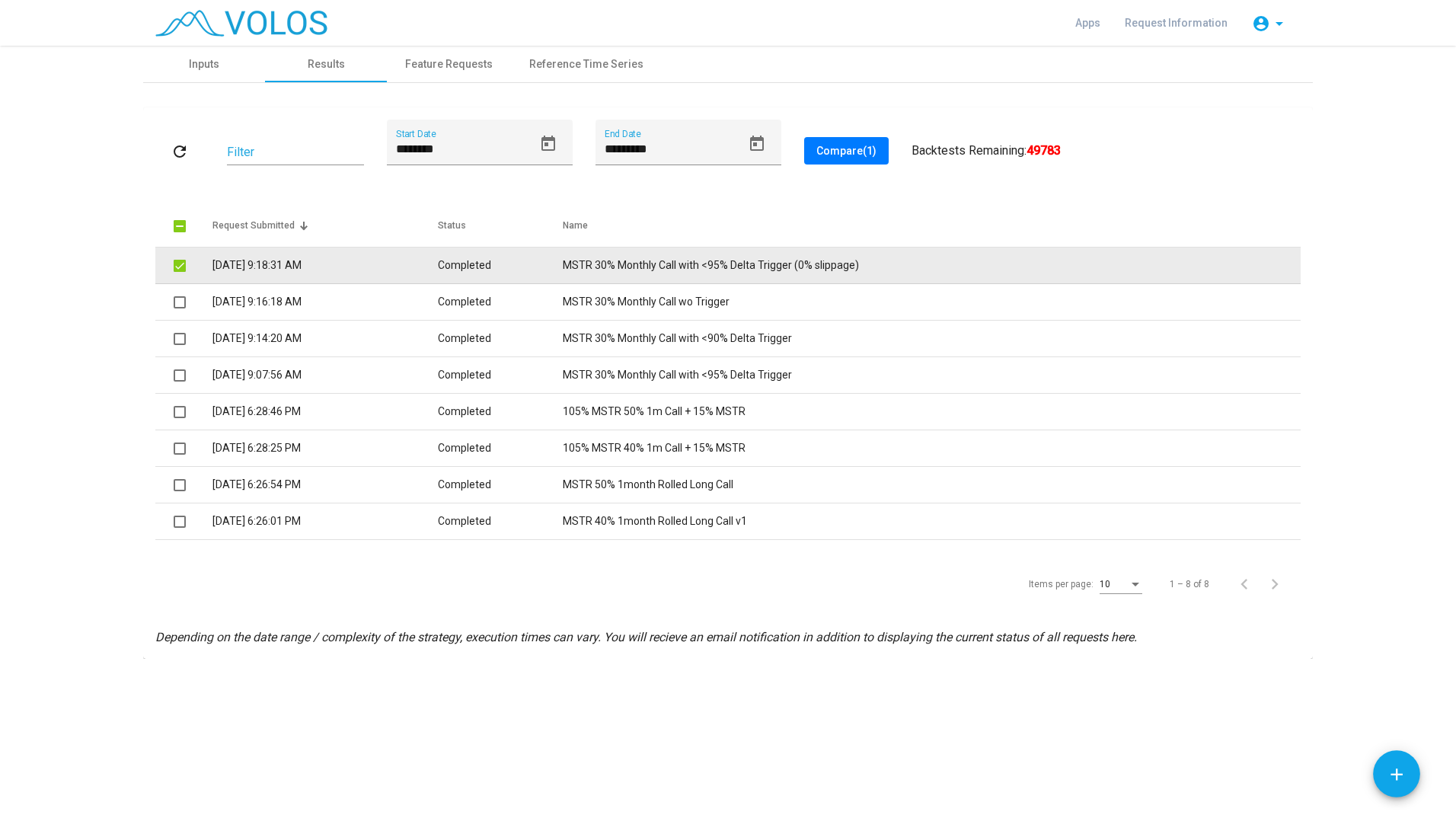 click at bounding box center (180, 266) 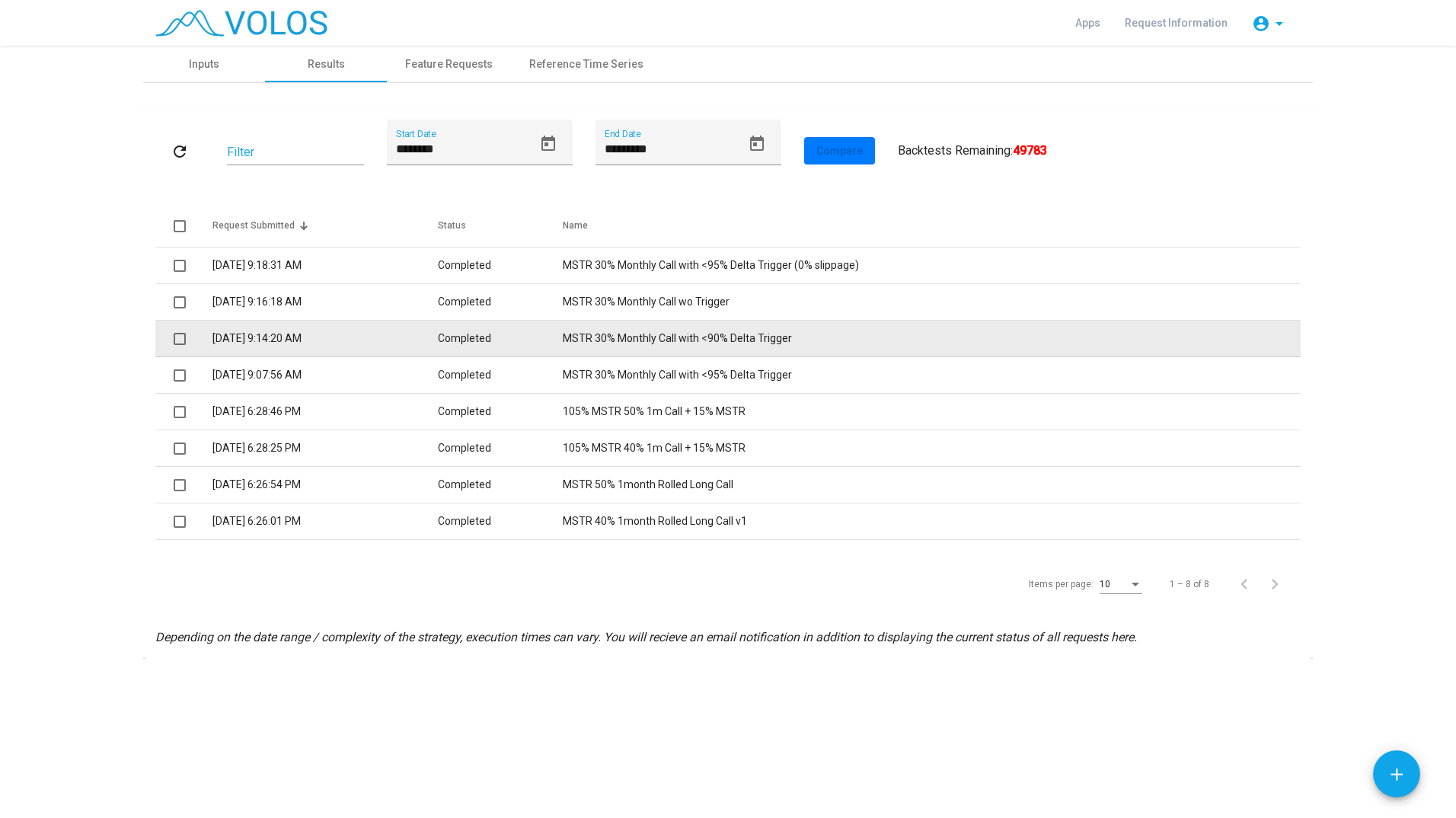 click on "7/10/2025 9:14:20 AM" at bounding box center [325, 339] 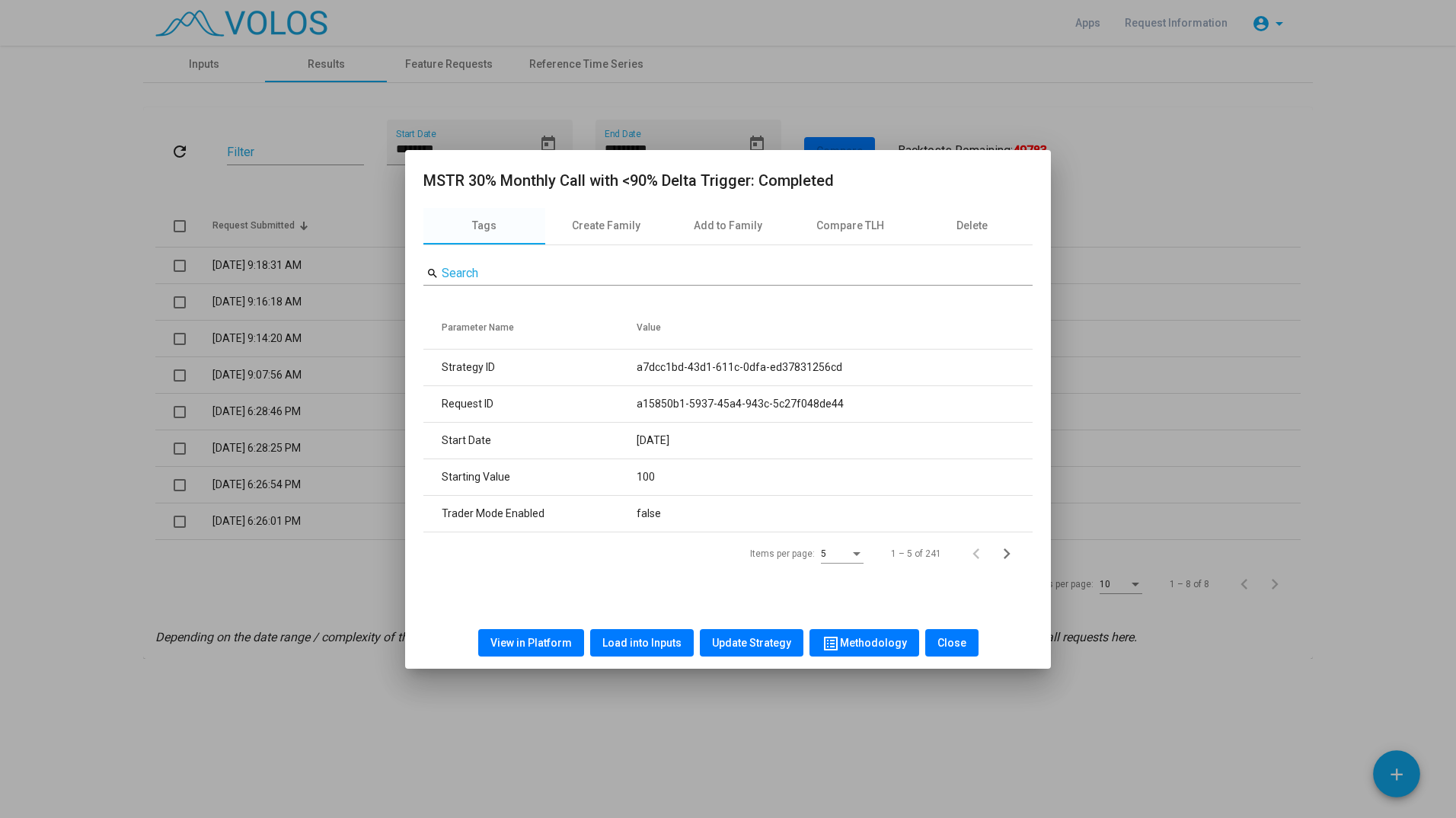 click on "Load into Inputs" at bounding box center [642, 643] 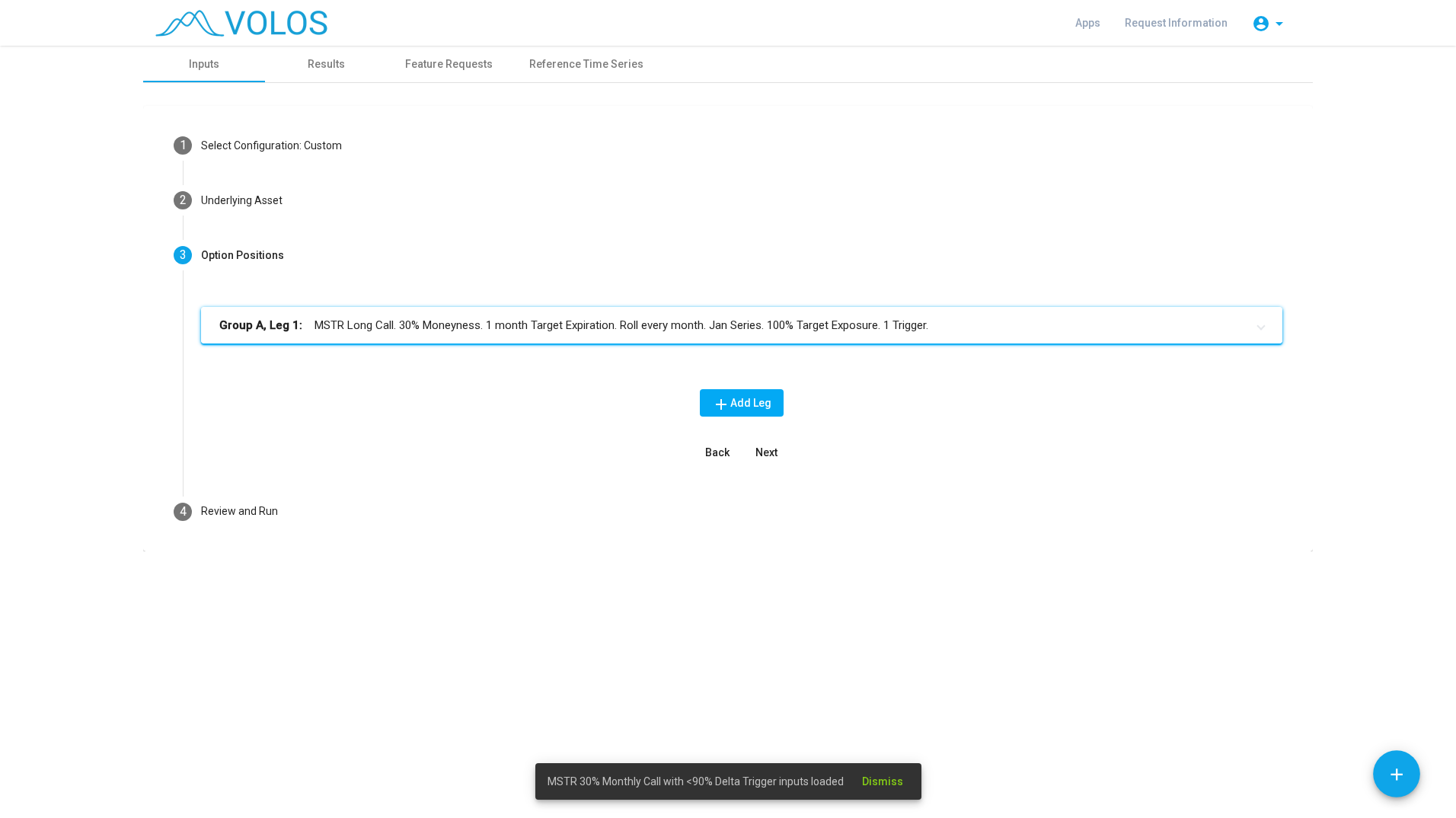 click on "Group A, Leg 1:   MSTR Long Call. 30% Moneyness. 1 month Target Expiration. Roll every month. Jan Series. 100% Target Exposure. 1 Trigger." at bounding box center (733, 325) 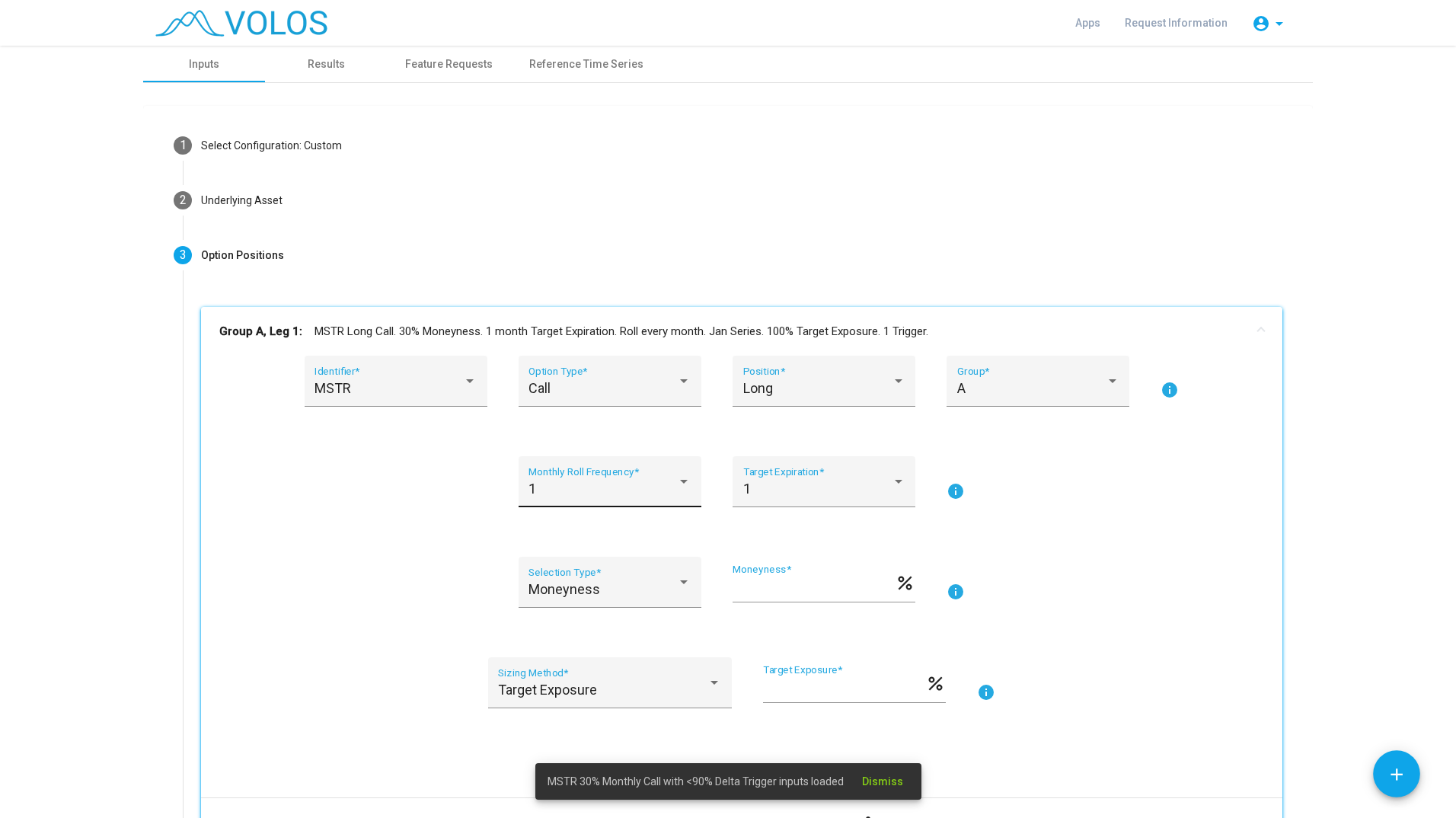 scroll, scrollTop: 127, scrollLeft: 0, axis: vertical 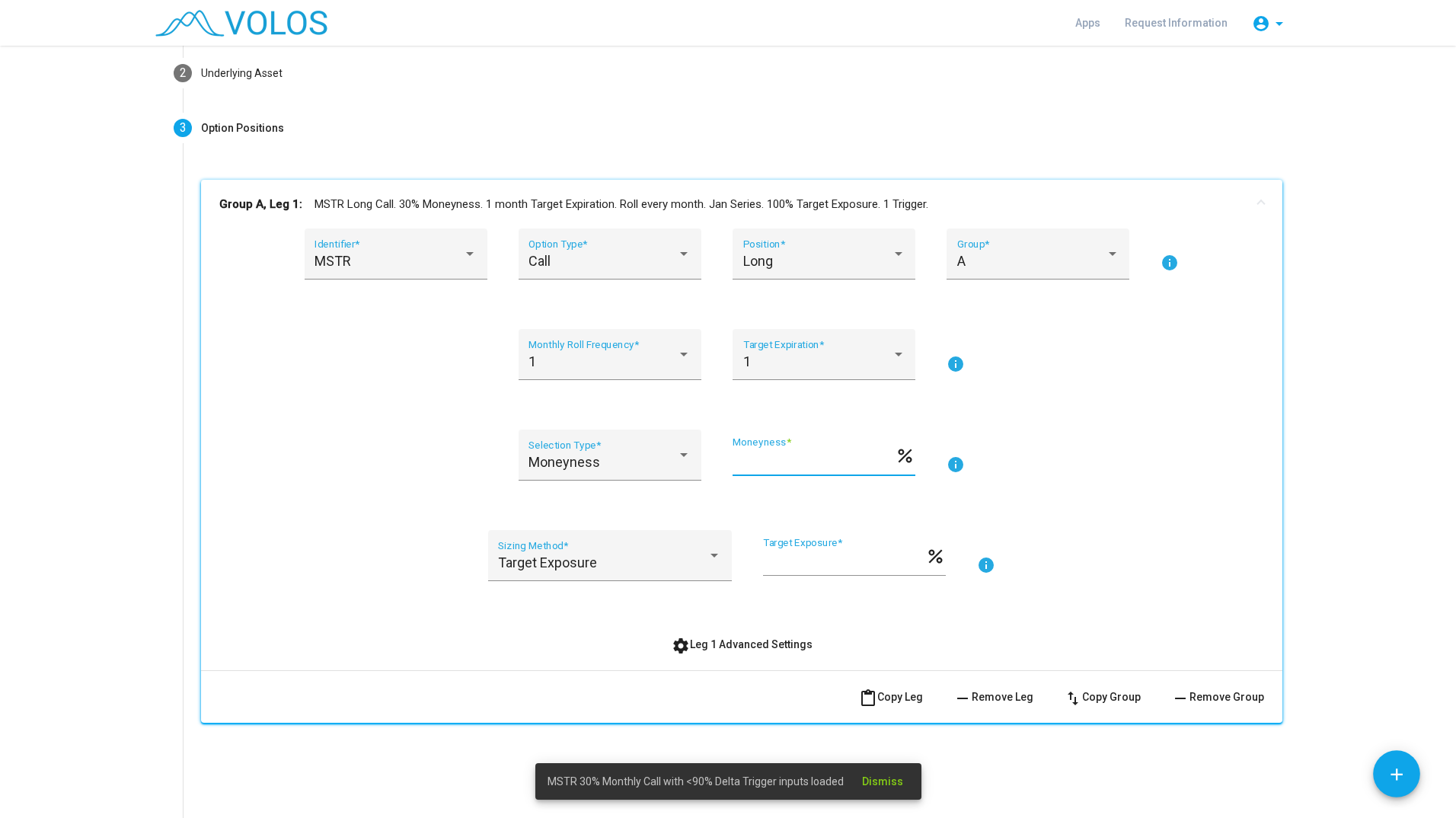 click on "**" at bounding box center [813, 462] 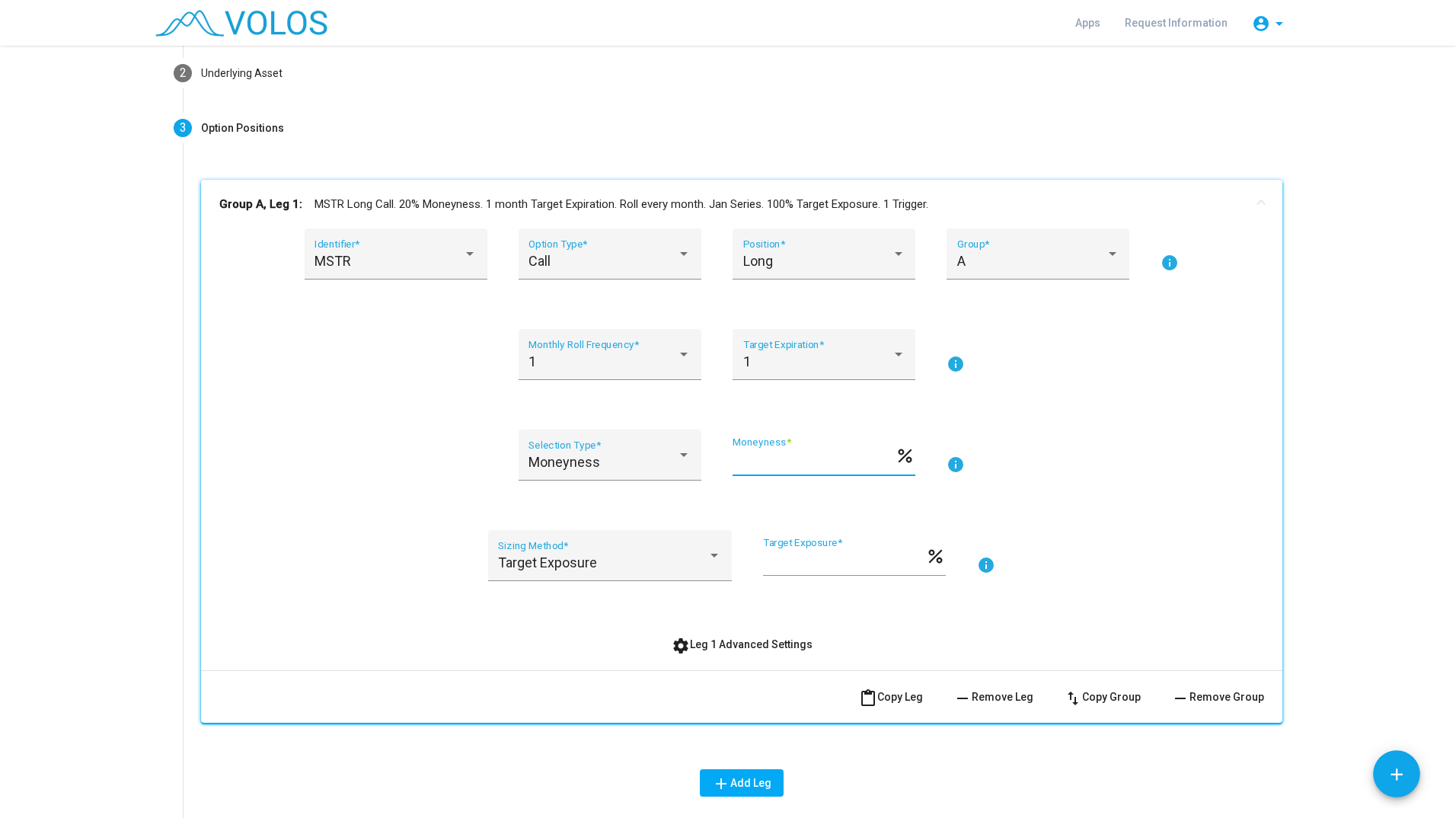 type on "**" 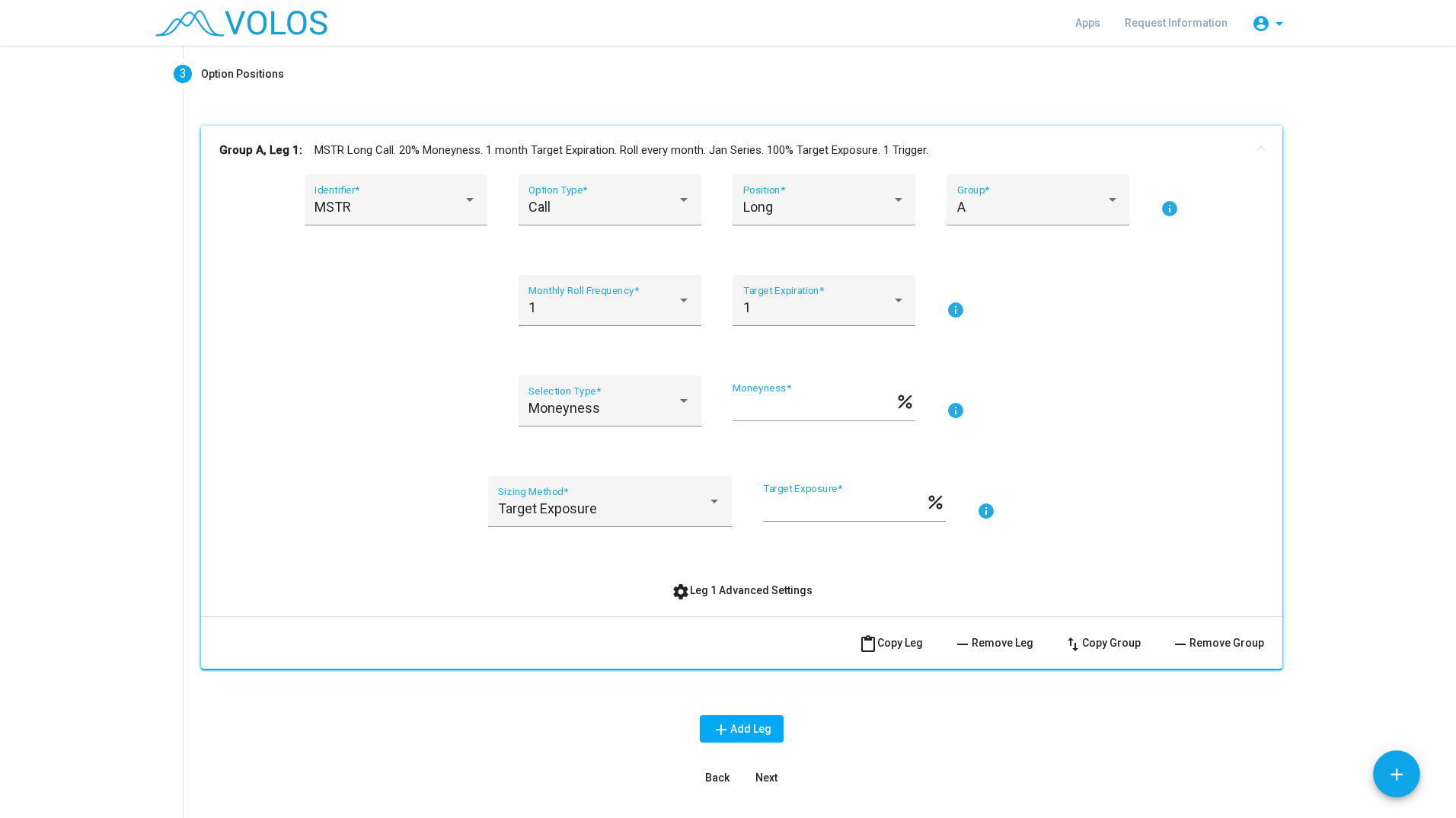 scroll, scrollTop: 183, scrollLeft: 0, axis: vertical 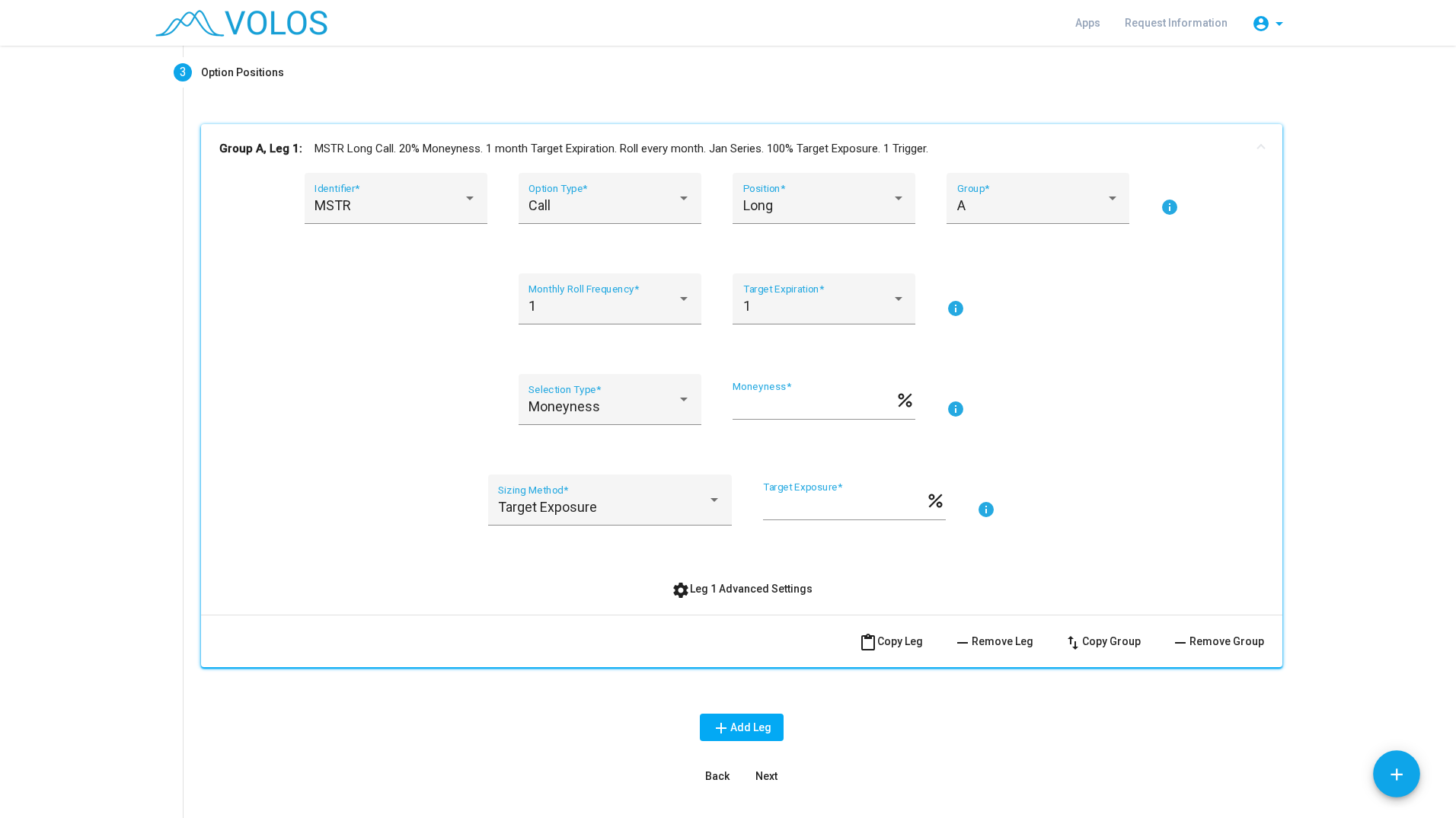 drag, startPoint x: 605, startPoint y: 631, endPoint x: 557, endPoint y: 606, distance: 54.12024 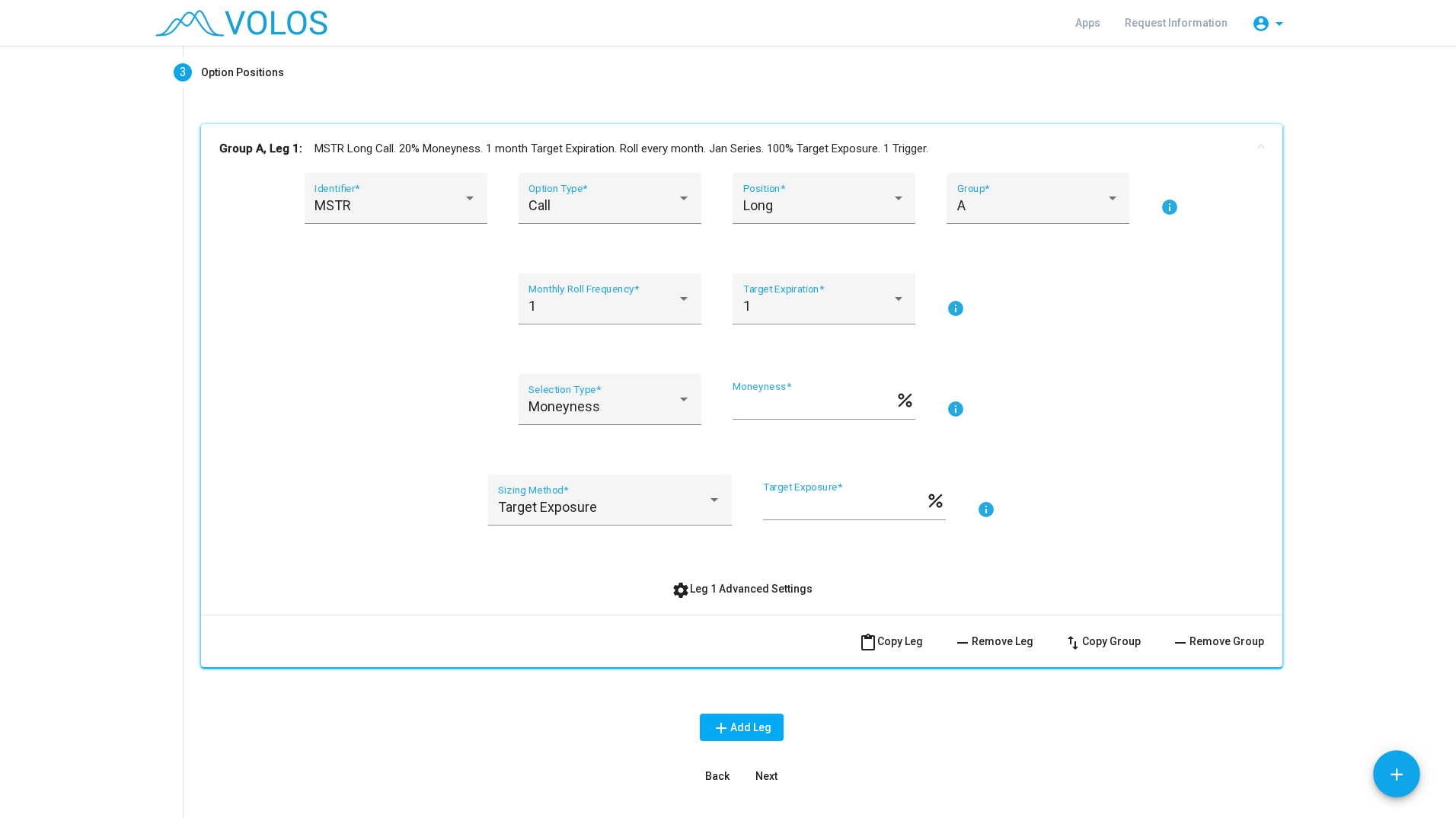 click on "Next" at bounding box center [766, 776] 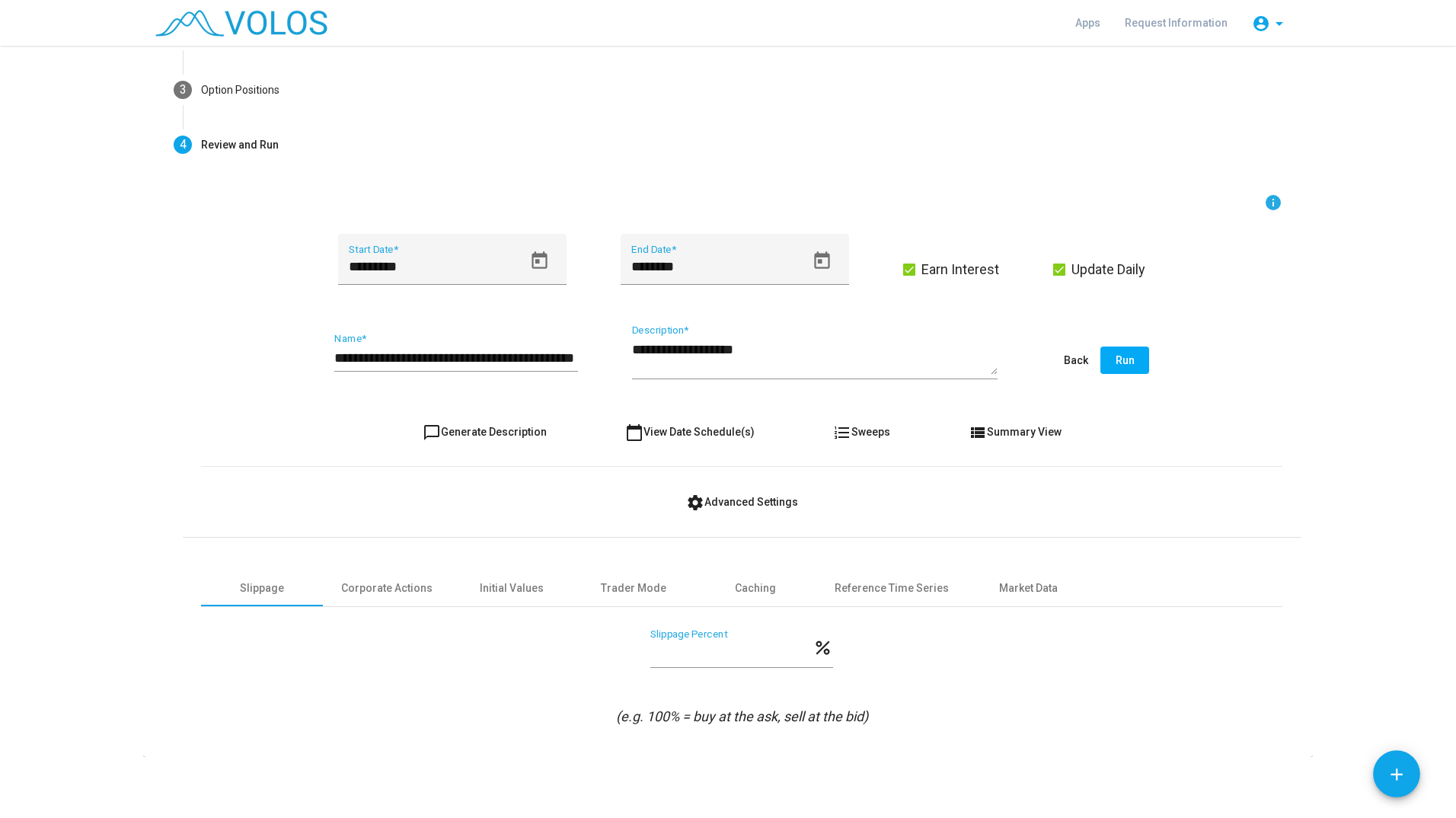 click on "**********" at bounding box center [742, 460] 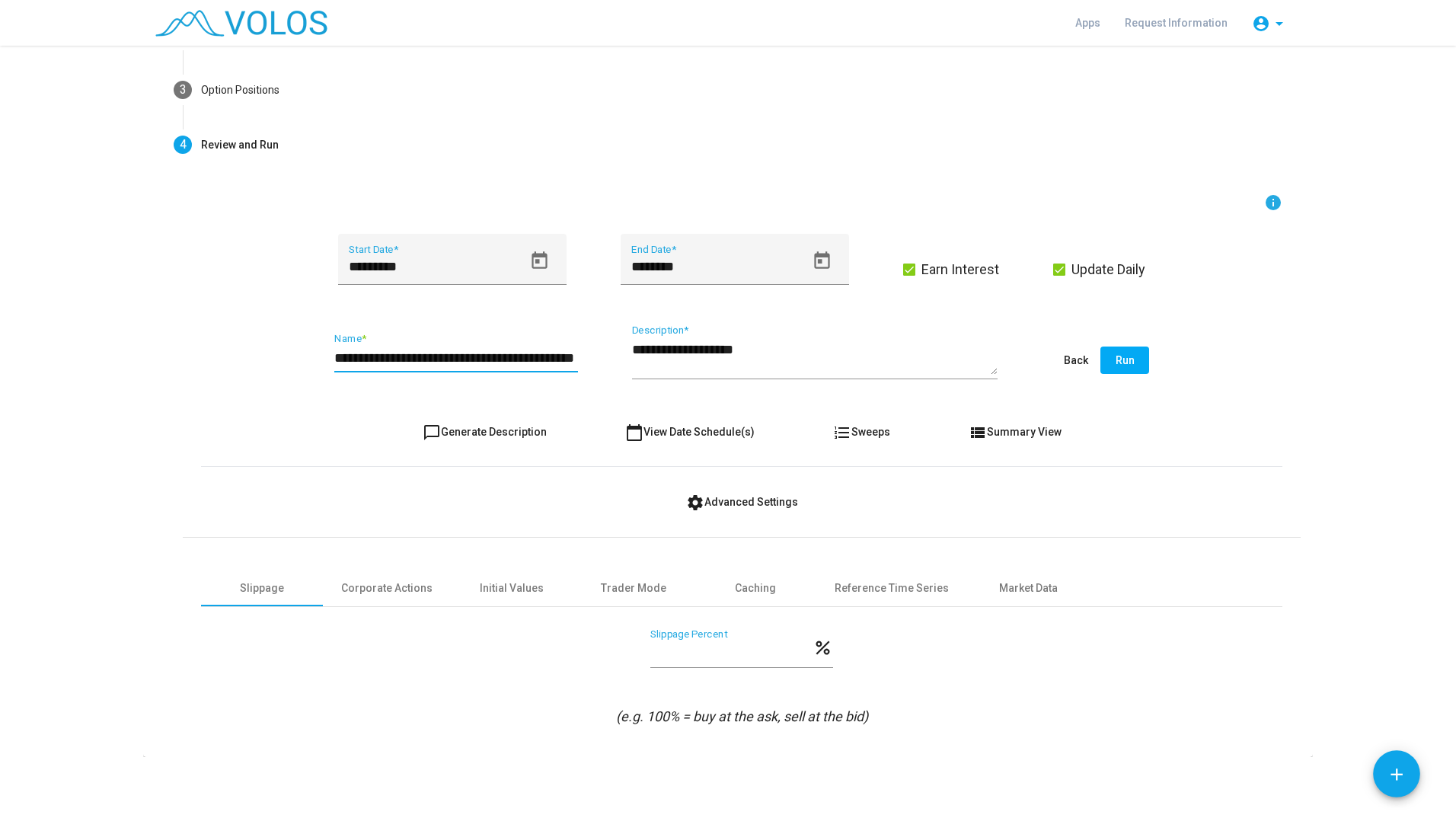 click on "**********" at bounding box center [456, 358] 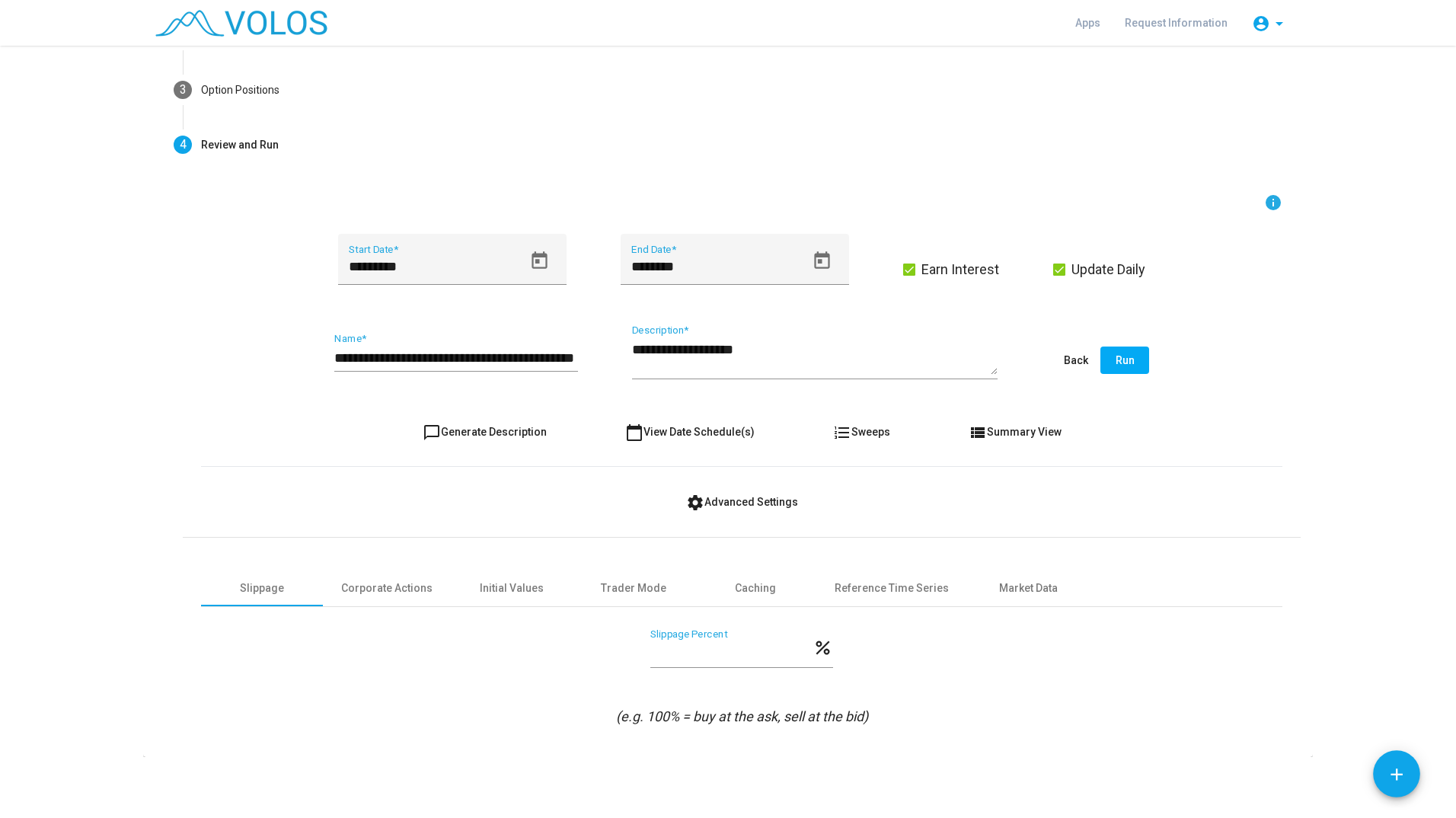 click on "**********" at bounding box center (742, 460) 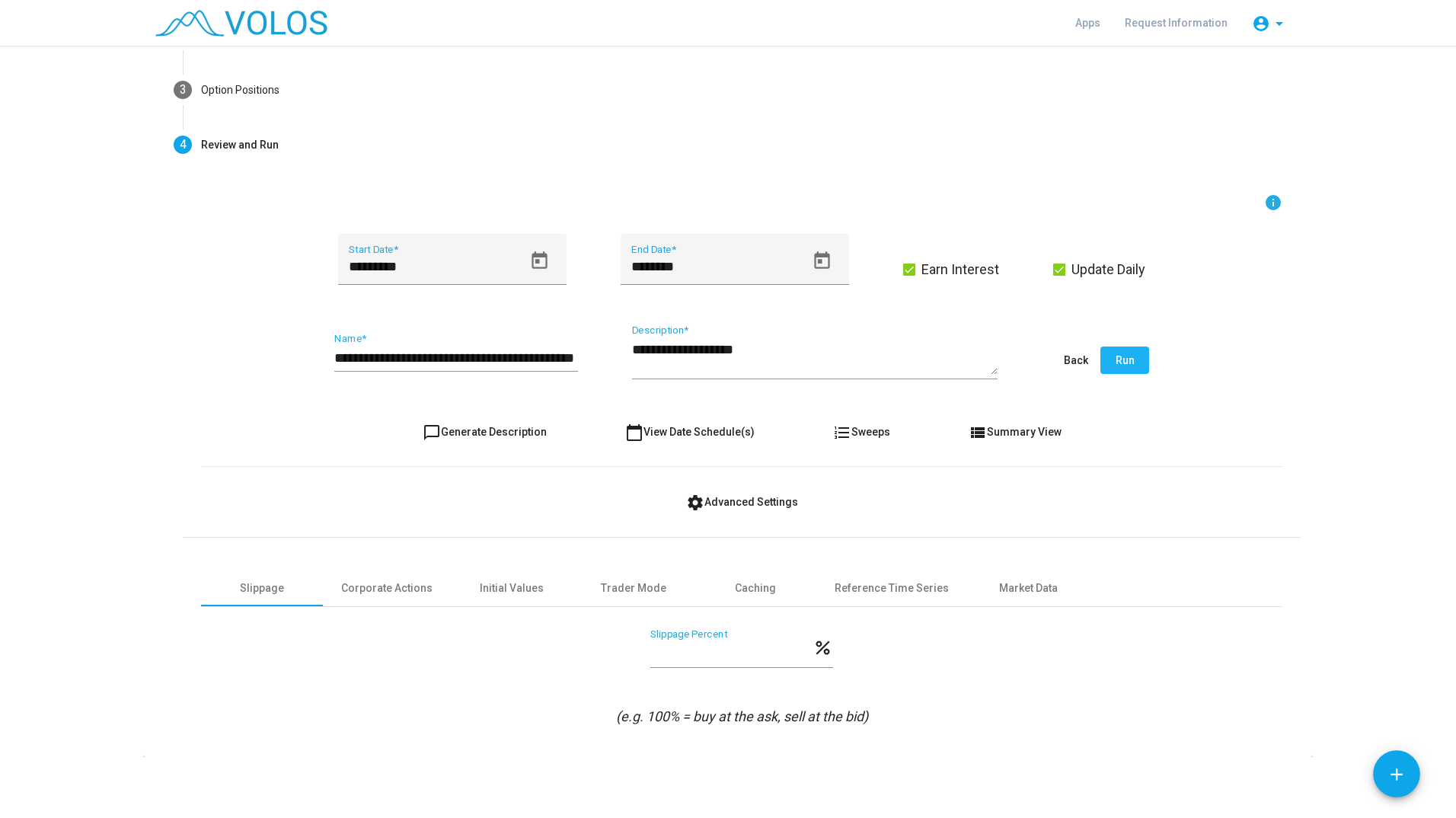 click on "Run" at bounding box center [1125, 360] 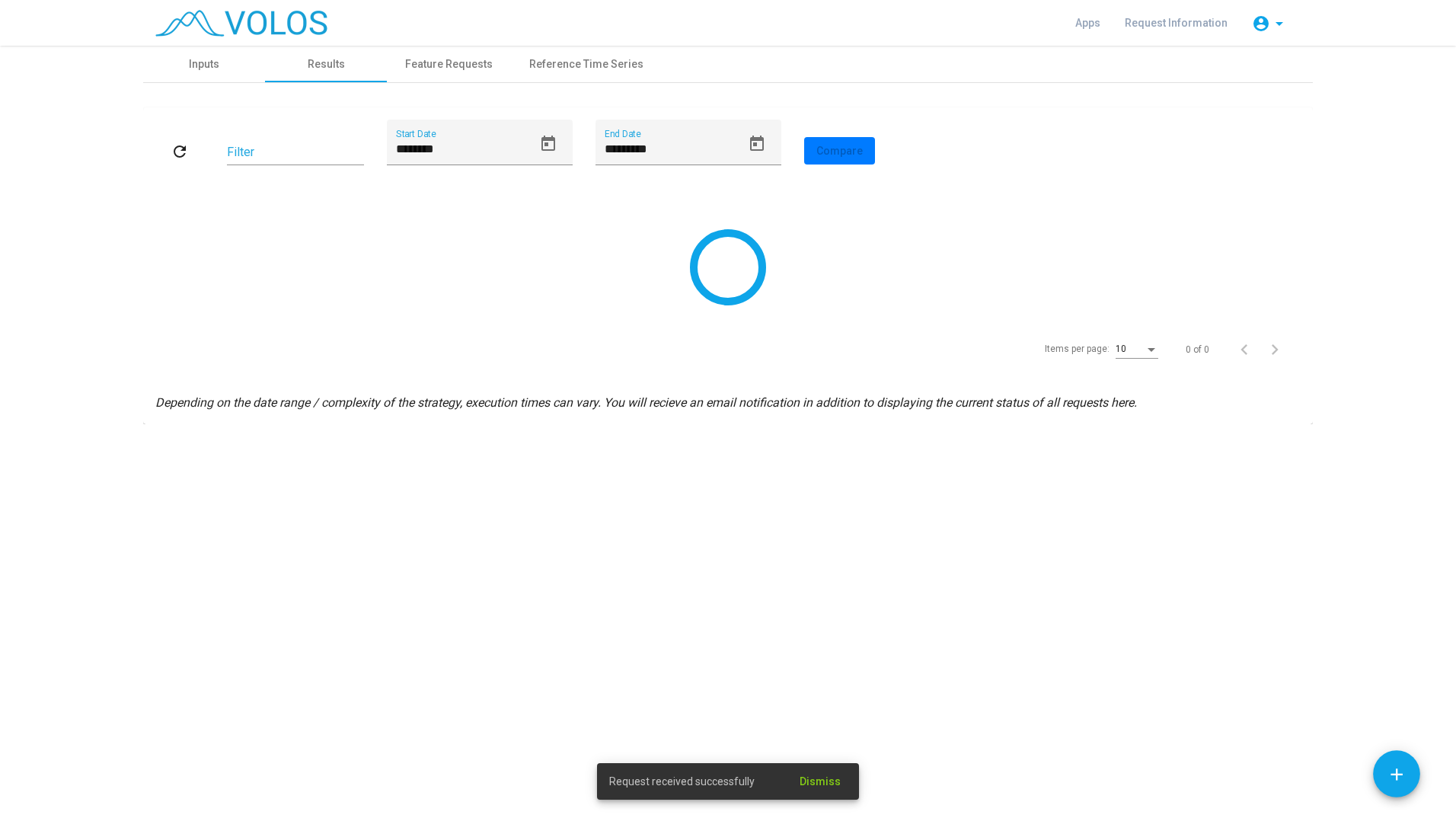 scroll, scrollTop: 0, scrollLeft: 0, axis: both 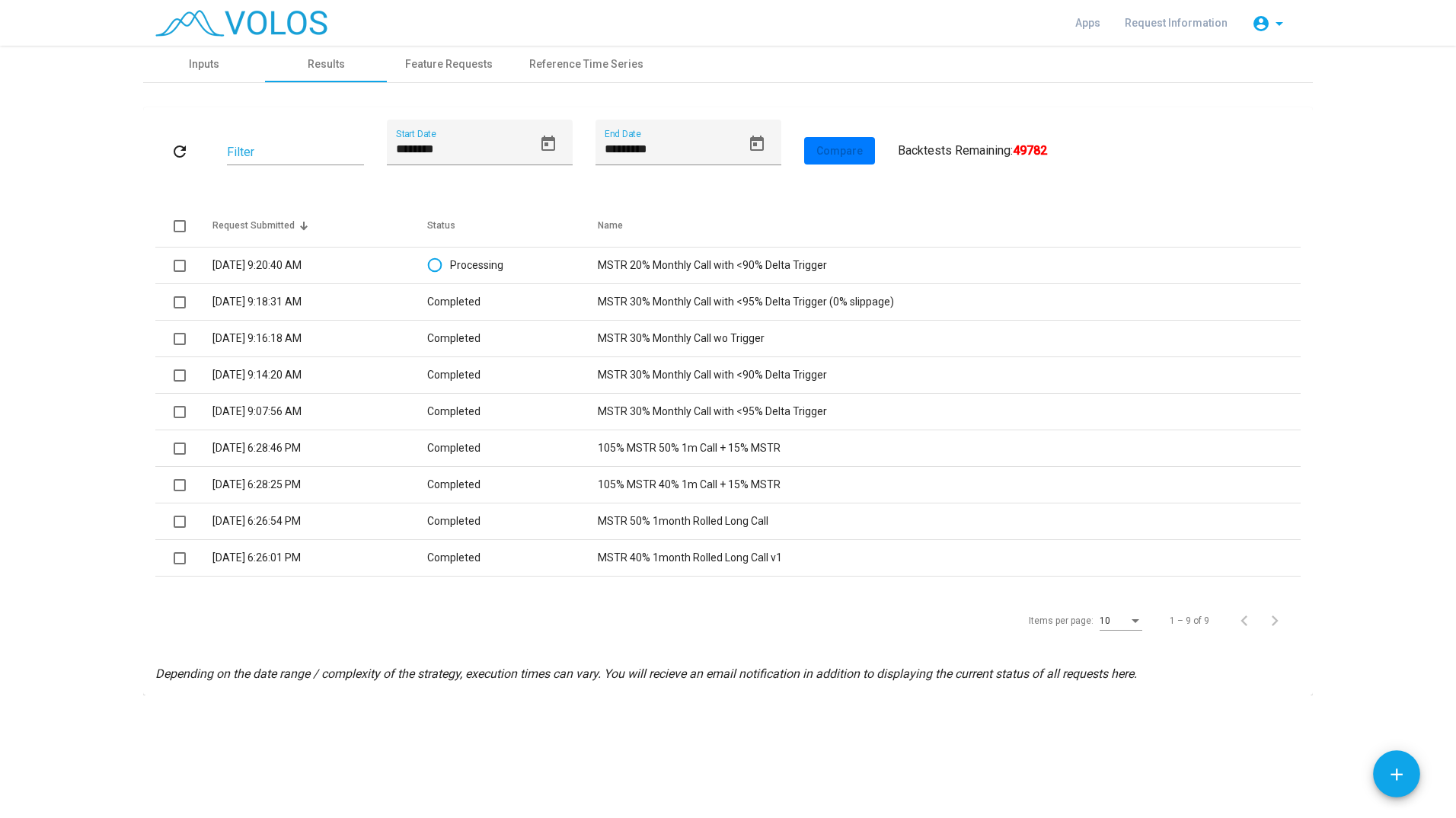 click on "Items per page:  10  1 – 9 of 9" at bounding box center (728, 621) 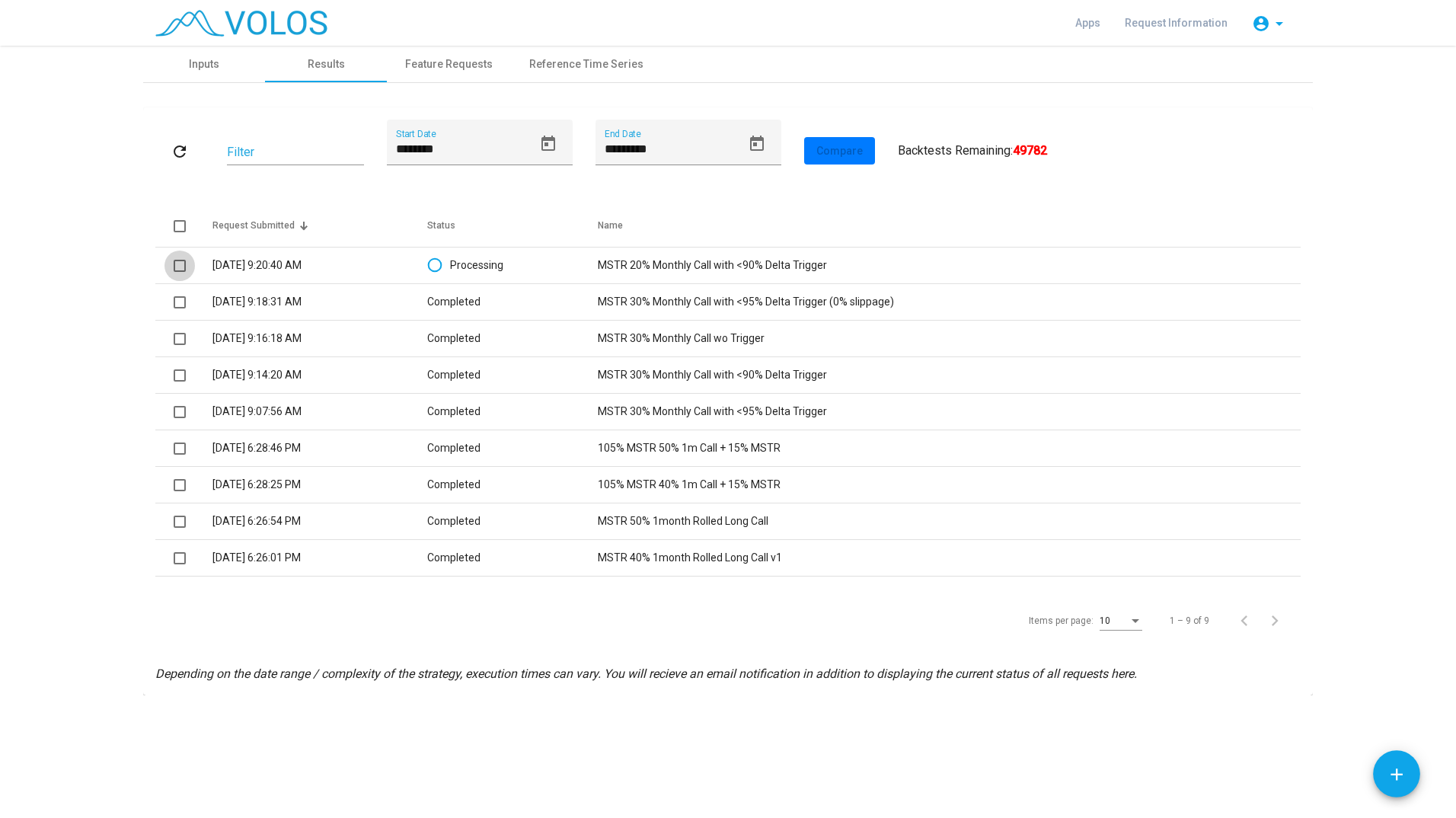 click at bounding box center (180, 266) 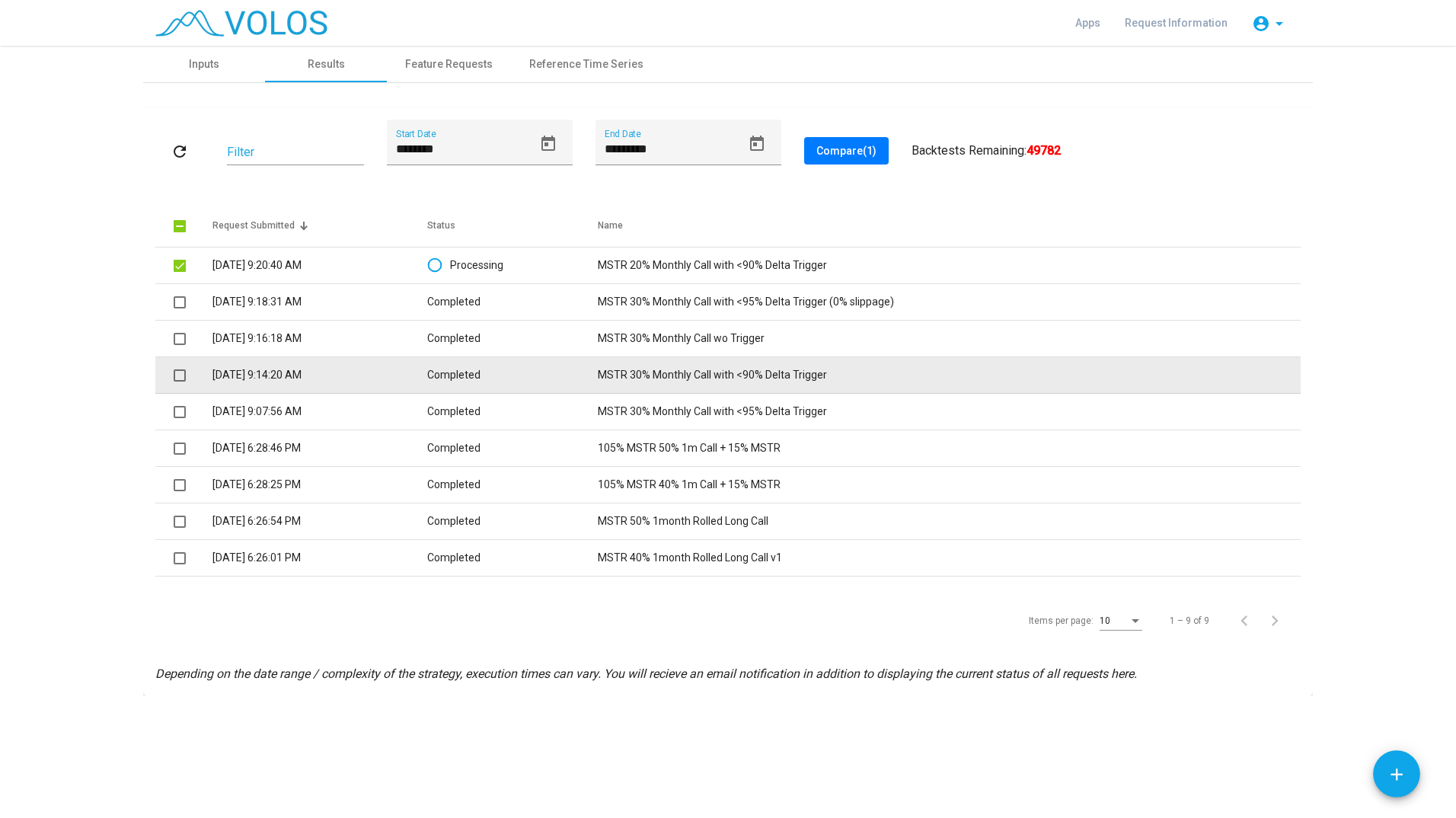 click at bounding box center (180, 375) 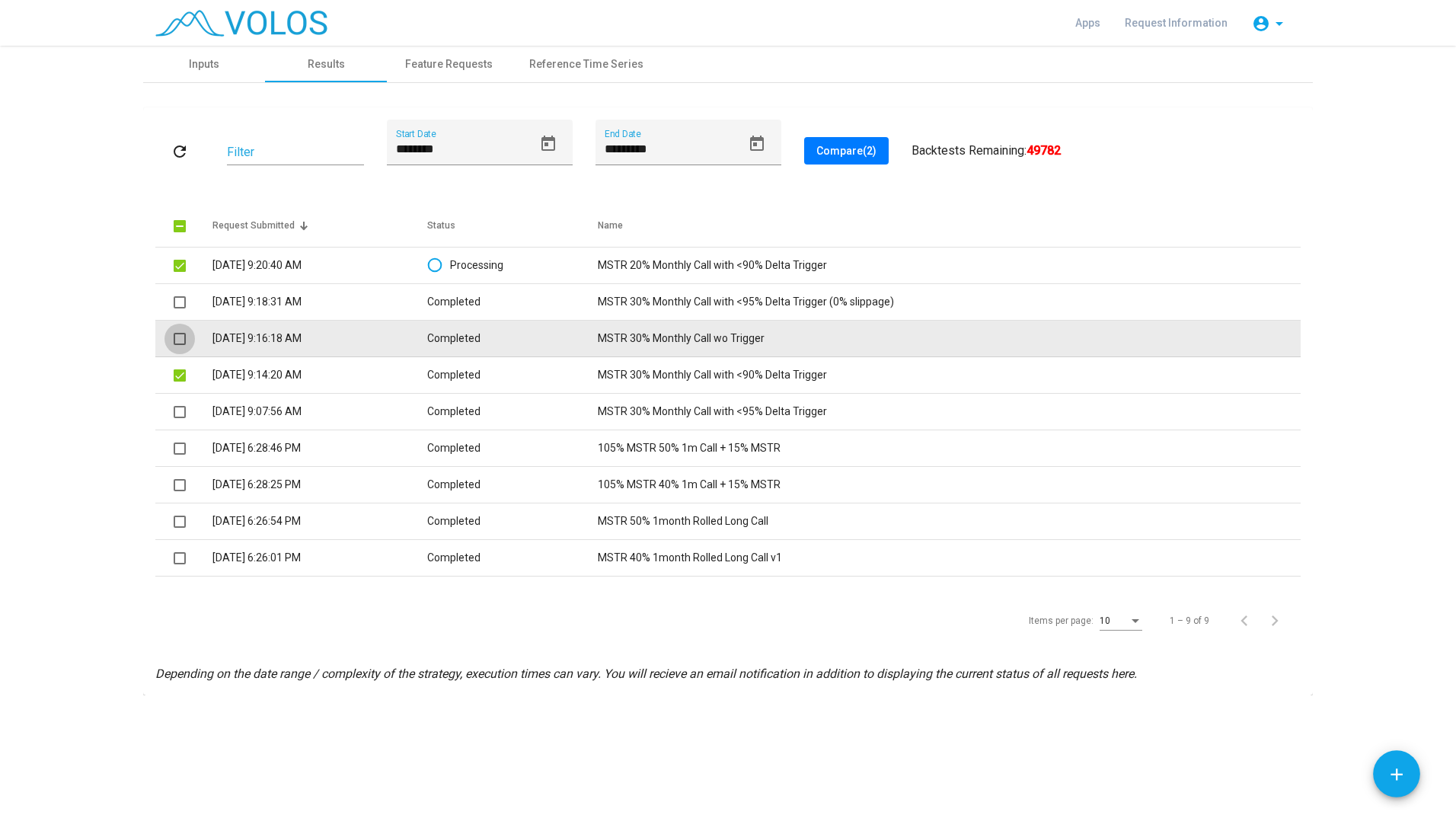 click at bounding box center (180, 339) 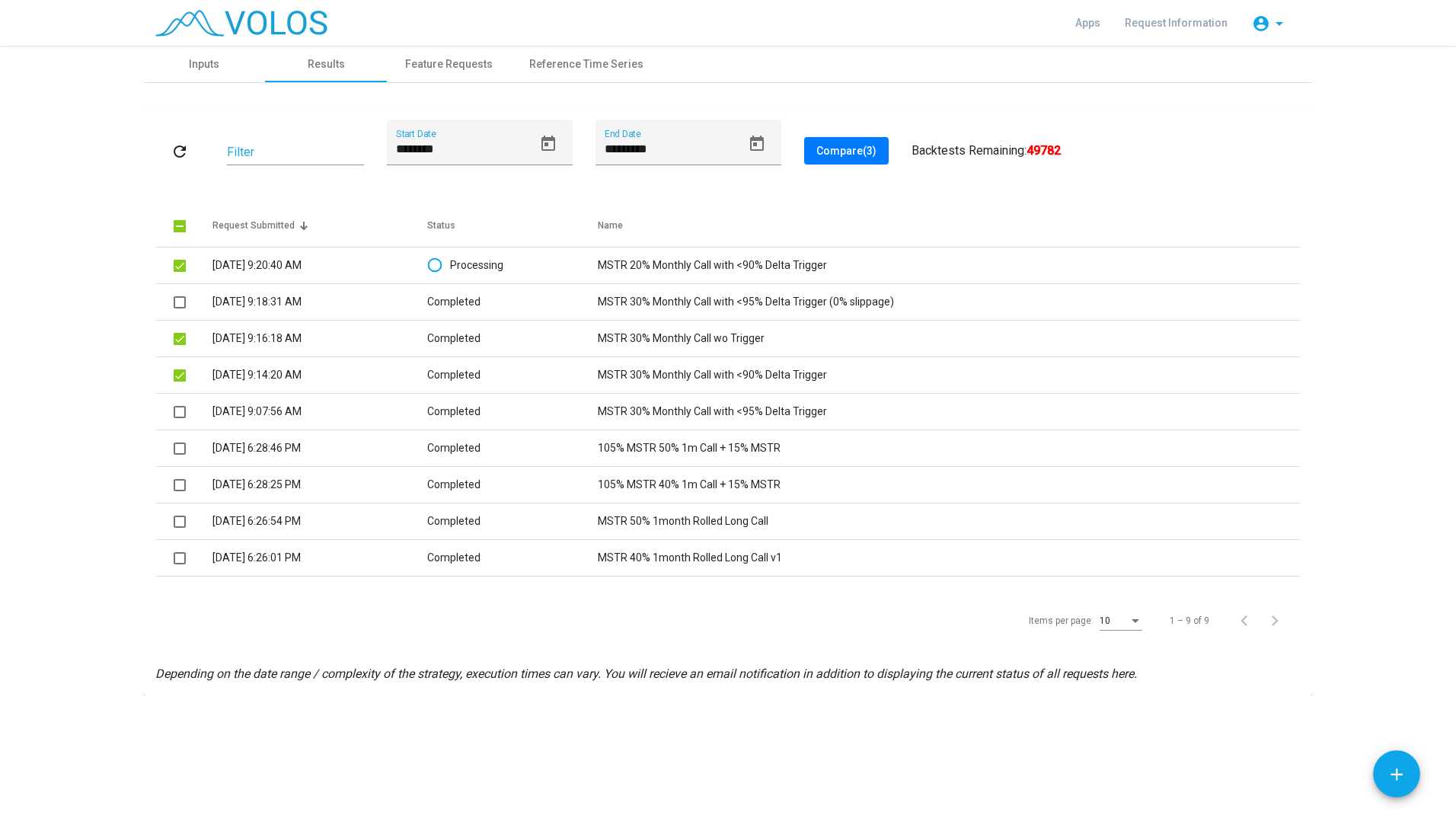 click on "**********" 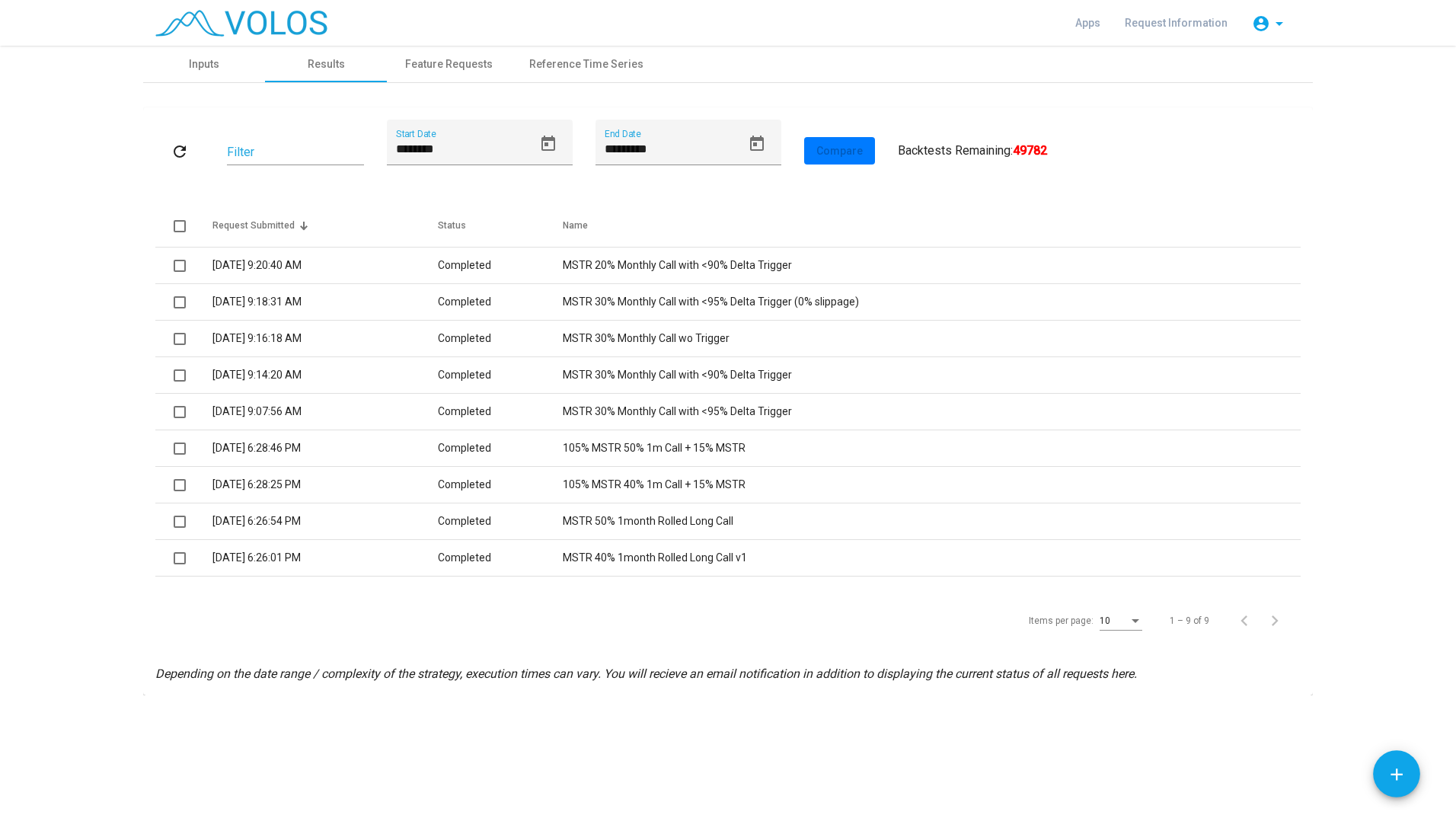 click on "Items per page:  10  1 – 9 of 9" at bounding box center (728, 621) 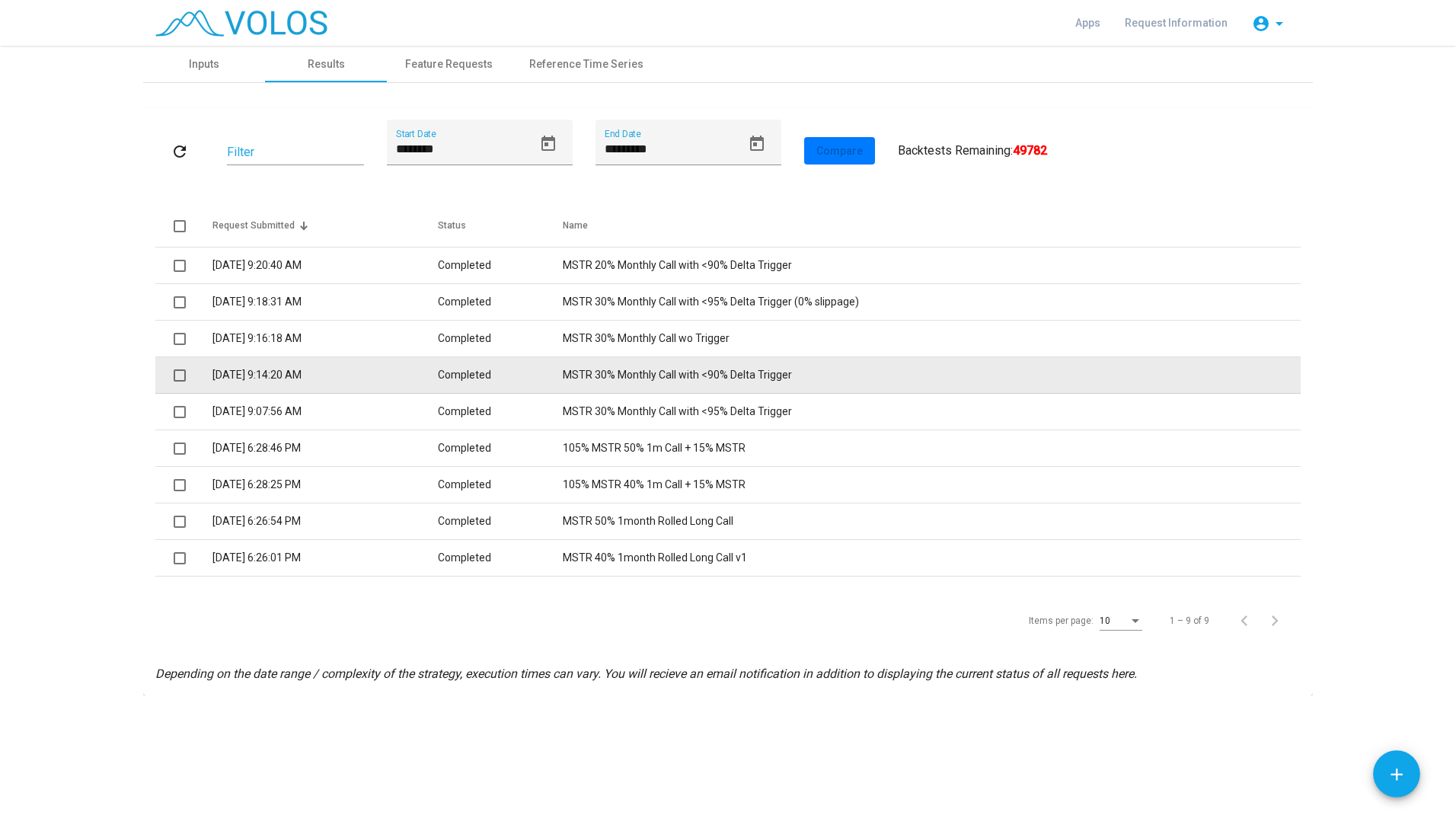 click at bounding box center (180, 375) 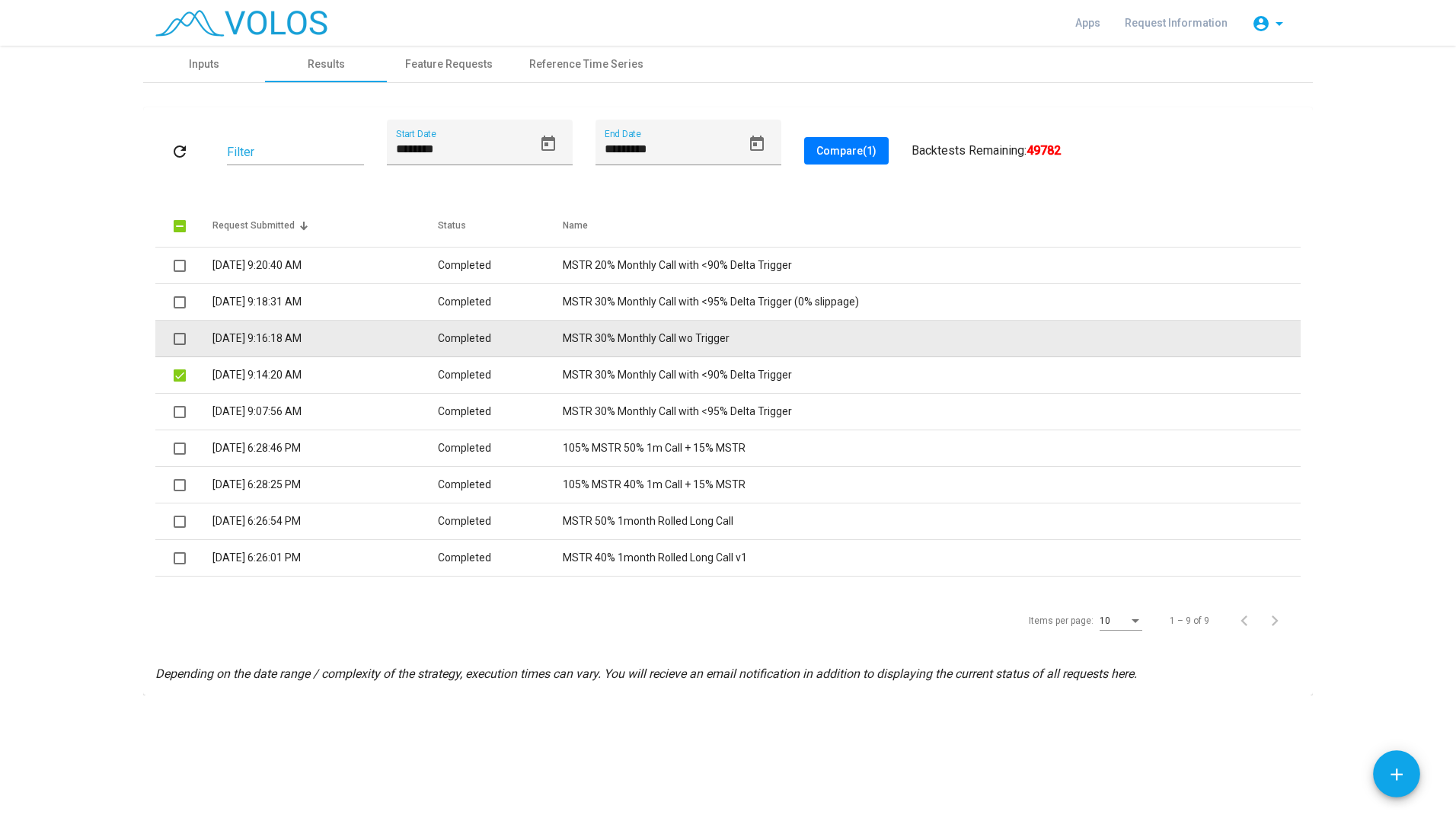 click at bounding box center (180, 339) 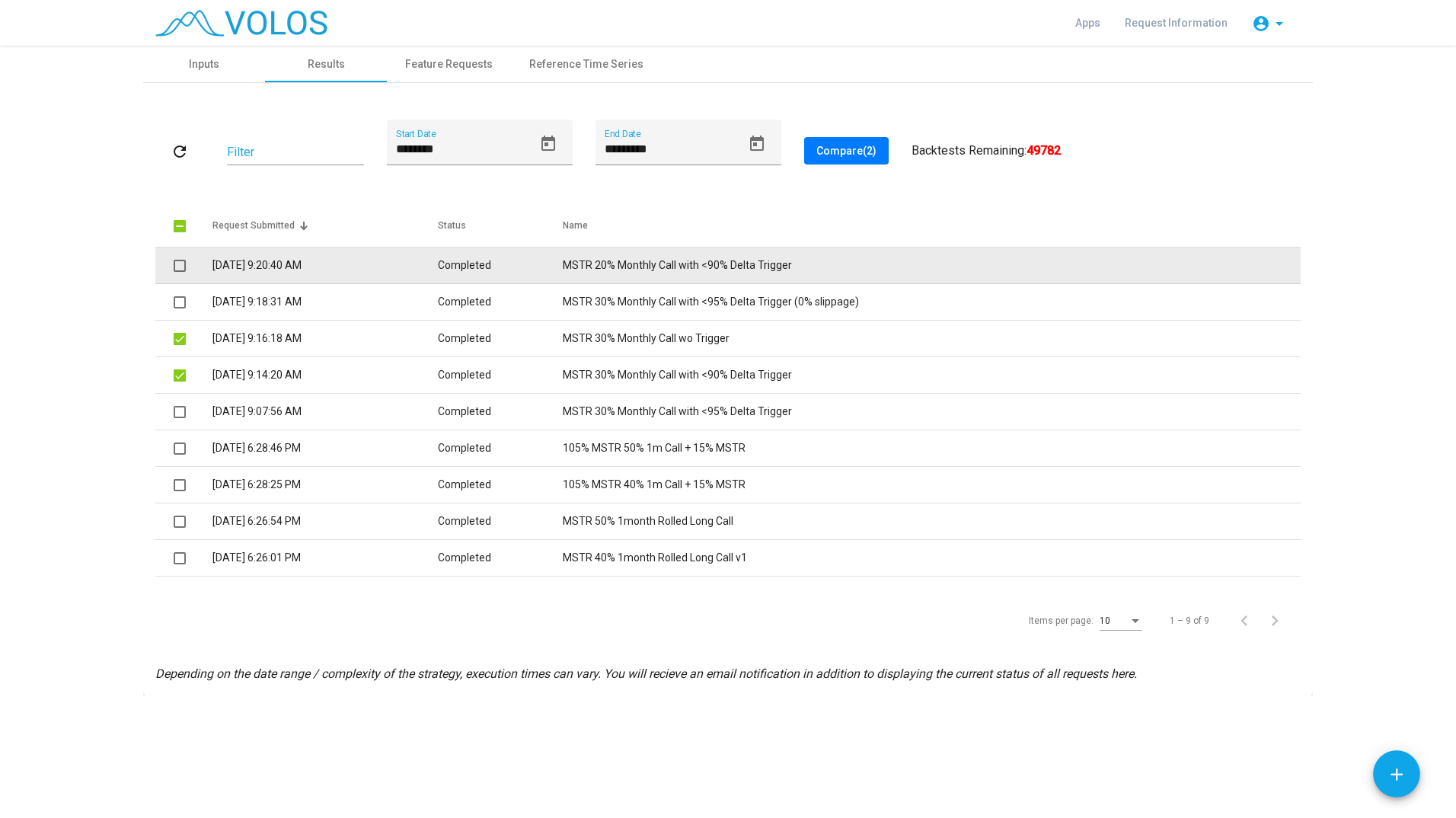 click at bounding box center [180, 266] 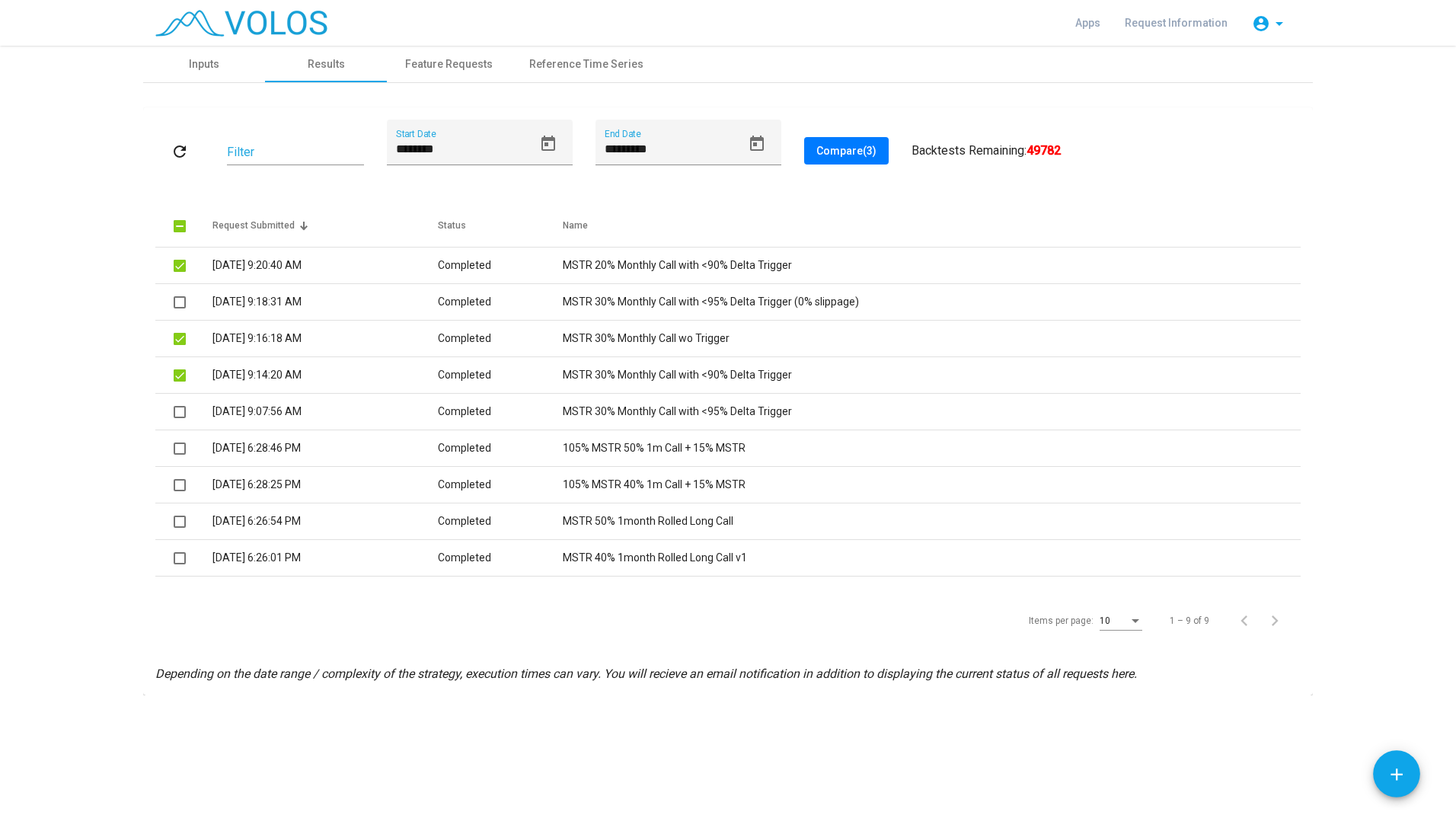click on "Compare  (3)" at bounding box center [846, 151] 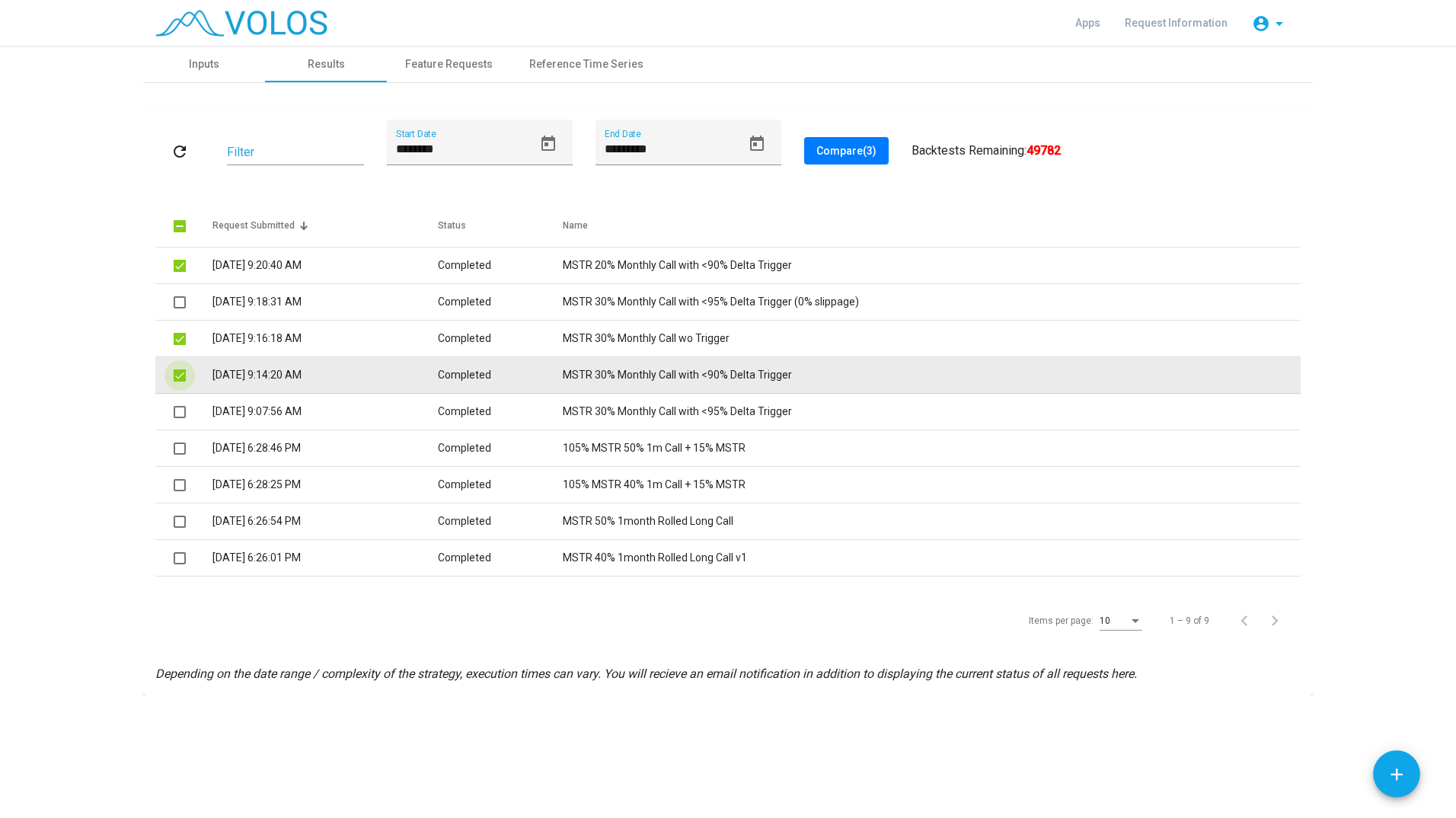 click at bounding box center (180, 375) 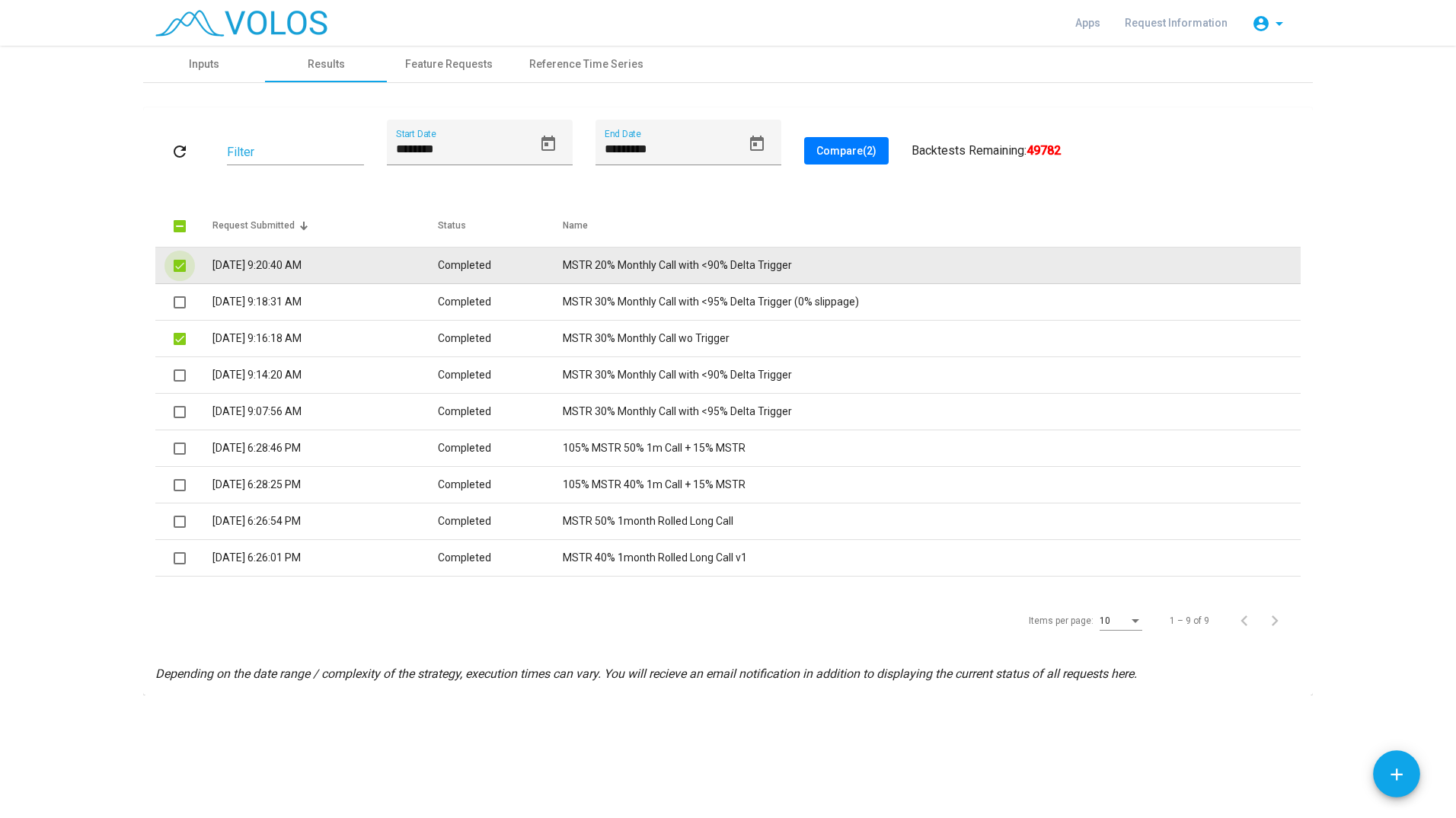 click at bounding box center [180, 266] 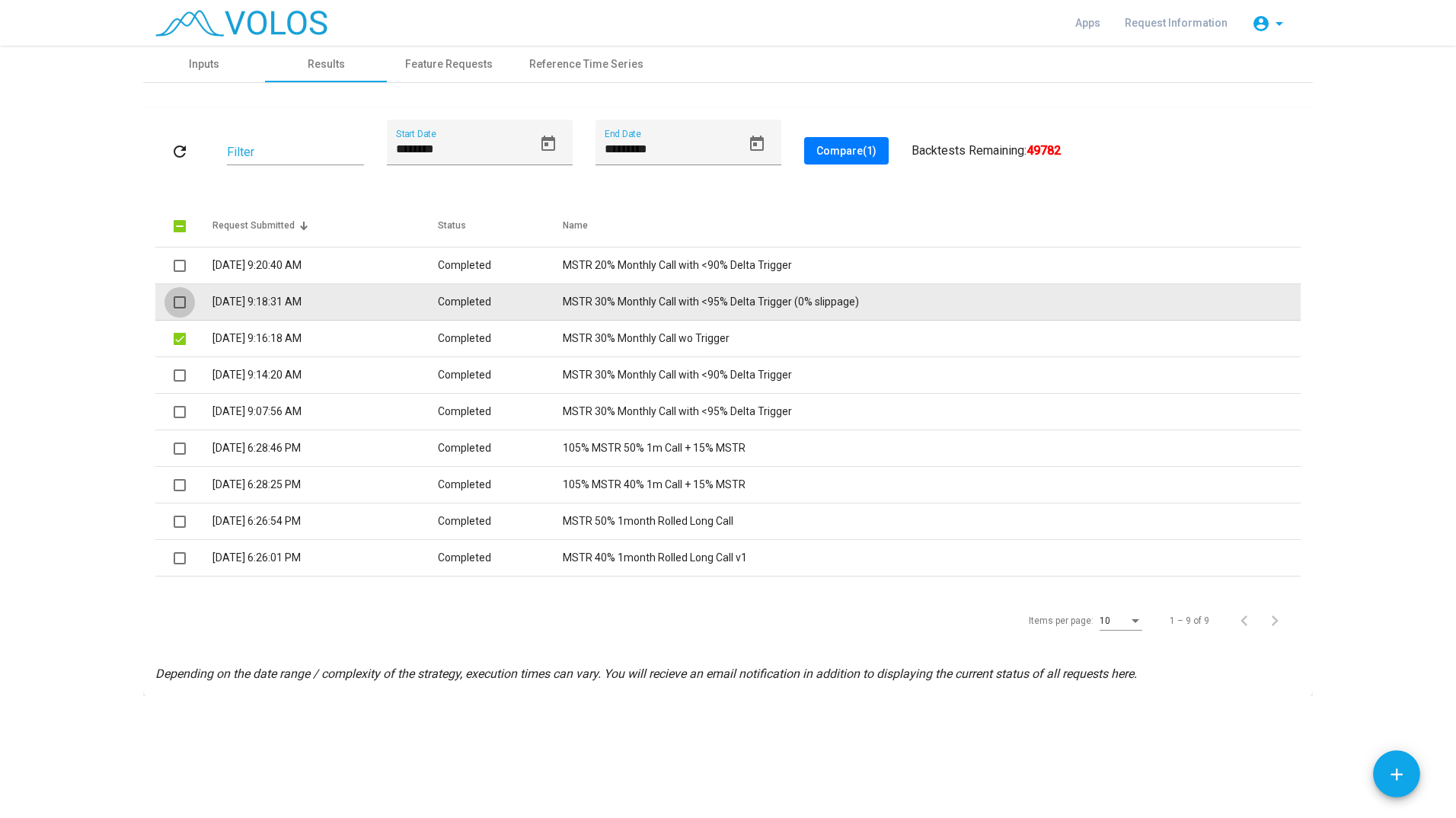 click at bounding box center (180, 302) 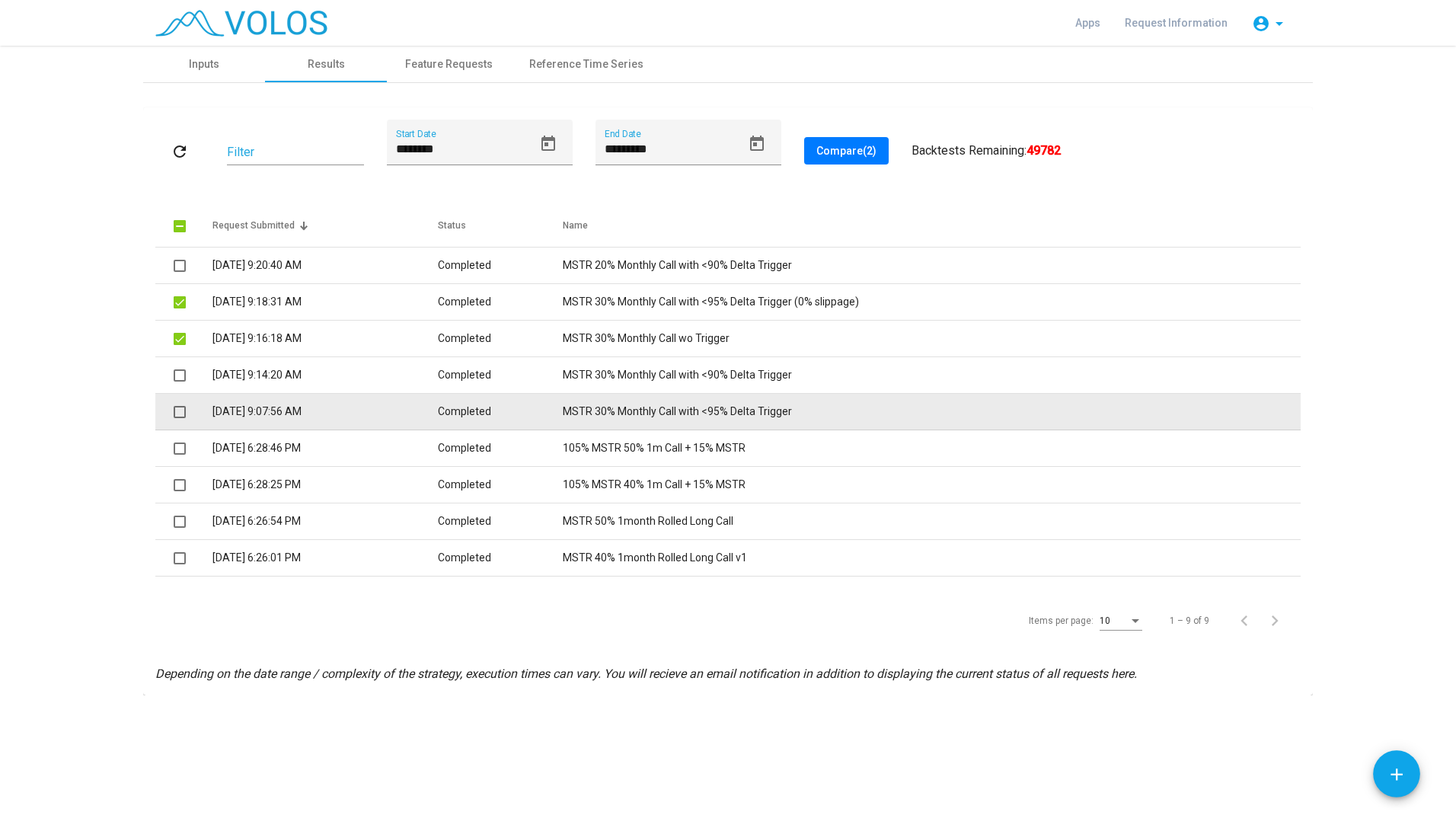 click at bounding box center (180, 412) 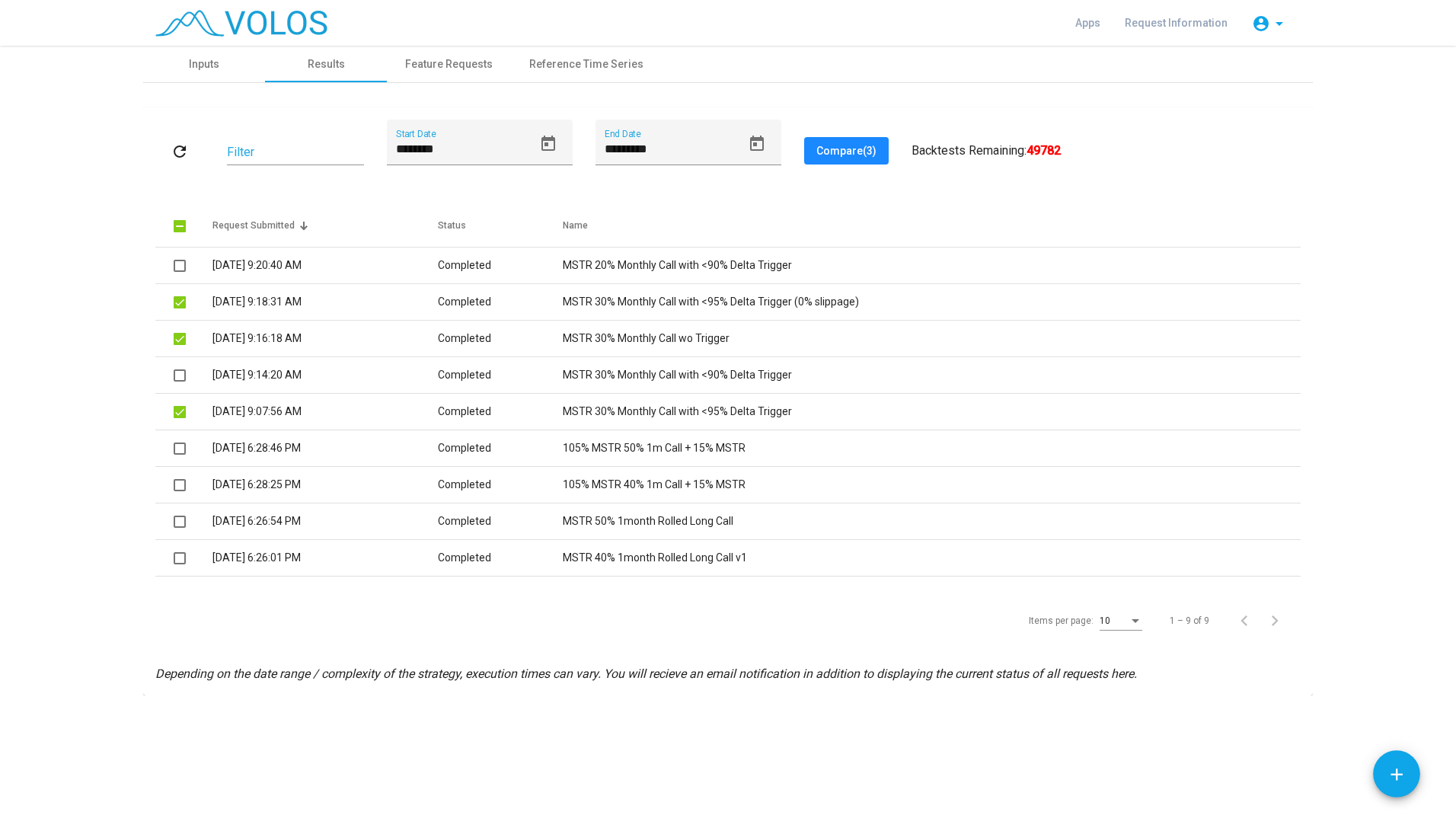 click on "Compare  (3)" at bounding box center [846, 151] 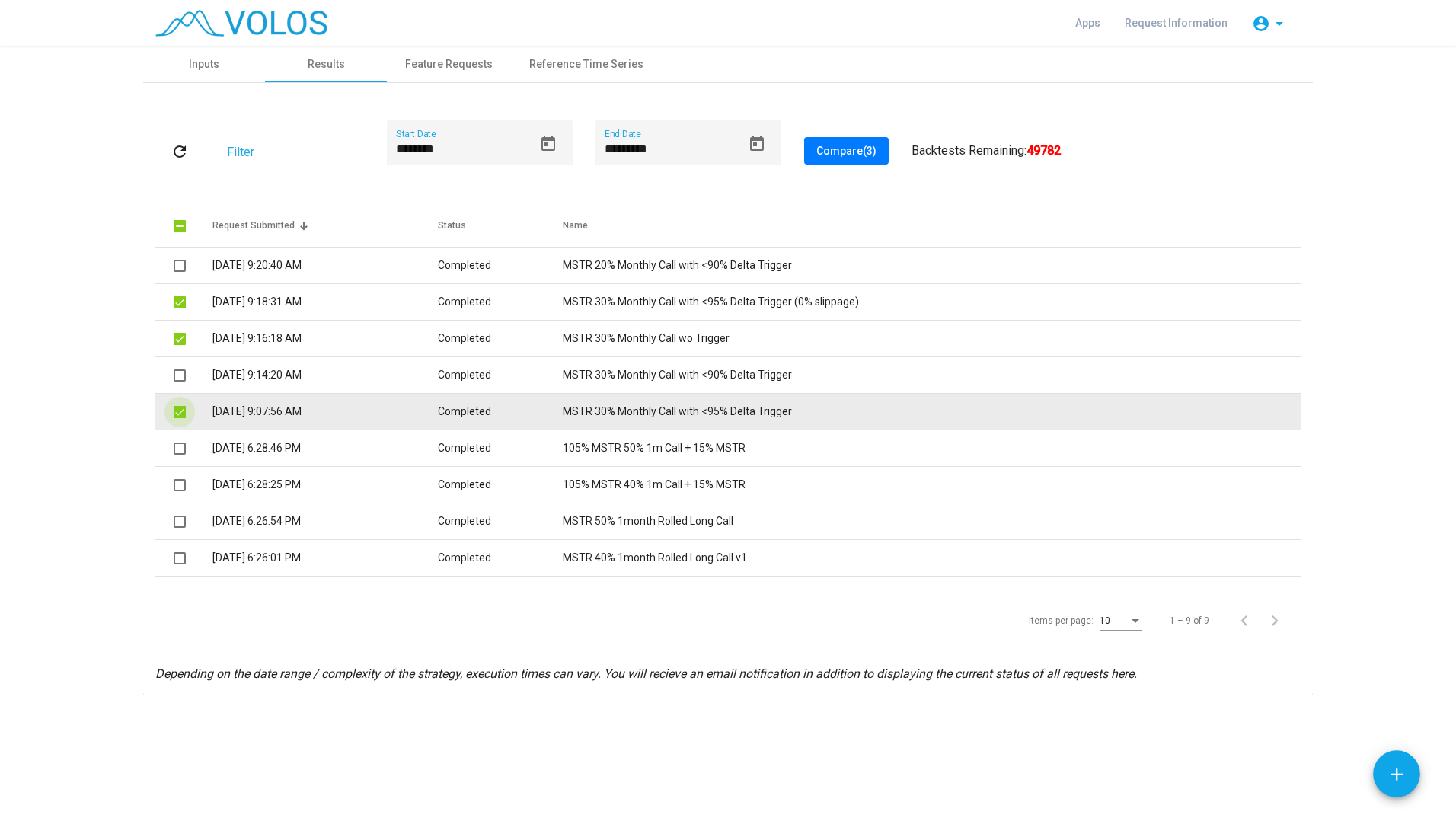click at bounding box center (180, 412) 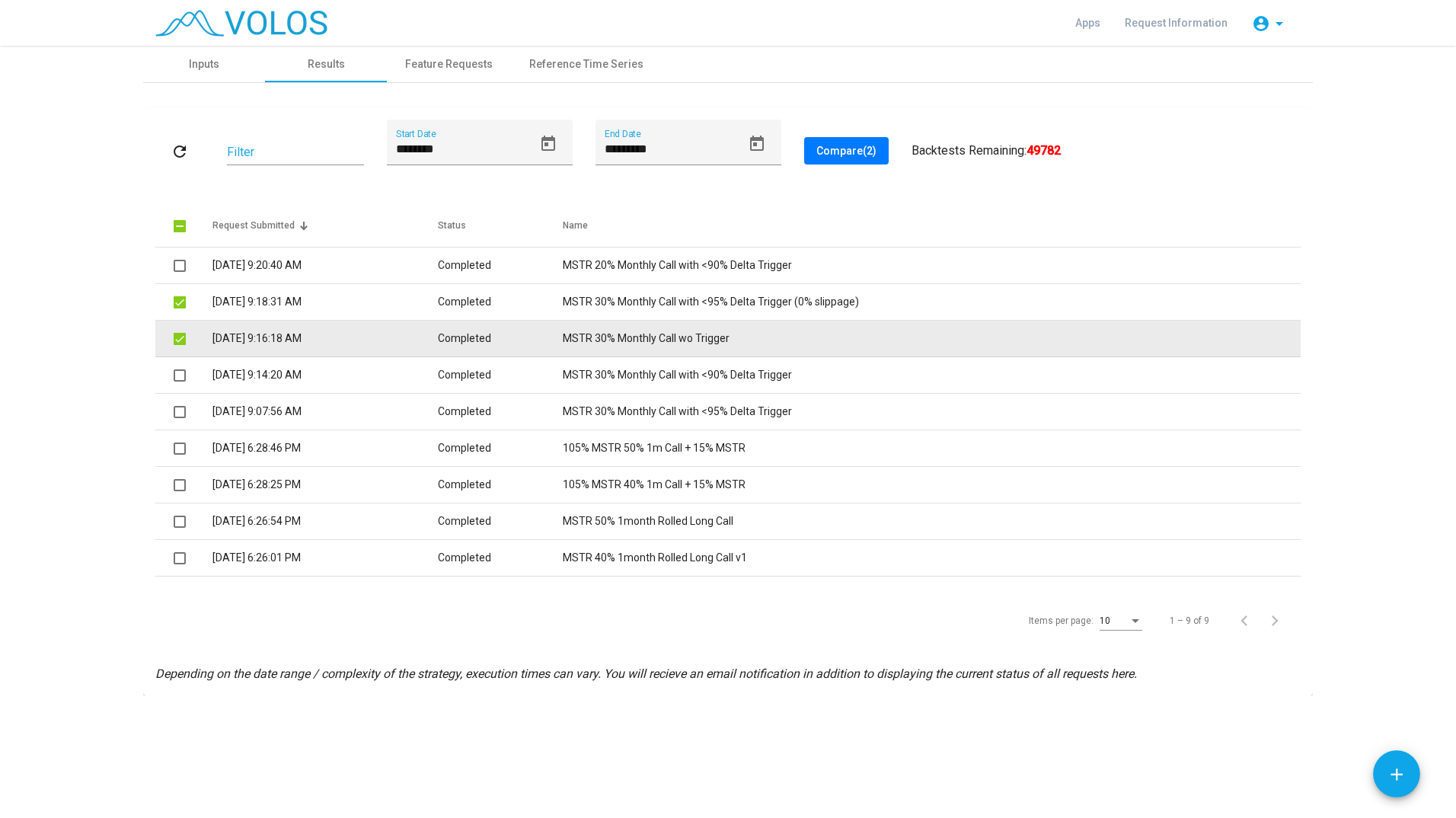 click at bounding box center [184, 339] 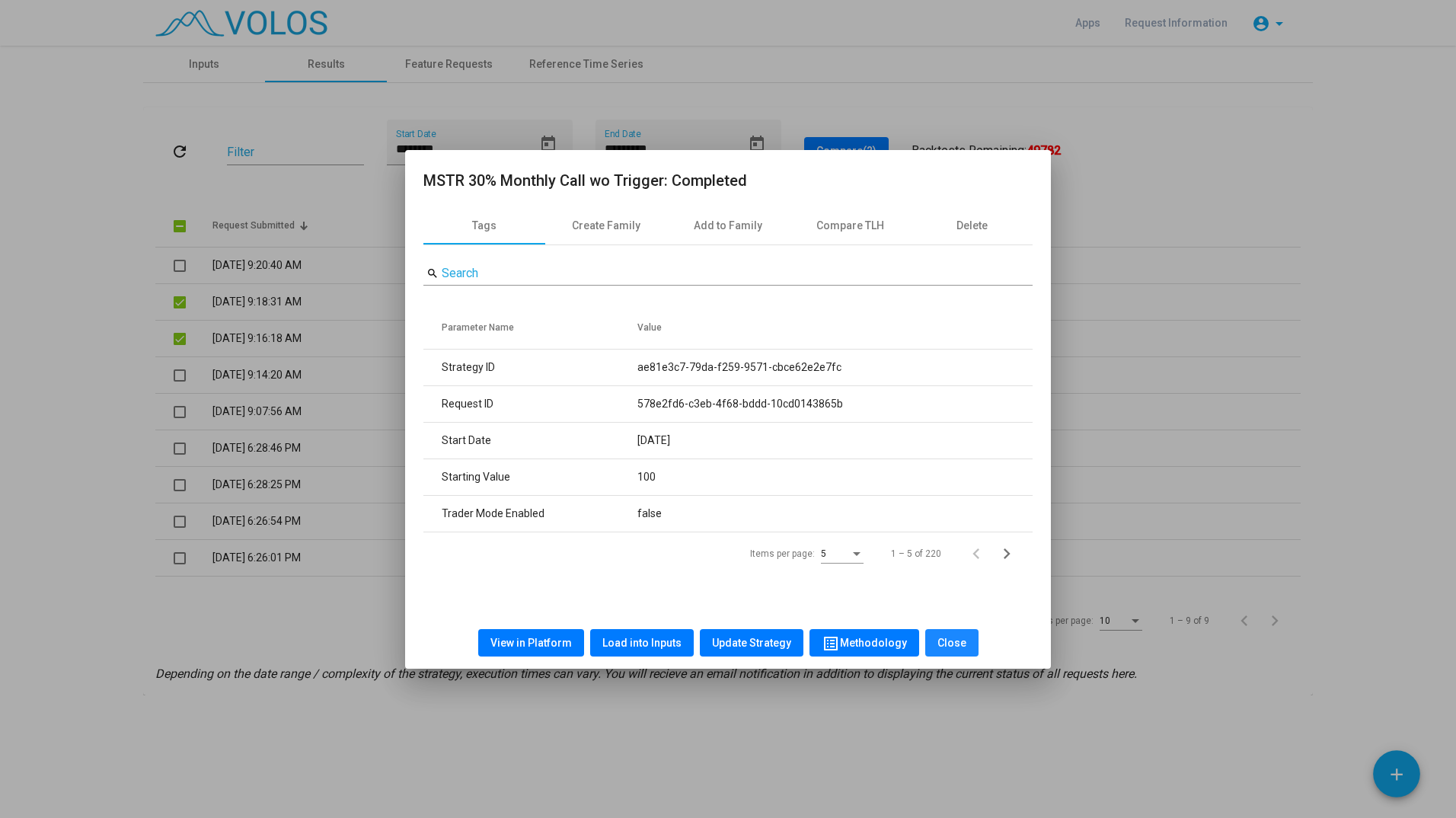 click on "Close" at bounding box center (952, 643) 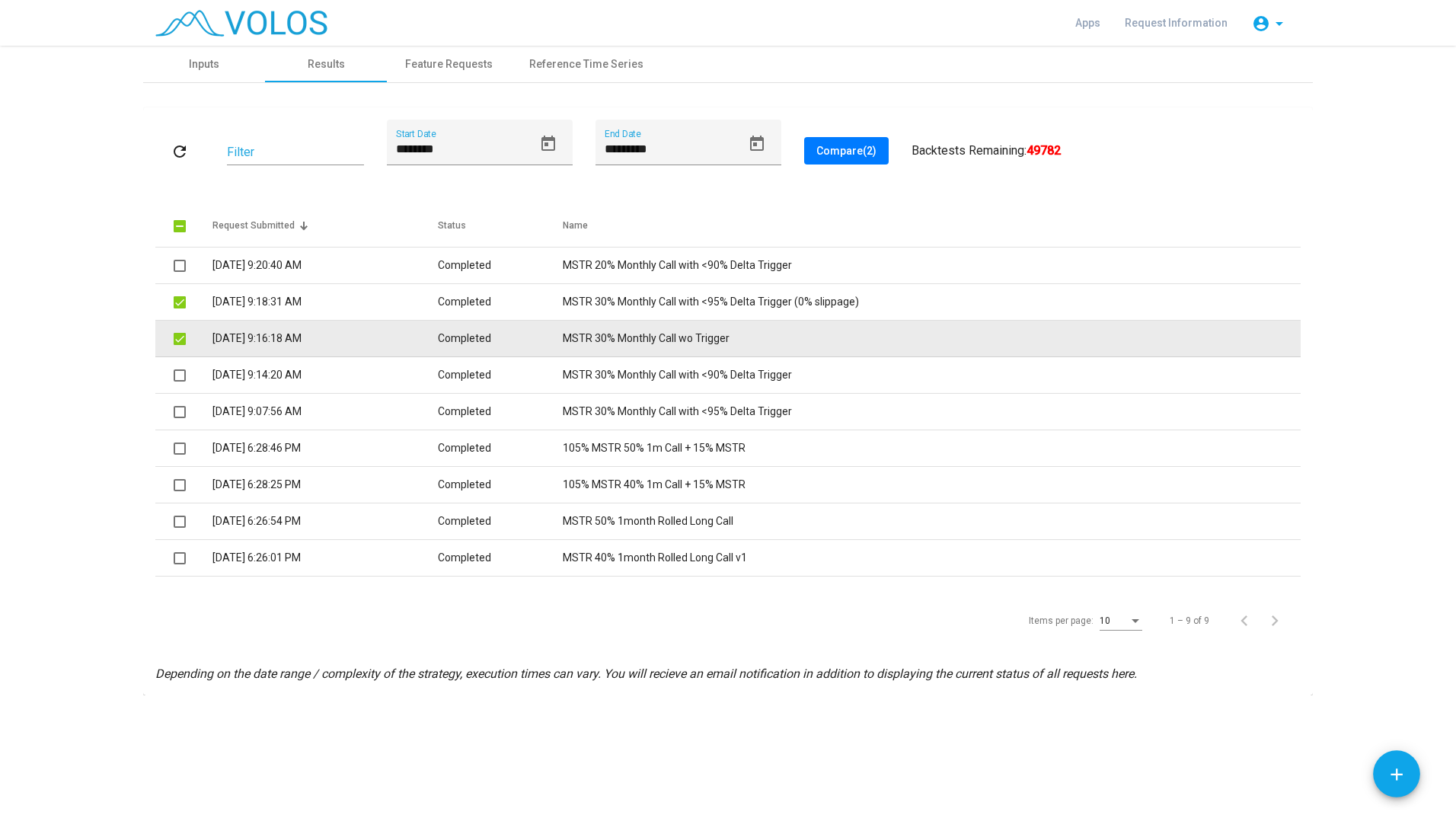 click at bounding box center (180, 339) 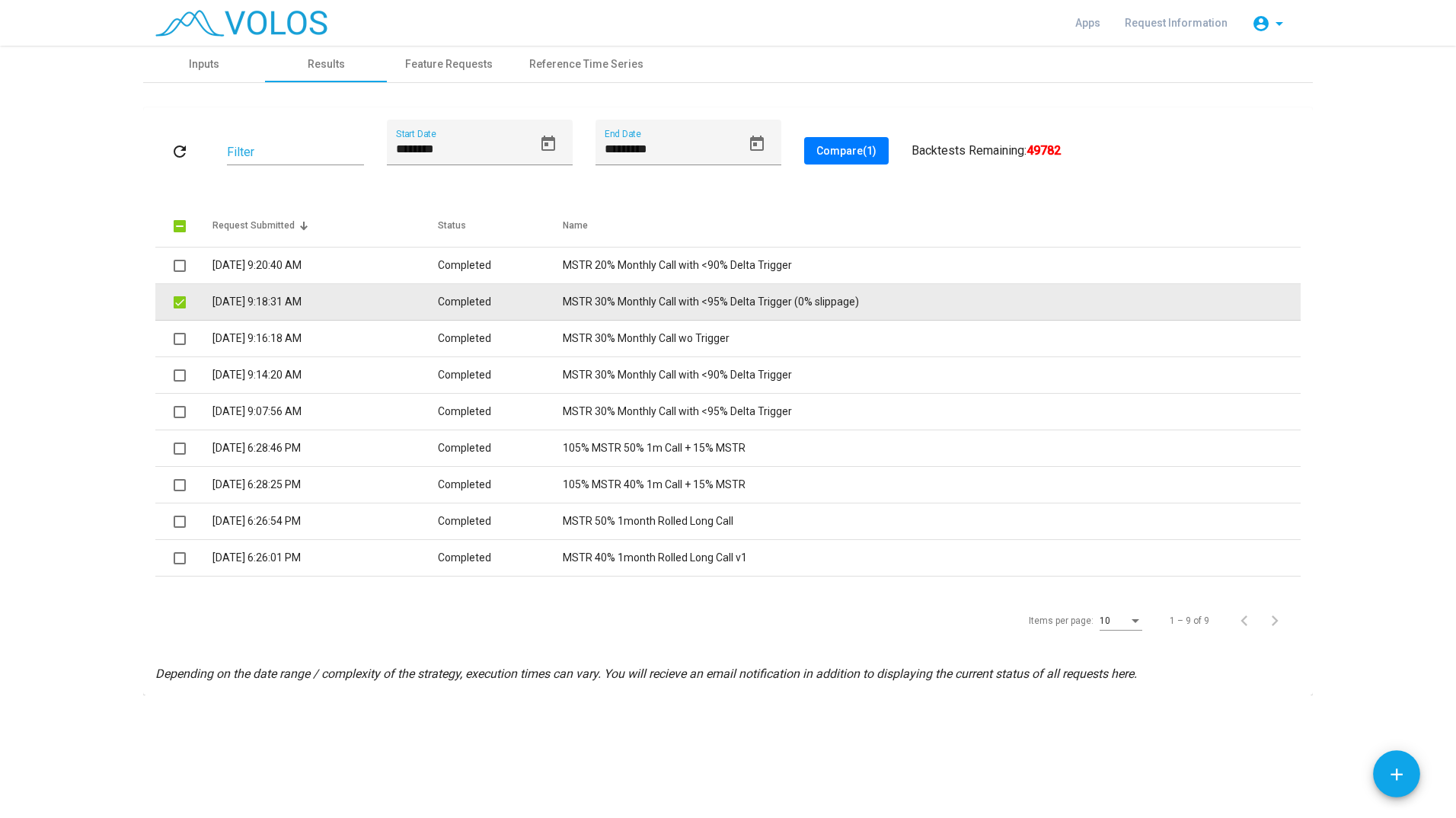 click at bounding box center [180, 302] 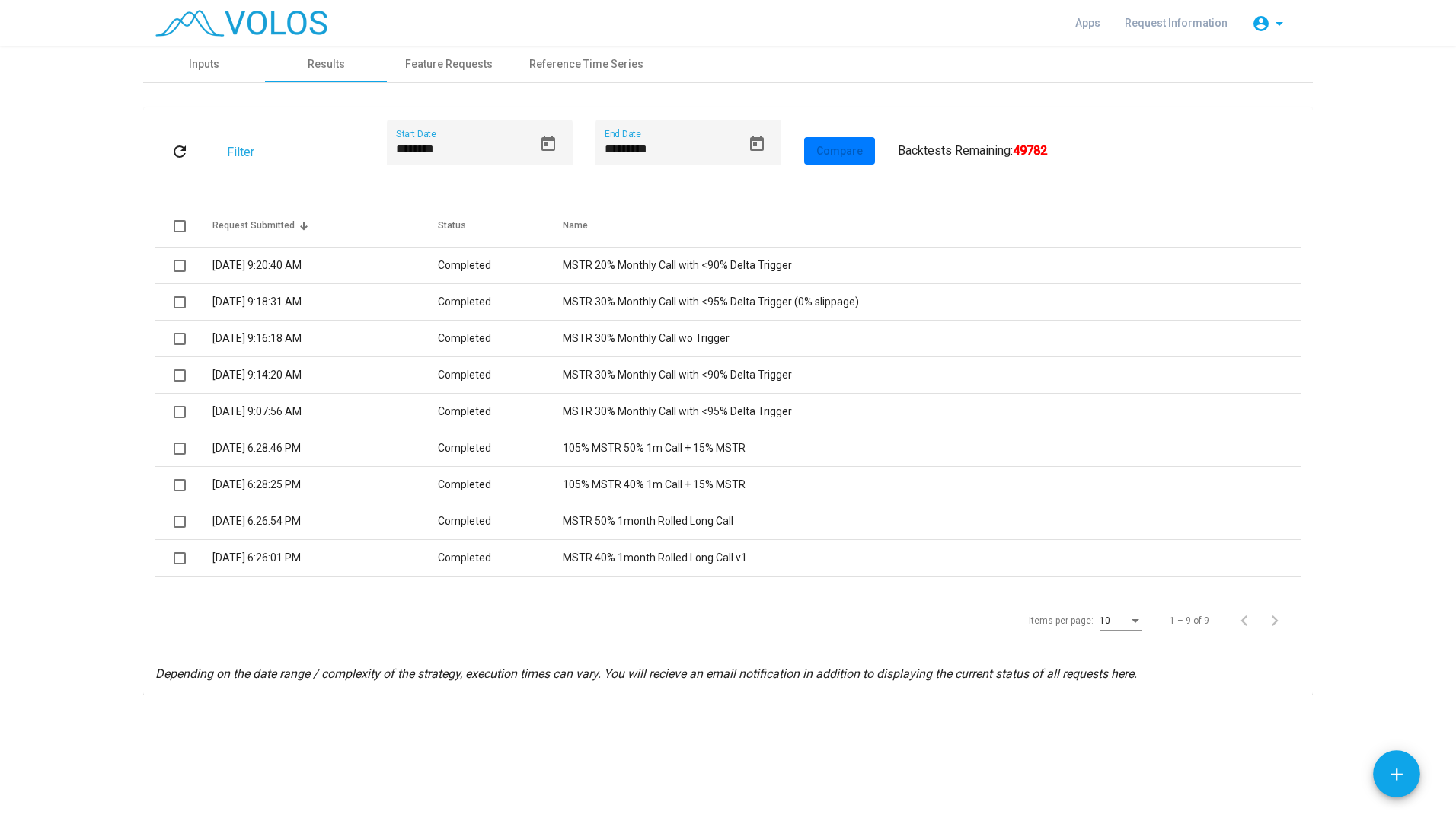 click on "10" at bounding box center (1114, 621) 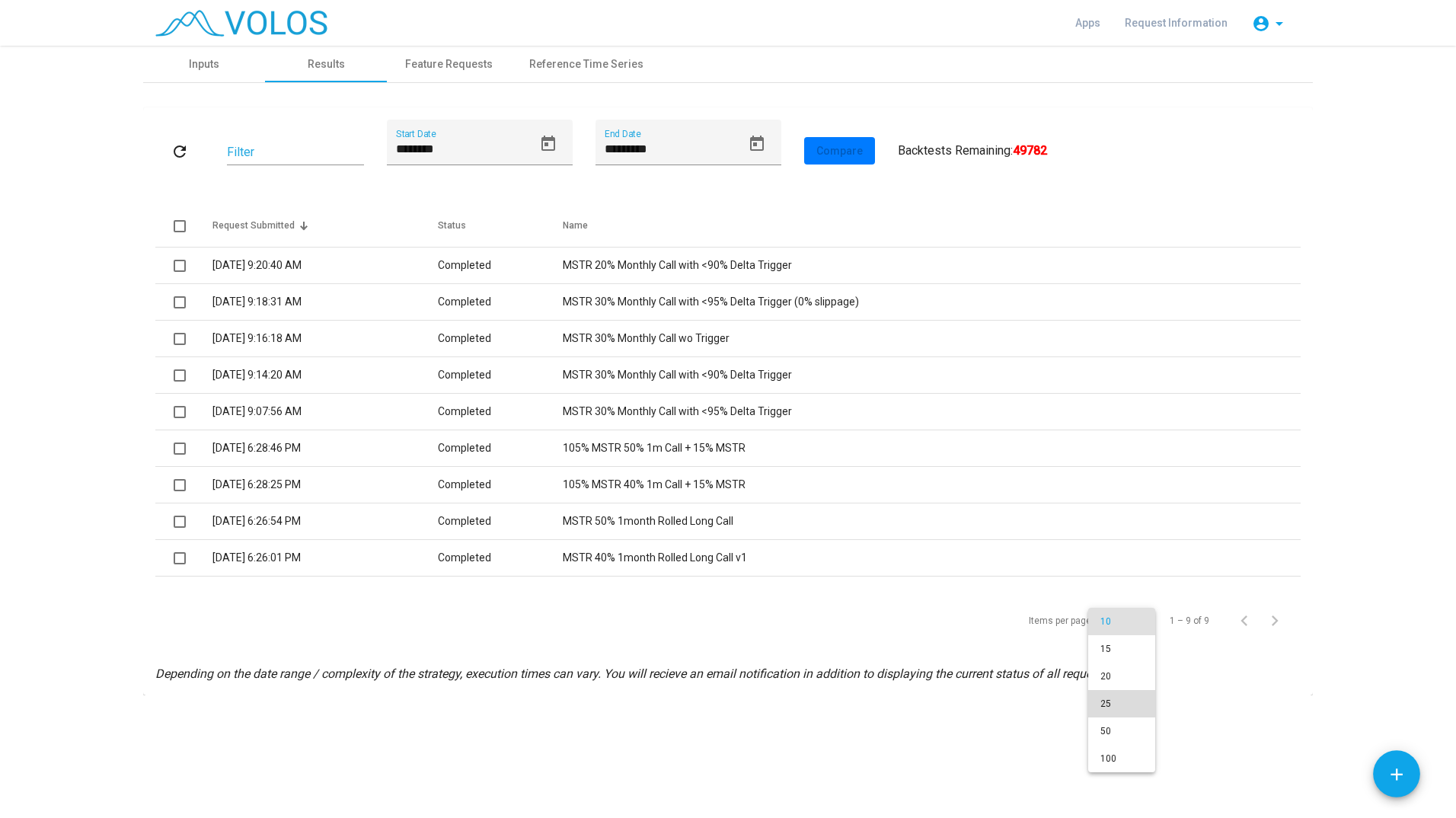 click on "25" at bounding box center (1122, 704) 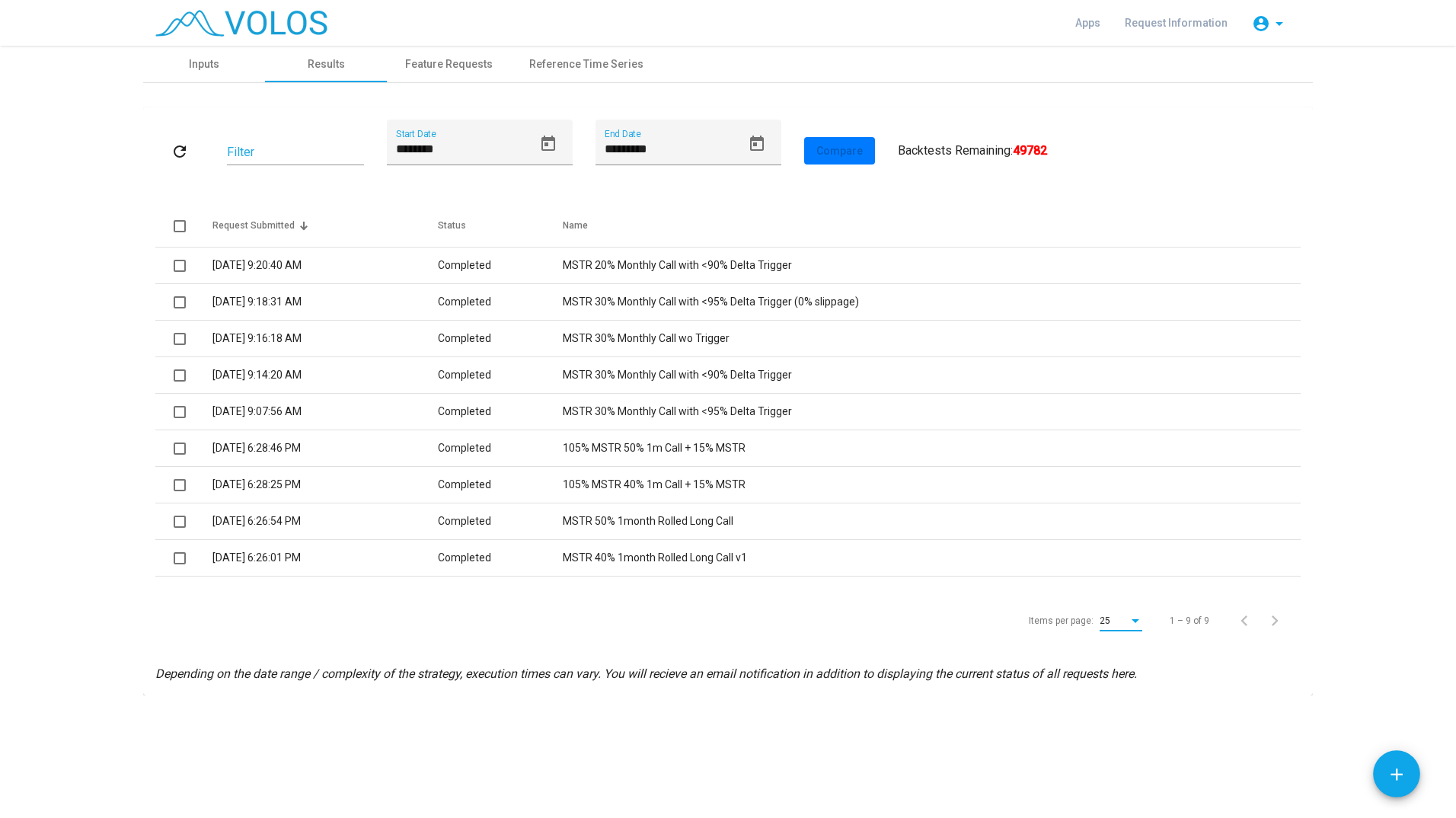 click on "refresh" at bounding box center (180, 151) 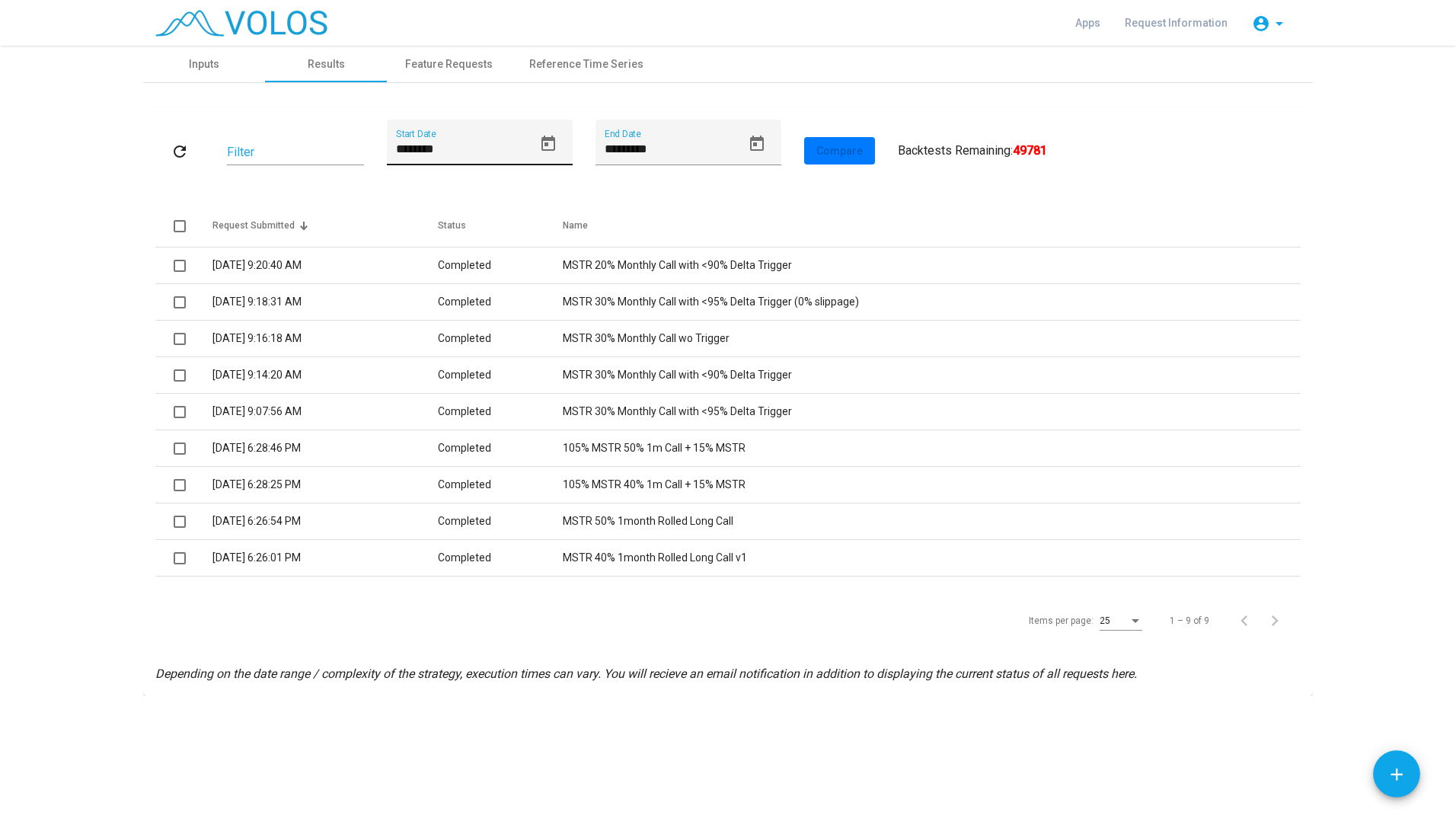click 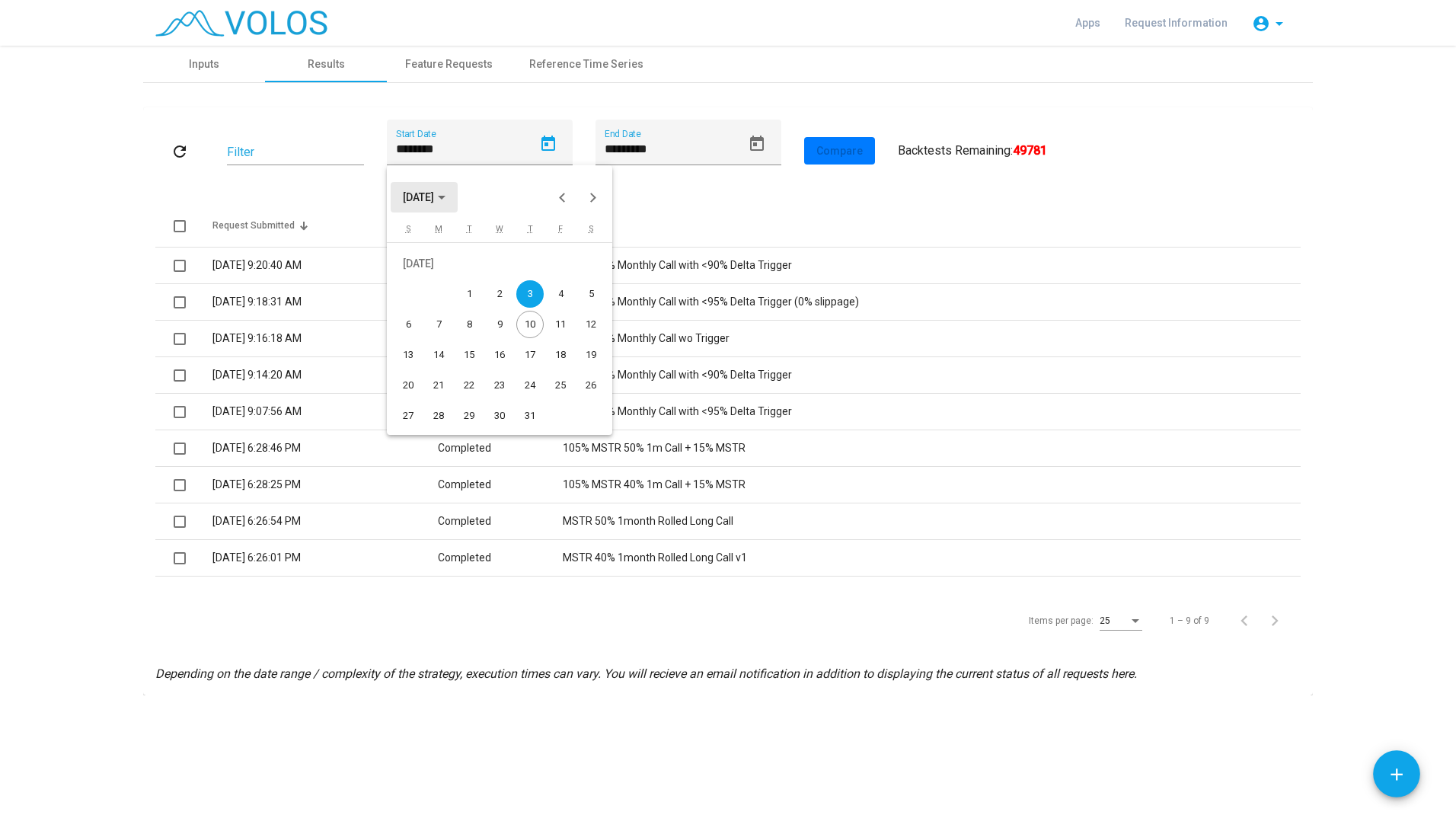 click on "JUL 2025" at bounding box center [424, 197] 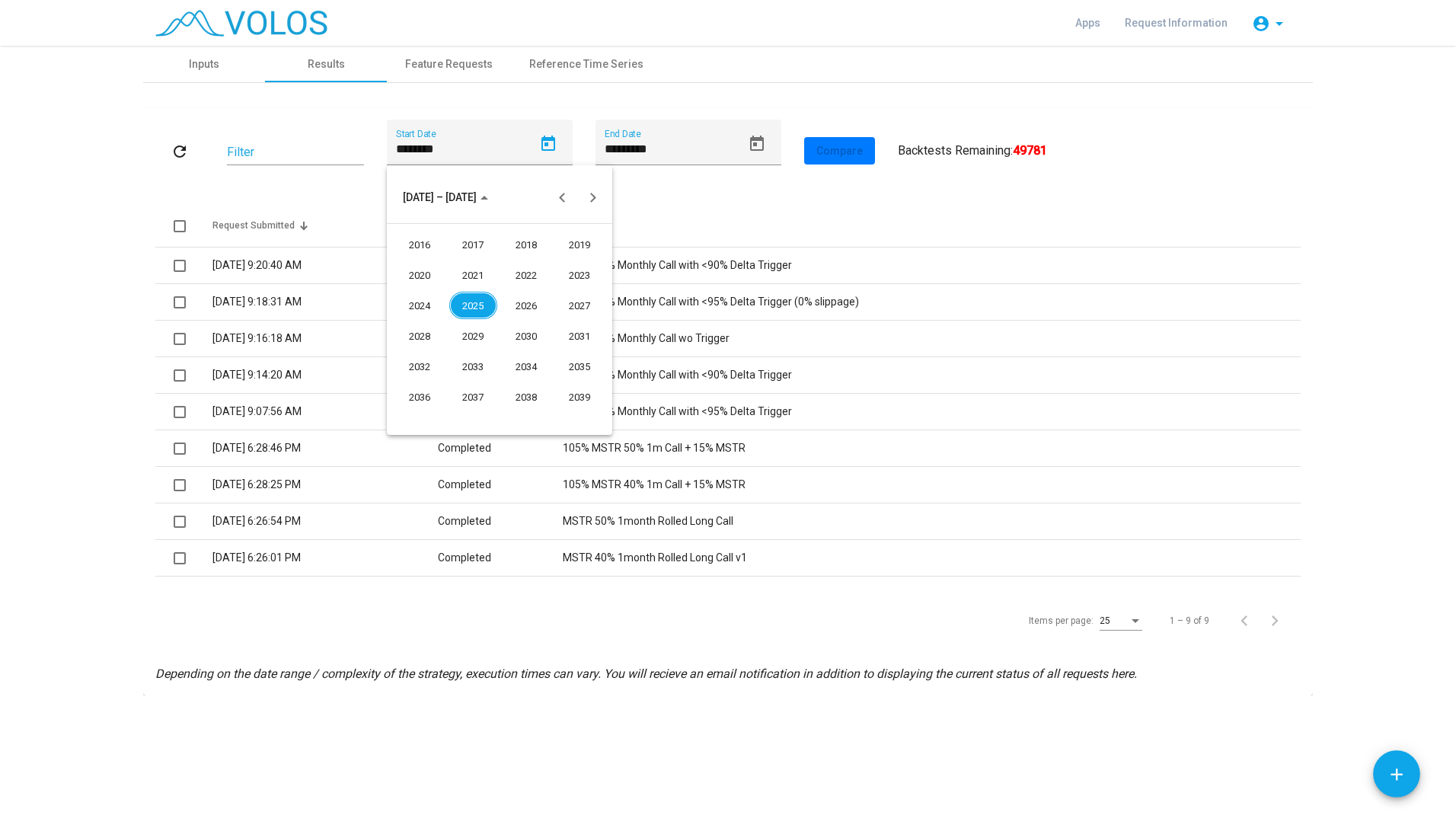 click on "2025" at bounding box center [473, 305] 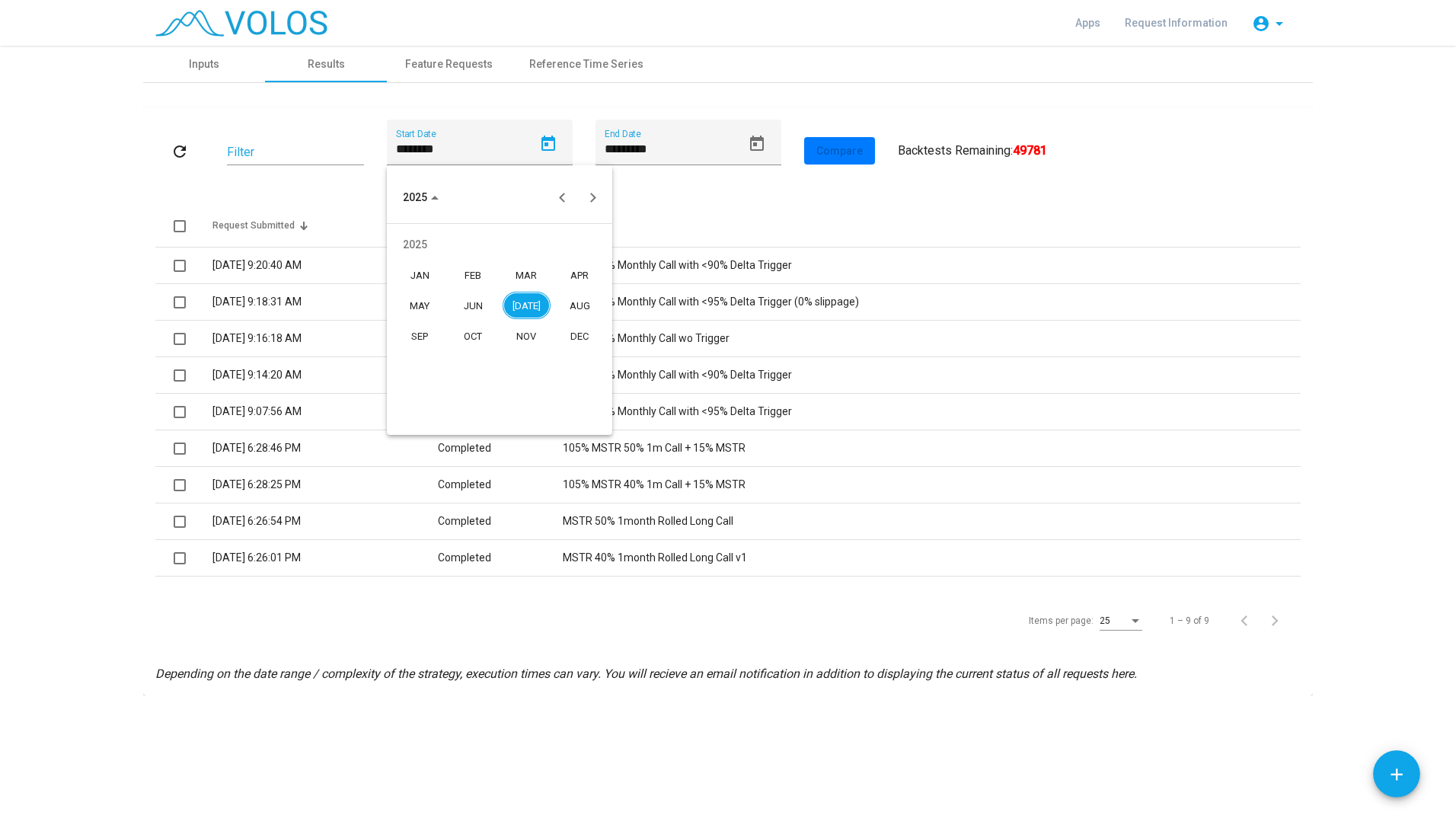 click on "JUN" at bounding box center [473, 305] 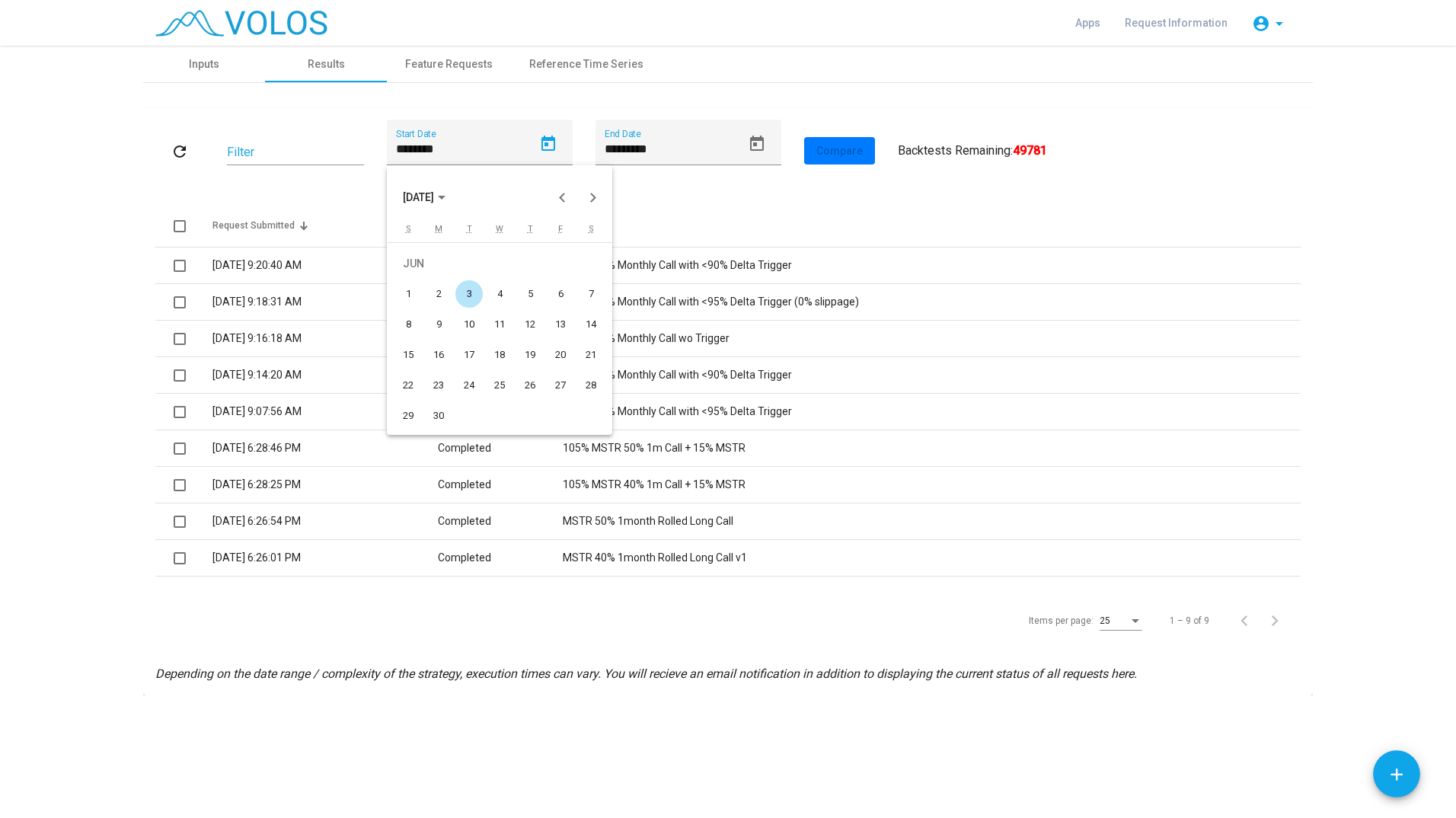 click on "1" at bounding box center (408, 294) 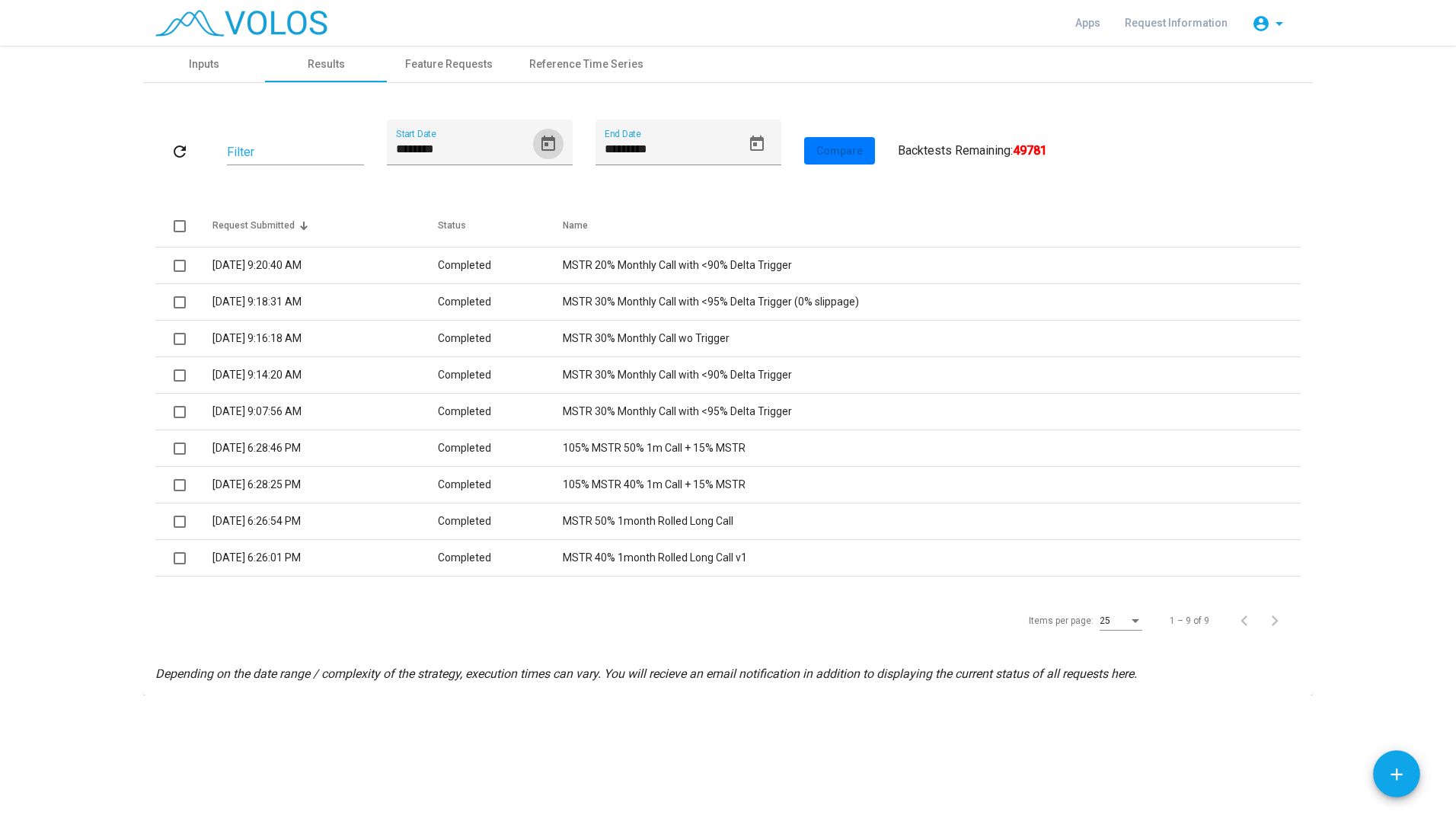 click on "refresh" at bounding box center [180, 152] 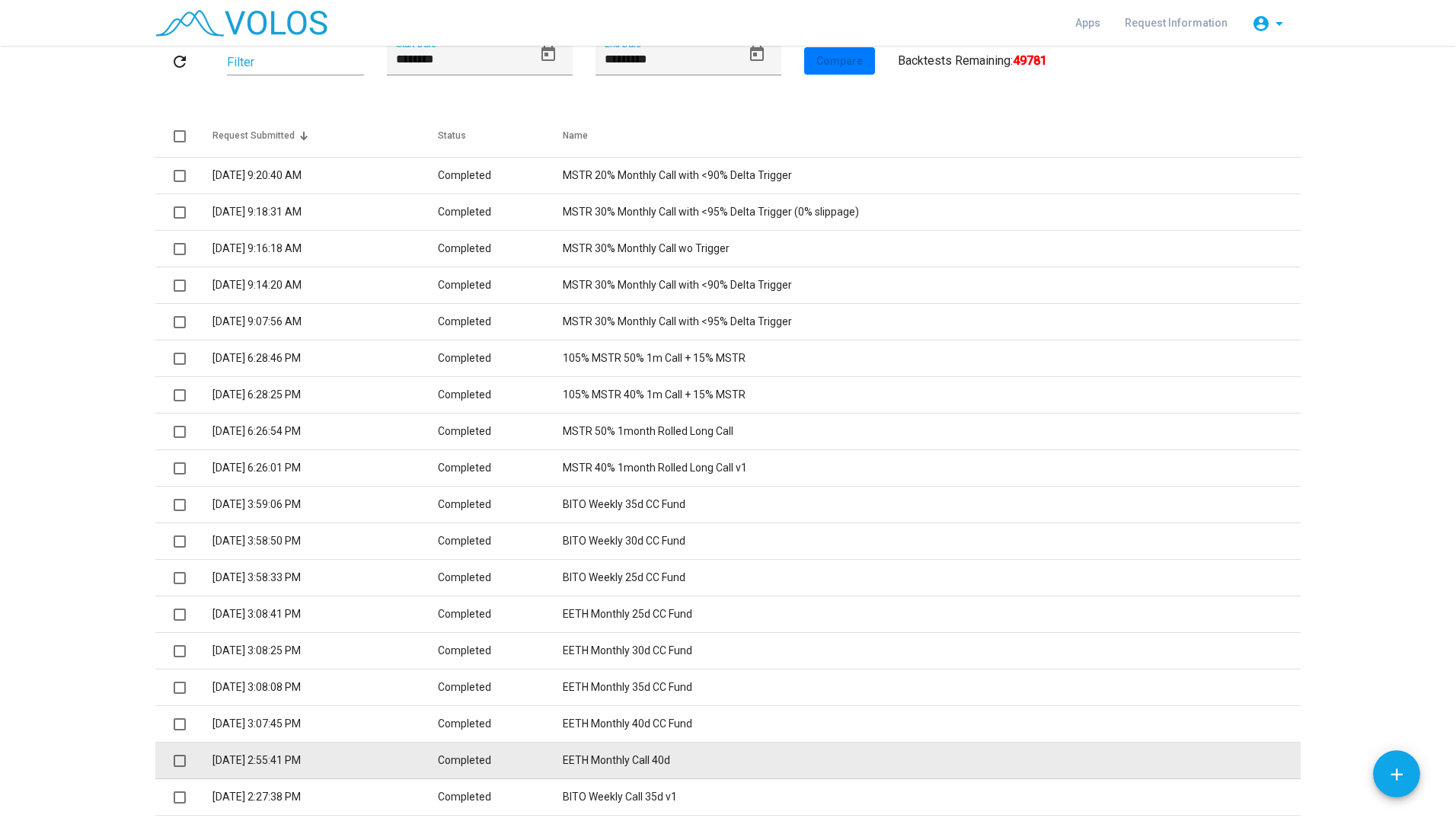 scroll, scrollTop: 88, scrollLeft: 0, axis: vertical 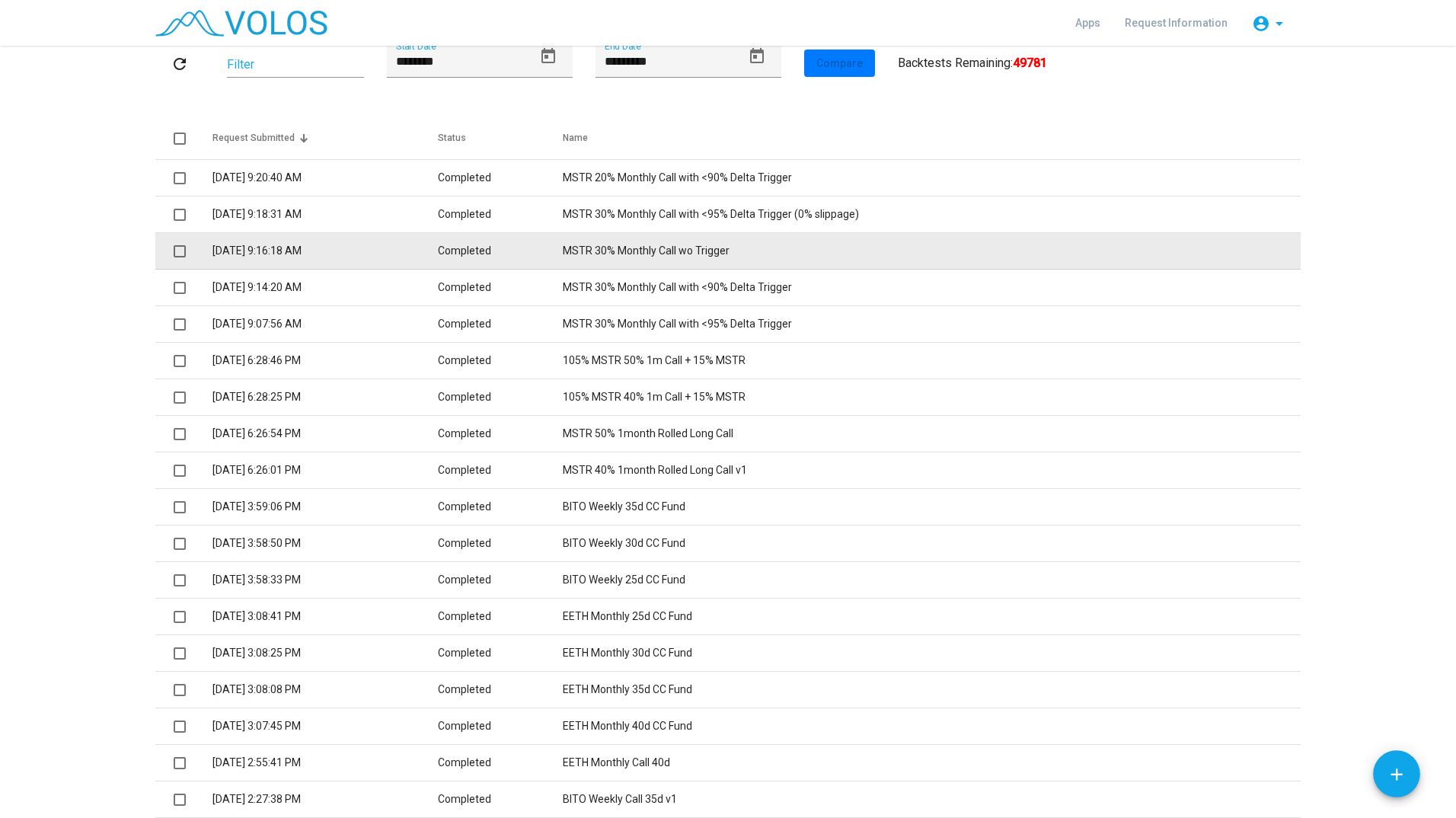 click on "7/10/2025 9:16:18 AM" at bounding box center [325, 251] 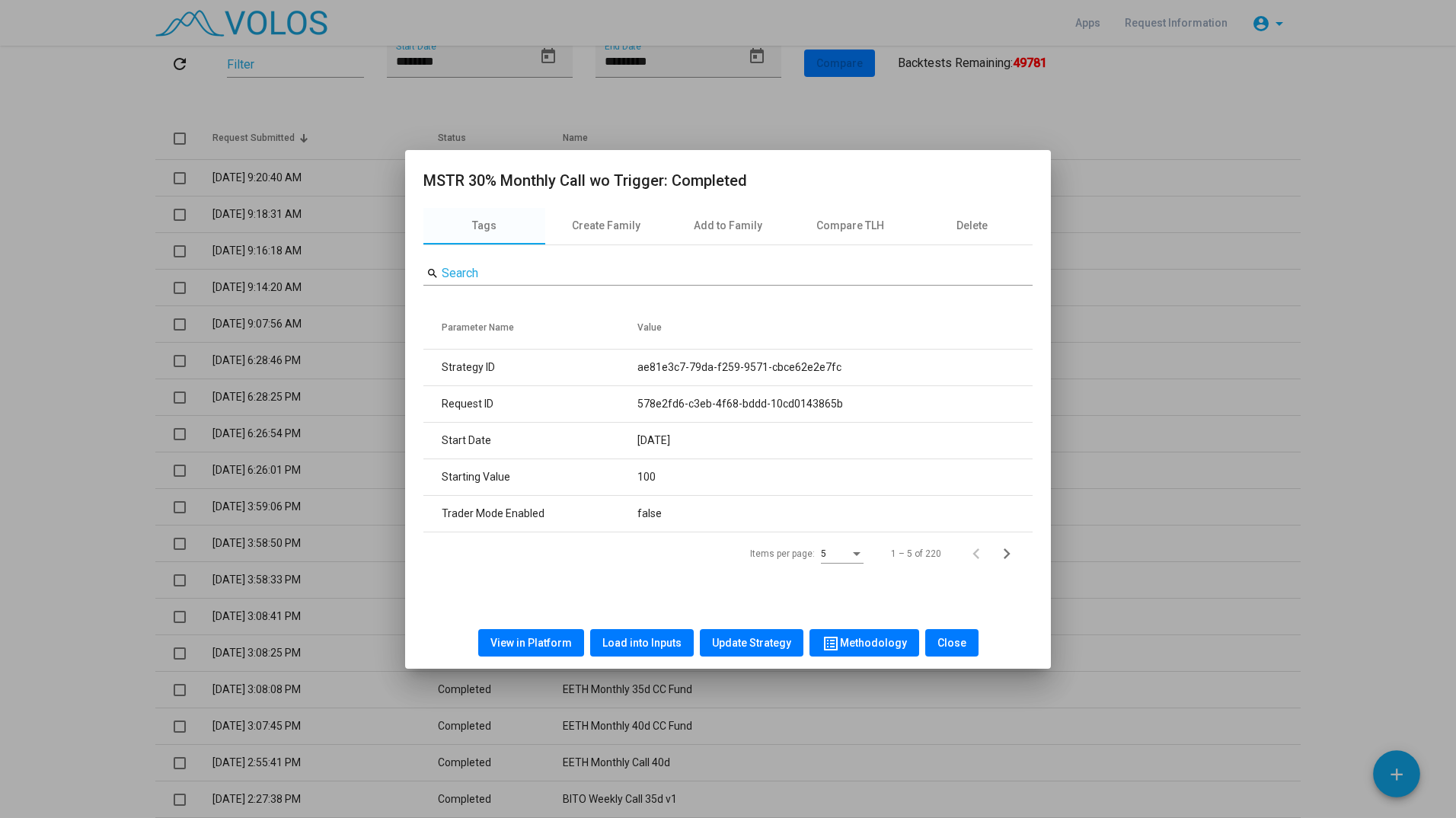 click on "View in Platform" at bounding box center (531, 643) 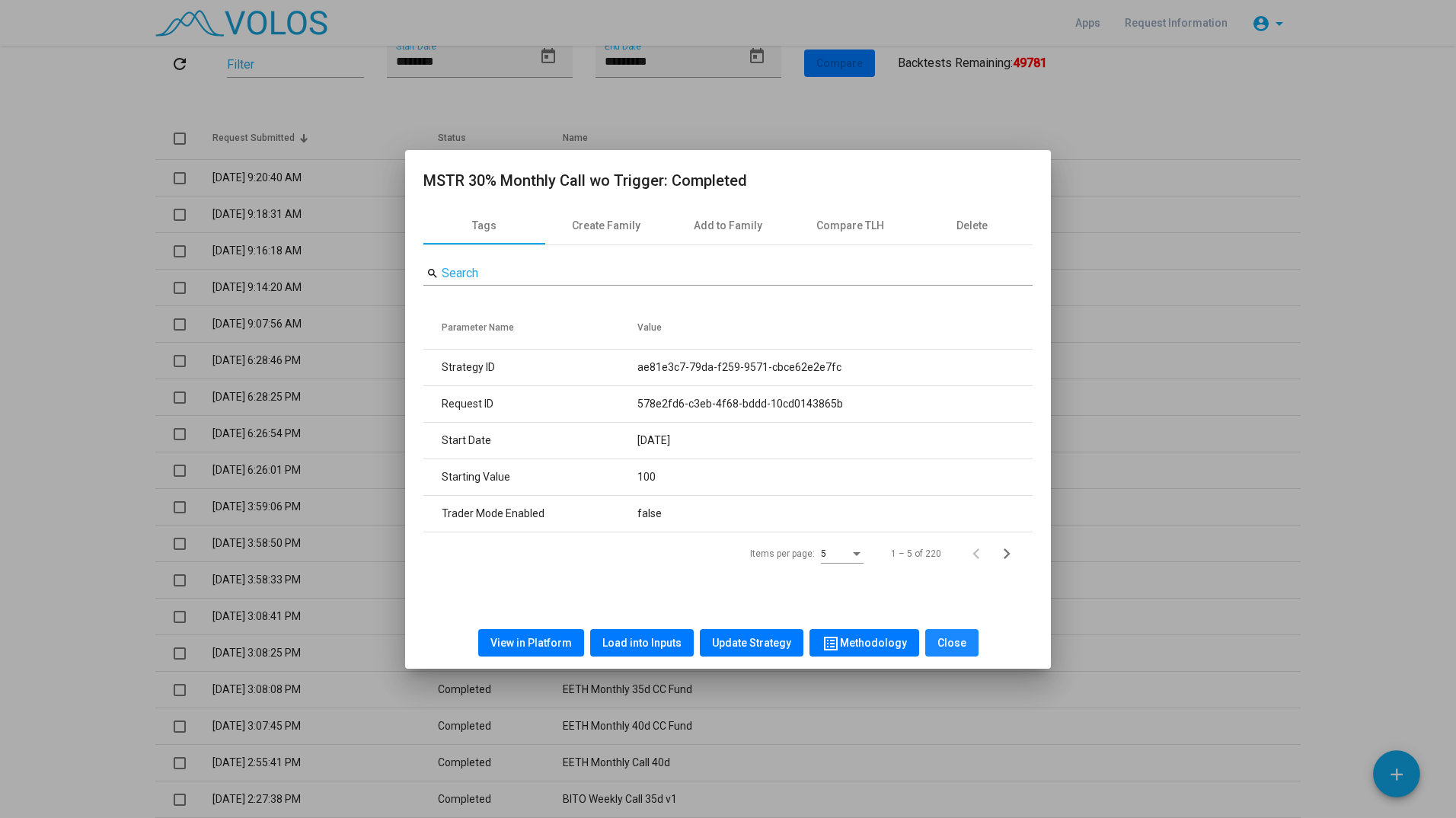 click on "Close" at bounding box center (952, 643) 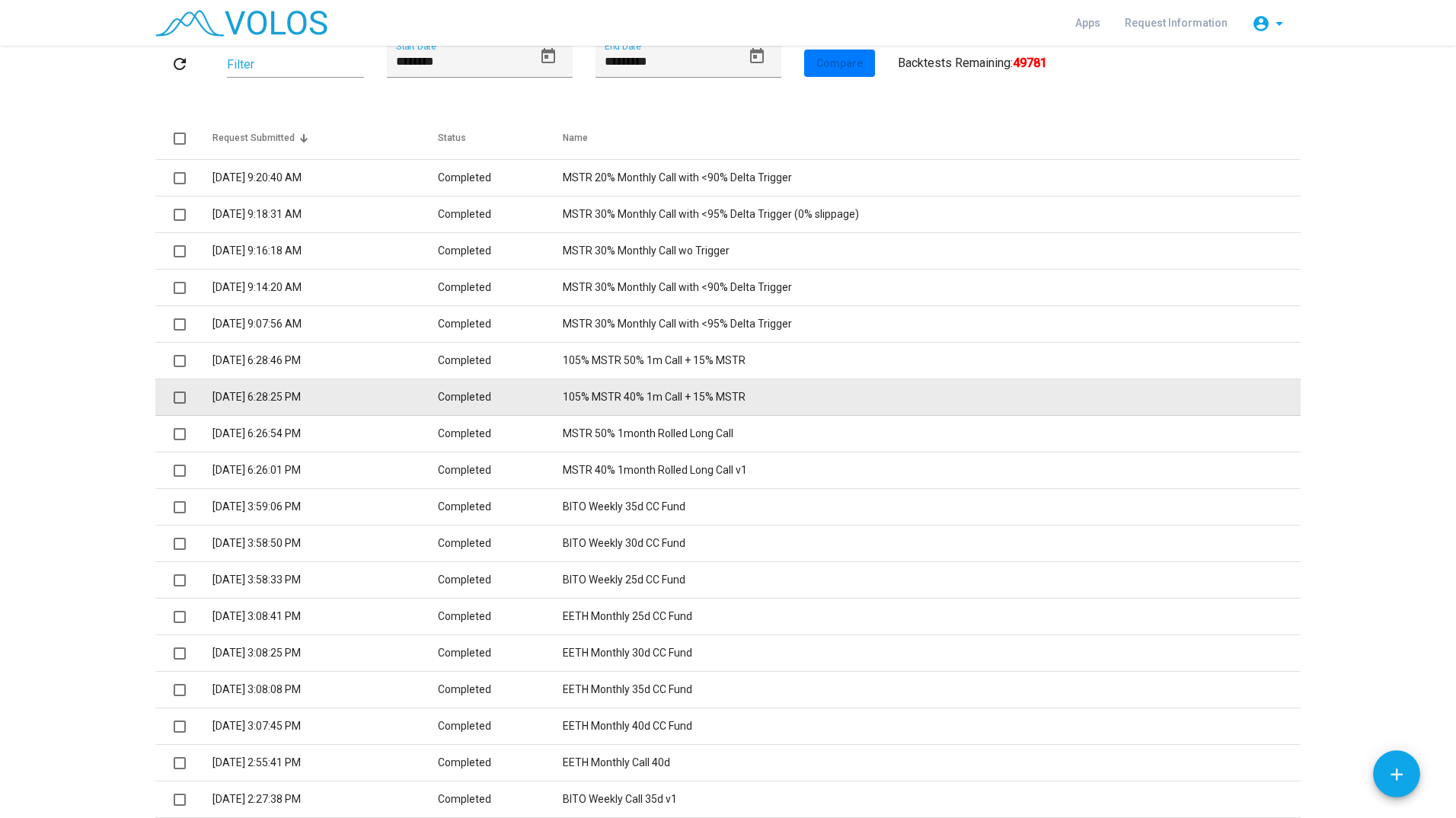 click on "105% MSTR 40% 1m Call + 15% MSTR" at bounding box center (931, 398) 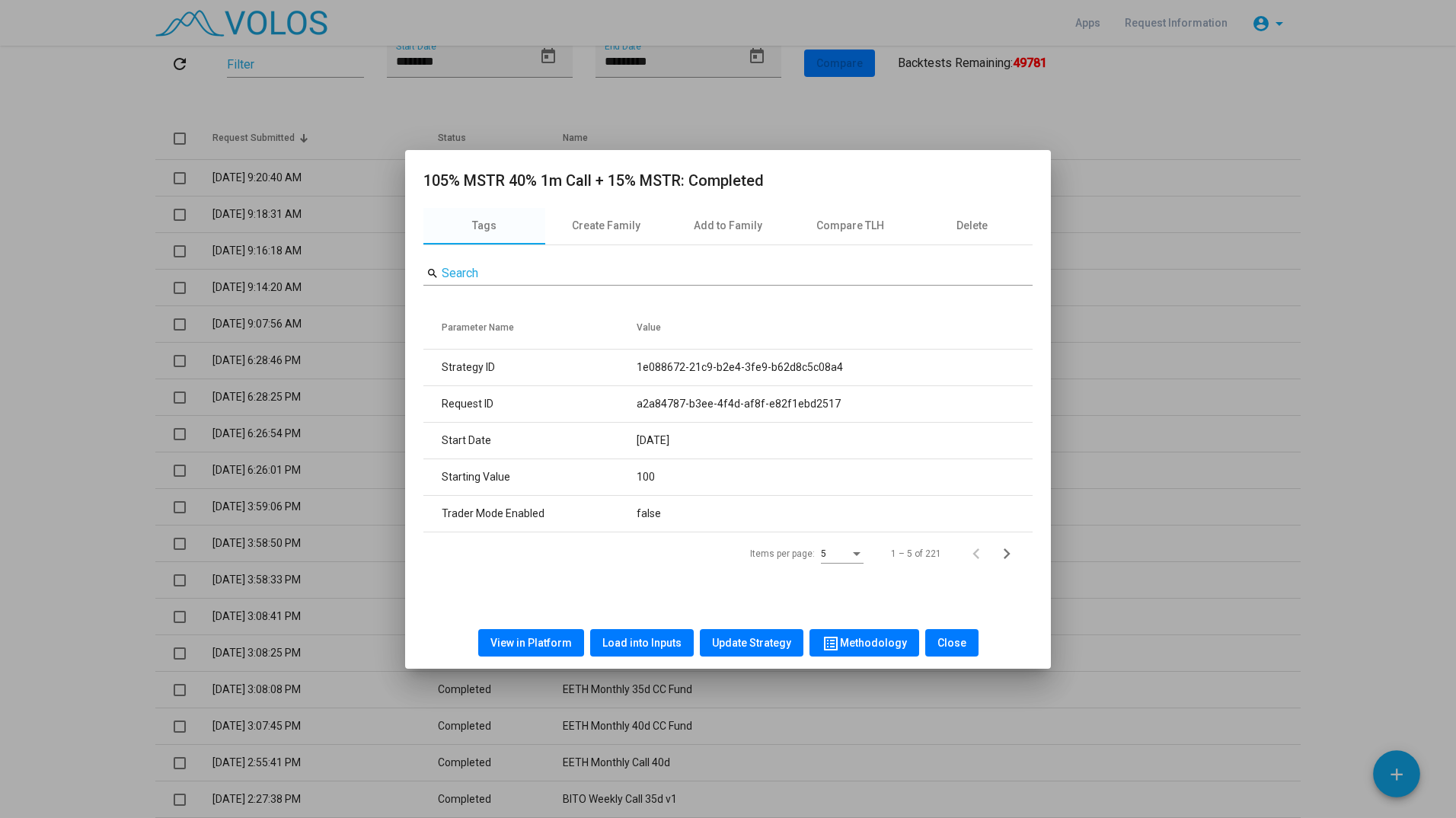 click on "Load into Inputs" at bounding box center [642, 643] 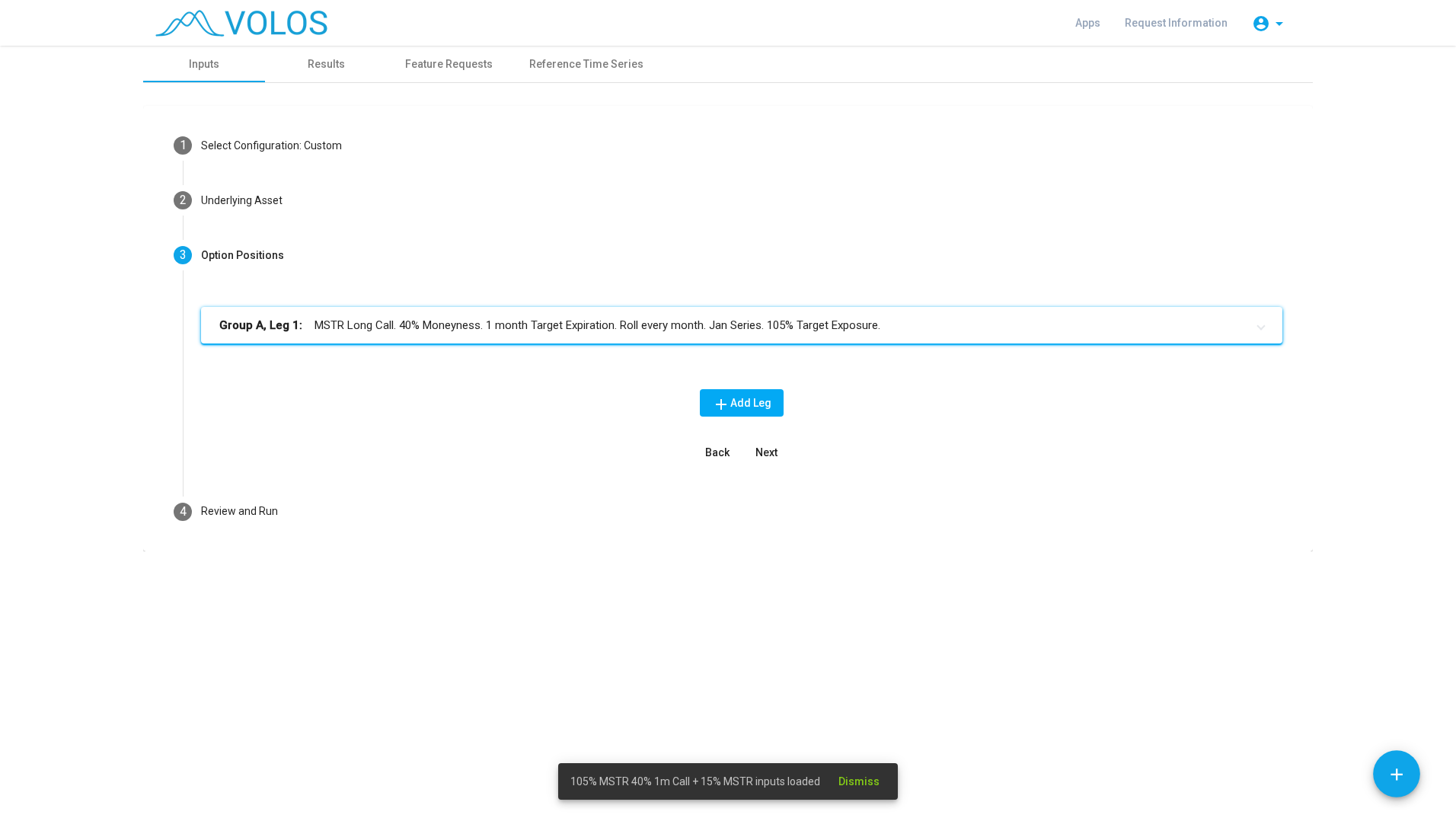 scroll, scrollTop: 0, scrollLeft: 0, axis: both 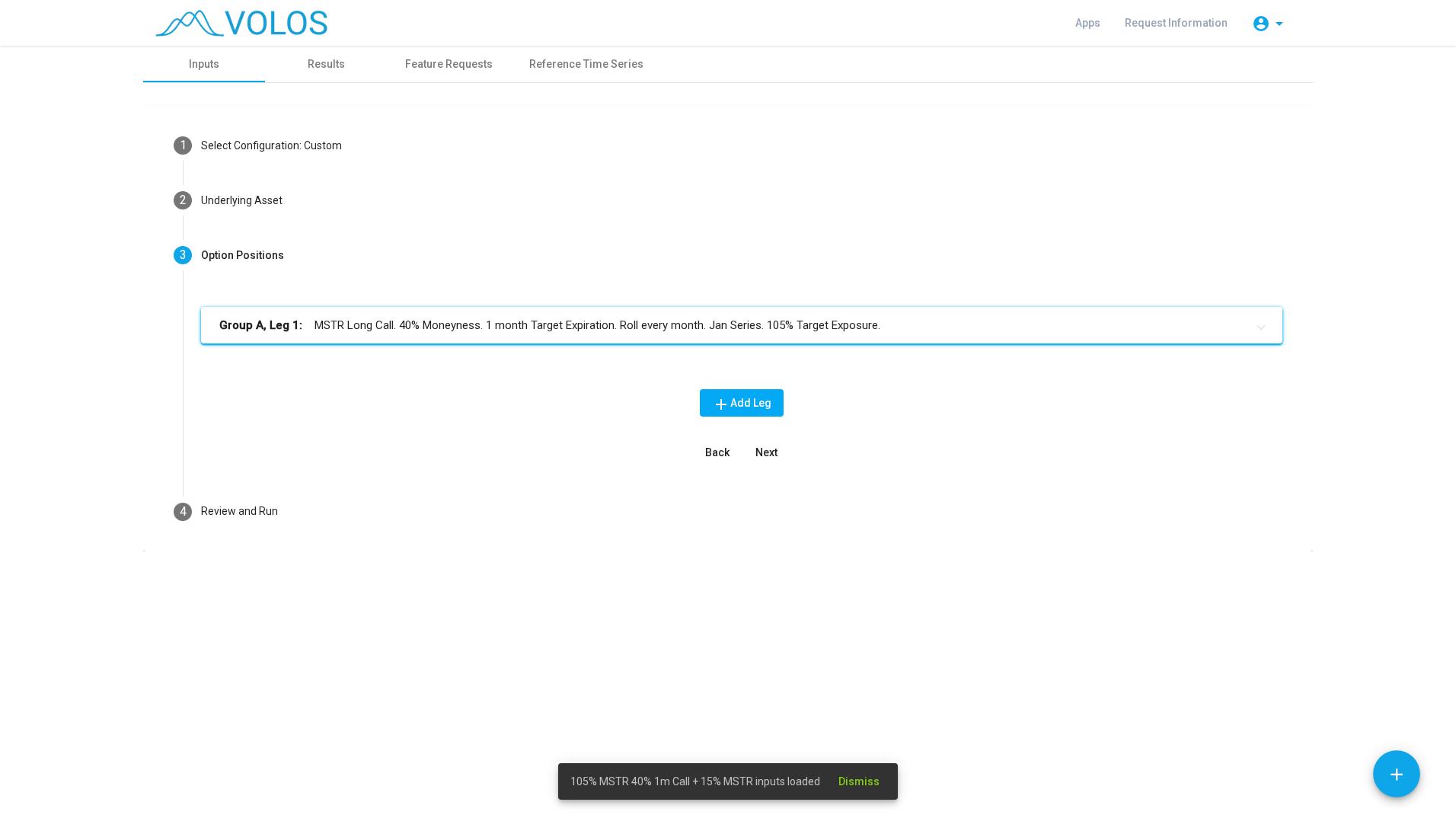 click on "Group A, Leg 1:   MSTR Long Call. 40% Moneyness. 1 month Target Expiration. Roll every month. Jan Series. 105% Target Exposure." at bounding box center (733, 325) 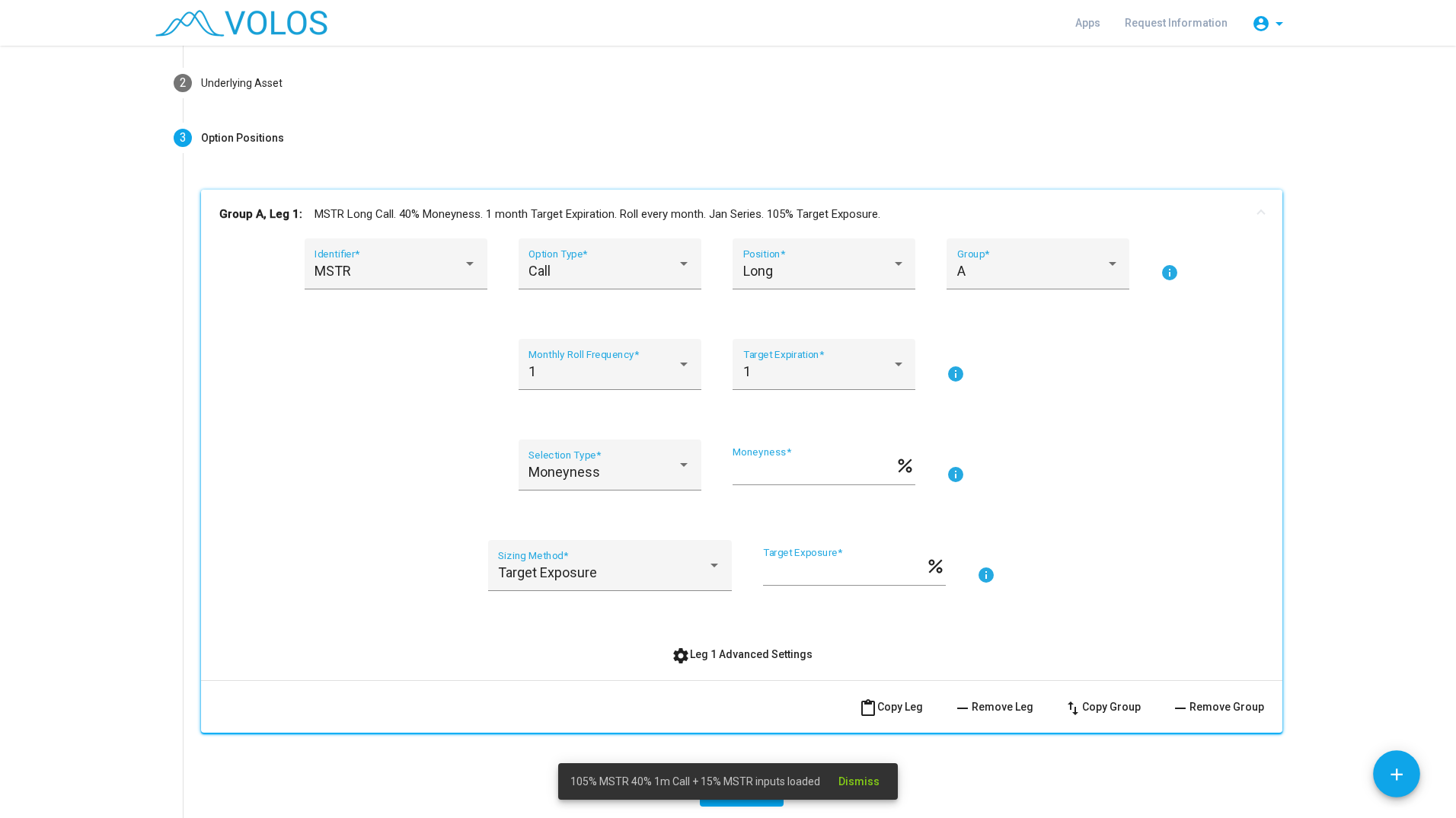 scroll, scrollTop: 117, scrollLeft: 0, axis: vertical 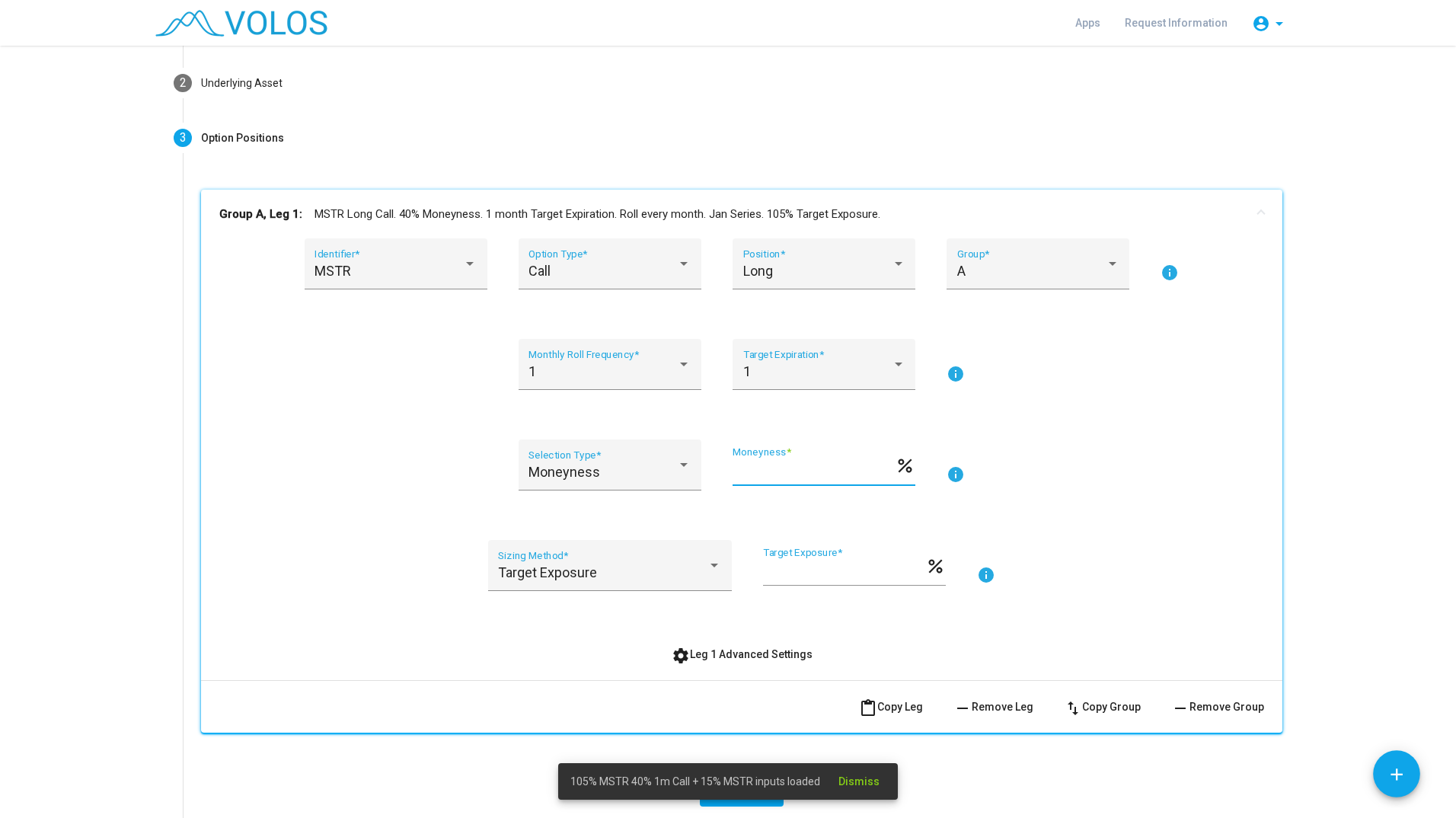click on "**" at bounding box center (813, 471) 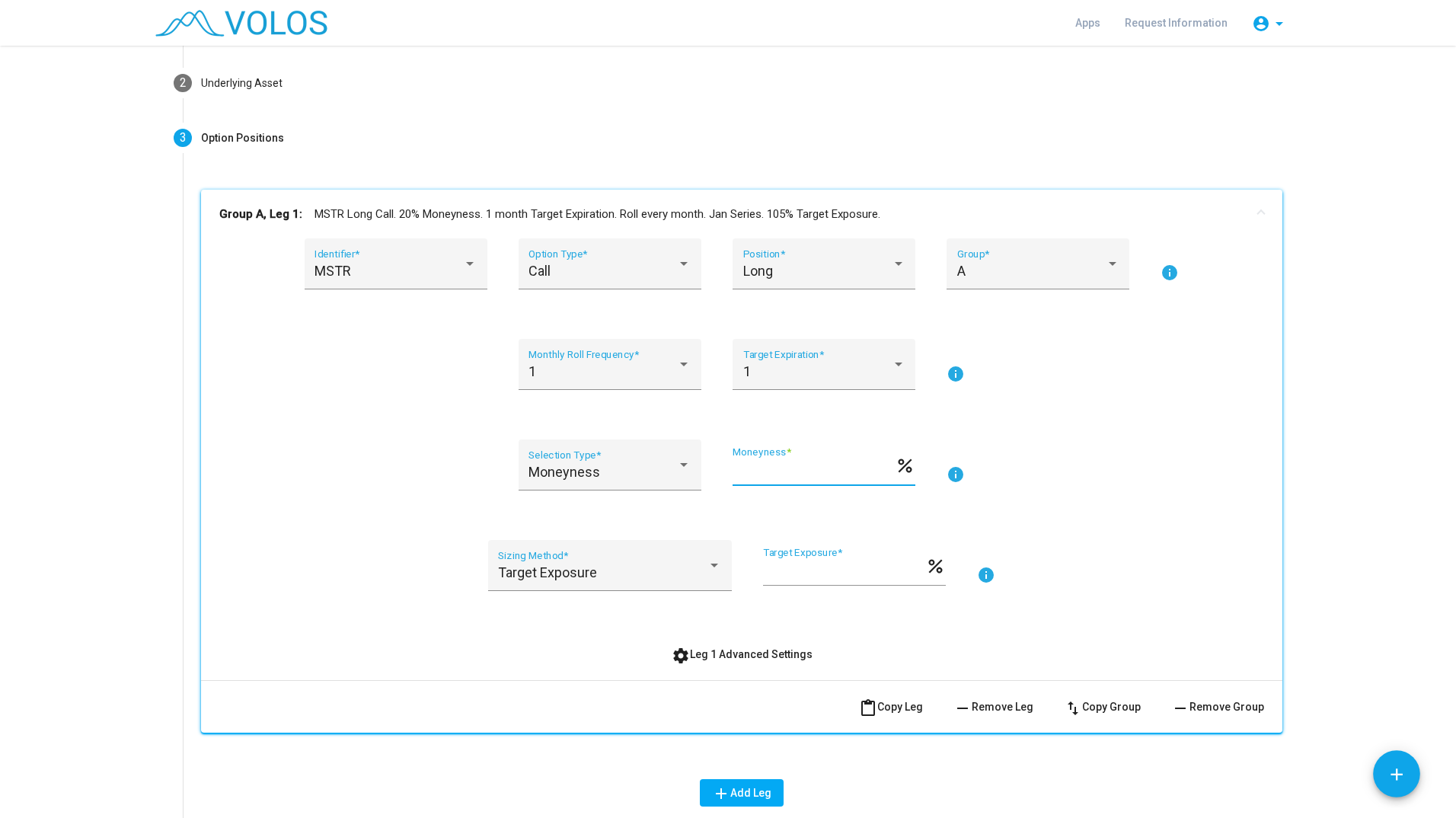 type on "**" 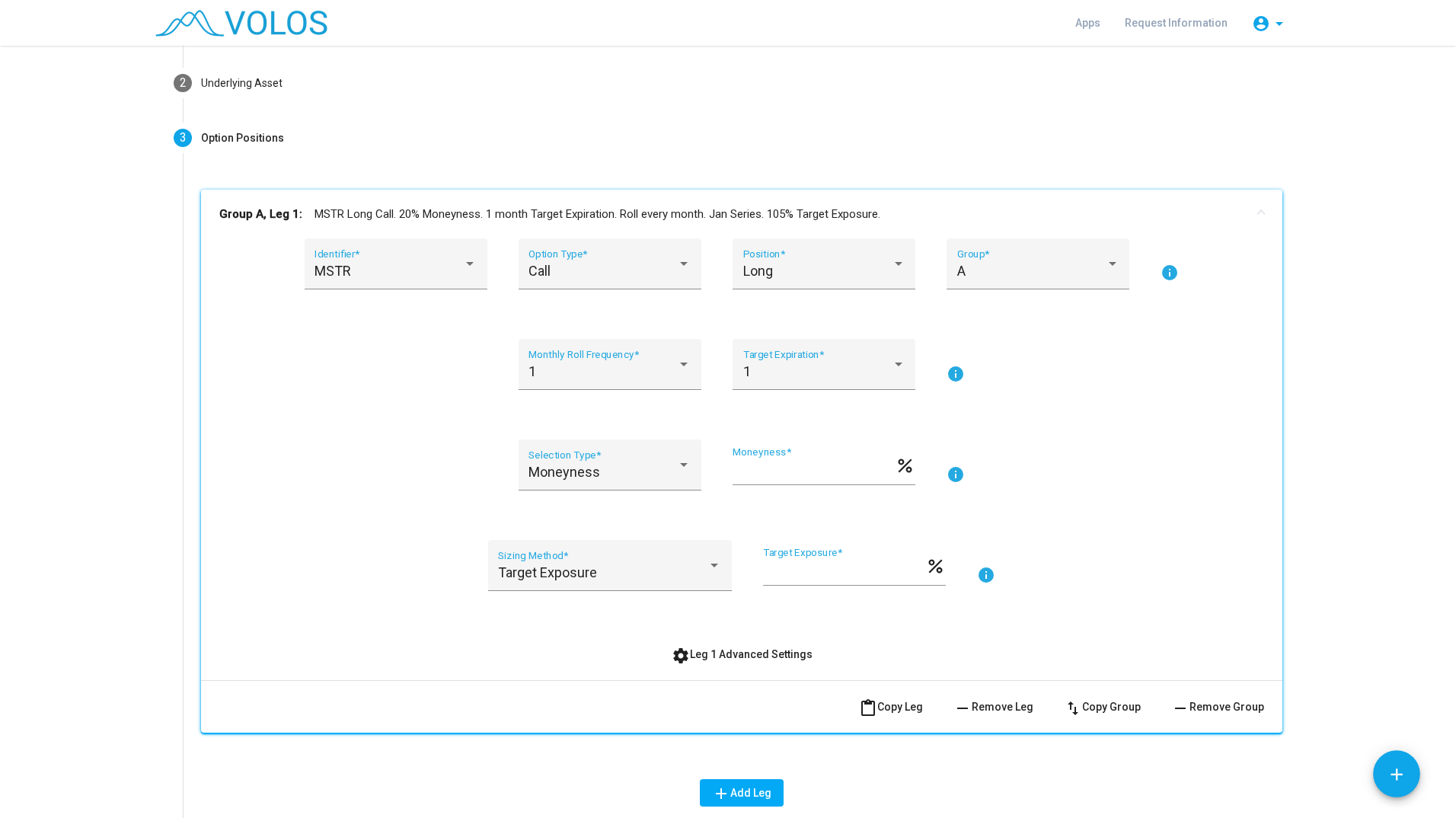 click on "Moneyness Selection Type  * ** Moneyness  * percent info" at bounding box center (742, 474) 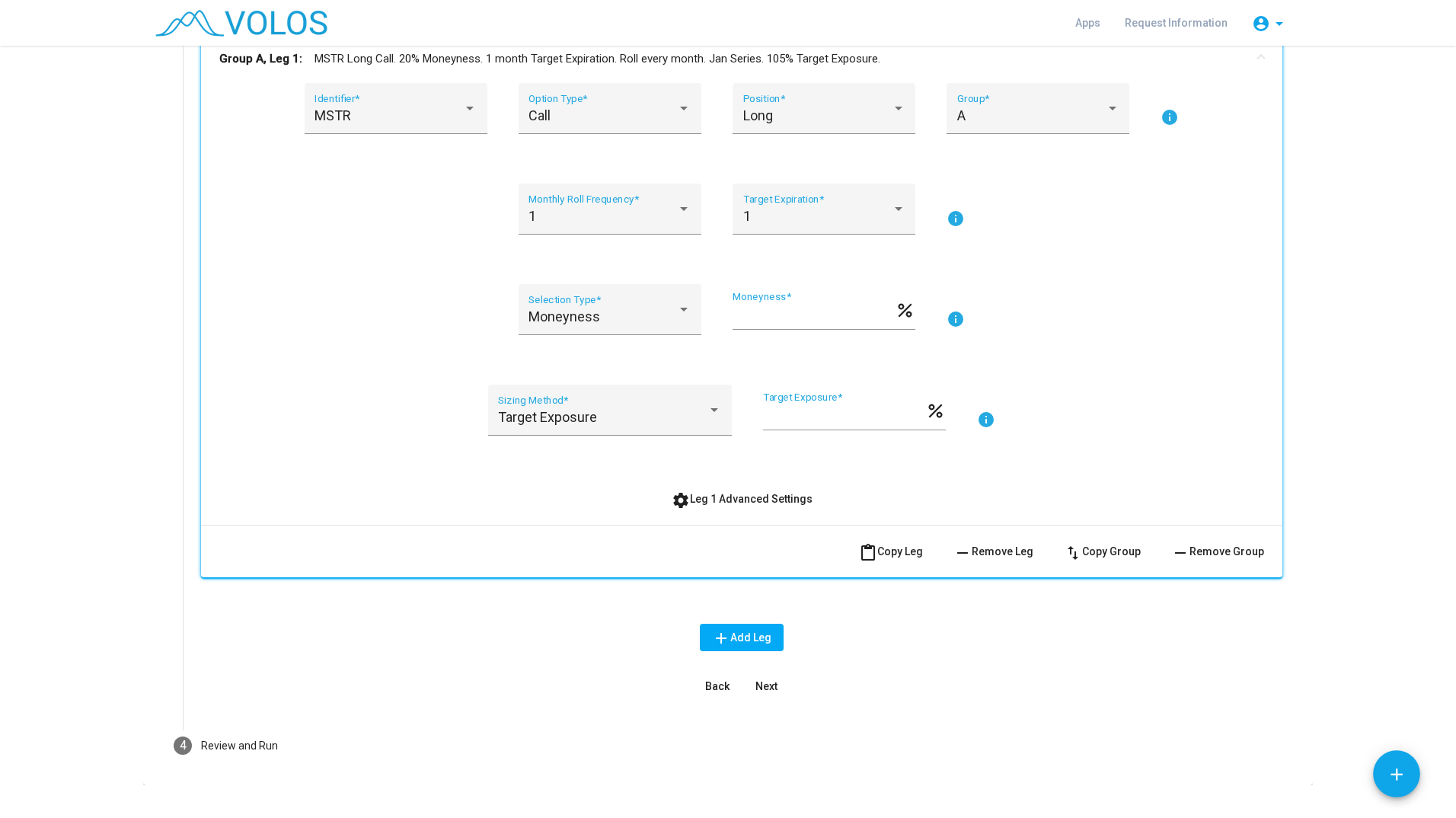 scroll, scrollTop: 272, scrollLeft: 0, axis: vertical 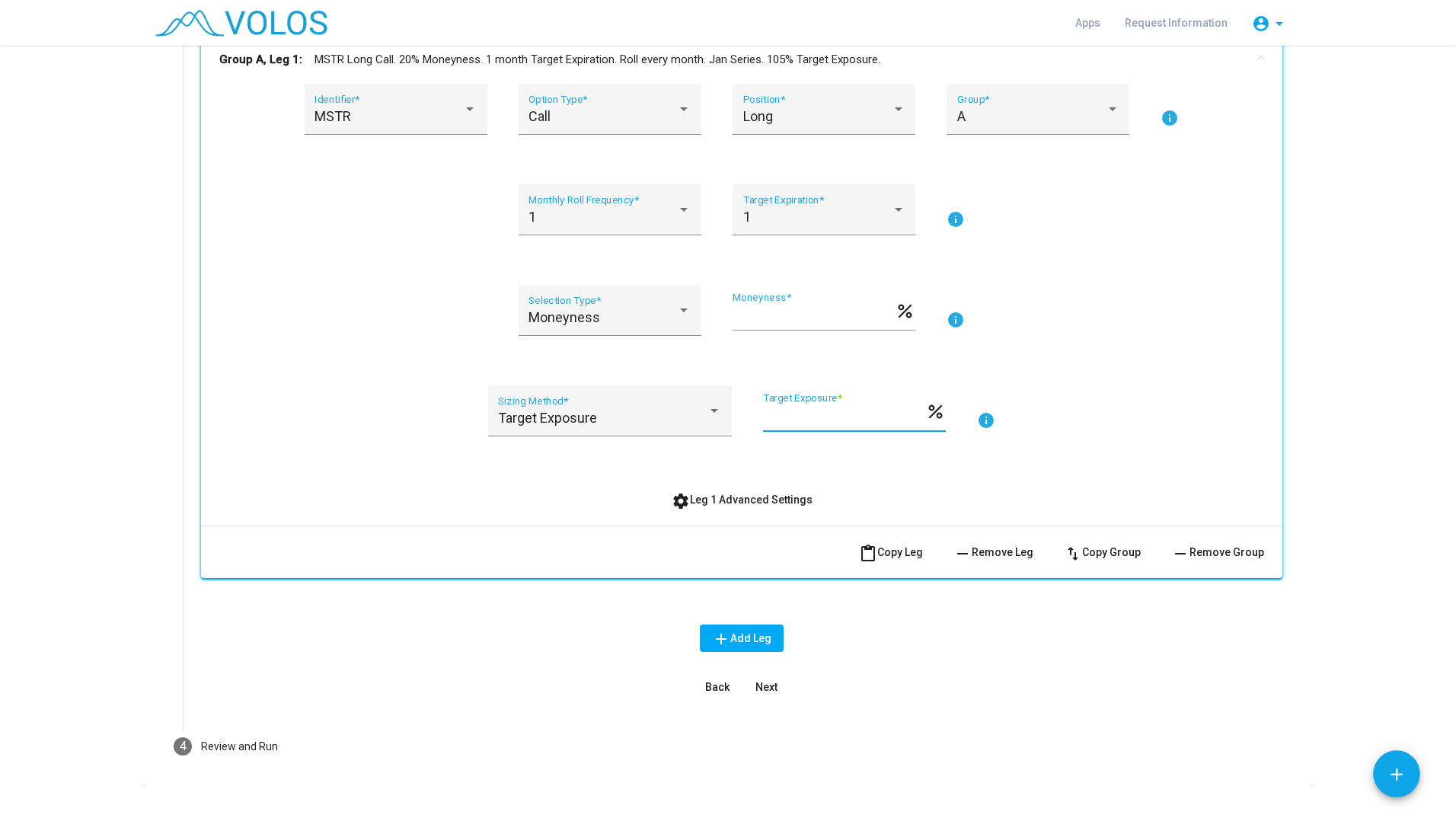 click on "***" at bounding box center [844, 417] 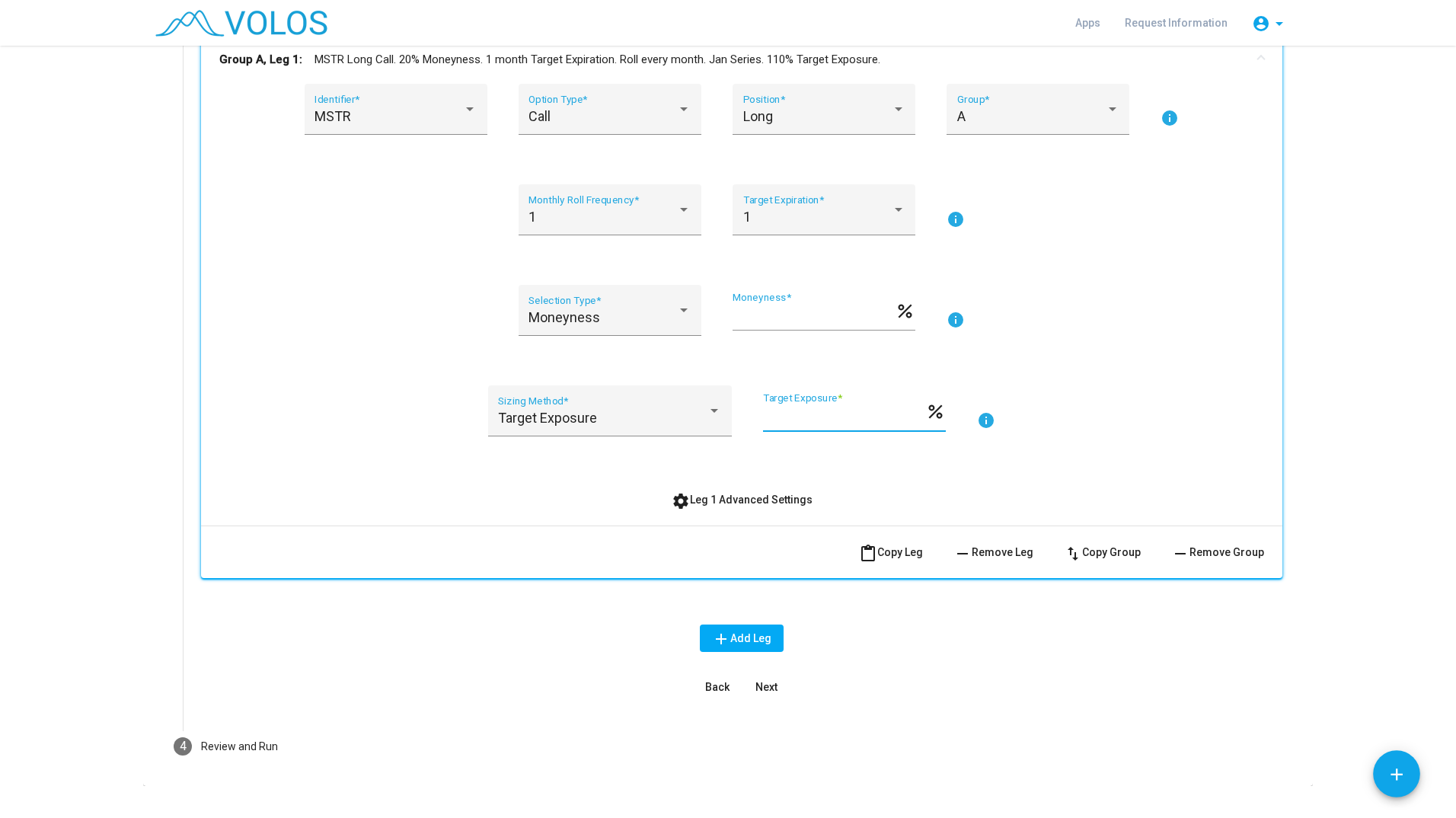 type on "***" 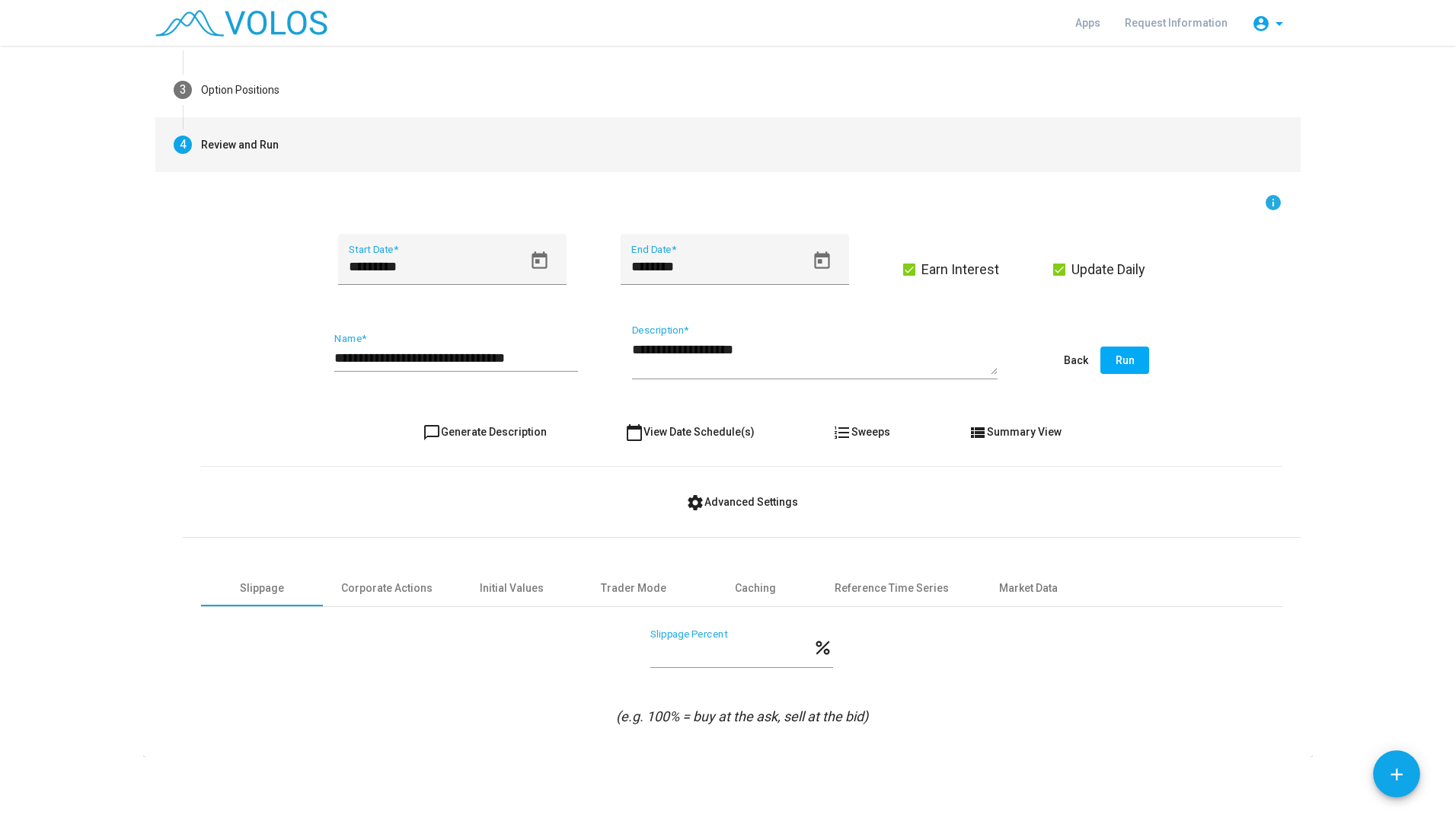 scroll, scrollTop: 165, scrollLeft: 0, axis: vertical 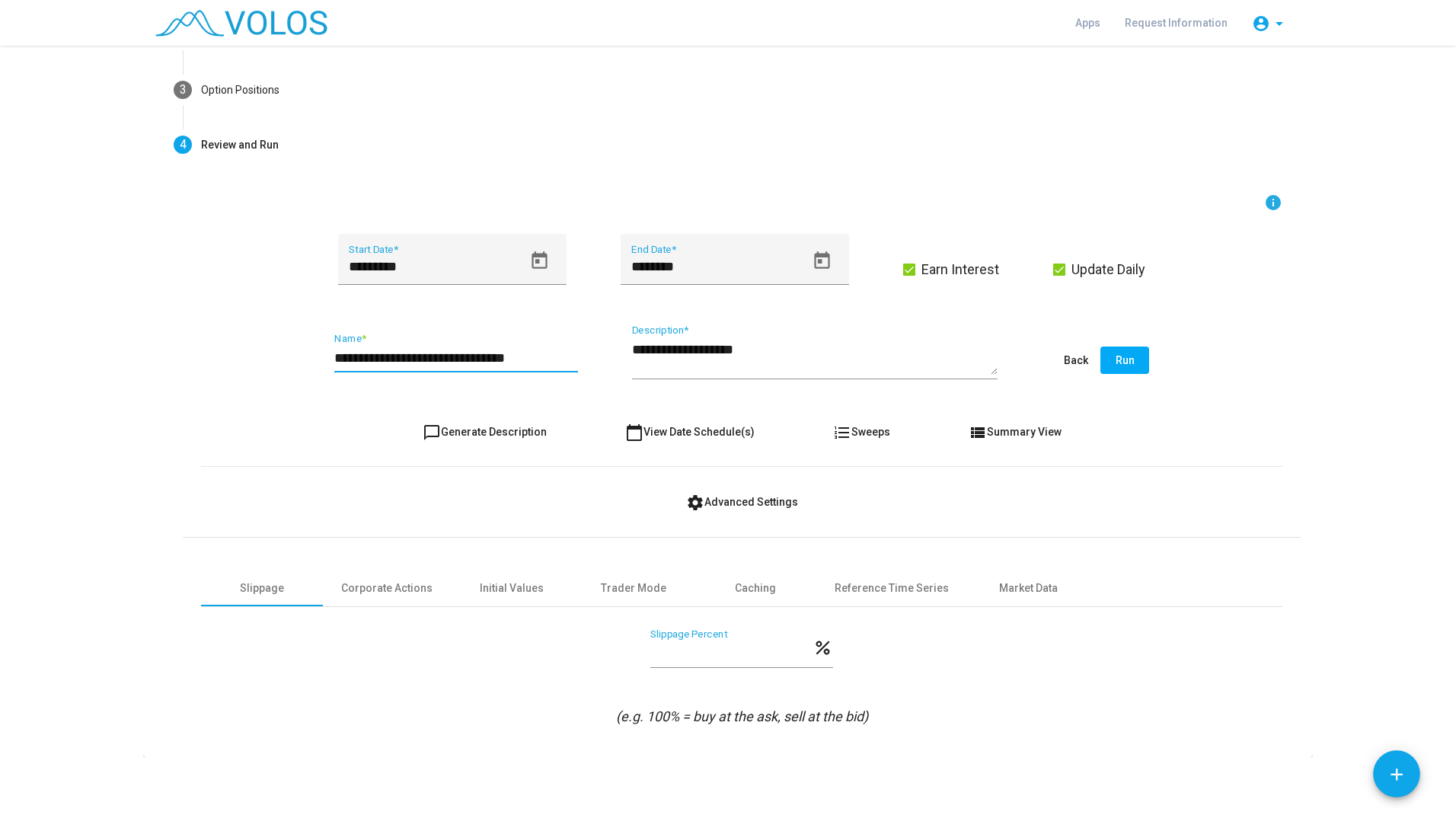 click on "**********" at bounding box center (456, 358) 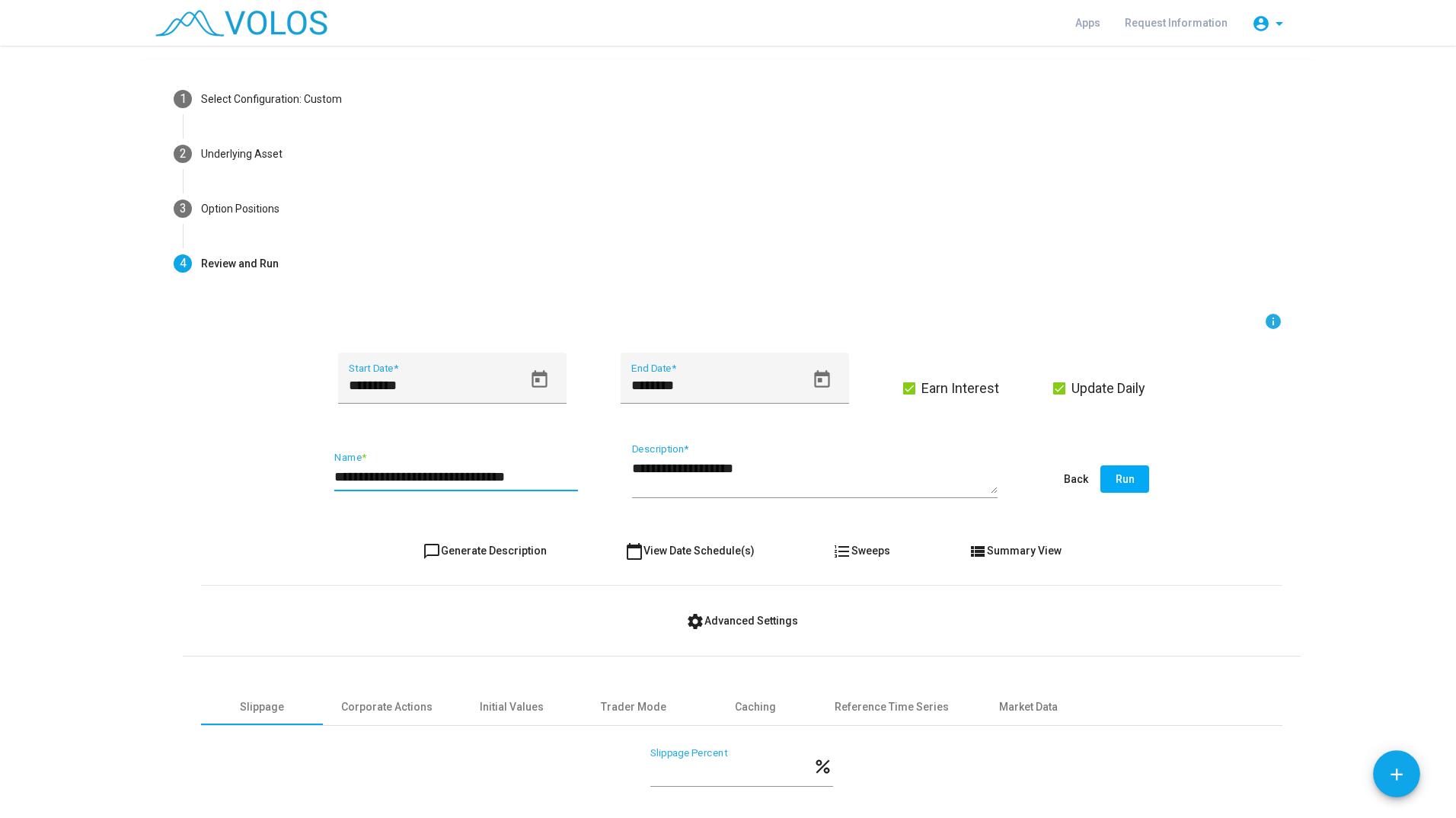 scroll, scrollTop: 46, scrollLeft: 0, axis: vertical 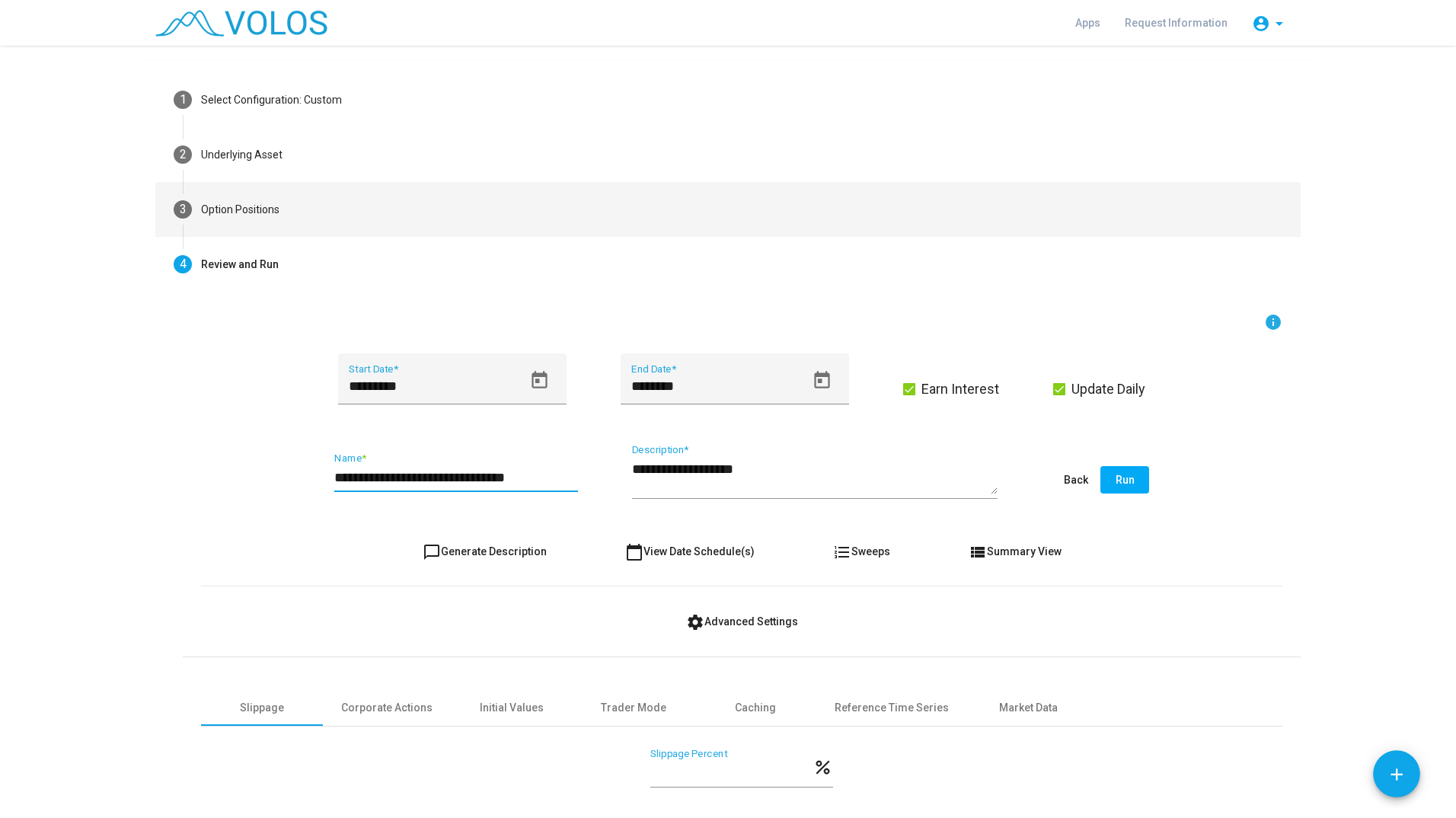 type on "**********" 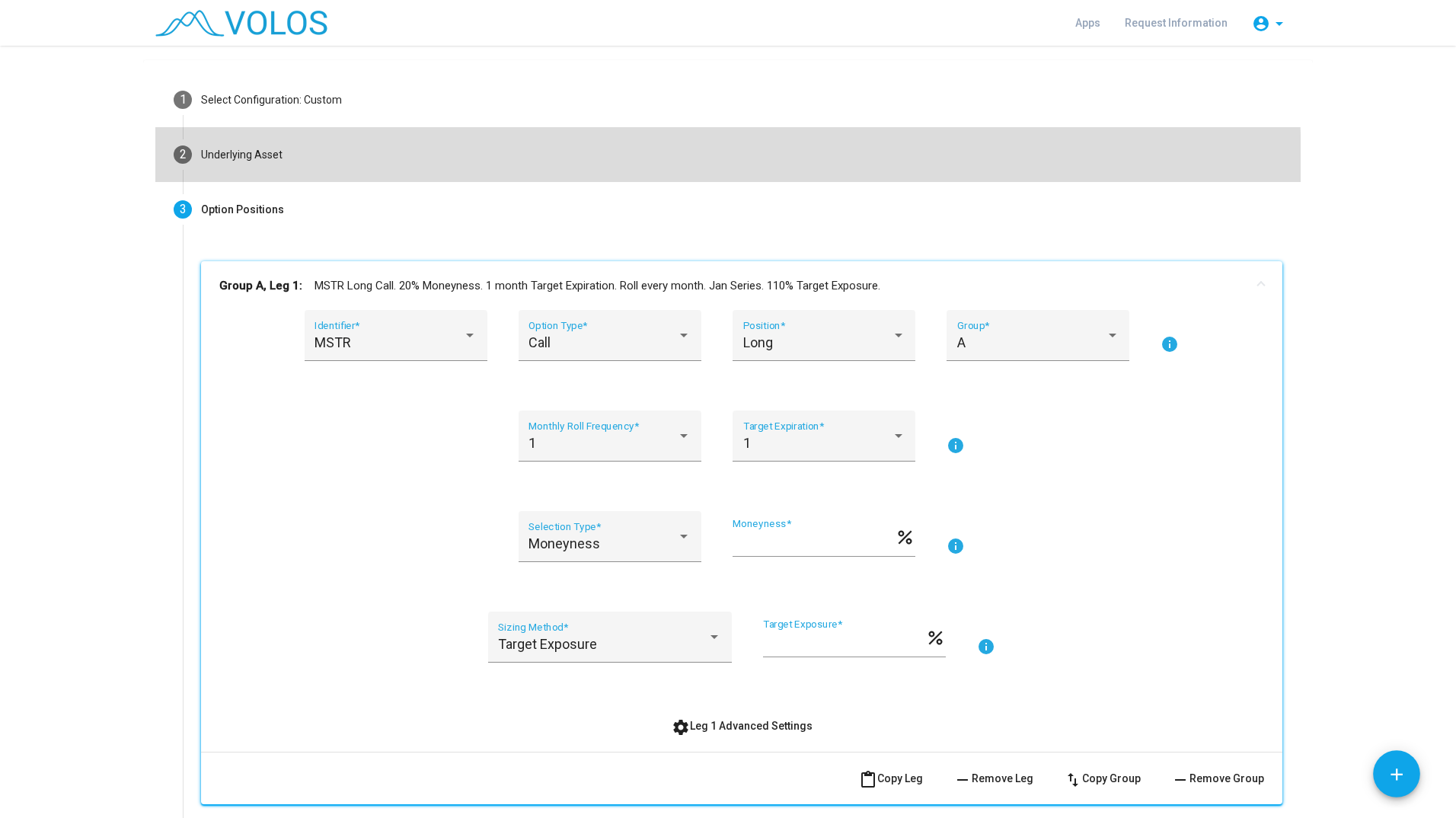 click on "2 Underlying Asset" at bounding box center [728, 155] 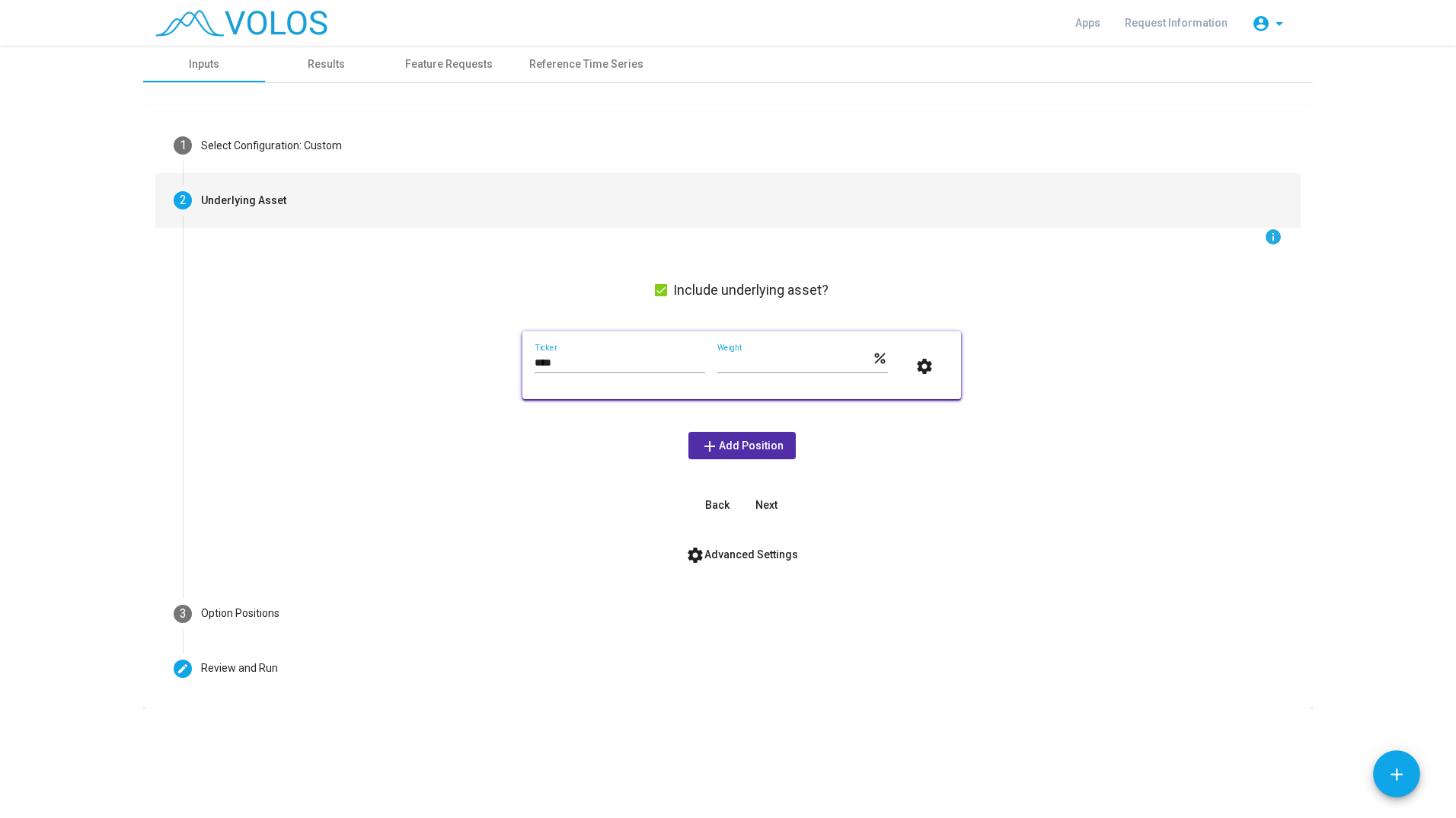 click on "**" at bounding box center (794, 363) 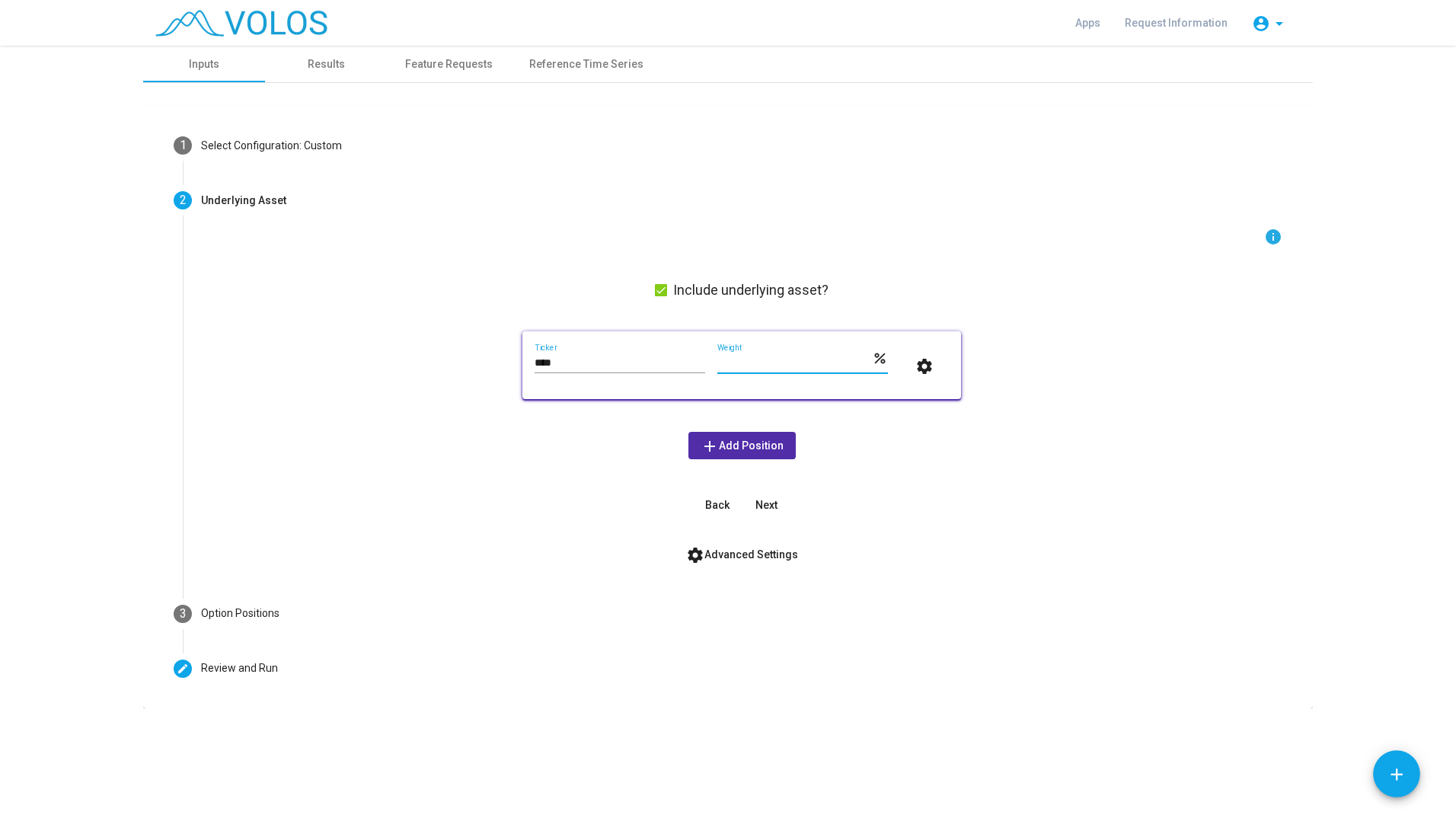 type on "**" 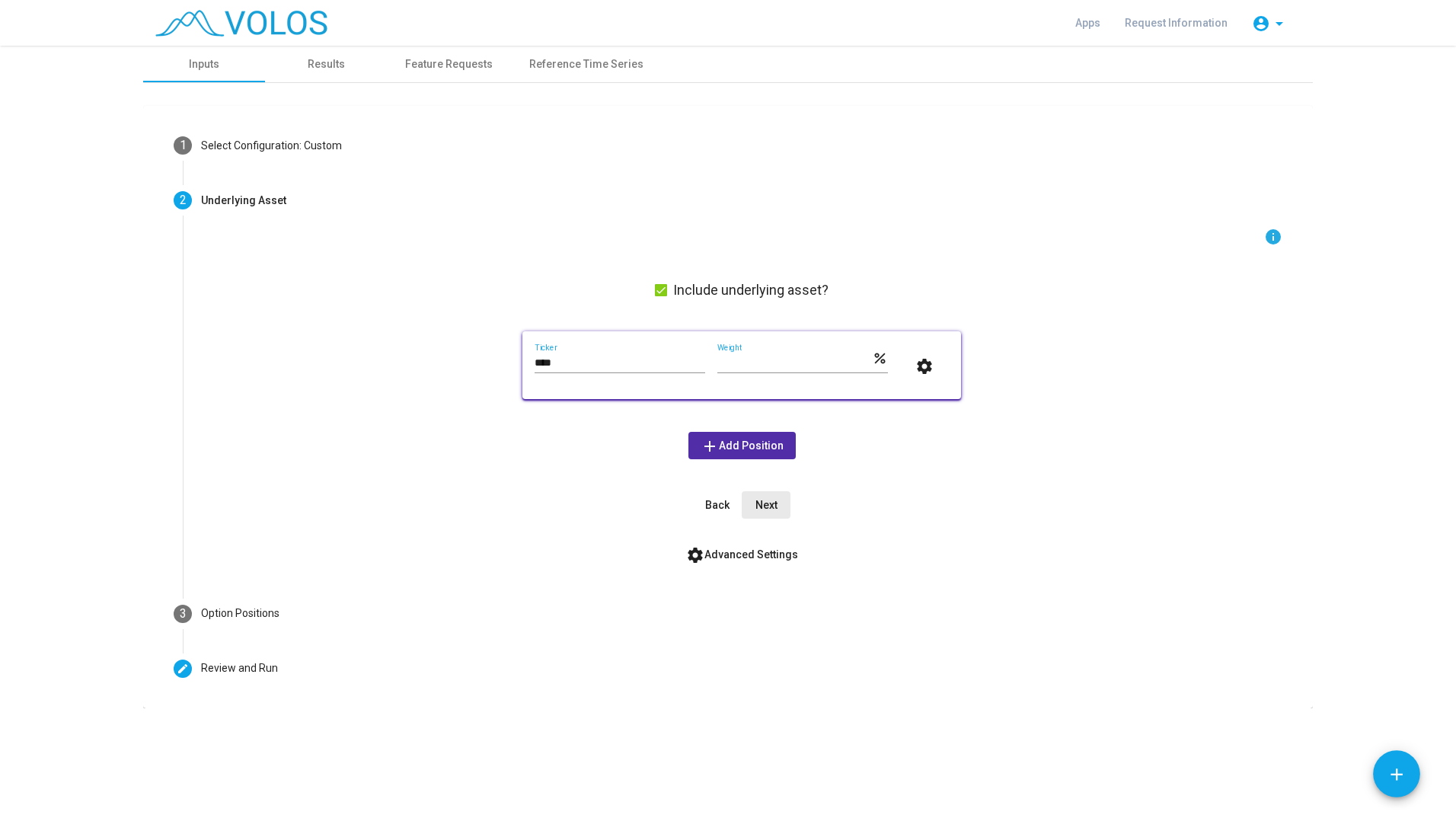 click on "Next" at bounding box center (766, 505) 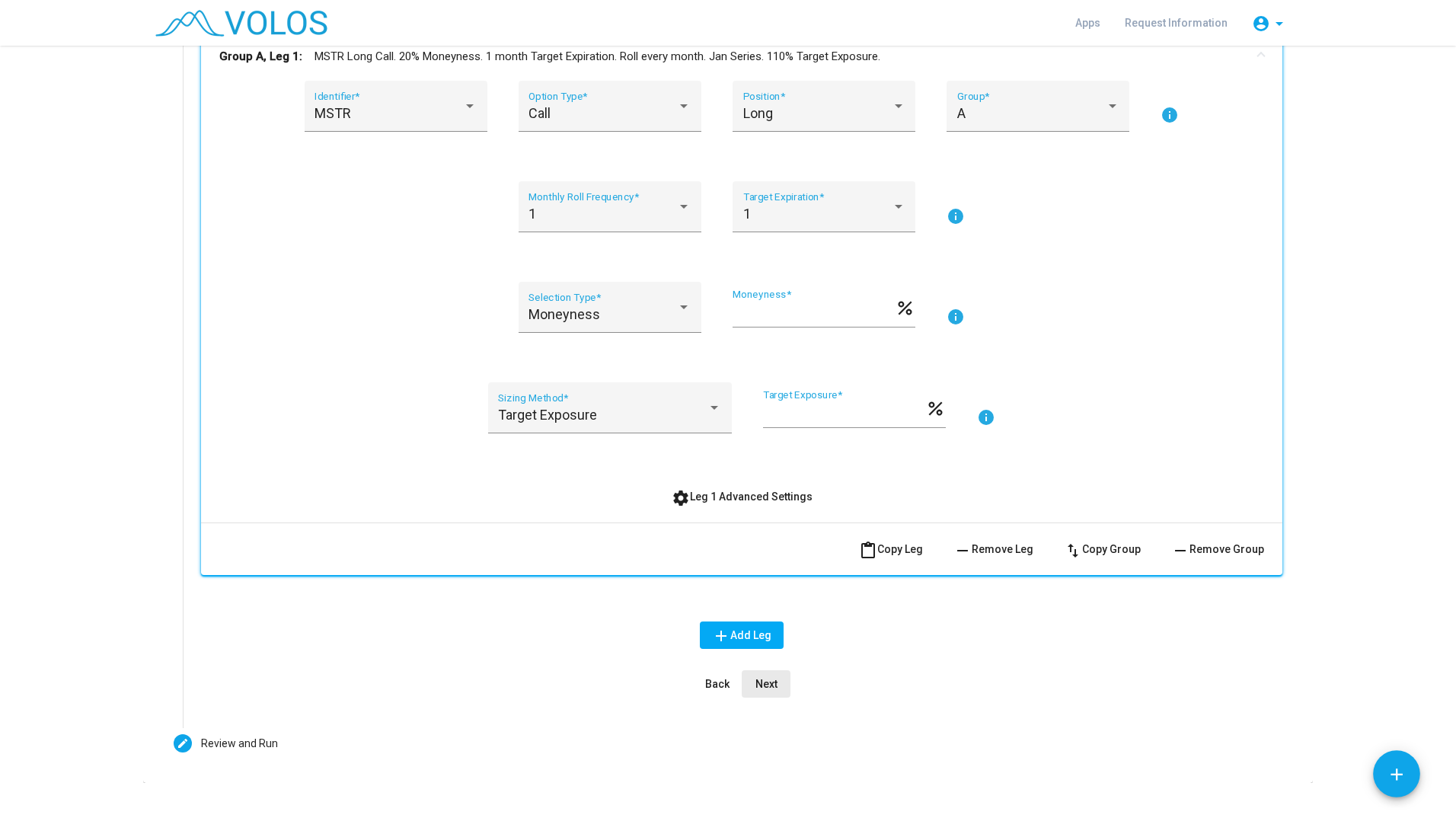 click on "Next" at bounding box center [766, 684] 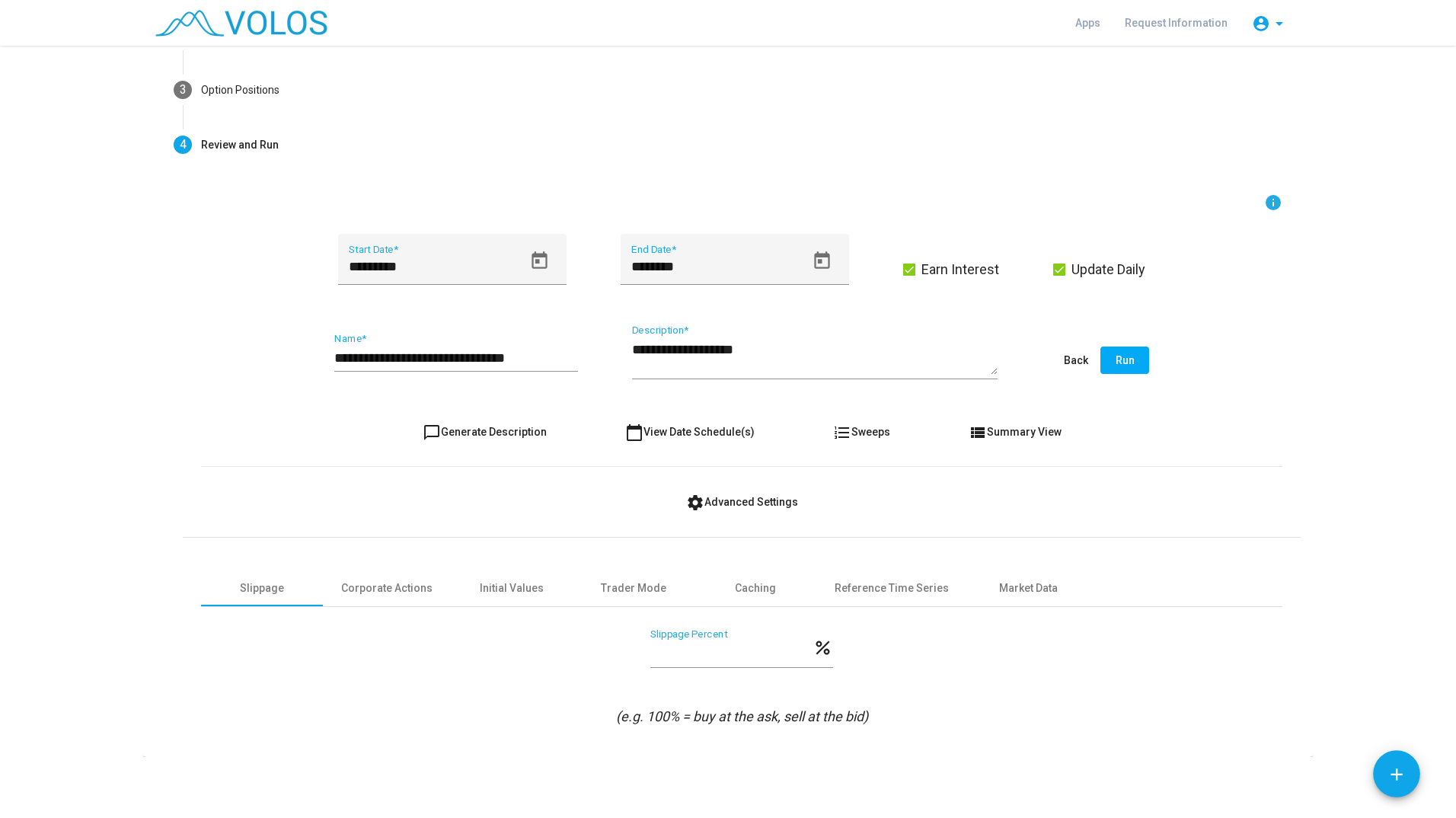 click on "**********" at bounding box center [742, 460] 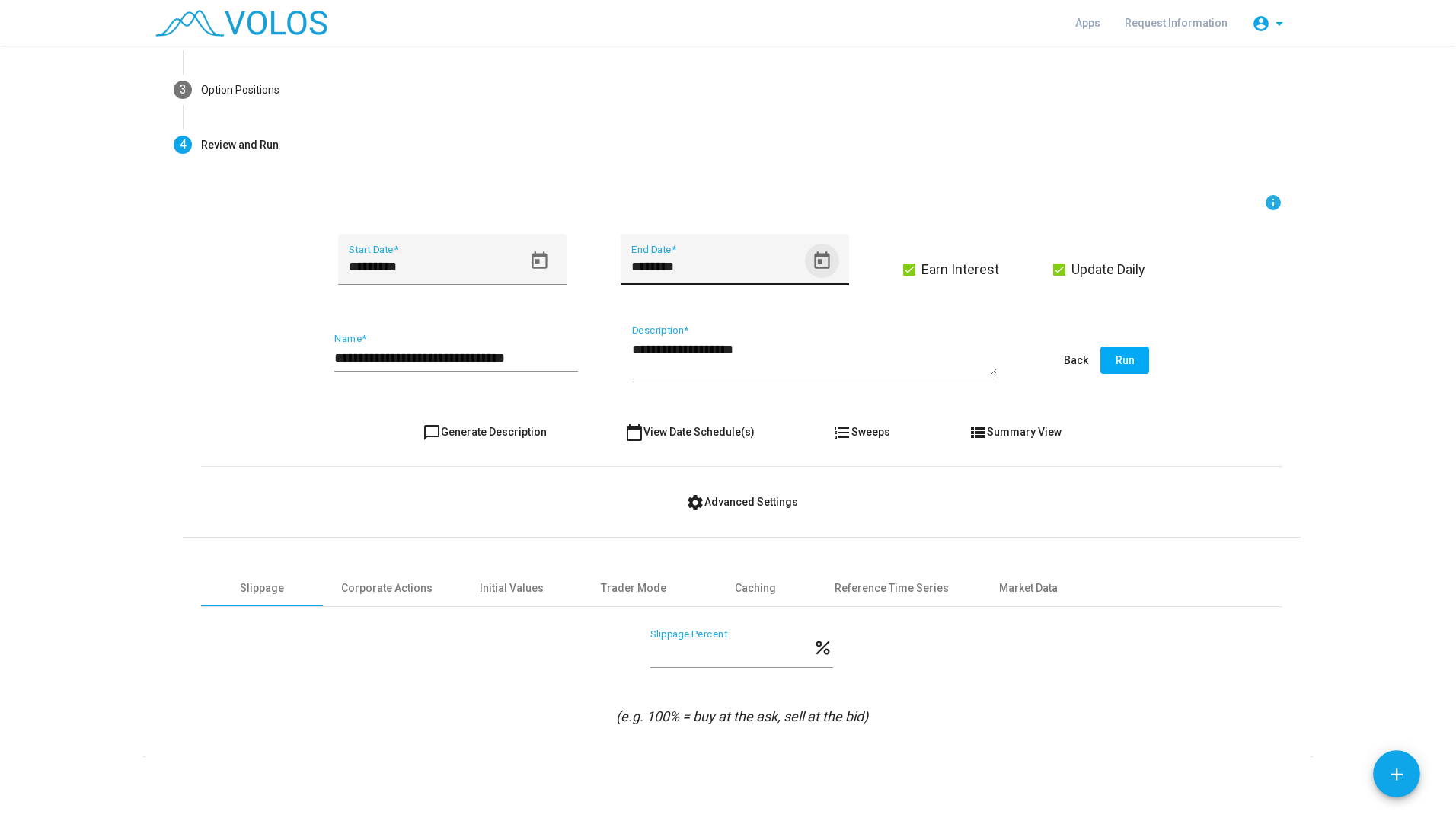 click 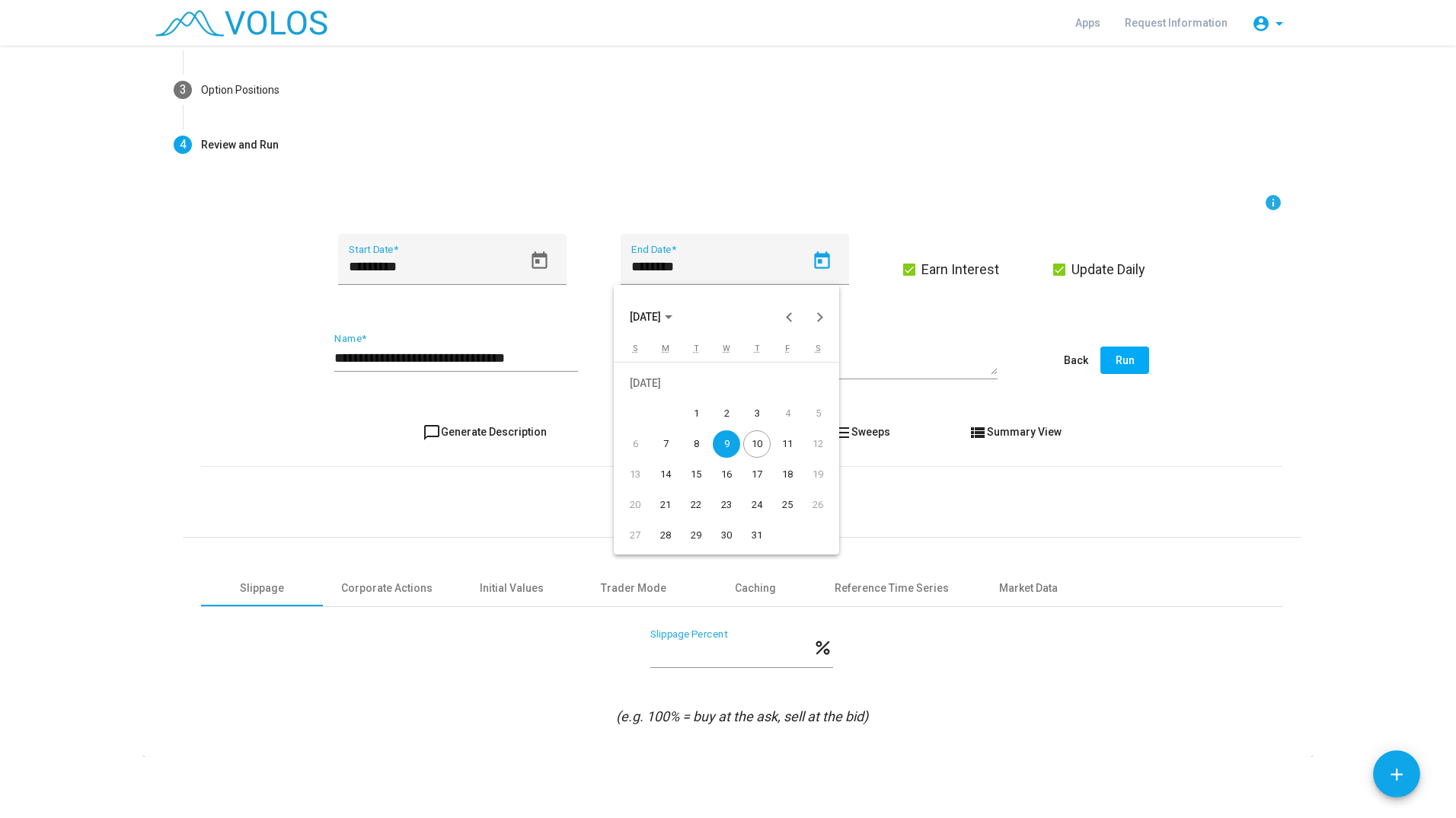 click on "9" at bounding box center [726, 444] 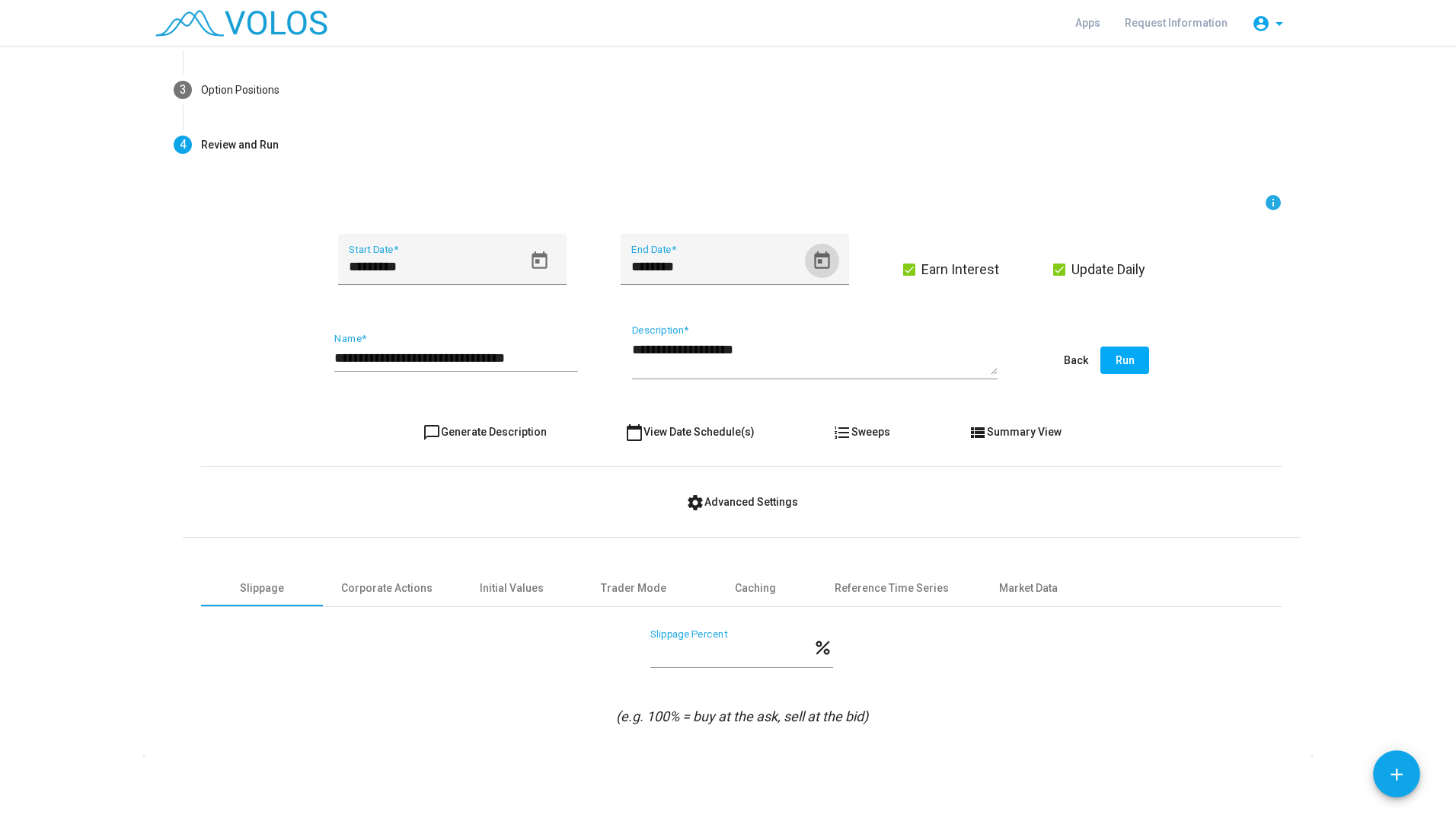 click on "Run" at bounding box center [1125, 360] 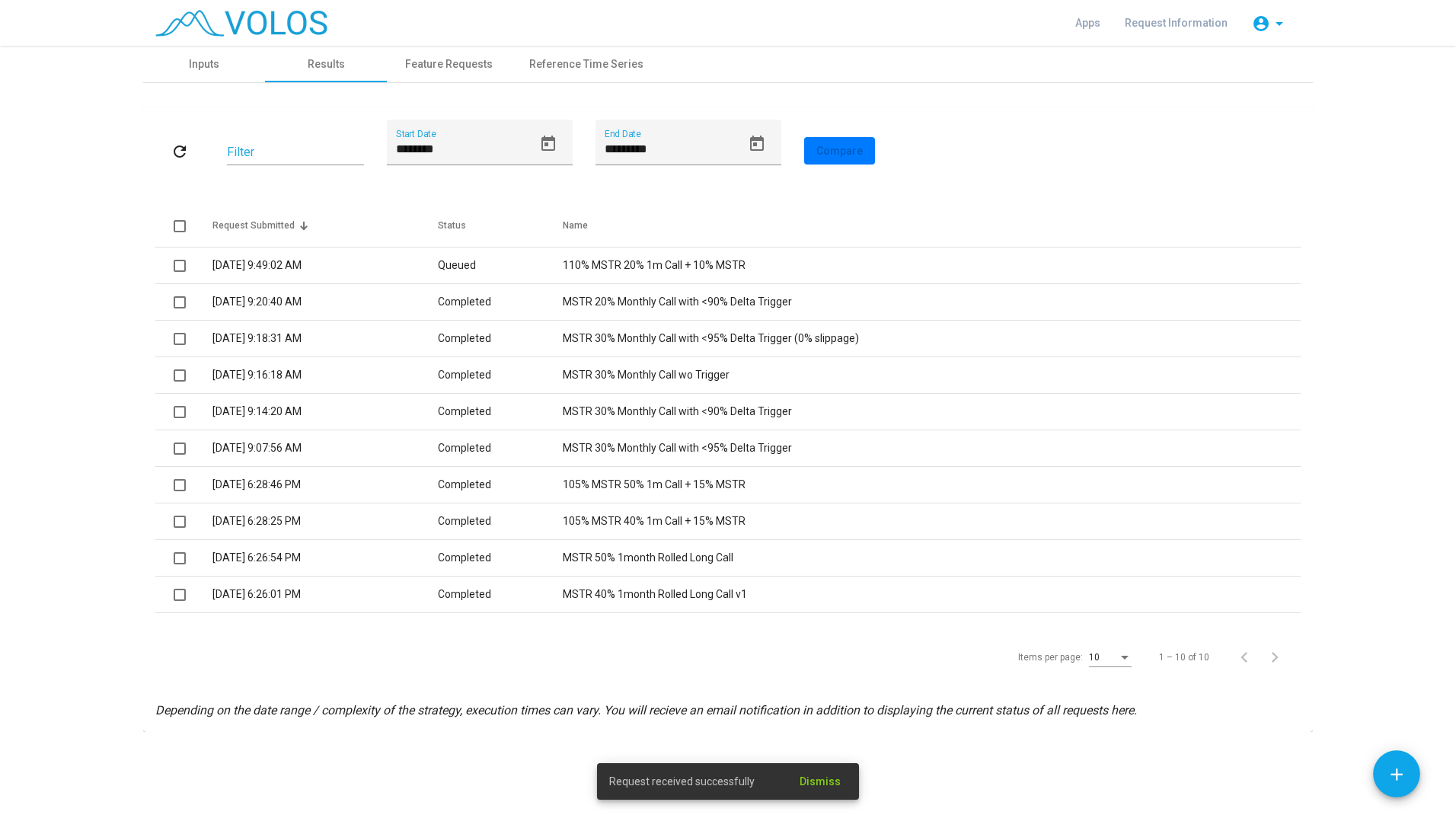 scroll, scrollTop: 0, scrollLeft: 0, axis: both 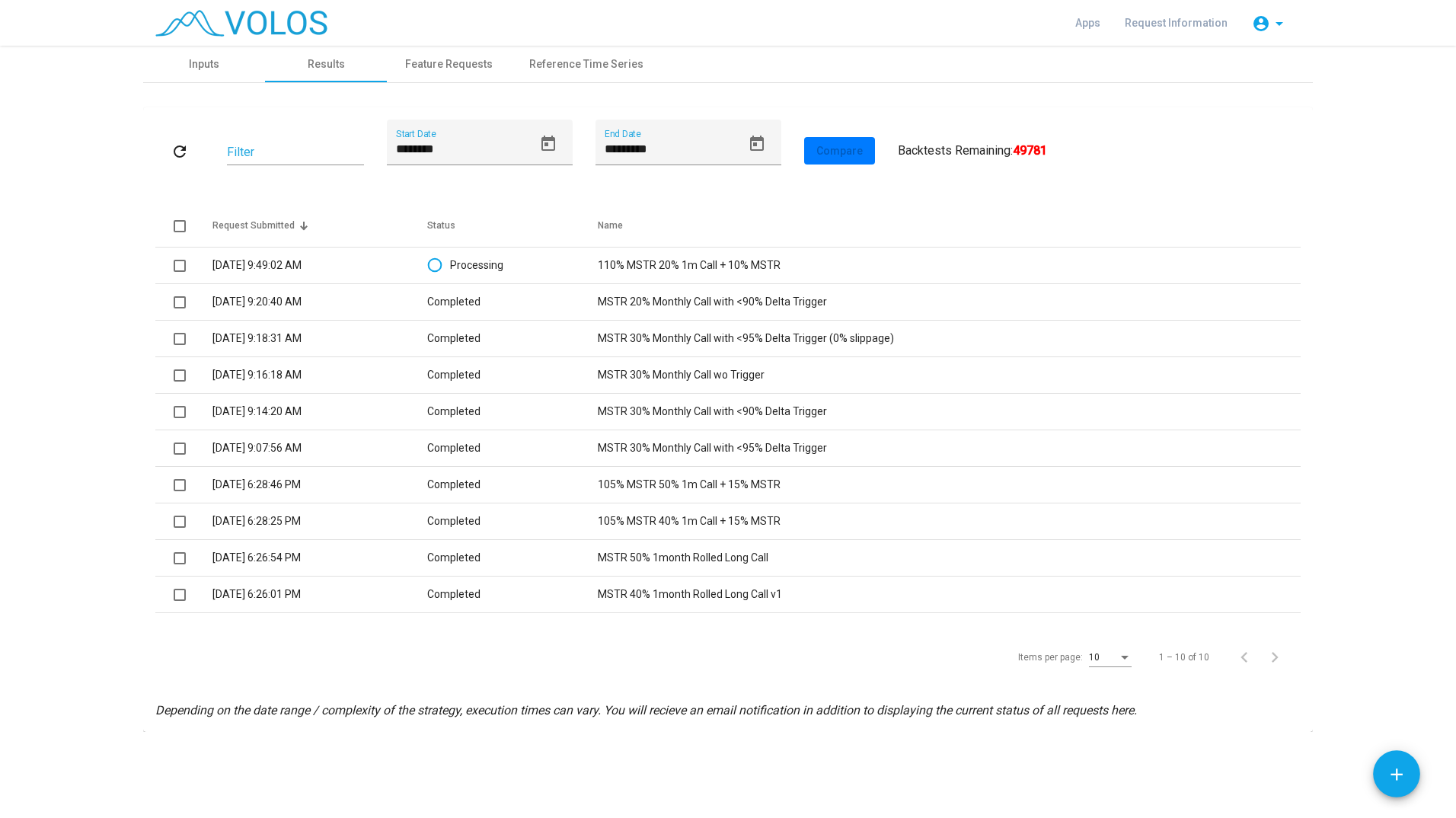 click on "Processing" at bounding box center [512, 266] 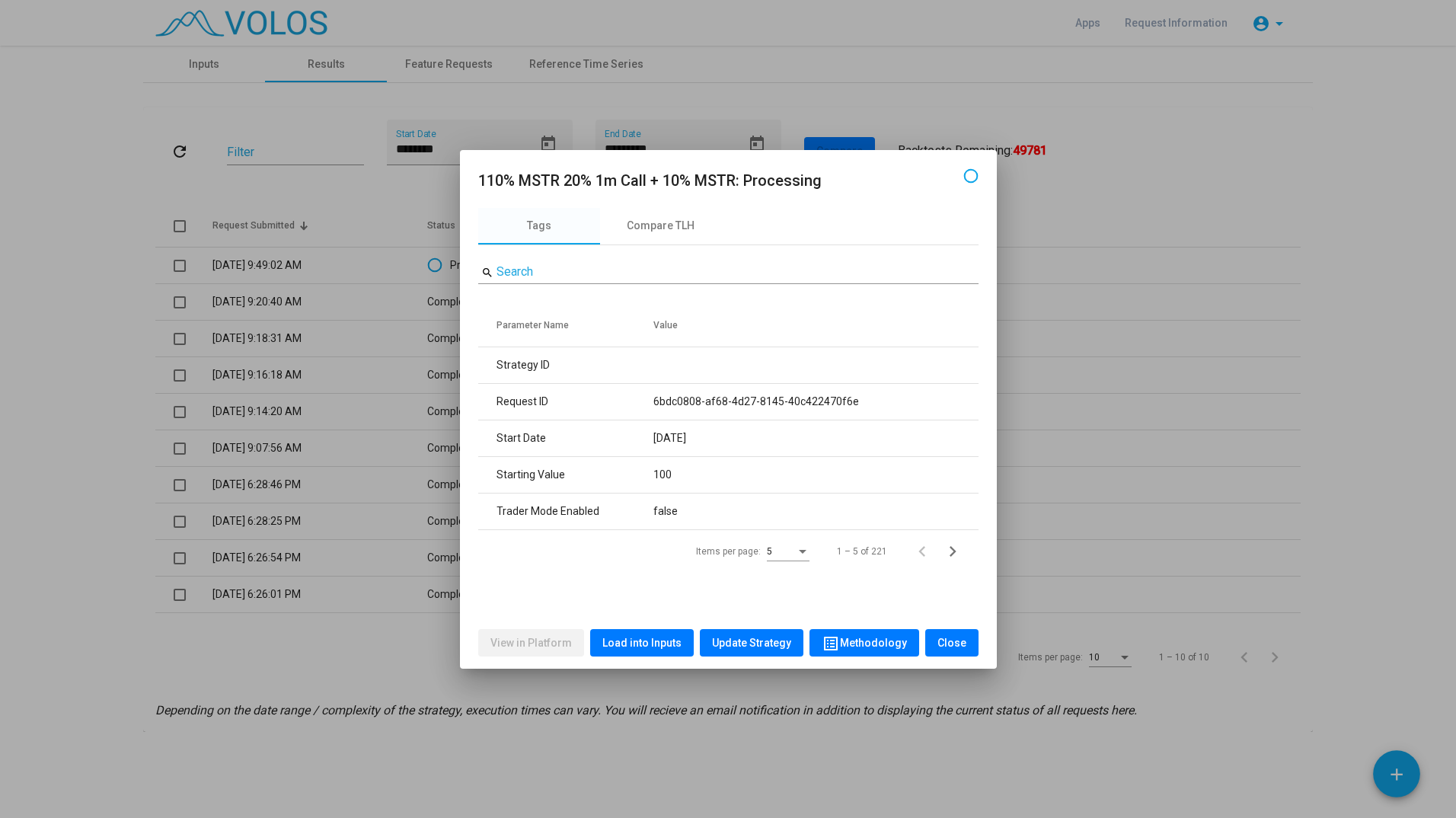 click on "Load into Inputs" at bounding box center [642, 643] 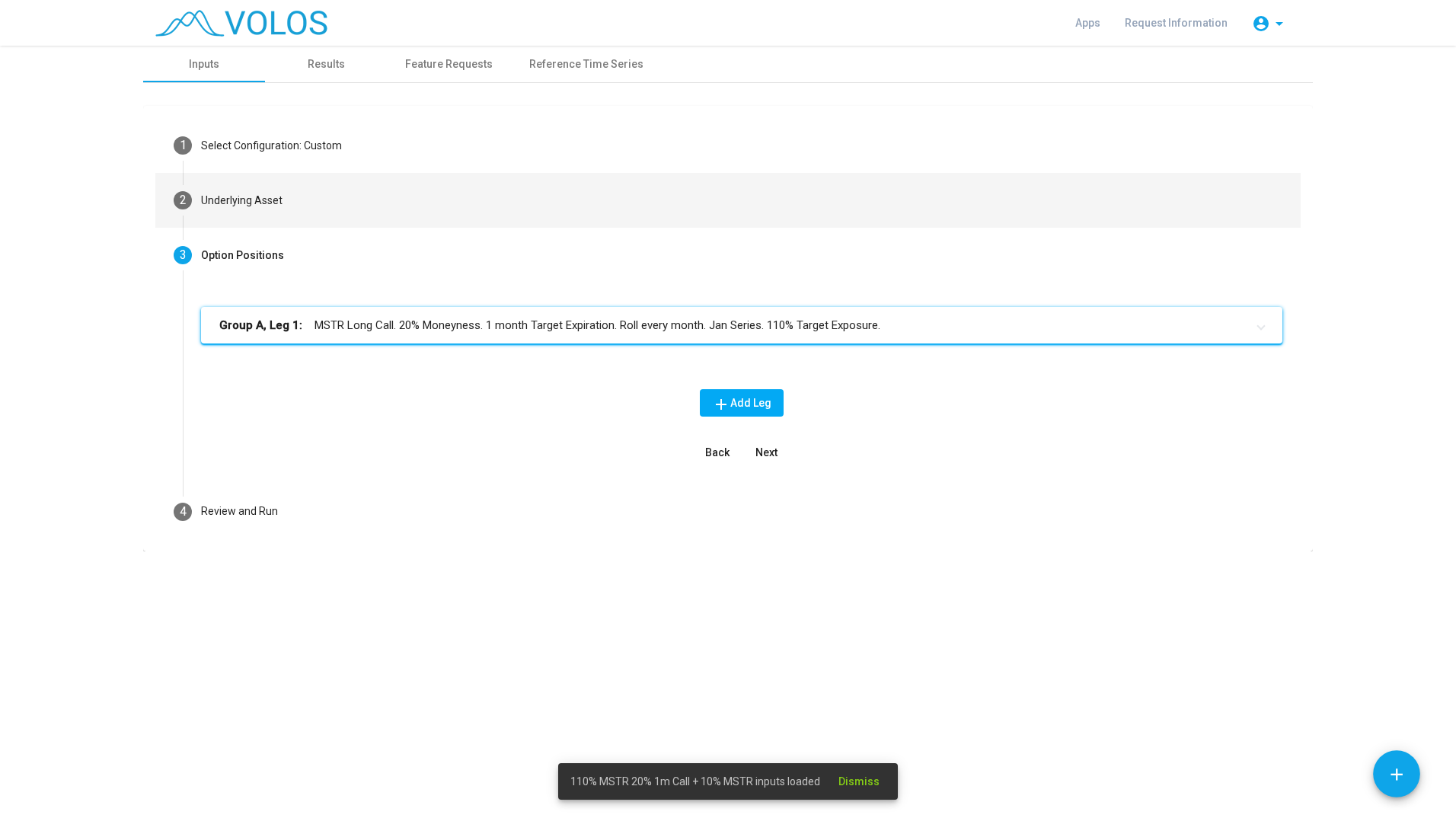 click on "2 Underlying Asset" at bounding box center (728, 200) 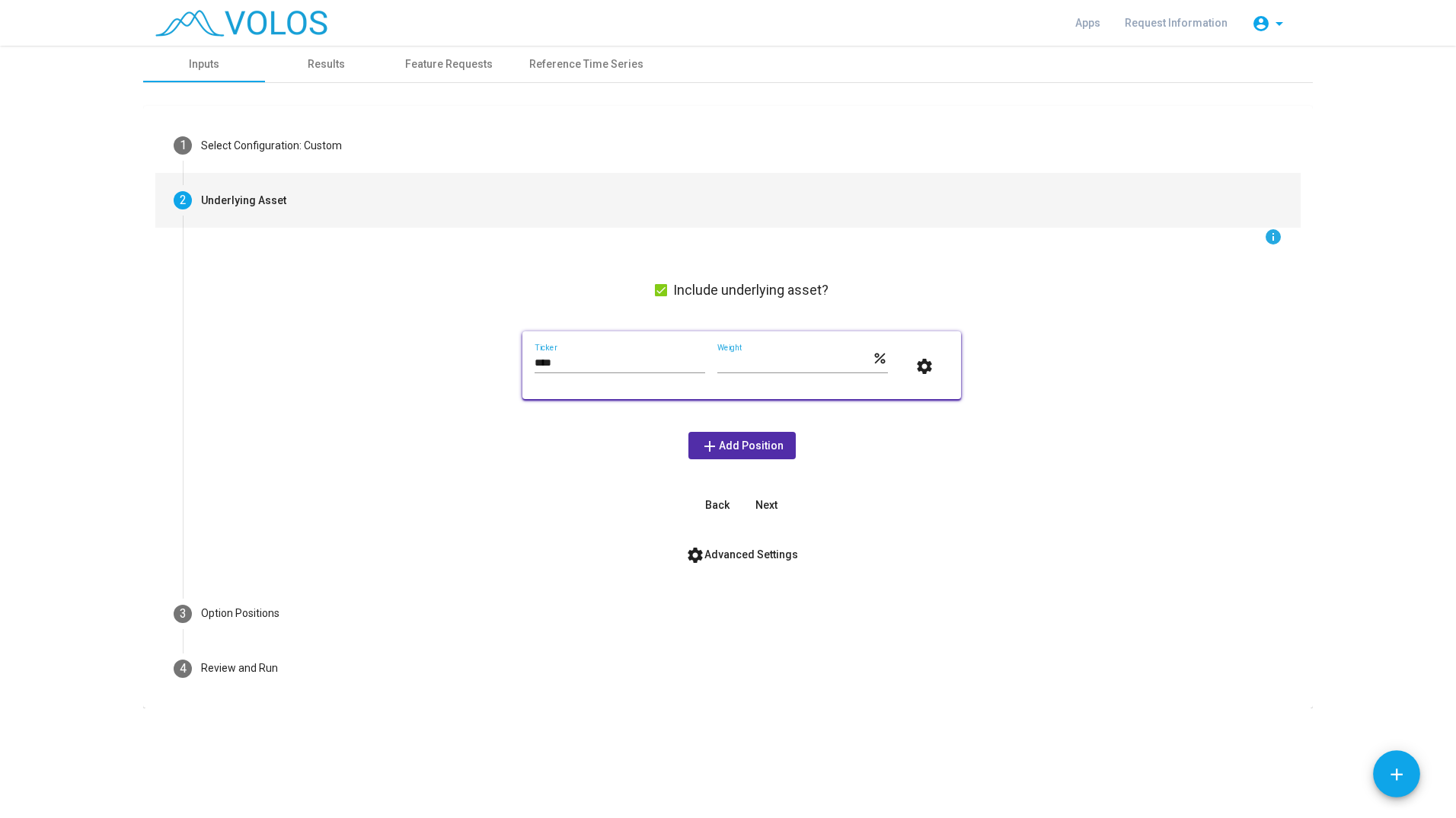 click at bounding box center [661, 290] 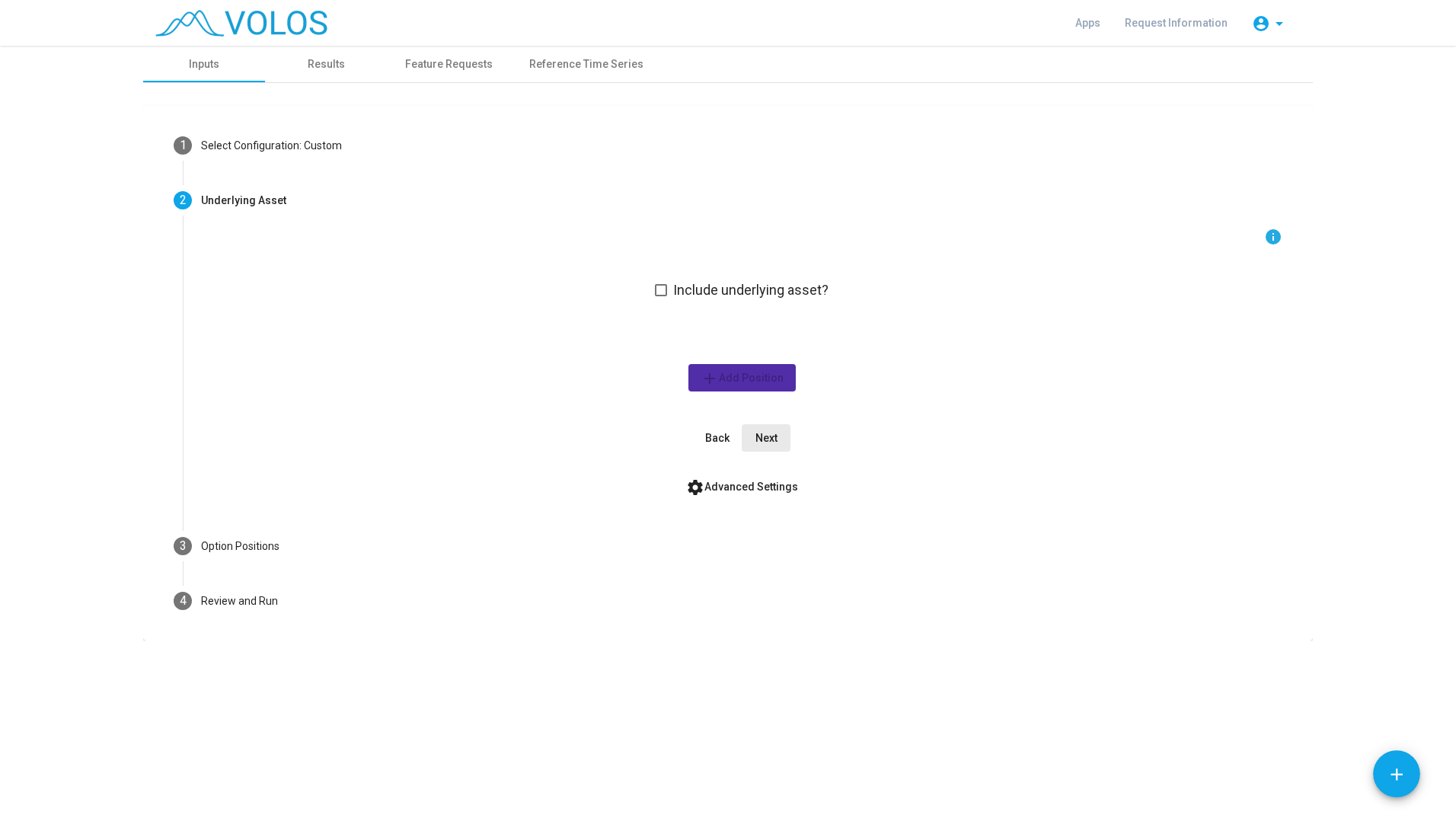 click on "Next" at bounding box center [766, 438] 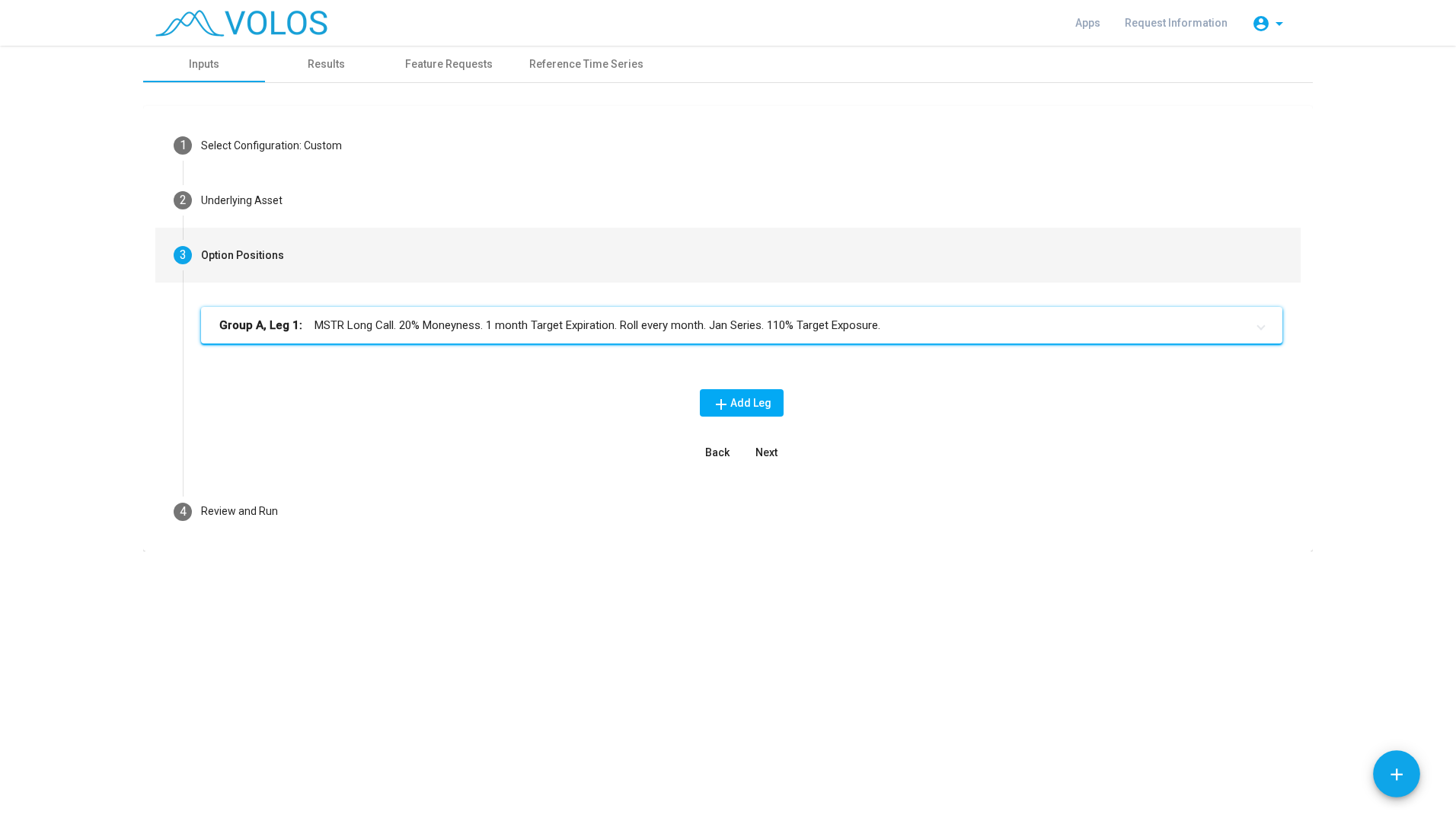 click on "Next" at bounding box center (766, 452) 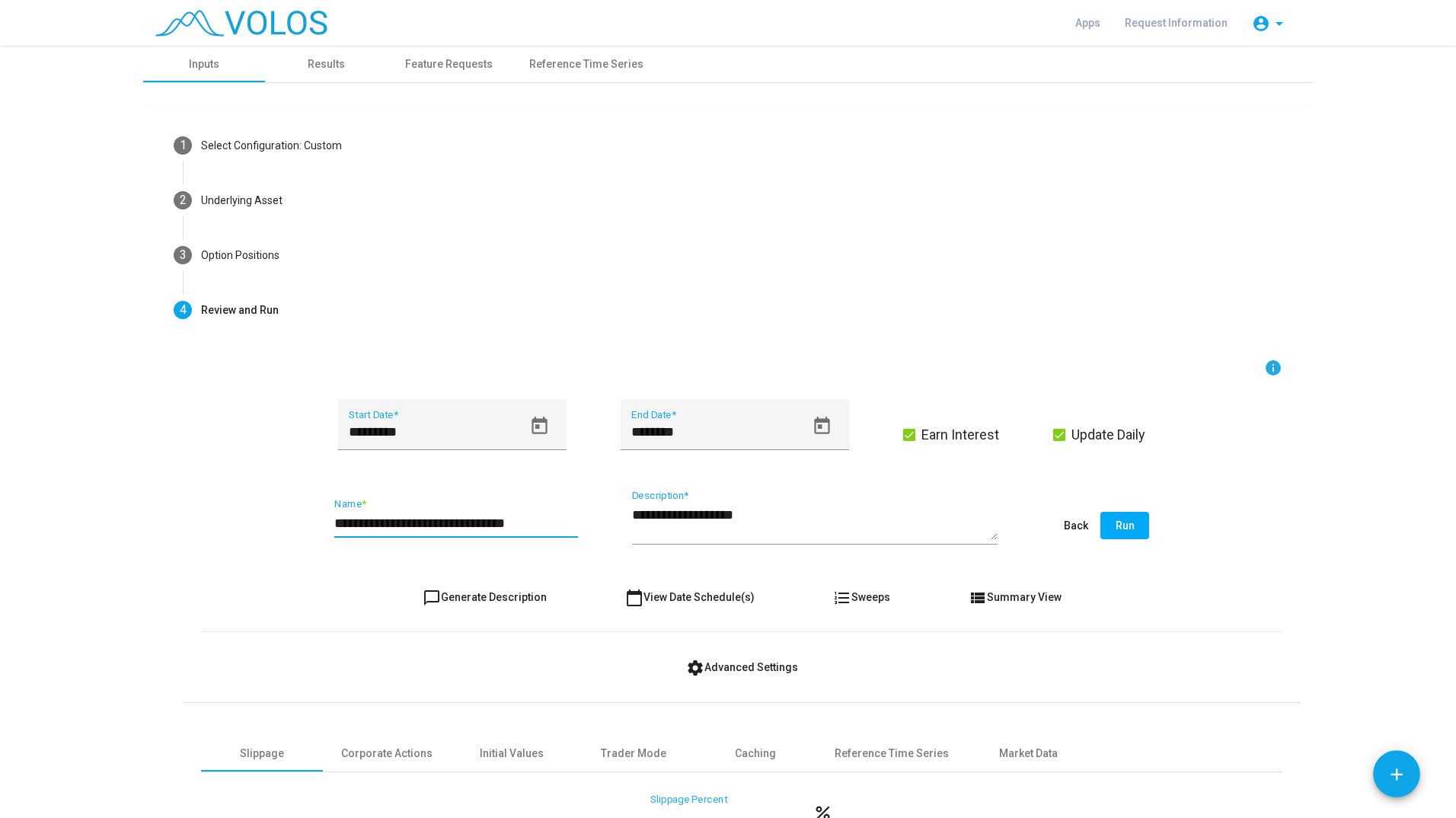drag, startPoint x: 484, startPoint y: 522, endPoint x: 633, endPoint y: 522, distance: 149 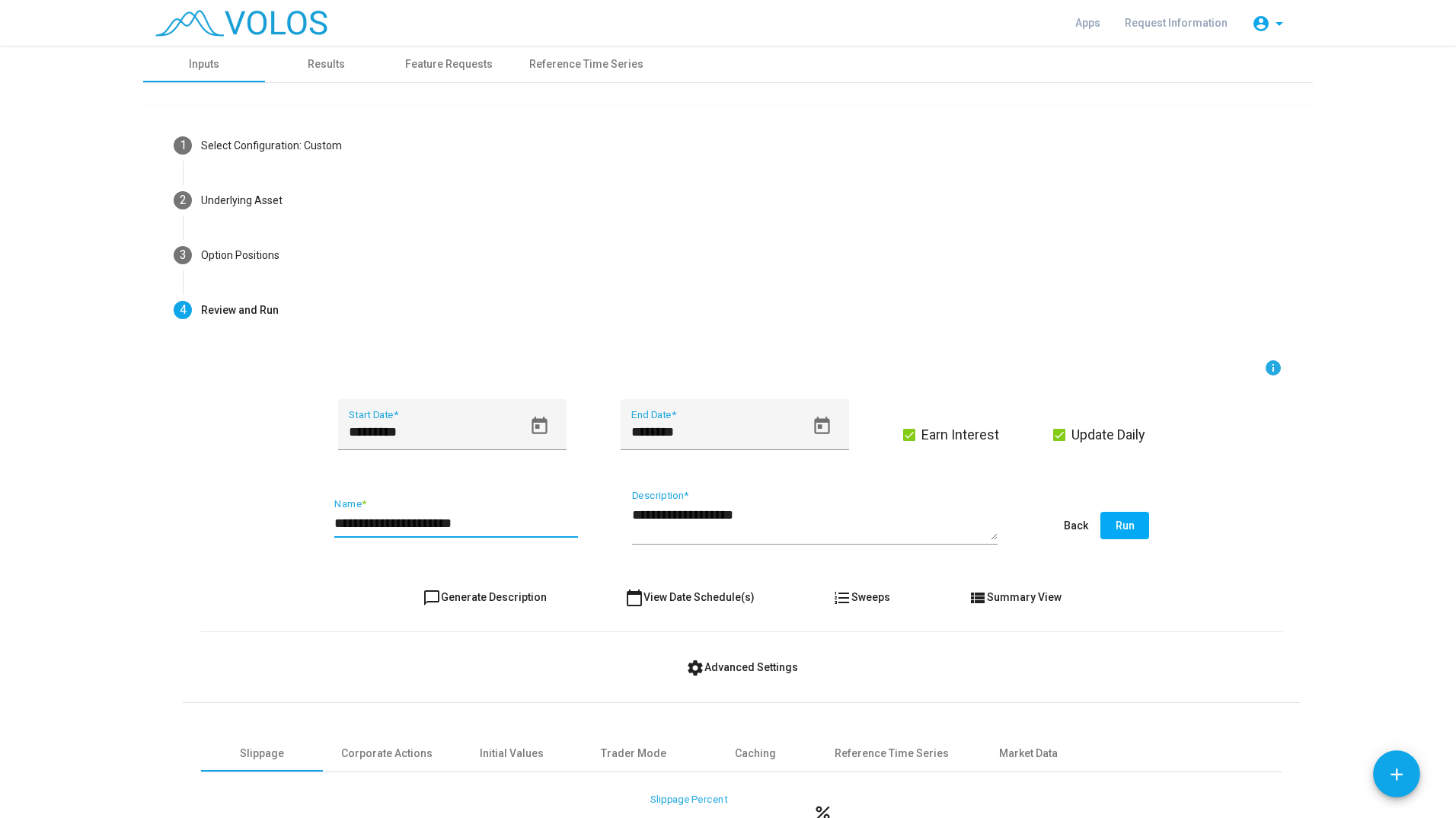 drag, startPoint x: 366, startPoint y: 524, endPoint x: 320, endPoint y: 523, distance: 46.010868 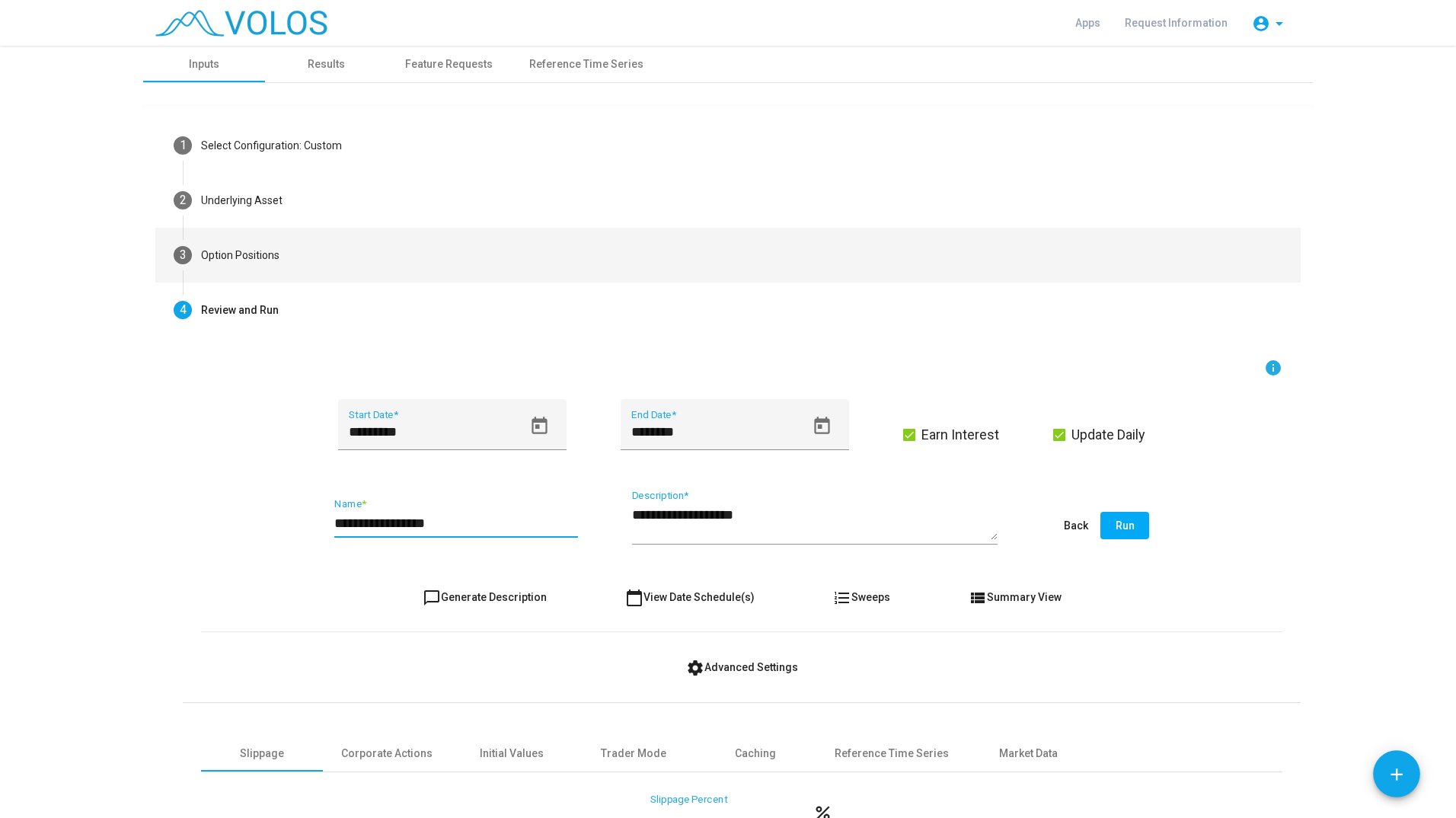 type on "**********" 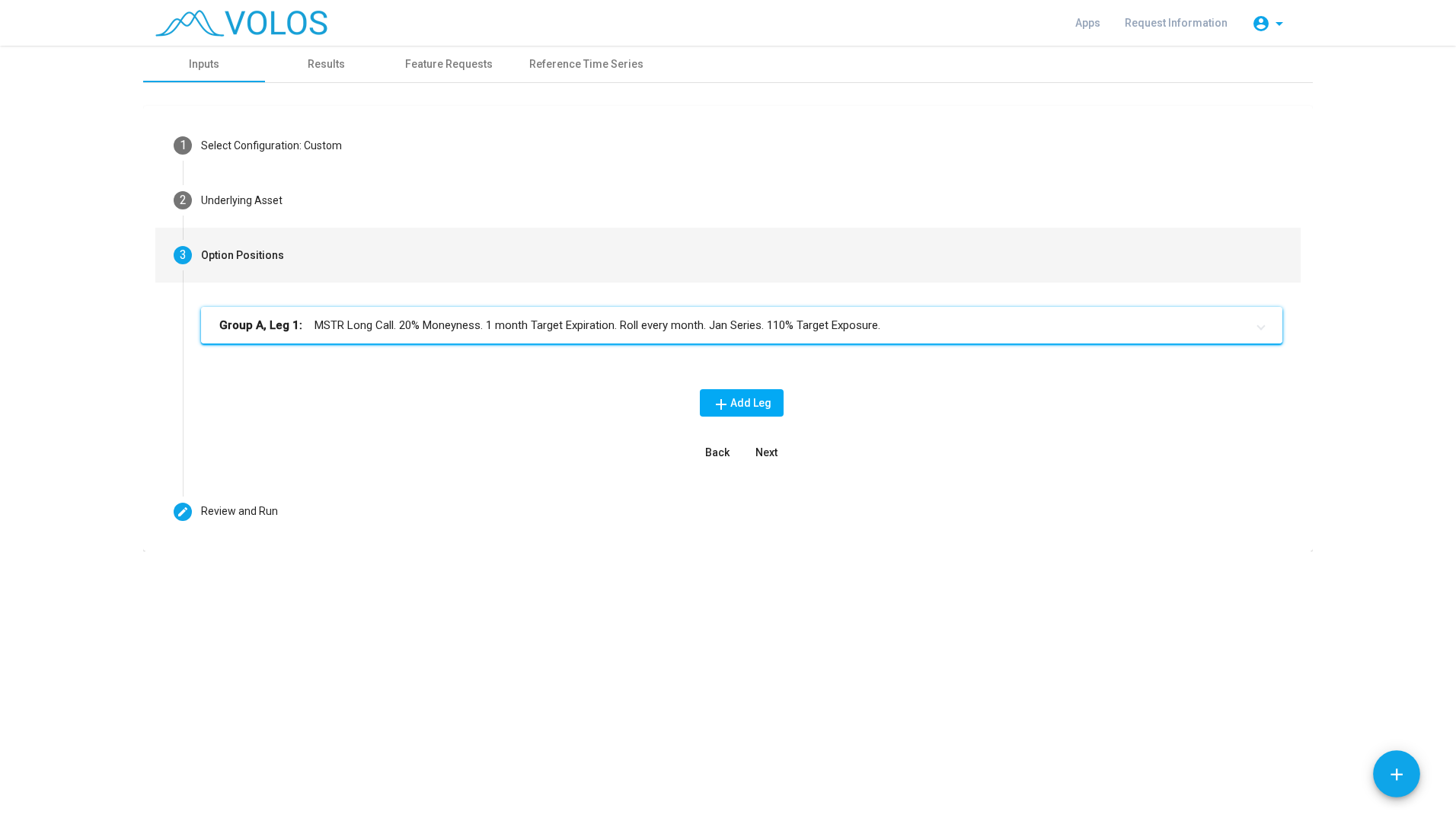 click on "Group A, Leg 1:   MSTR Long Call. 20% Moneyness. 1 month Target Expiration. Roll every month. Jan Series. 110% Target Exposure." at bounding box center (733, 325) 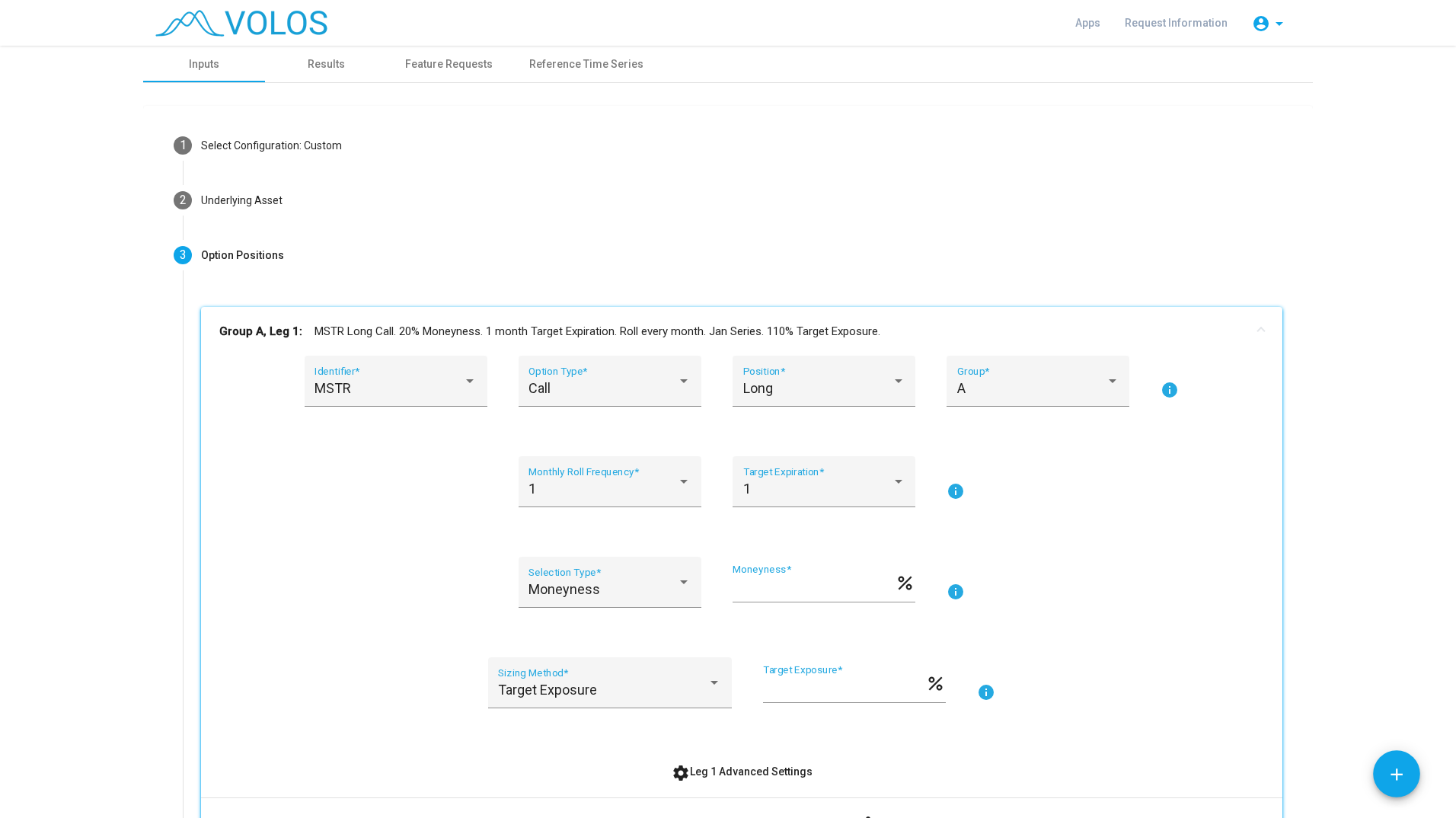 click on "***" at bounding box center (844, 689) 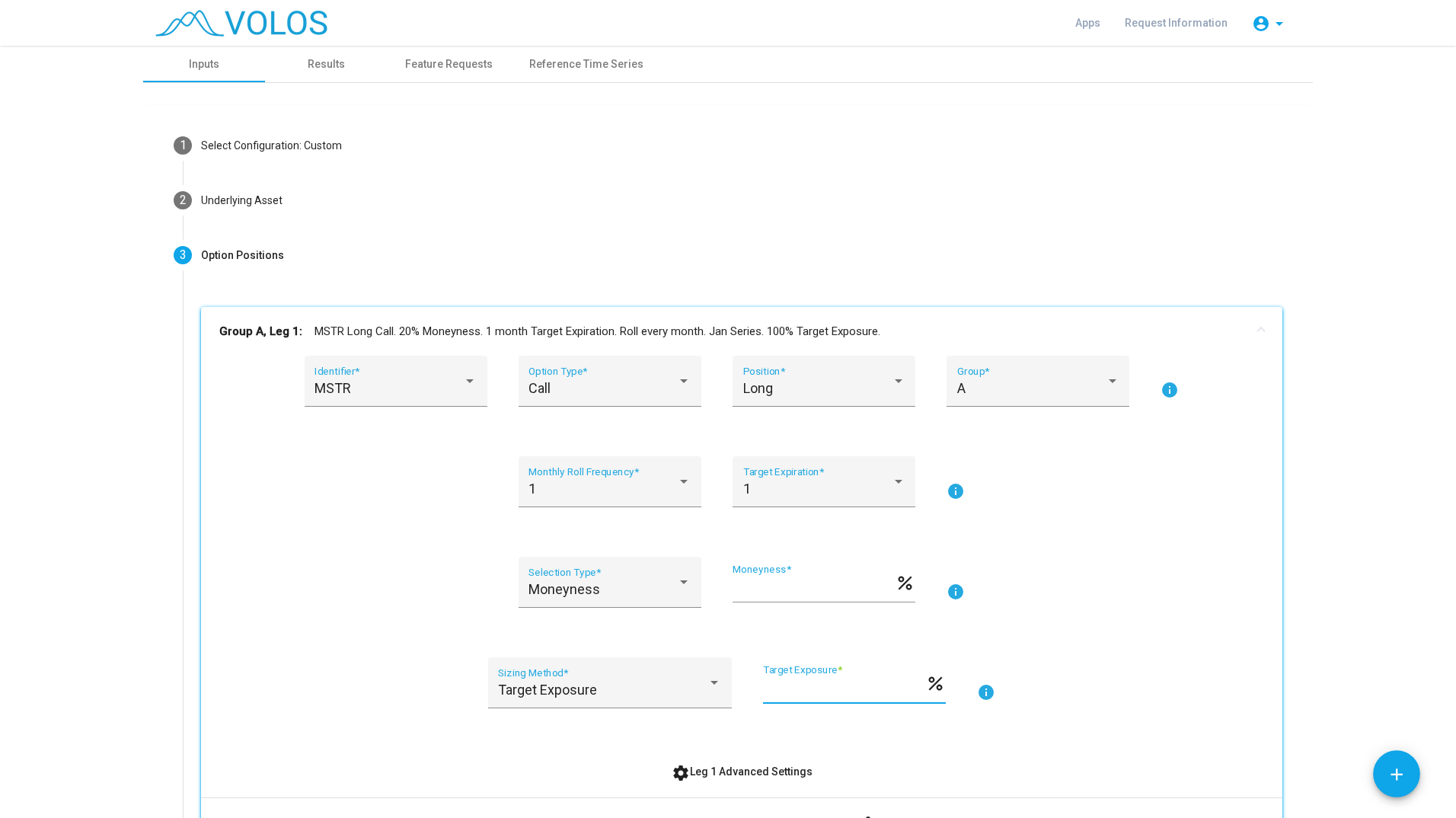 type on "***" 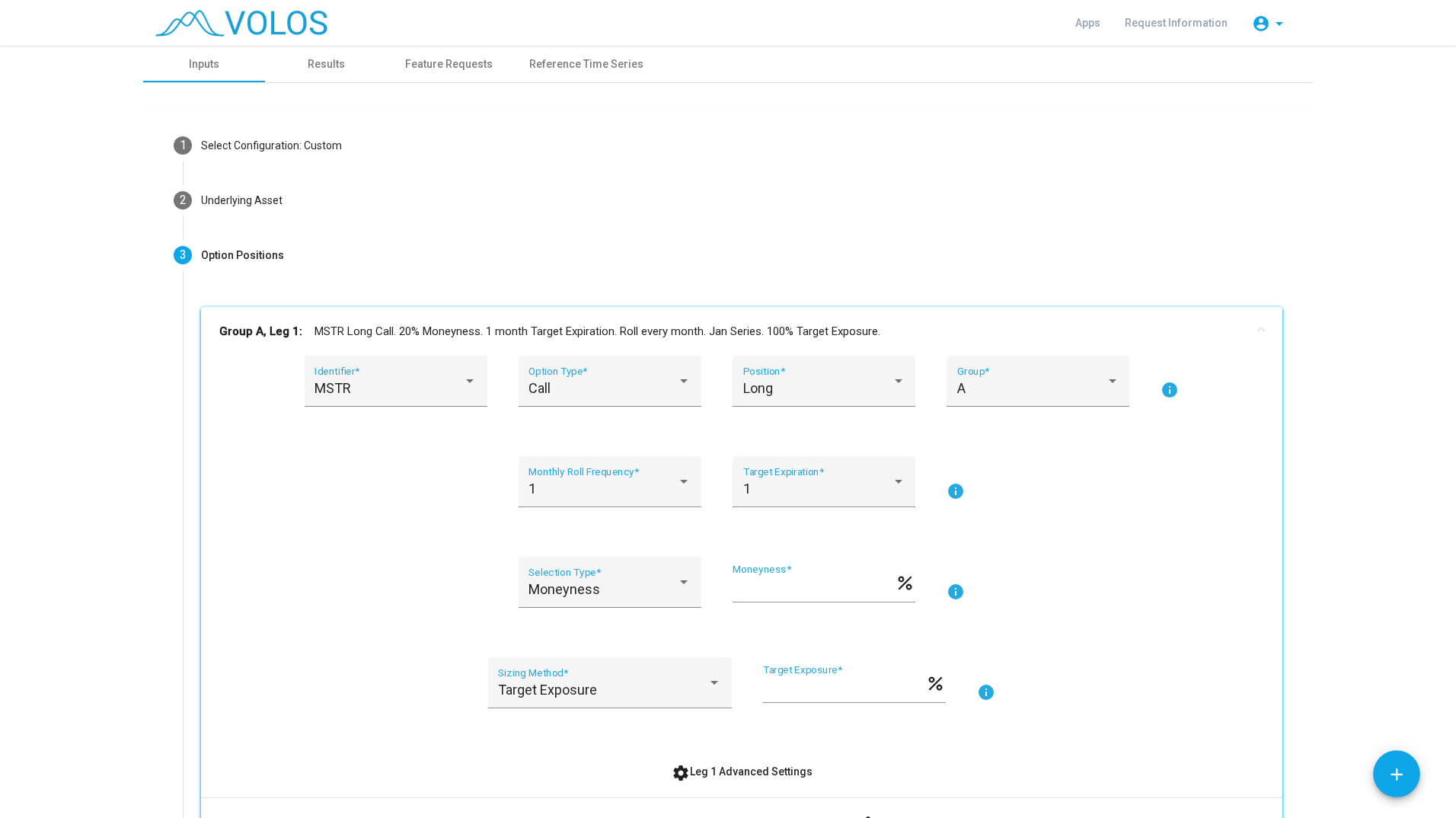 scroll, scrollTop: 235, scrollLeft: 0, axis: vertical 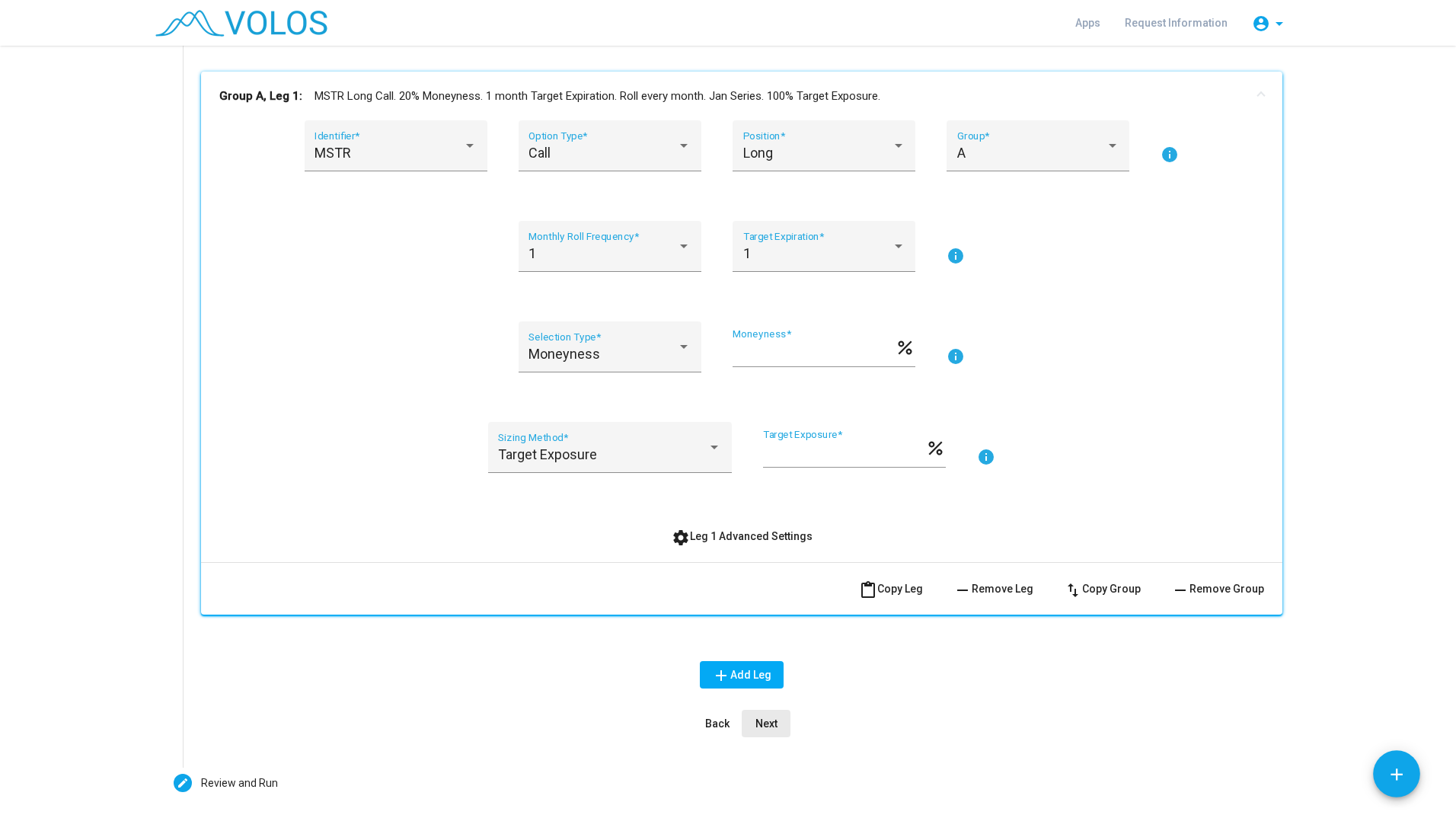 click on "Next" at bounding box center (766, 724) 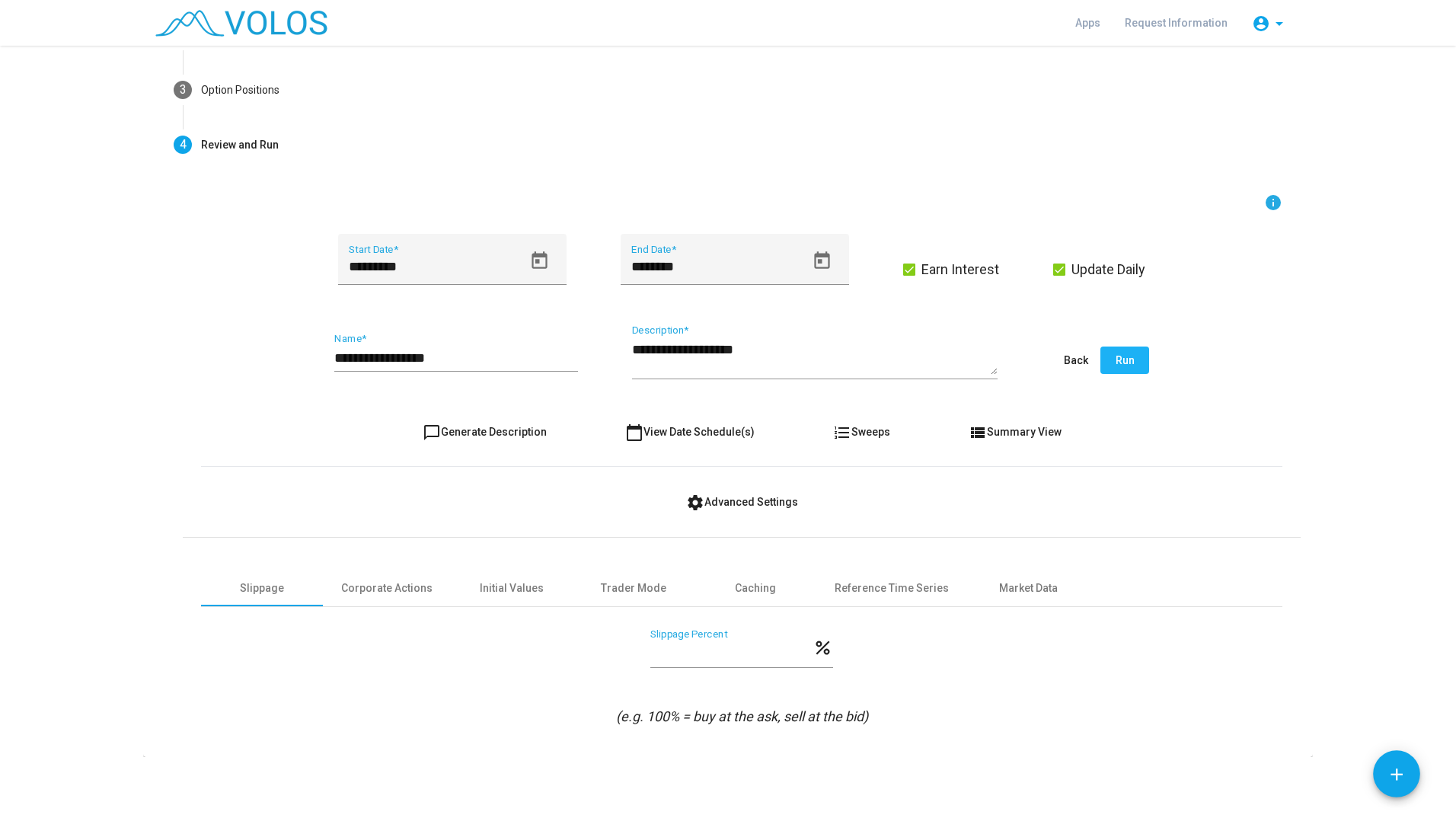 click on "Run" at bounding box center [1125, 360] 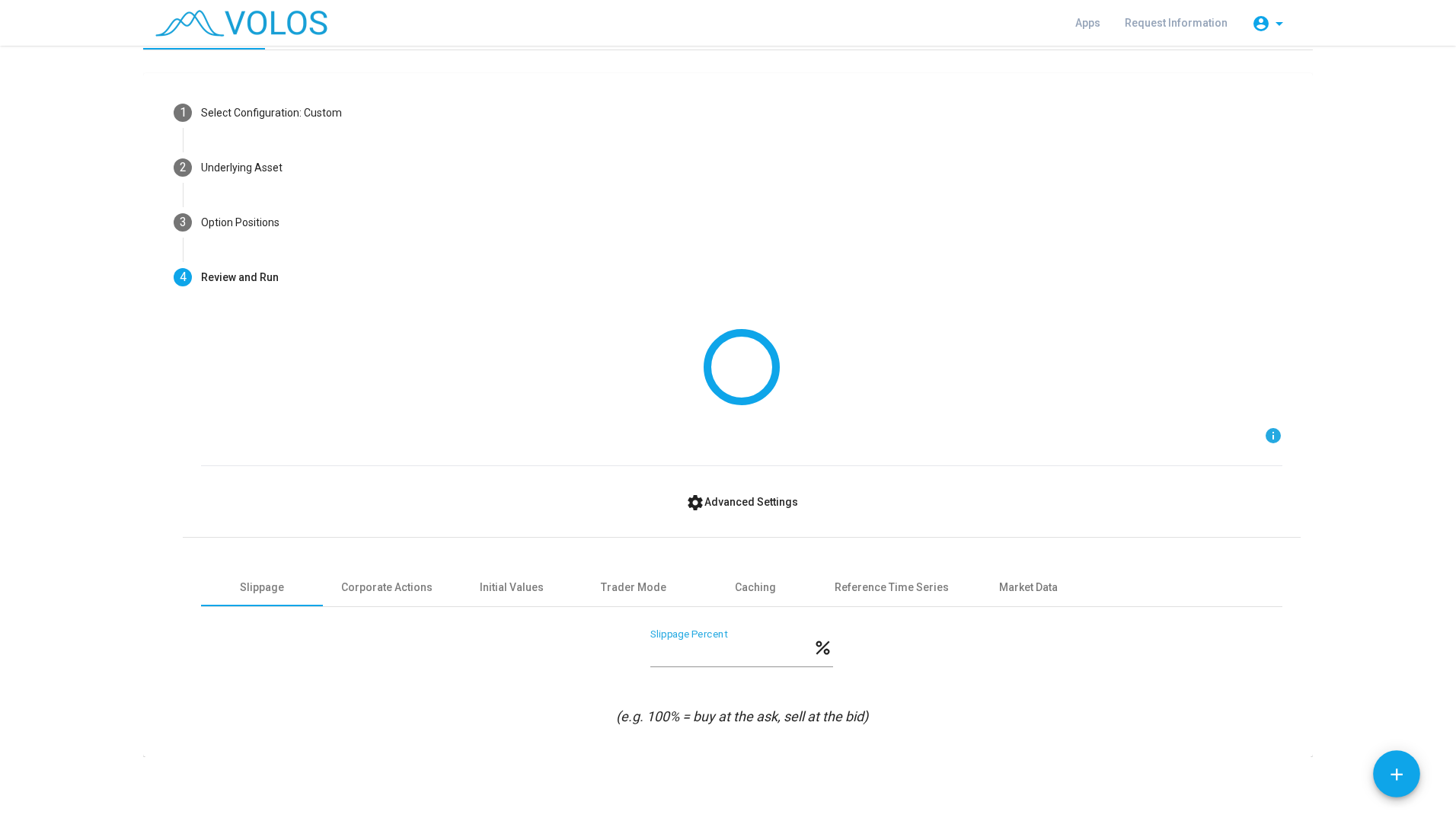 scroll, scrollTop: 0, scrollLeft: 0, axis: both 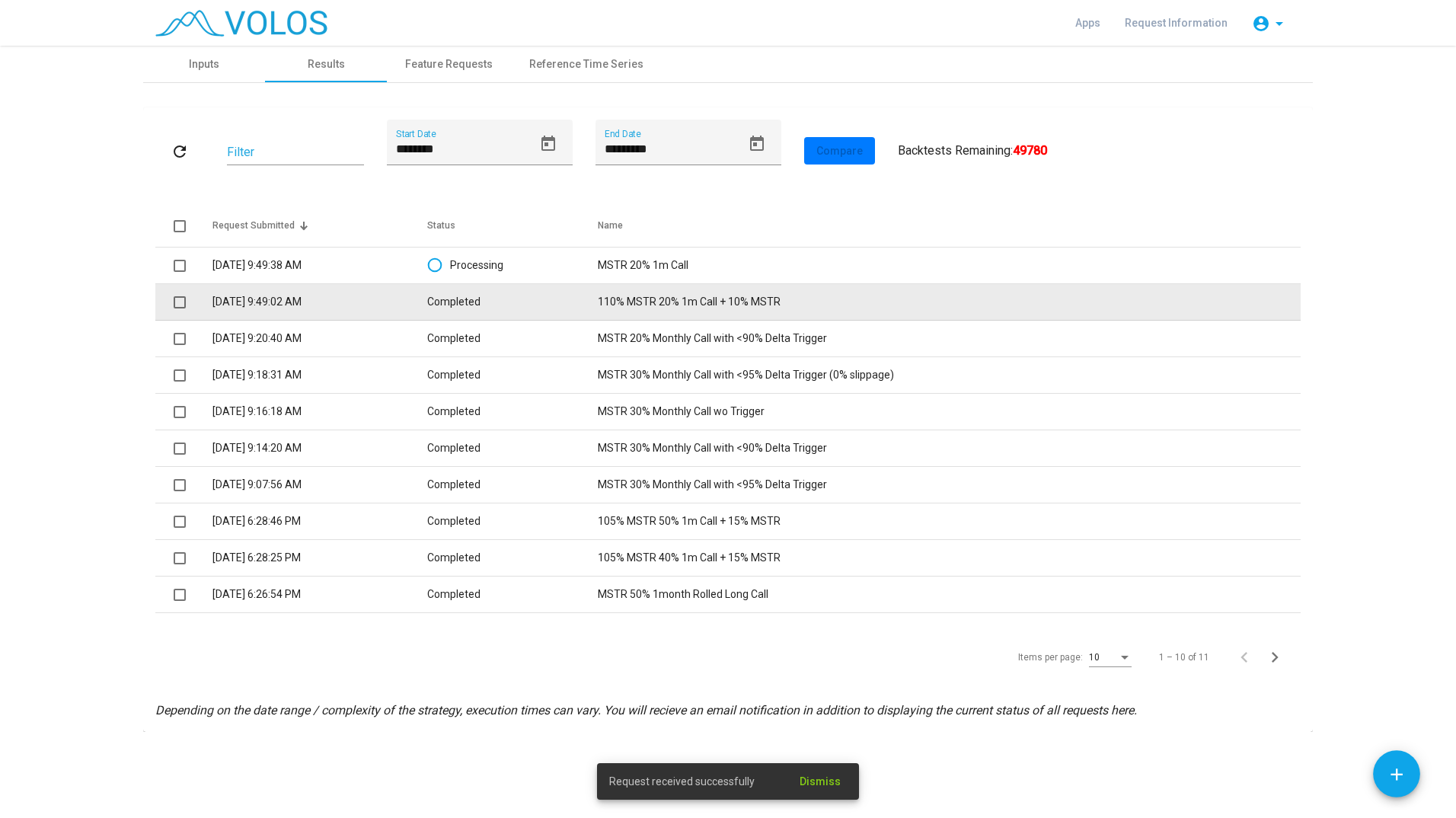 click on "110% MSTR 20% 1m Call + 10% MSTR" at bounding box center [949, 302] 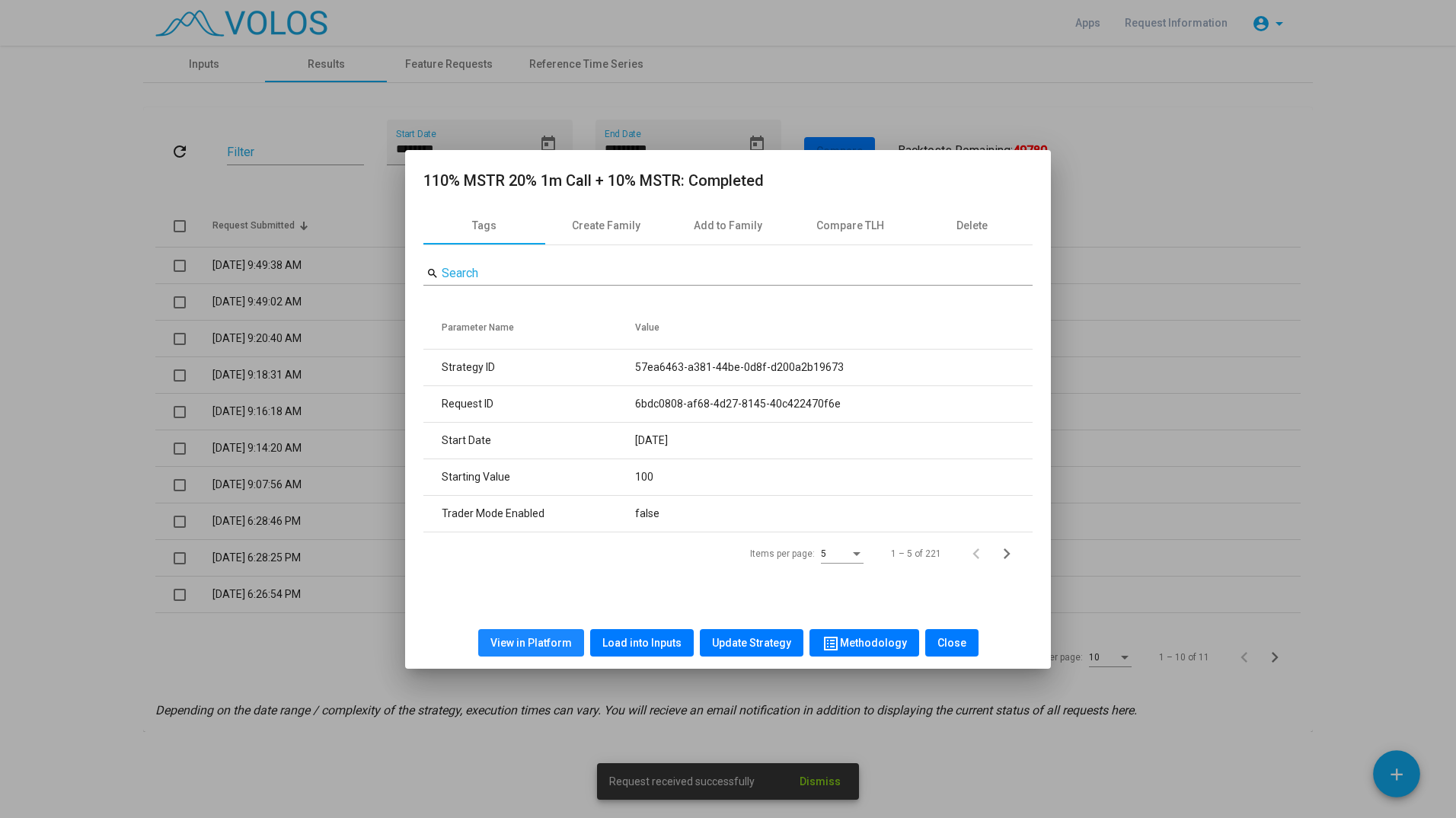 click on "View in Platform" at bounding box center (531, 643) 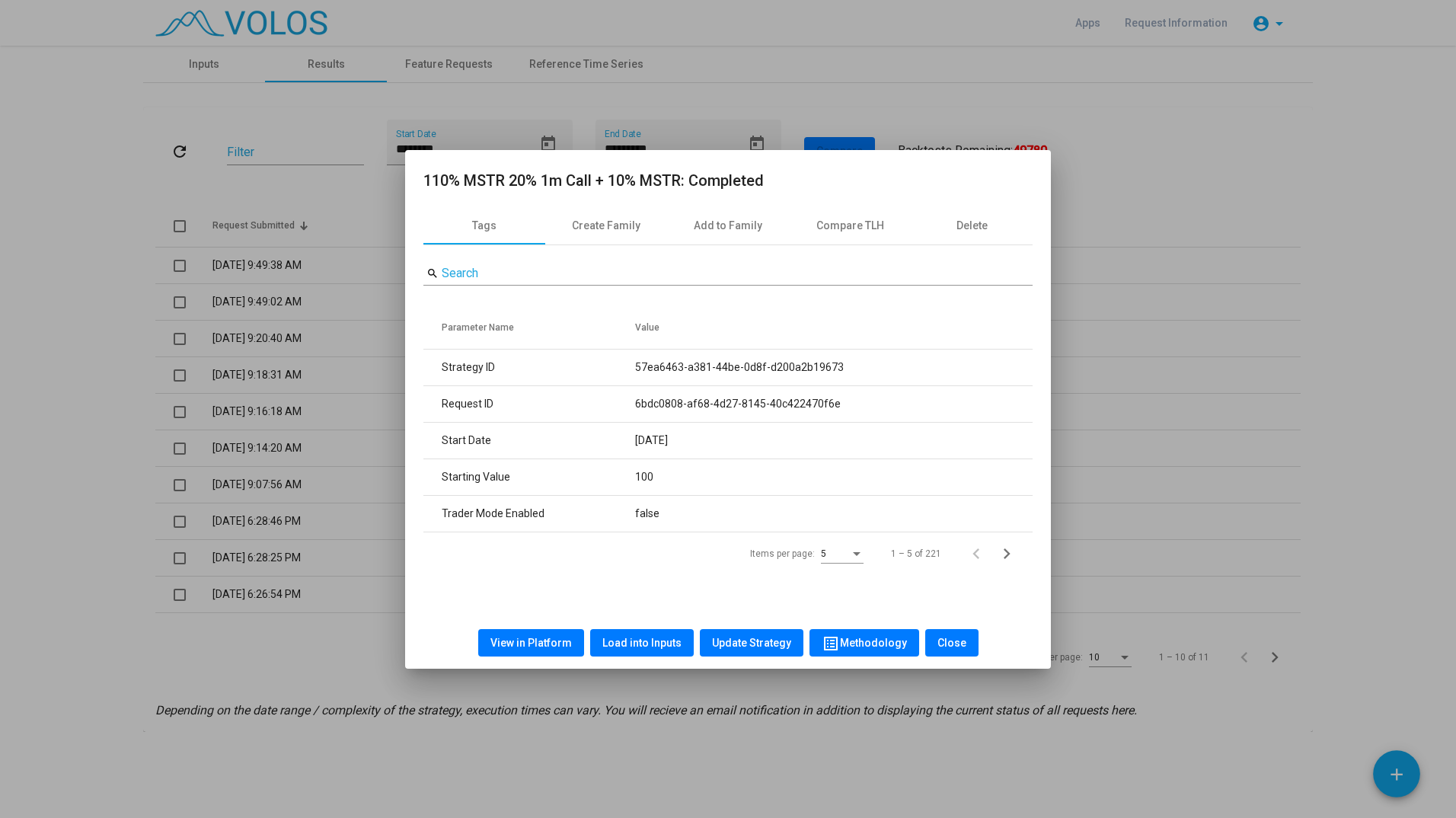 click on "Close" at bounding box center [952, 643] 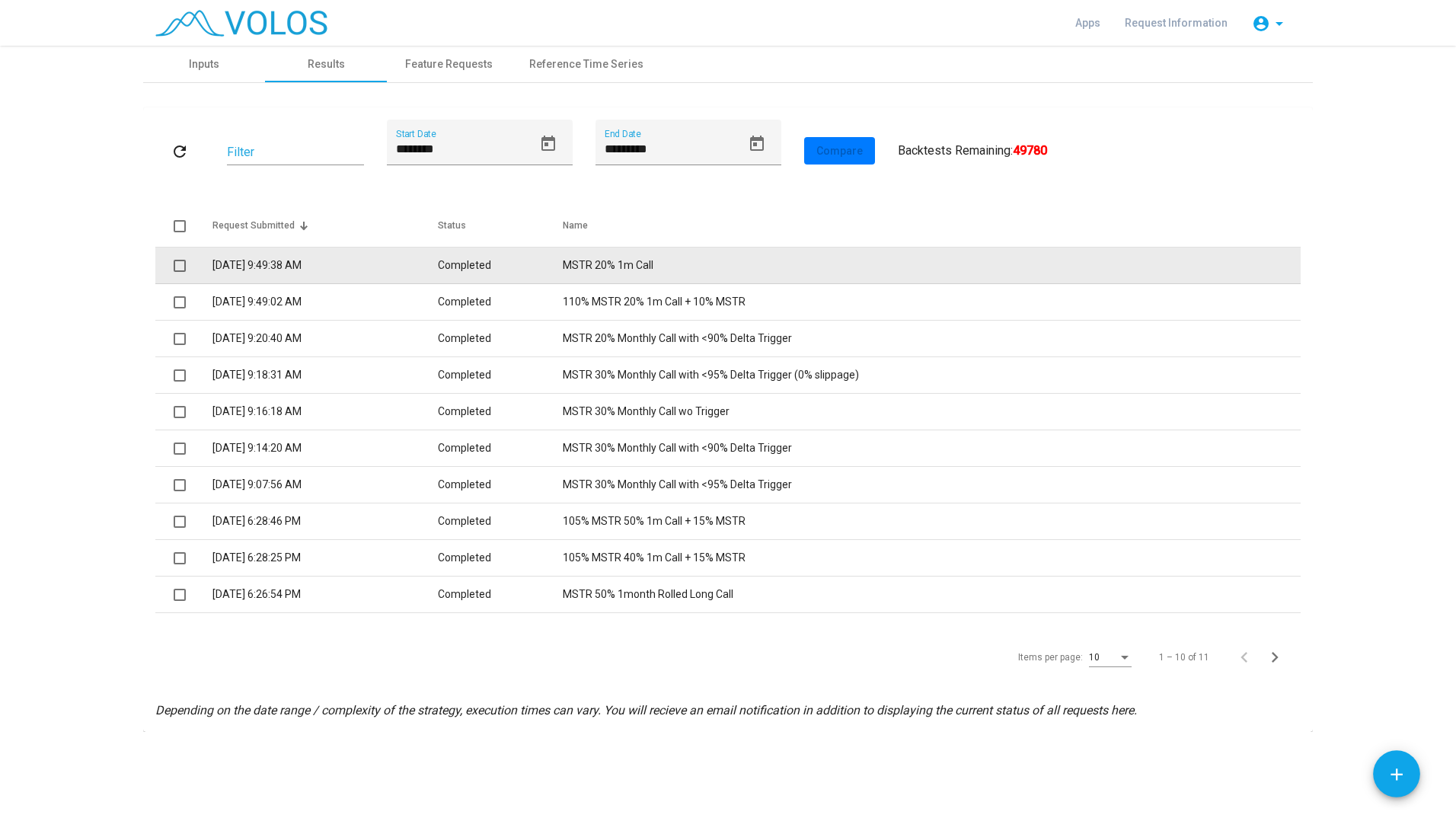 click on "7/10/2025 9:49:38 AM" at bounding box center (325, 266) 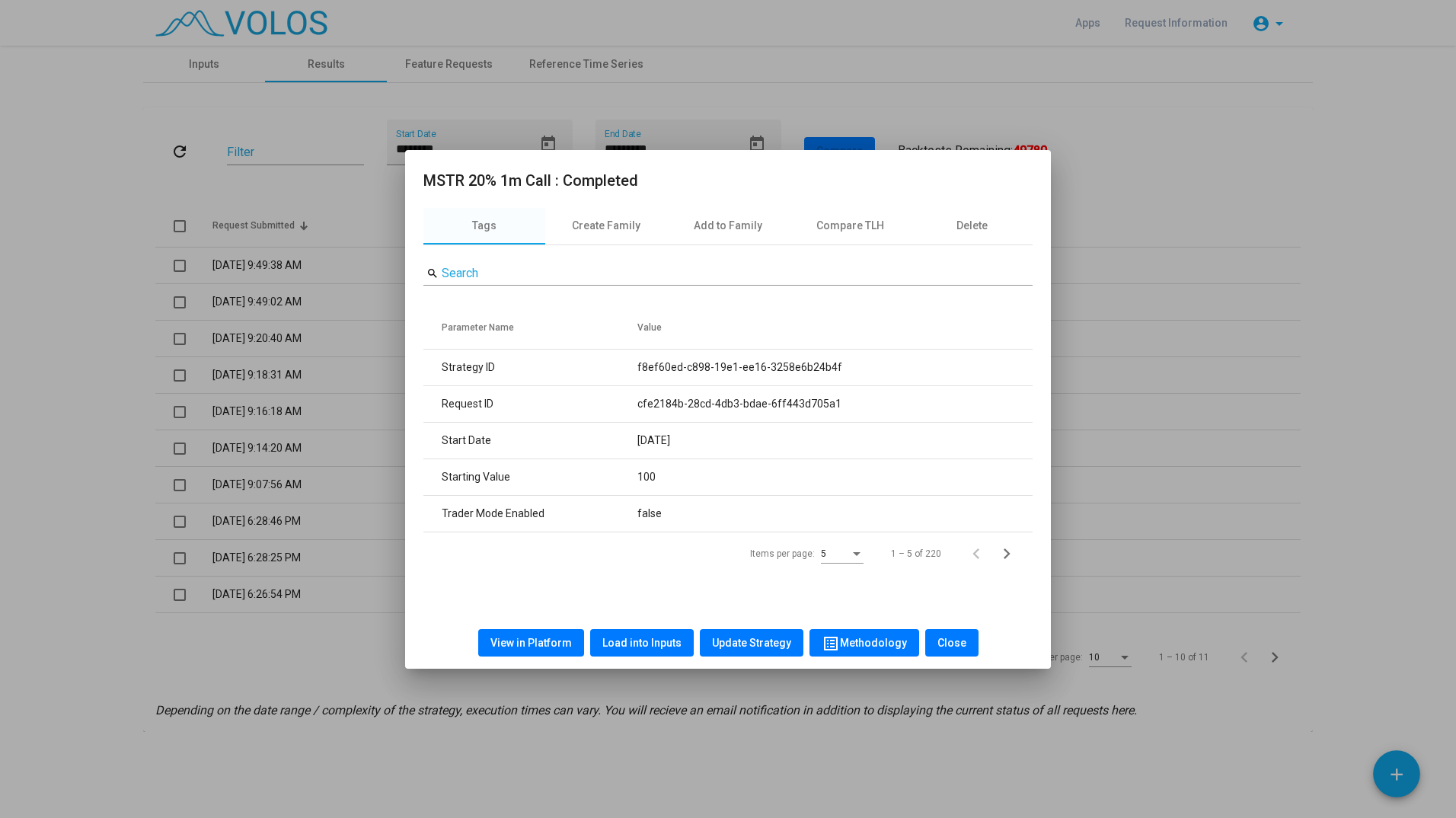 click on "View in Platform" at bounding box center (531, 643) 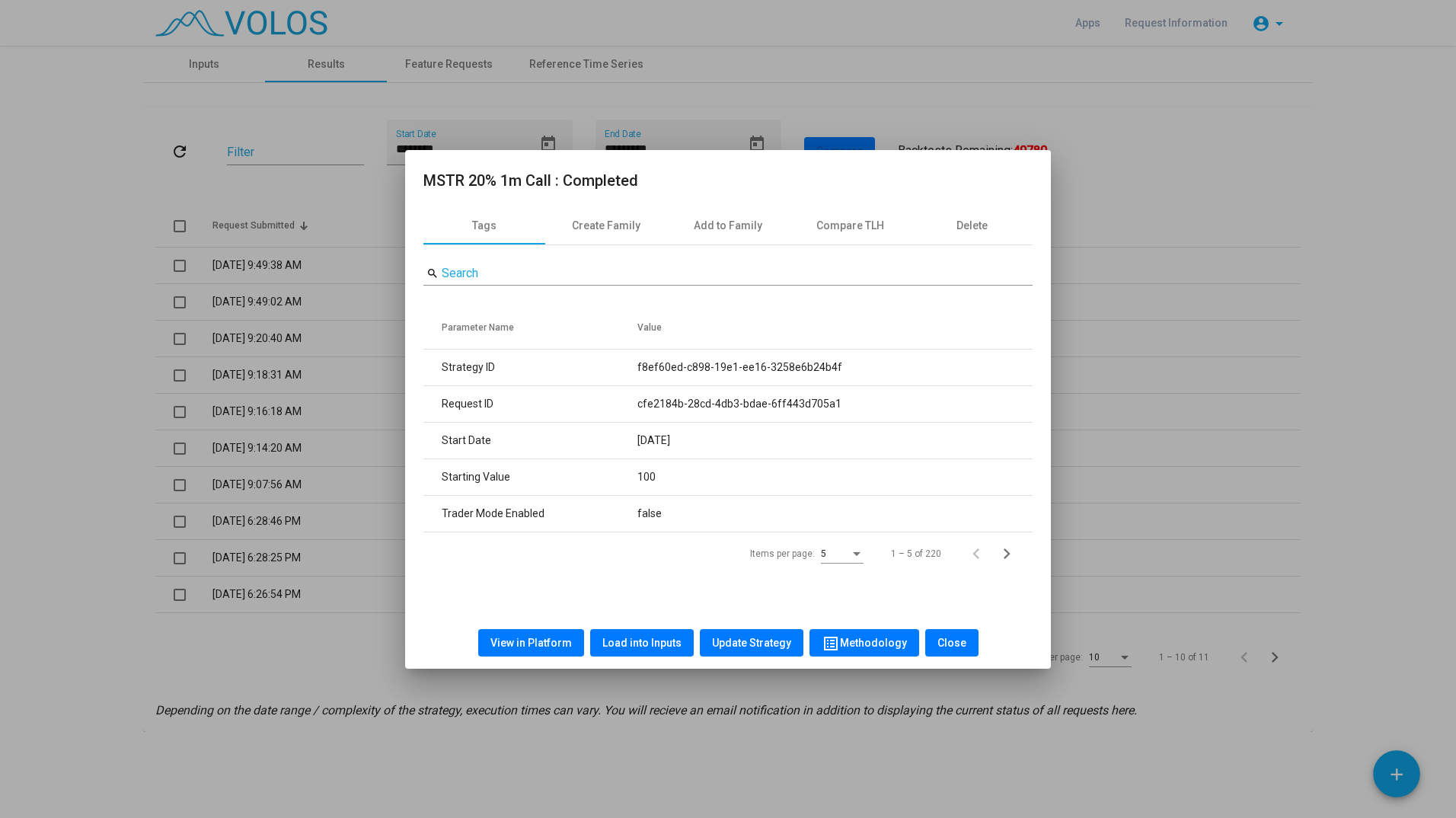 click on "Close" at bounding box center [952, 643] 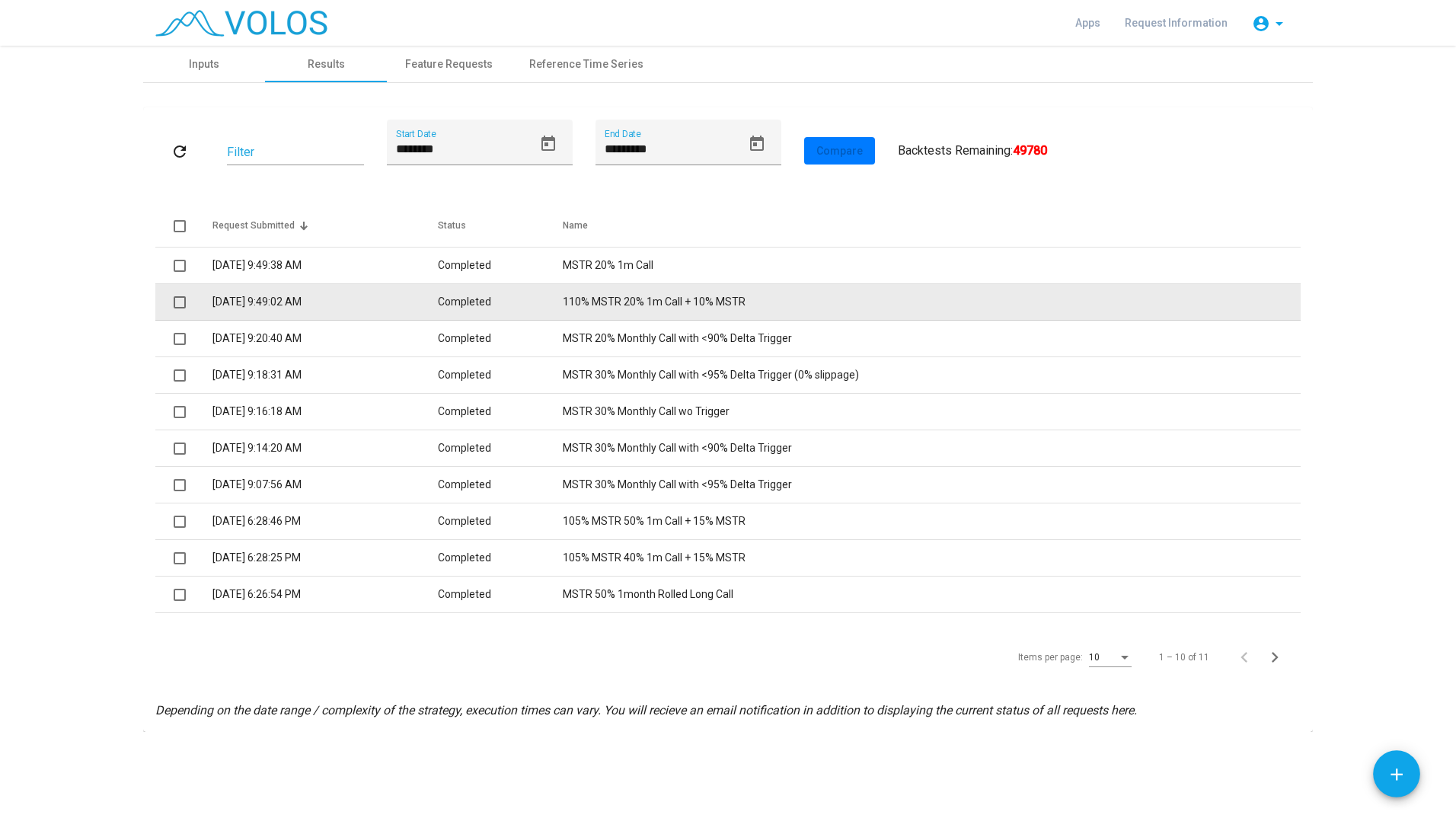 click on "Completed" at bounding box center (500, 302) 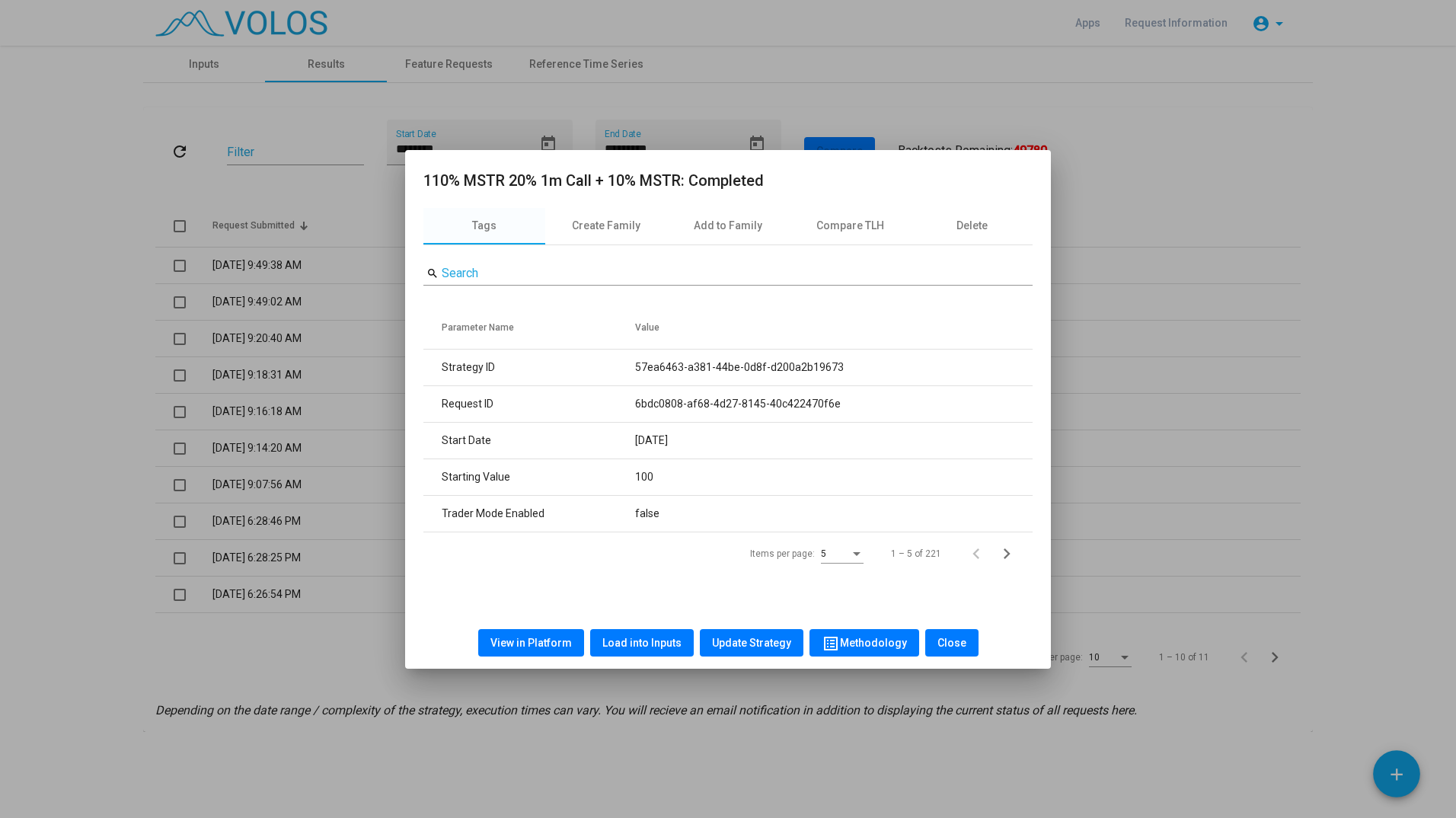 click on "Load into Inputs" at bounding box center [642, 643] 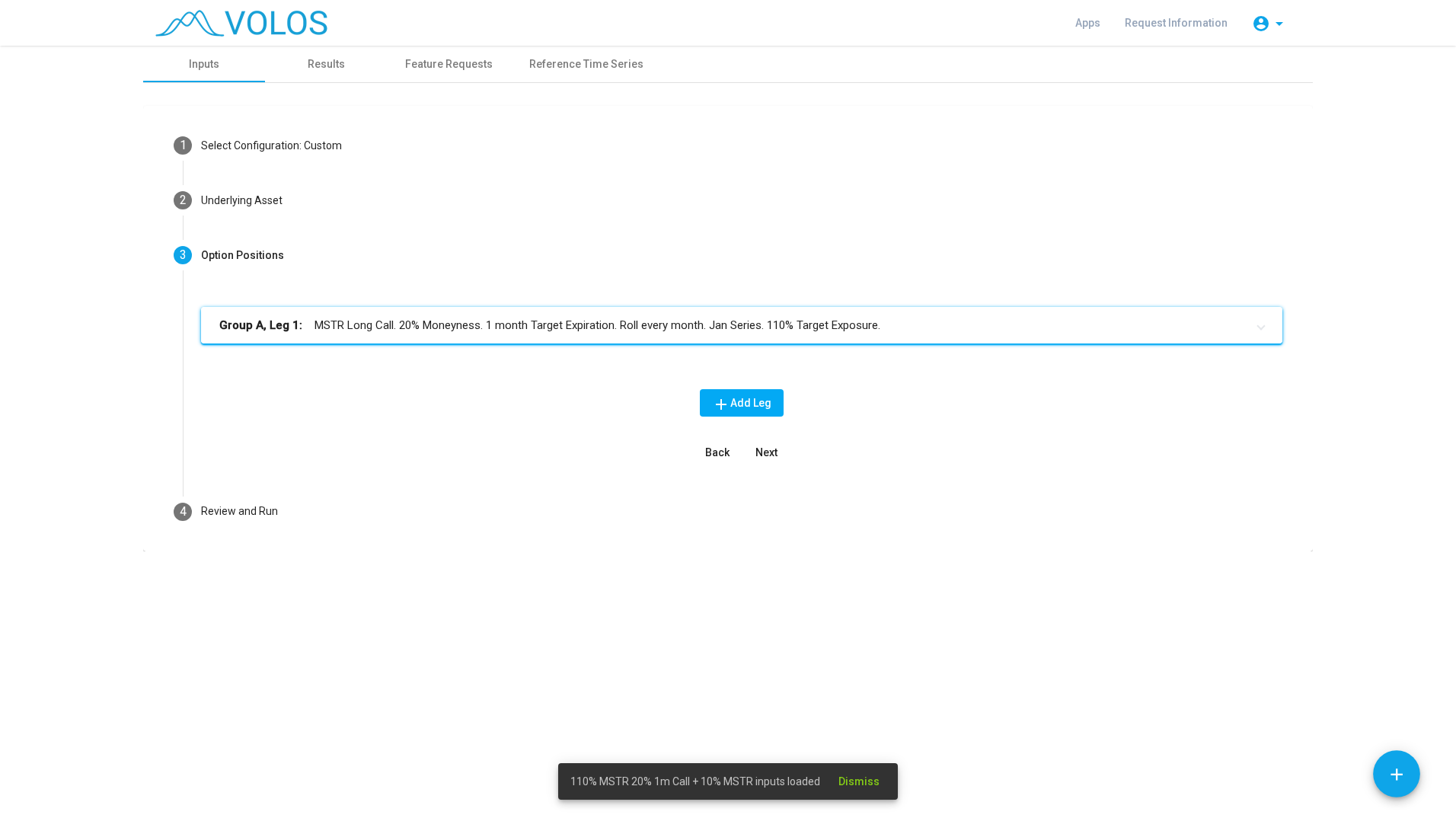 click on "Group A, Leg 1:   MSTR Long Call. 20% Moneyness. 1 month Target Expiration. Roll every month. Jan Series. 110% Target Exposure." at bounding box center [733, 325] 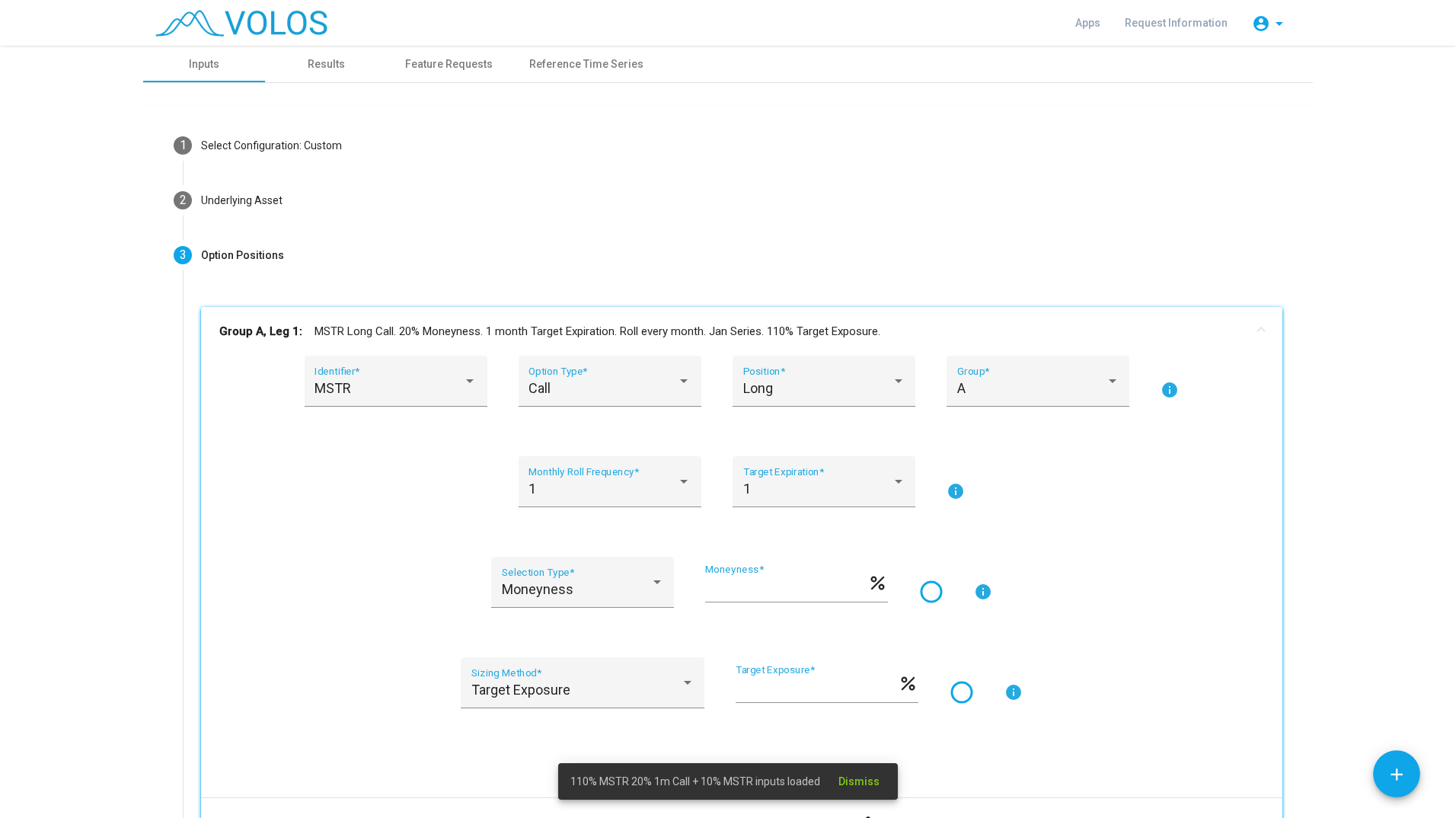 scroll, scrollTop: 141, scrollLeft: 0, axis: vertical 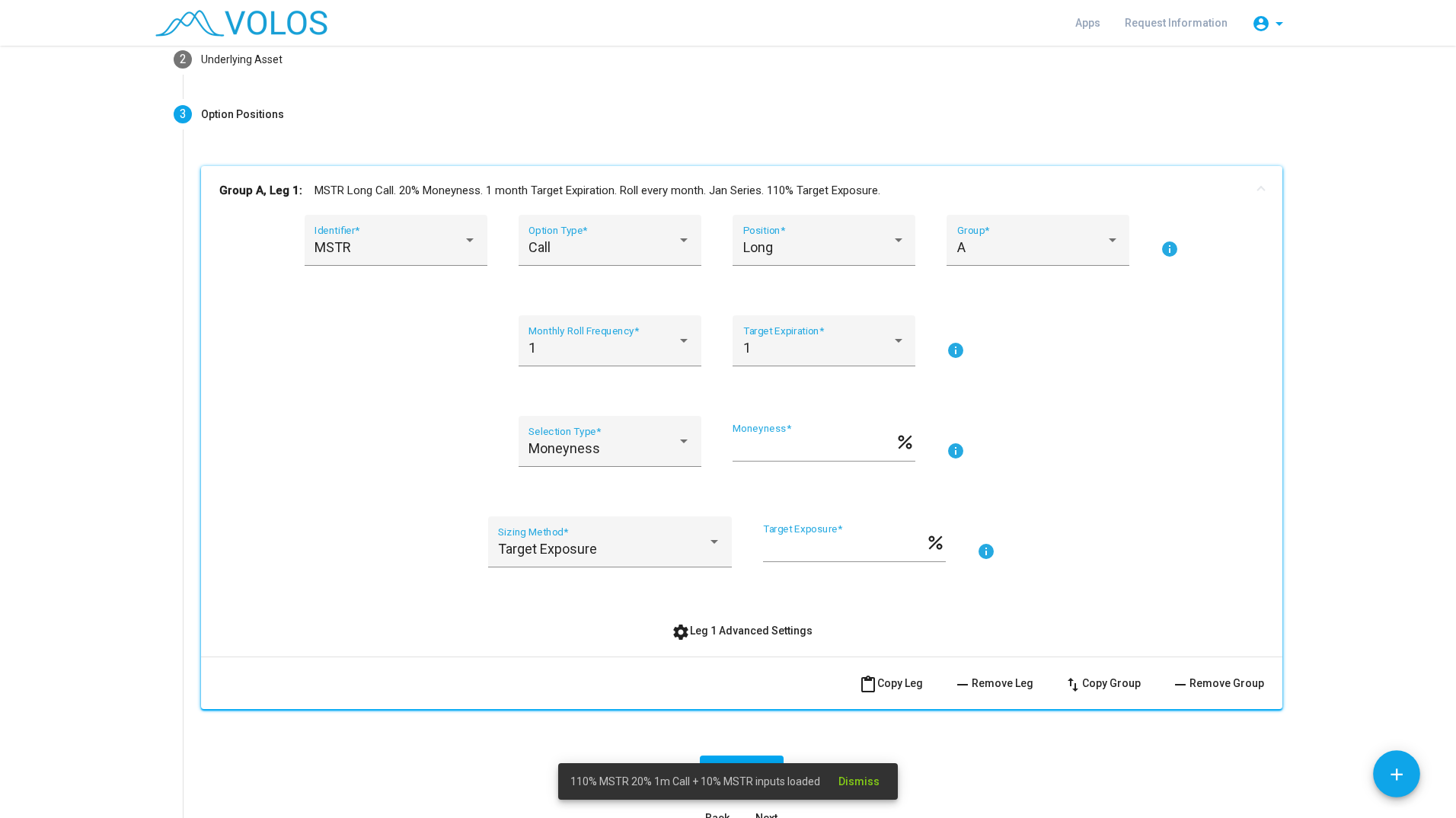 click on "**" at bounding box center [813, 448] 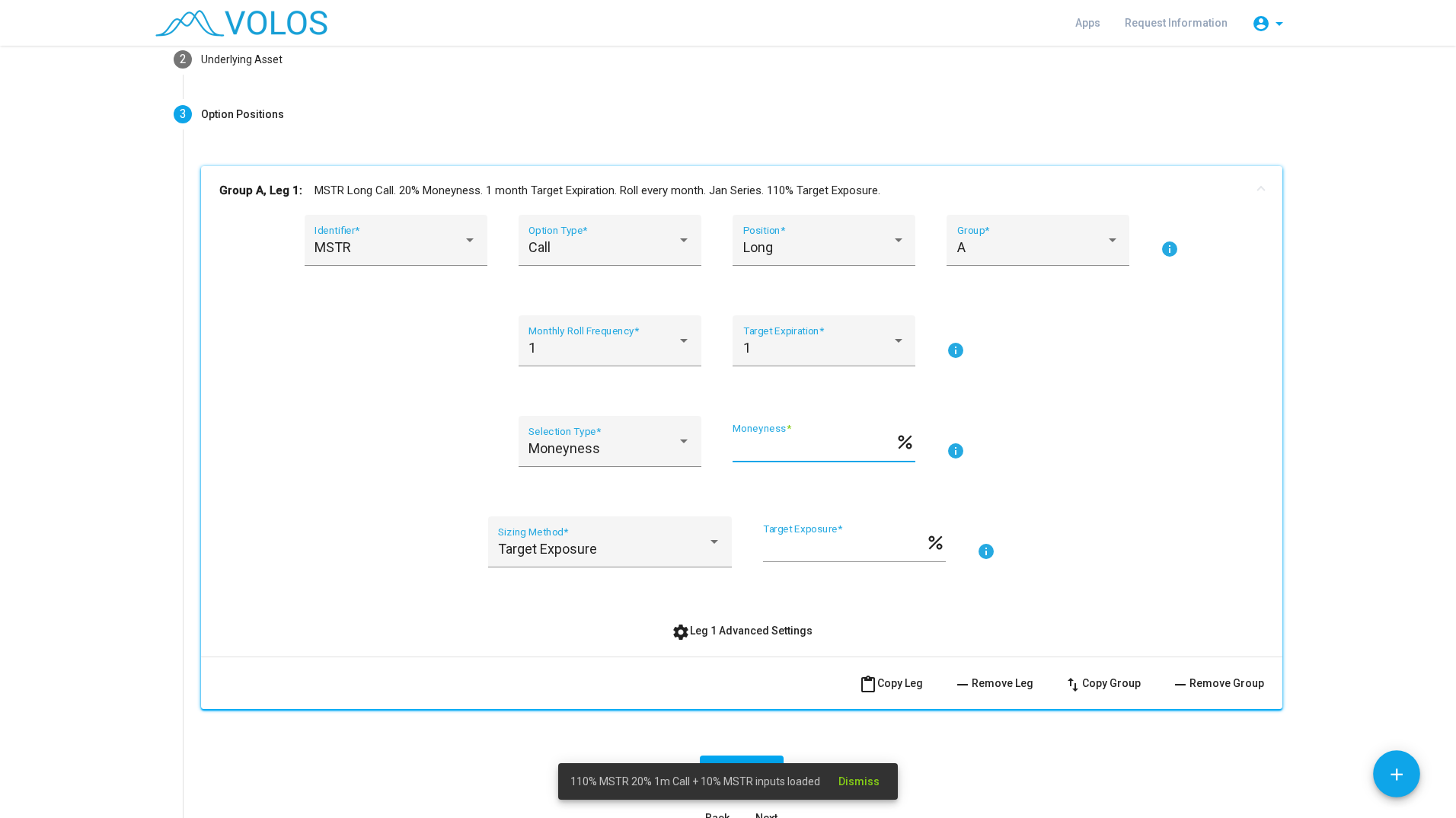 type on "*" 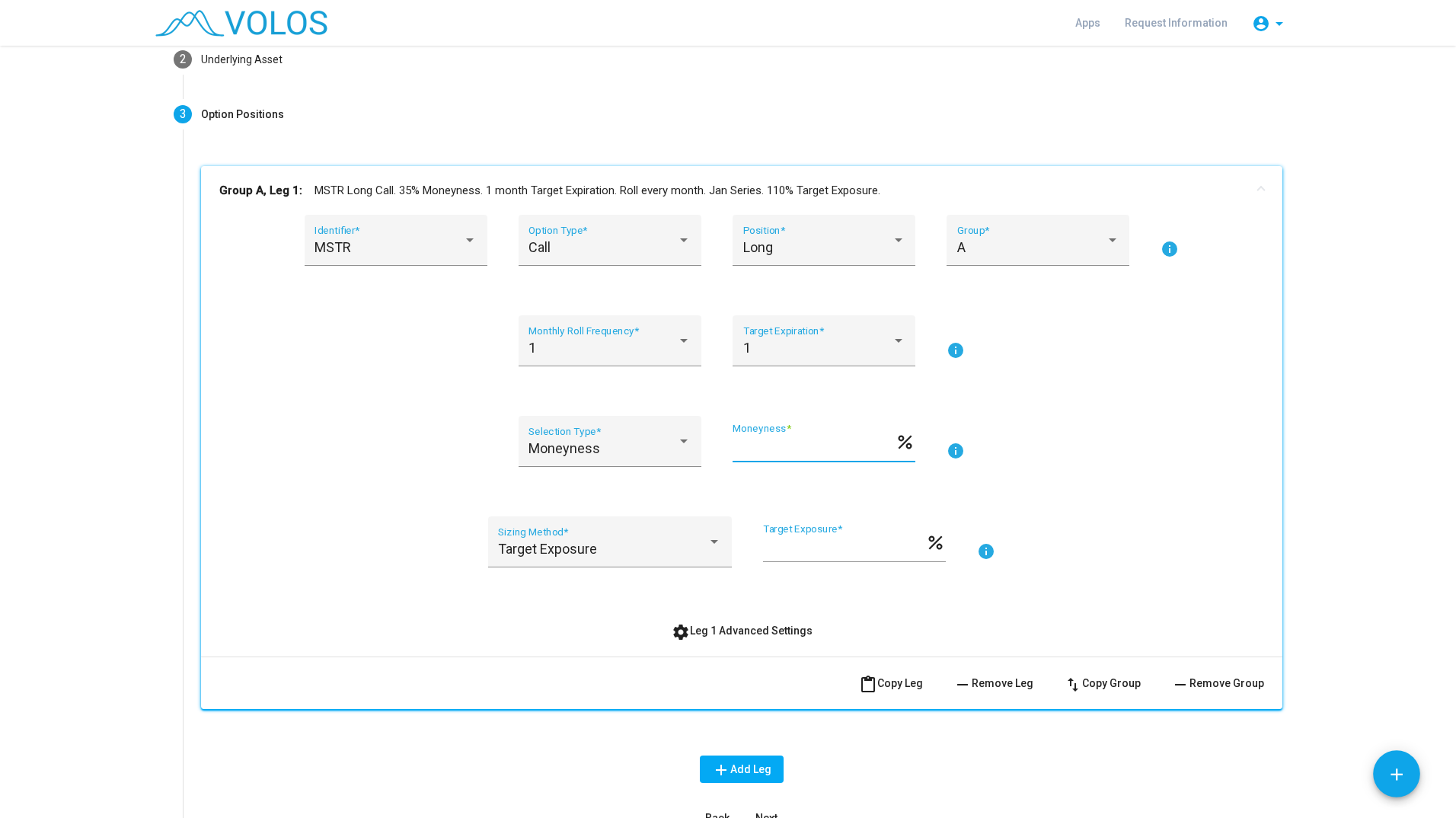 type on "**" 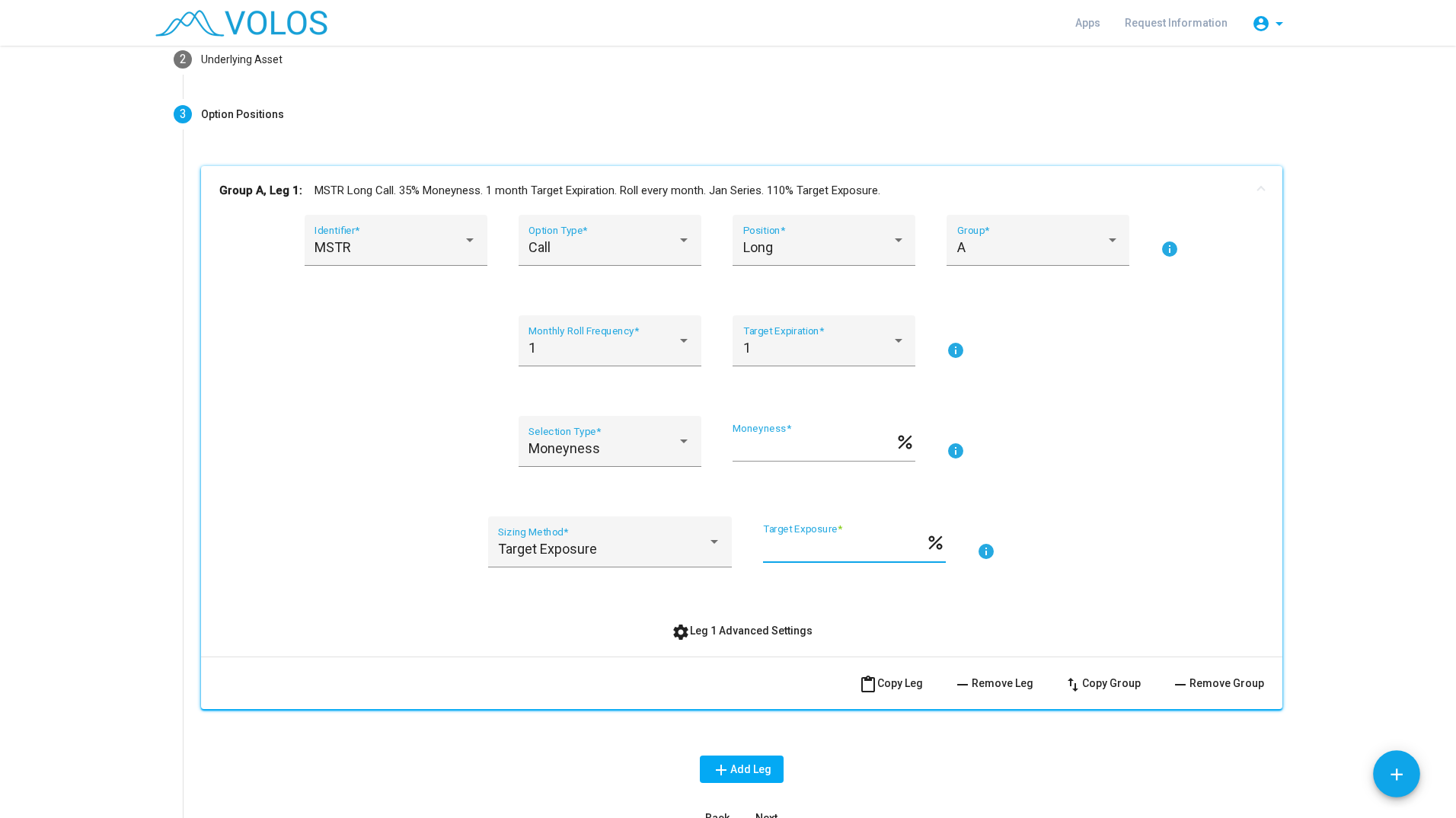 click on "***" at bounding box center (844, 548) 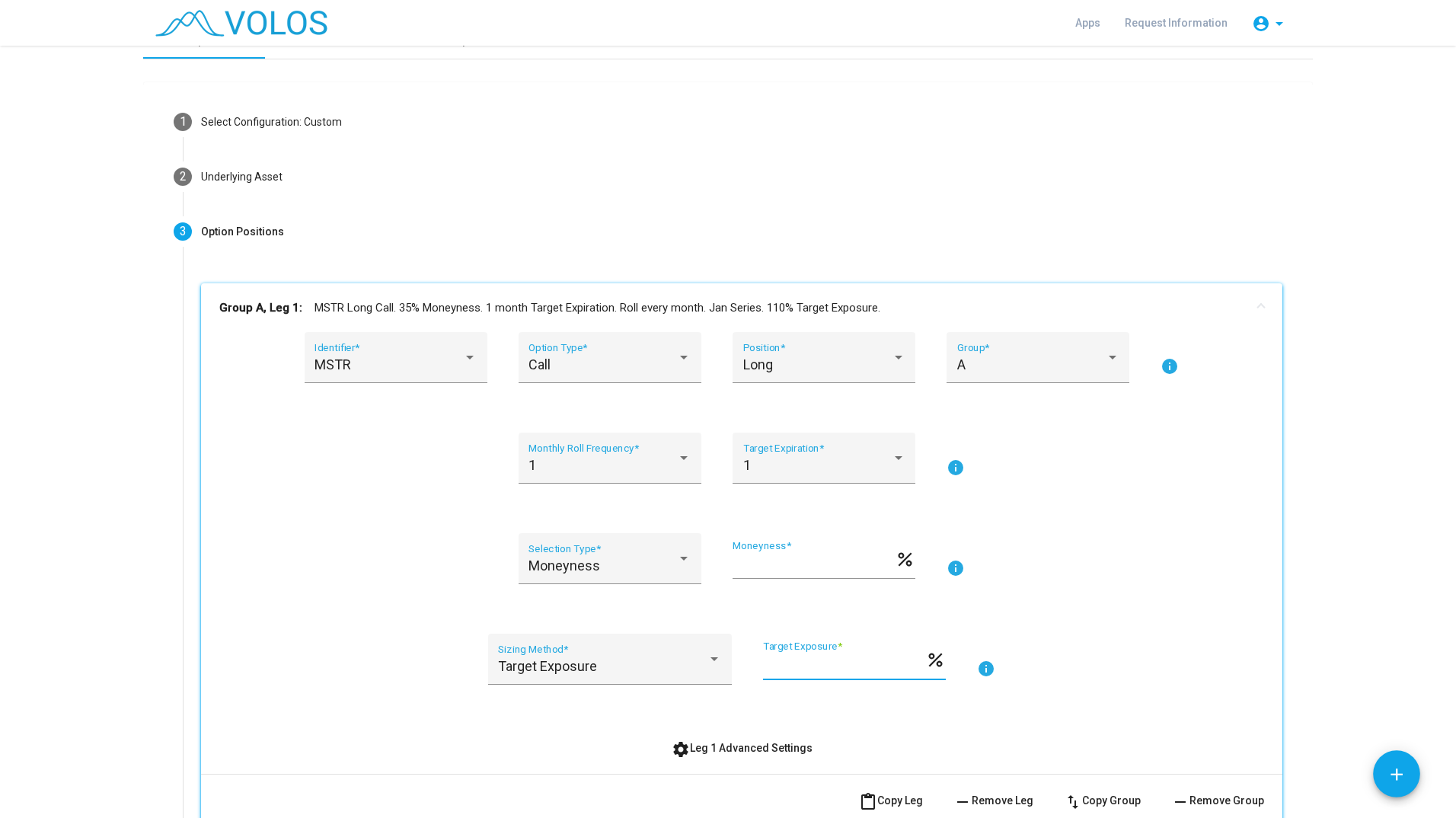 scroll, scrollTop: 15, scrollLeft: 0, axis: vertical 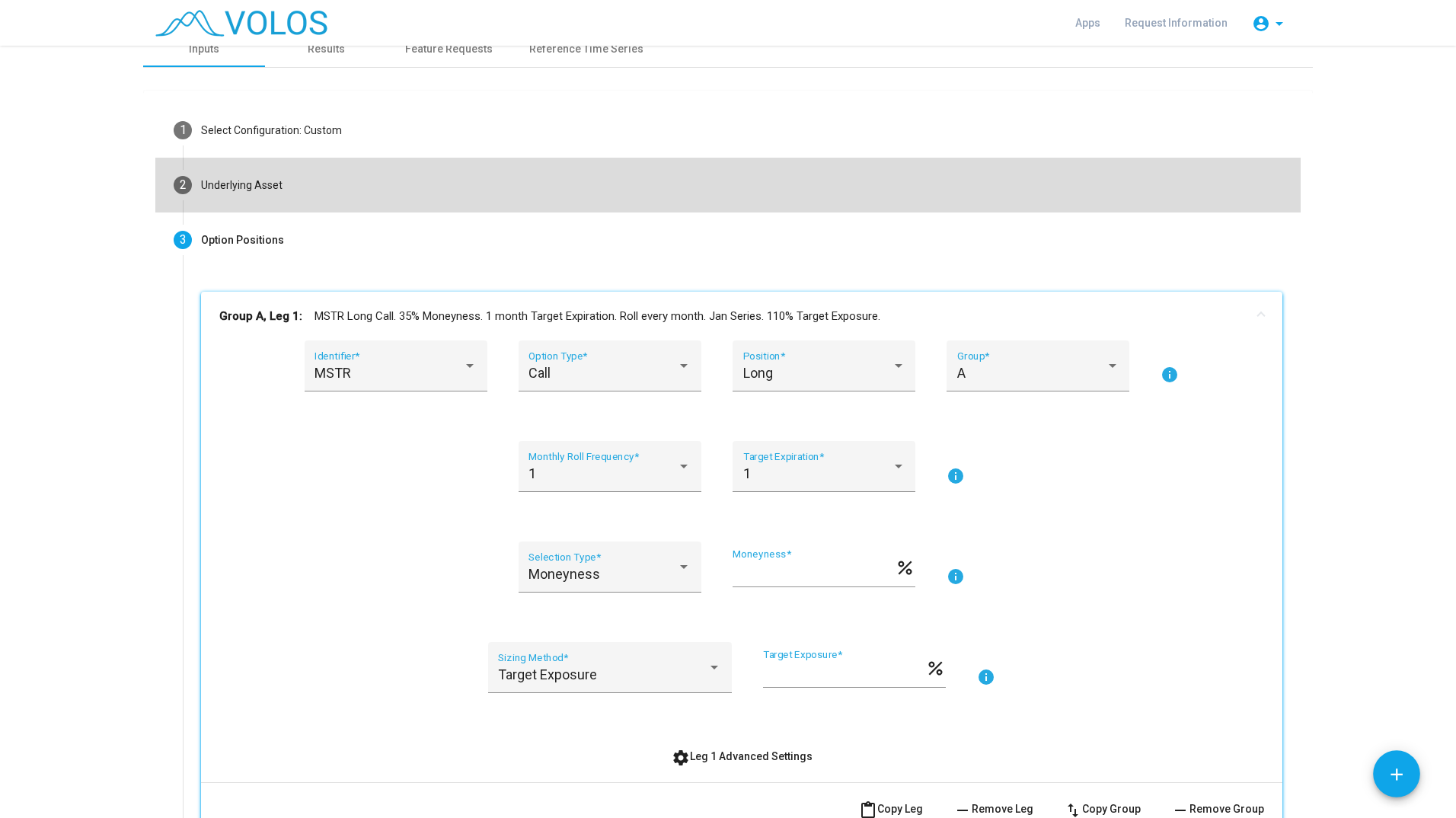 click on "2 Underlying Asset" at bounding box center [728, 185] 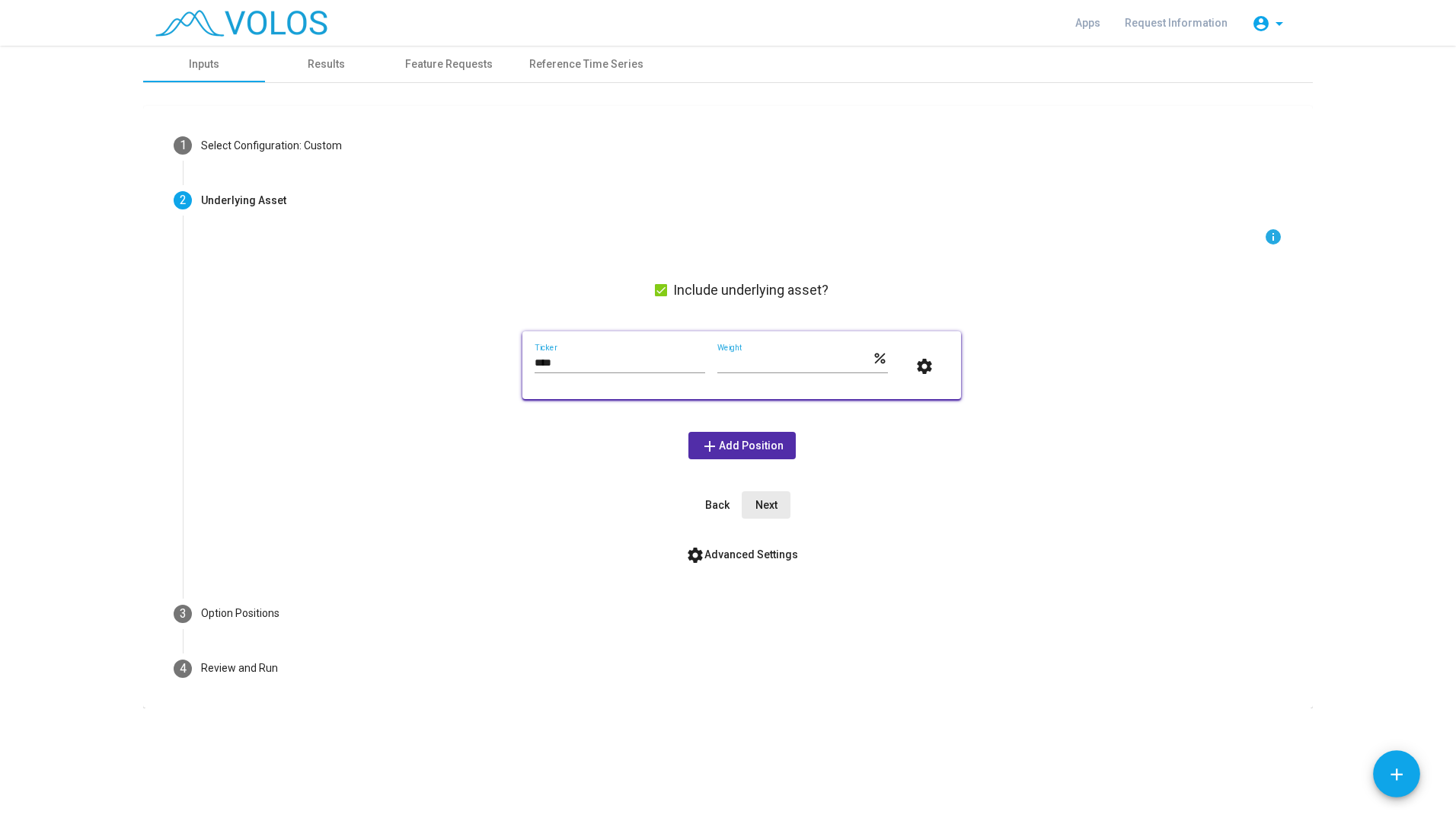 click on "Next" at bounding box center (766, 505) 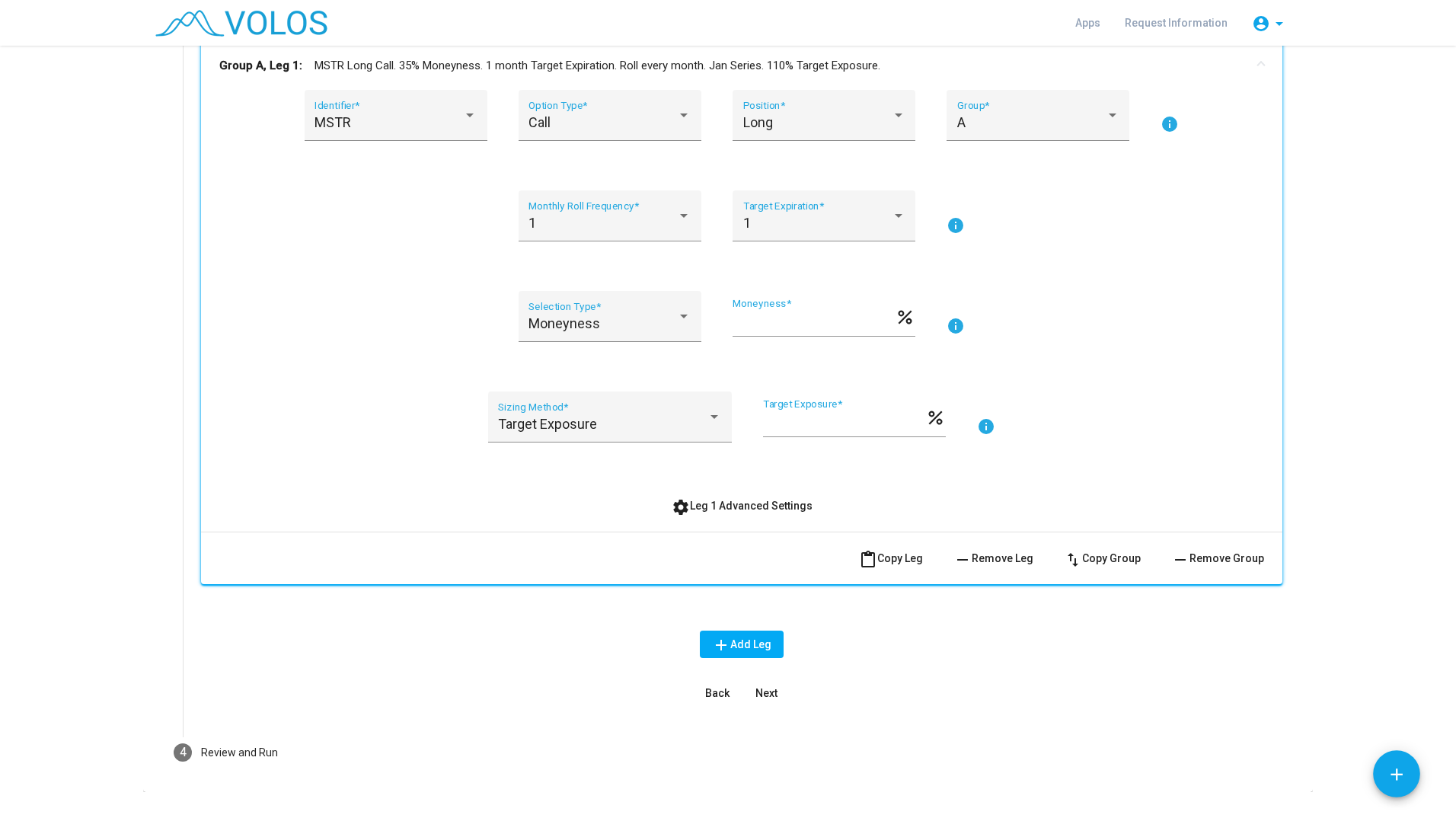 click on "Next" at bounding box center [766, 693] 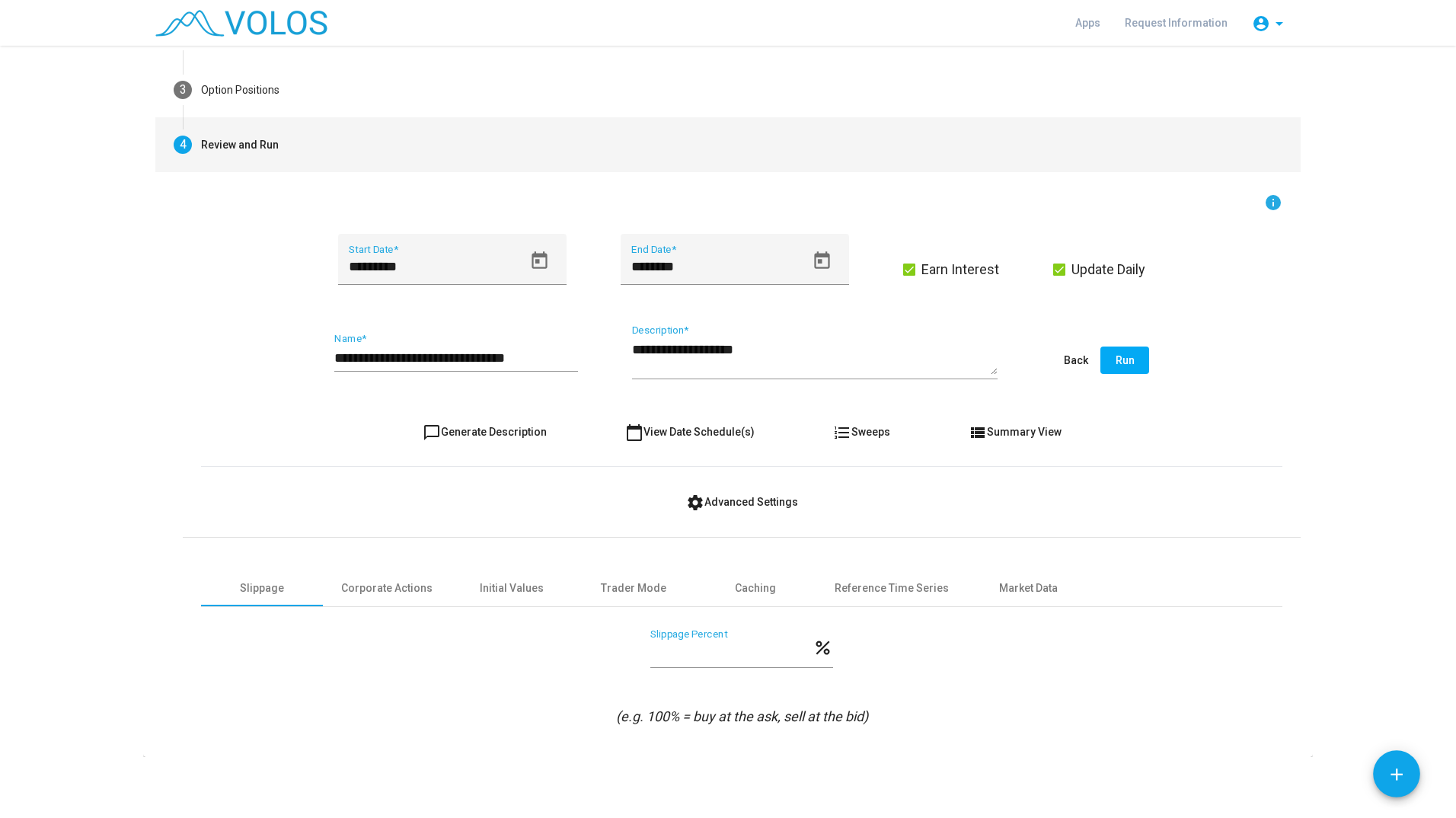 scroll, scrollTop: 165, scrollLeft: 0, axis: vertical 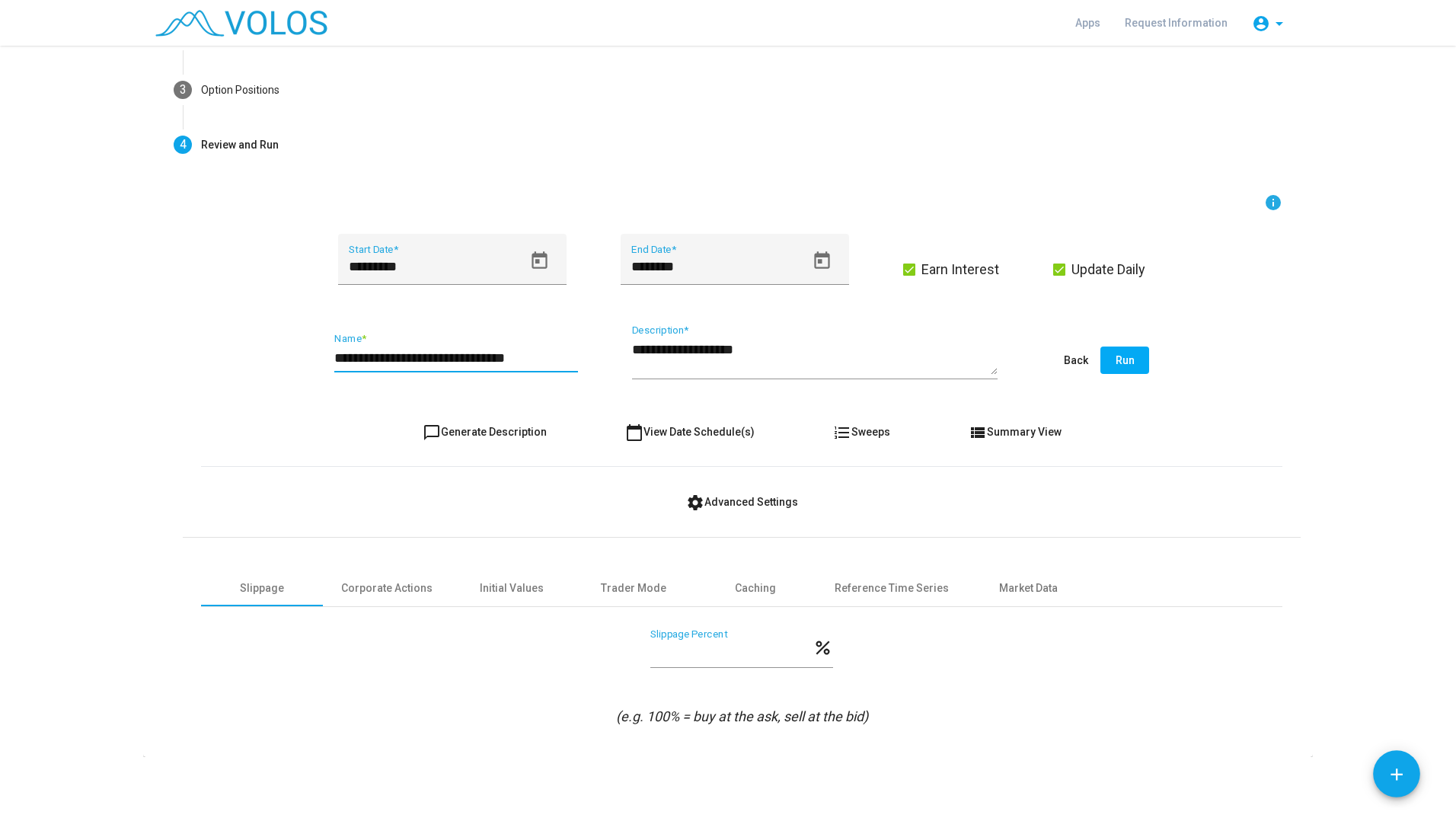 type on "**********" 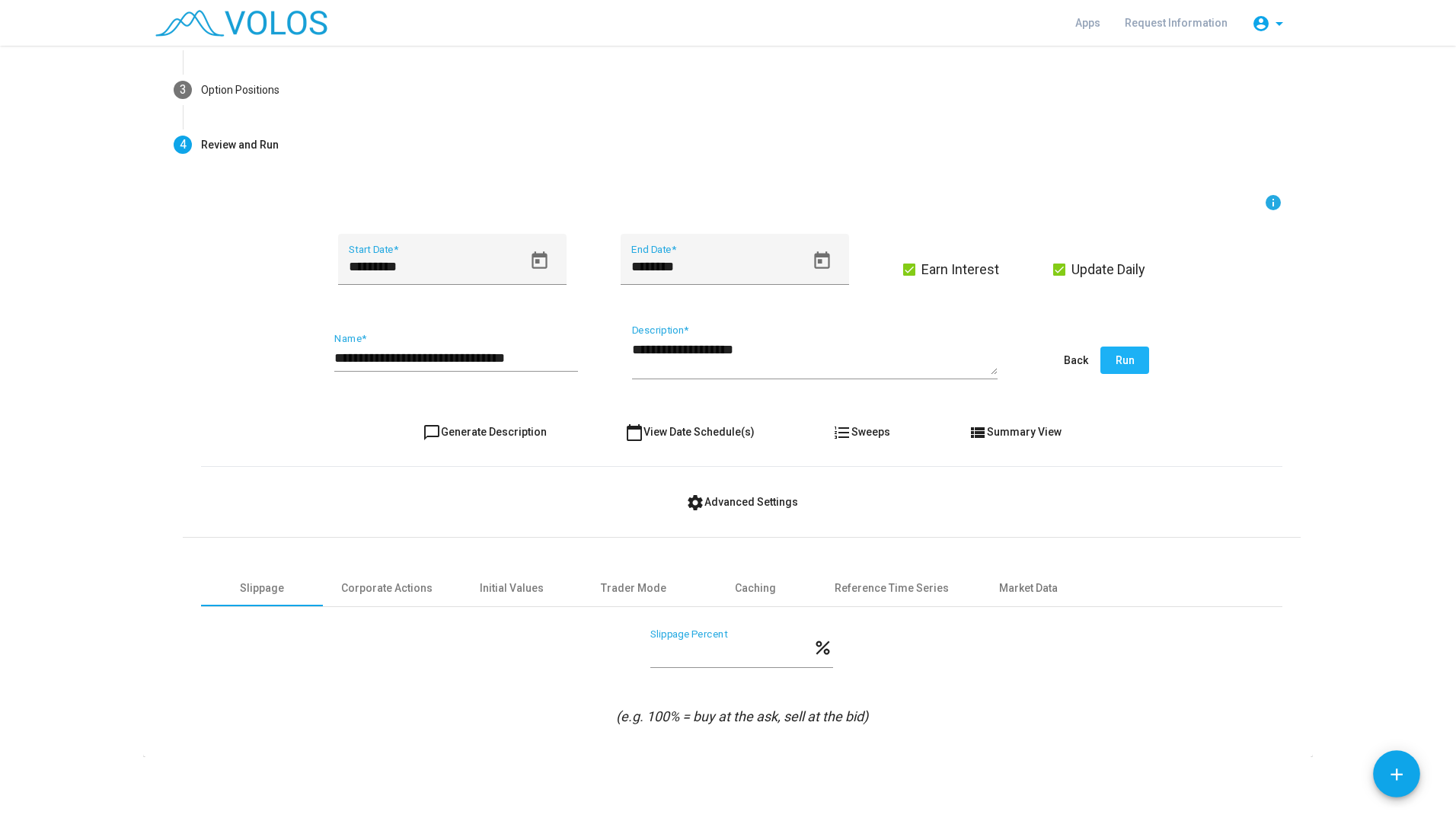 click on "Run" at bounding box center (1125, 360) 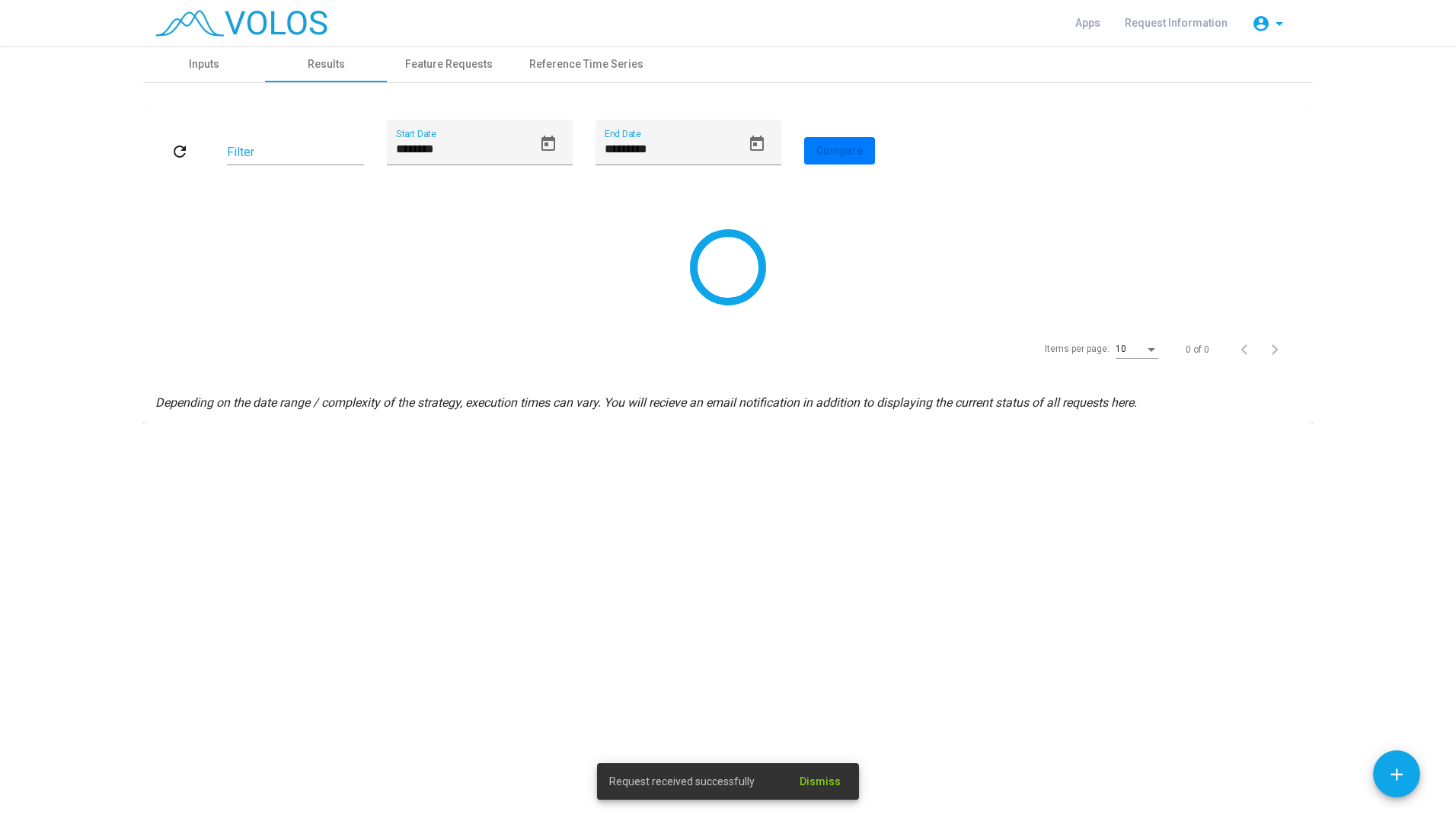 scroll, scrollTop: 0, scrollLeft: 0, axis: both 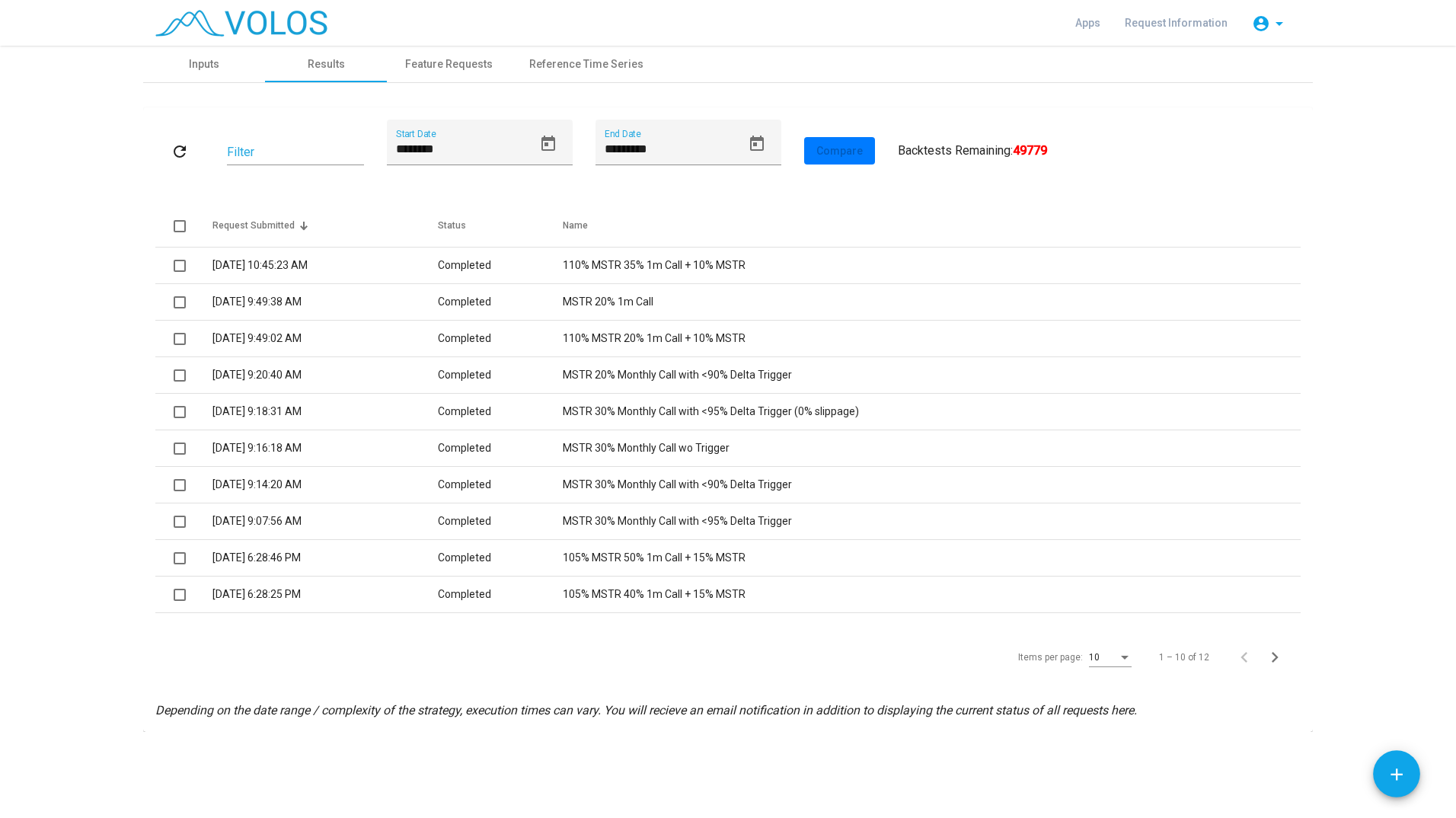 click on "110% MSTR 35% 1m Call + 10% MSTR" at bounding box center [931, 266] 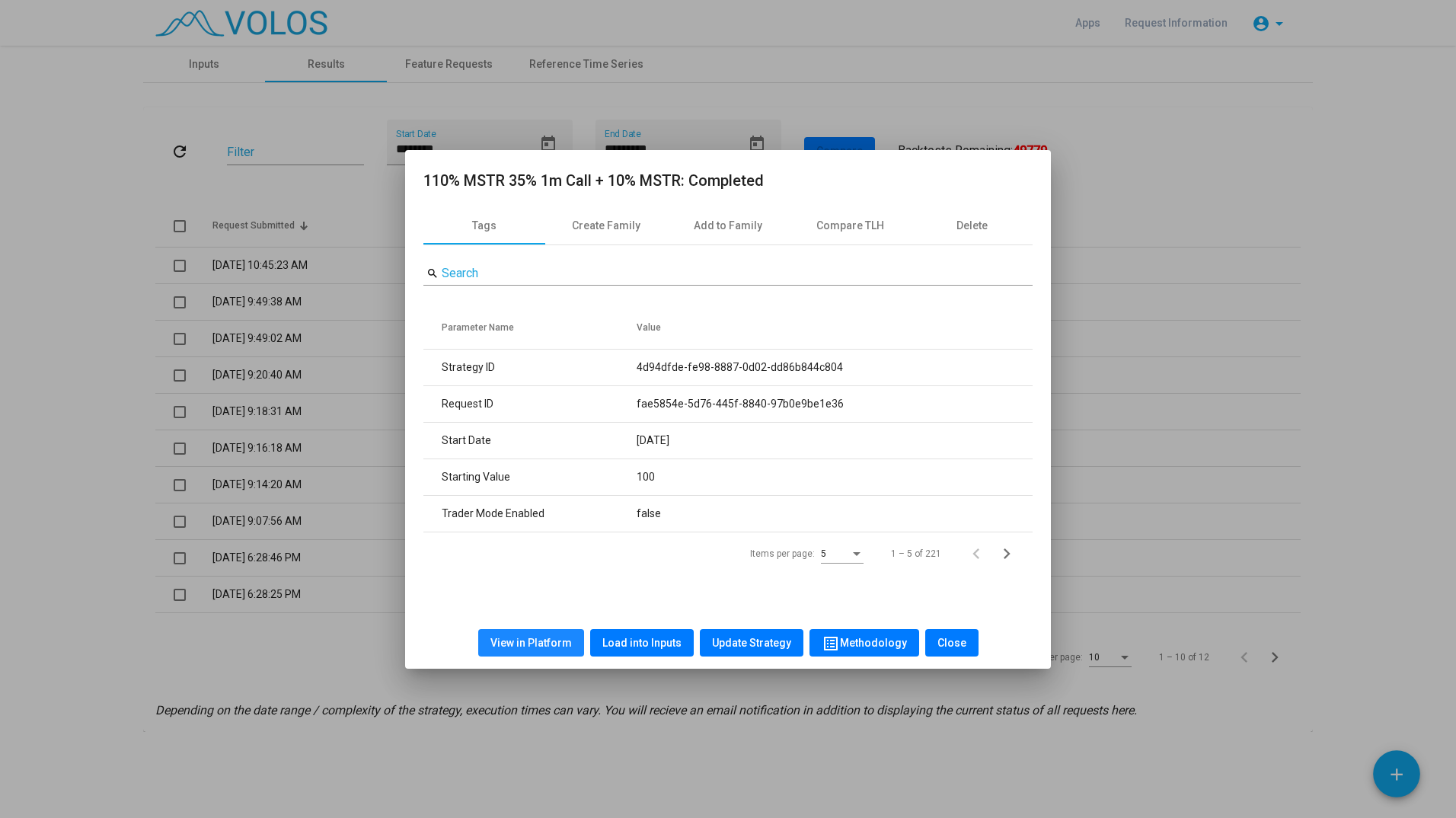 click on "View in Platform" at bounding box center (531, 643) 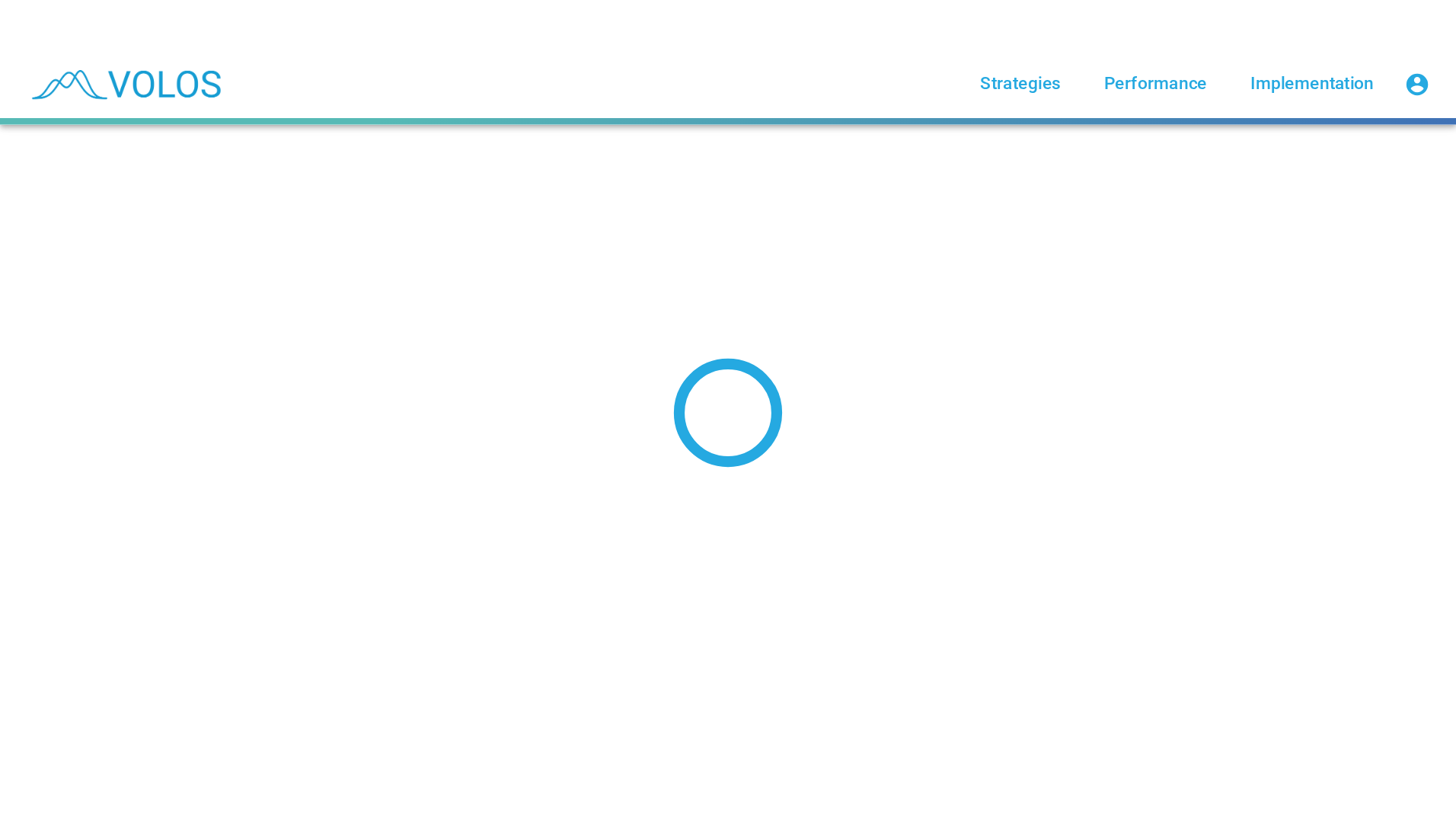 scroll, scrollTop: 0, scrollLeft: 0, axis: both 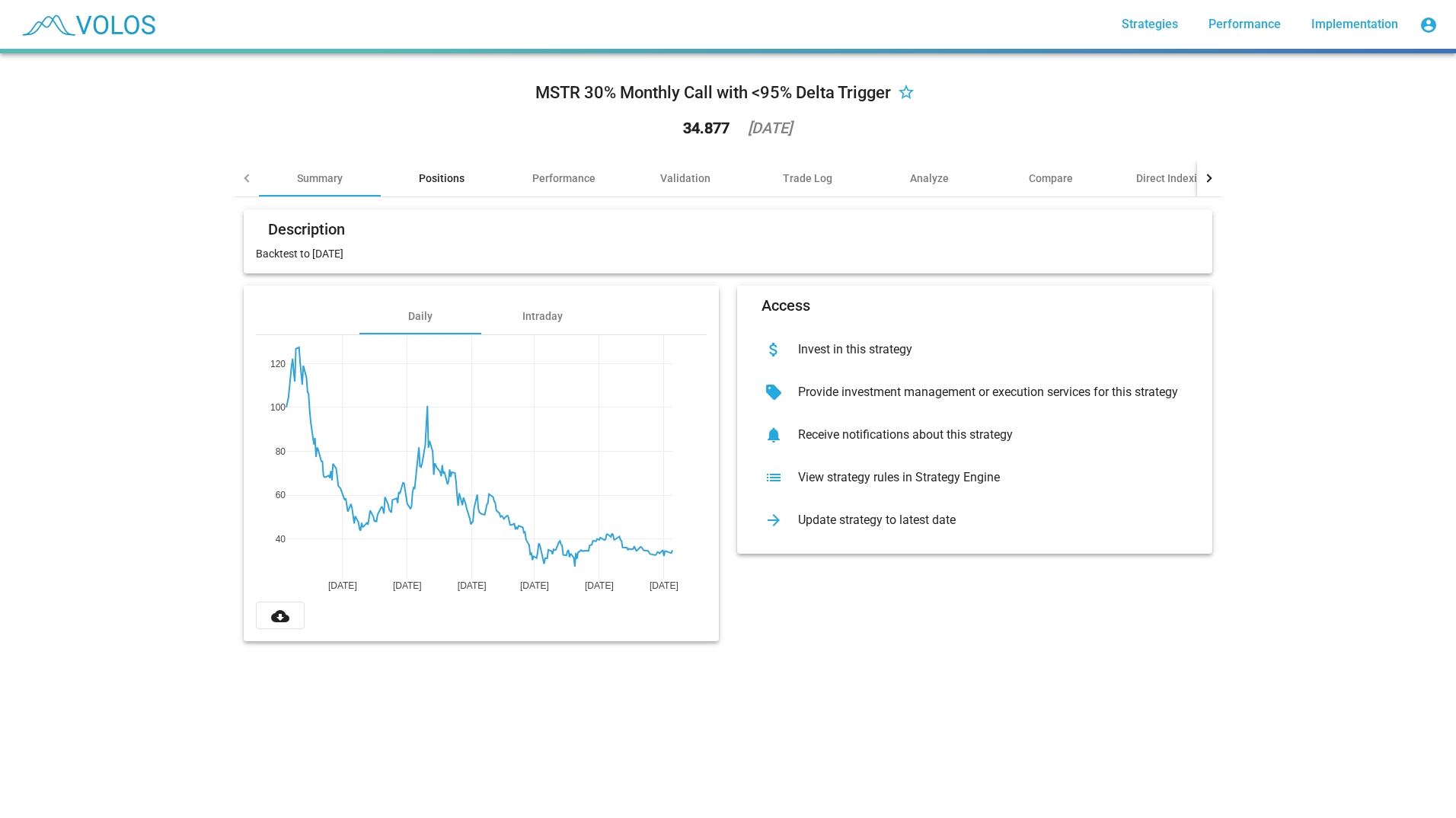 click on "Positions" at bounding box center [442, 178] 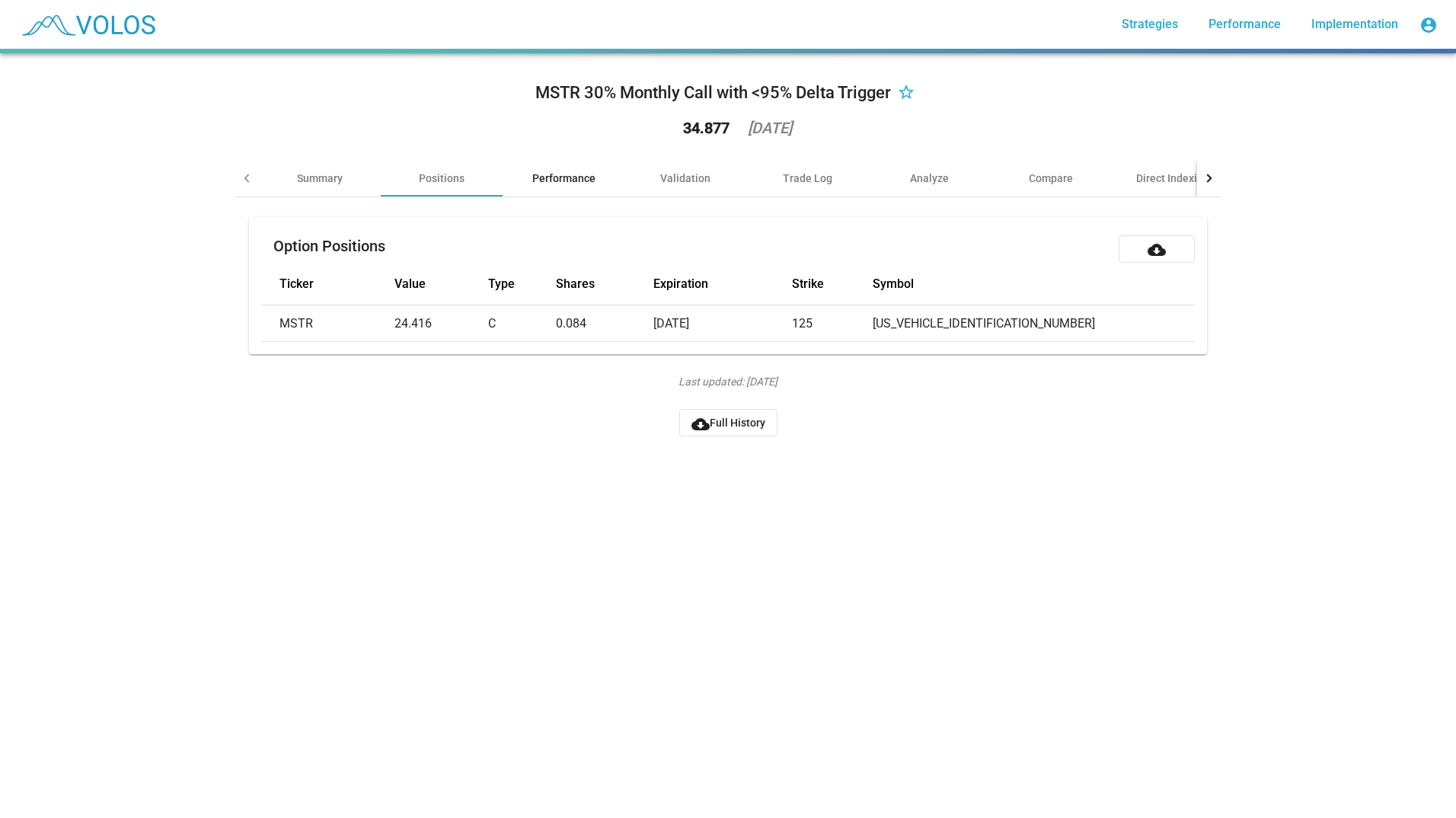 click on "Performance" at bounding box center [564, 178] 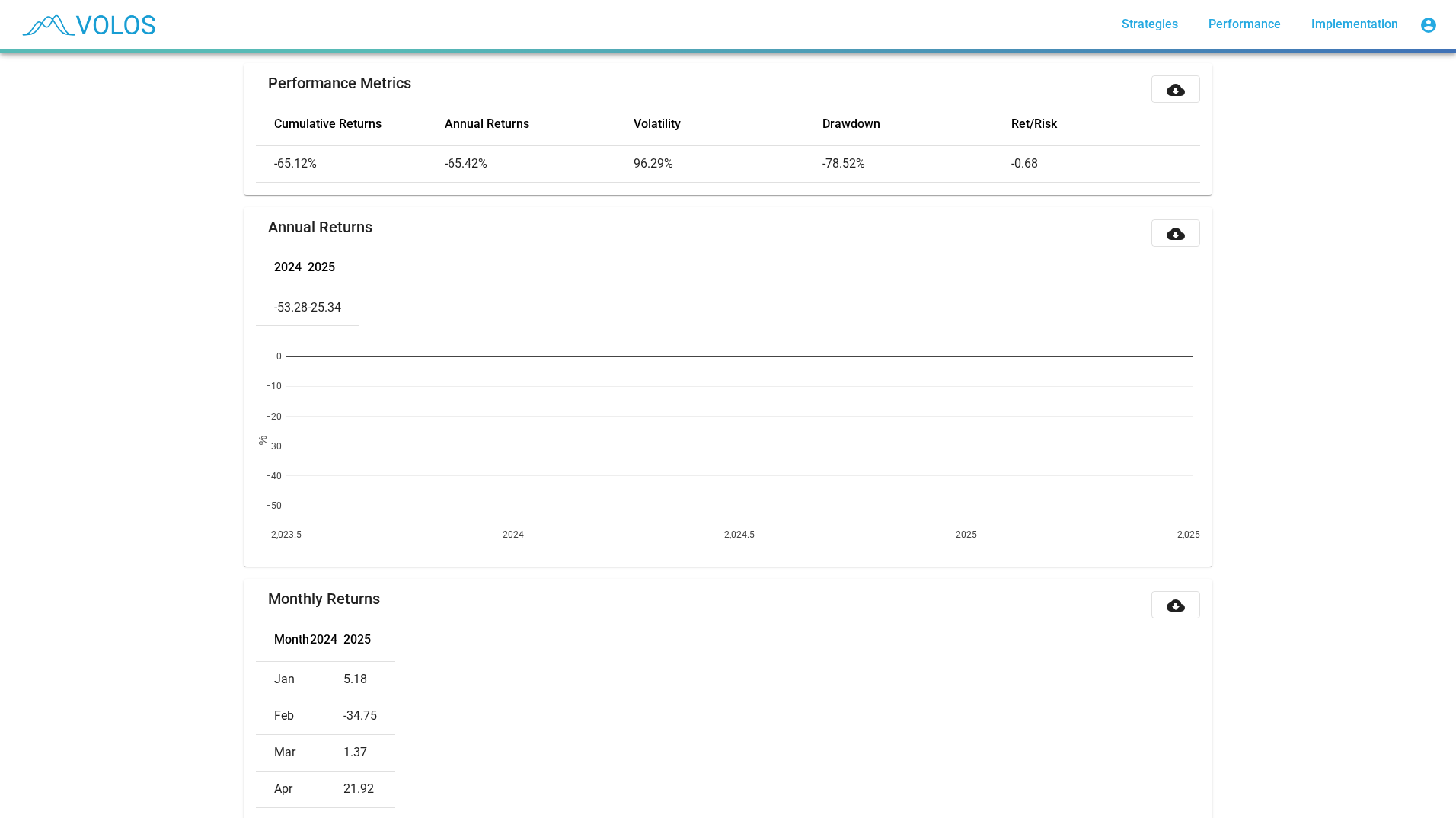 scroll, scrollTop: 0, scrollLeft: 0, axis: both 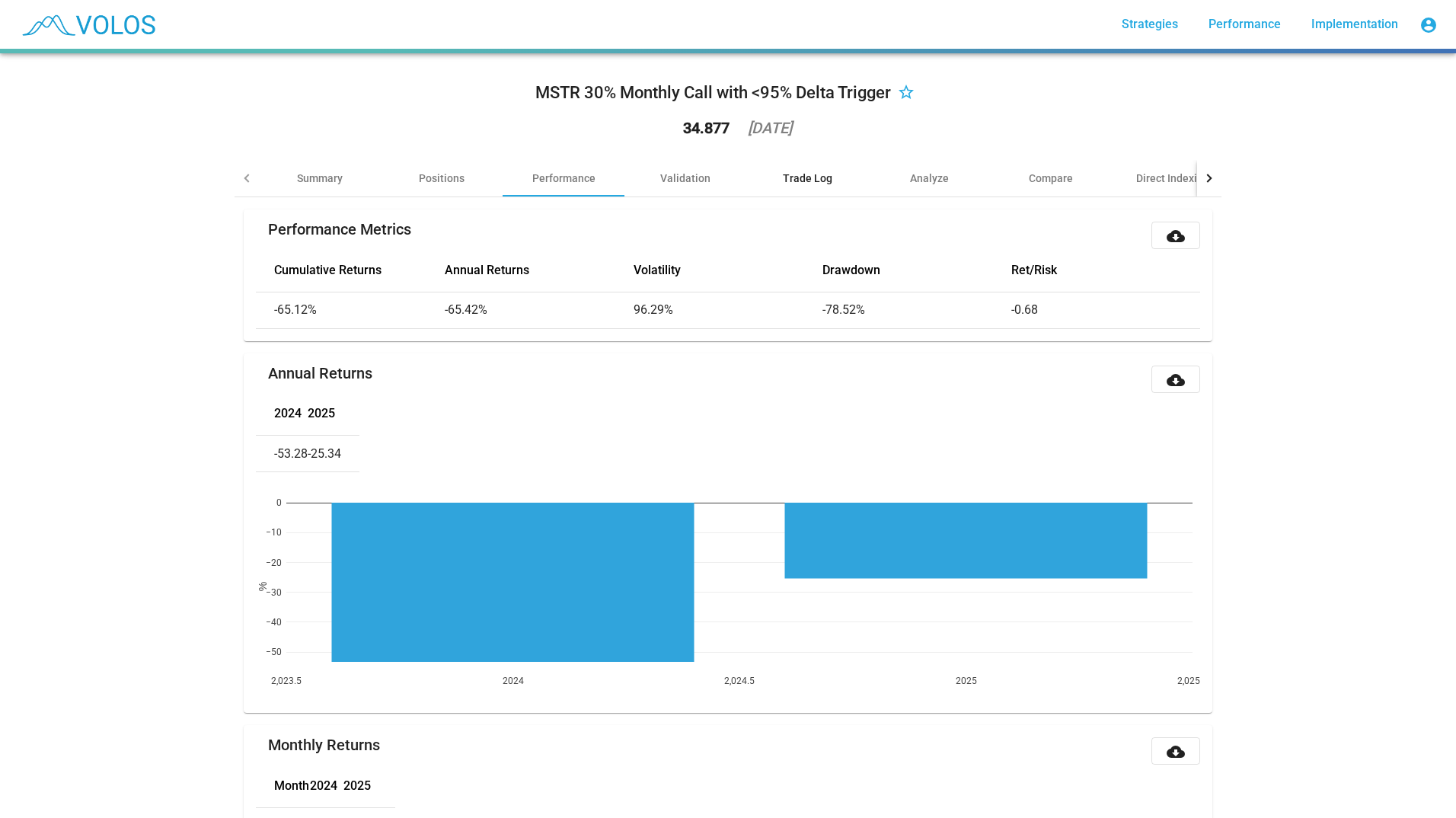 click on "Trade Log" at bounding box center [807, 178] 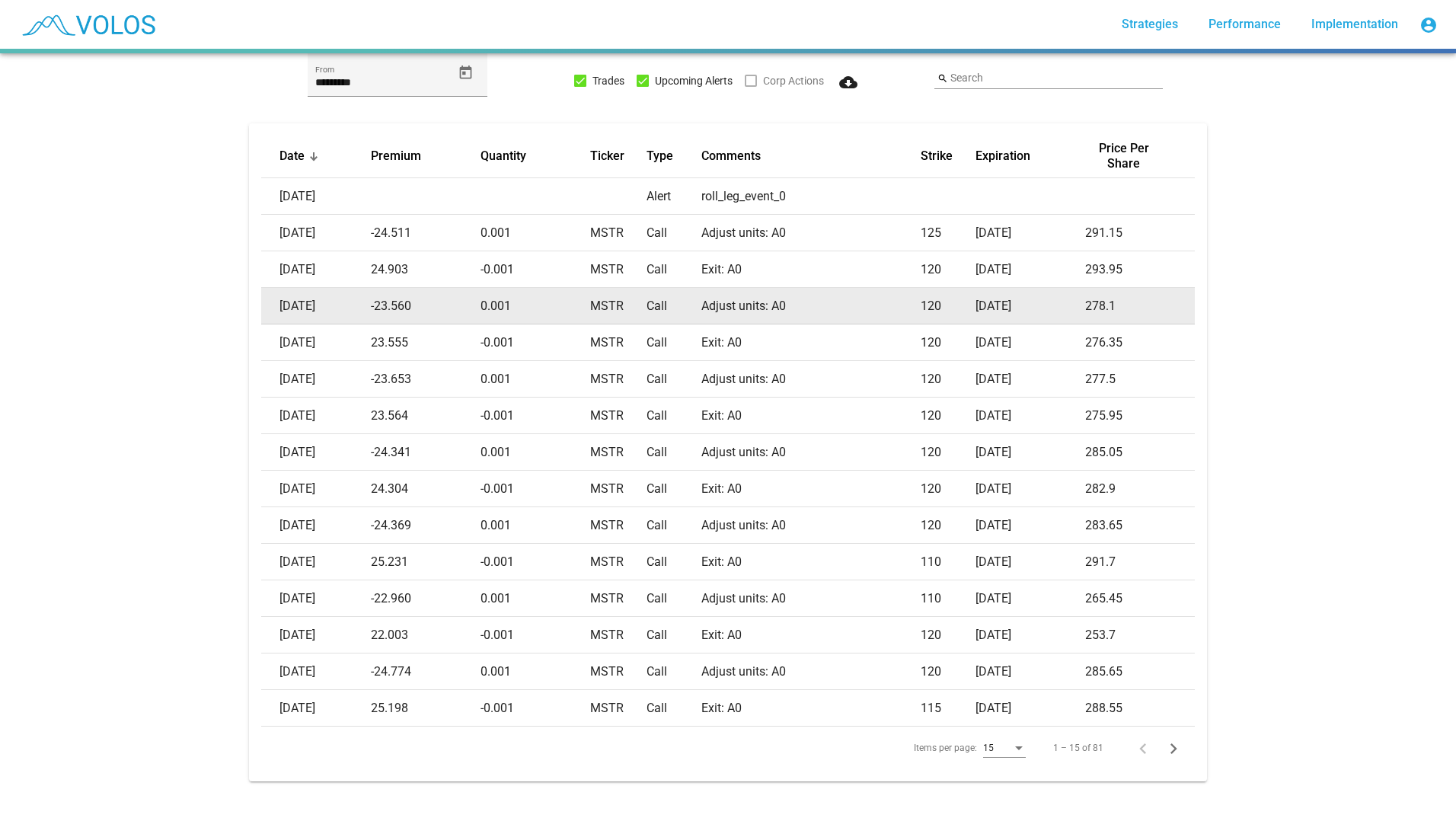 scroll, scrollTop: 194, scrollLeft: 0, axis: vertical 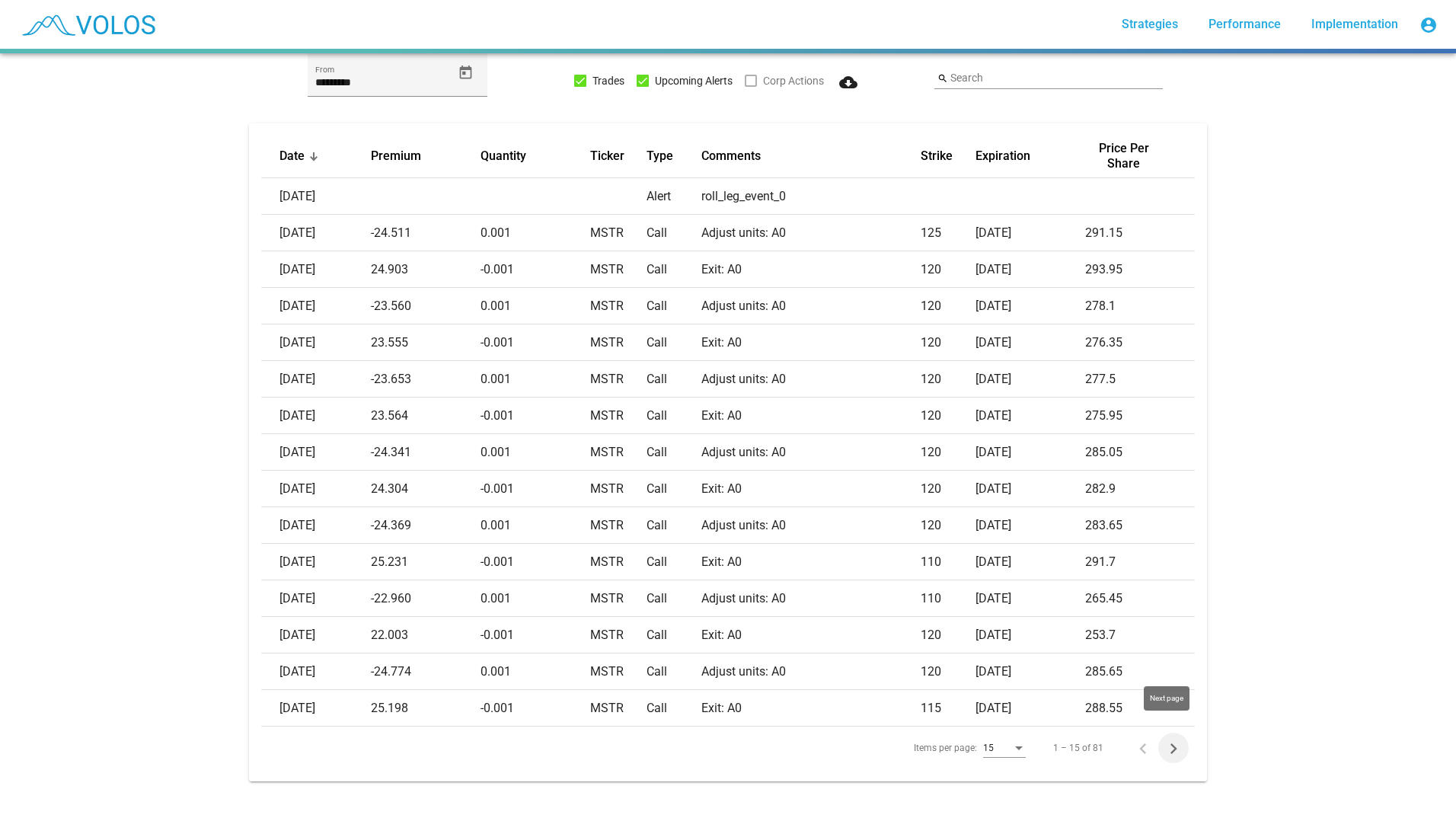 click 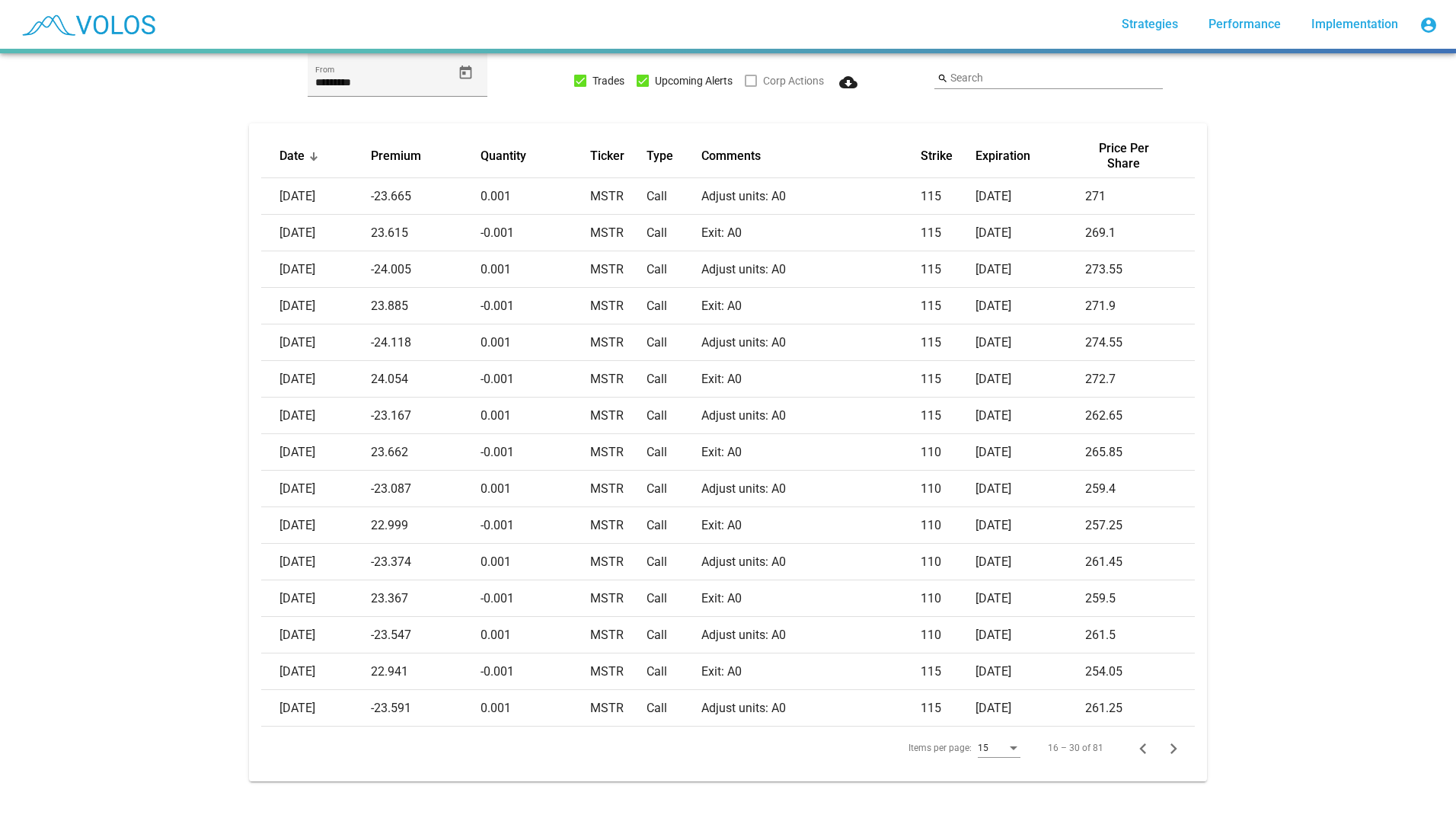 click 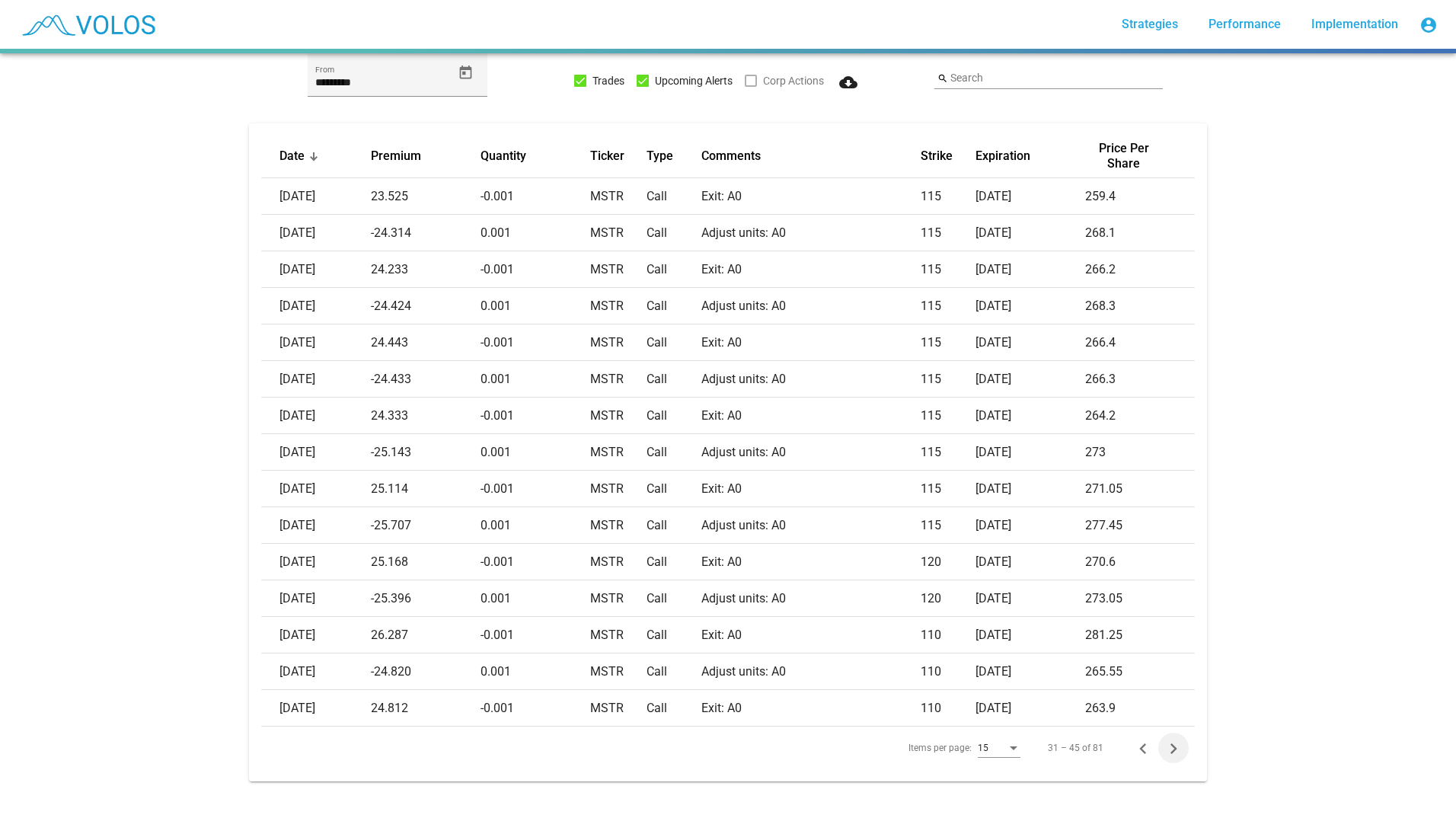 click 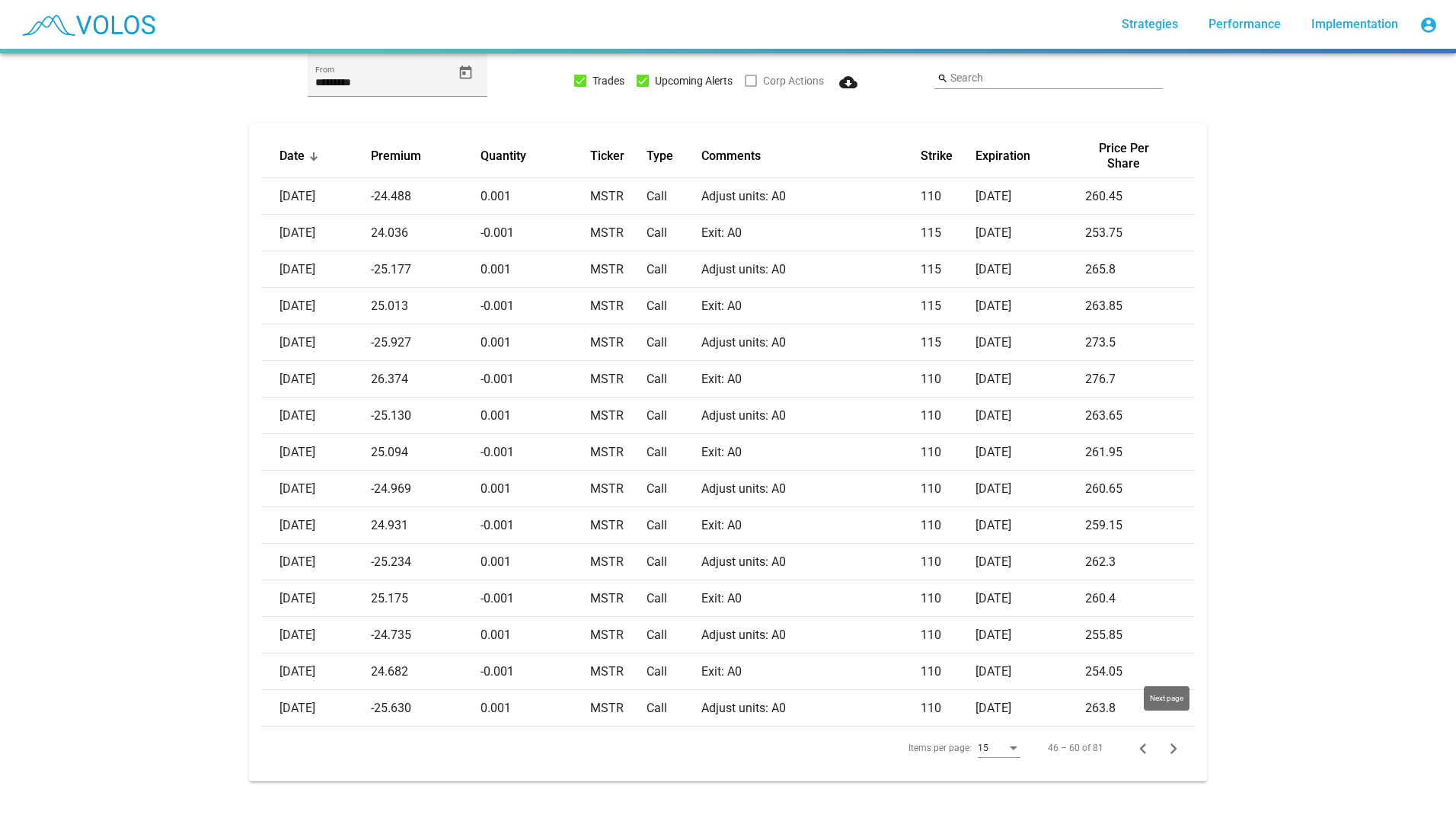 click 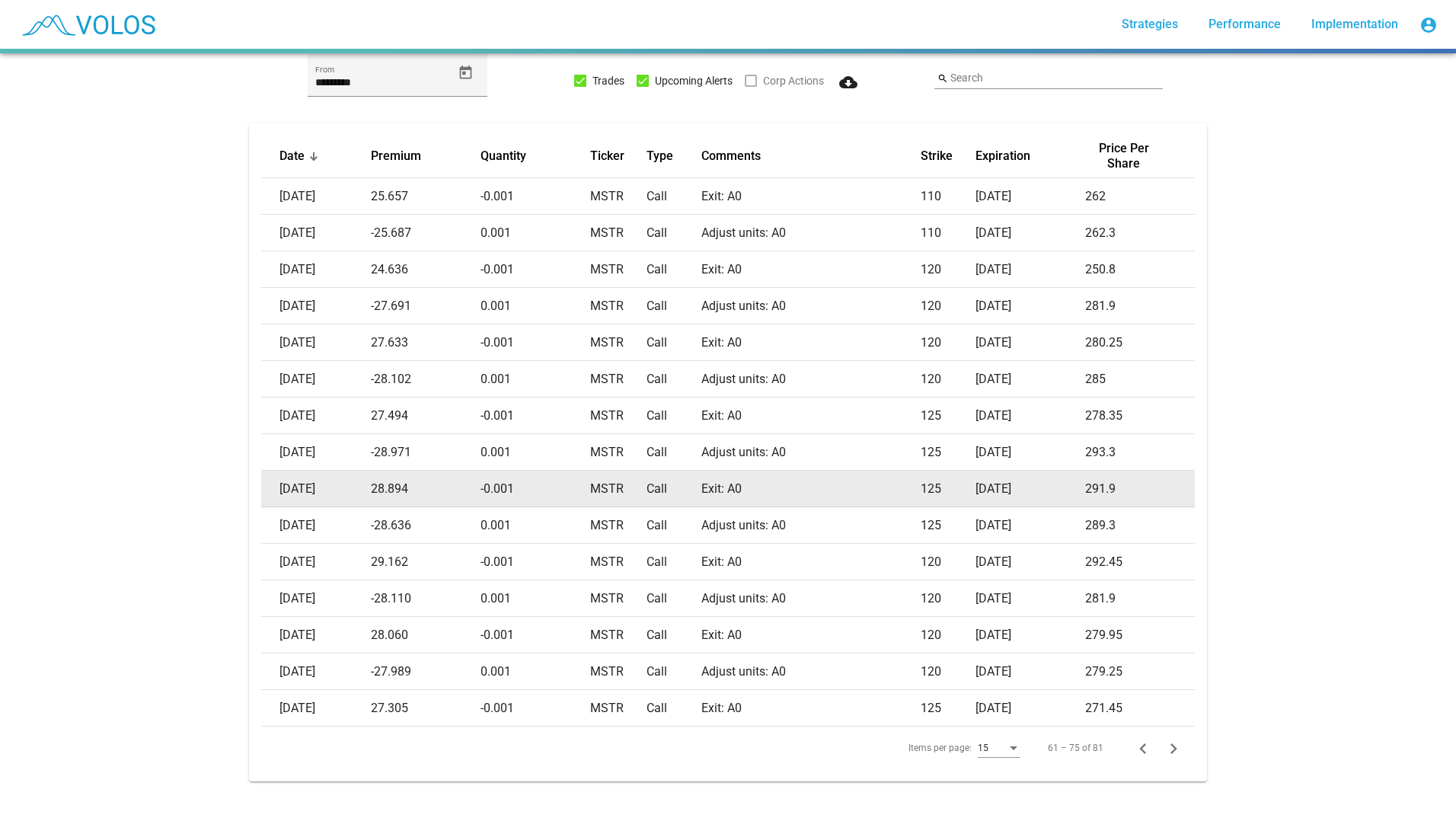 scroll, scrollTop: 0, scrollLeft: 0, axis: both 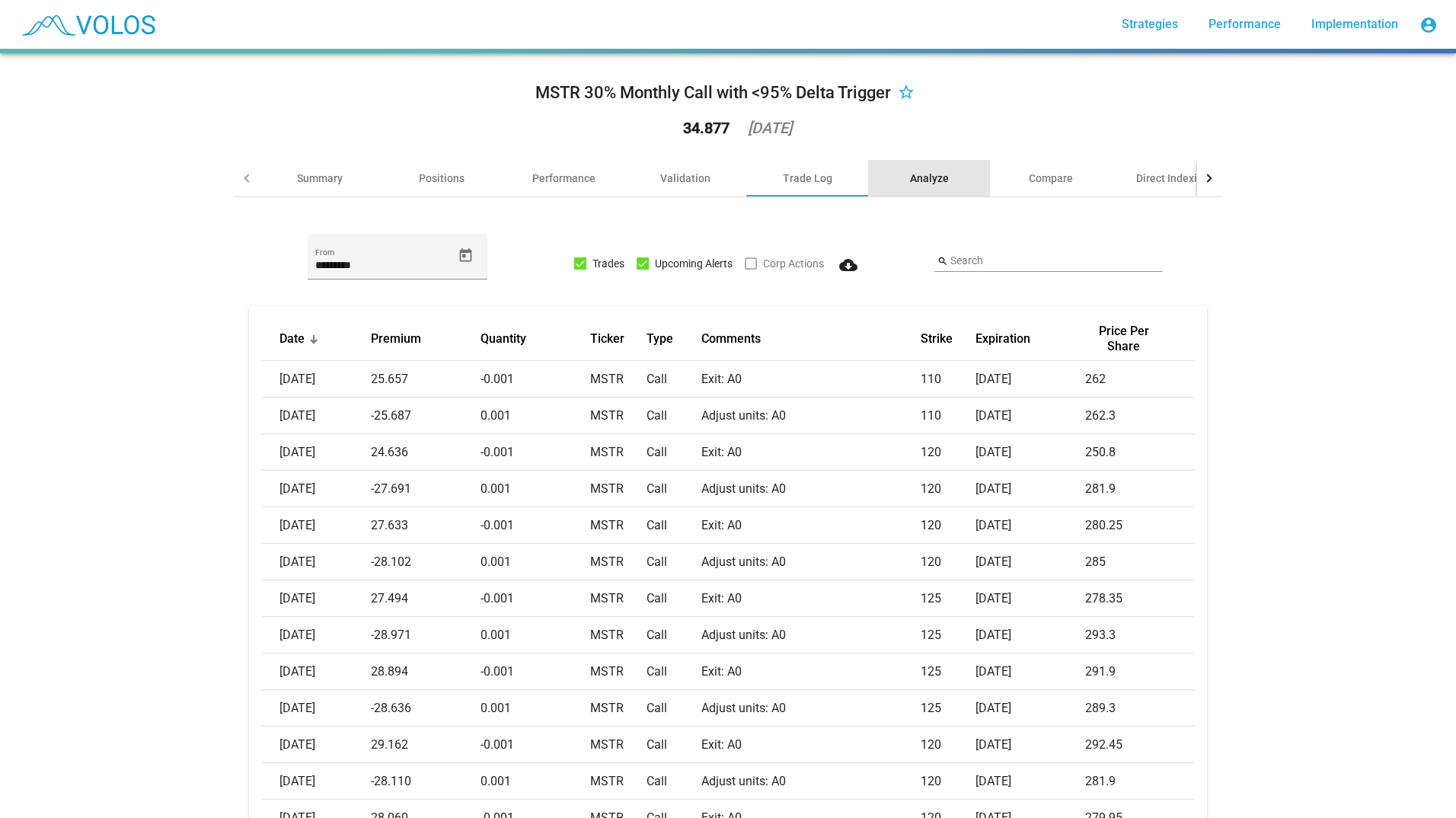 click on "Analyze" at bounding box center [929, 178] 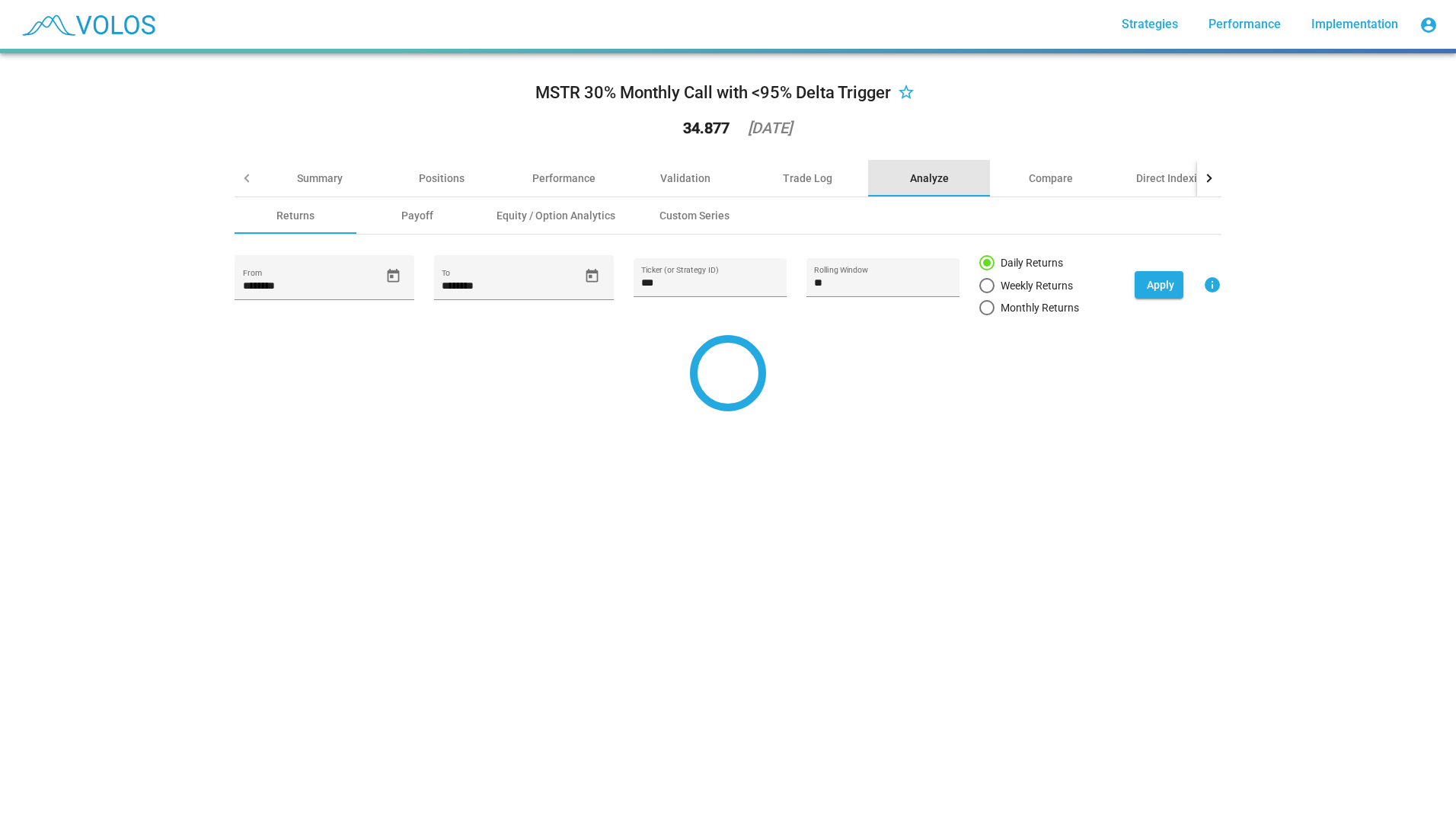 click on "Analyze" at bounding box center [929, 178] 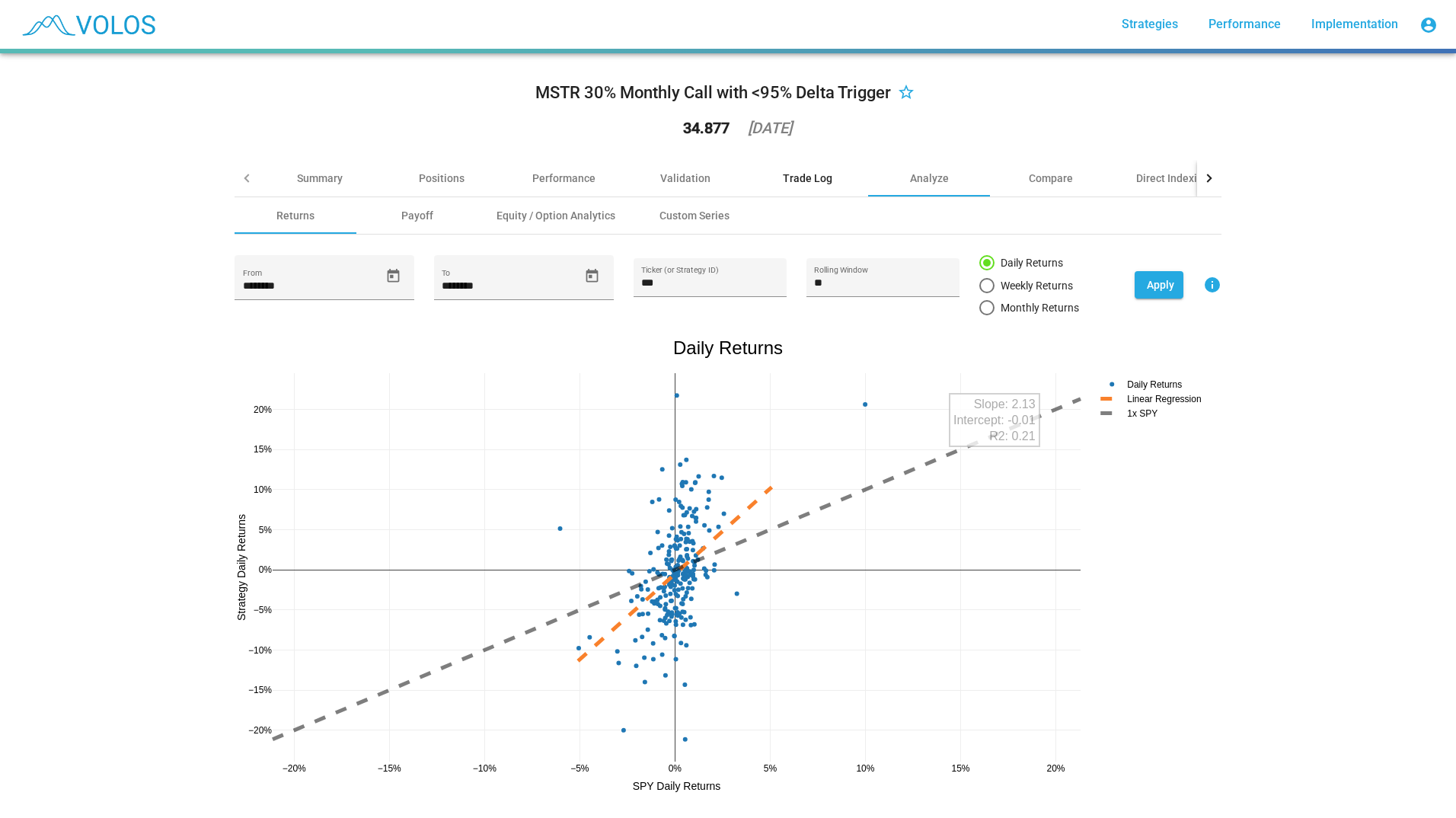 click on "Trade Log" at bounding box center [807, 178] 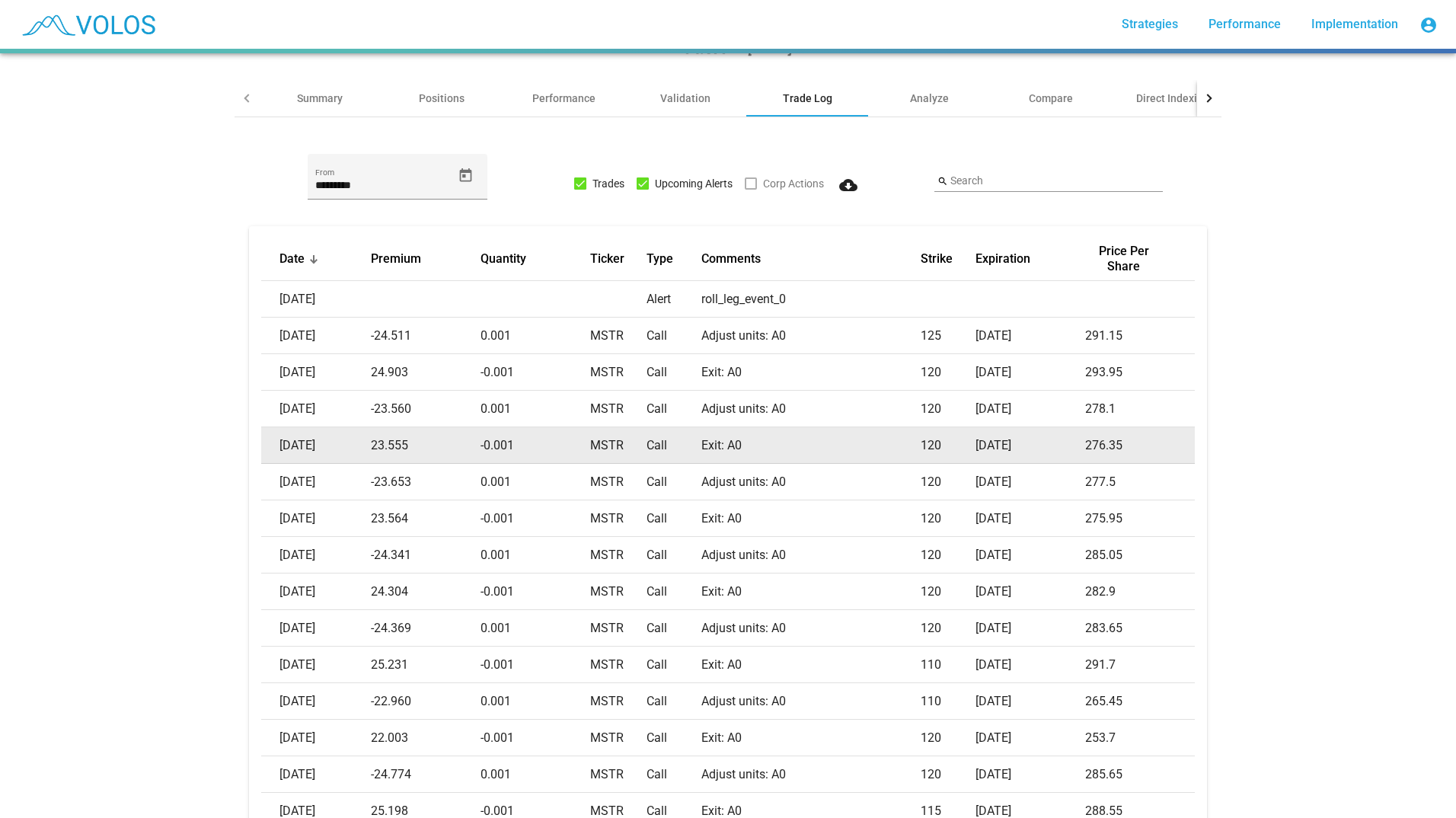 scroll, scrollTop: 0, scrollLeft: 0, axis: both 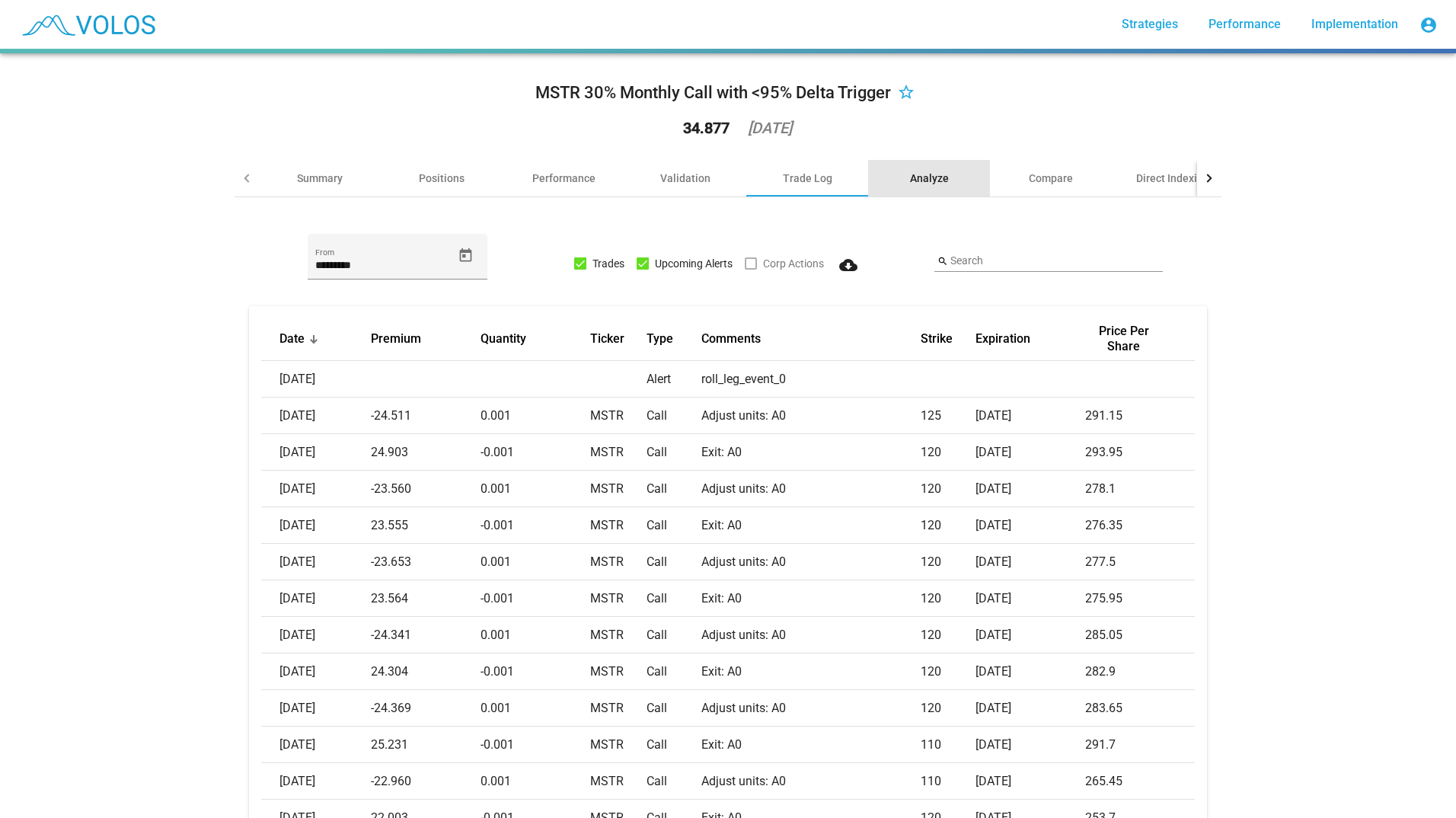 click on "Analyze" at bounding box center [929, 178] 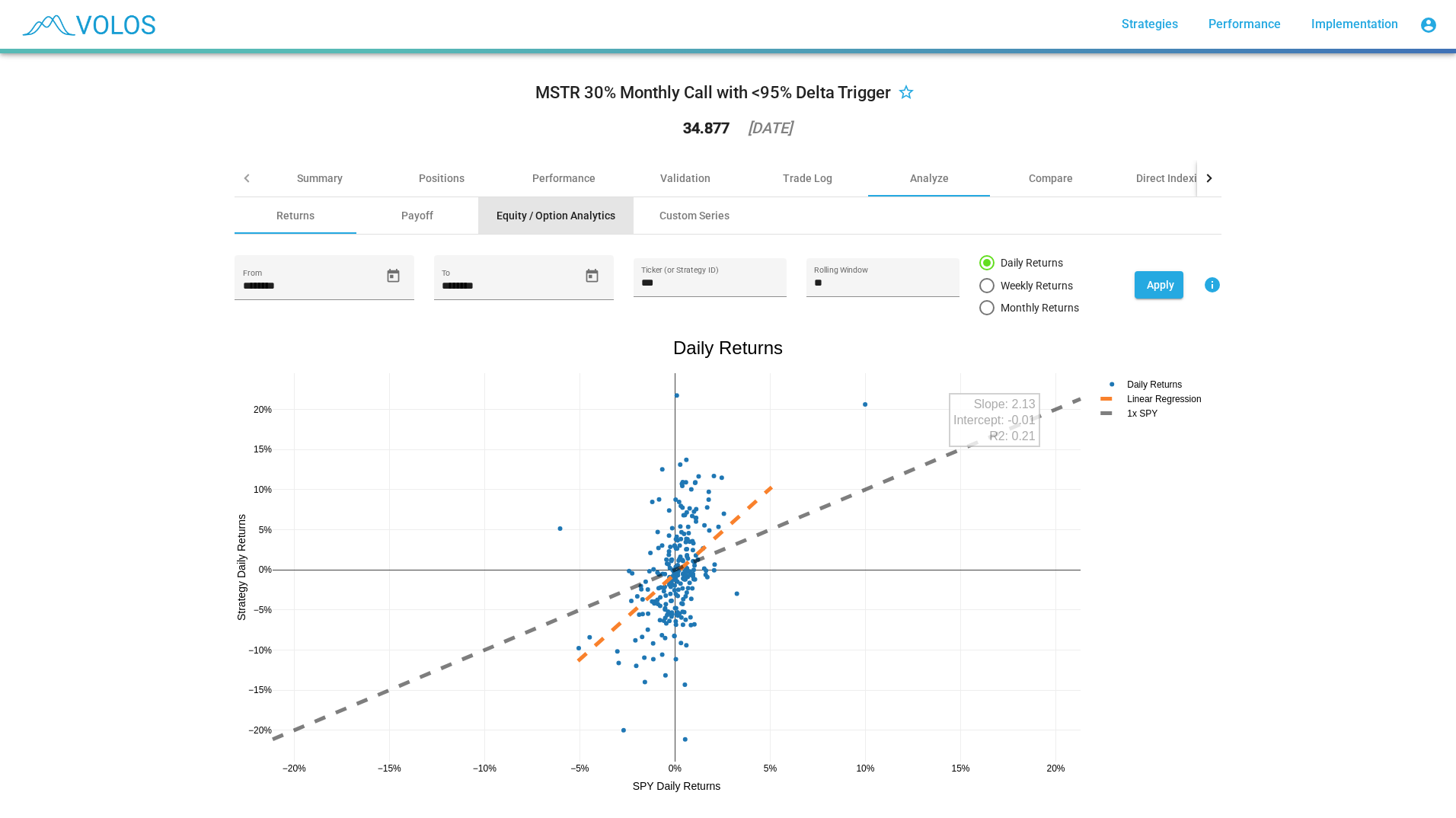 click on "Equity / Option Analytics" at bounding box center (556, 216) 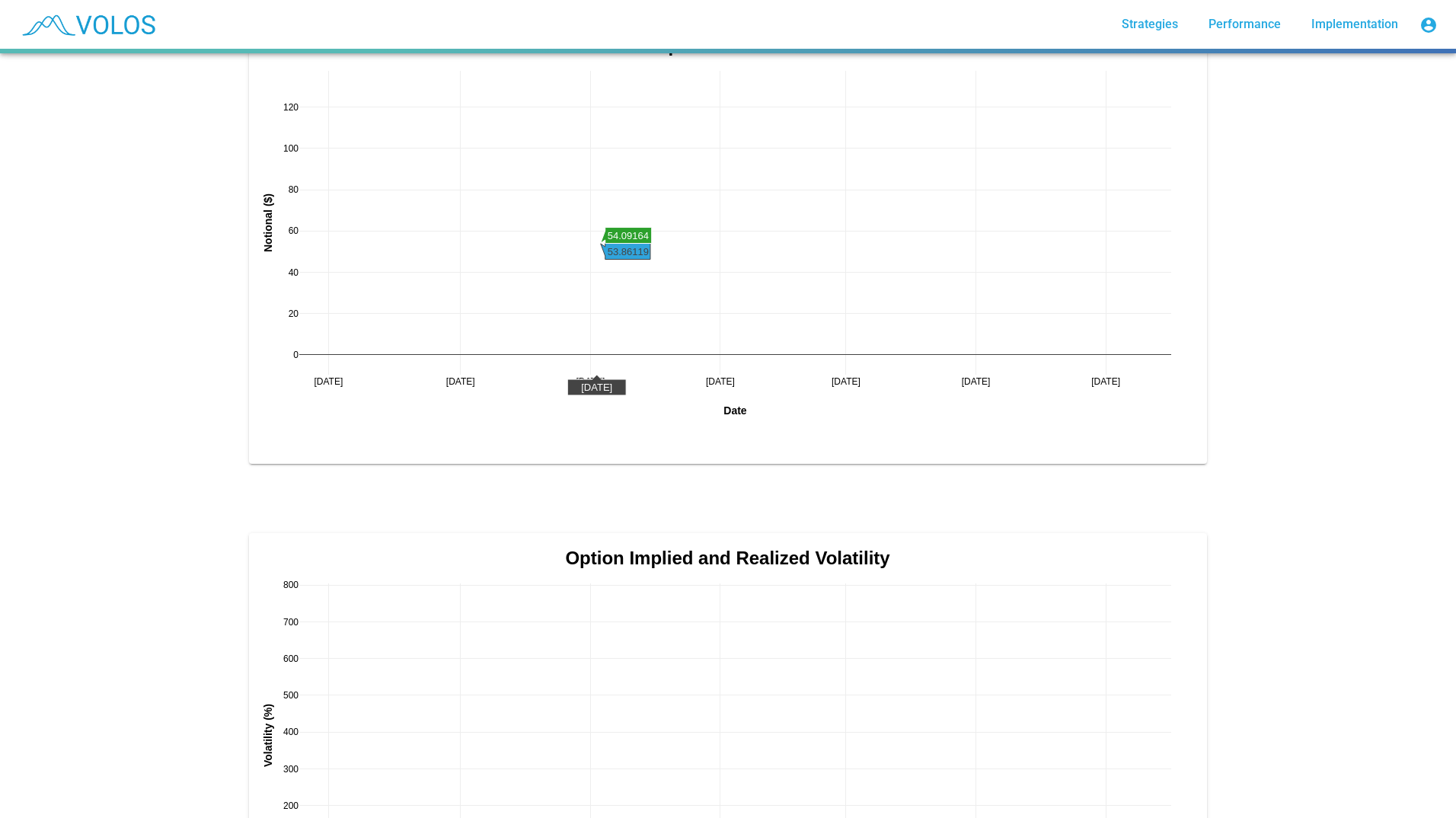 scroll, scrollTop: 1339, scrollLeft: 0, axis: vertical 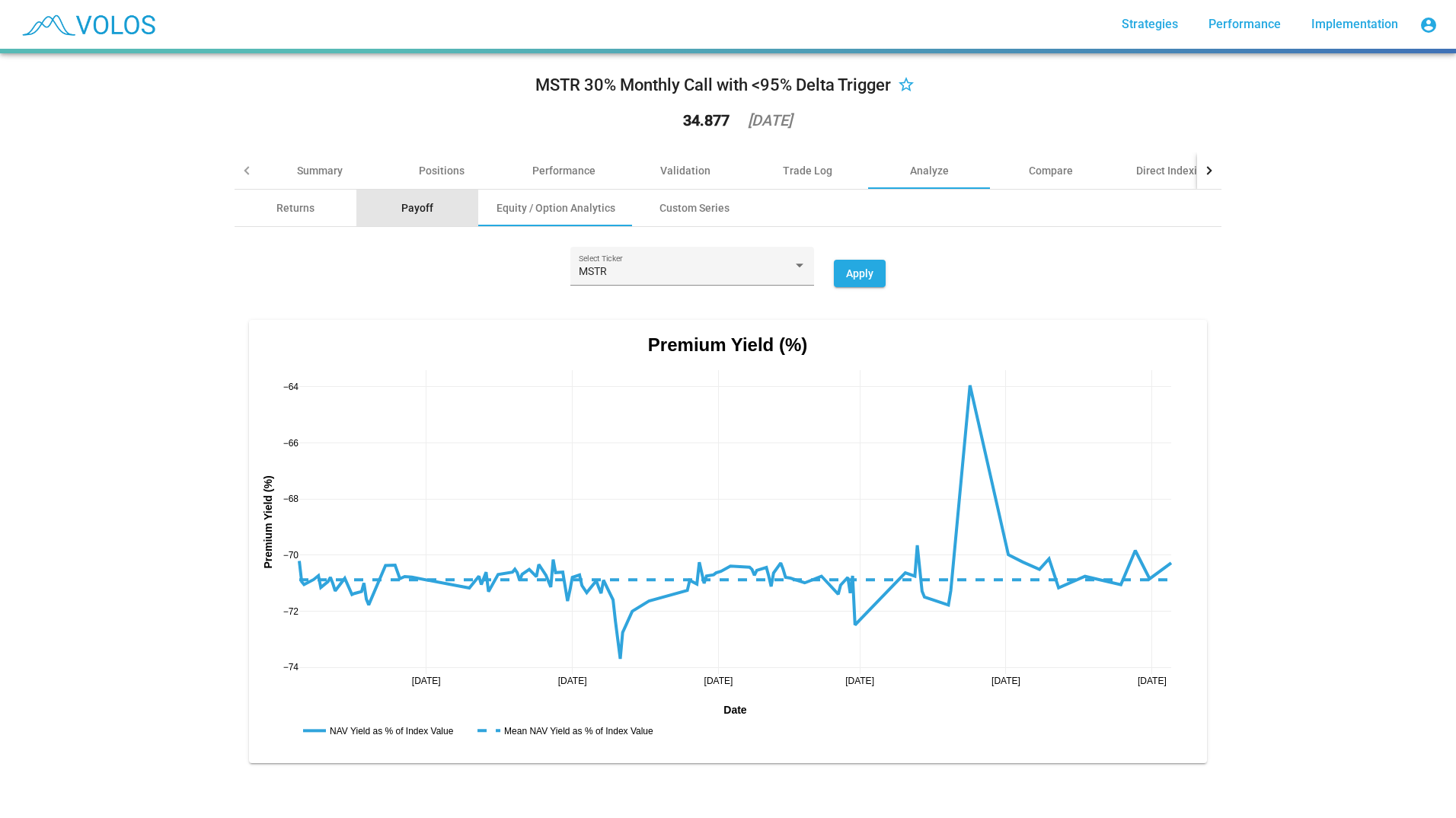click on "Payoff" at bounding box center (417, 208) 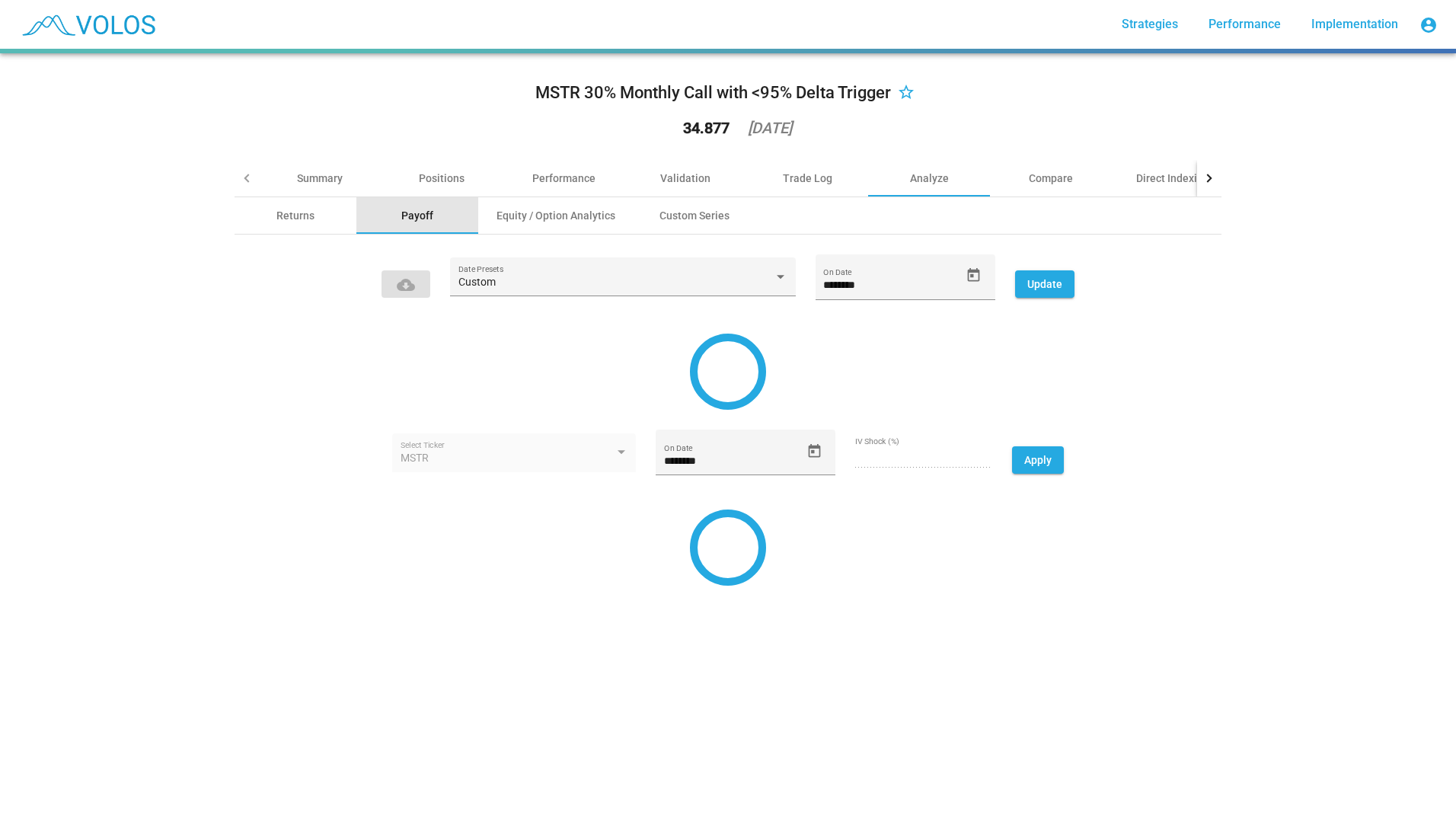 click on "Payoff" at bounding box center [417, 216] 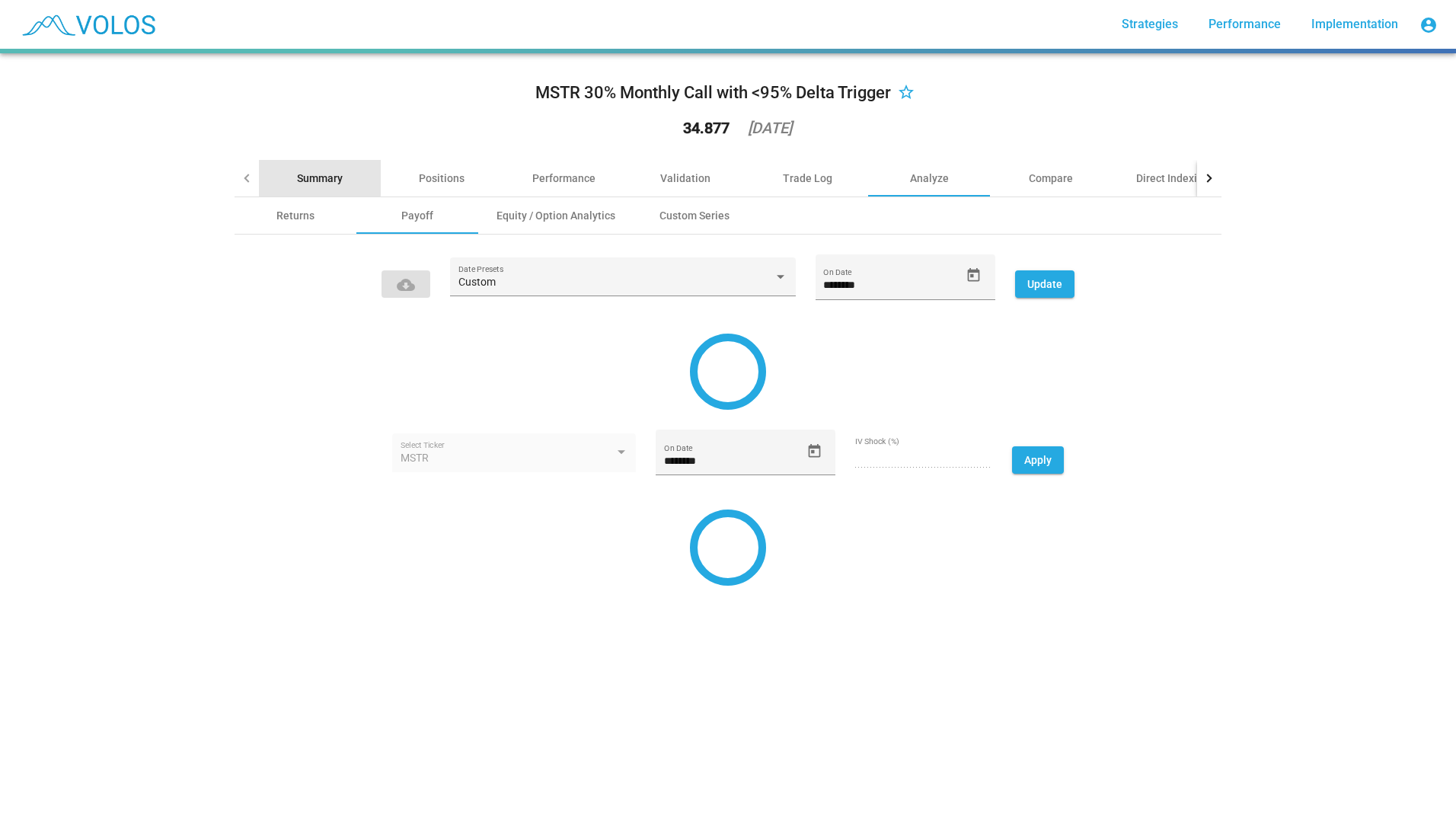click on "Summary" at bounding box center [320, 178] 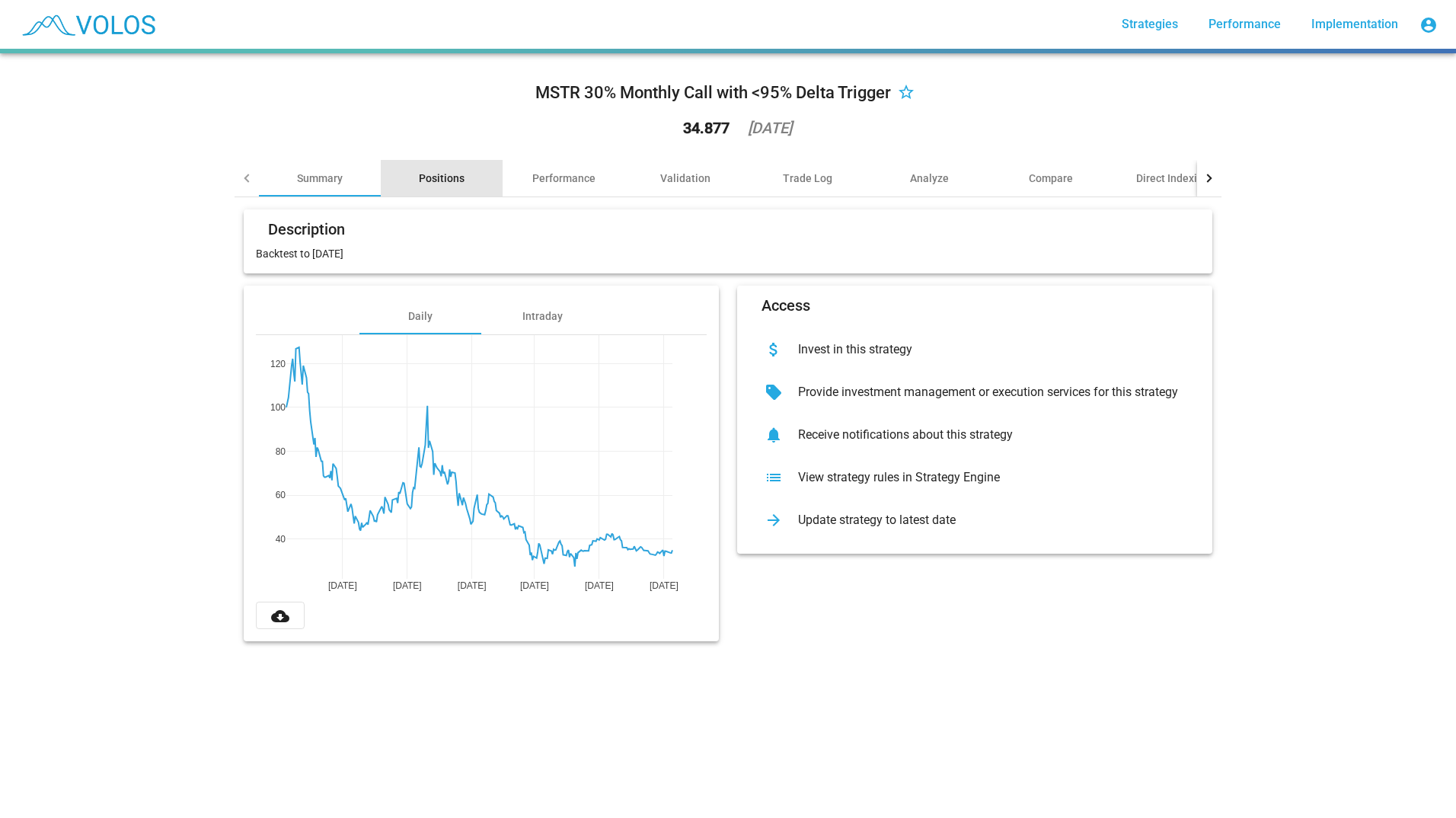 click on "Positions" at bounding box center (442, 178) 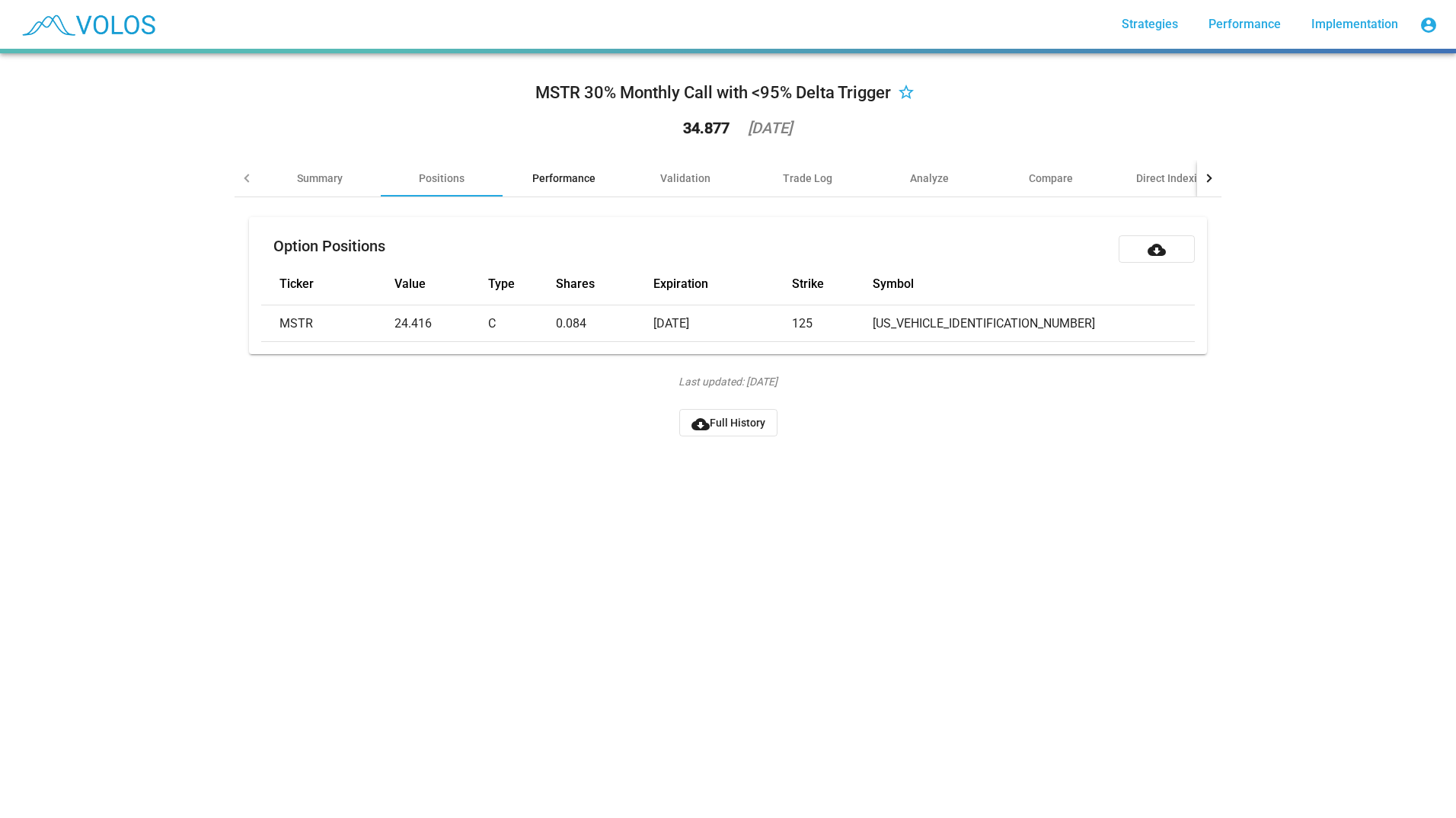click on "Performance" at bounding box center [564, 178] 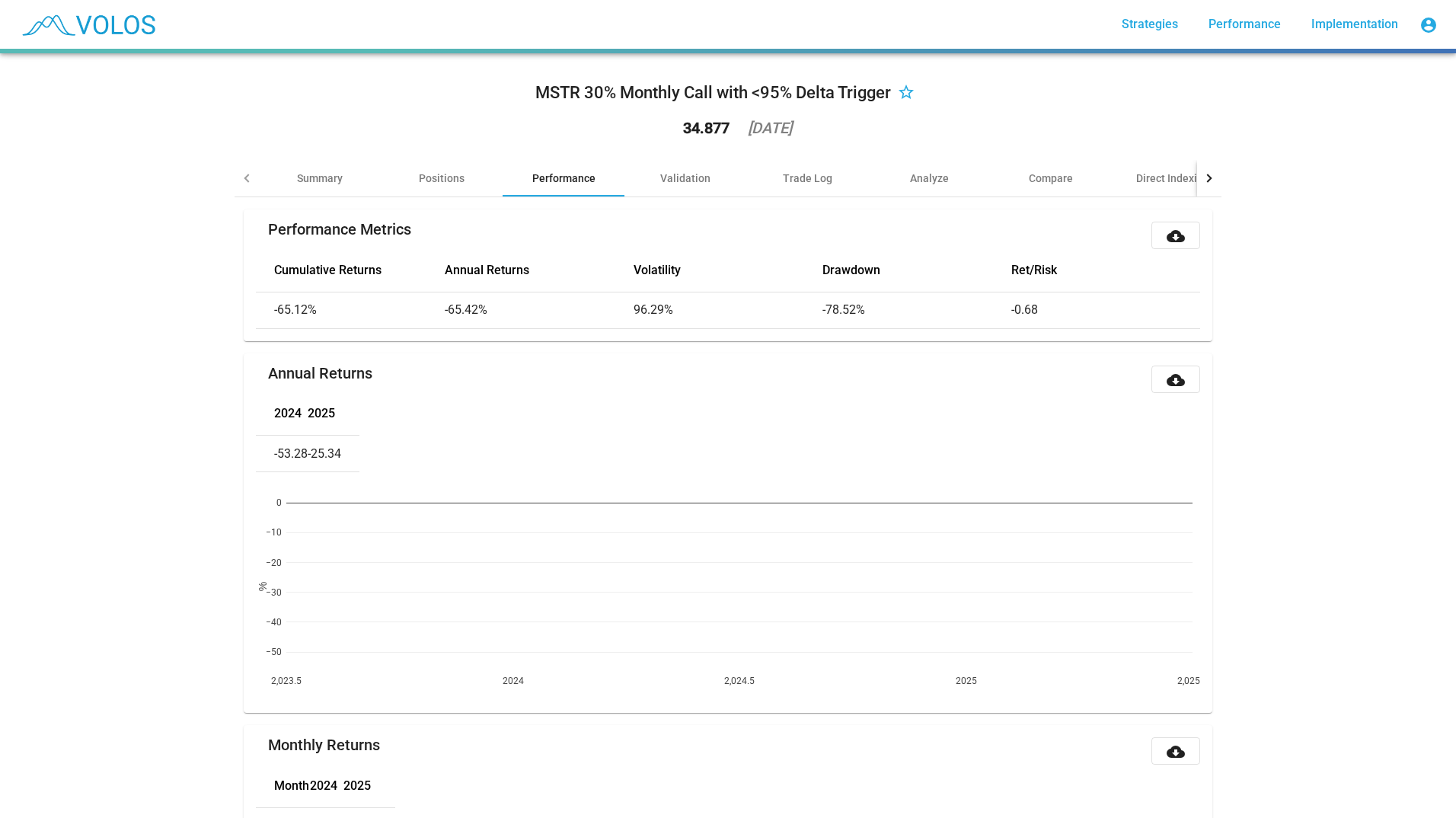 scroll, scrollTop: 1, scrollLeft: 0, axis: vertical 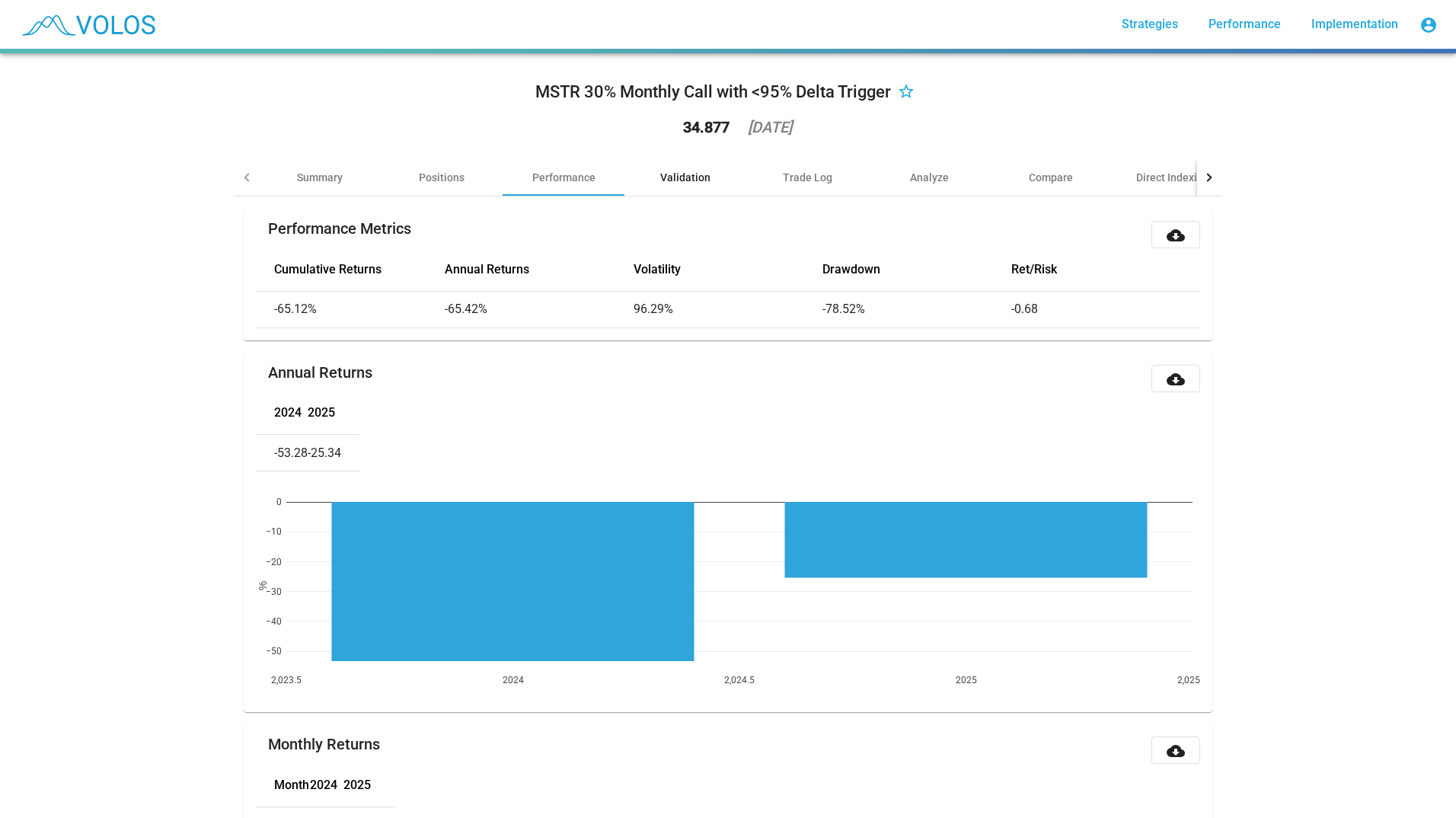 click on "Validation" at bounding box center [685, 177] 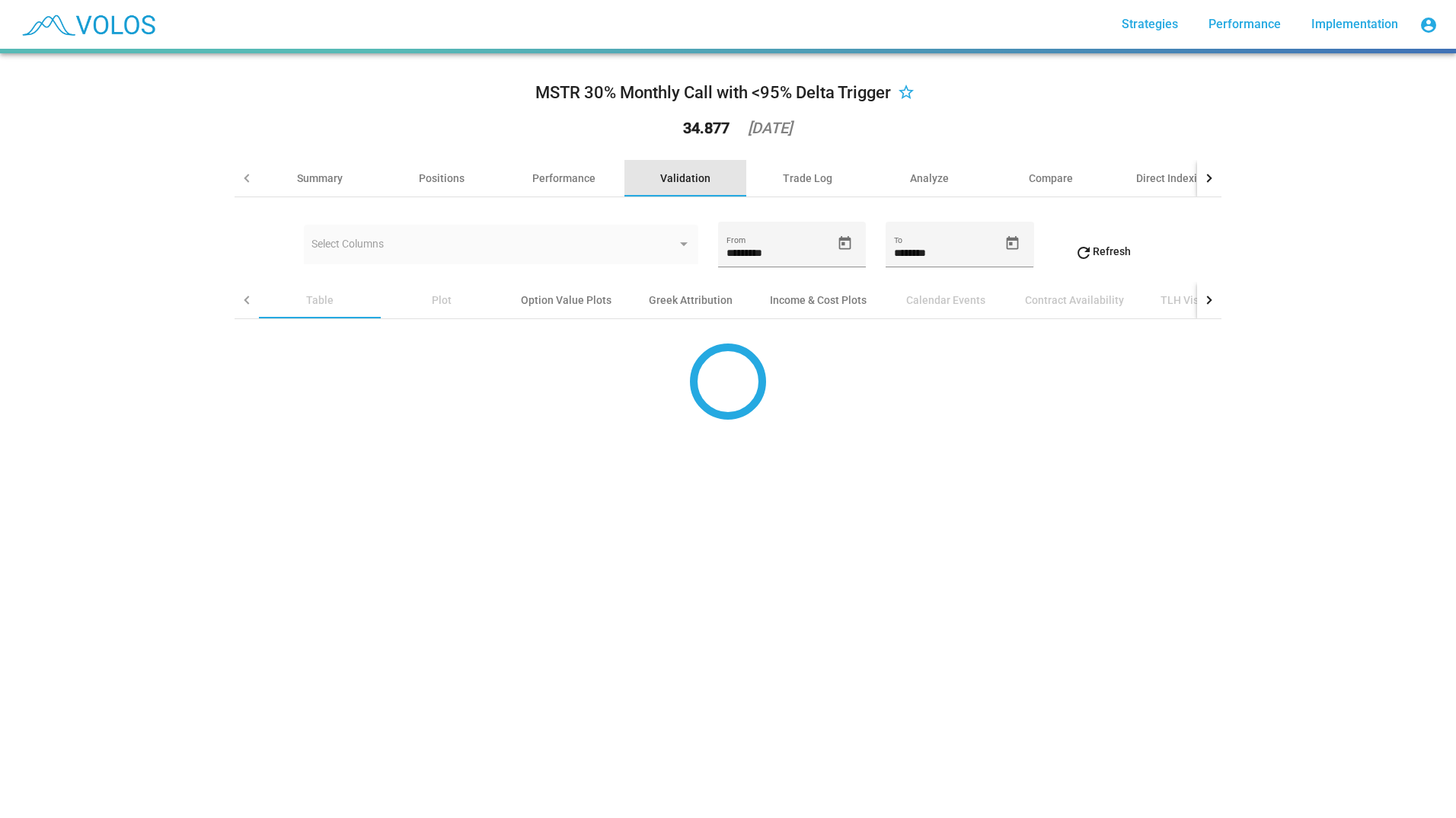 scroll, scrollTop: 0, scrollLeft: 0, axis: both 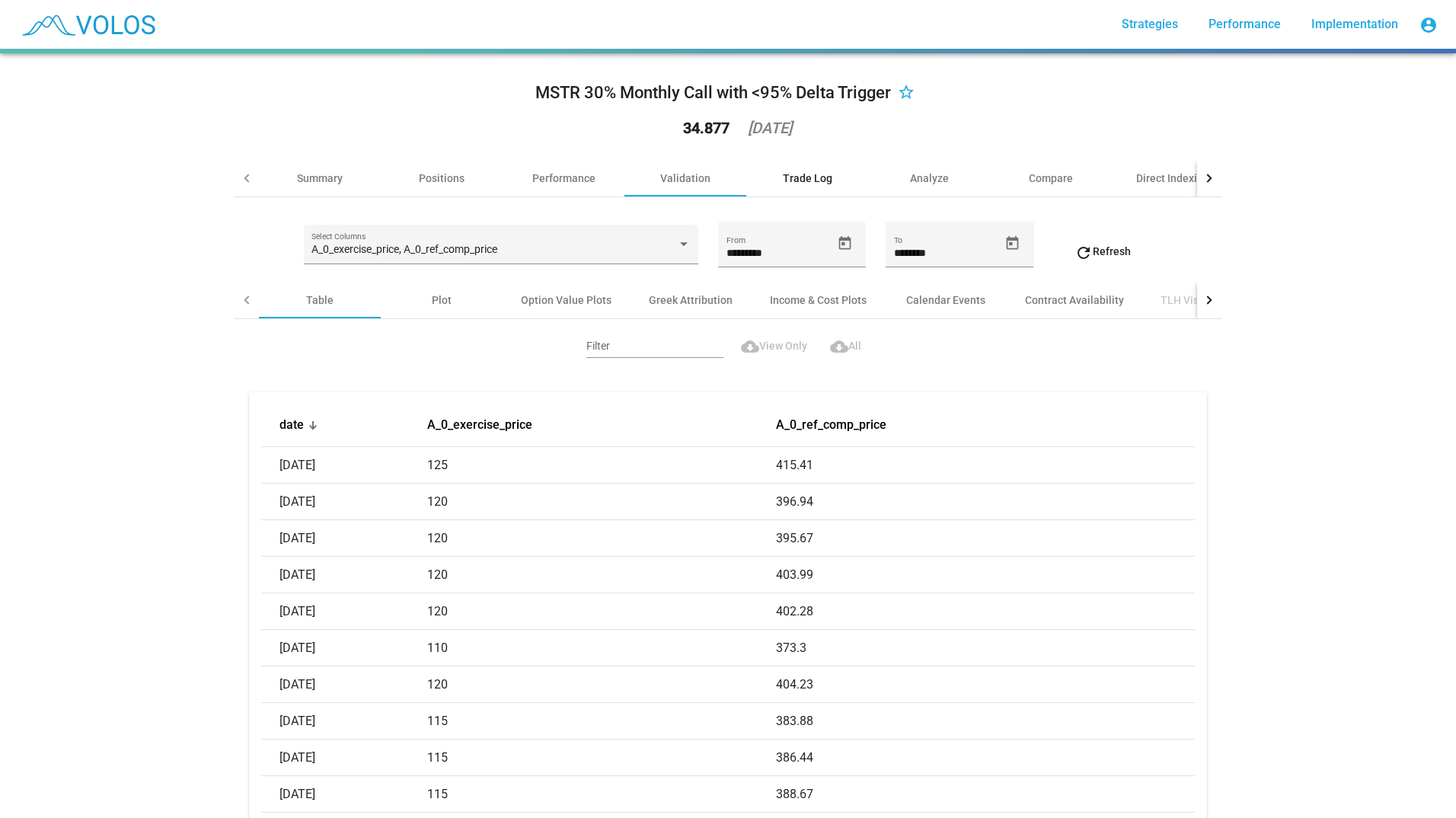 click on "Trade Log" at bounding box center [807, 178] 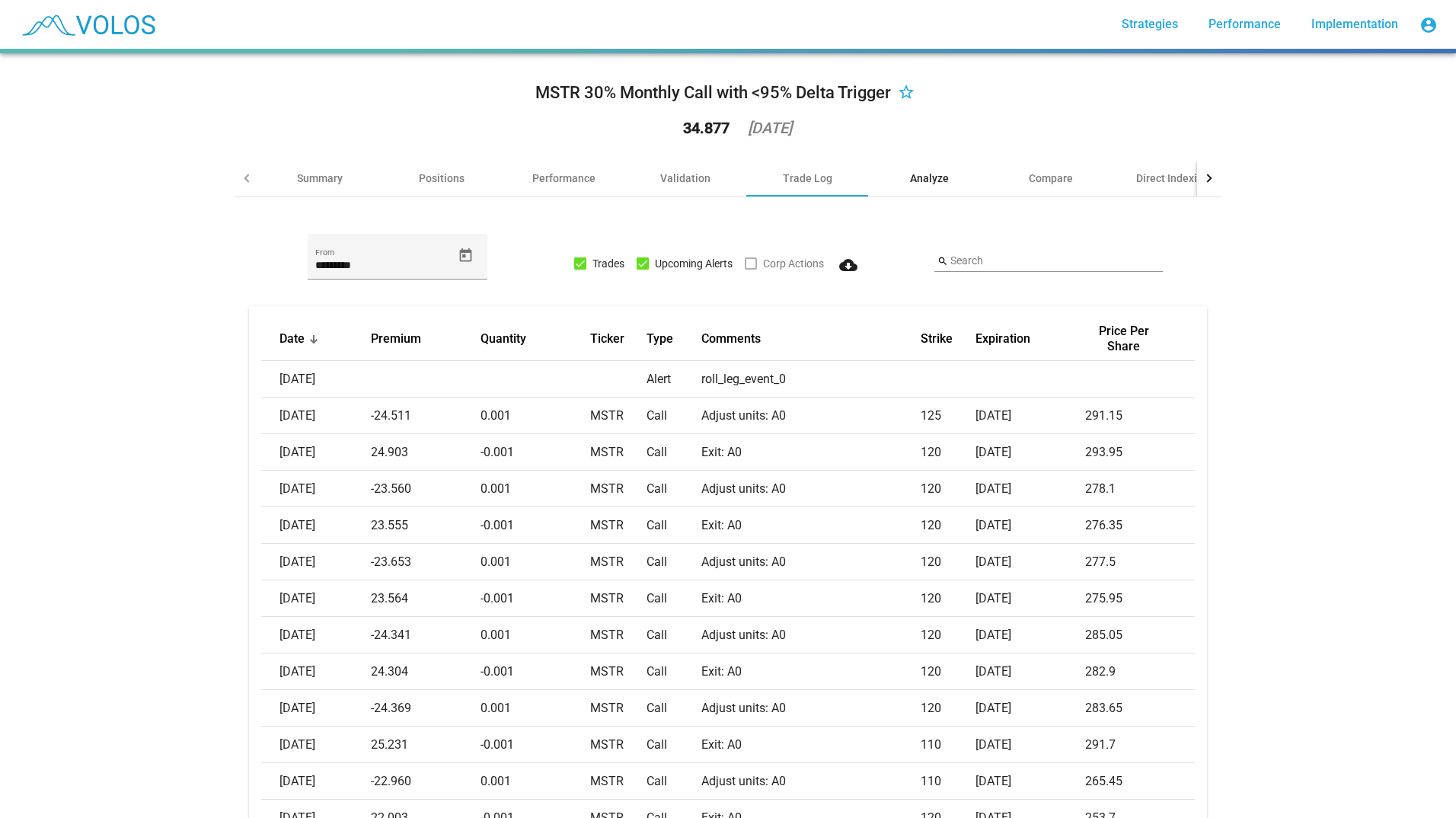 click on "Analyze" at bounding box center [929, 178] 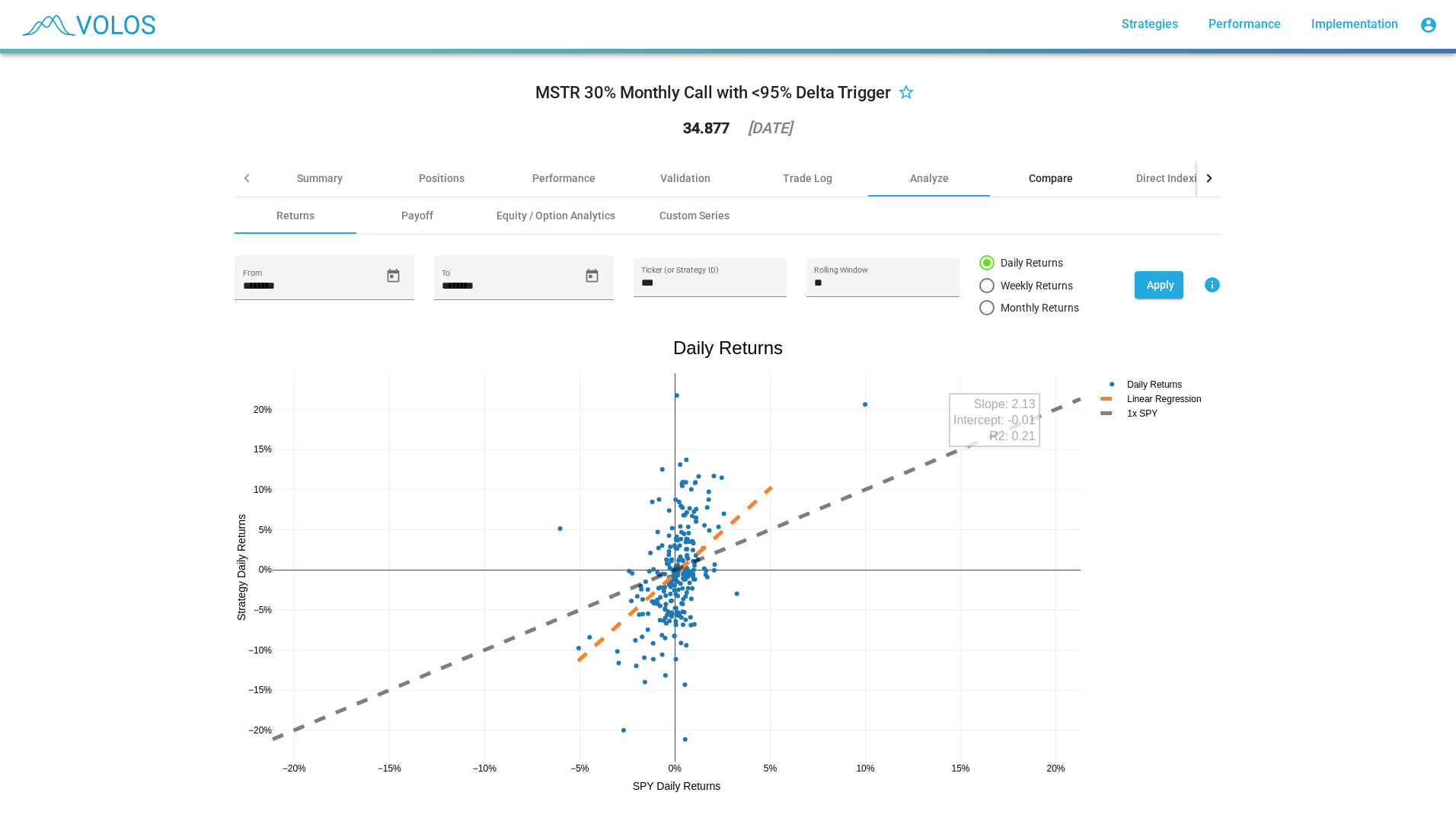 click on "Compare" at bounding box center [1051, 178] 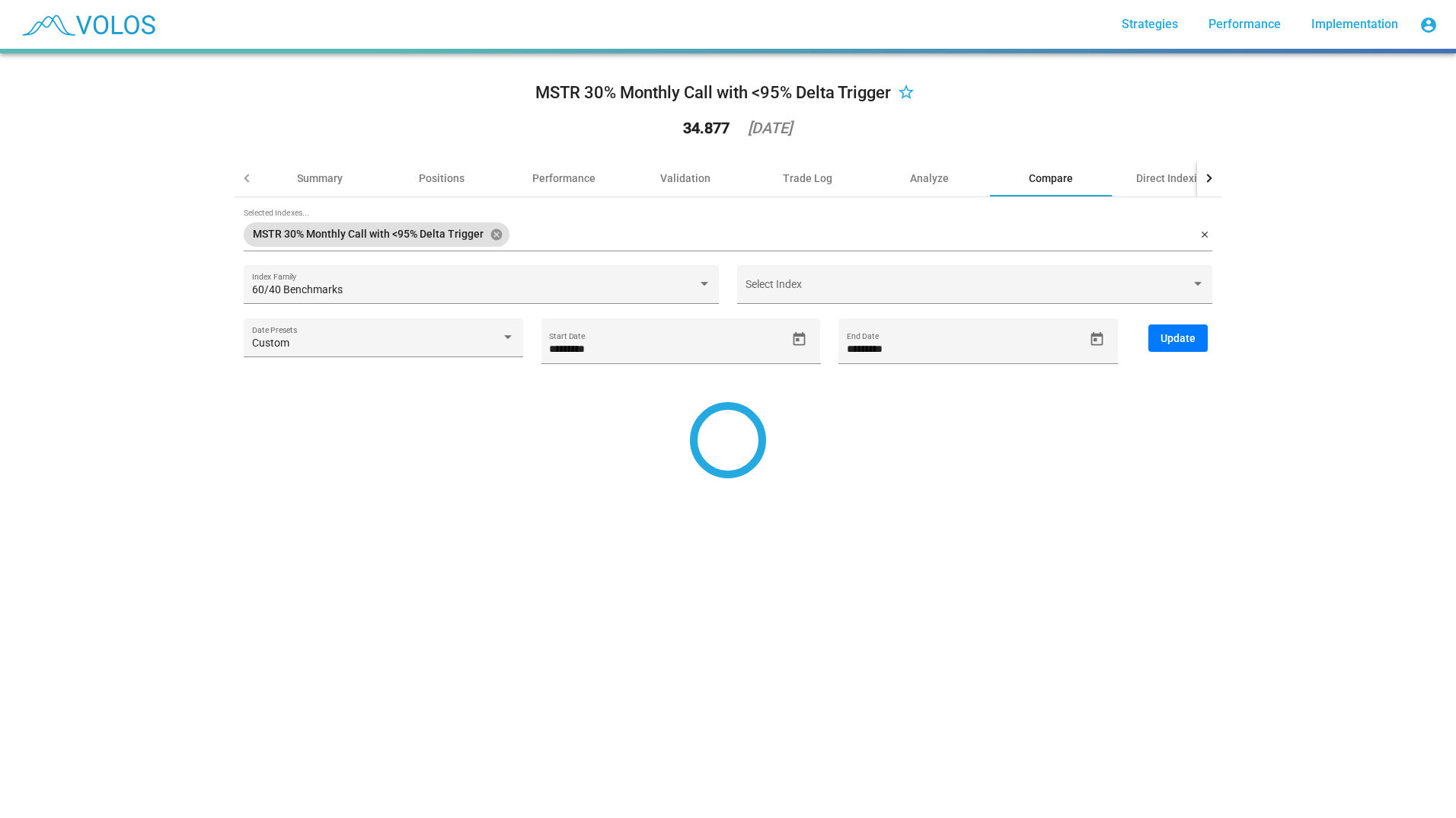 type on "********" 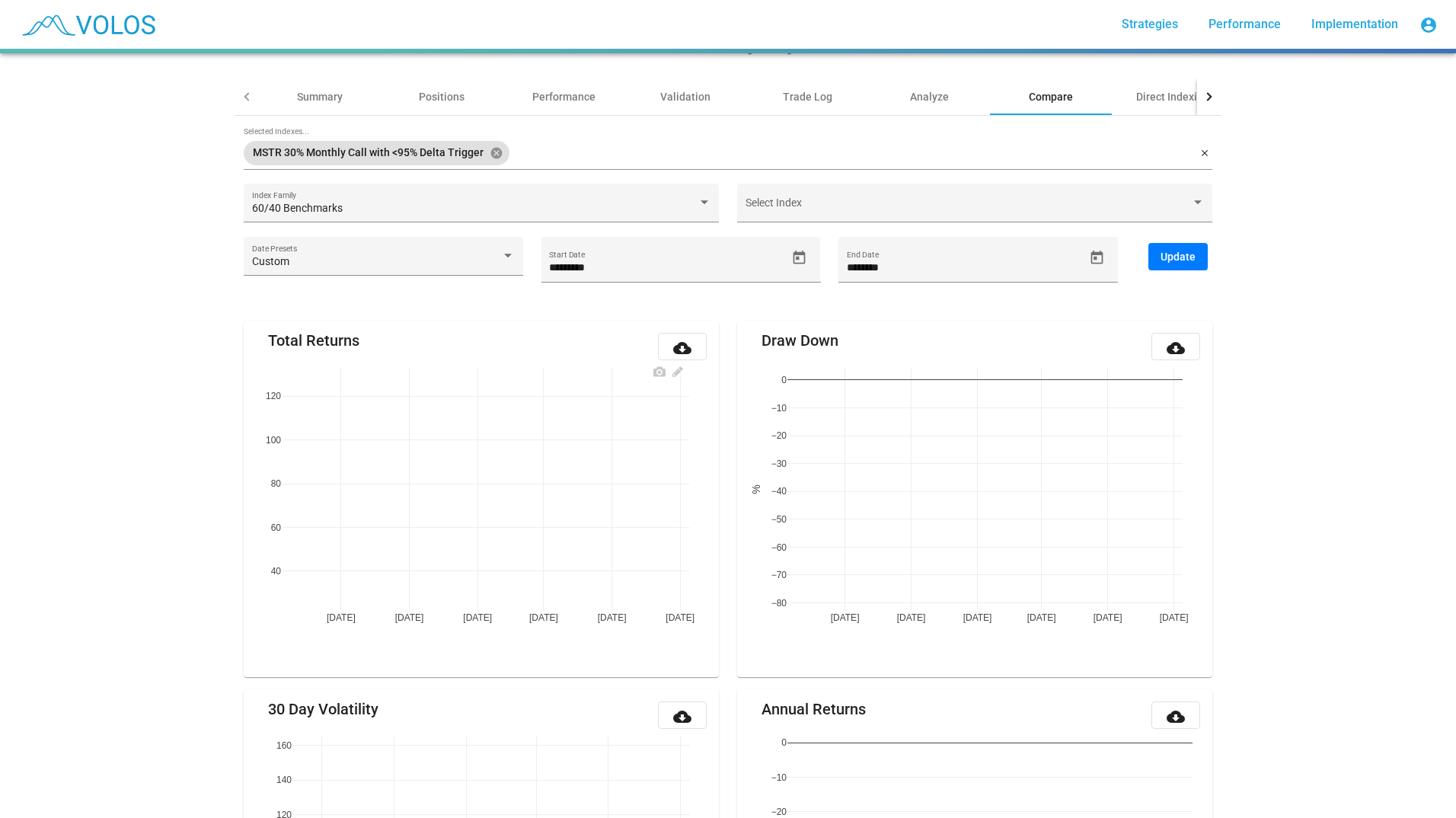 scroll, scrollTop: 81, scrollLeft: 0, axis: vertical 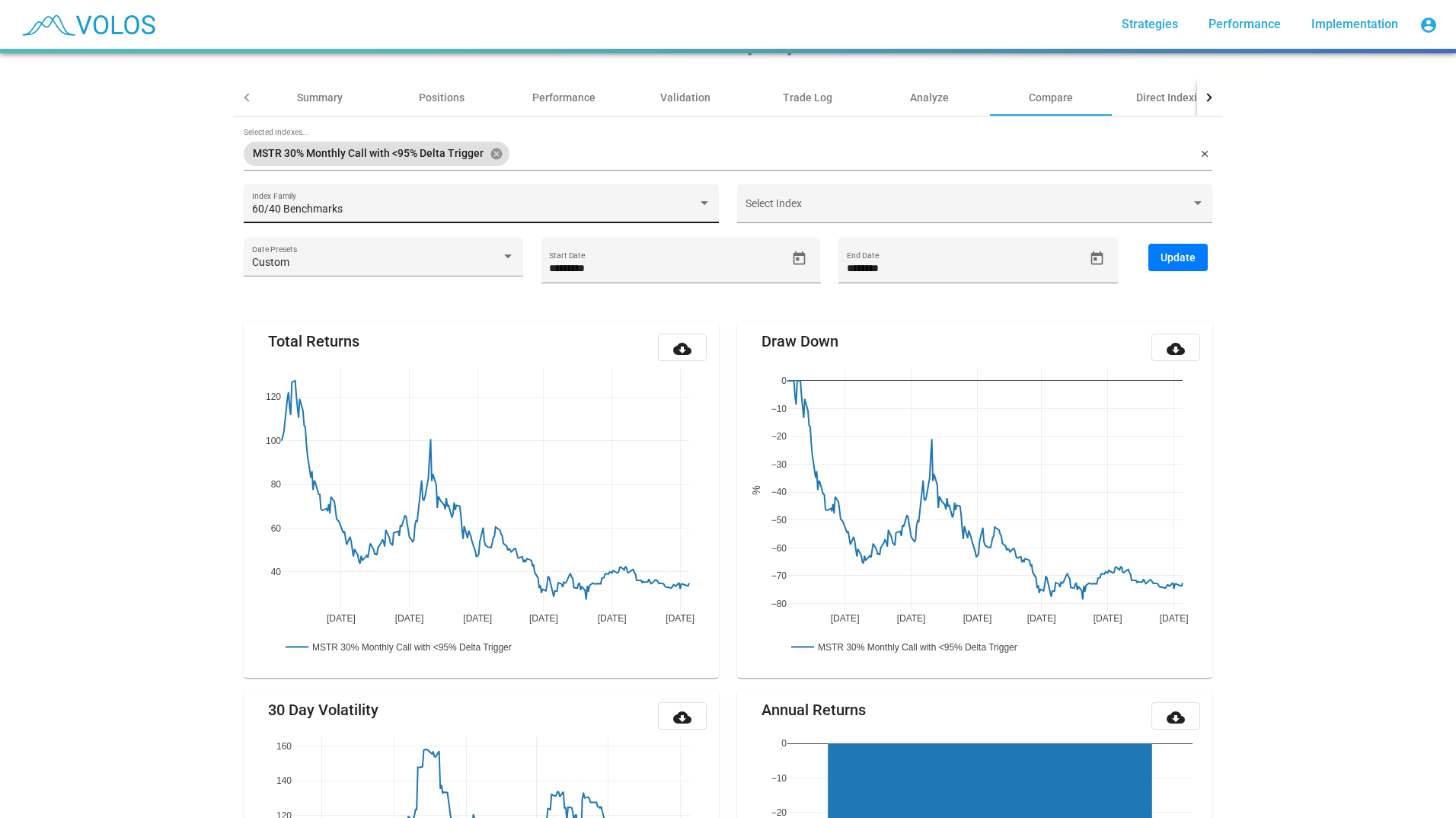 click on "60/40 Benchmarks Index Family" at bounding box center [481, 207] 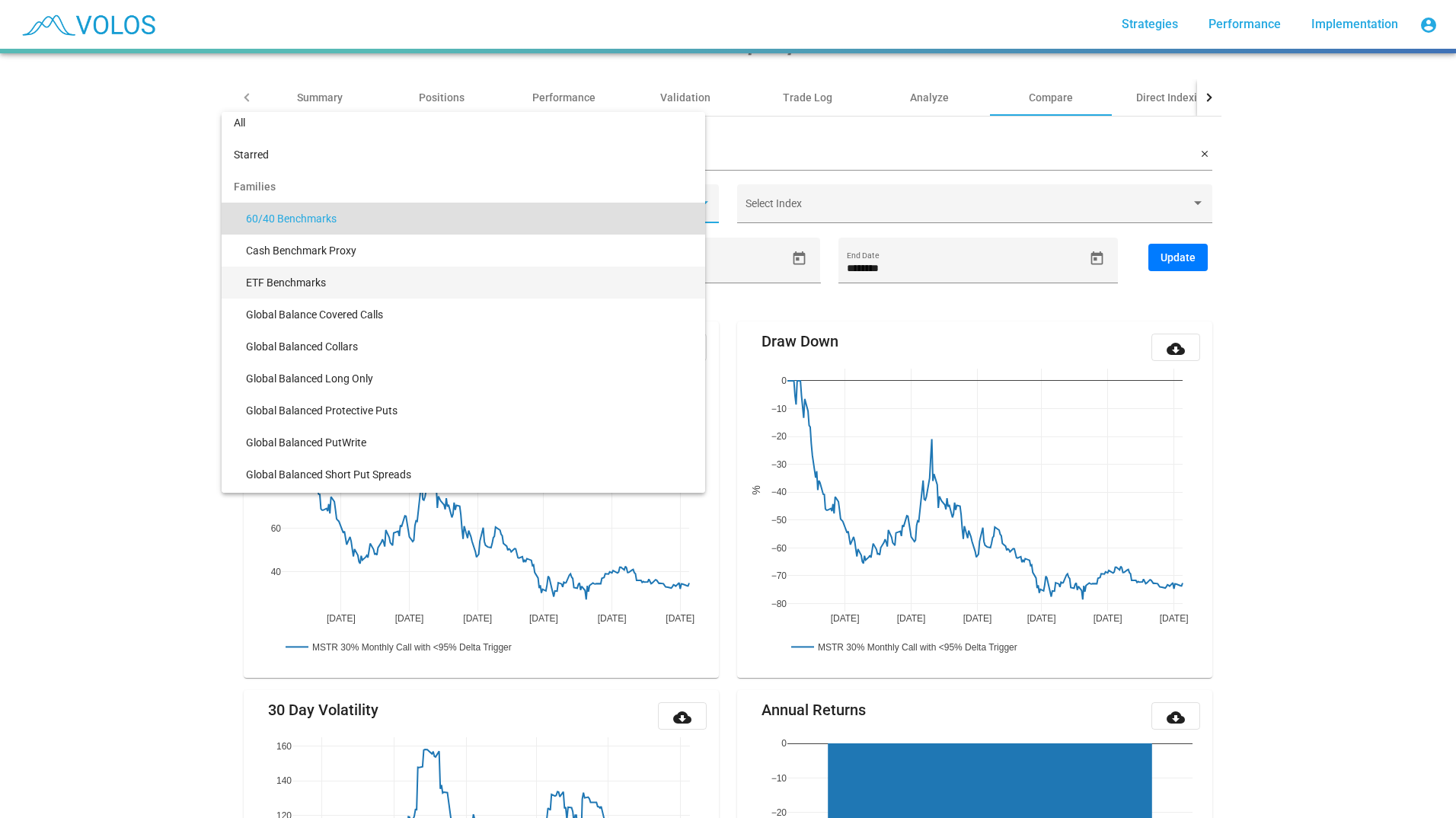 scroll, scrollTop: 0, scrollLeft: 0, axis: both 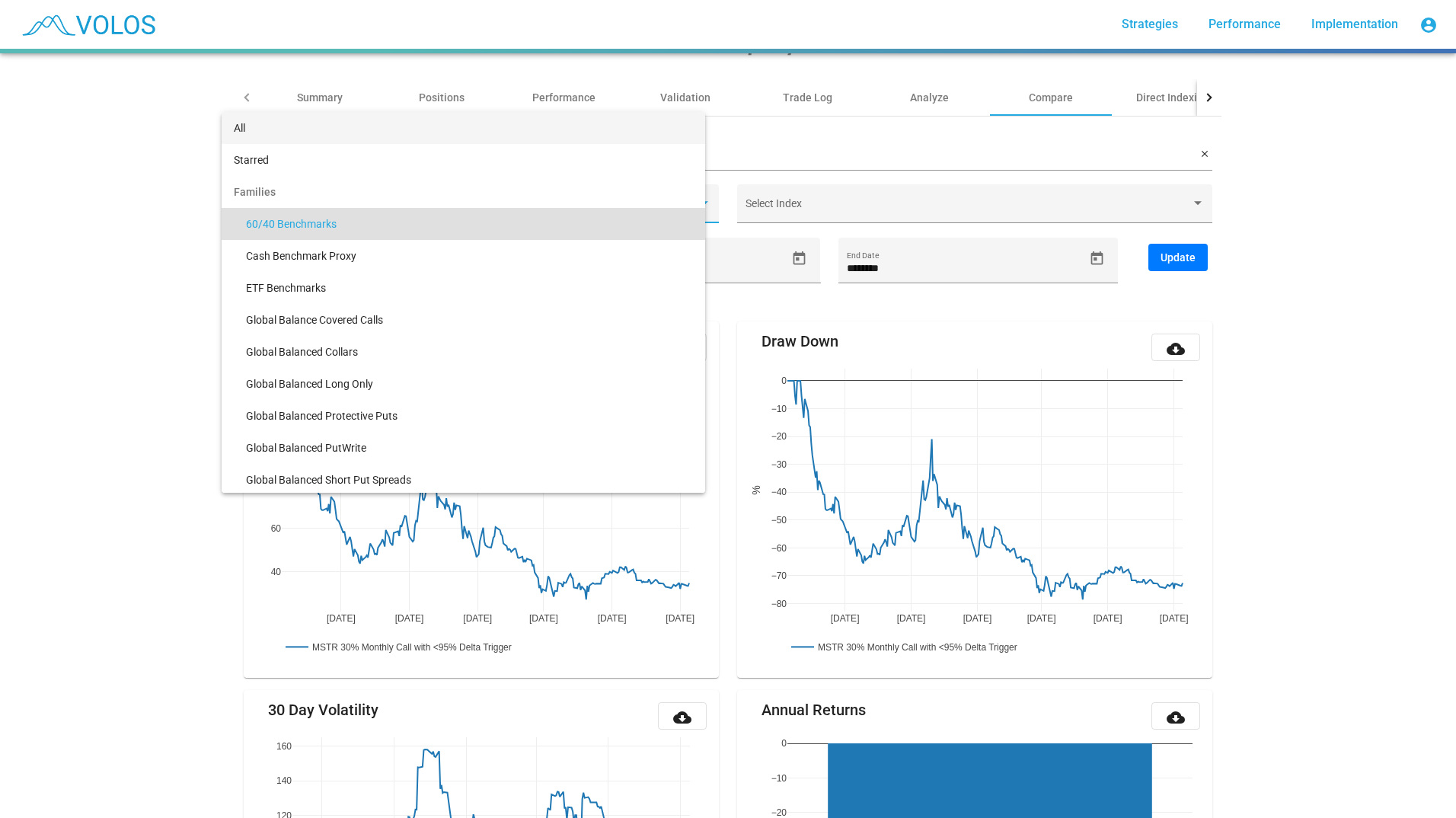 click on "All" at bounding box center [463, 128] 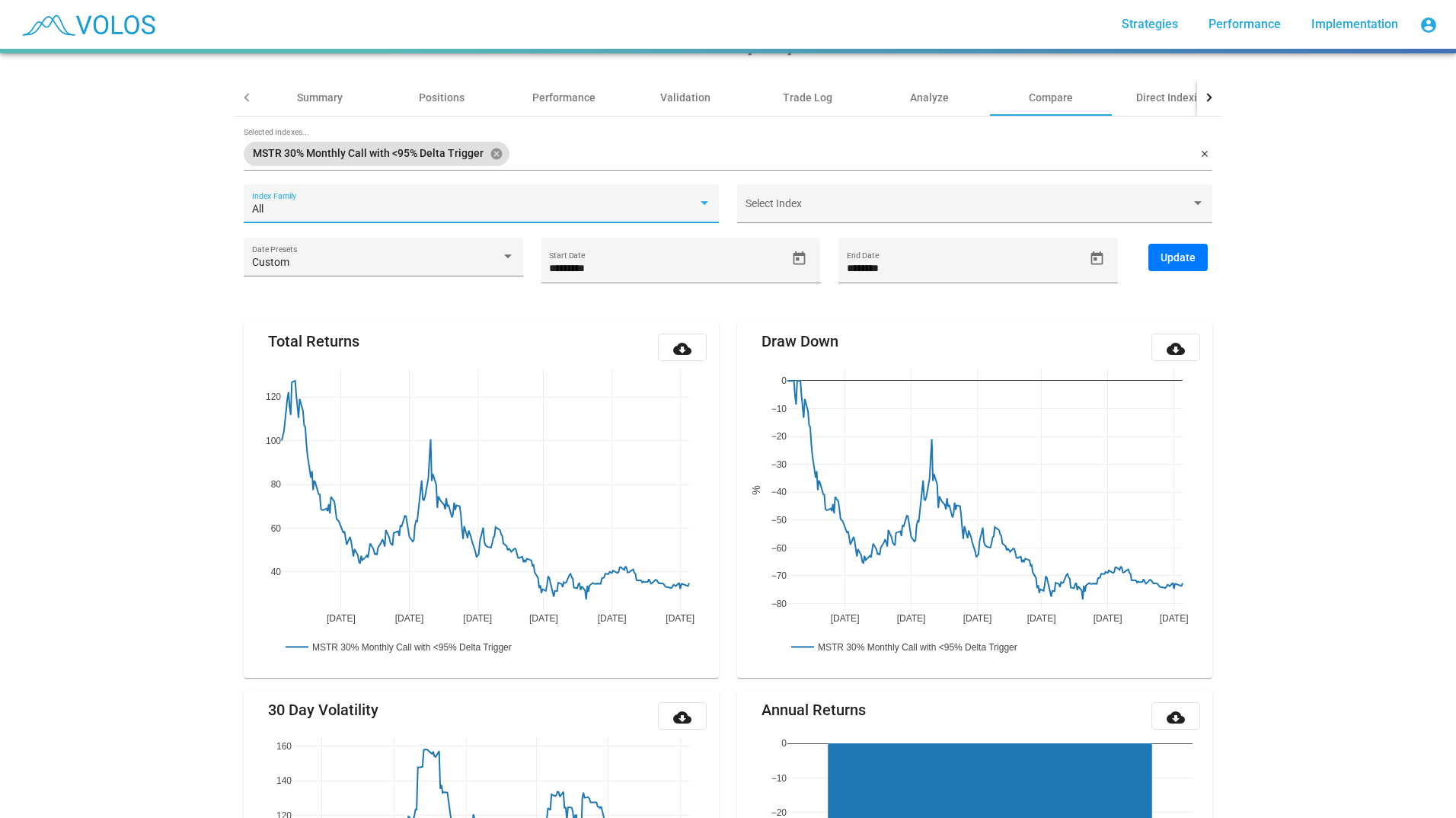 click on "MSTR 30% Monthly Call with <95% Delta Trigger star_border 34.877 2025-07-09 Summary Positions Performance Validation Trade Log Analyze Compare Direct Indexing Disclaimer  MSTR 30% Monthly Call with <95% Delta Trigger  cancel Selected Indexes... close All Index Family   Select Index Custom Date Presets ********* Start Date ******** End Date  Update  Total Returns cloud_download Sep 2024 Nov 2024 Jan 2025 Mar 2025 May 2025 Jul 2025 40 60 80 100 120 MSTR 30% Monthly Call with <95% Delta Trigger  Draw Down cloud_download Sep 2024 Nov 2024 Jan 2025 Mar 2025 May 2025 Jul 2025 −80 −70 −60 −50 −40 −30 −20 −10 0 MSTR 30% Monthly Call with <95% Delta Trigger  % 30 Day Volatility cloud_download Sep 2024 Nov 2024 Jan 2025 Mar 2025 May 2025 Jul 2025 40 60 80 100 120 140 160 MSTR 30% Monthly Call with <95% Delta Trigger  % Annual Returns cloud_download −60 −50 −40 −30 −20 −10 0 MSTR 30% Monthly Call with <95% Delta Trigger  % Annual Volatility cloud_download 0 20 40 60 80 100 % cloud_download 0" 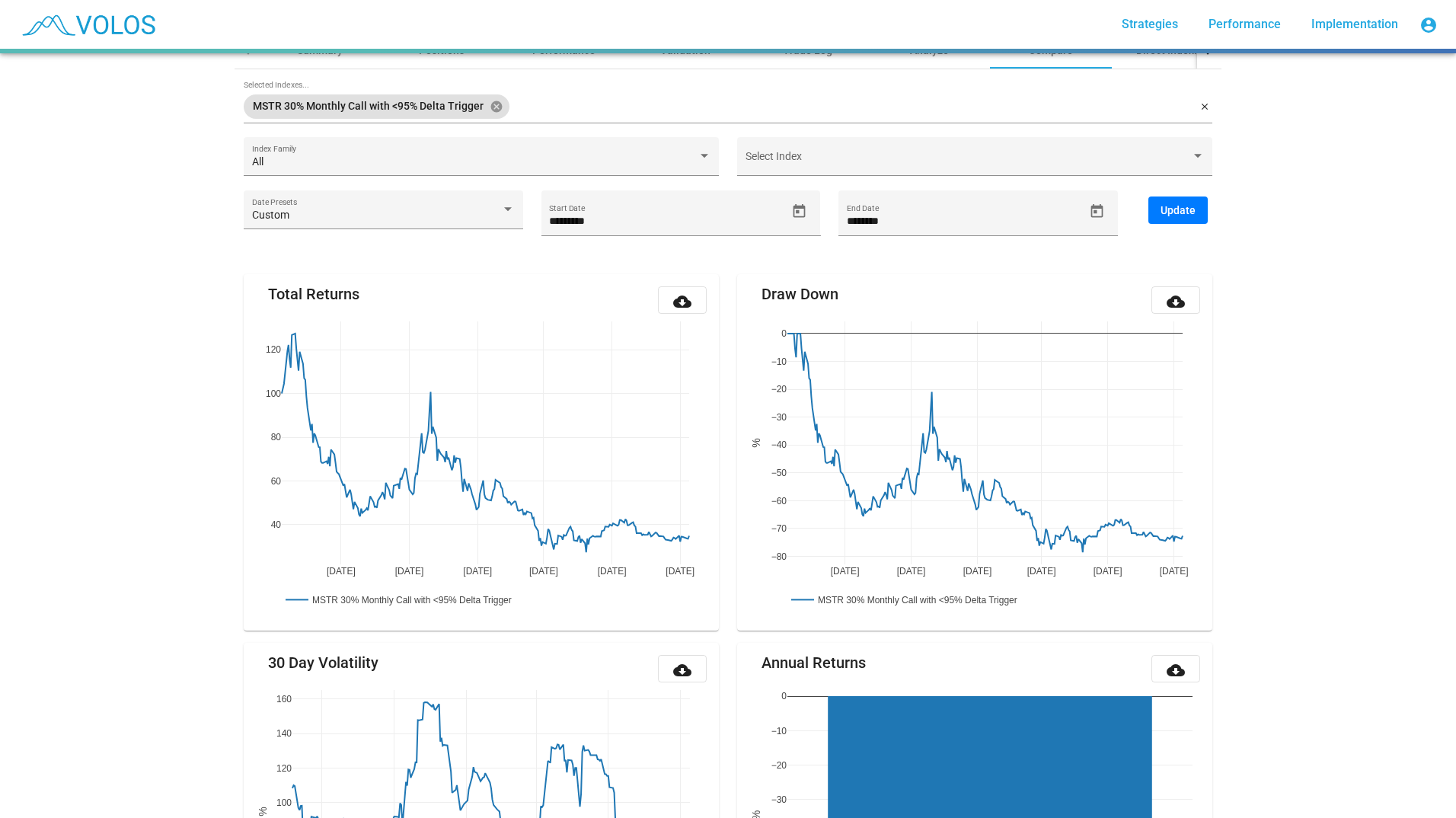 scroll, scrollTop: 0, scrollLeft: 0, axis: both 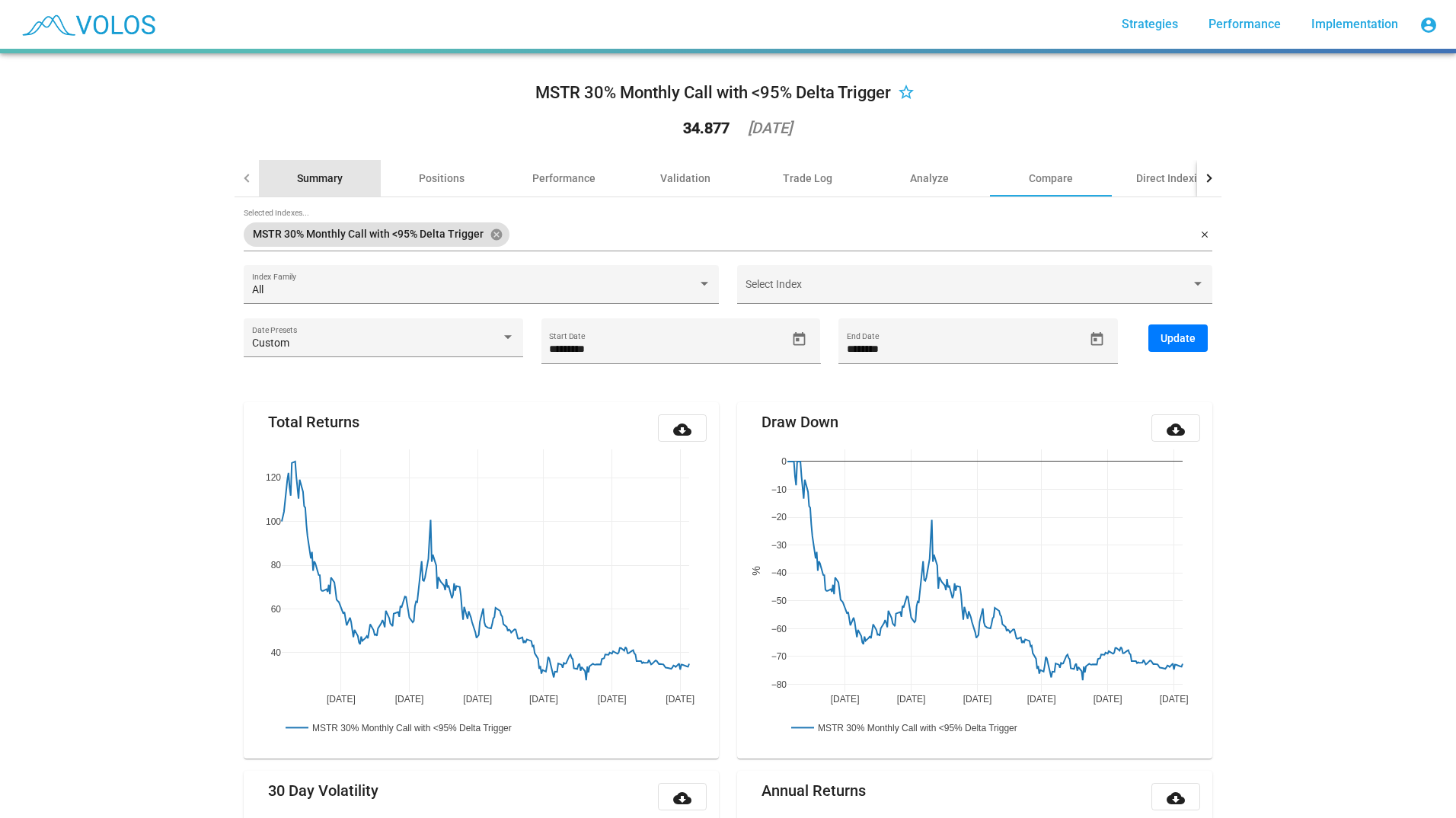 click on "Summary" at bounding box center [320, 178] 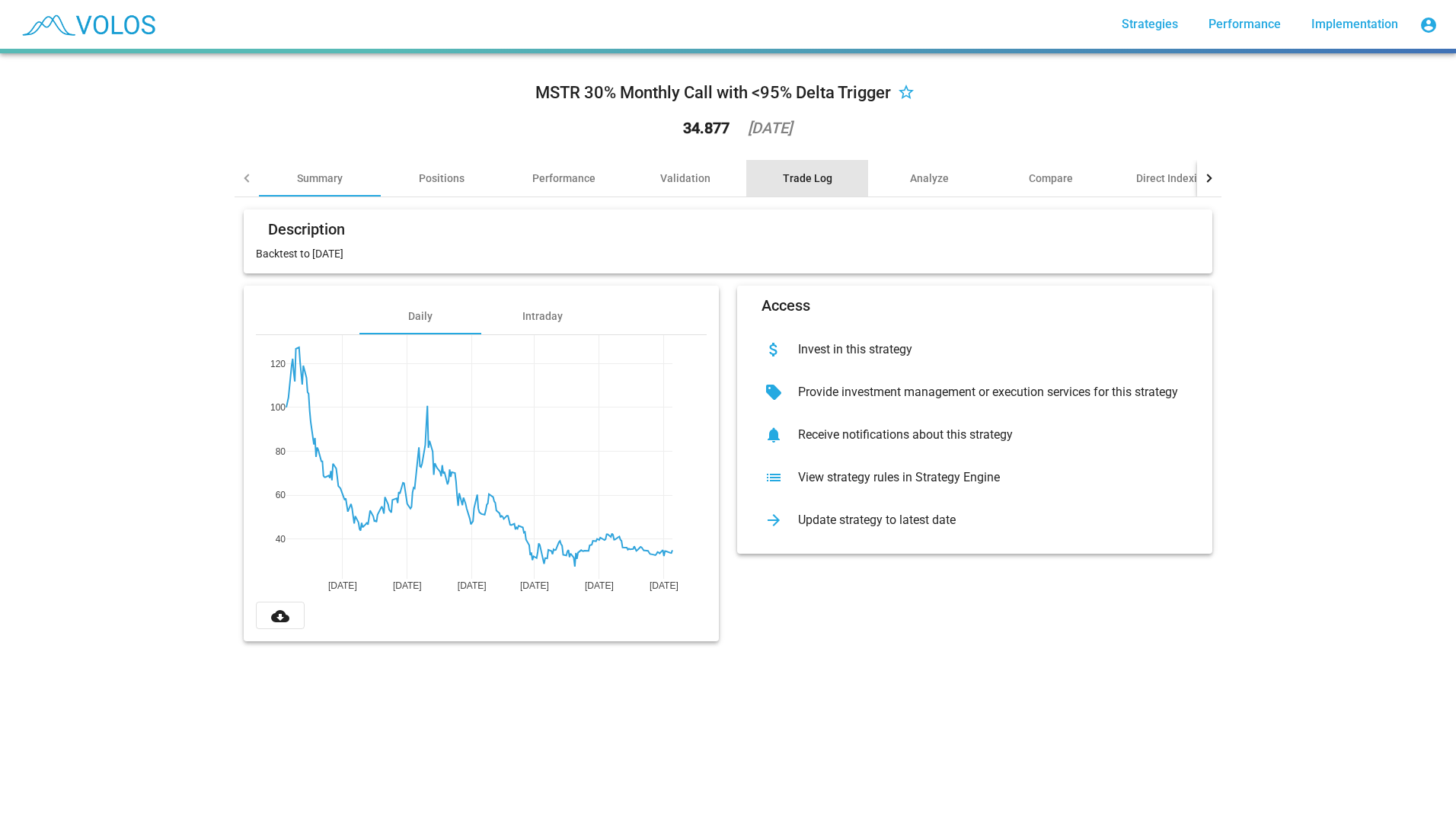 click on "Trade Log" at bounding box center [807, 178] 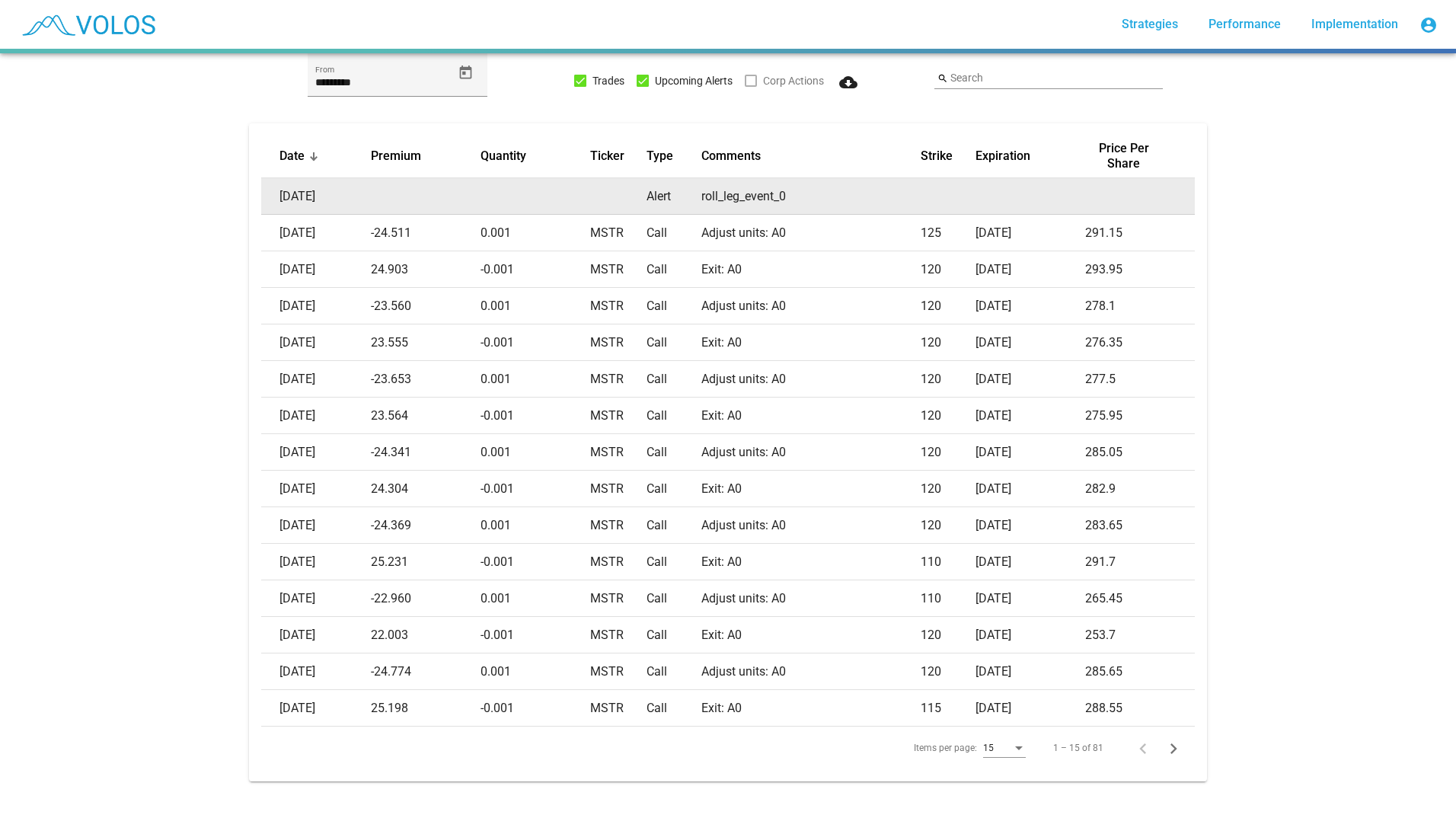 scroll, scrollTop: 0, scrollLeft: 0, axis: both 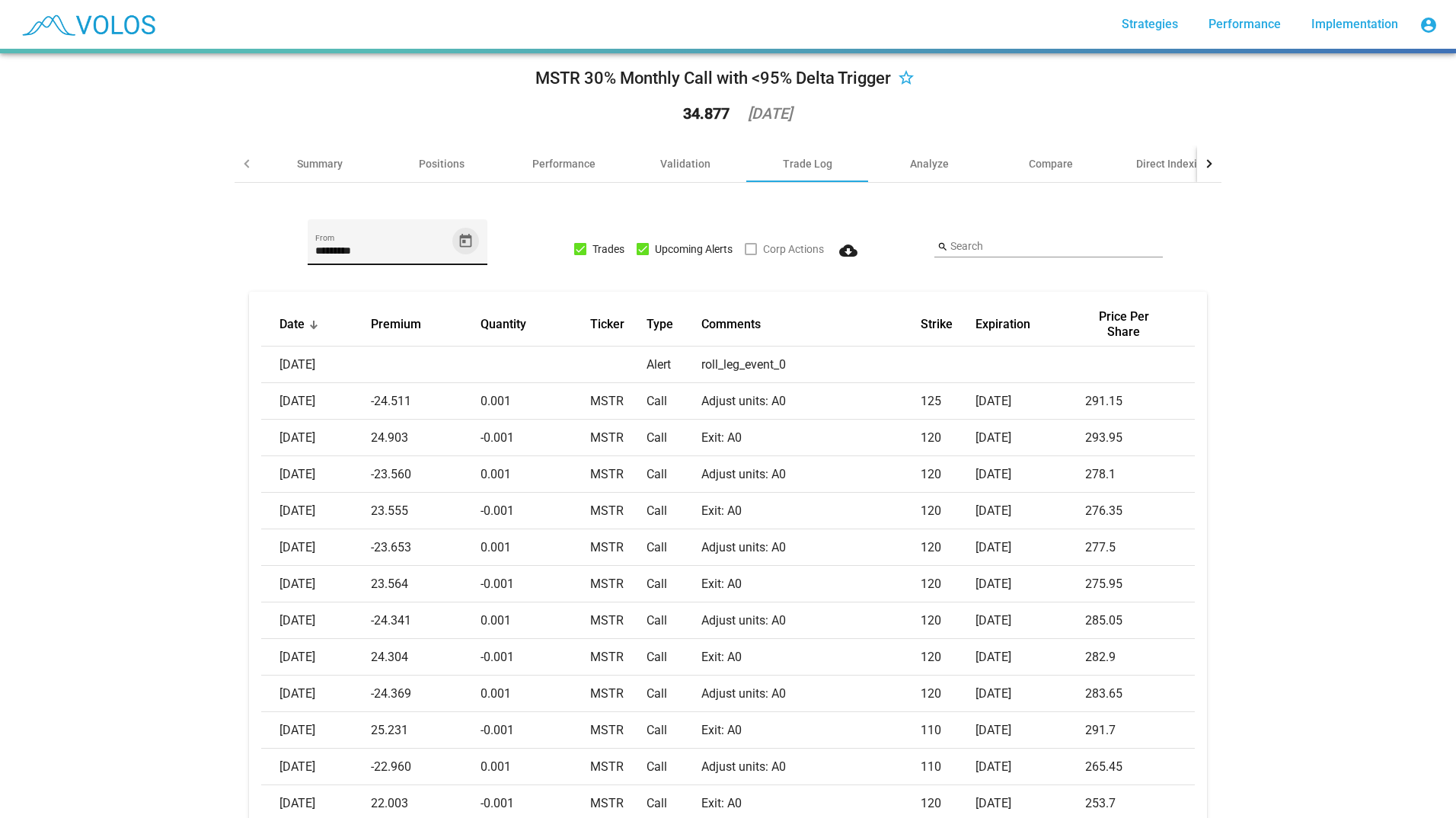 click 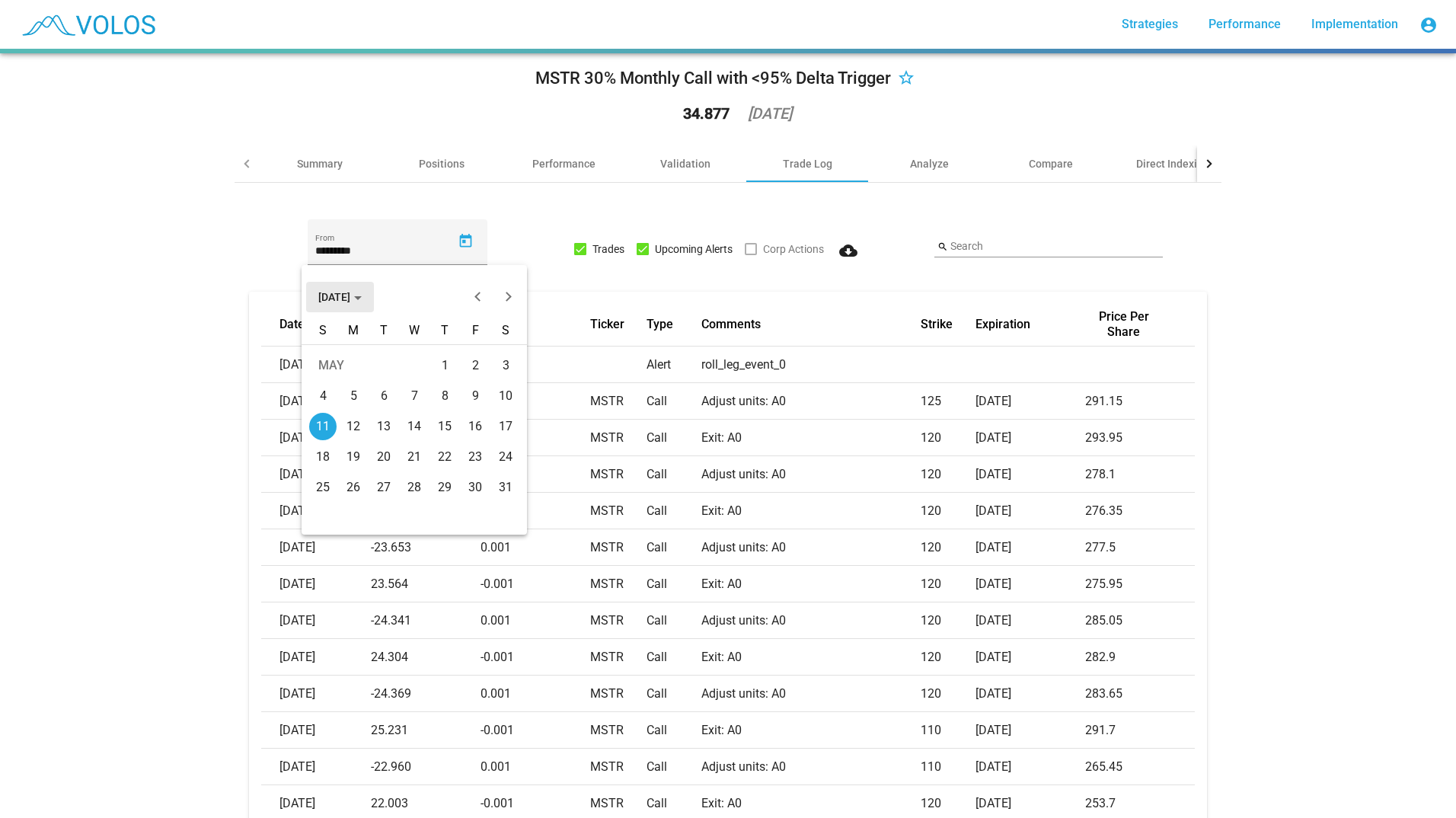 click on "MAY 2025" at bounding box center [340, 297] 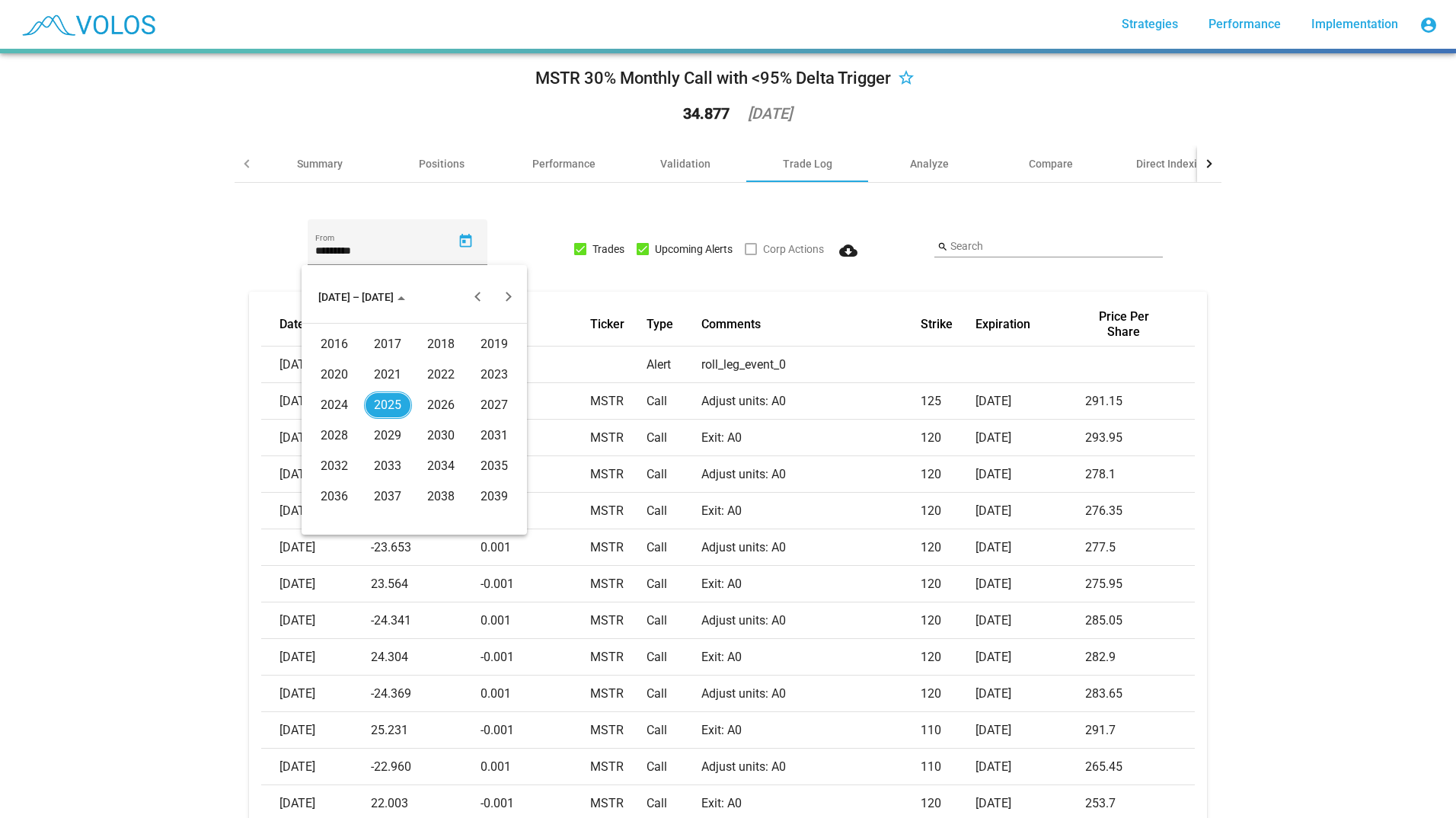 click on "2024" at bounding box center [334, 405] 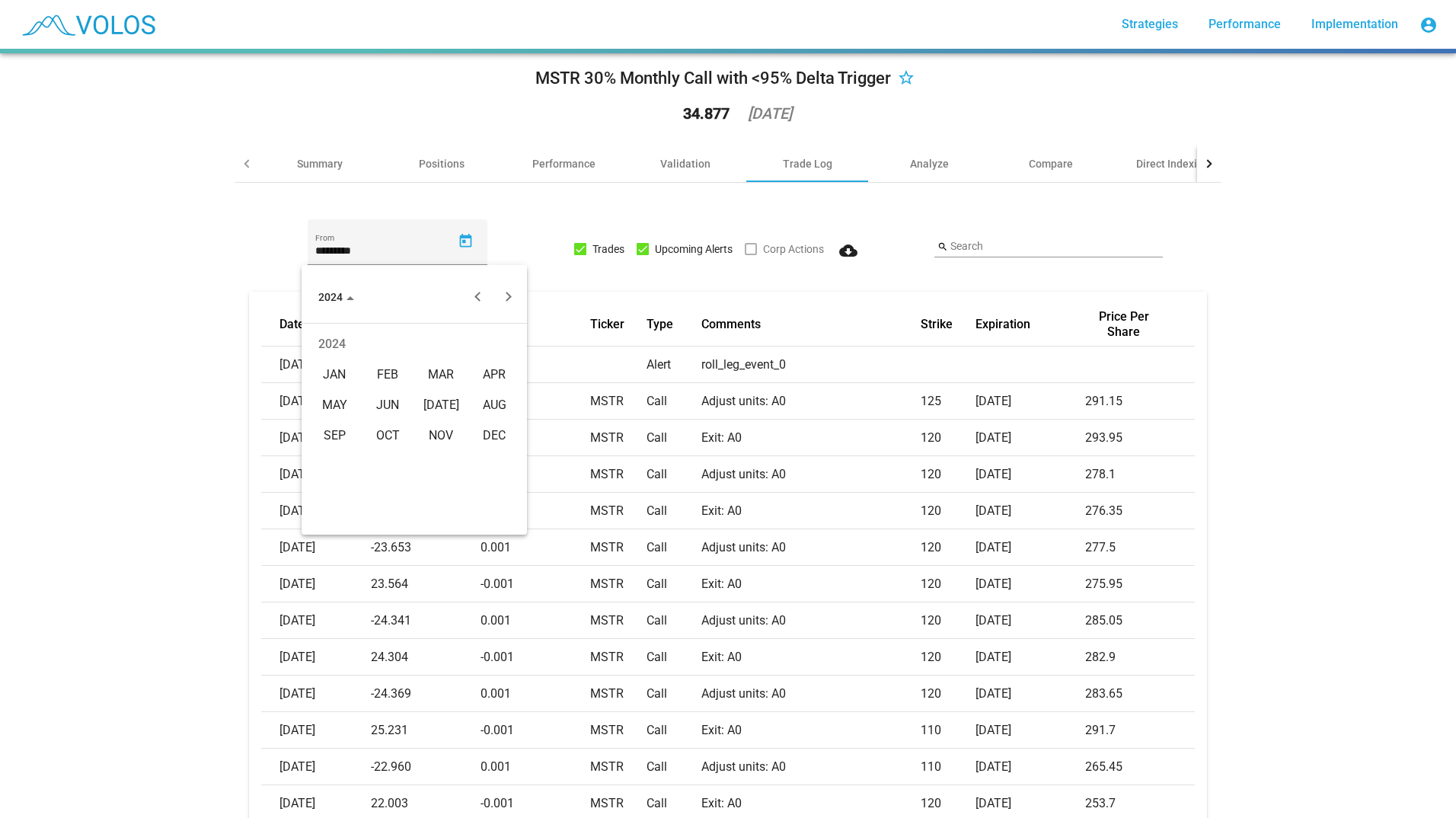 click on "JUL" at bounding box center [441, 405] 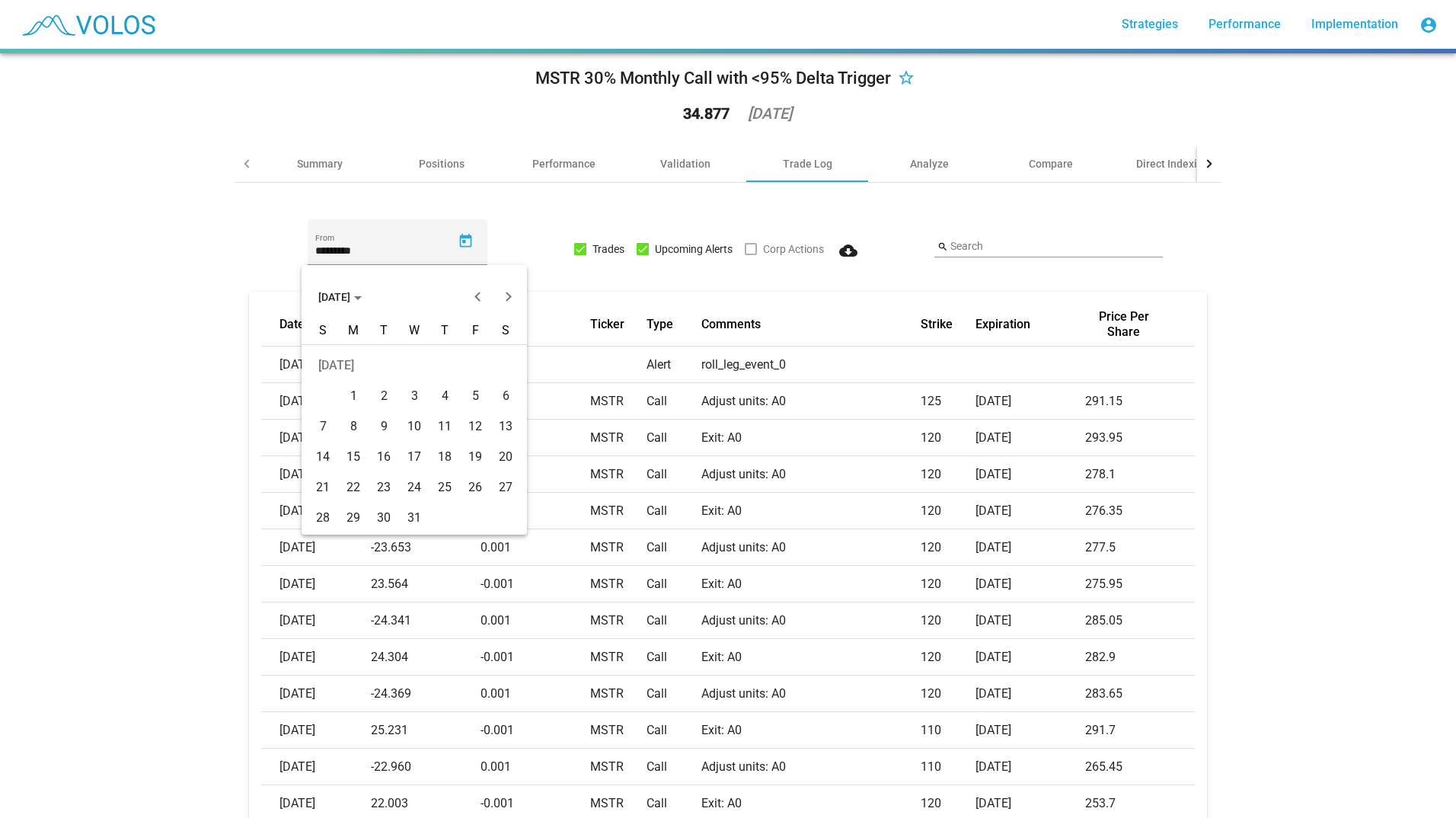 click on "10" at bounding box center (414, 427) 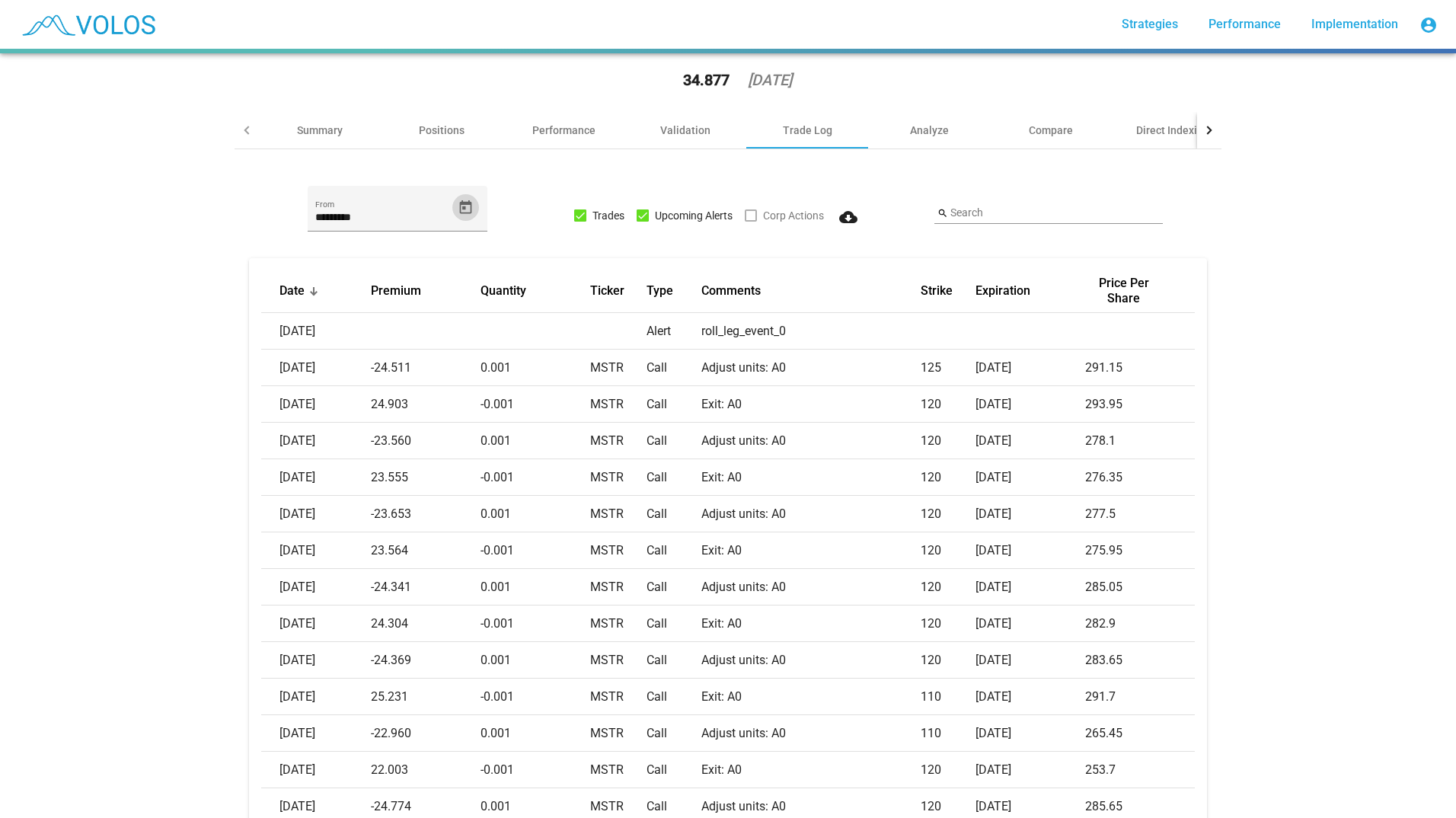 scroll, scrollTop: 50, scrollLeft: 0, axis: vertical 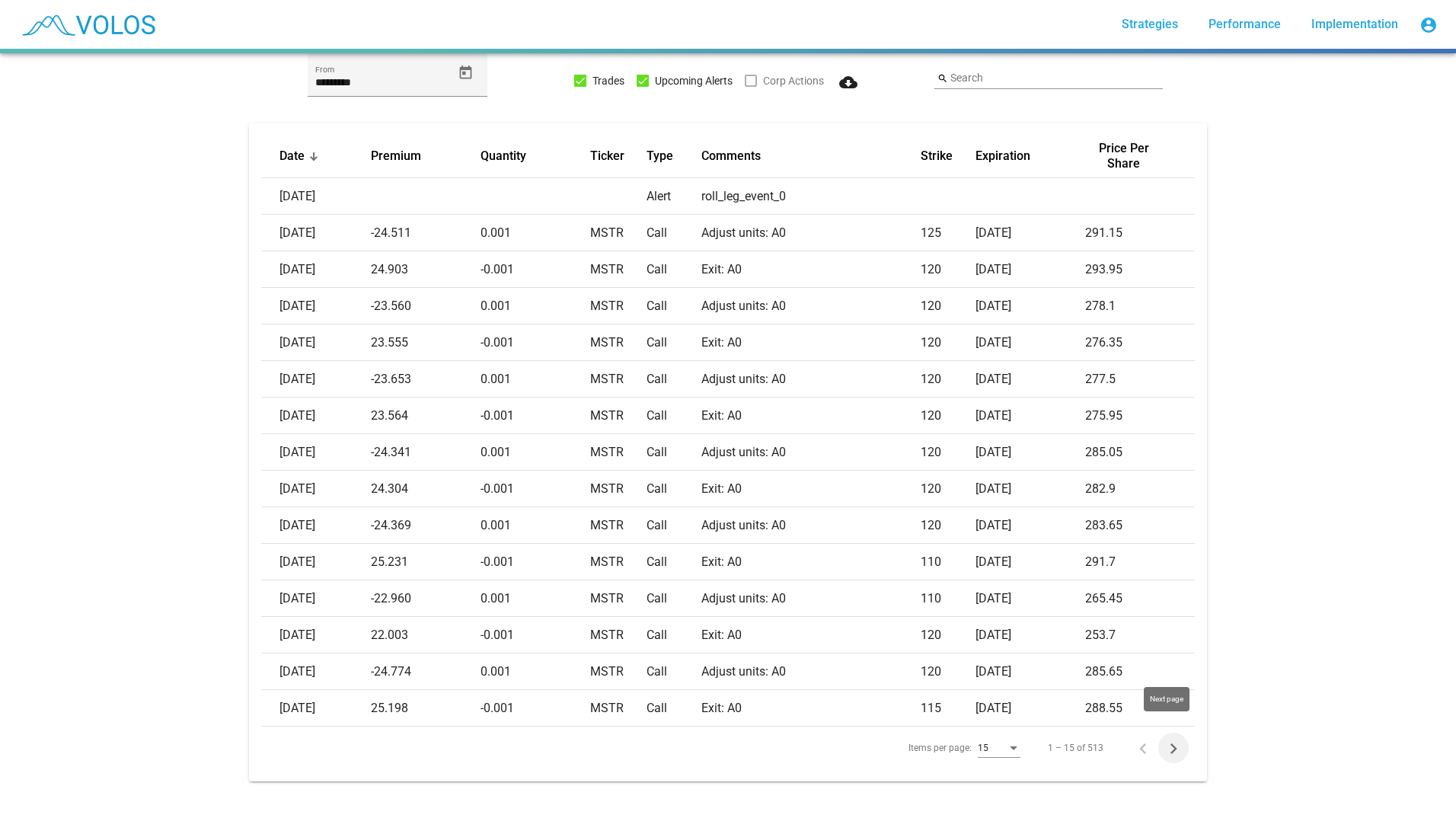 click 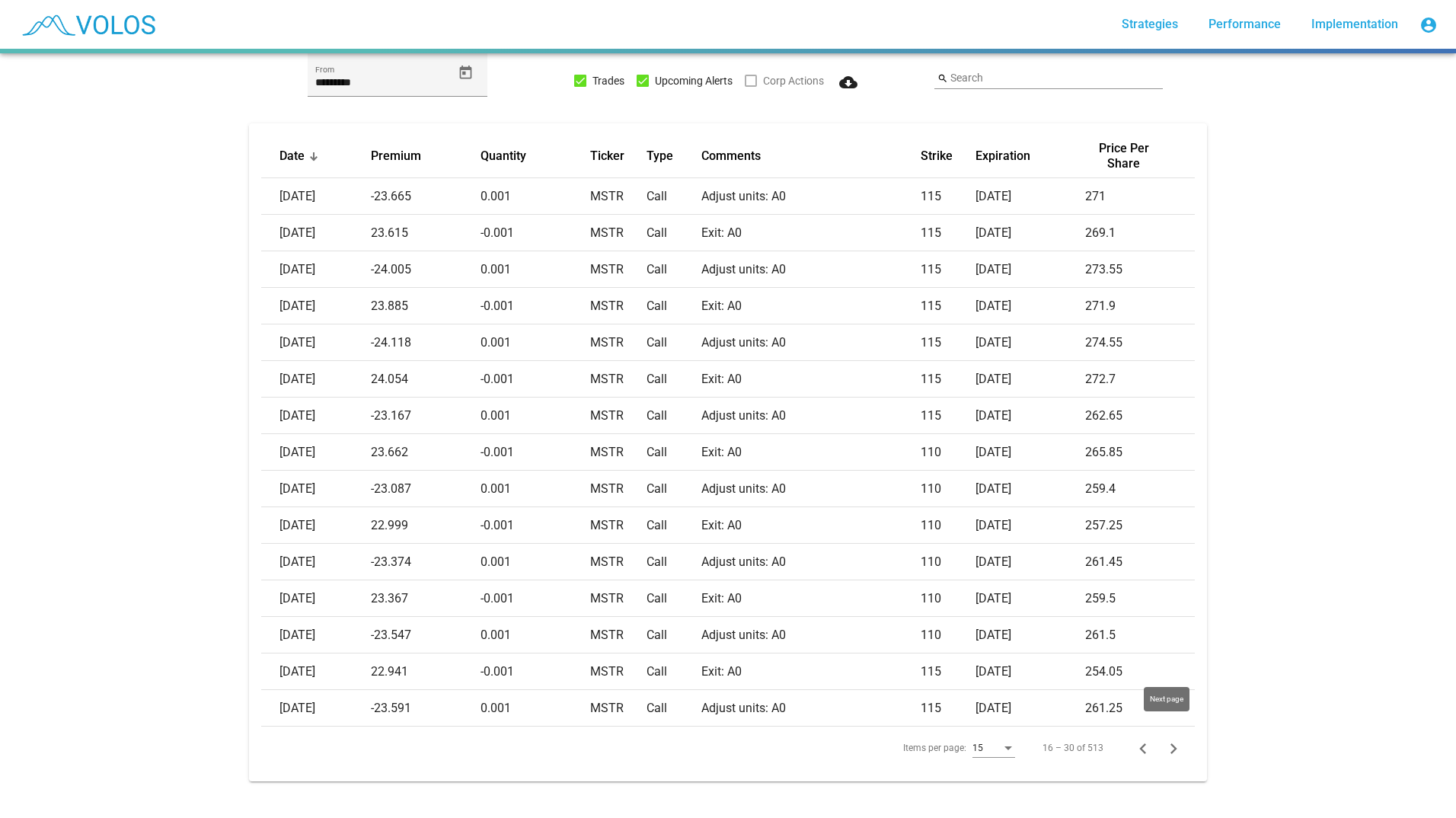 click 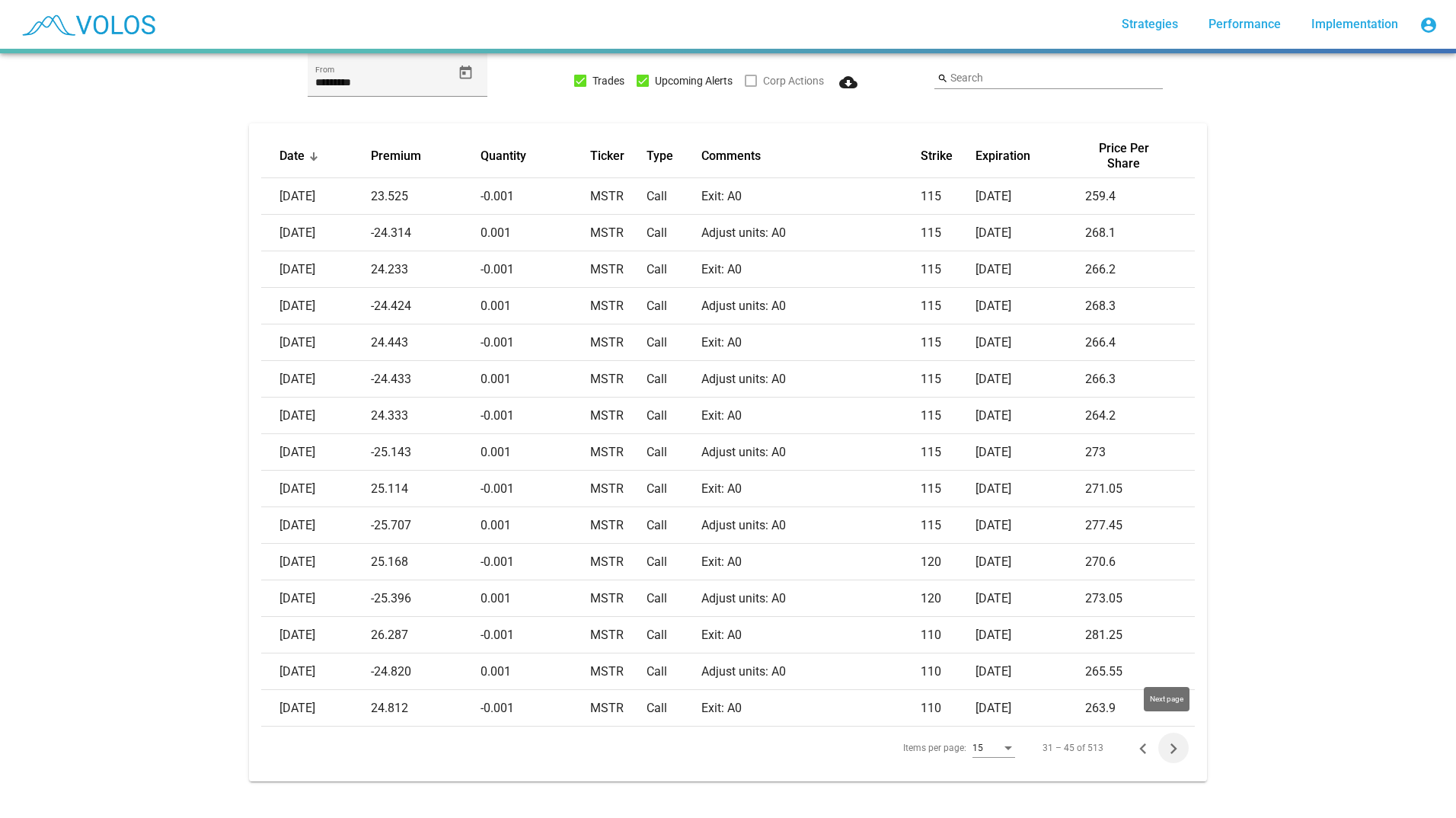 click 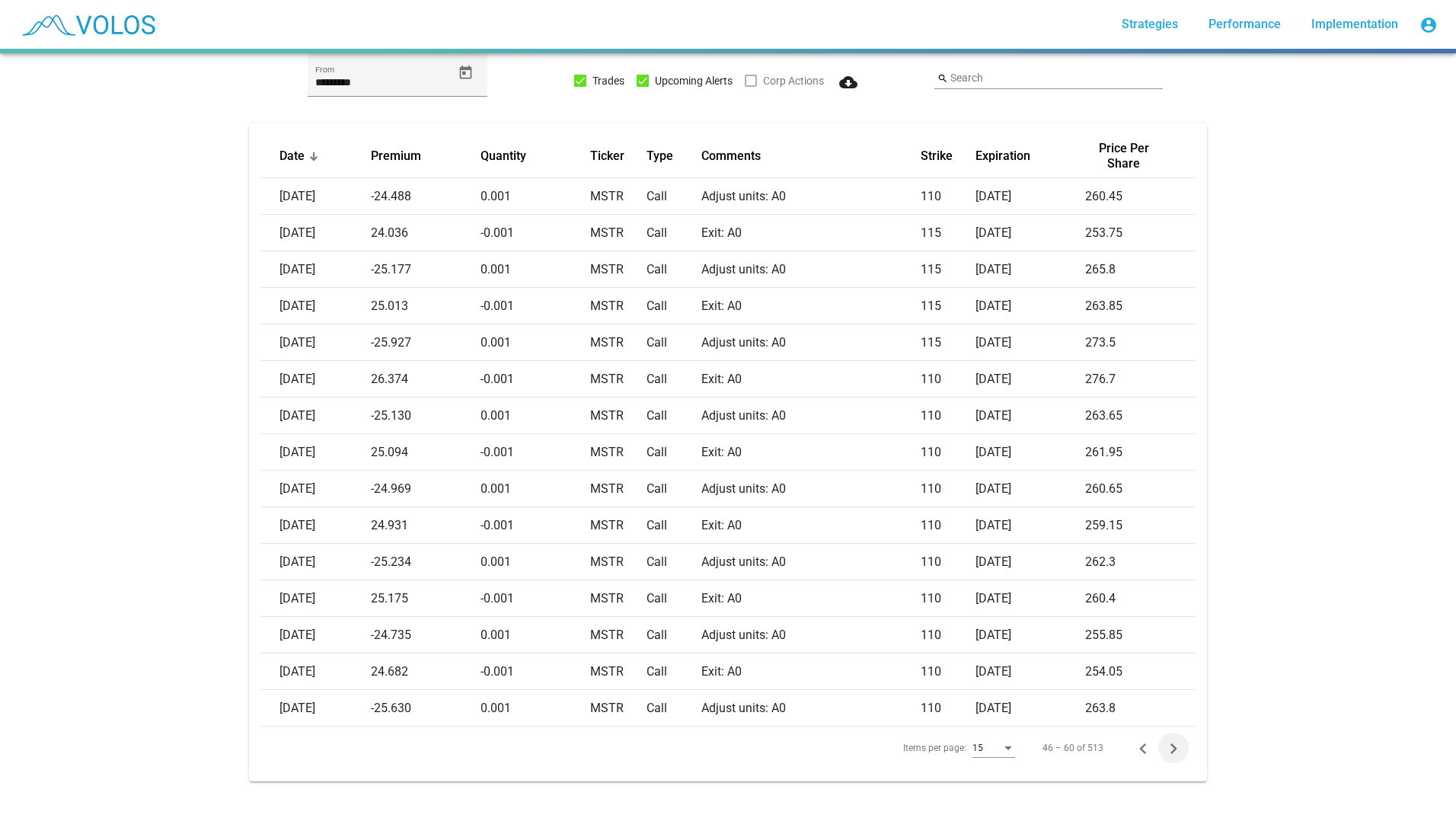click 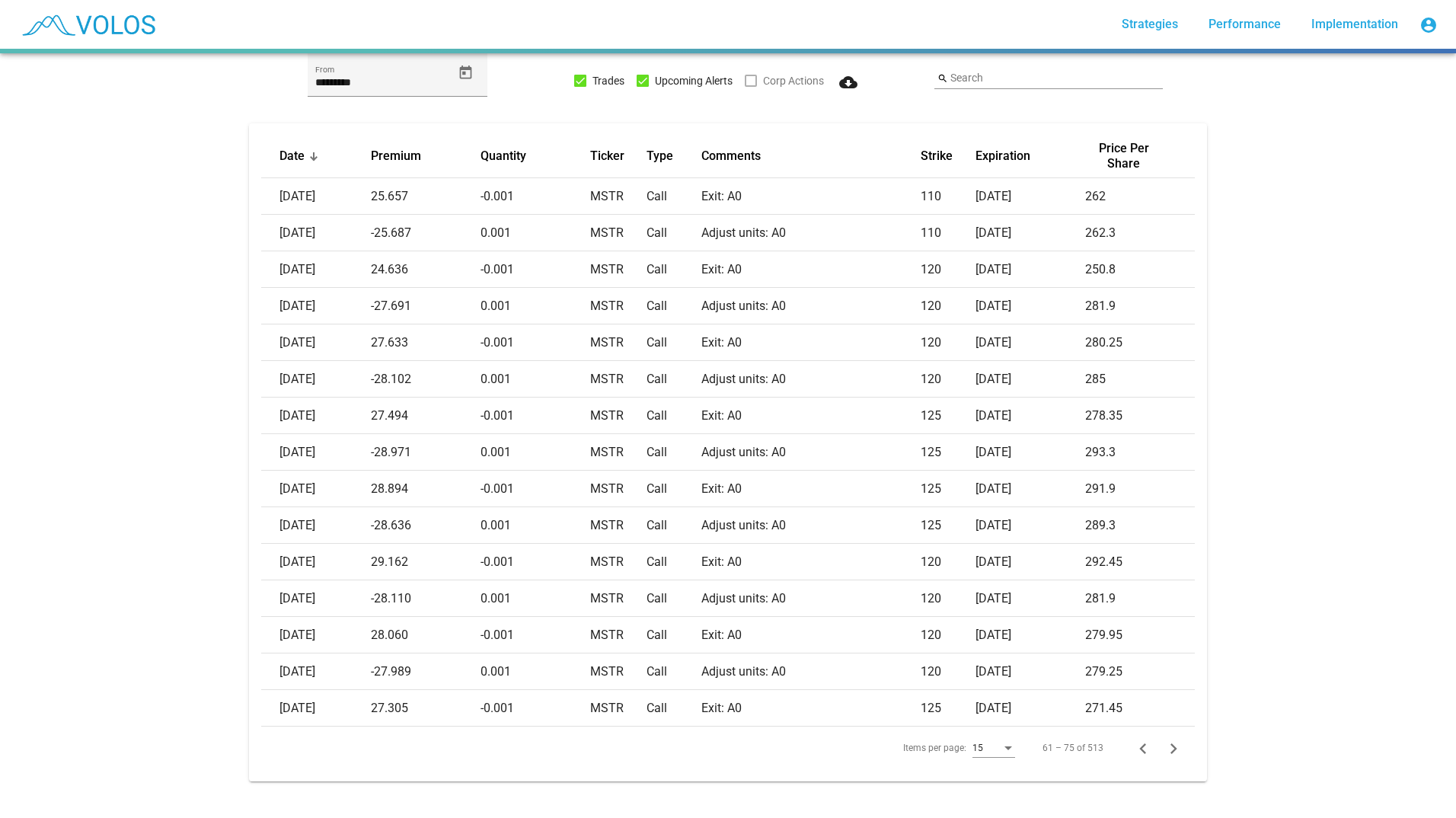 click 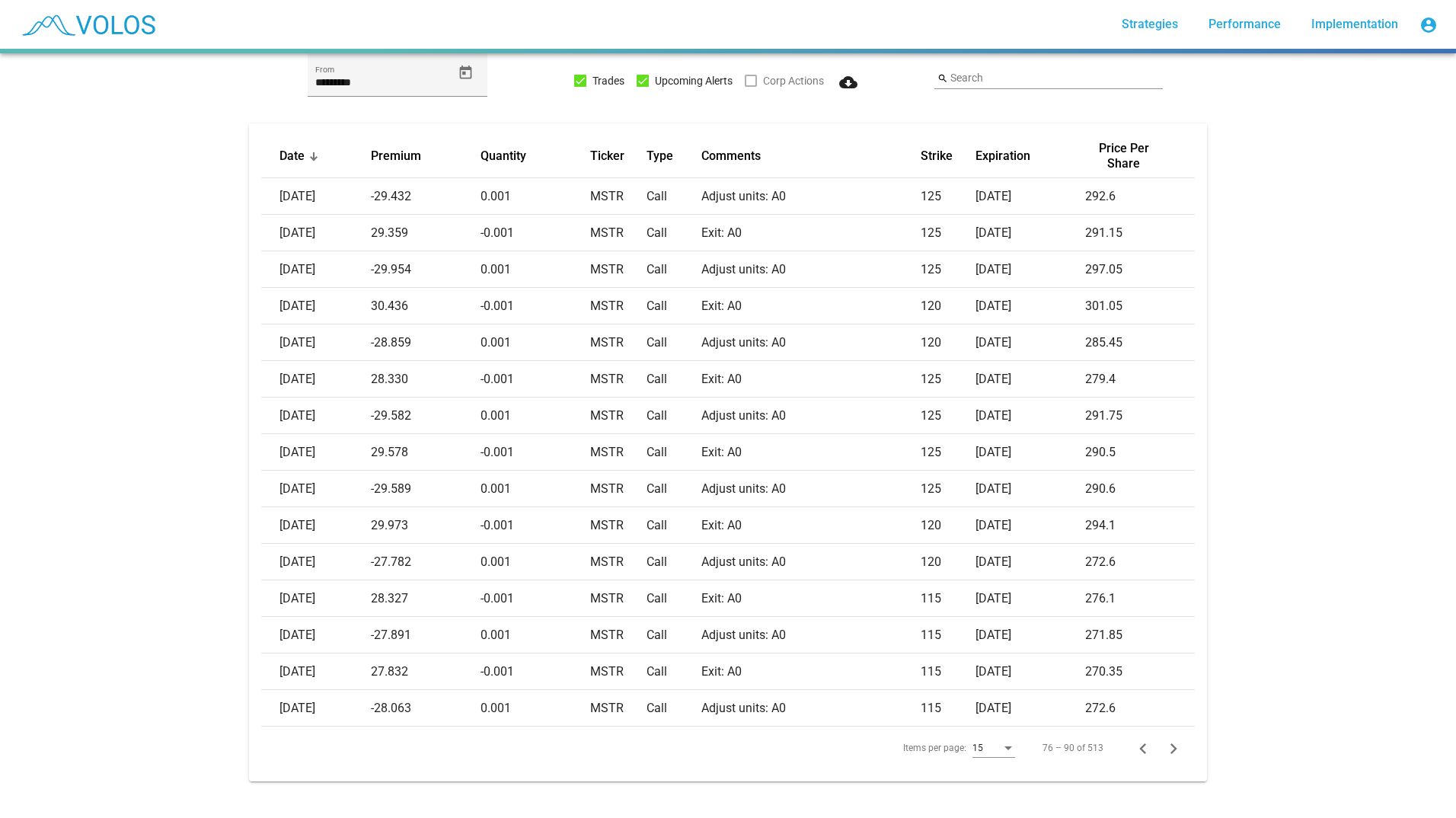 click 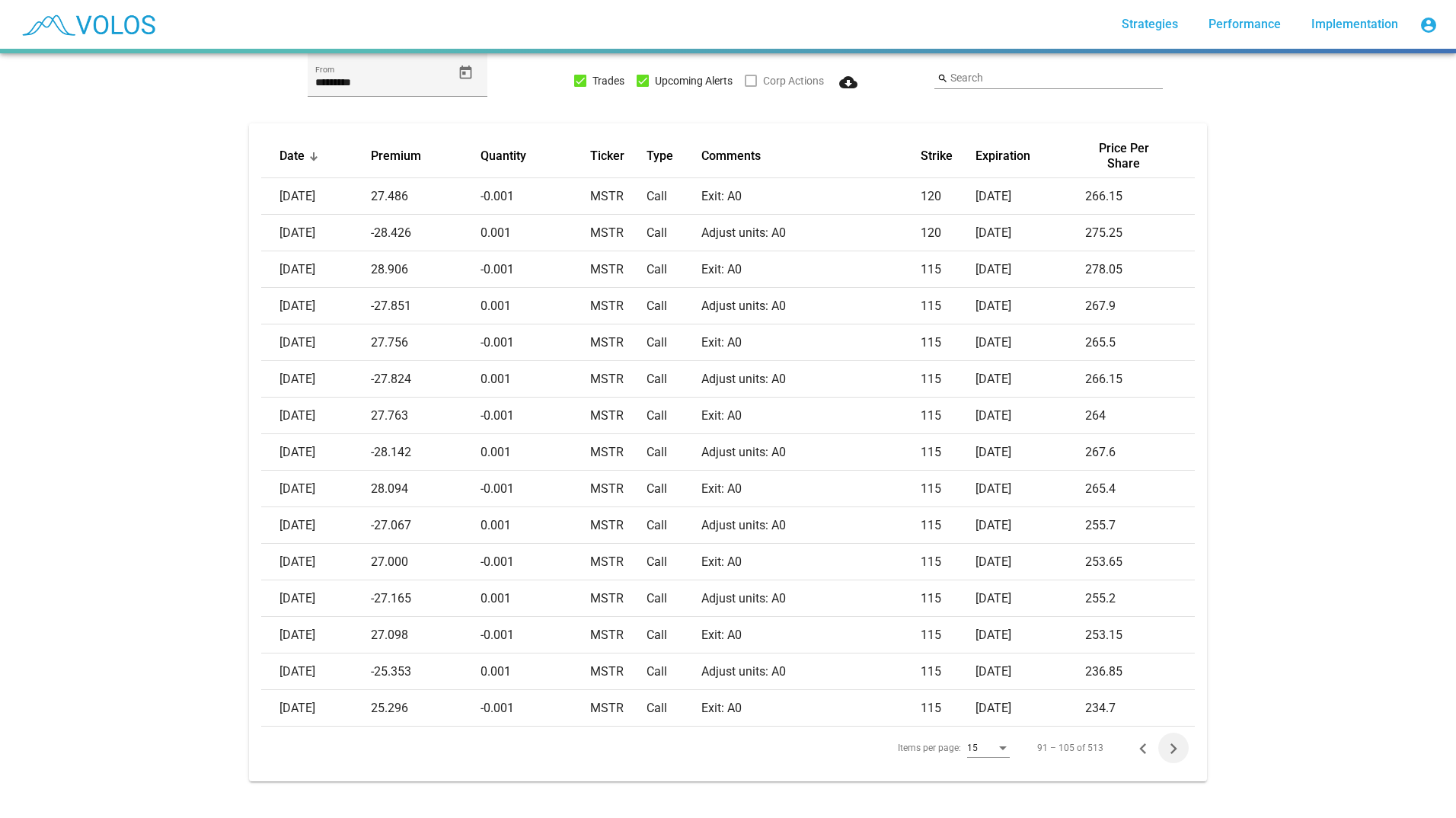click 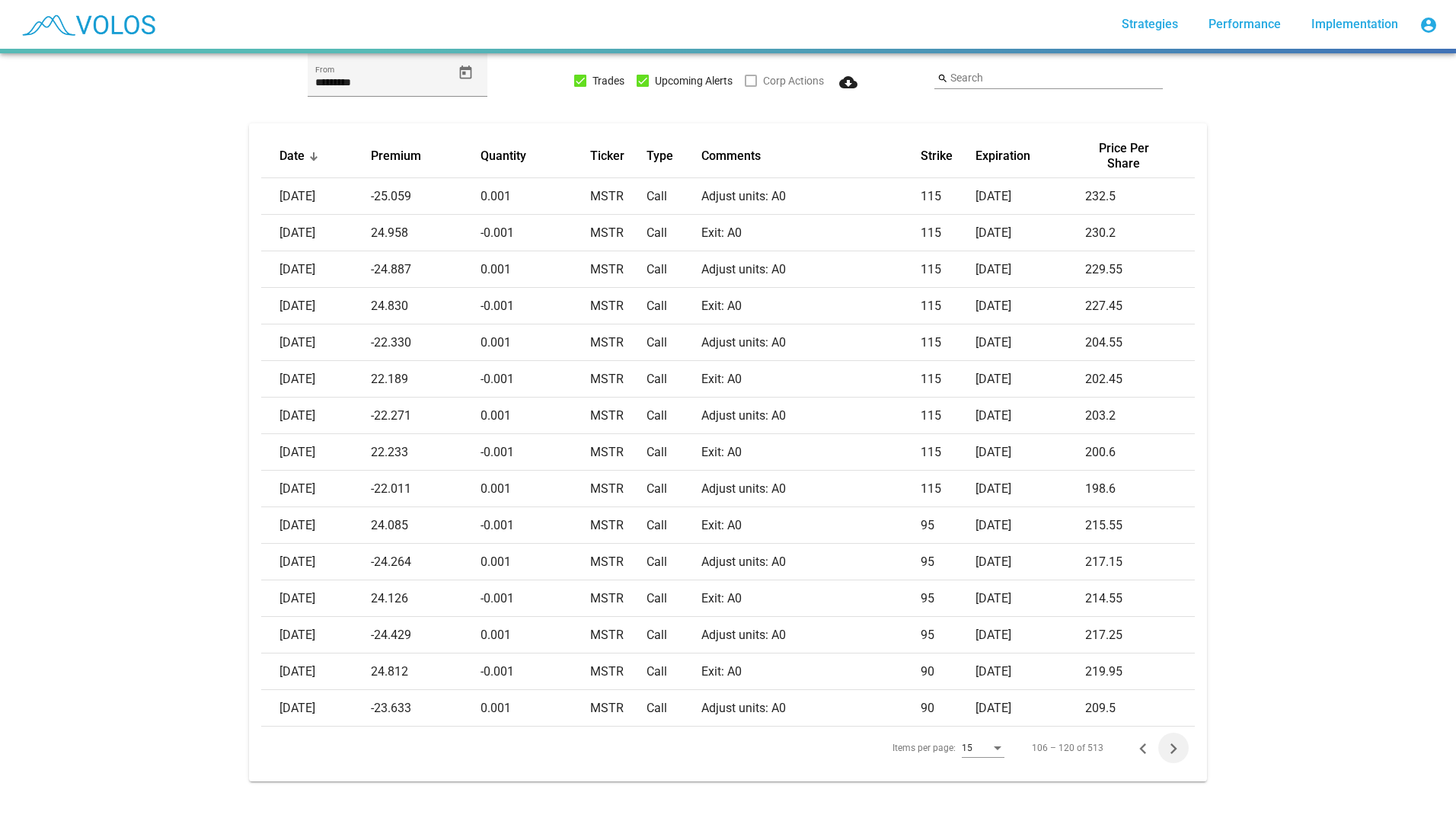 click 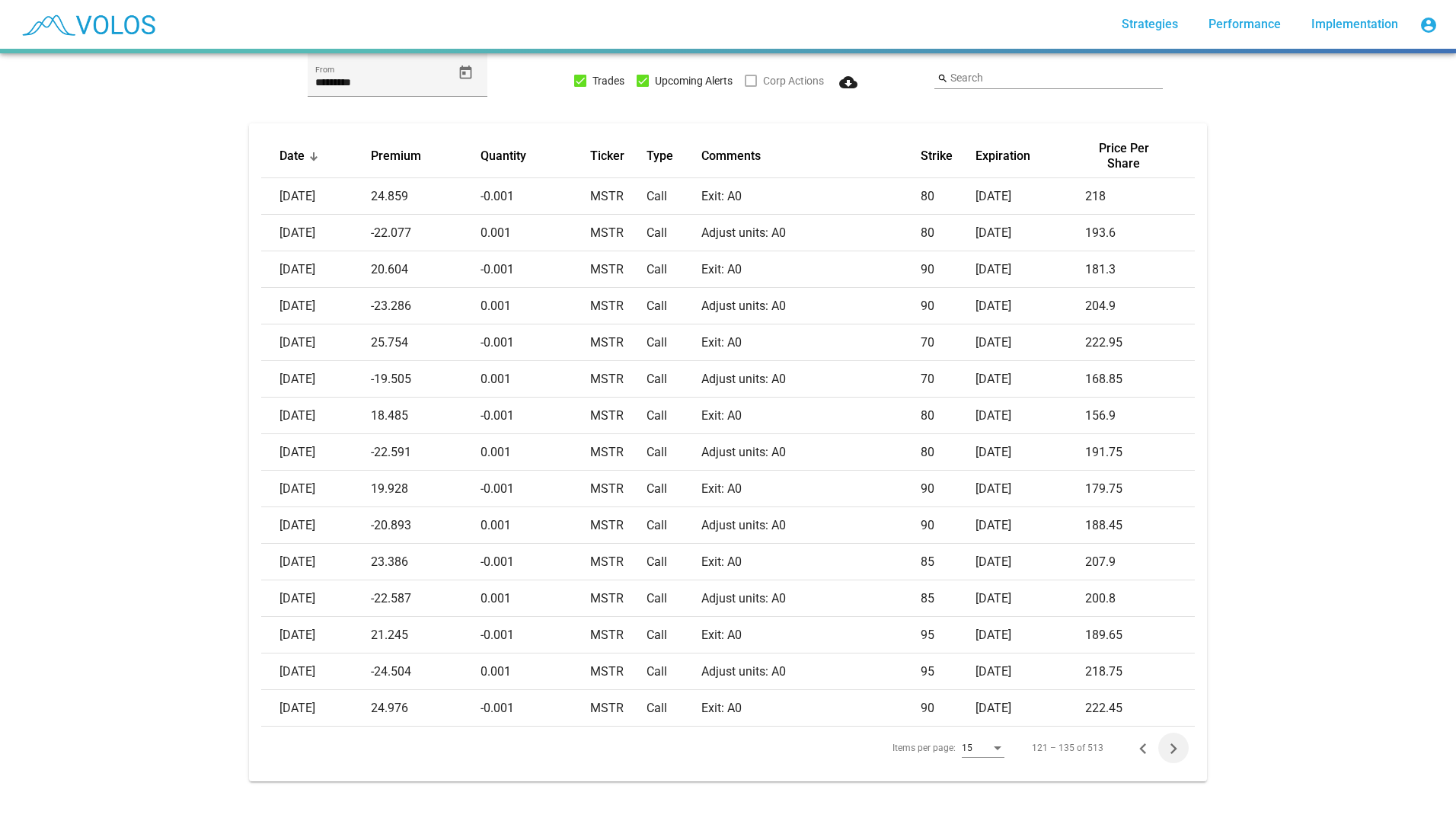 click 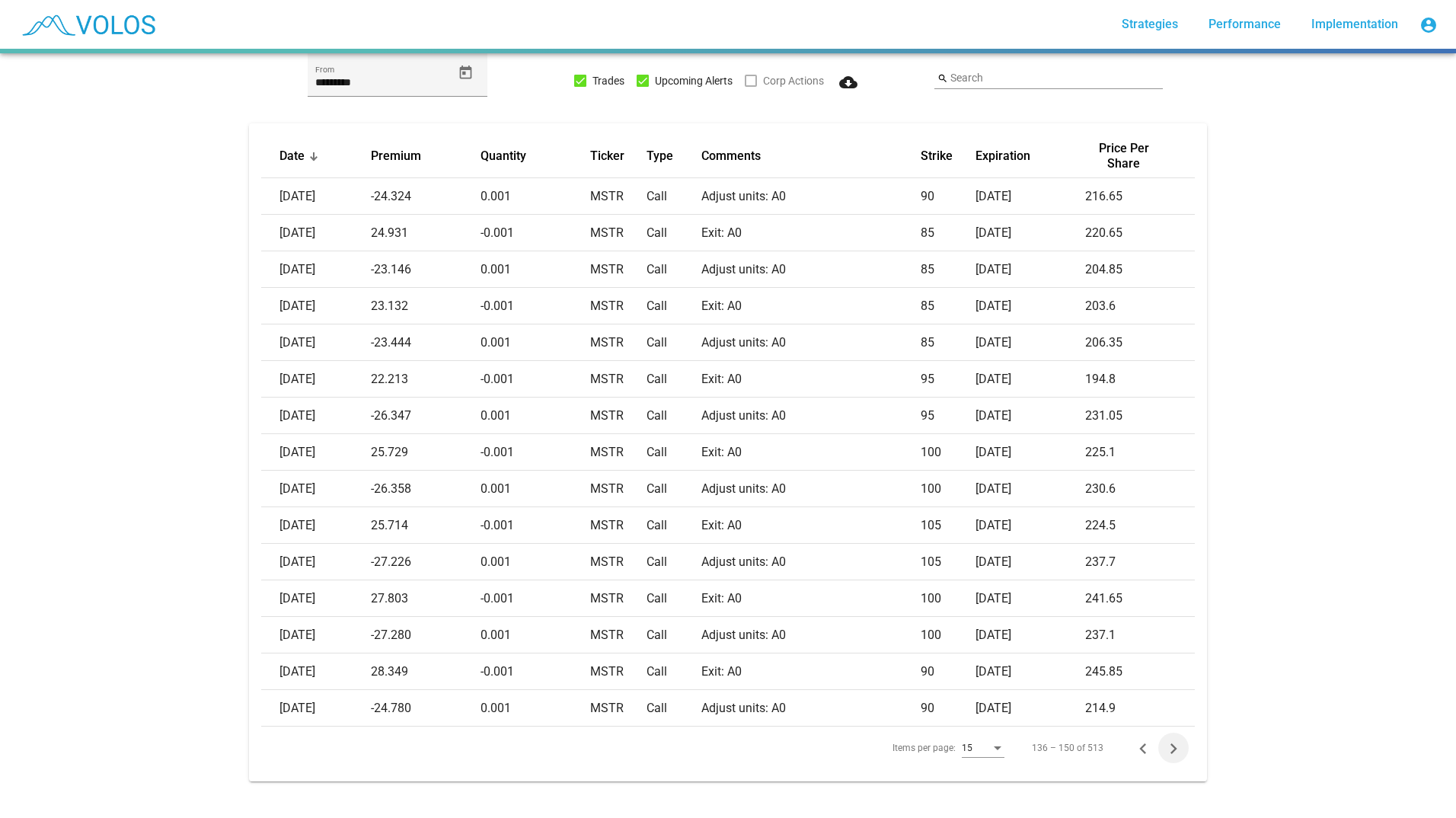 click 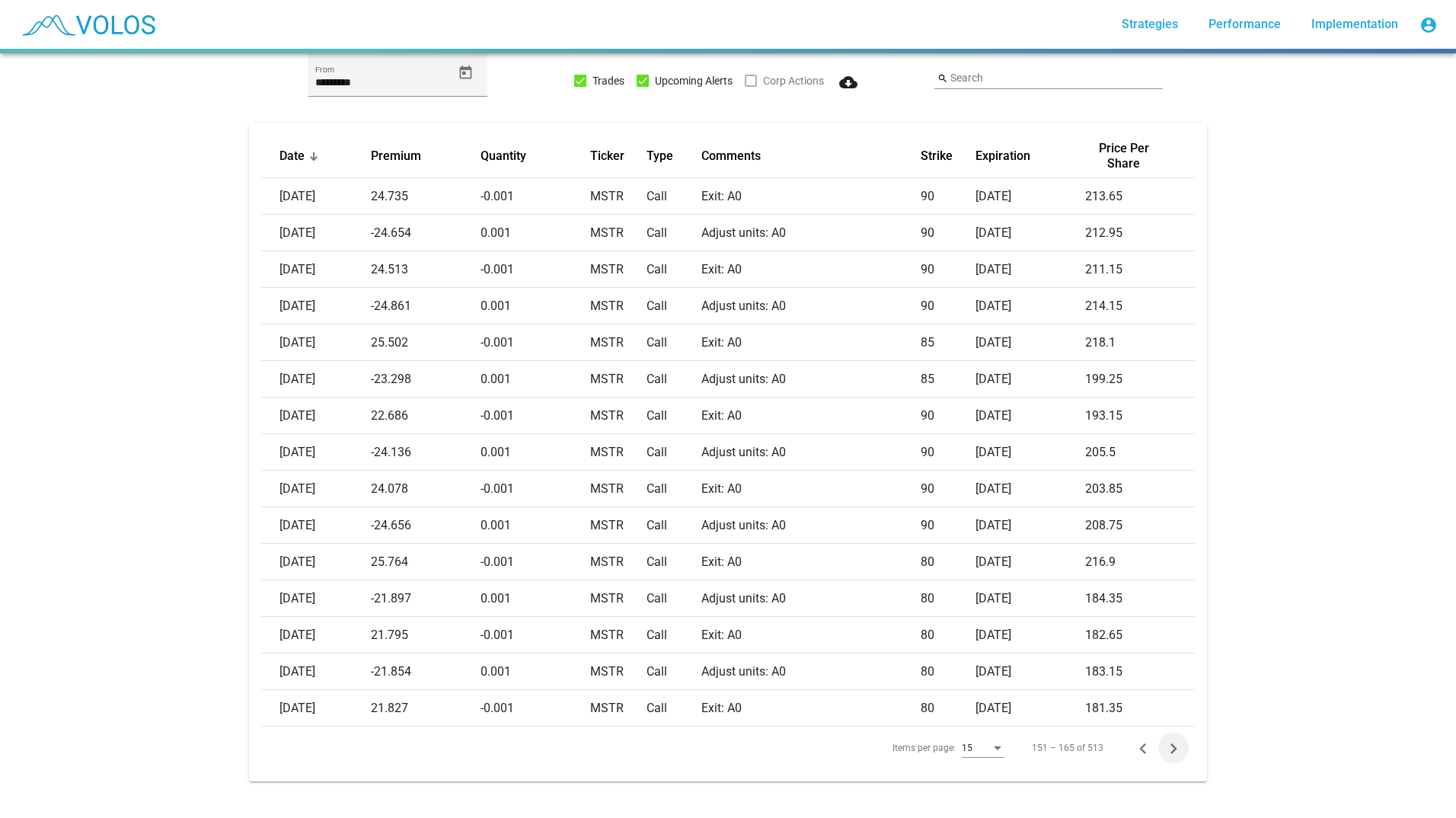 click 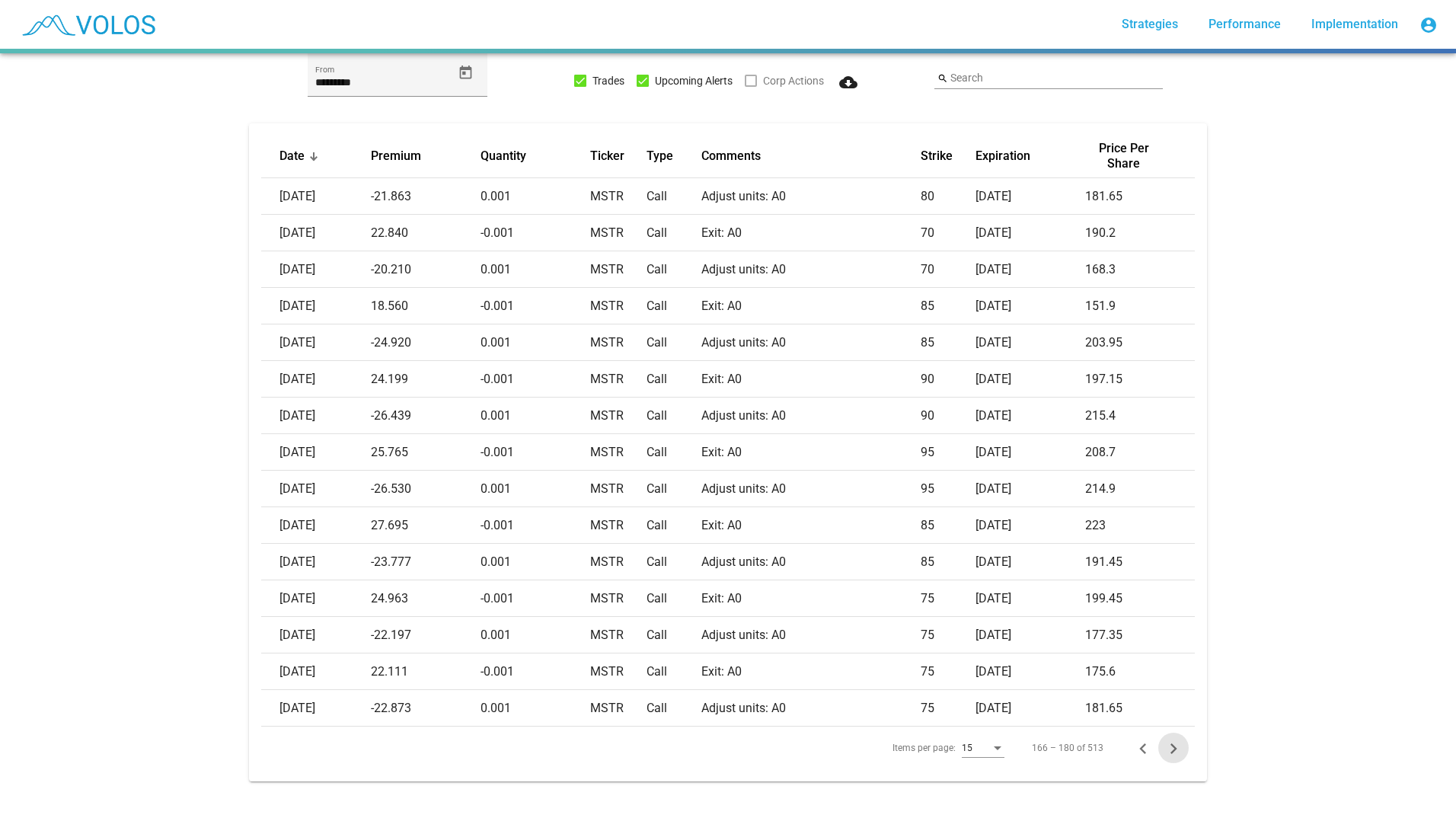 click 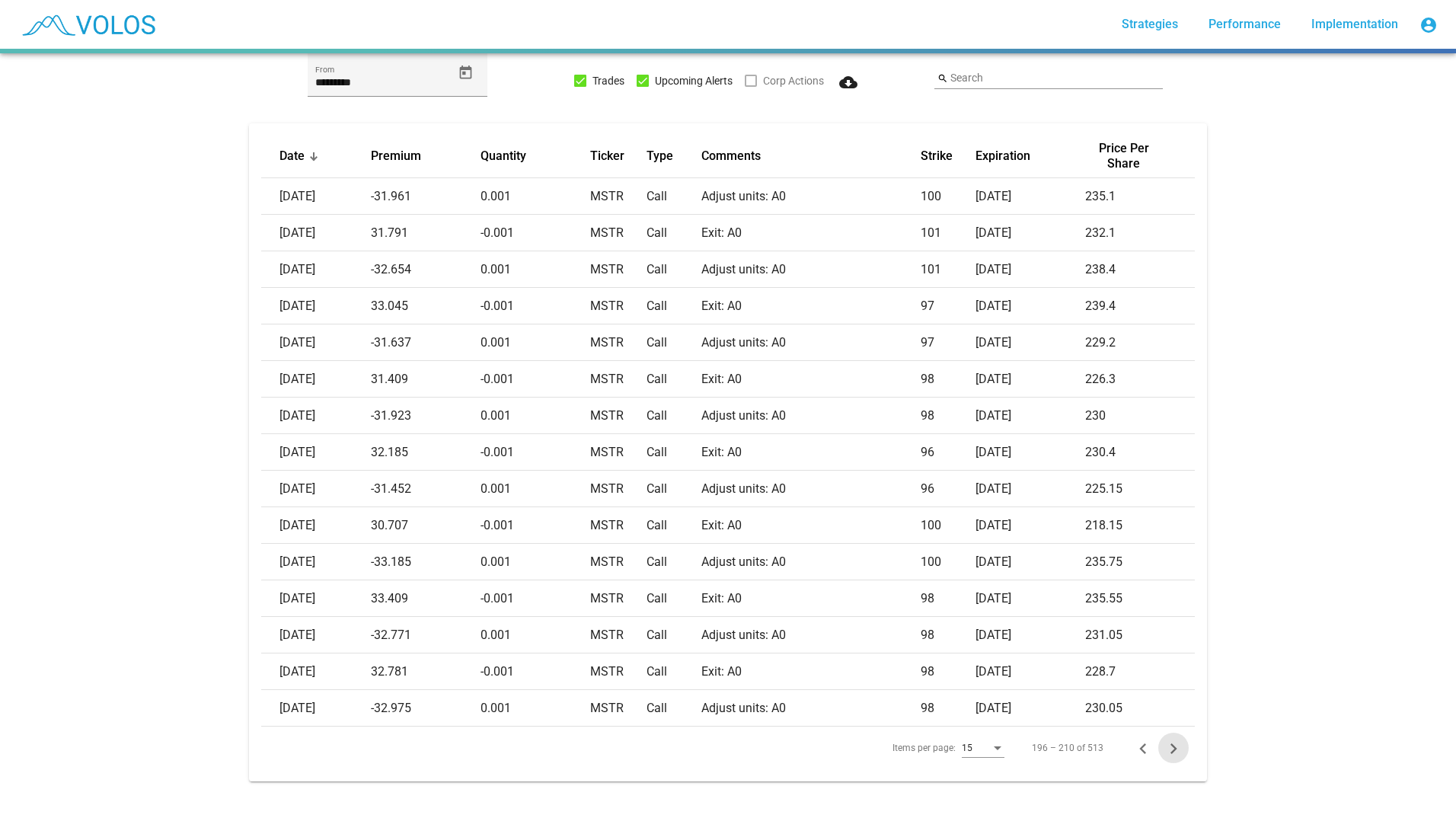 click 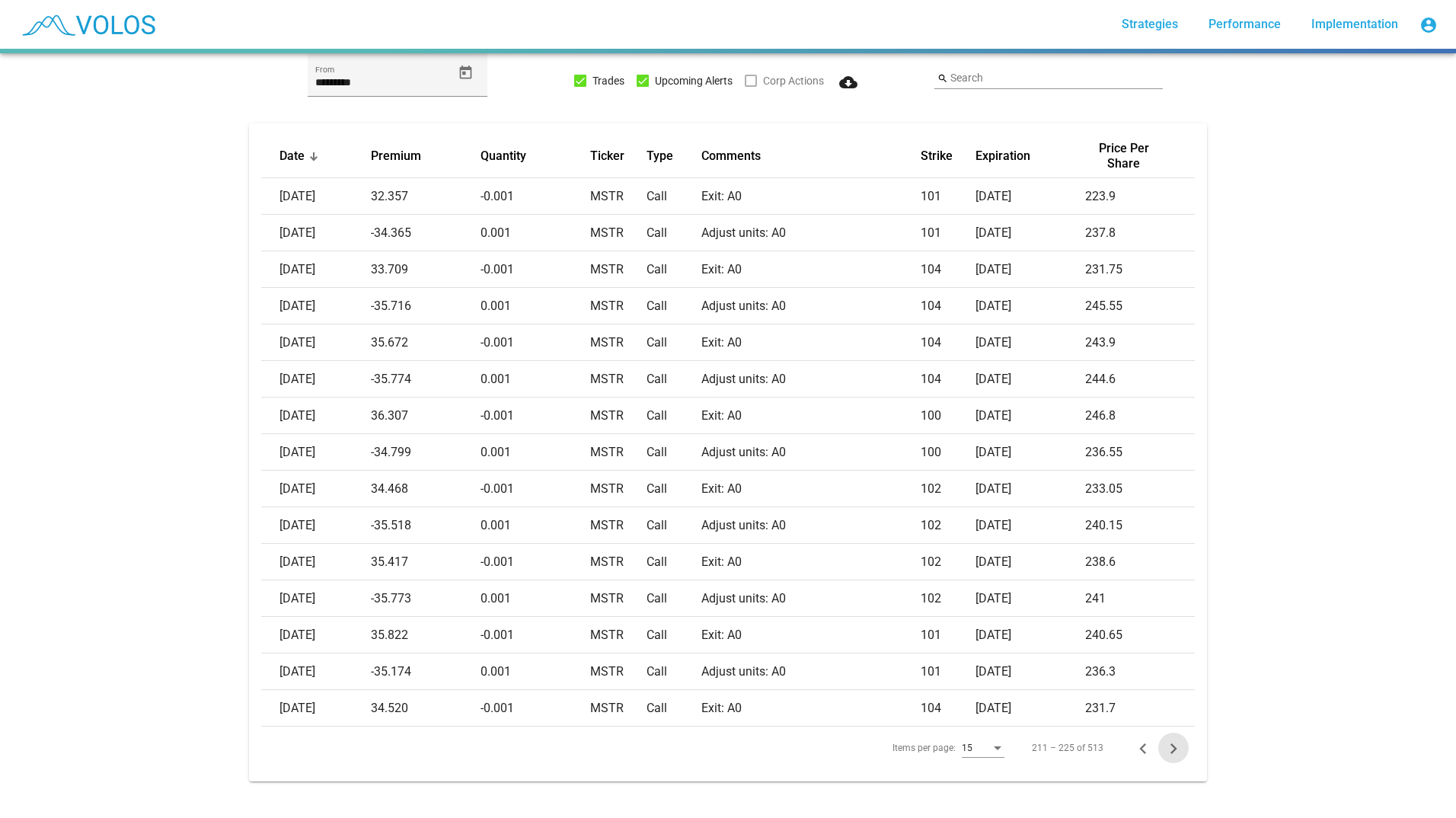 click 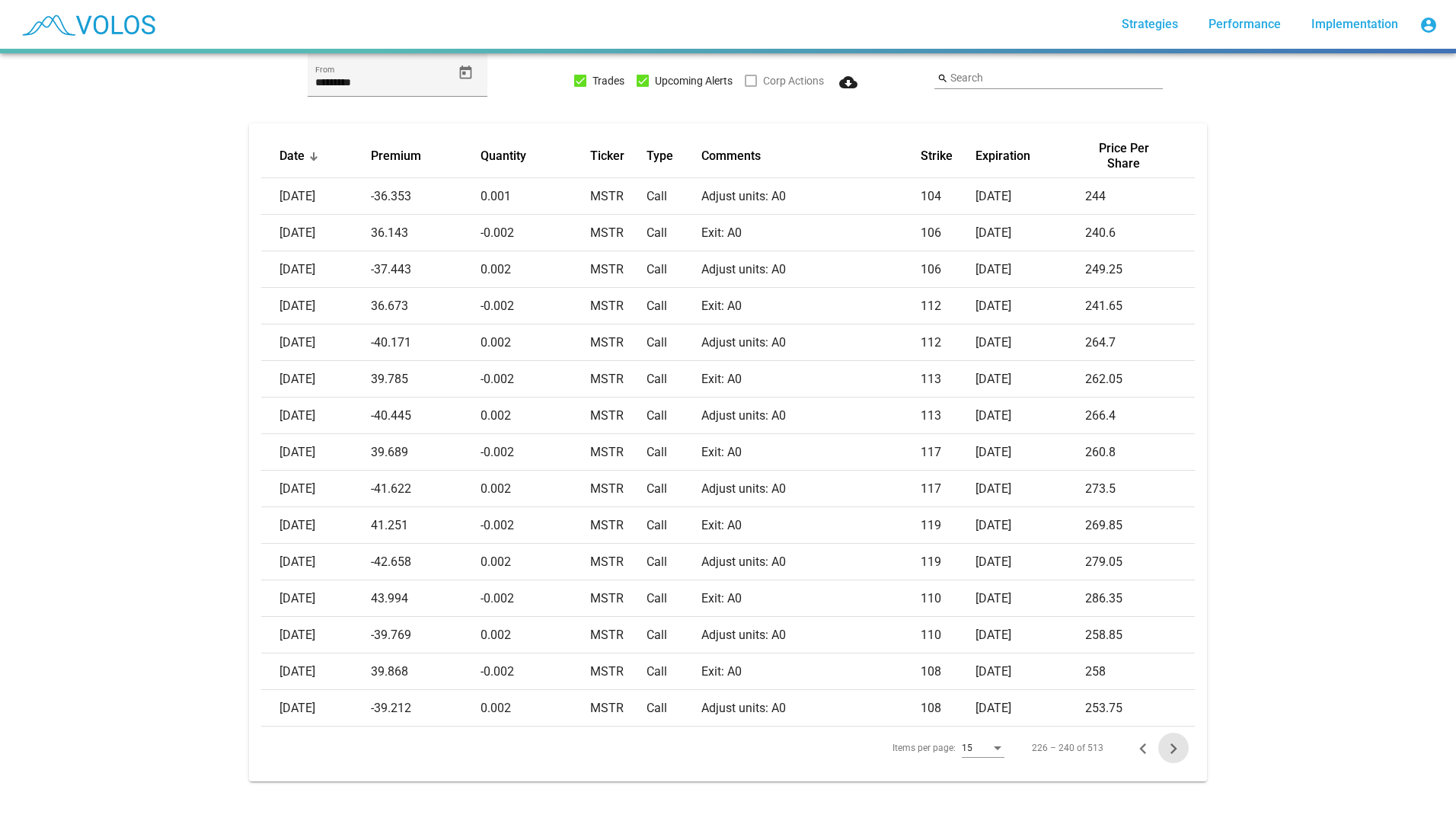 click 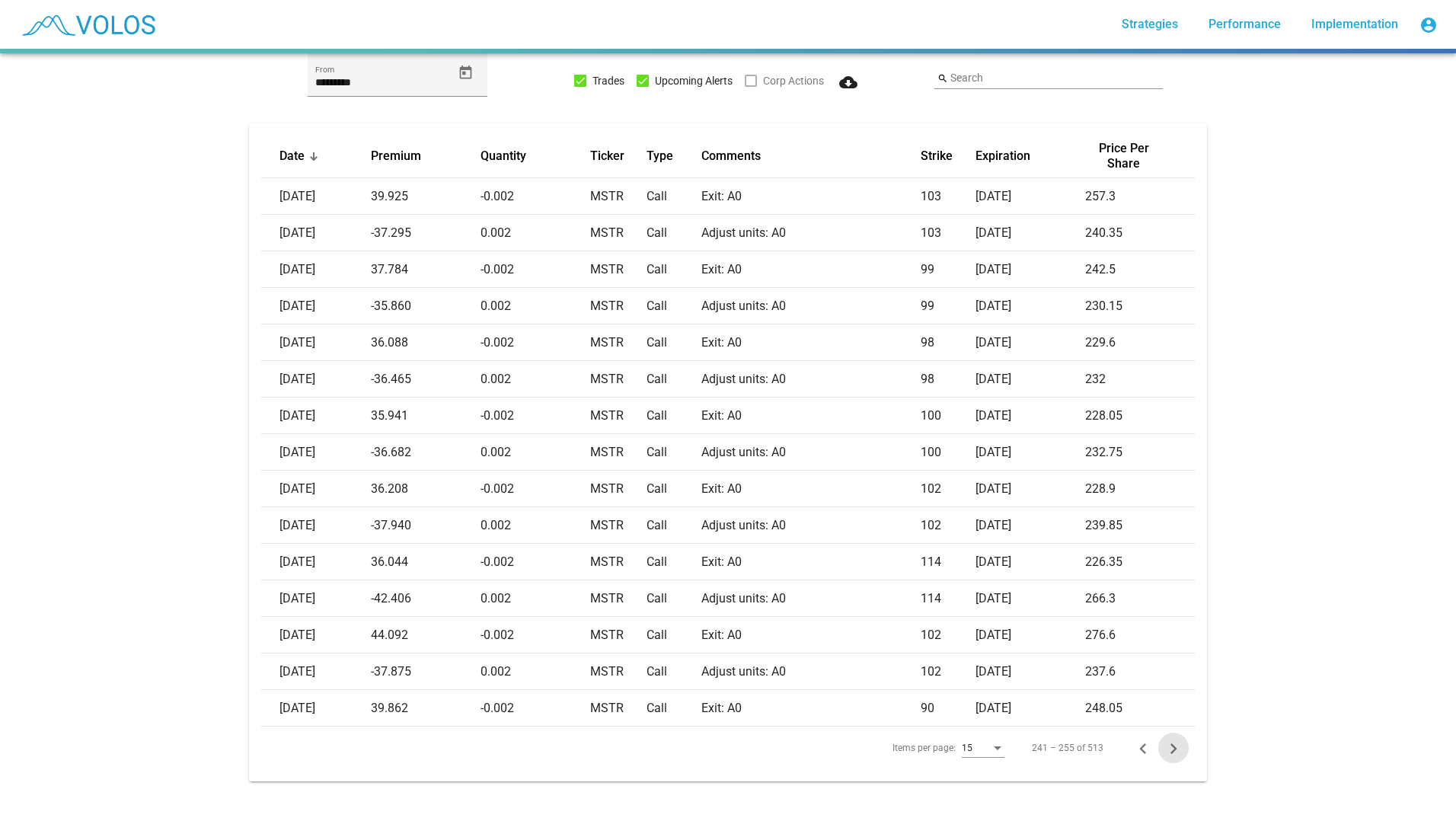click 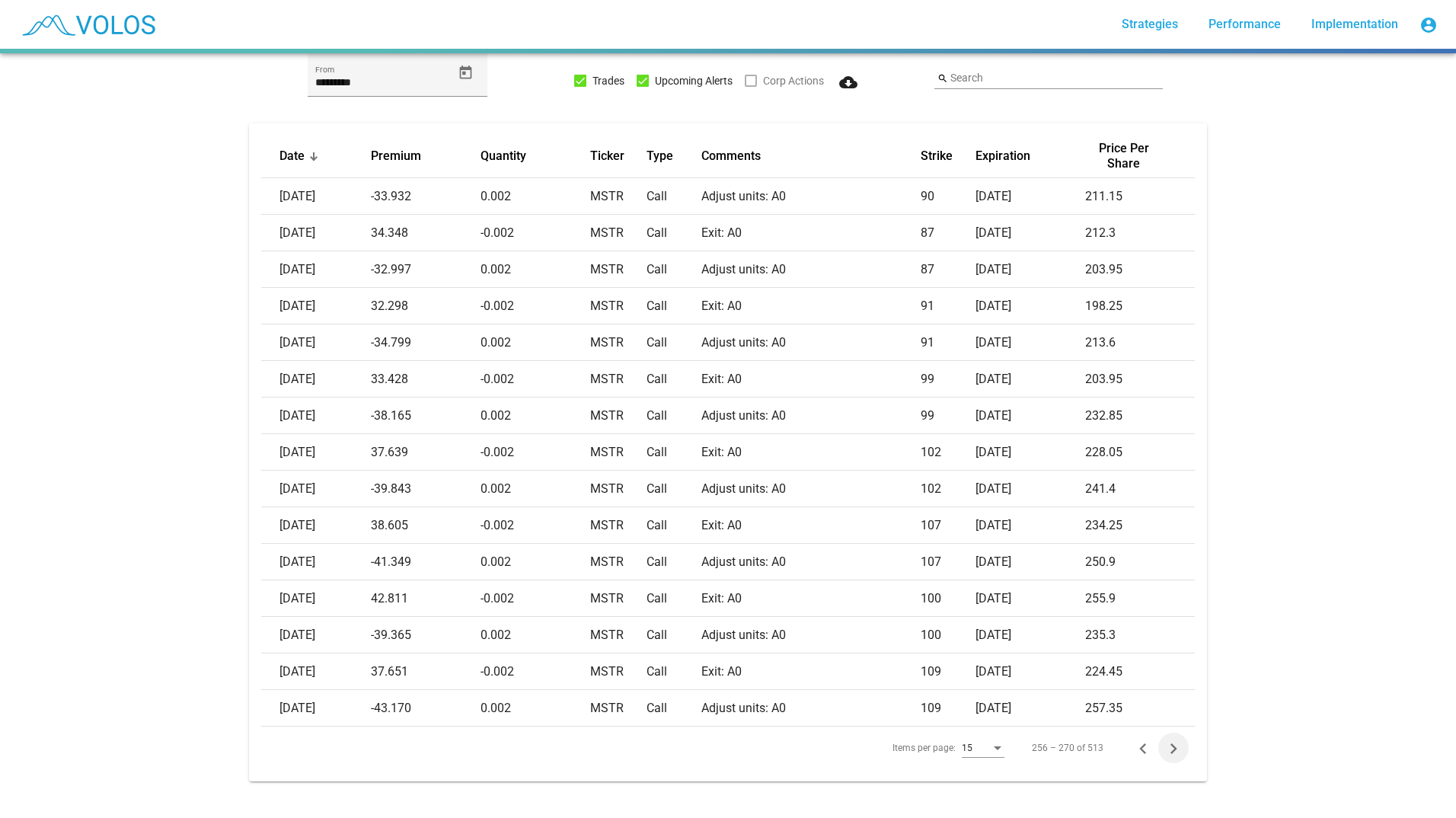click 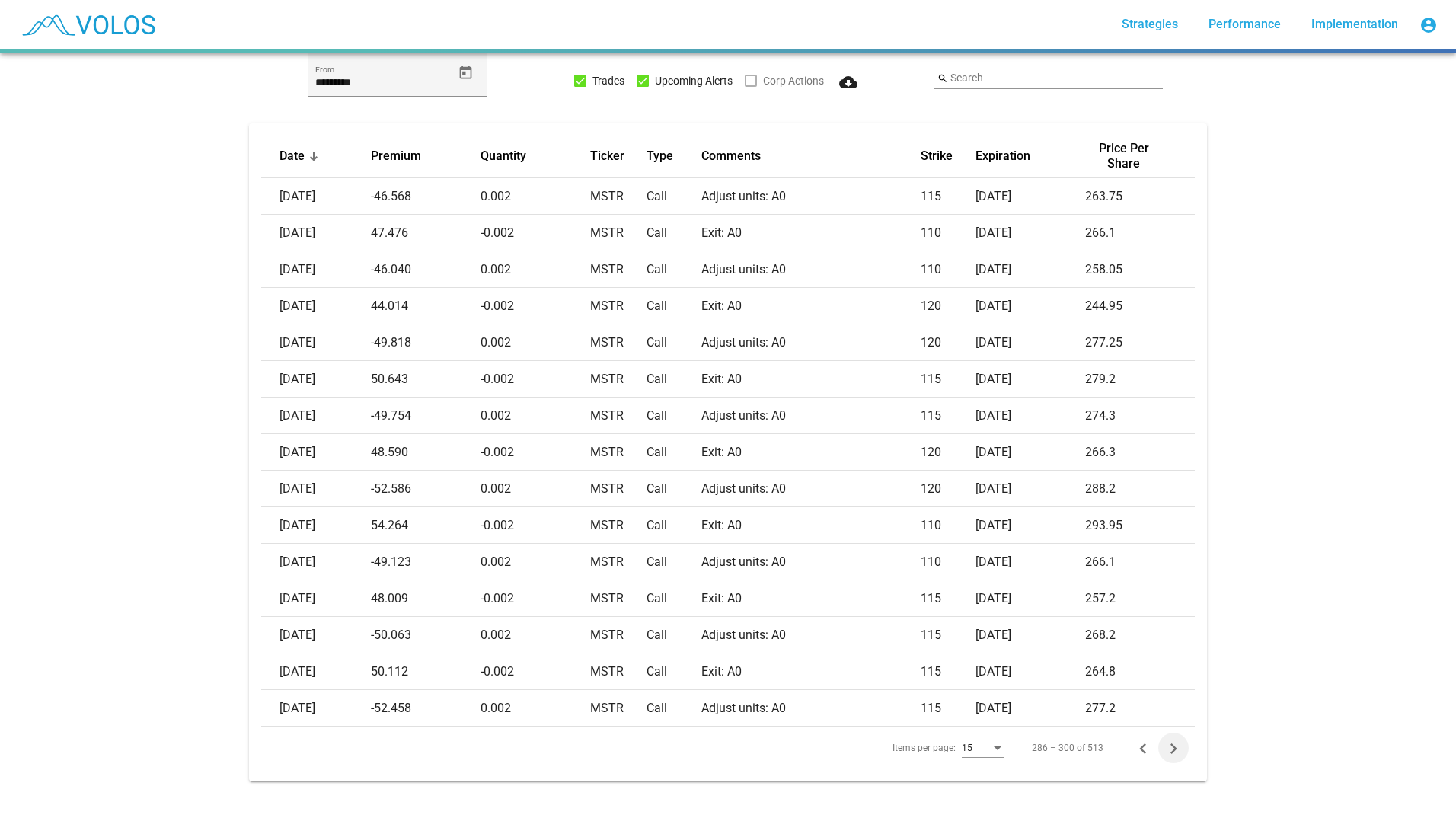 click 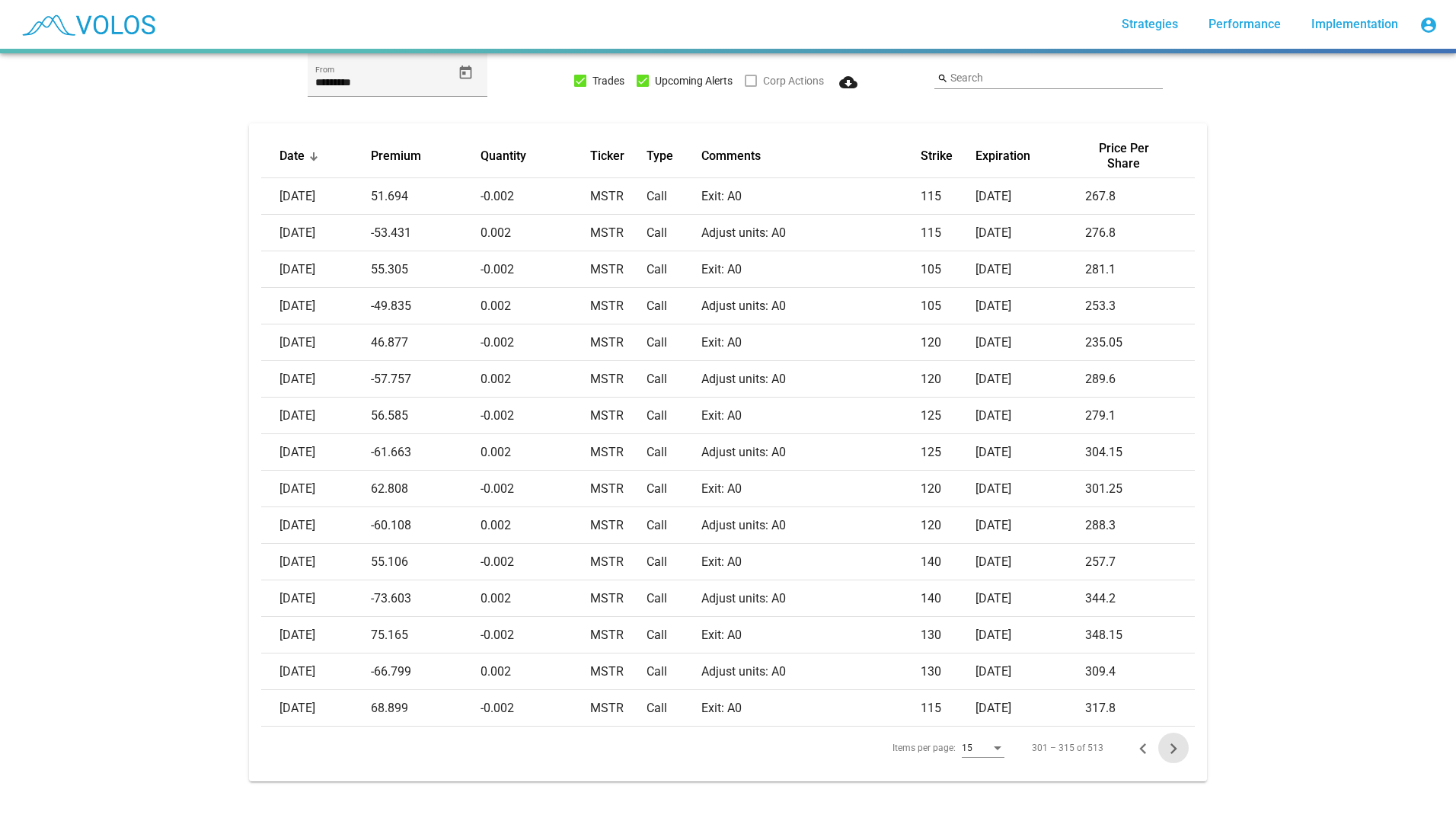 click 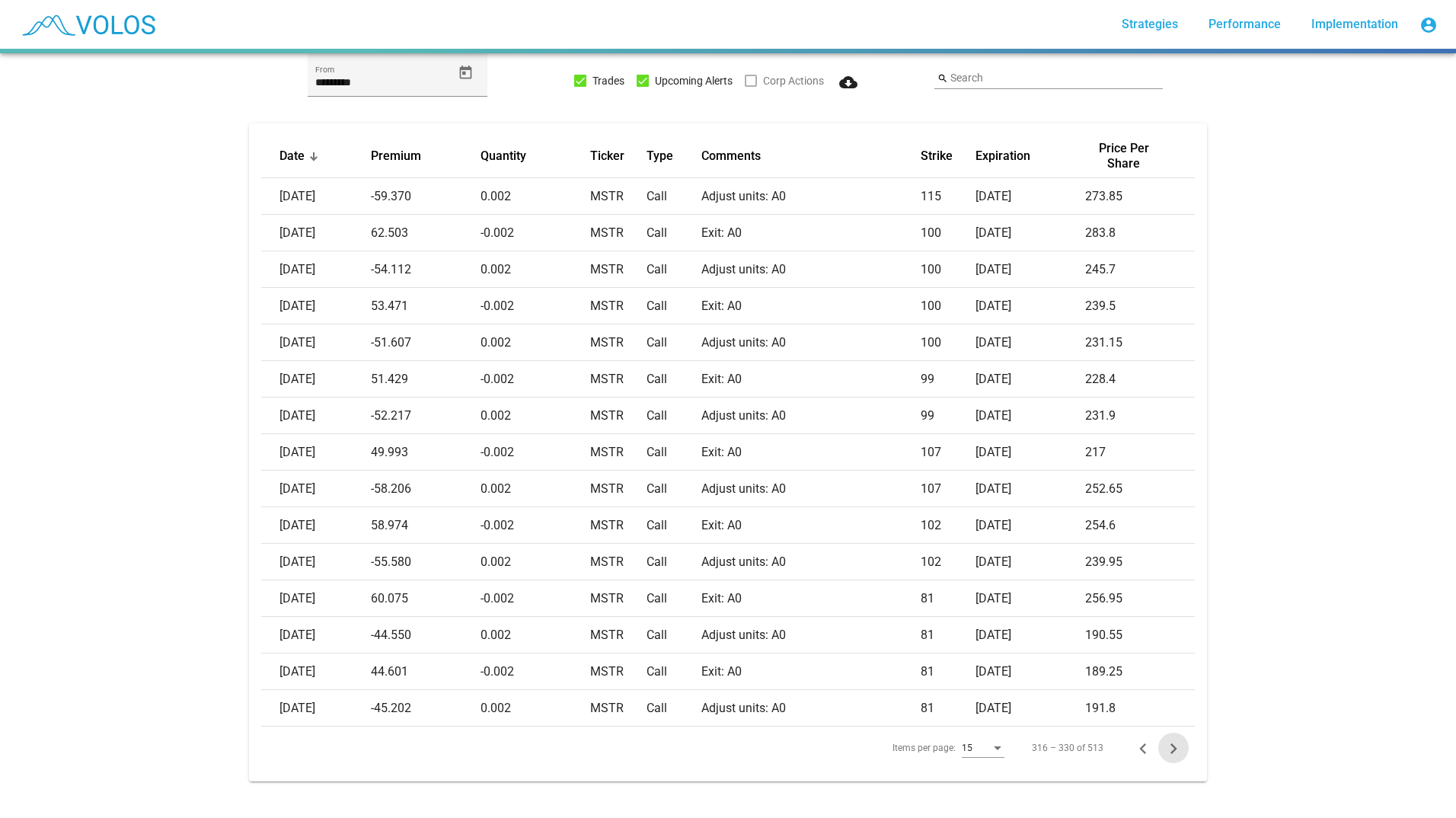 click 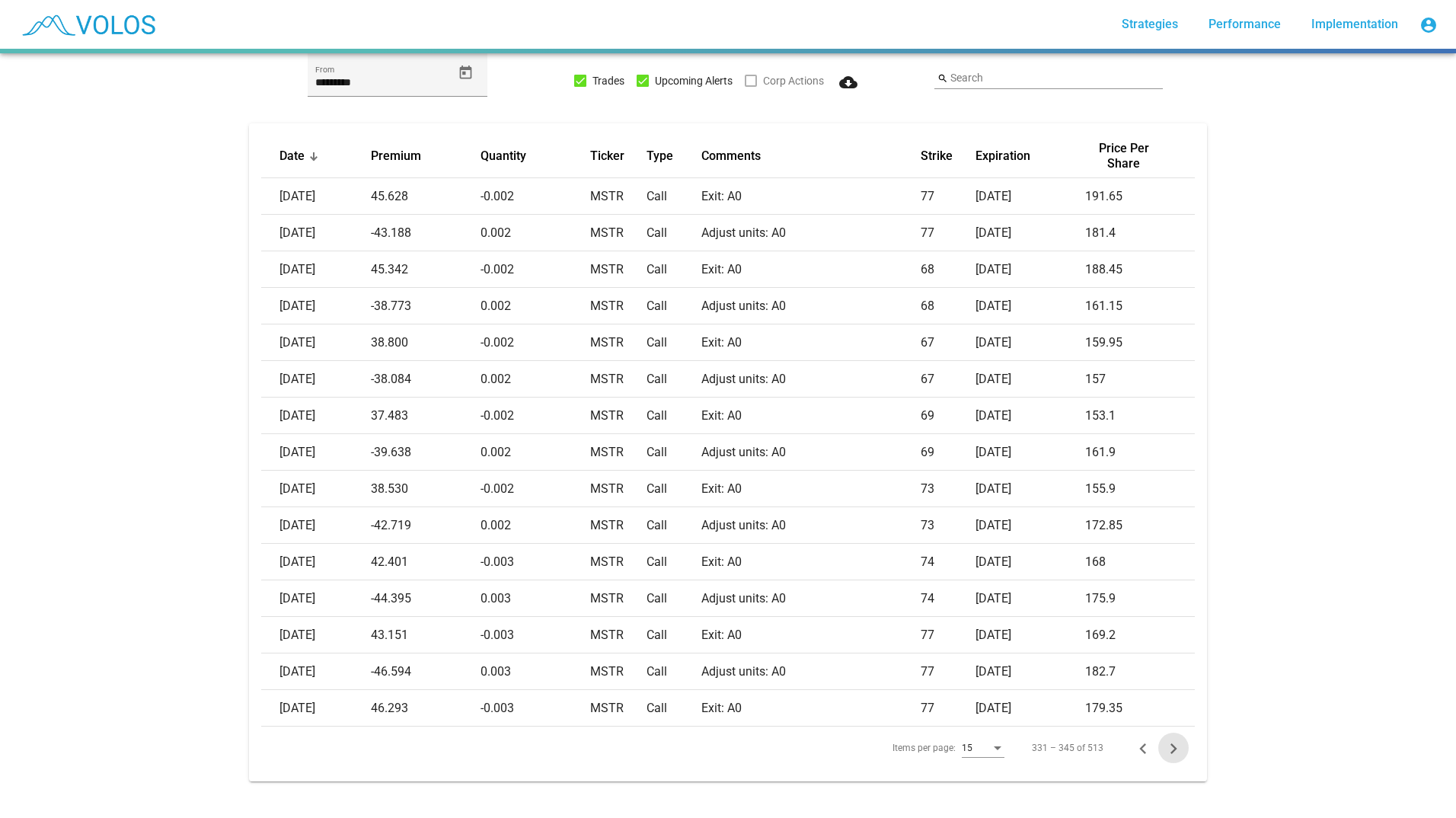click 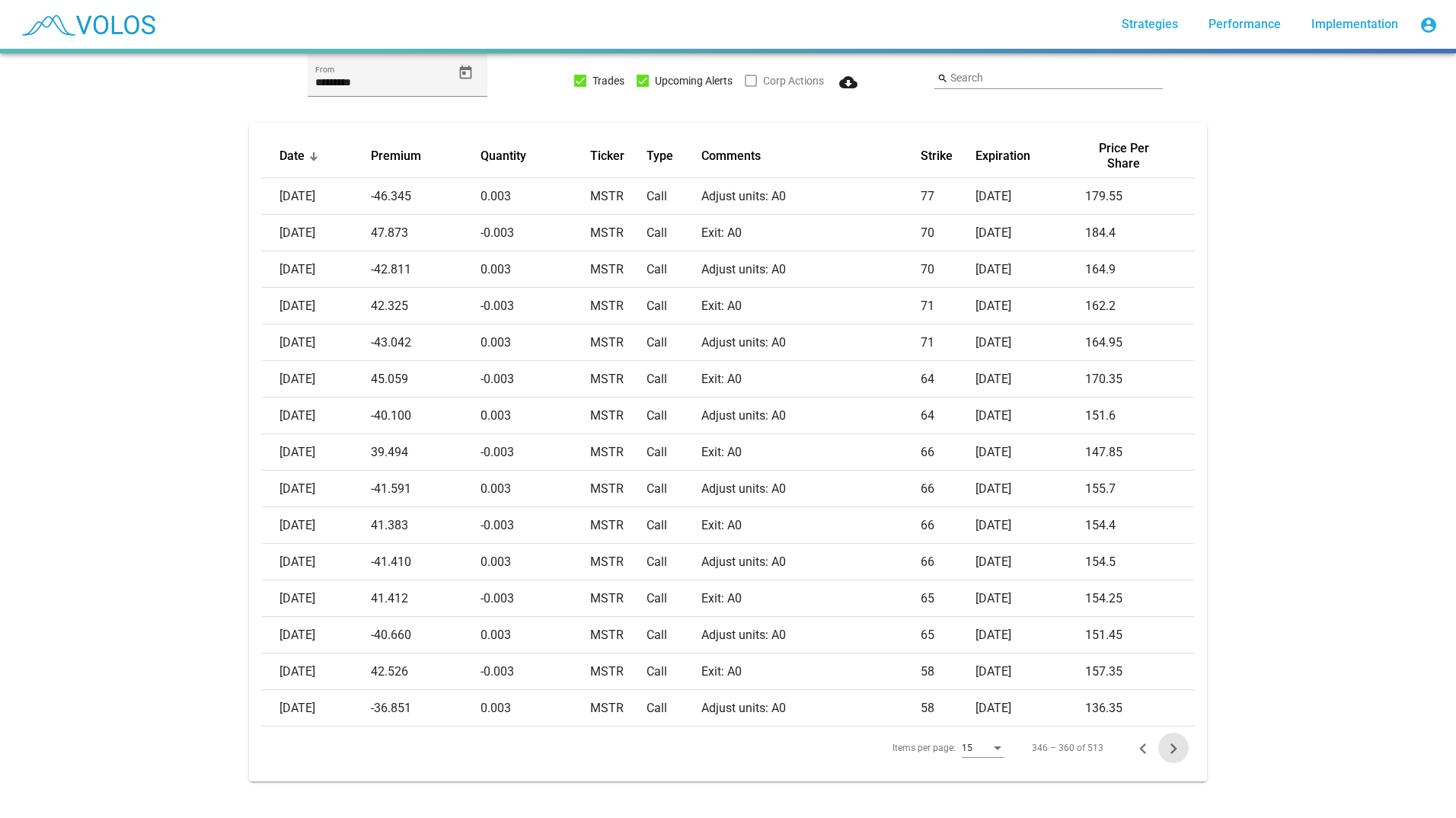 click 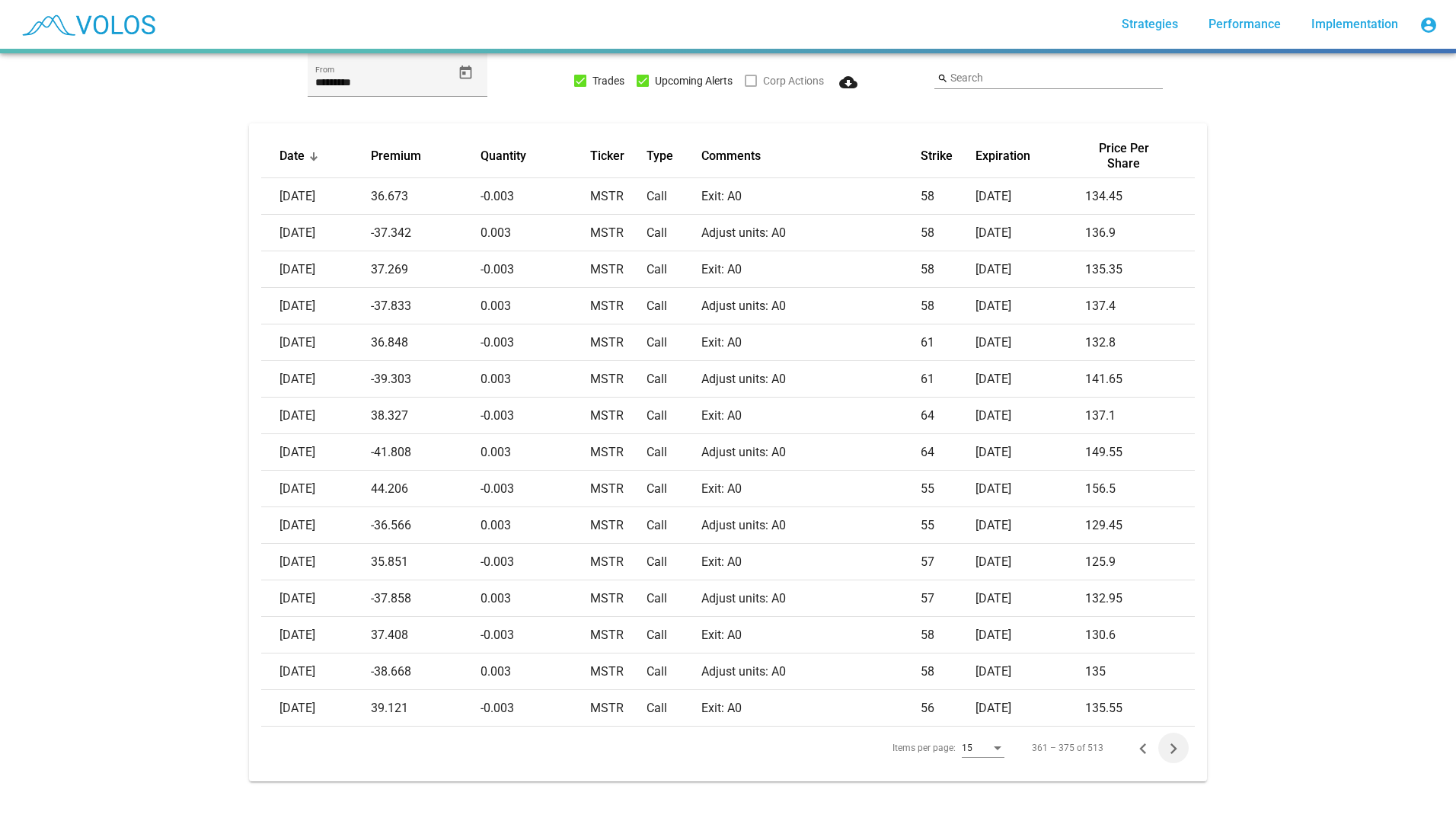 click 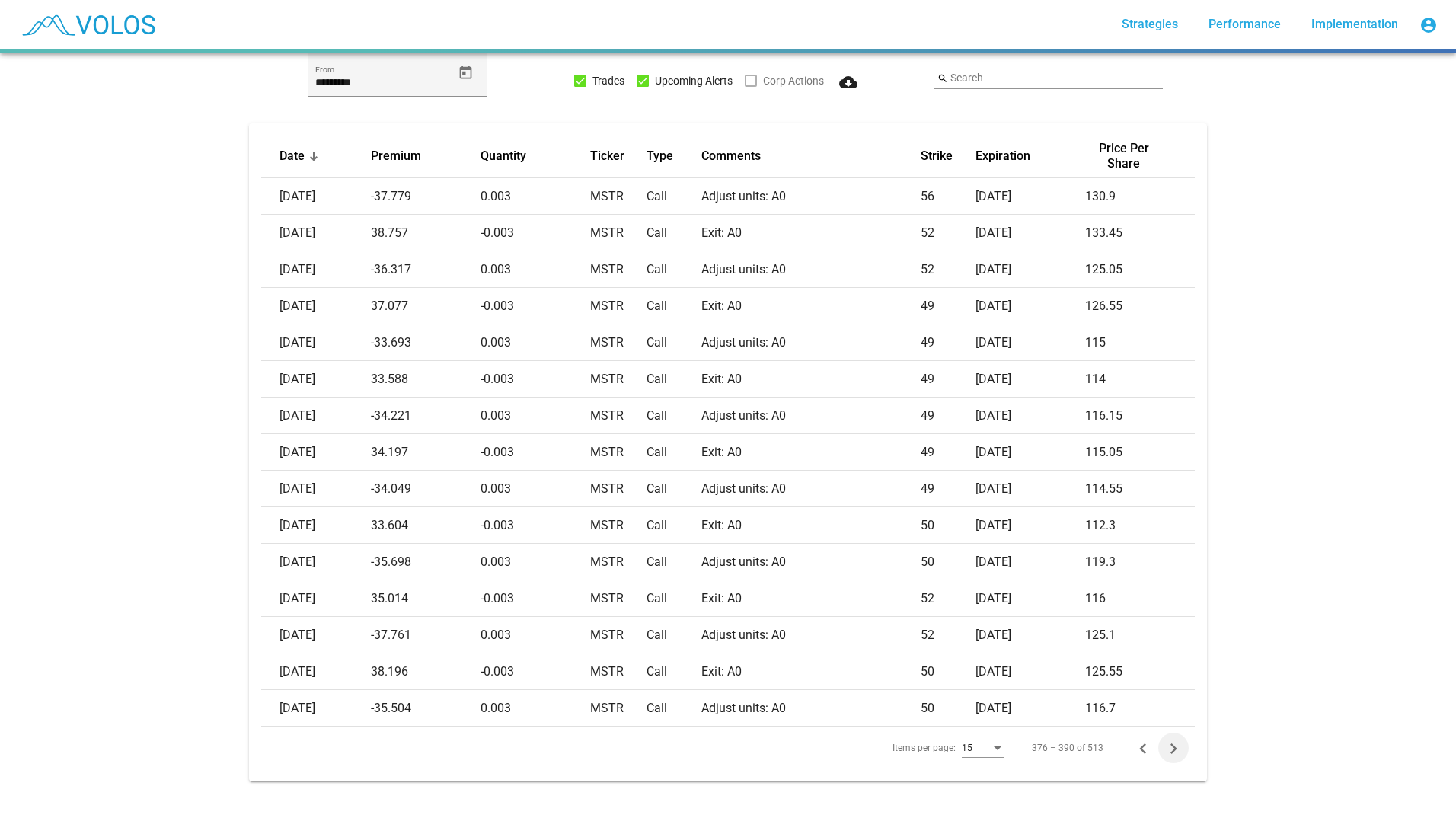 click 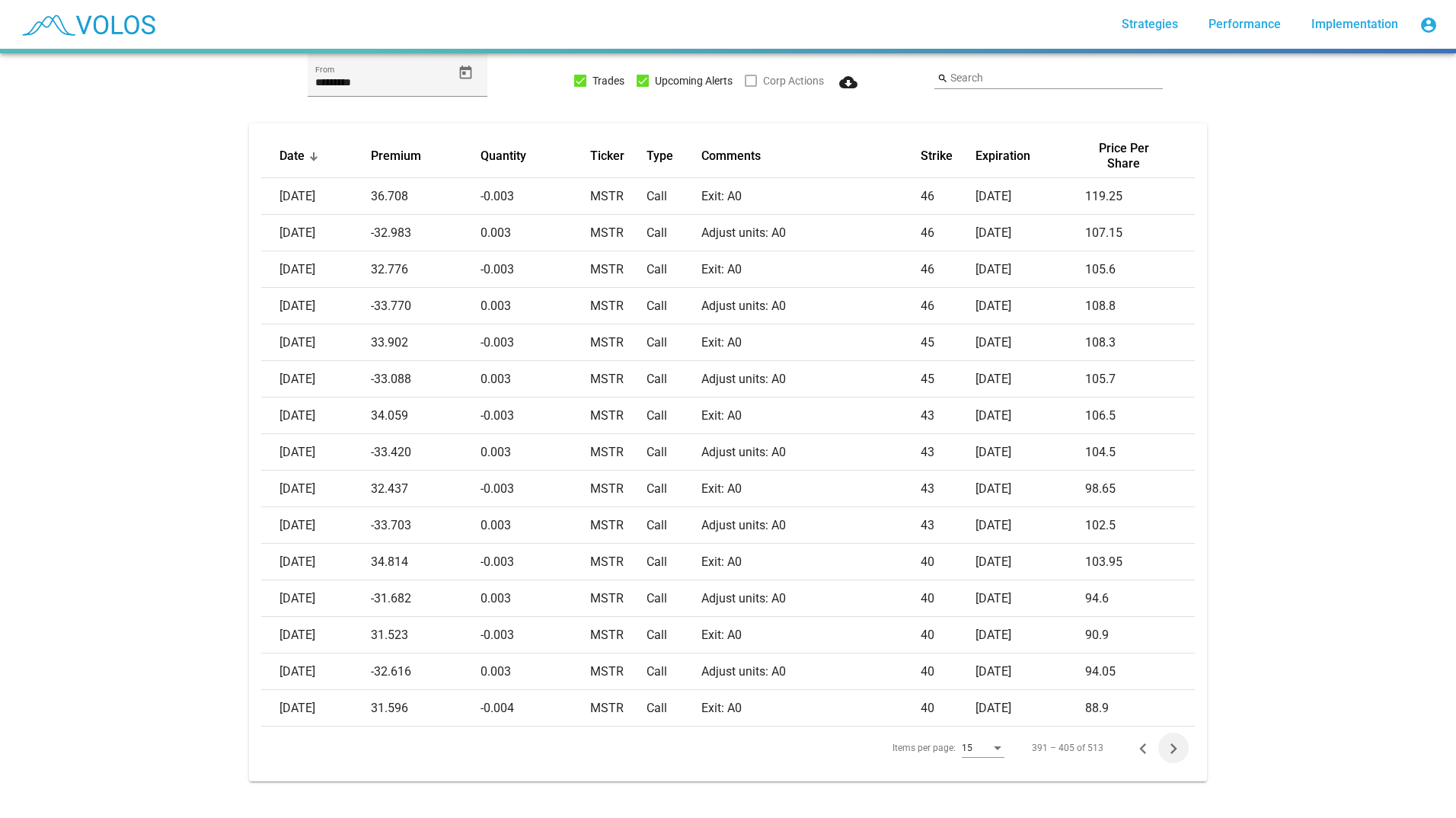 click 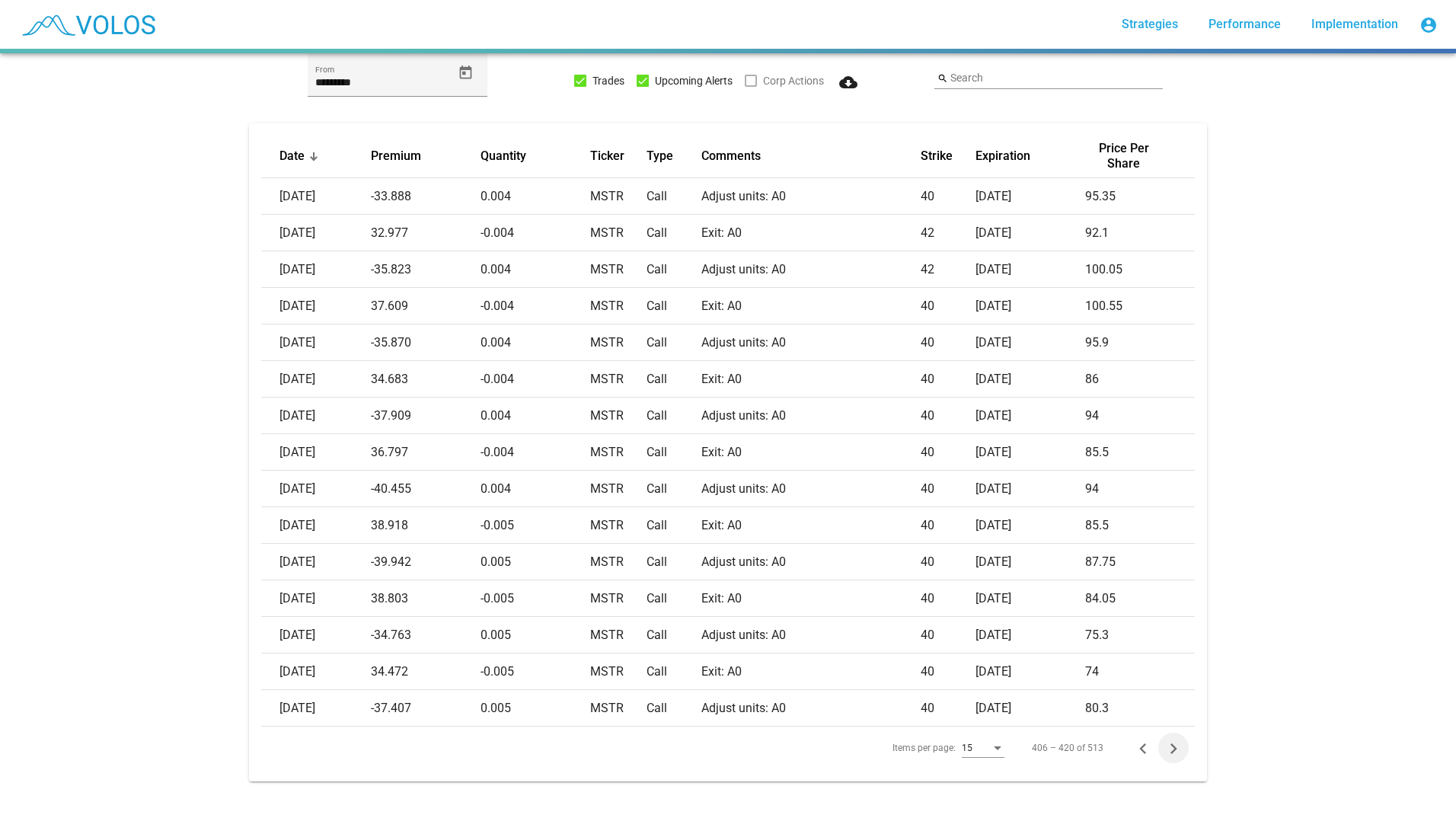 click 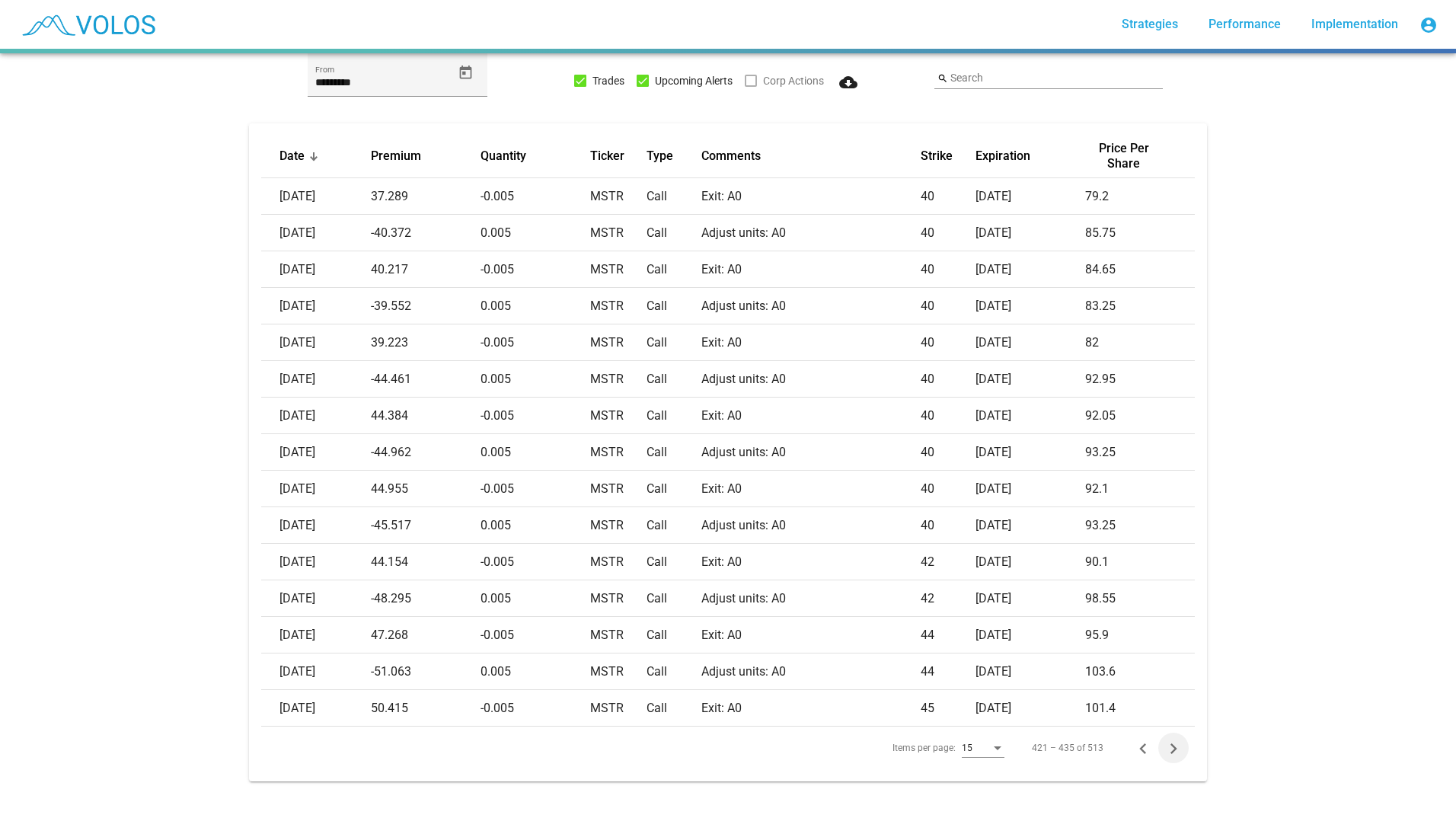 click 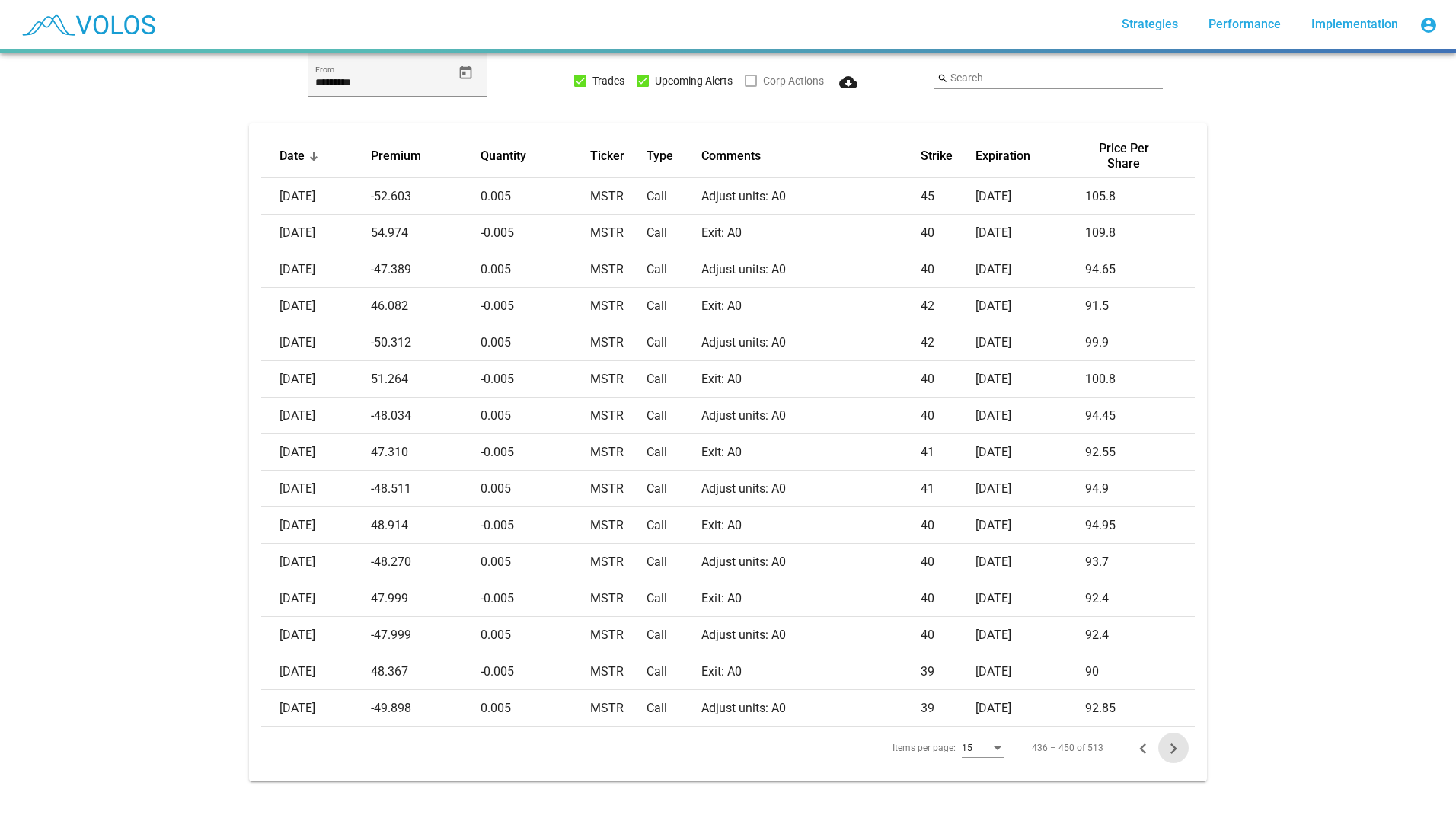 click 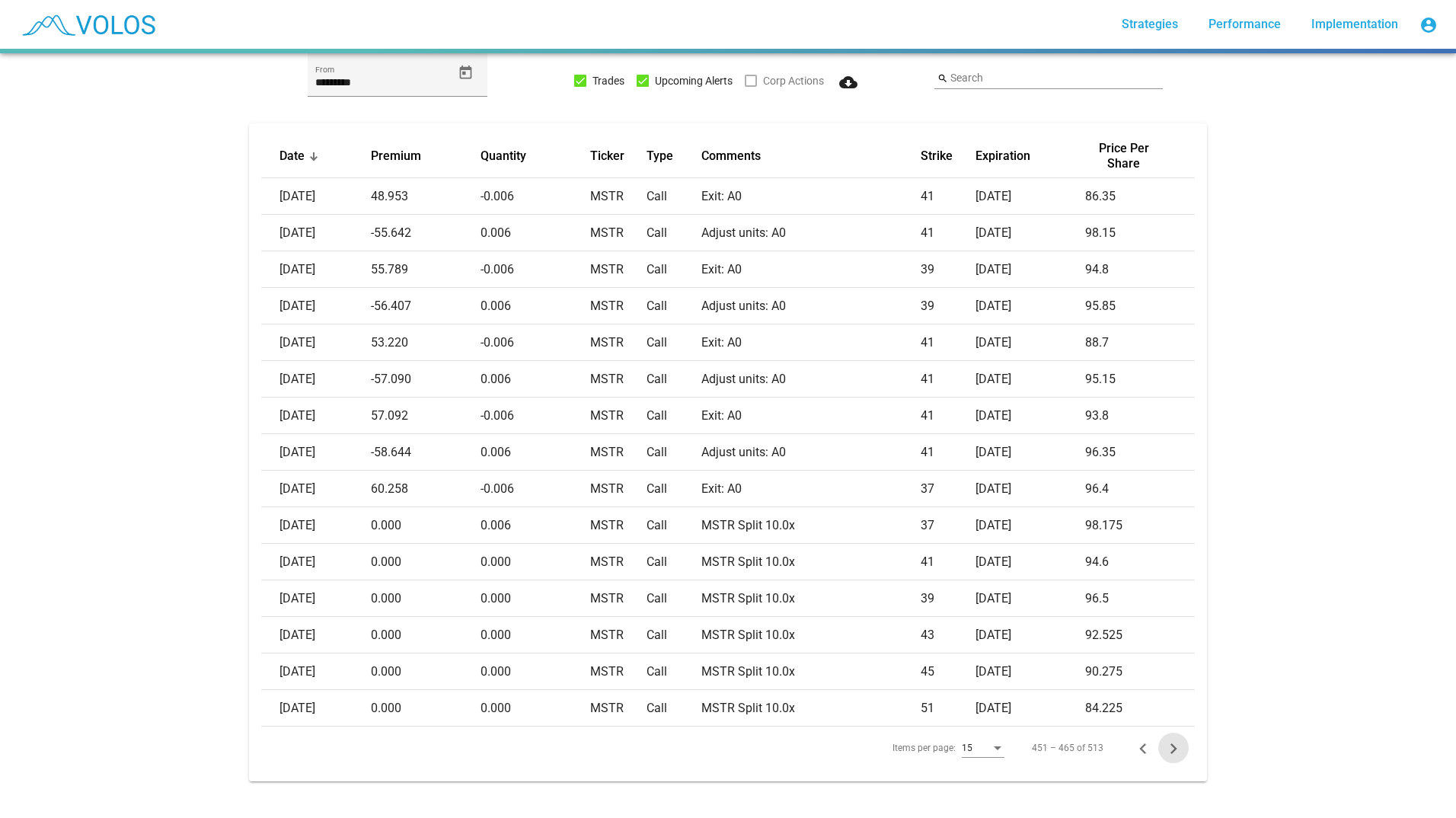 click 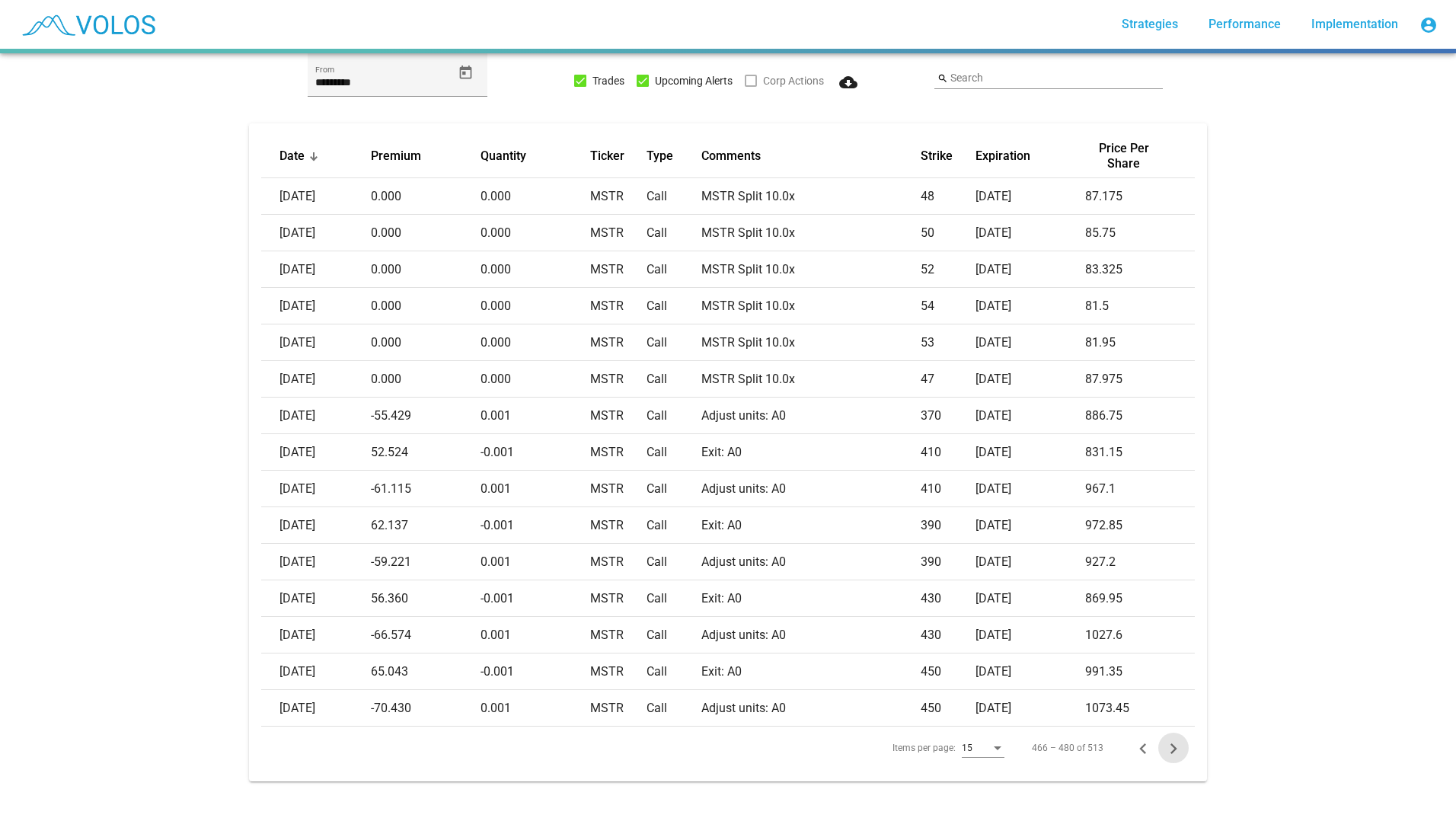 click 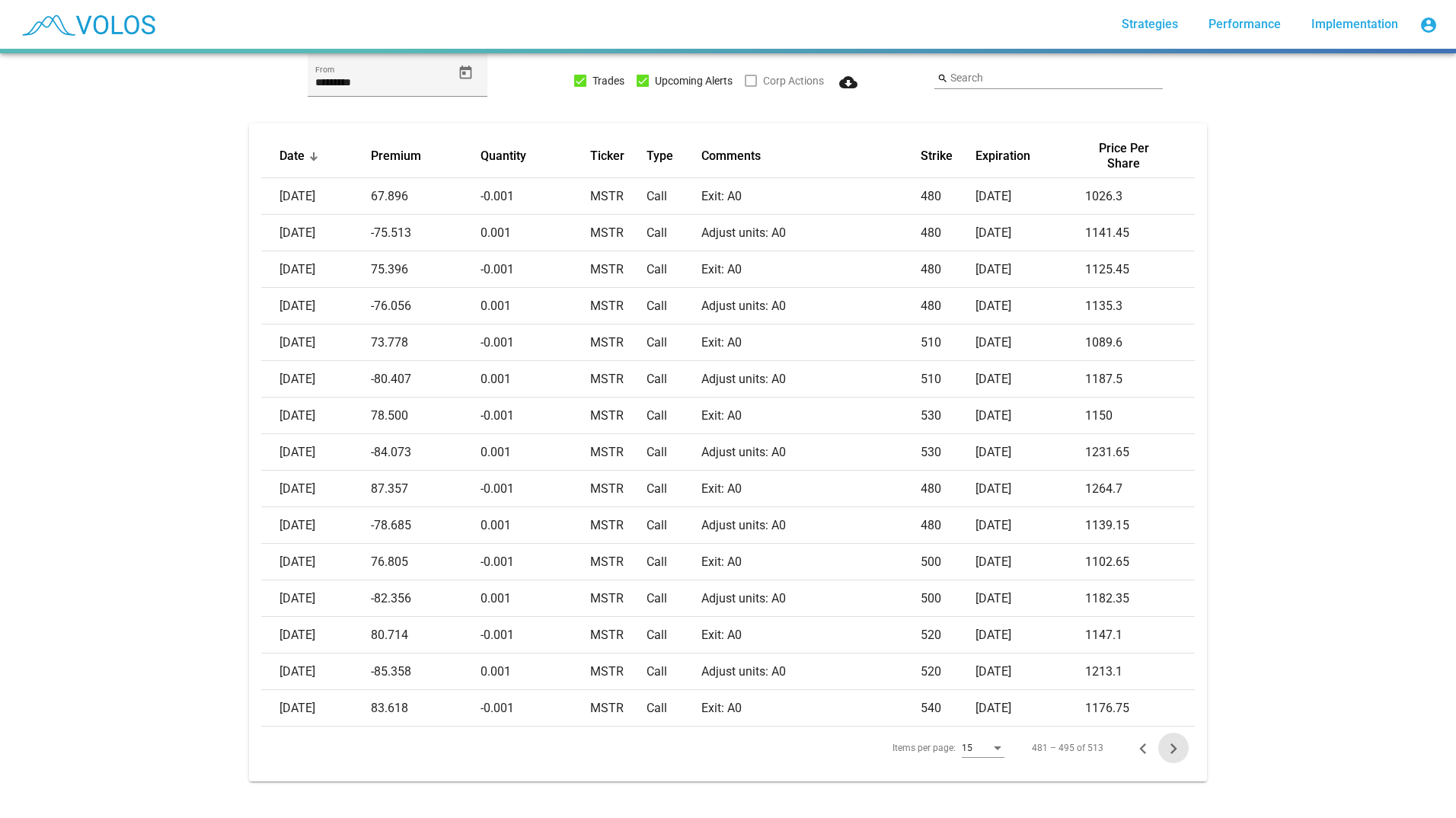 click 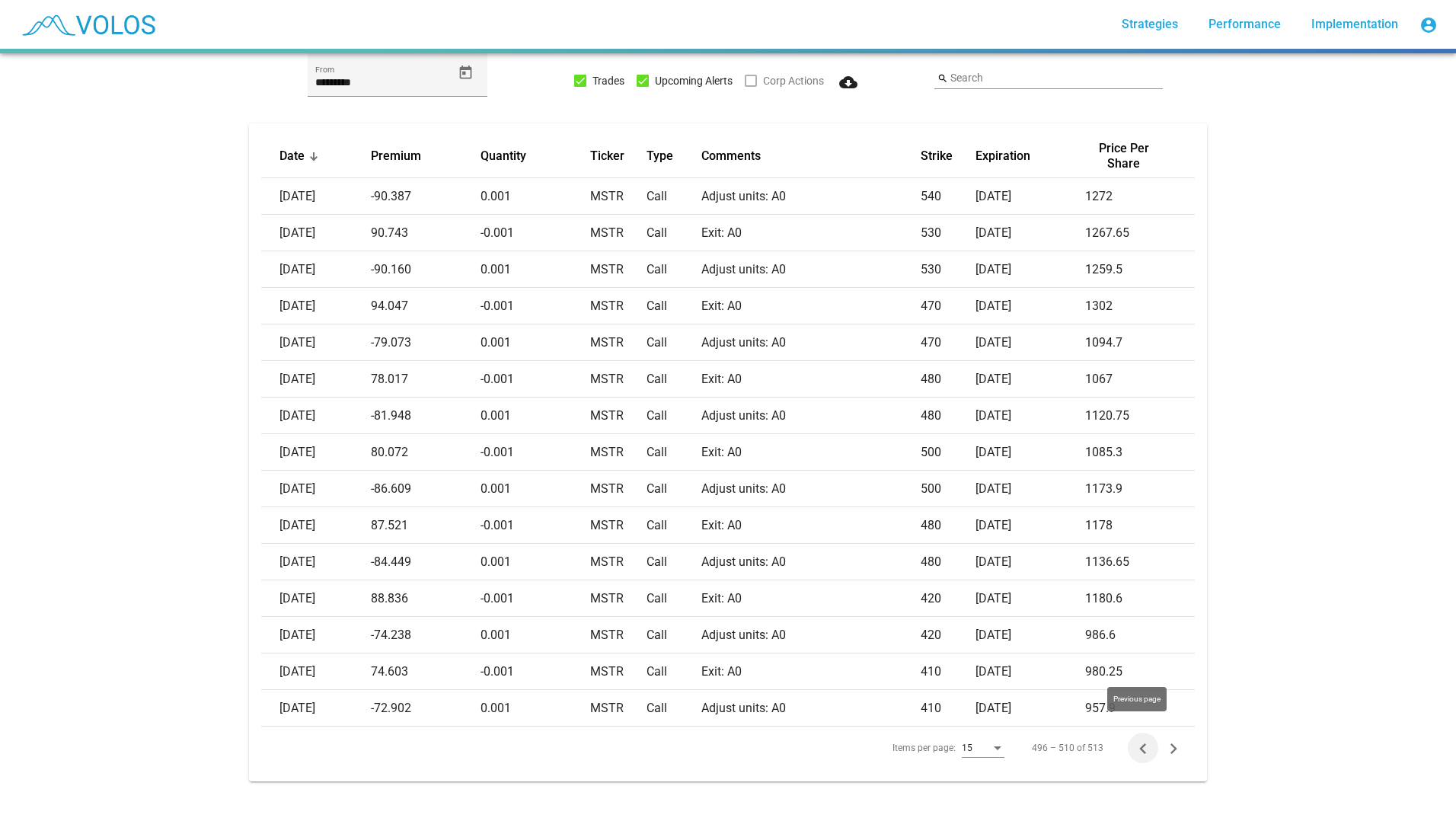 click 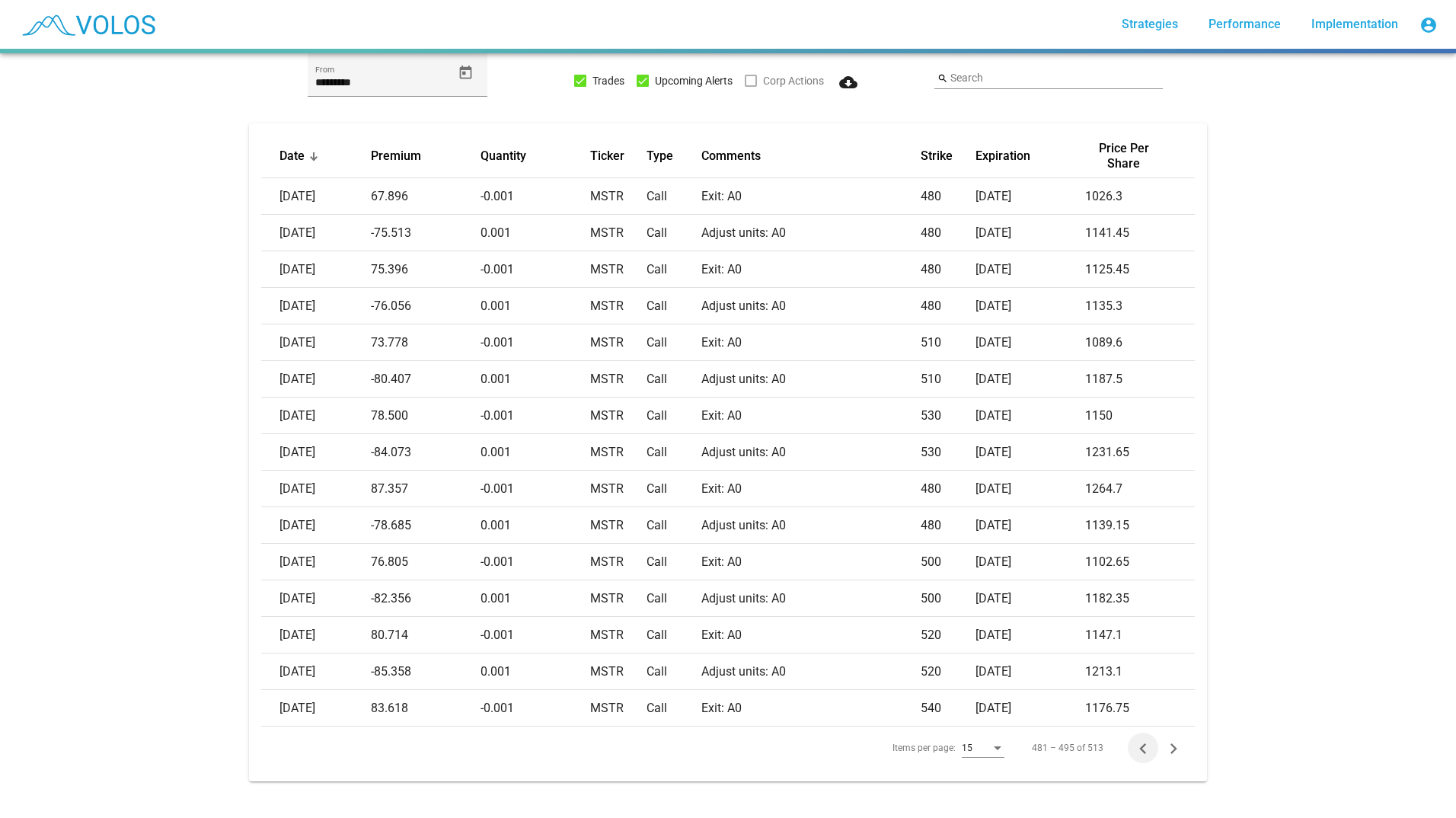click 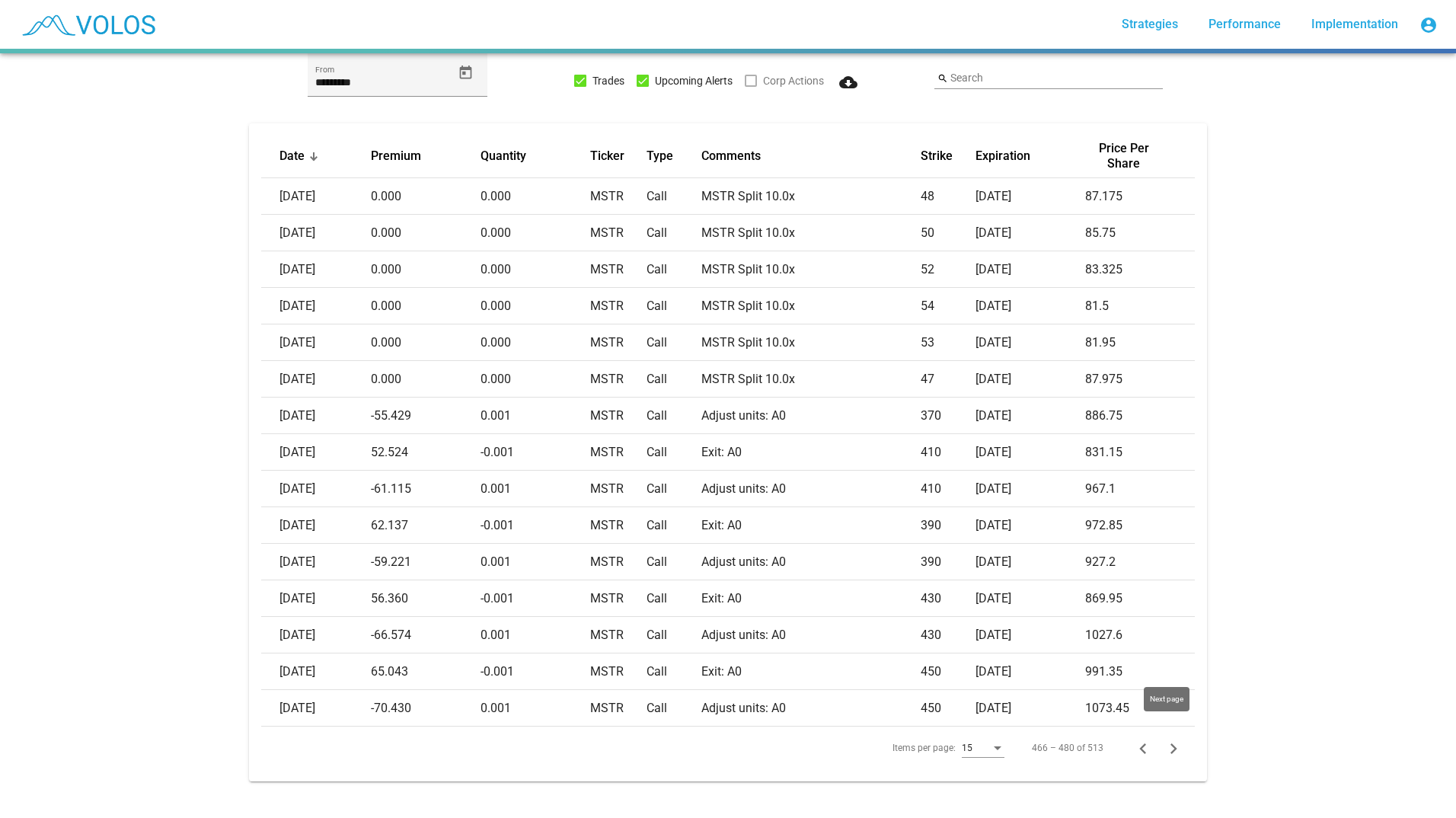 click at bounding box center [1173, 748] 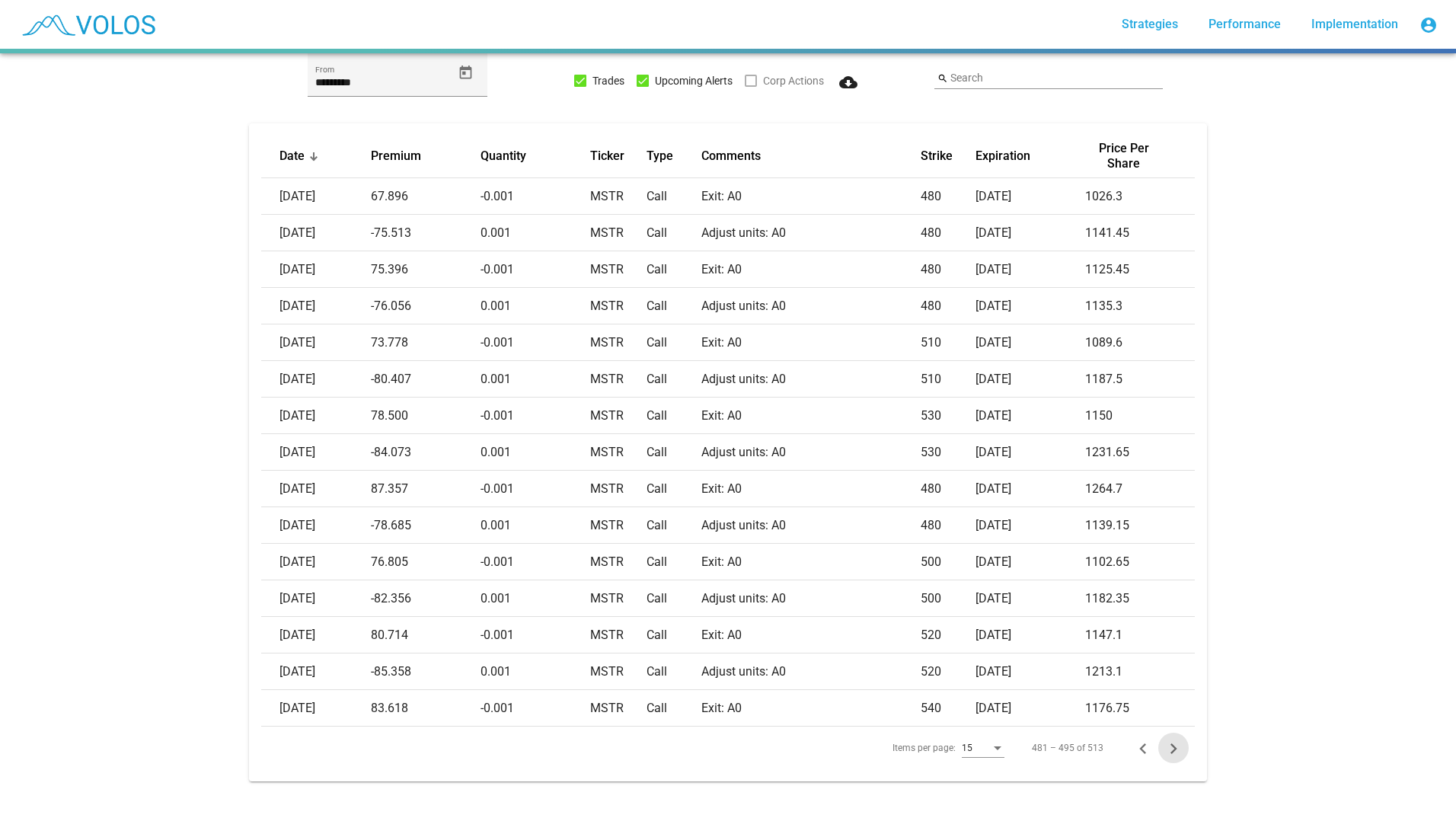 click at bounding box center (1173, 748) 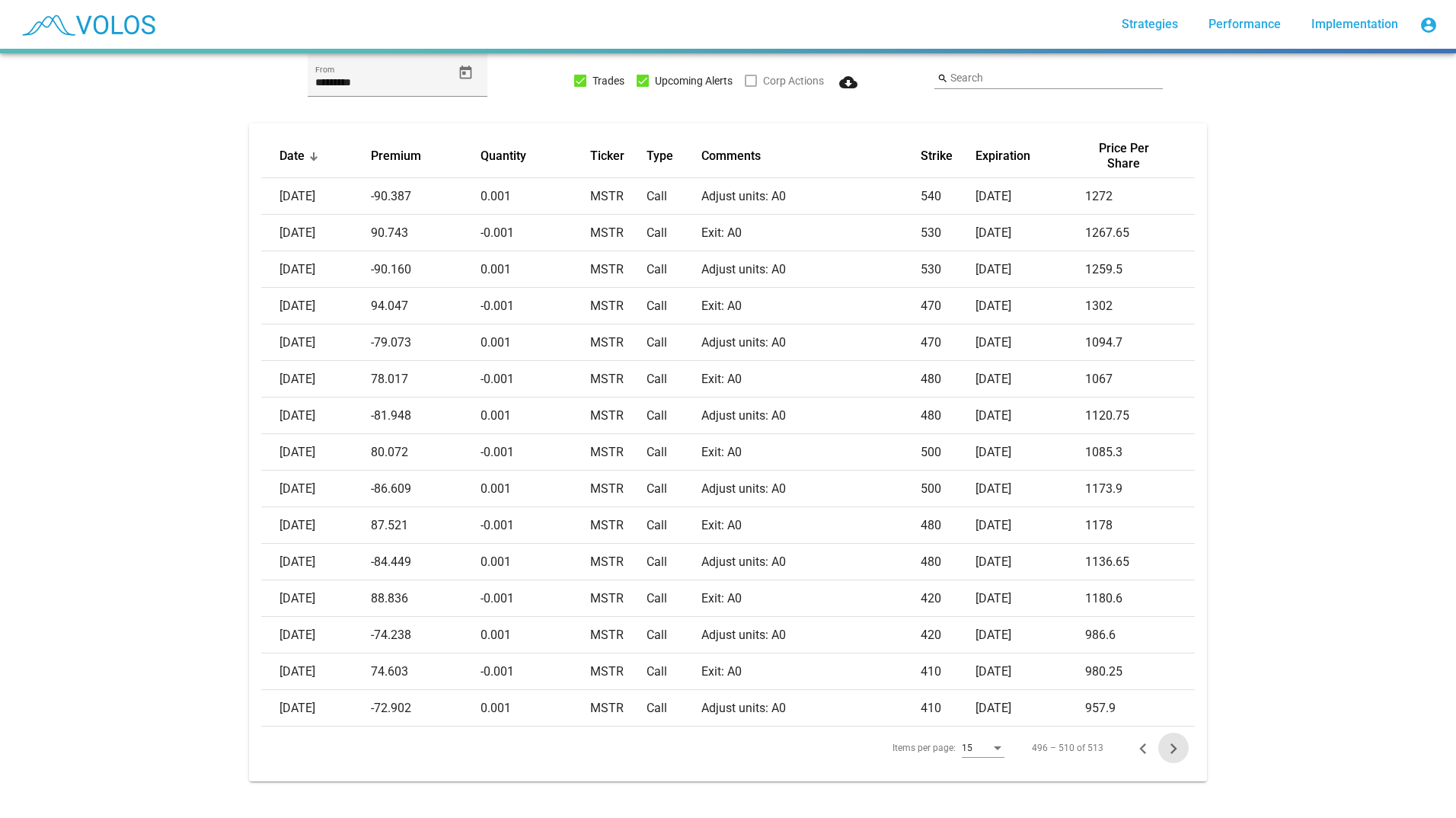 click at bounding box center [1173, 748] 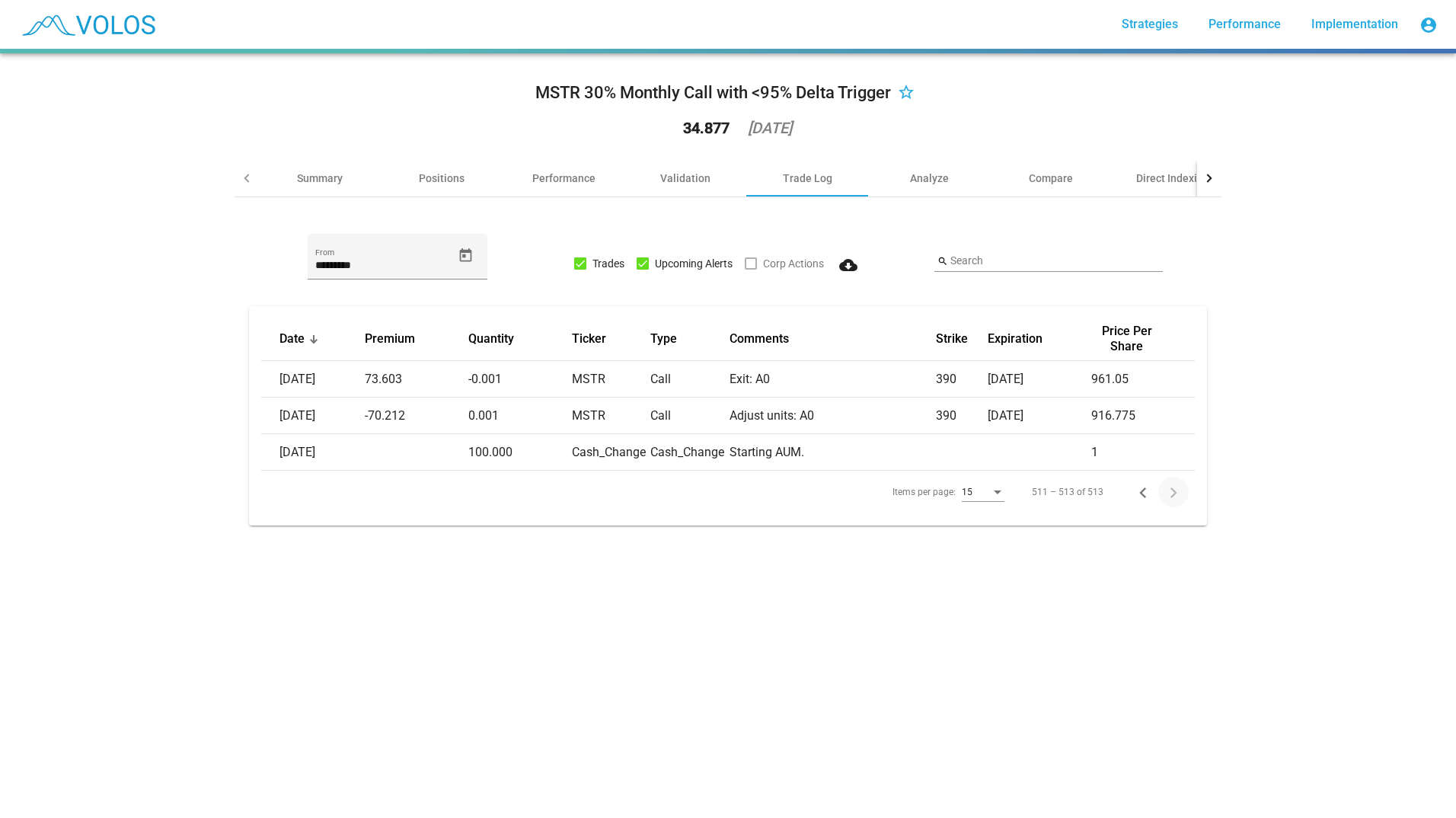 click on "MSTR 30% Monthly Call with <95% Delta Trigger star_border 34.877 2025-07-09 Summary Positions Performance Validation Trade Log Analyze Compare Direct Indexing Disclaimer ********* From   Trades   Upcoming Alerts   Corp Actions cloud_download search Search Date Premium Quantity Ticker Type Comments Strike Expiration Price Per Share 2024-07-11 73.603 -0.001 MSTR Call Exit: A0 390 2024-07-19 961.05 2024-07-10 -70.212 0.001 MSTR Call Adjust units: A0 390 2024-07-19 916.775 2024-07-10 100.000 Cash_Change Cash_Change Starting AUM. 1  Items per page:  15  511 – 513 of 513" 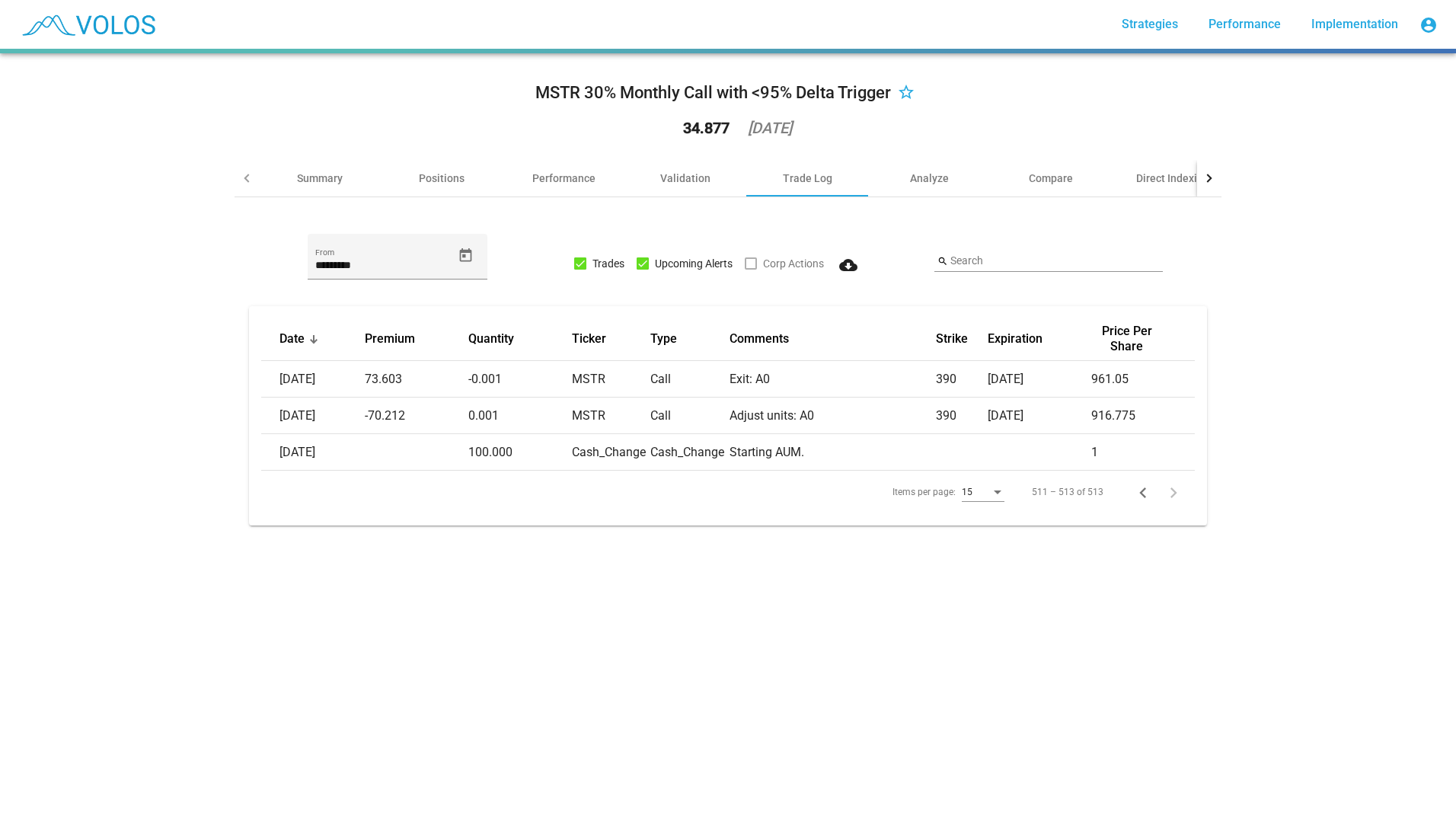 click at bounding box center [751, 264] 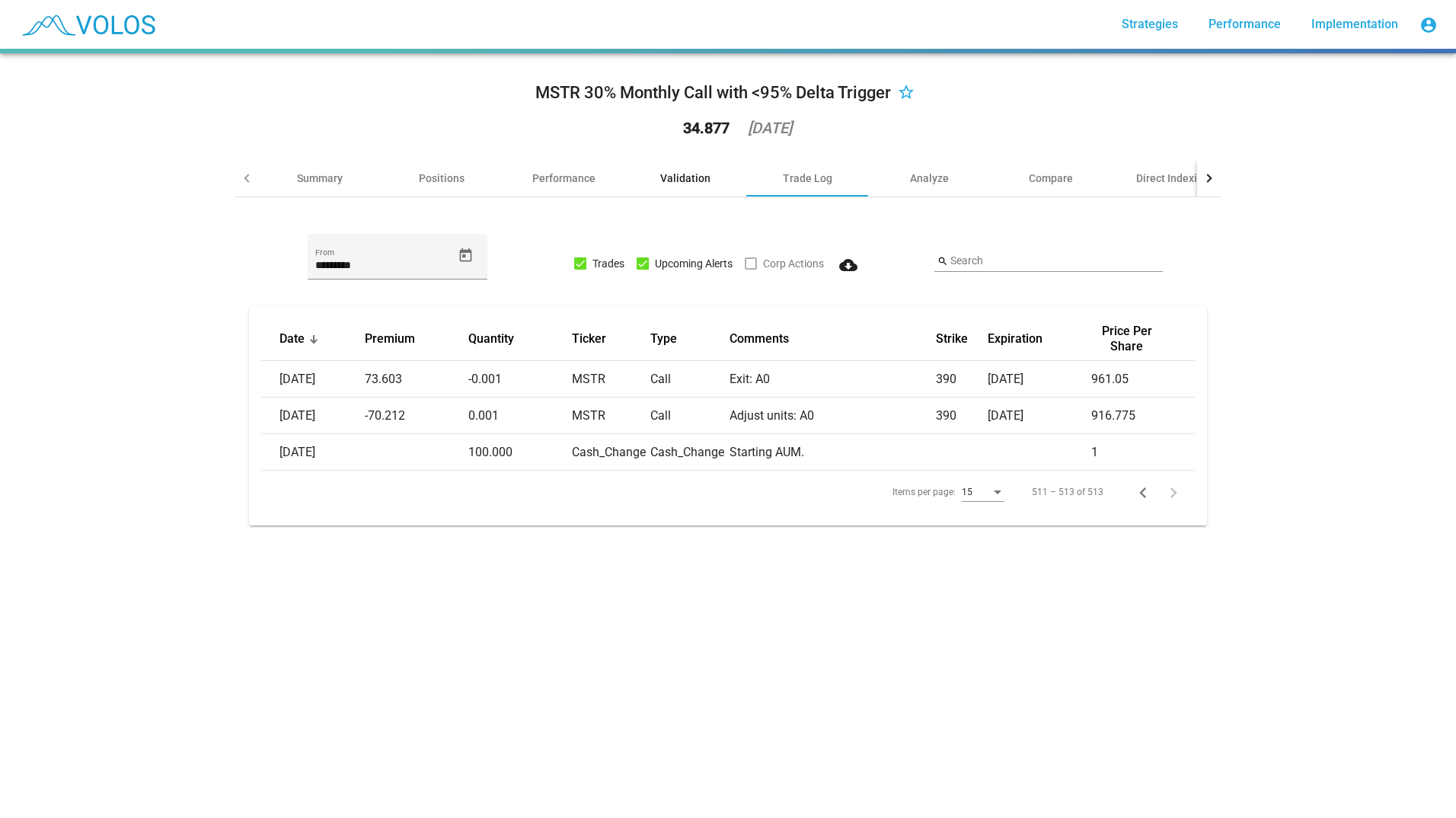 click on "Validation" at bounding box center [685, 178] 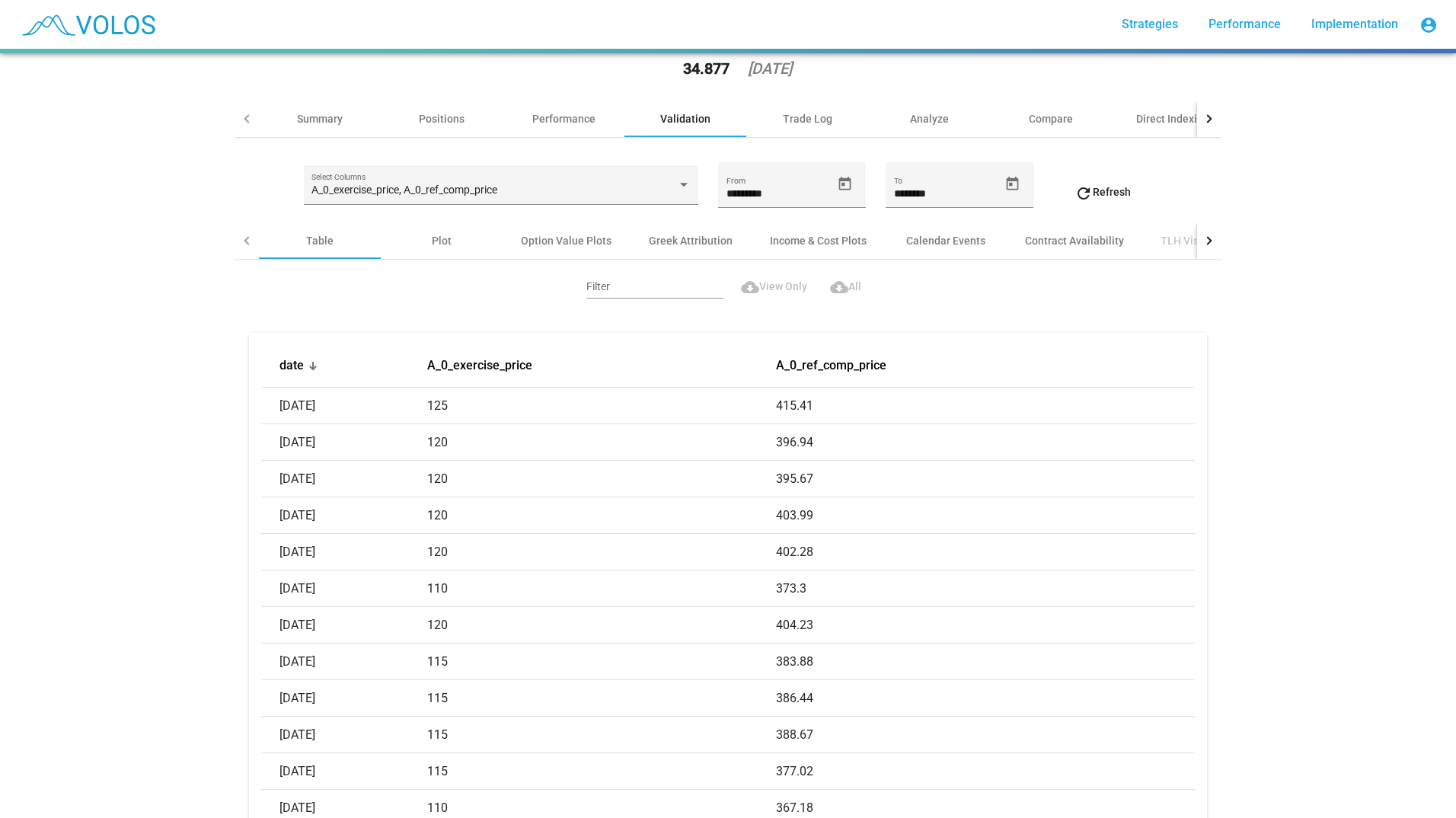scroll, scrollTop: 0, scrollLeft: 0, axis: both 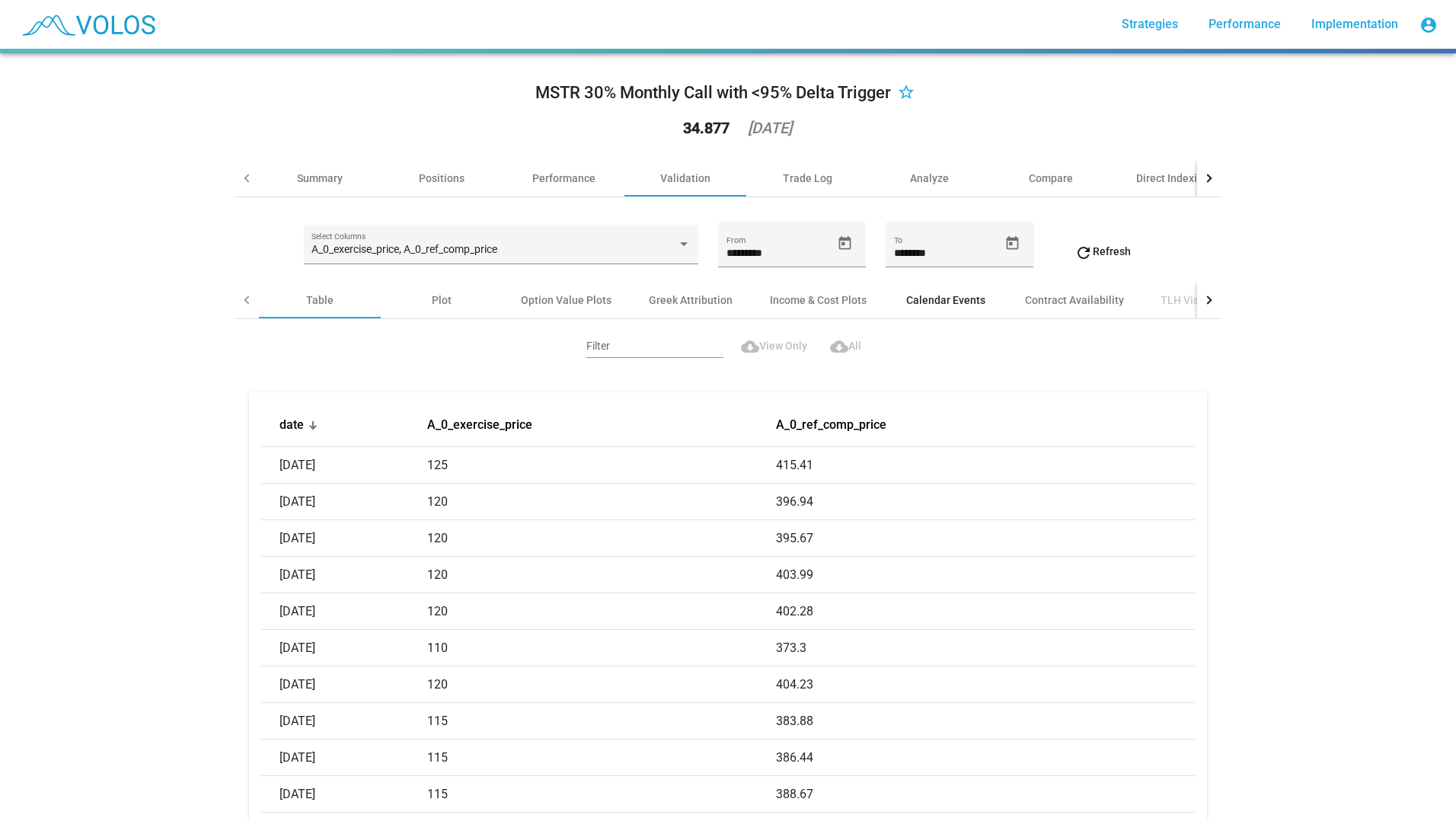 click on "Calendar Events" at bounding box center (946, 300) 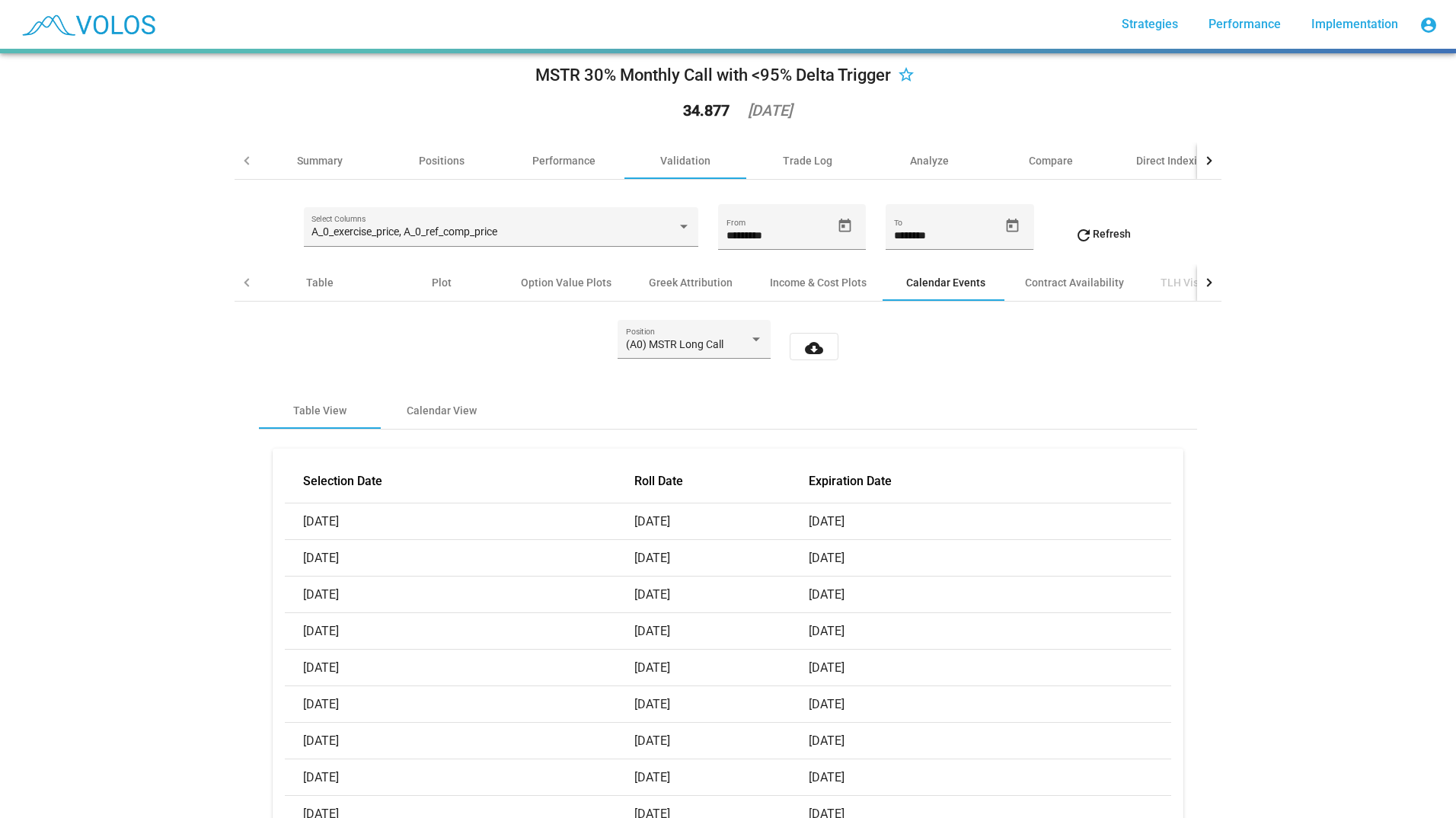 scroll, scrollTop: 17, scrollLeft: 0, axis: vertical 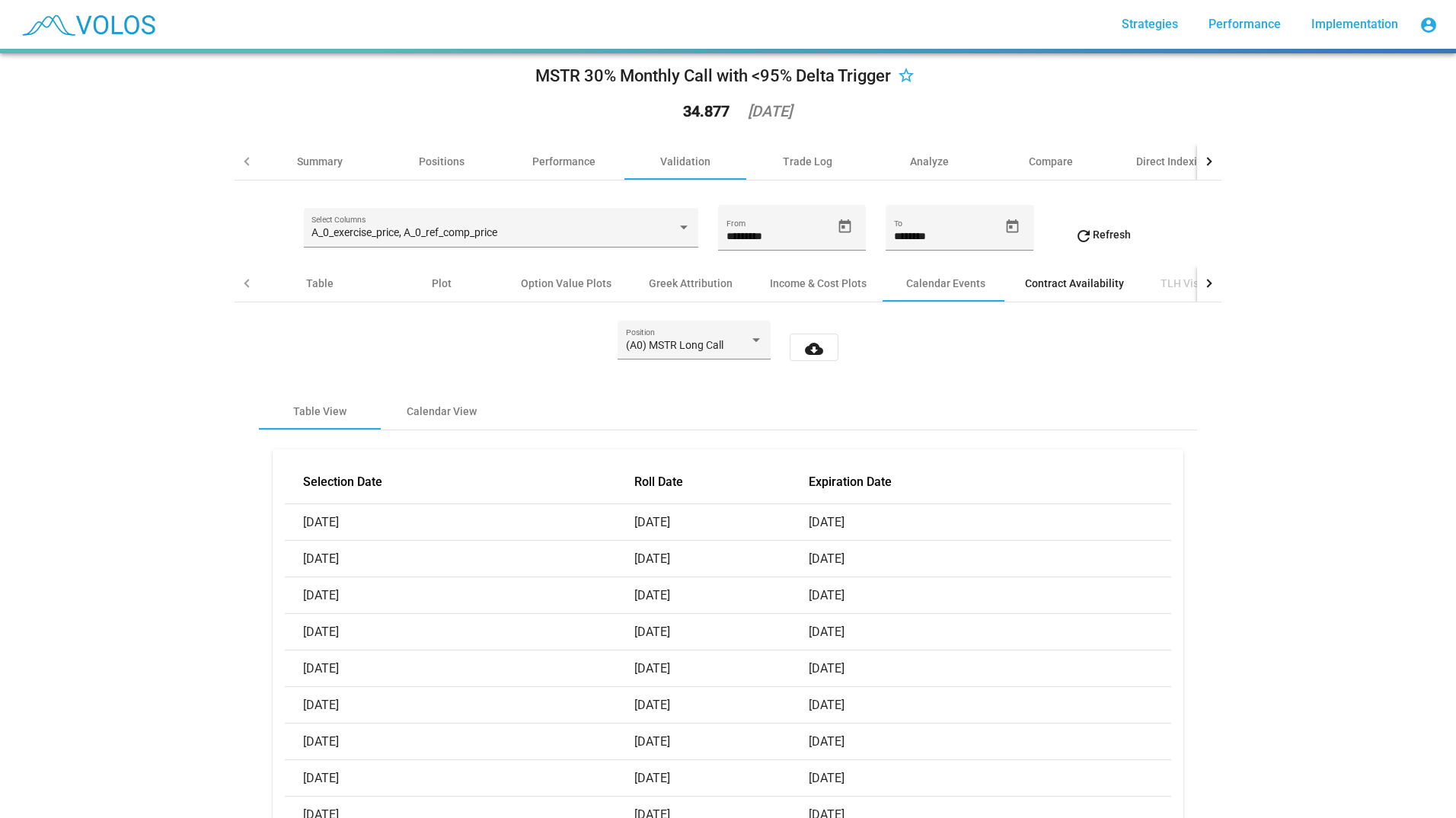 click on "Contract Availability" at bounding box center [1074, 283] 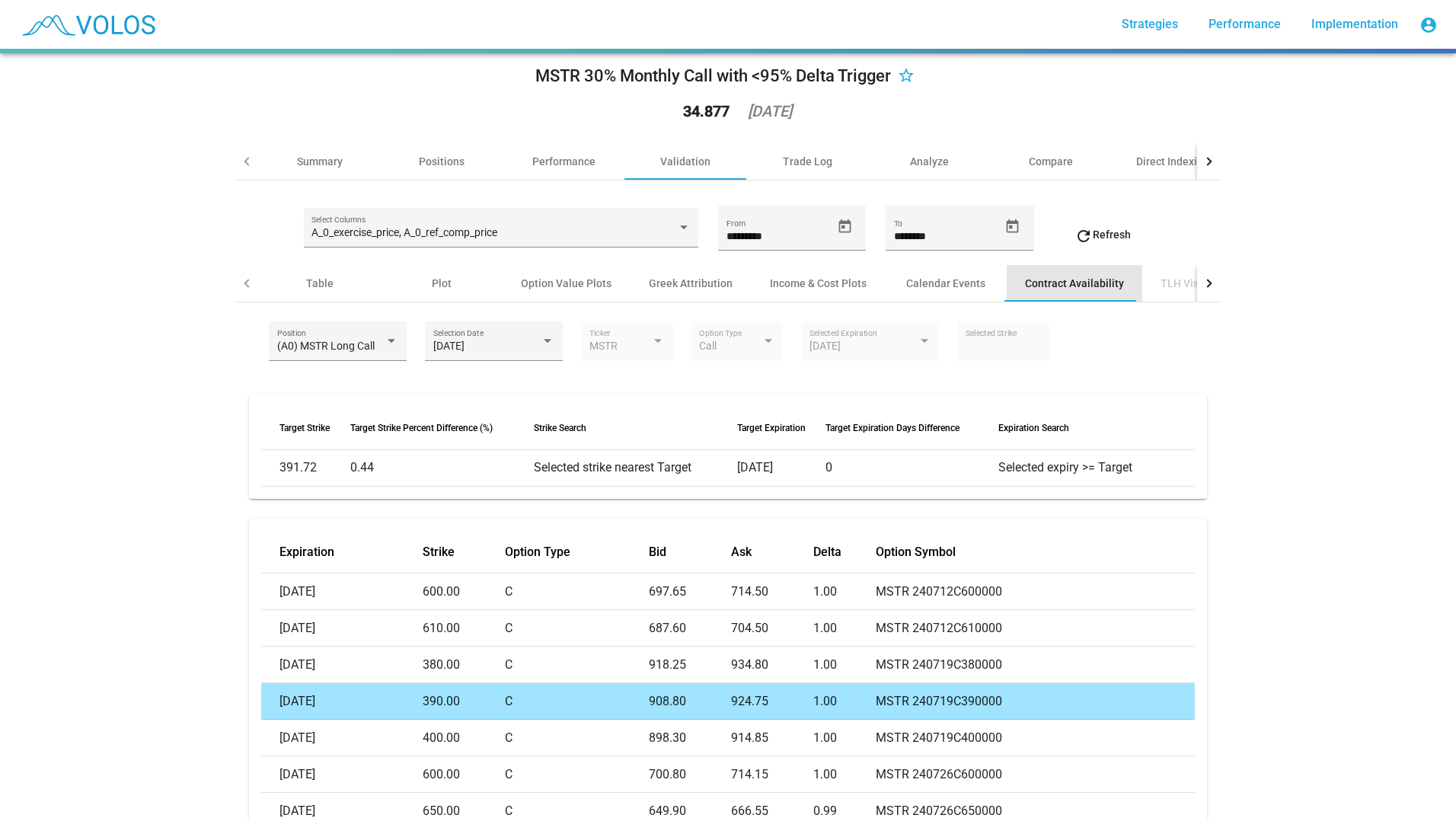 scroll, scrollTop: 0, scrollLeft: 0, axis: both 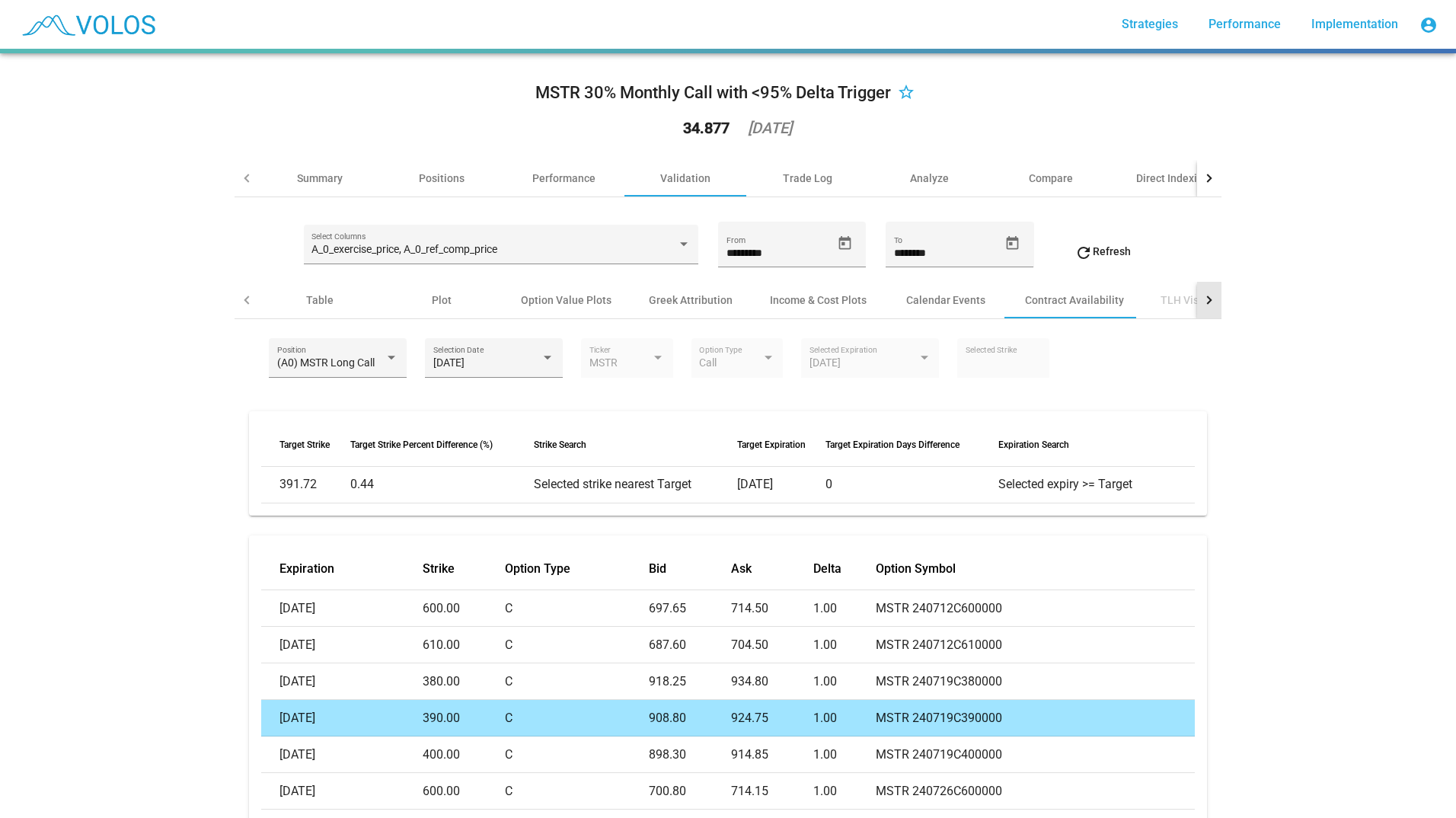 click at bounding box center [1209, 300] 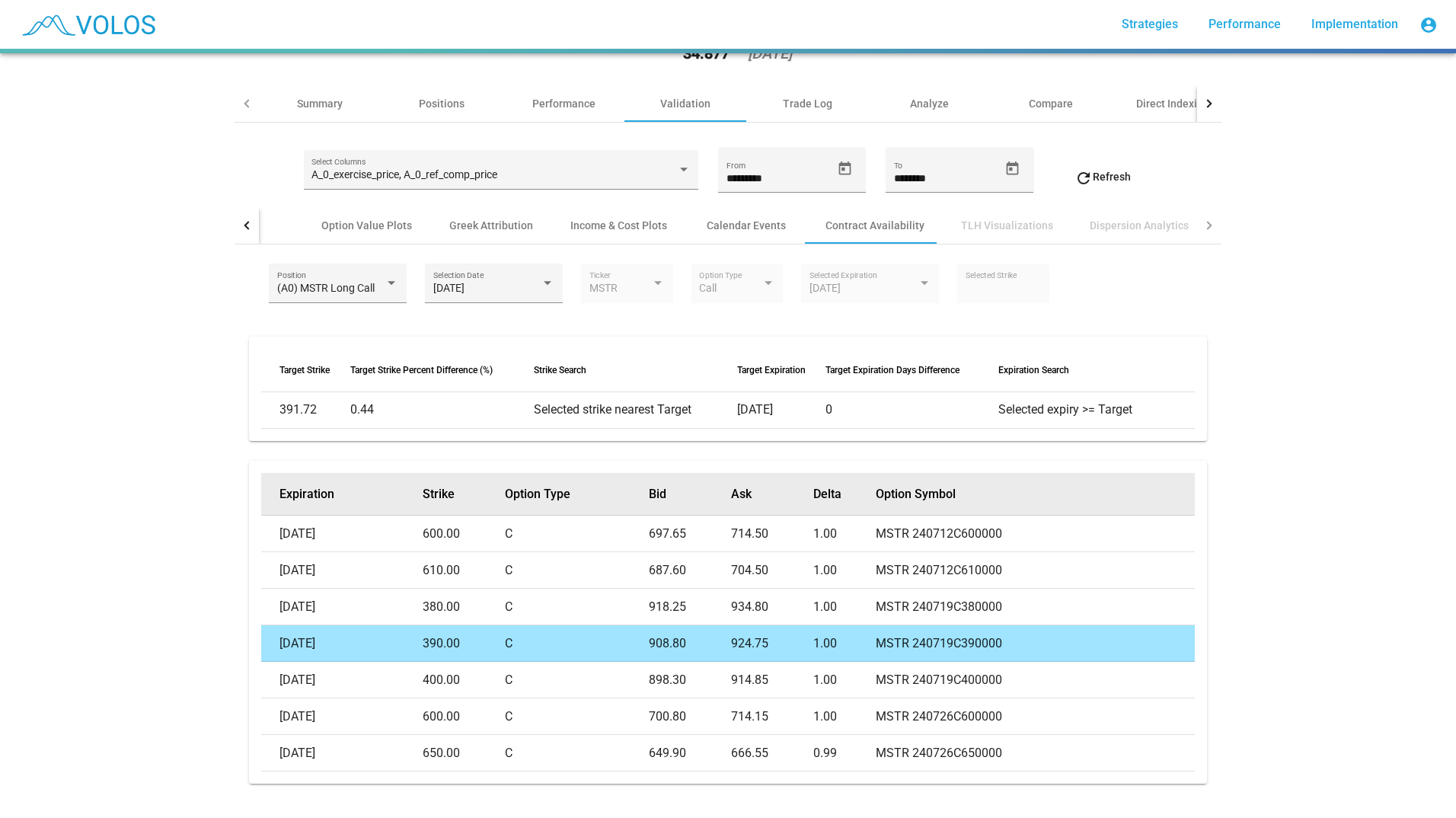 scroll, scrollTop: 108, scrollLeft: 0, axis: vertical 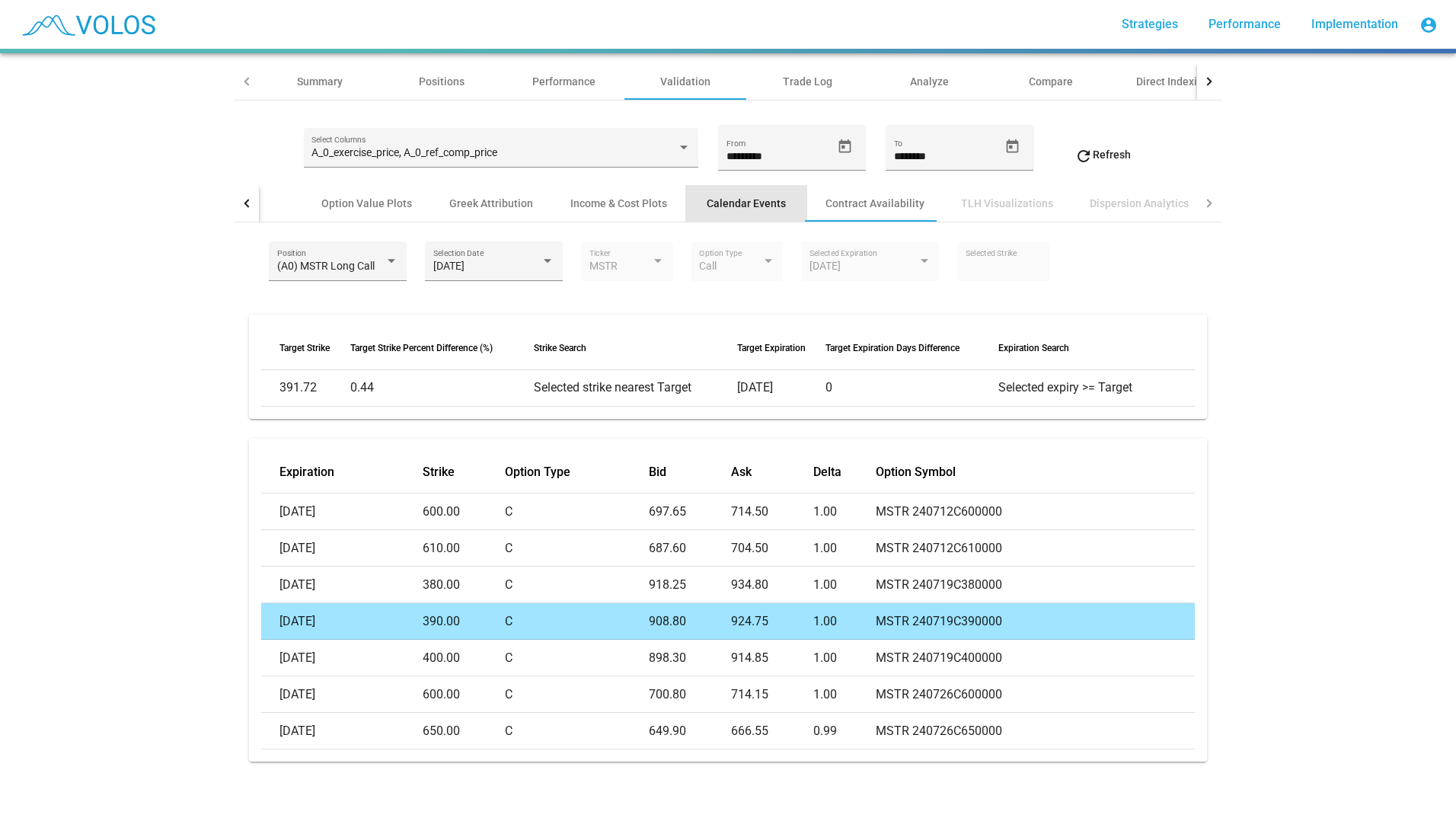 click on "Calendar Events" at bounding box center (746, 203) 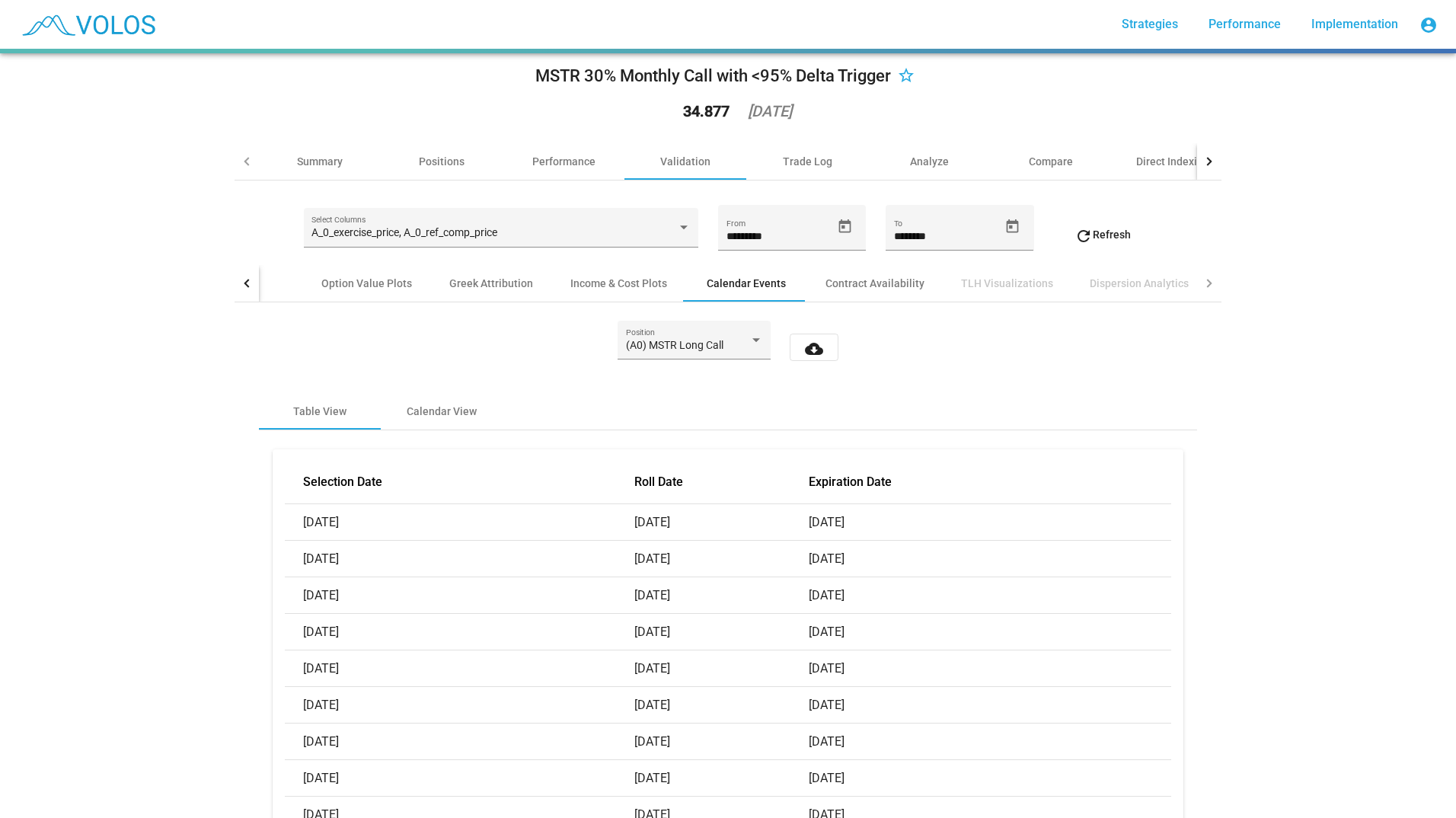 scroll, scrollTop: 0, scrollLeft: 0, axis: both 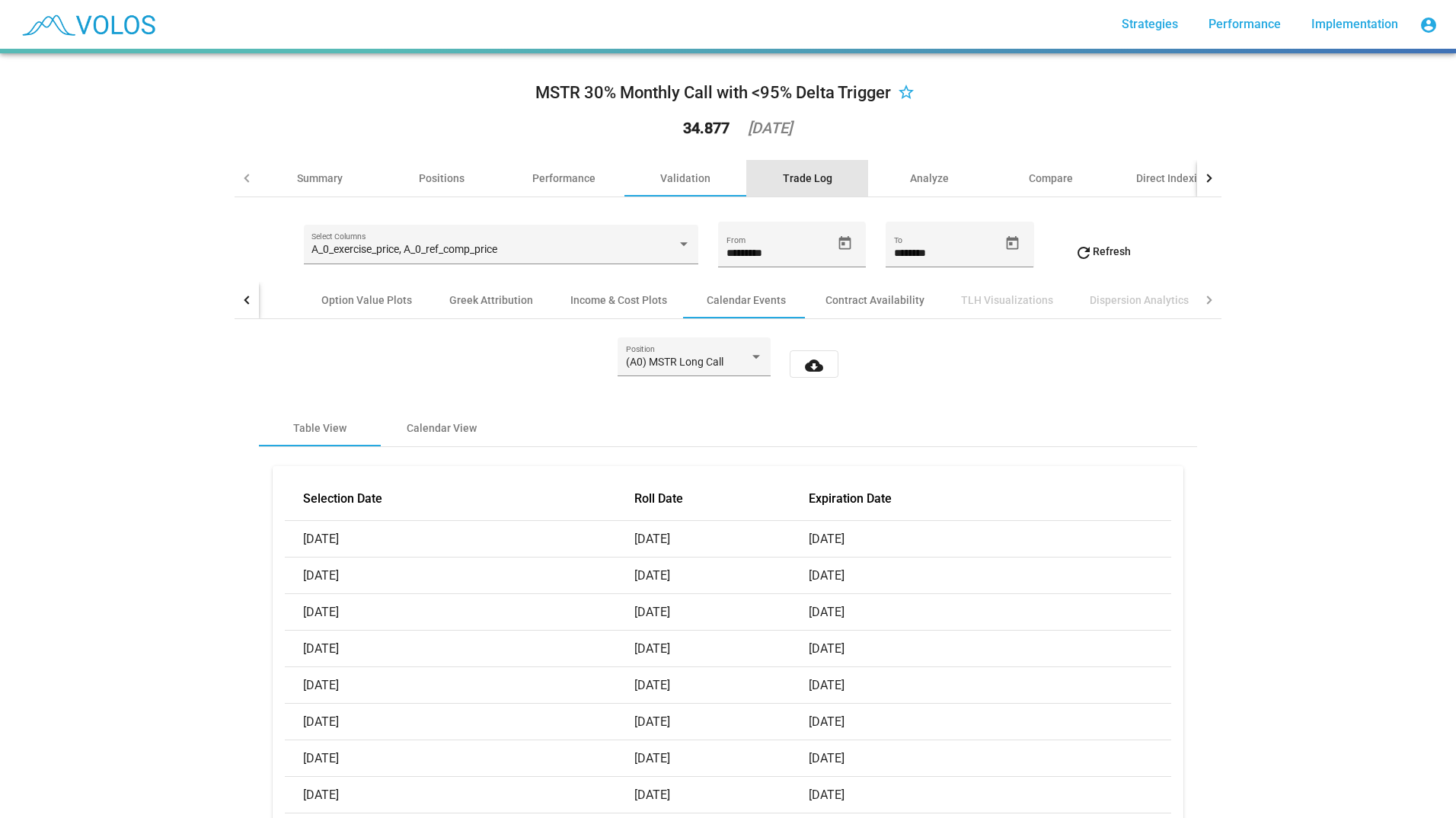 click on "Trade Log" at bounding box center (807, 178) 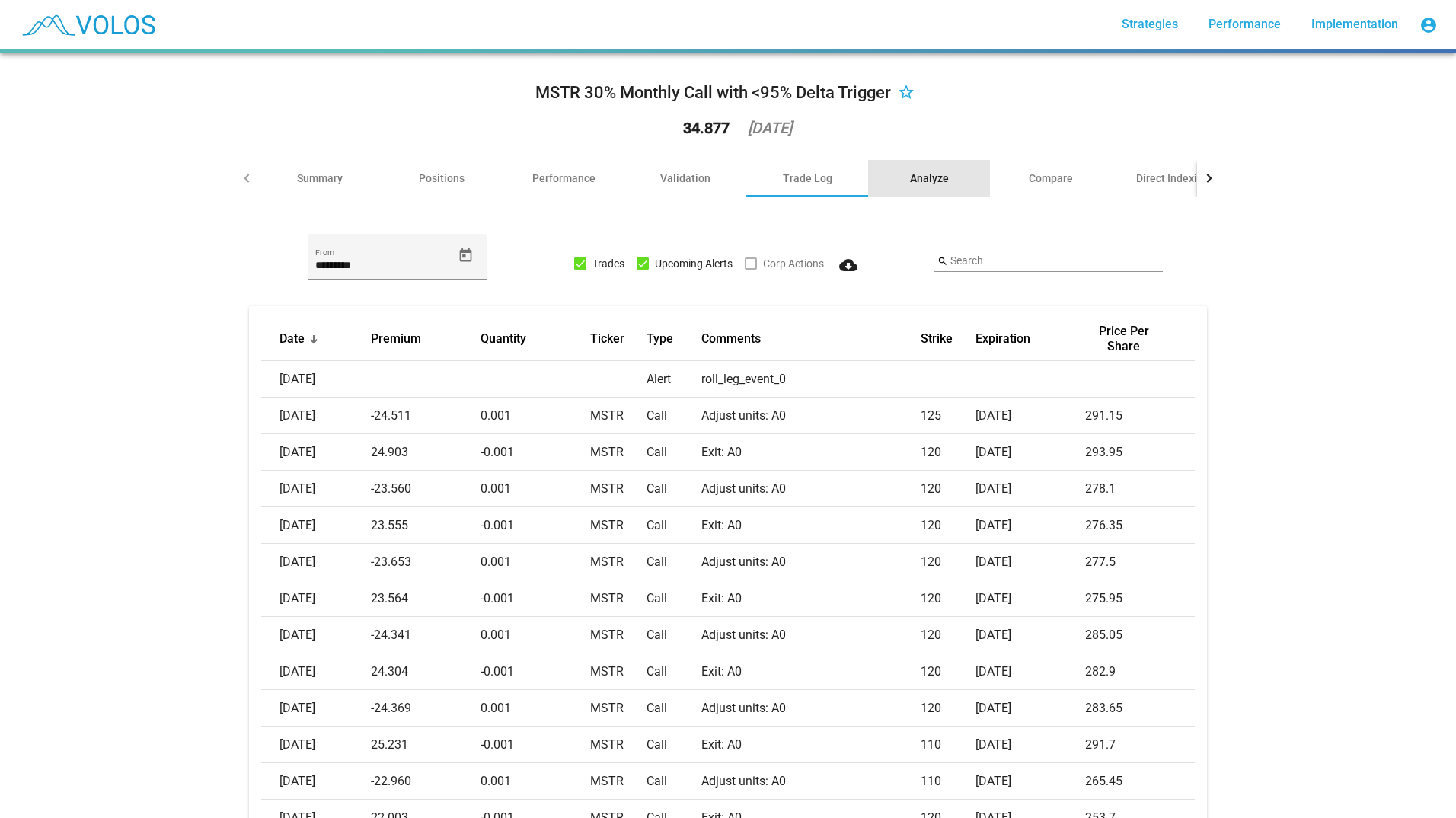 click on "Analyze" at bounding box center (929, 178) 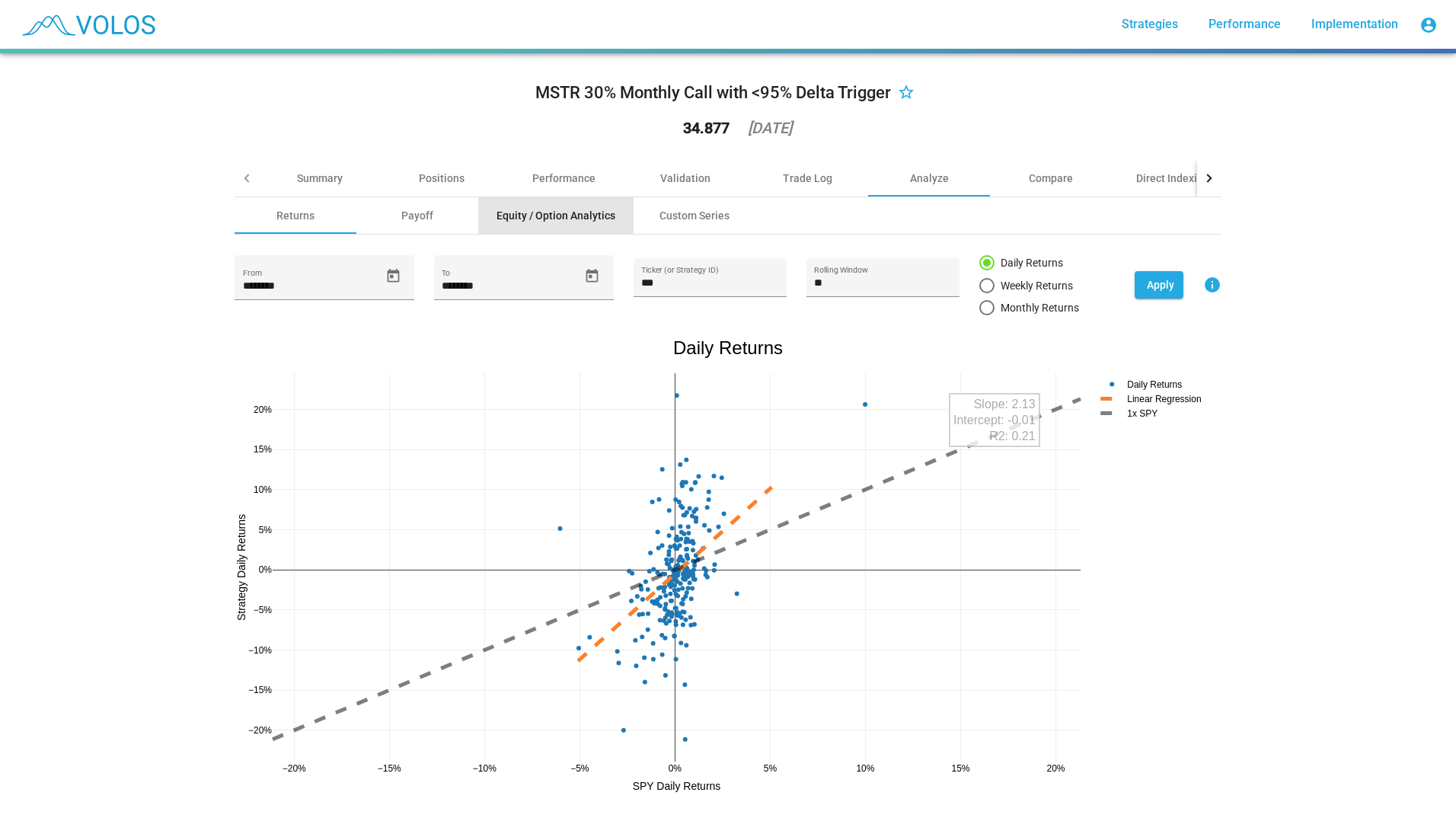 click on "Equity / Option Analytics" at bounding box center [556, 216] 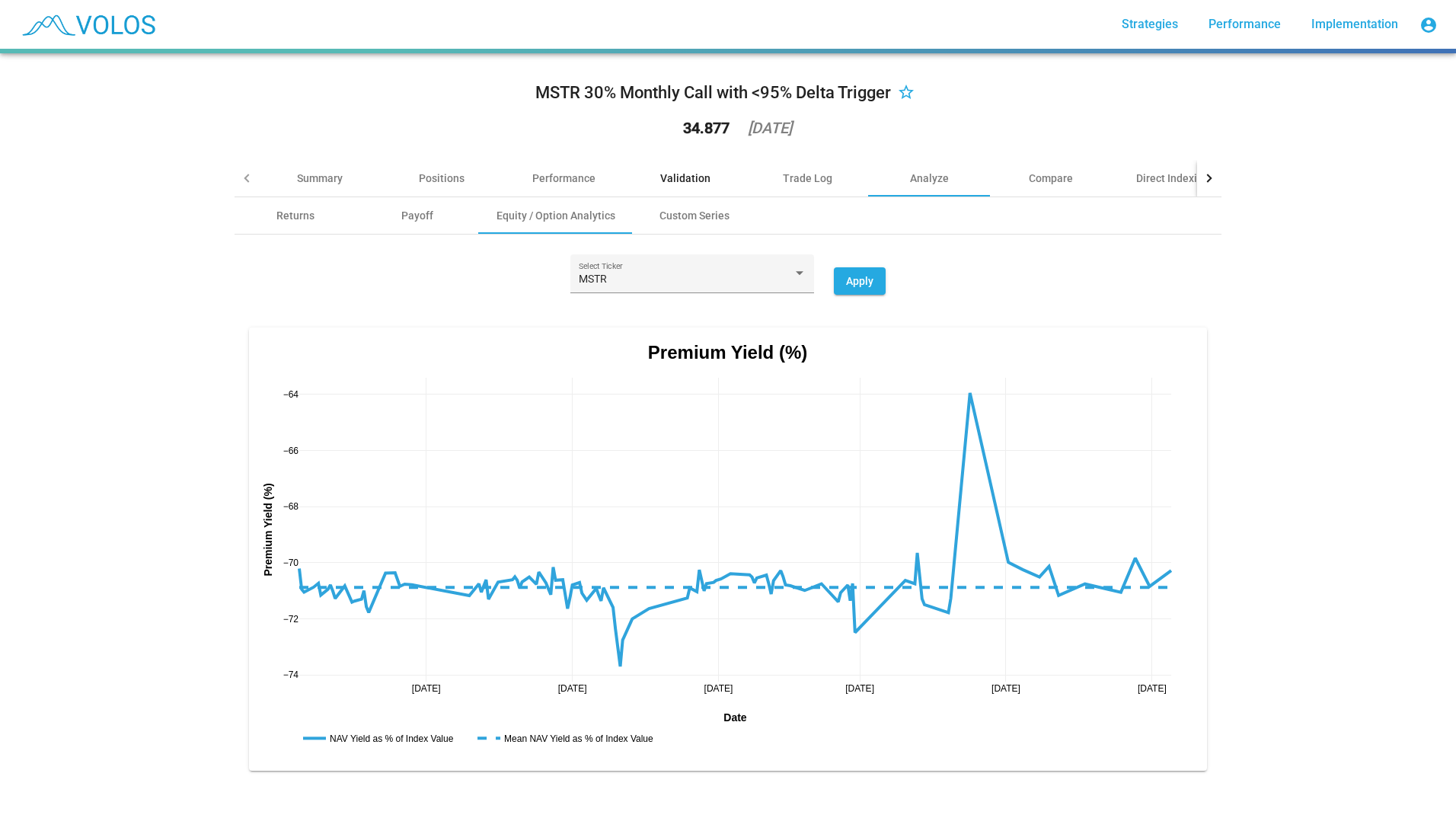 click on "Validation" at bounding box center [685, 178] 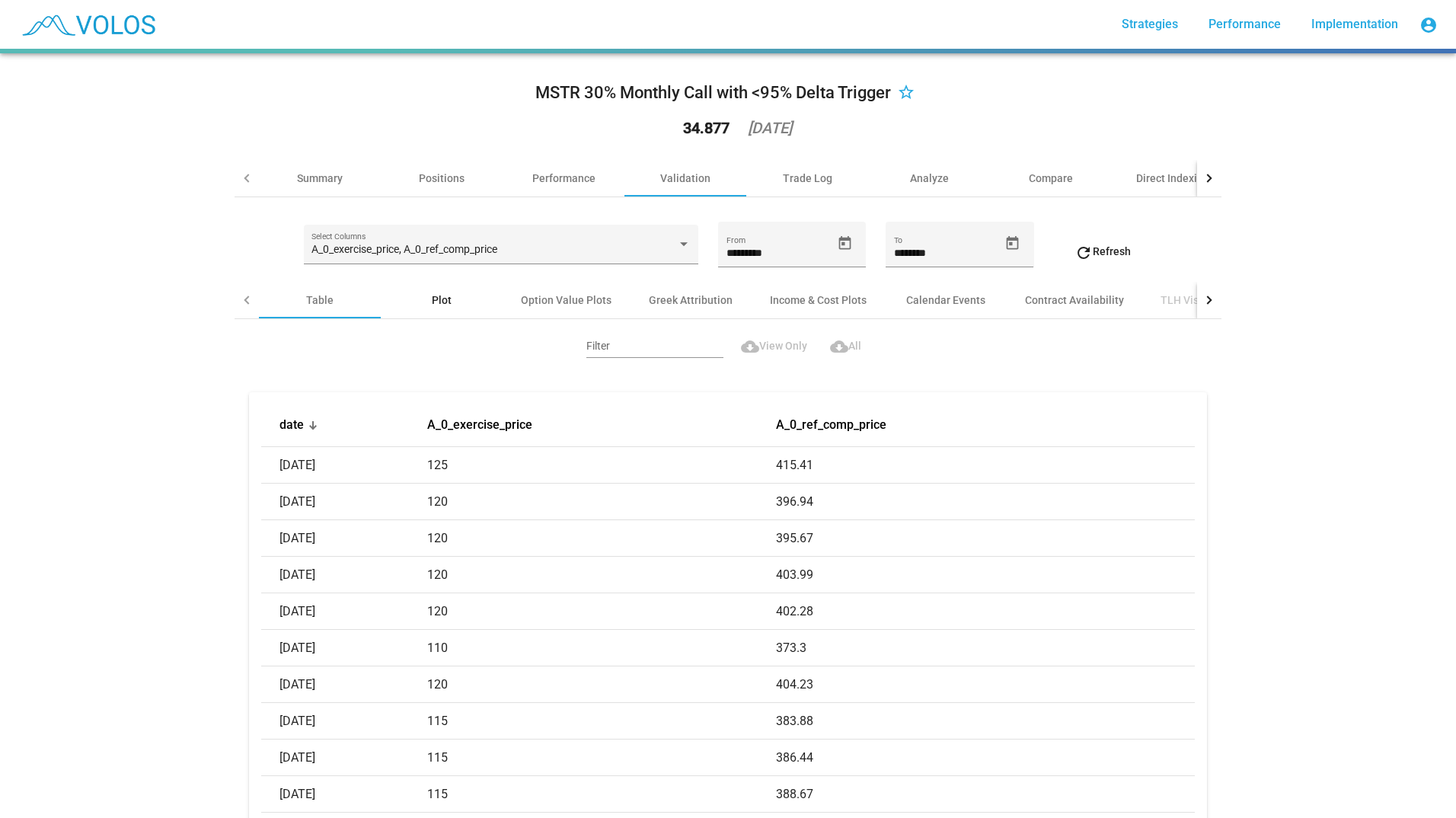 click on "Plot" at bounding box center [442, 300] 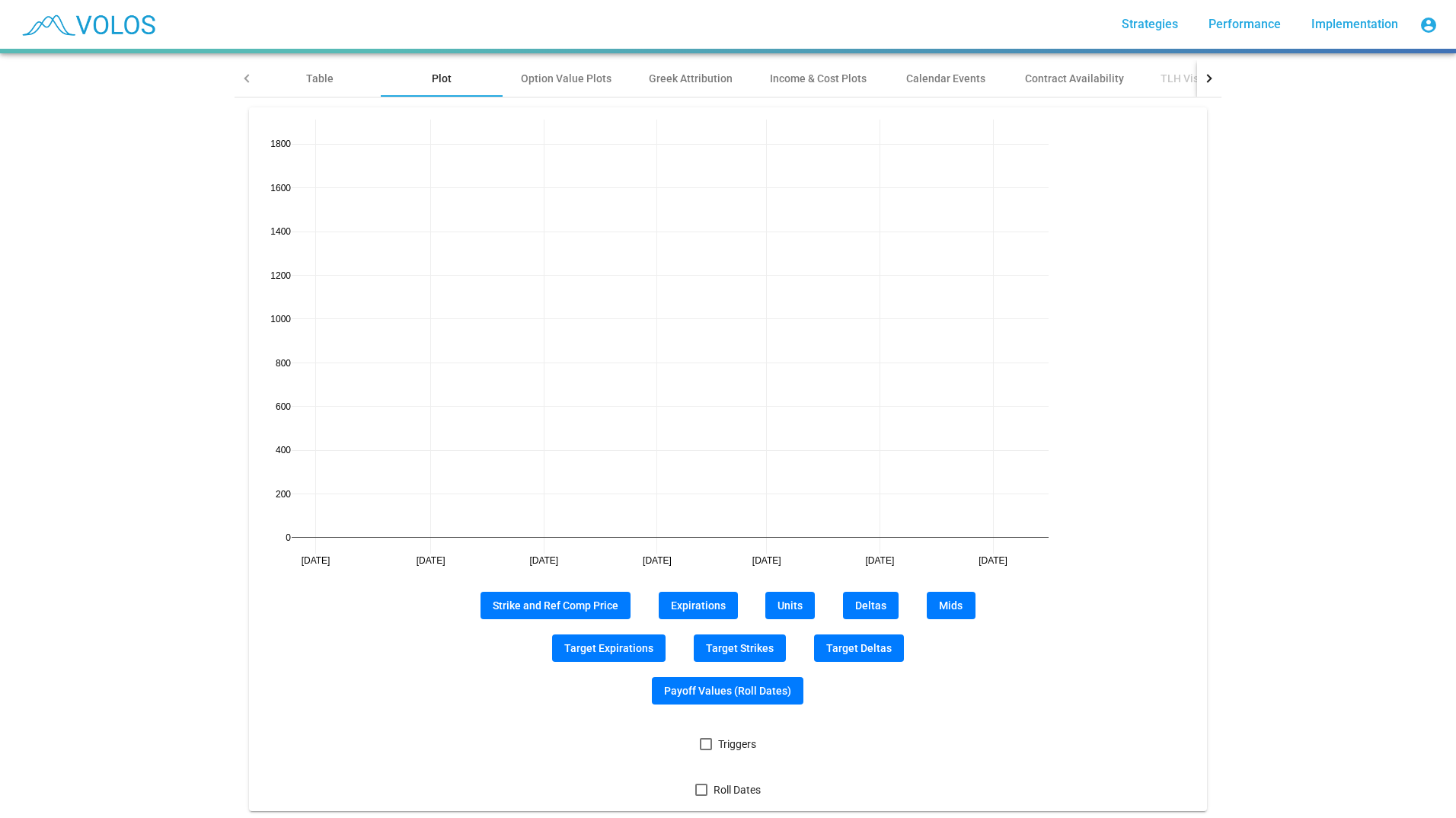scroll, scrollTop: 273, scrollLeft: 0, axis: vertical 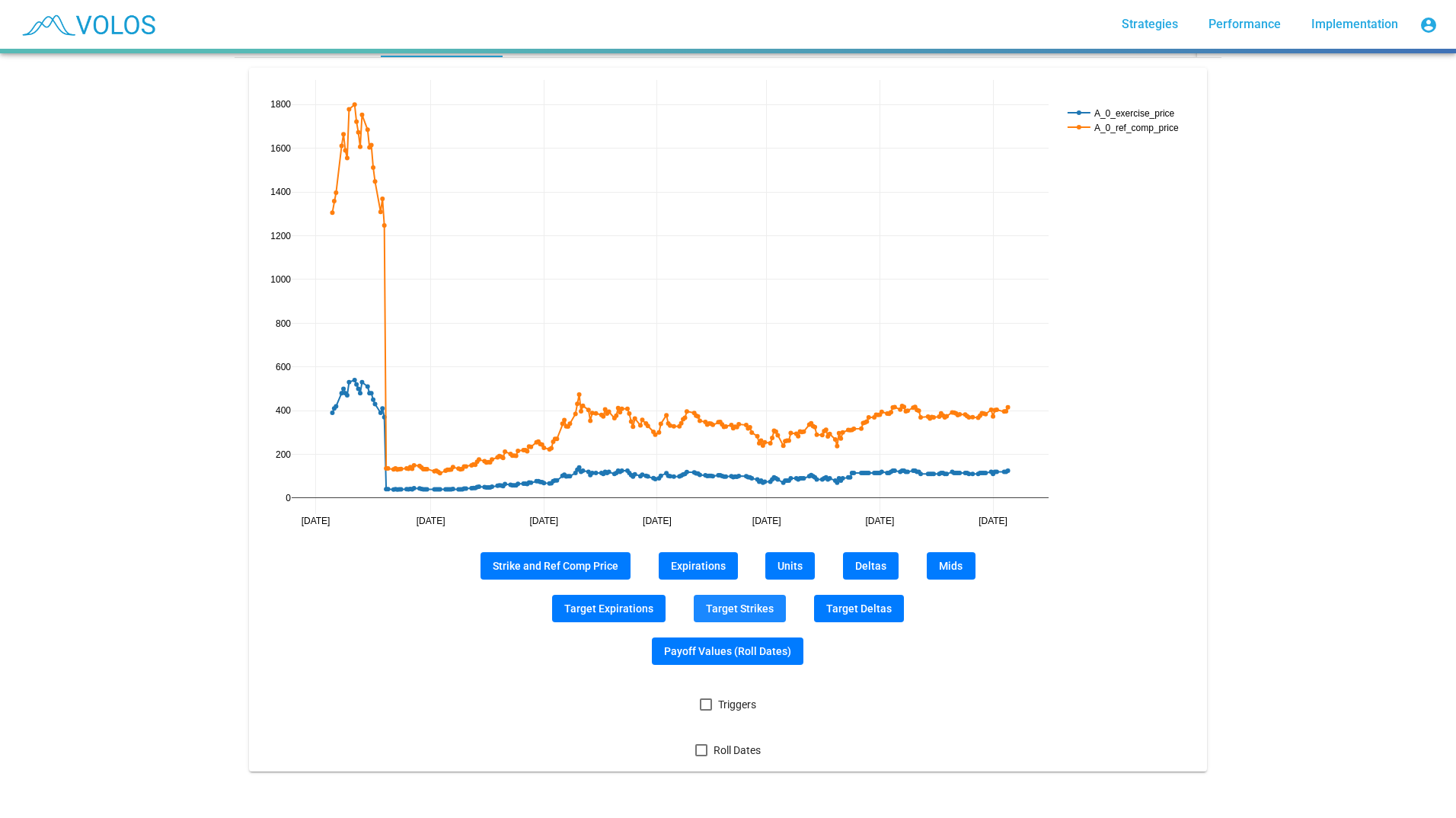 click on "Target Strikes" at bounding box center (739, 609) 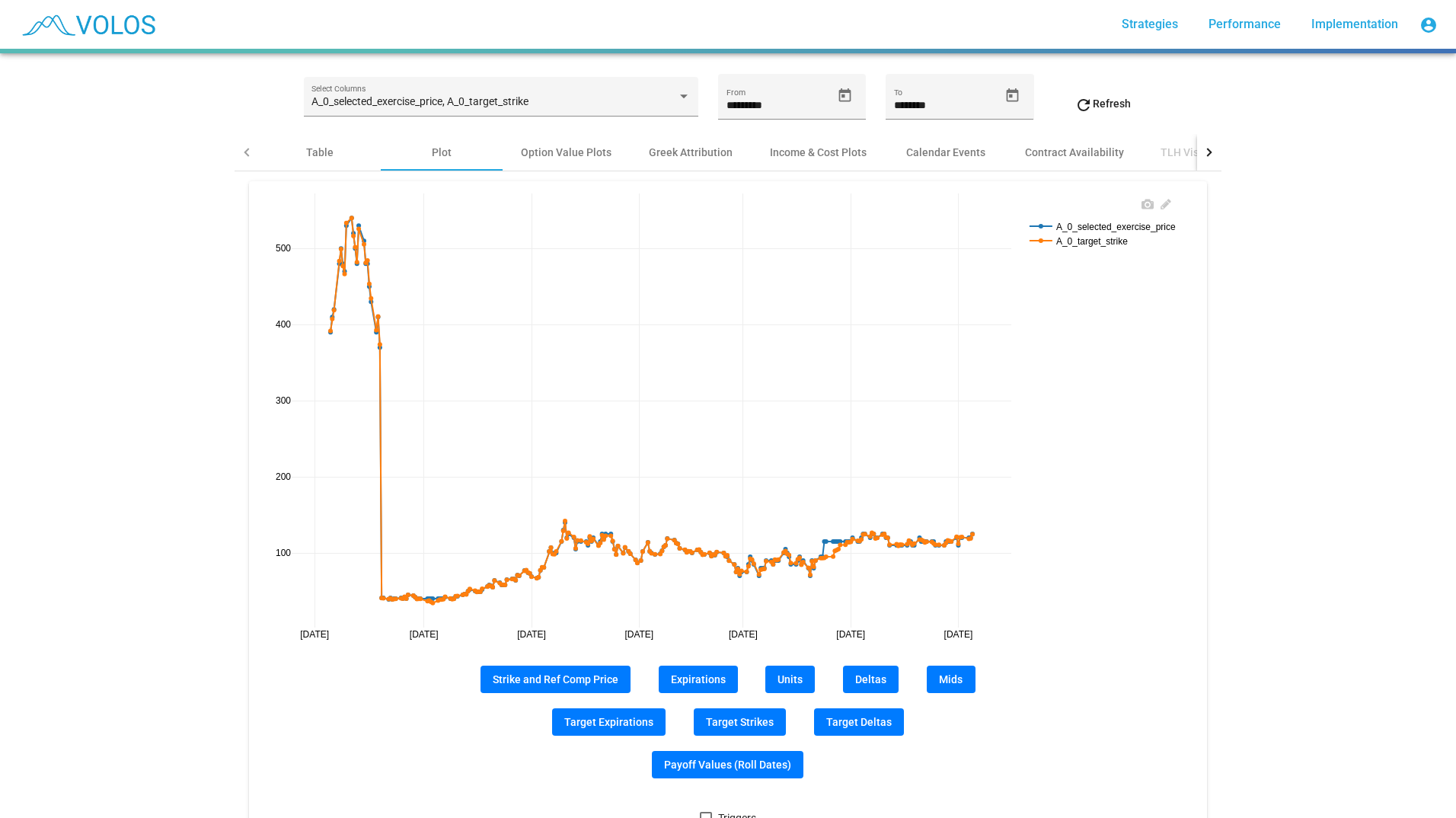scroll, scrollTop: 147, scrollLeft: 0, axis: vertical 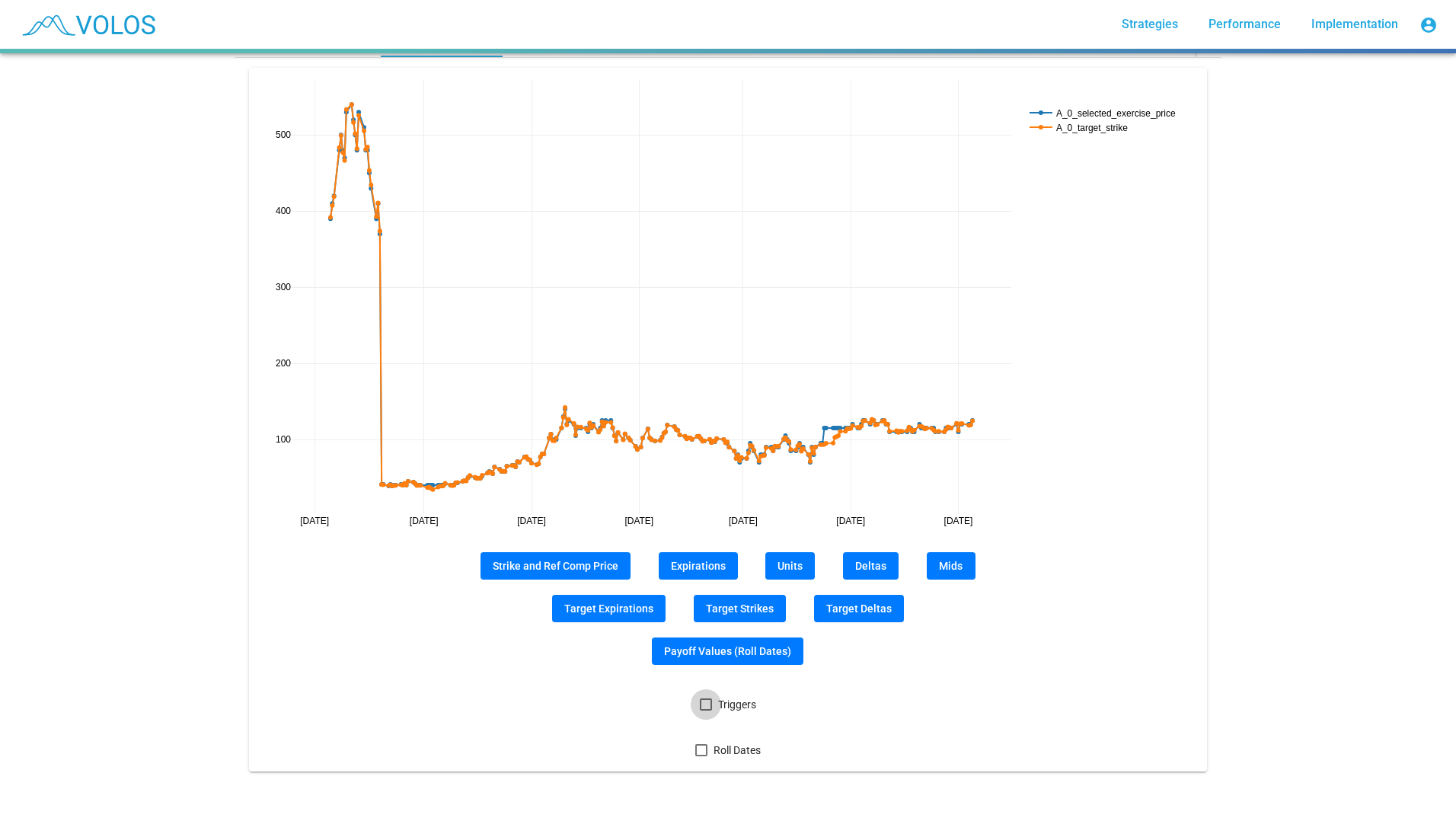 click at bounding box center [706, 705] 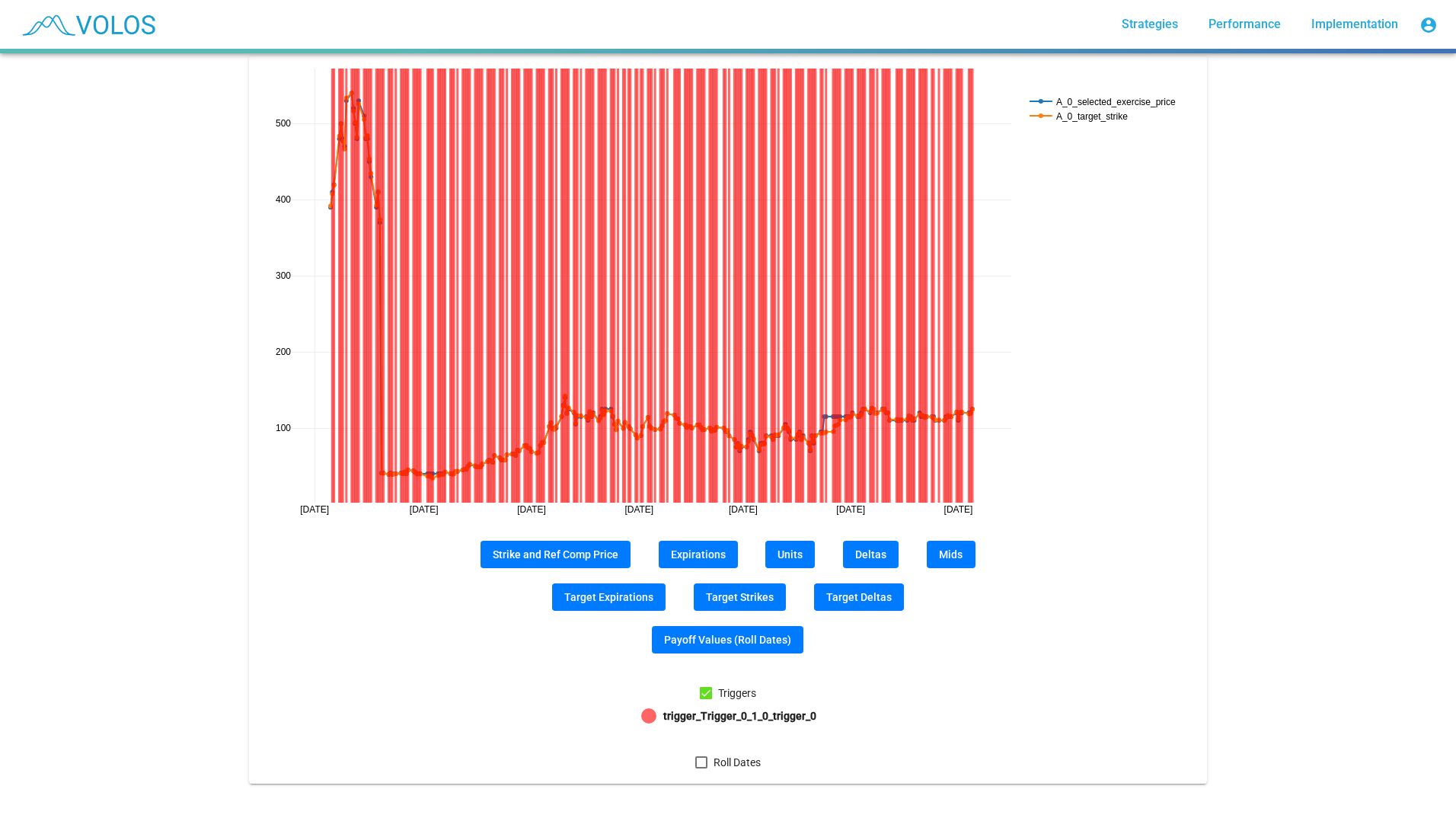 click at bounding box center (706, 693) 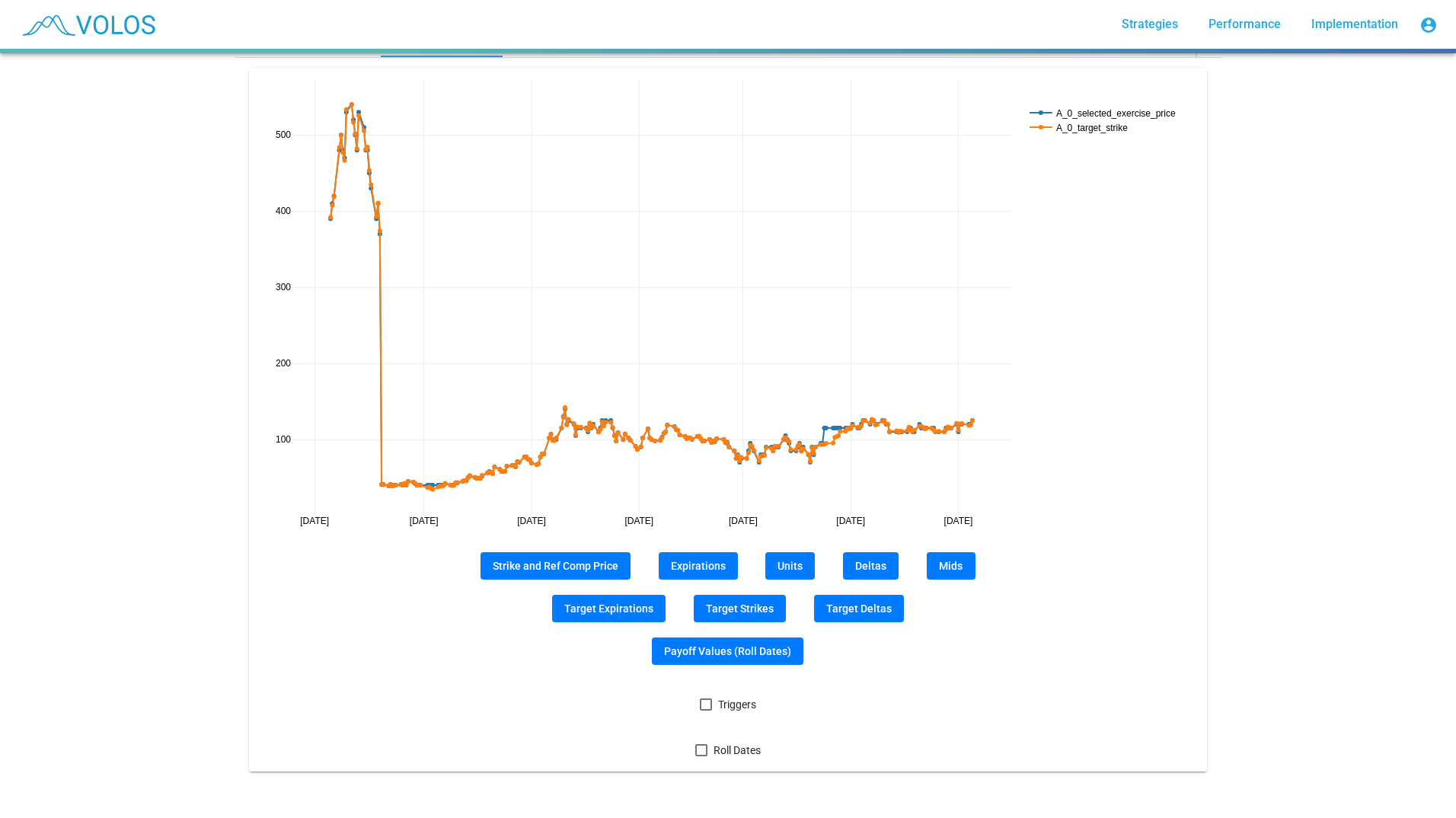 click at bounding box center [706, 705] 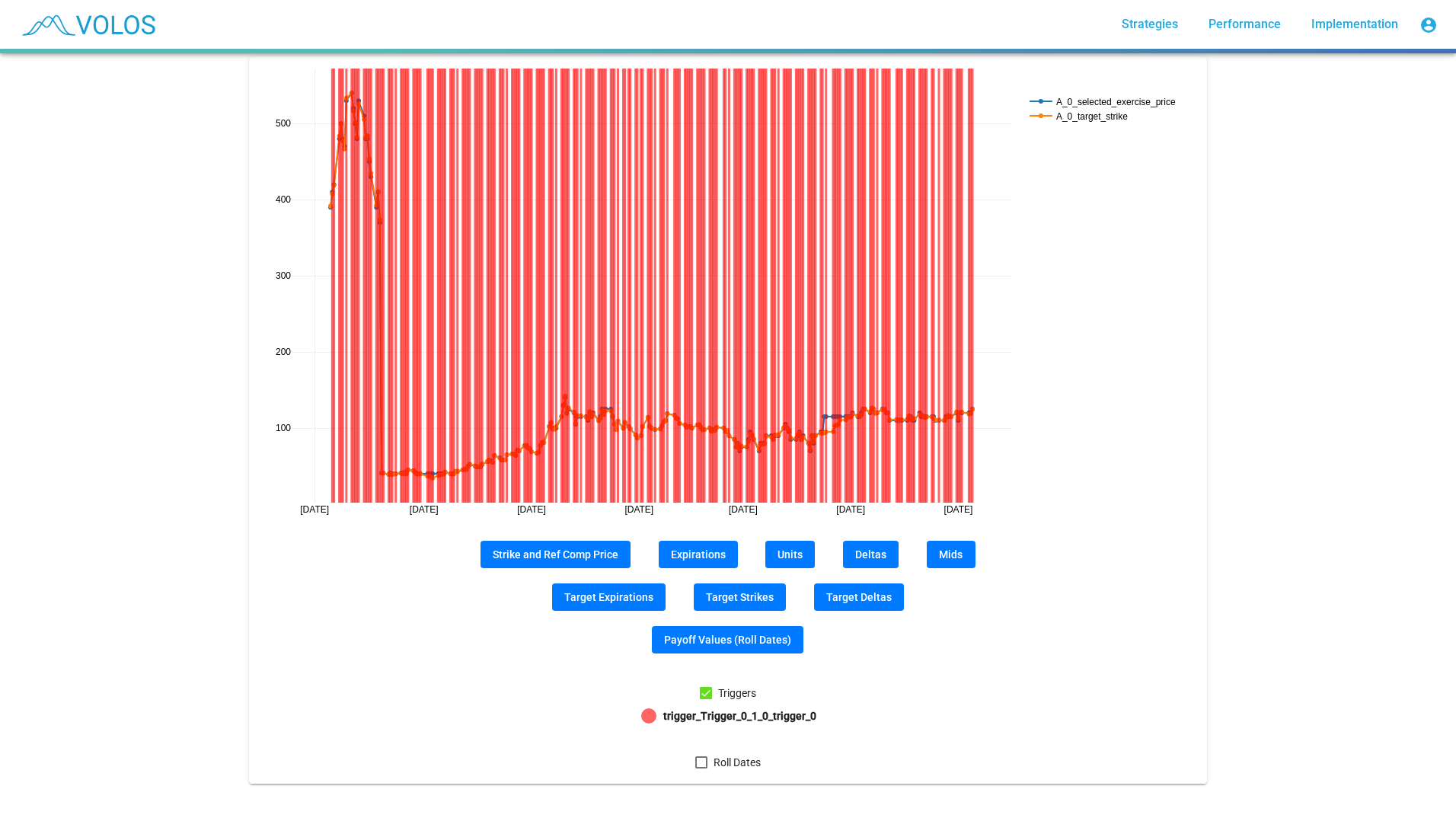 click at bounding box center [706, 693] 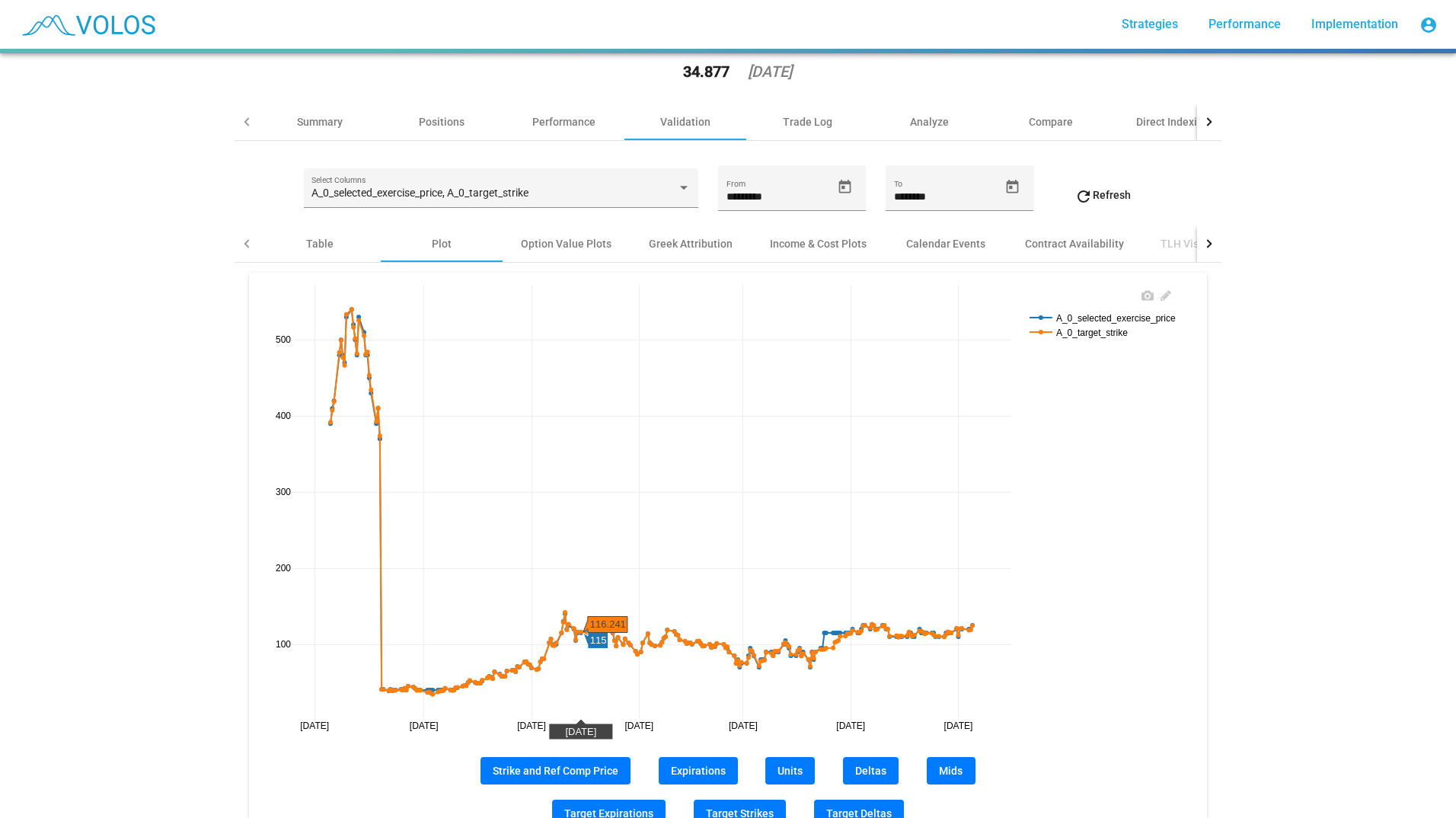 scroll, scrollTop: 54, scrollLeft: 0, axis: vertical 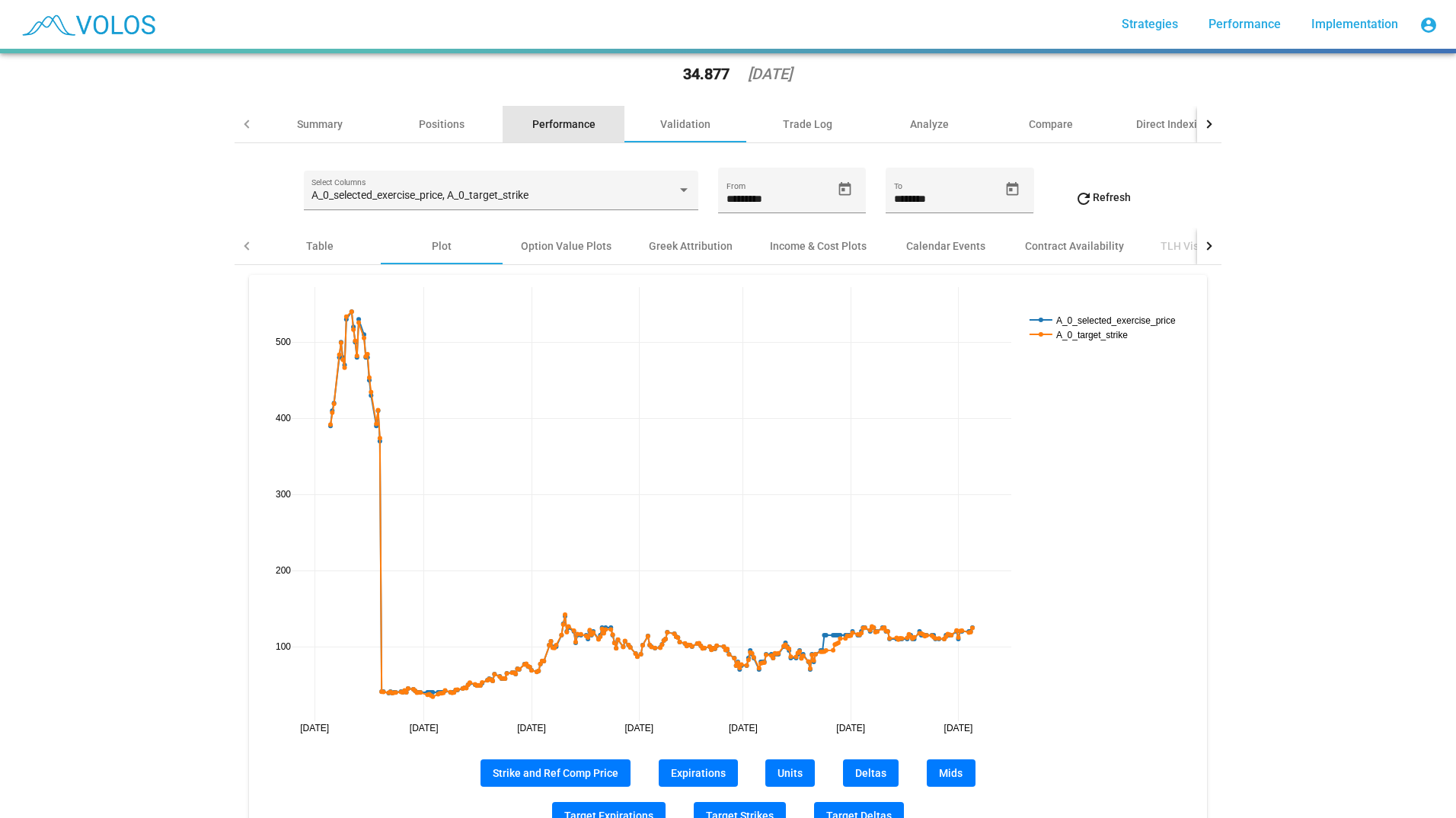 click on "Performance" at bounding box center (564, 124) 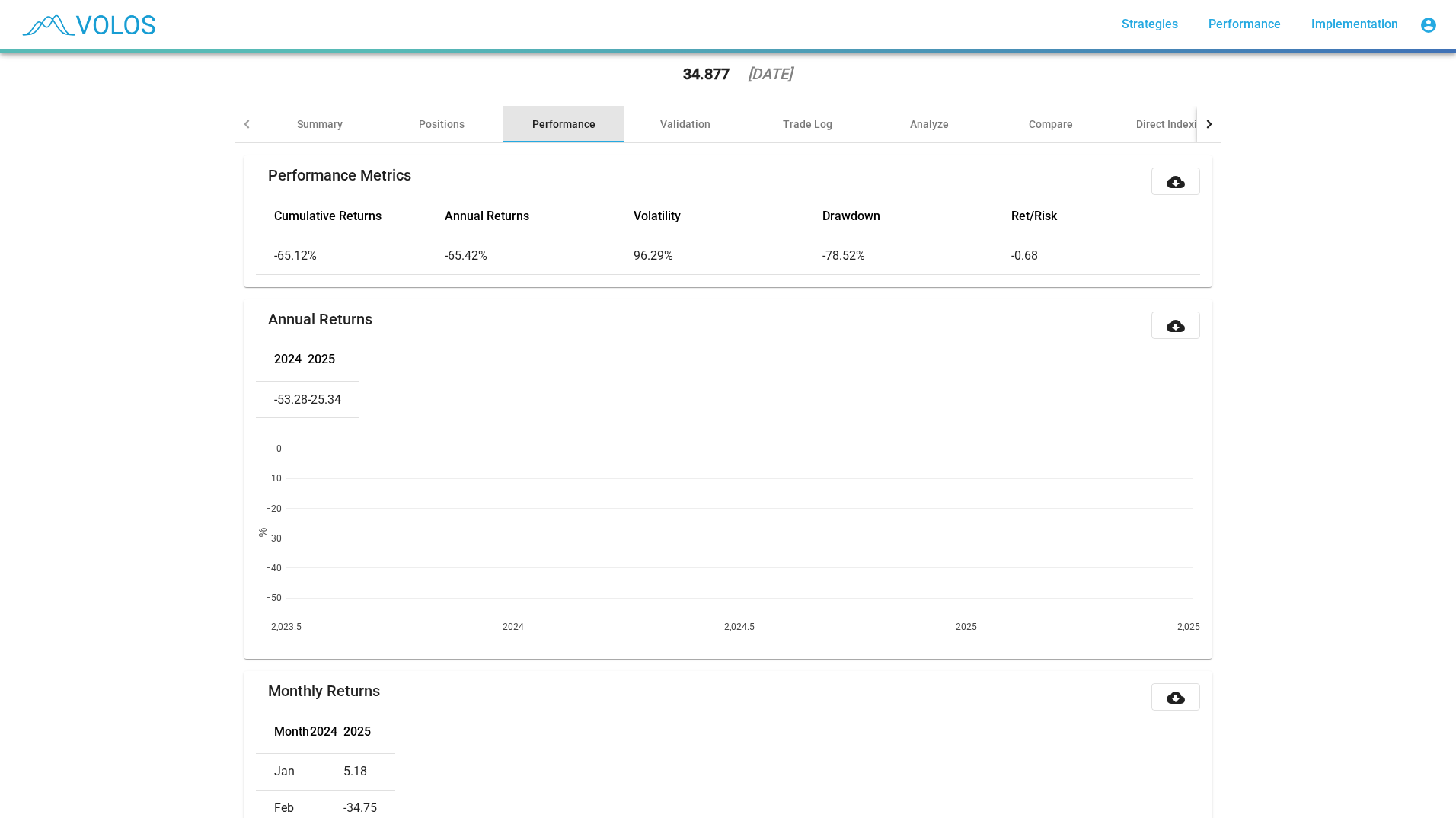 scroll, scrollTop: 0, scrollLeft: 0, axis: both 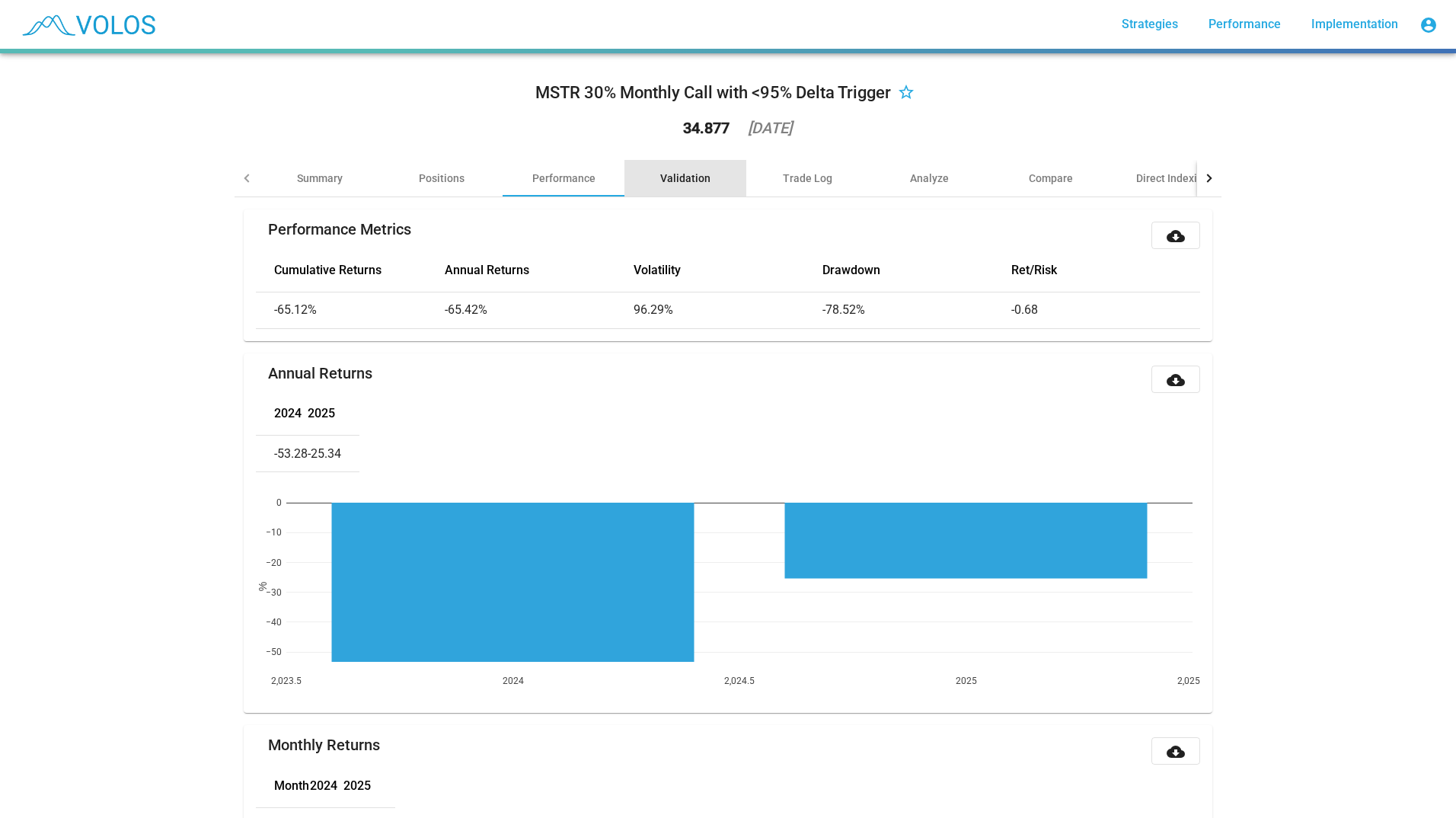 click on "Validation" at bounding box center [685, 178] 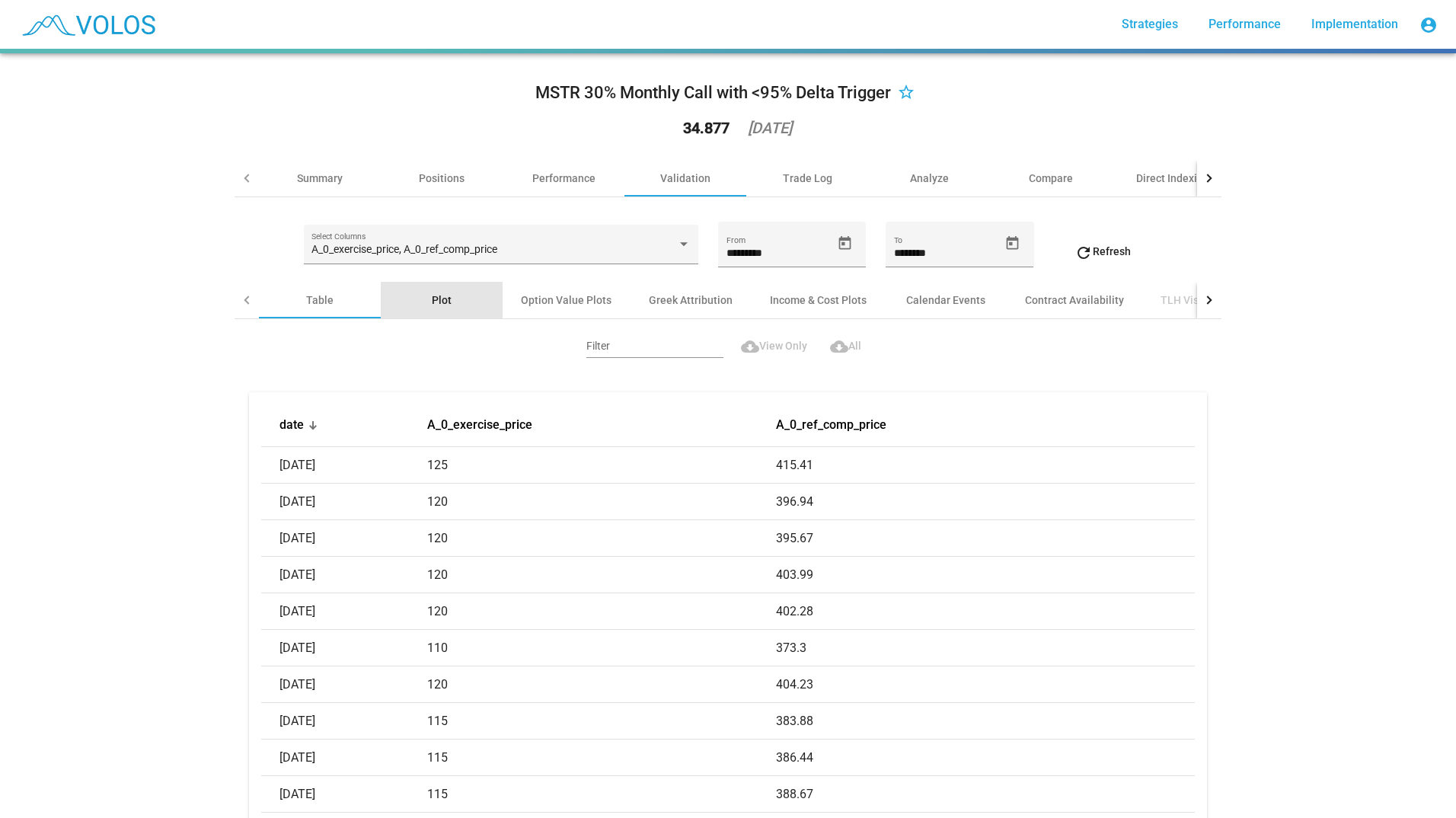 click on "Plot" at bounding box center (442, 300) 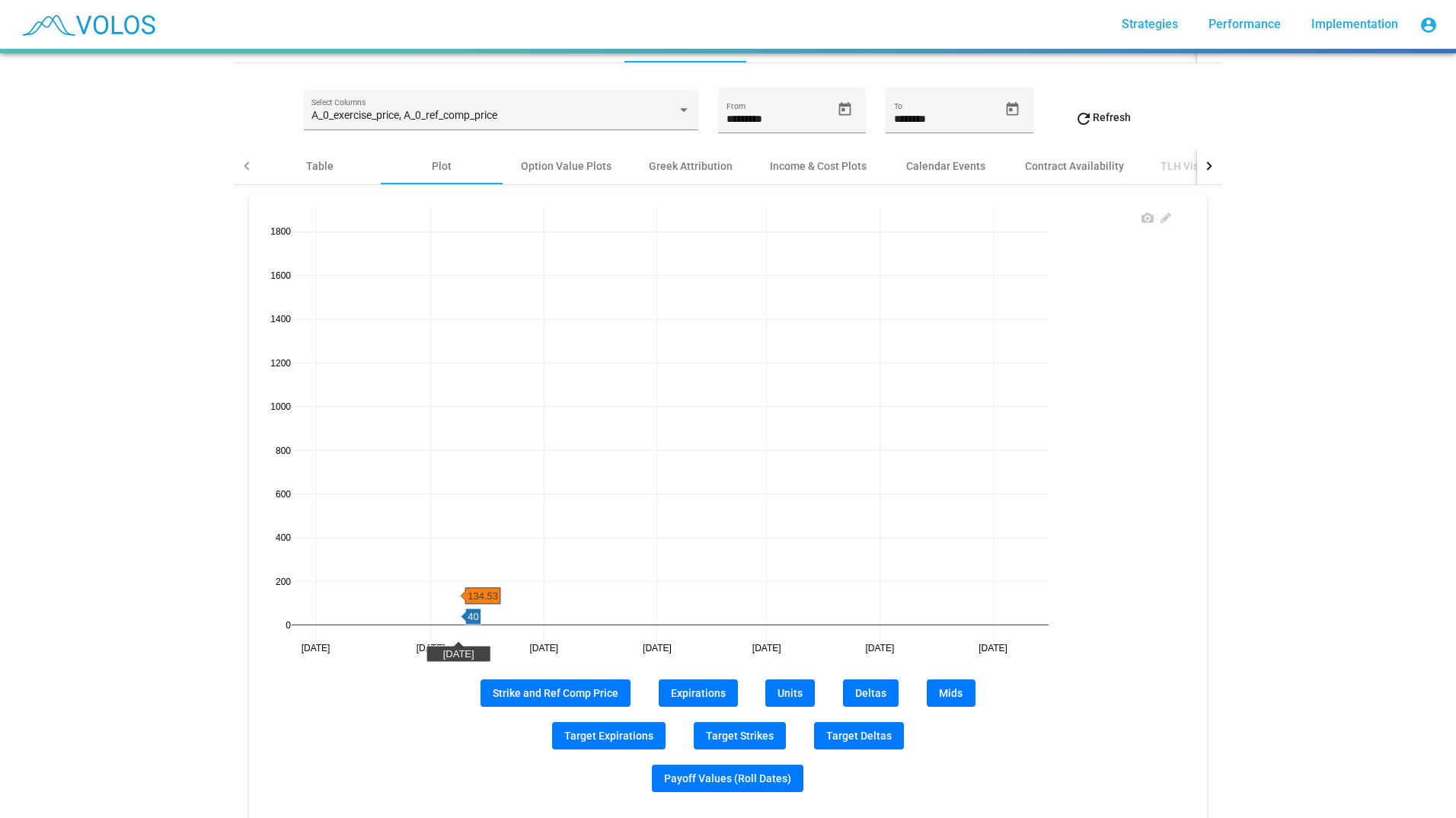 scroll, scrollTop: 134, scrollLeft: 0, axis: vertical 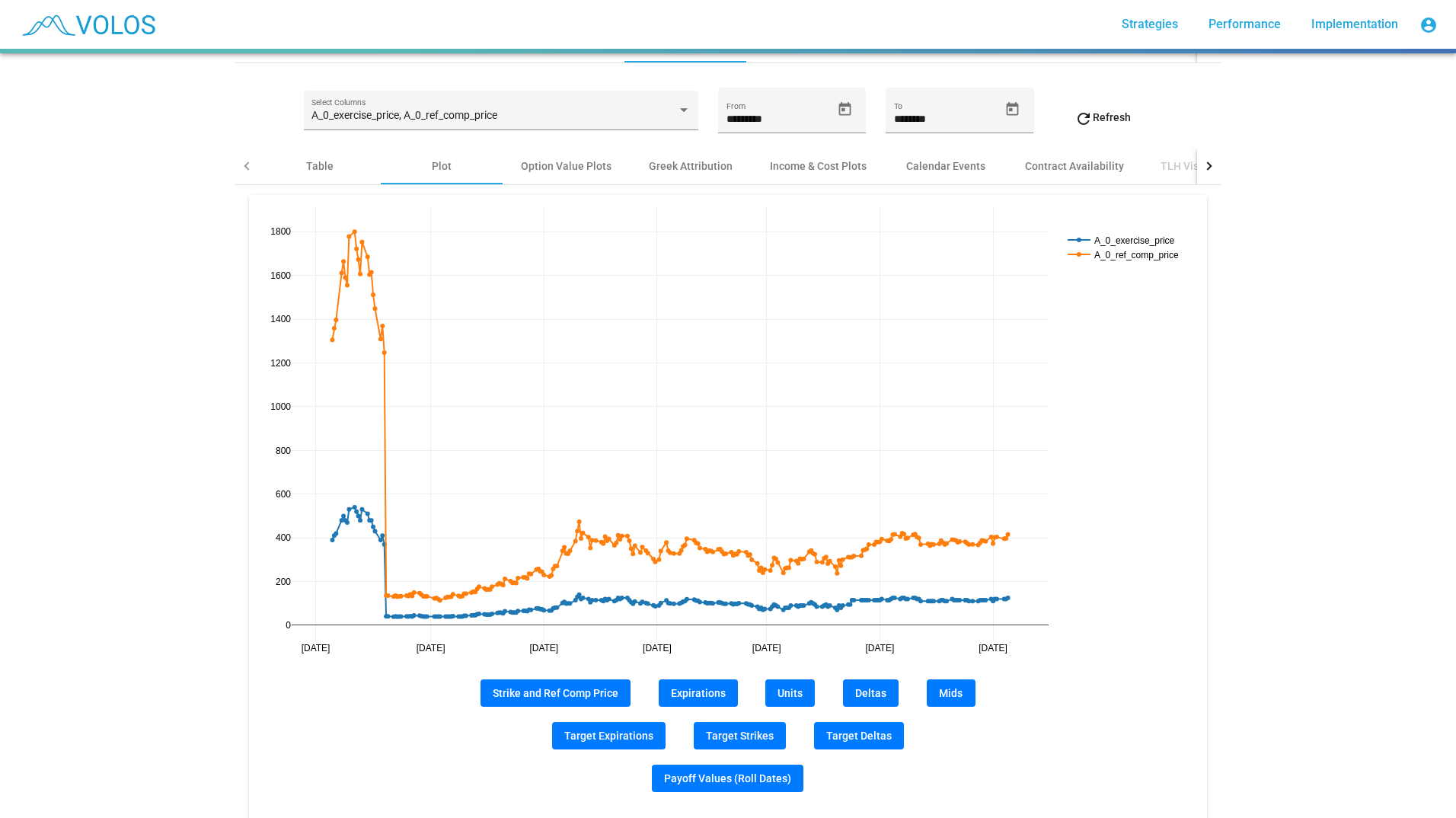 click on "Target Expirations Target Strikes Target Deltas" at bounding box center (727, 736) 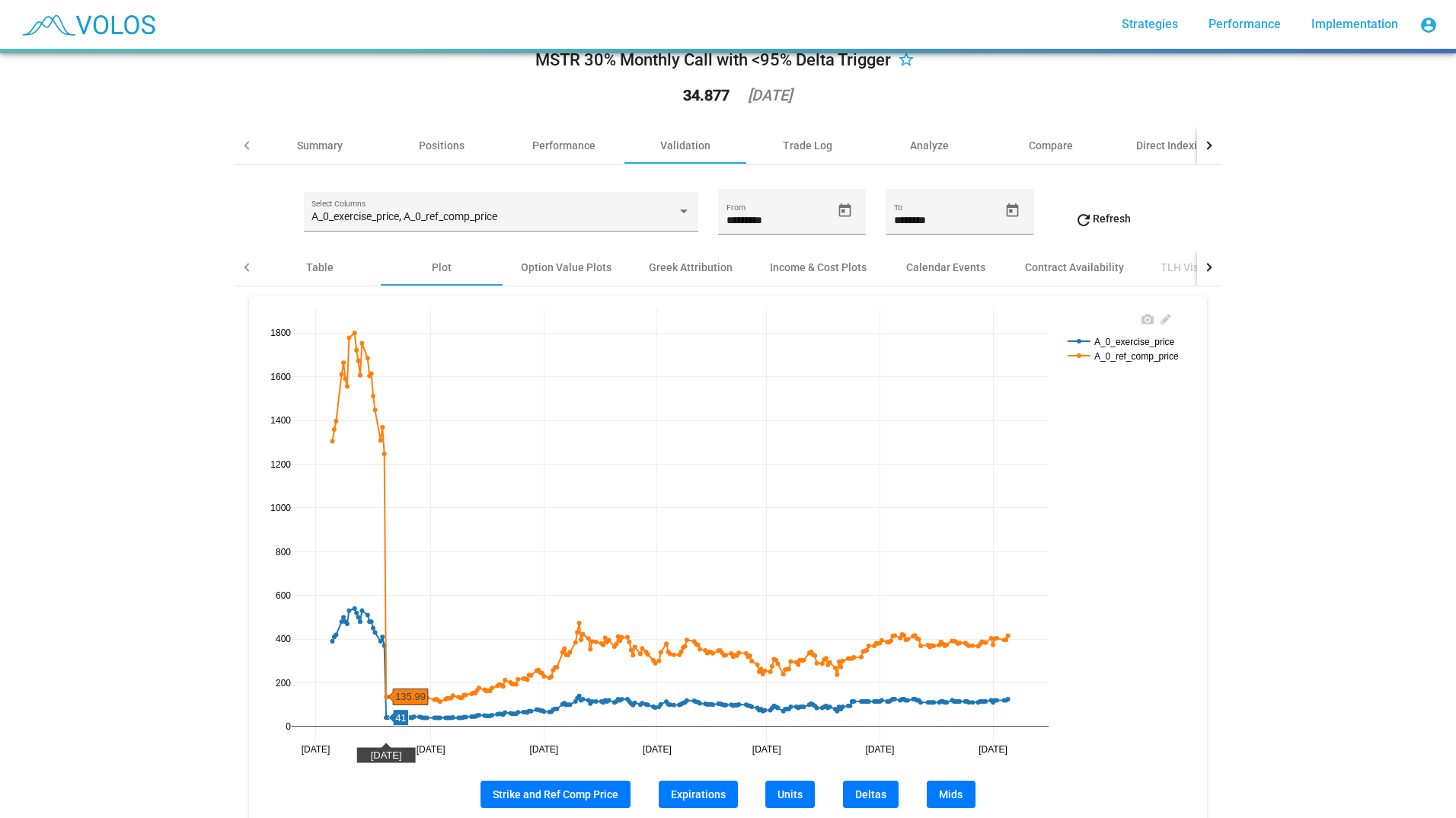 scroll, scrollTop: 24, scrollLeft: 0, axis: vertical 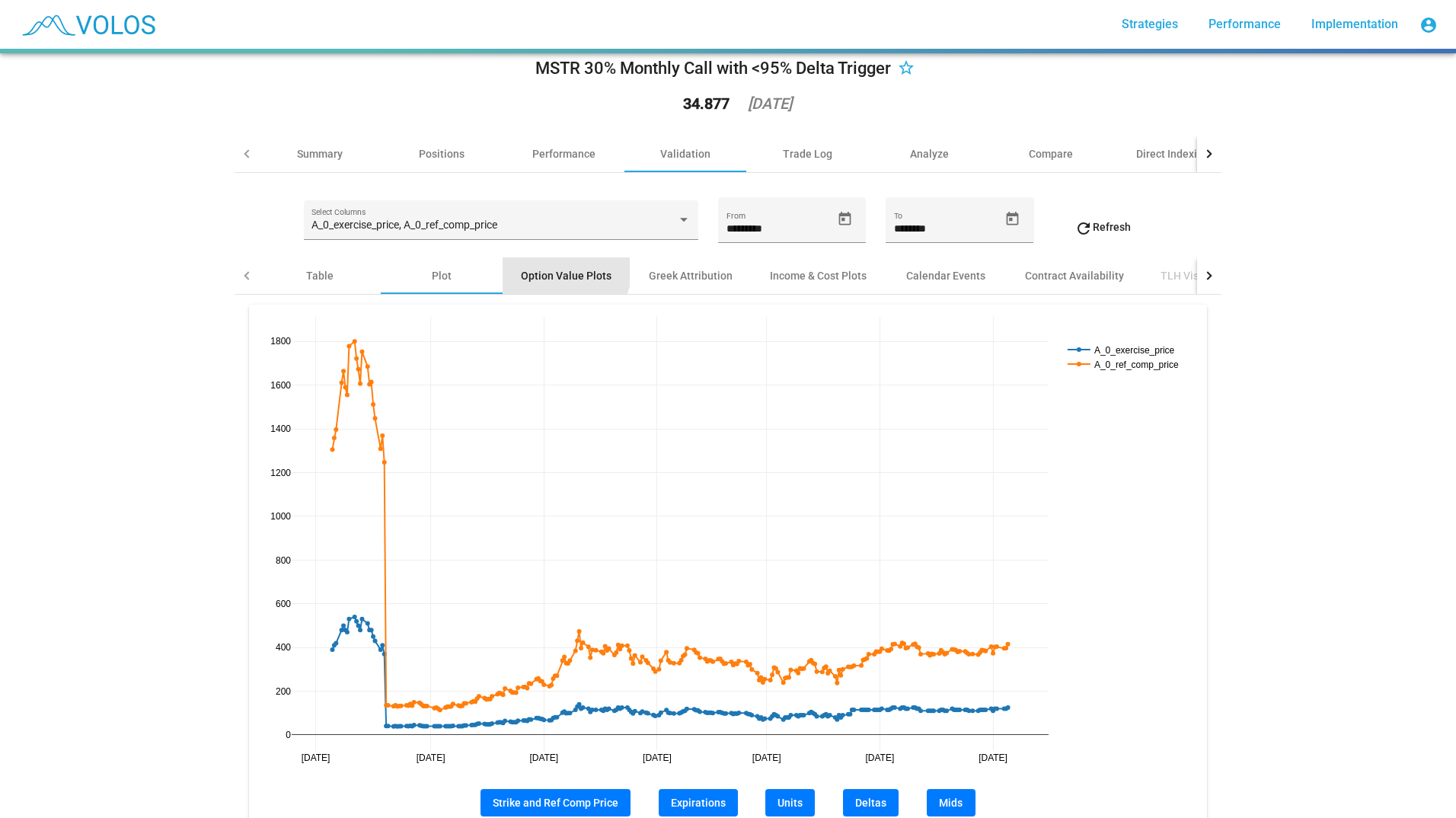 click on "Option Value Plots" at bounding box center (566, 276) 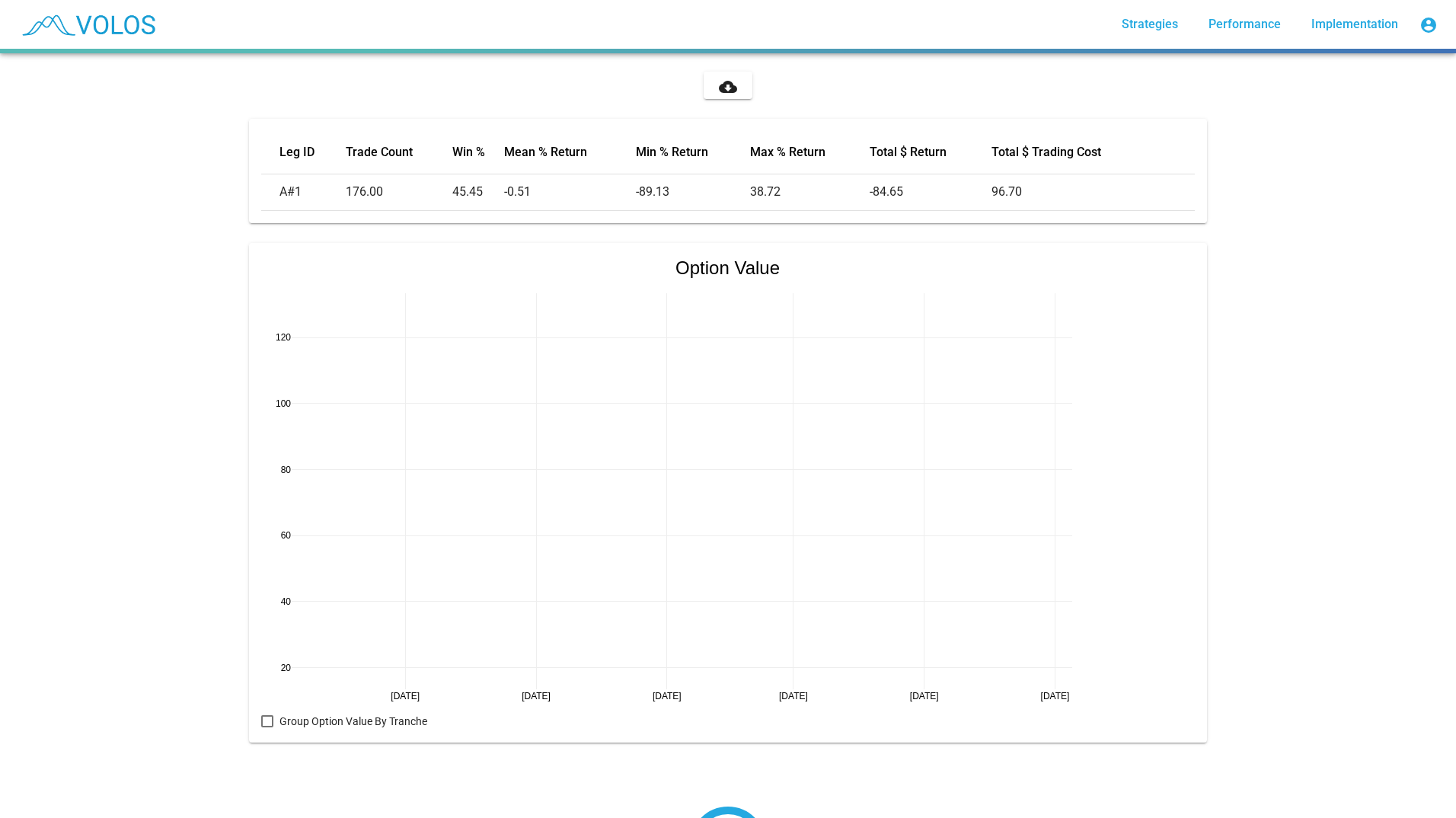 scroll, scrollTop: 272, scrollLeft: 0, axis: vertical 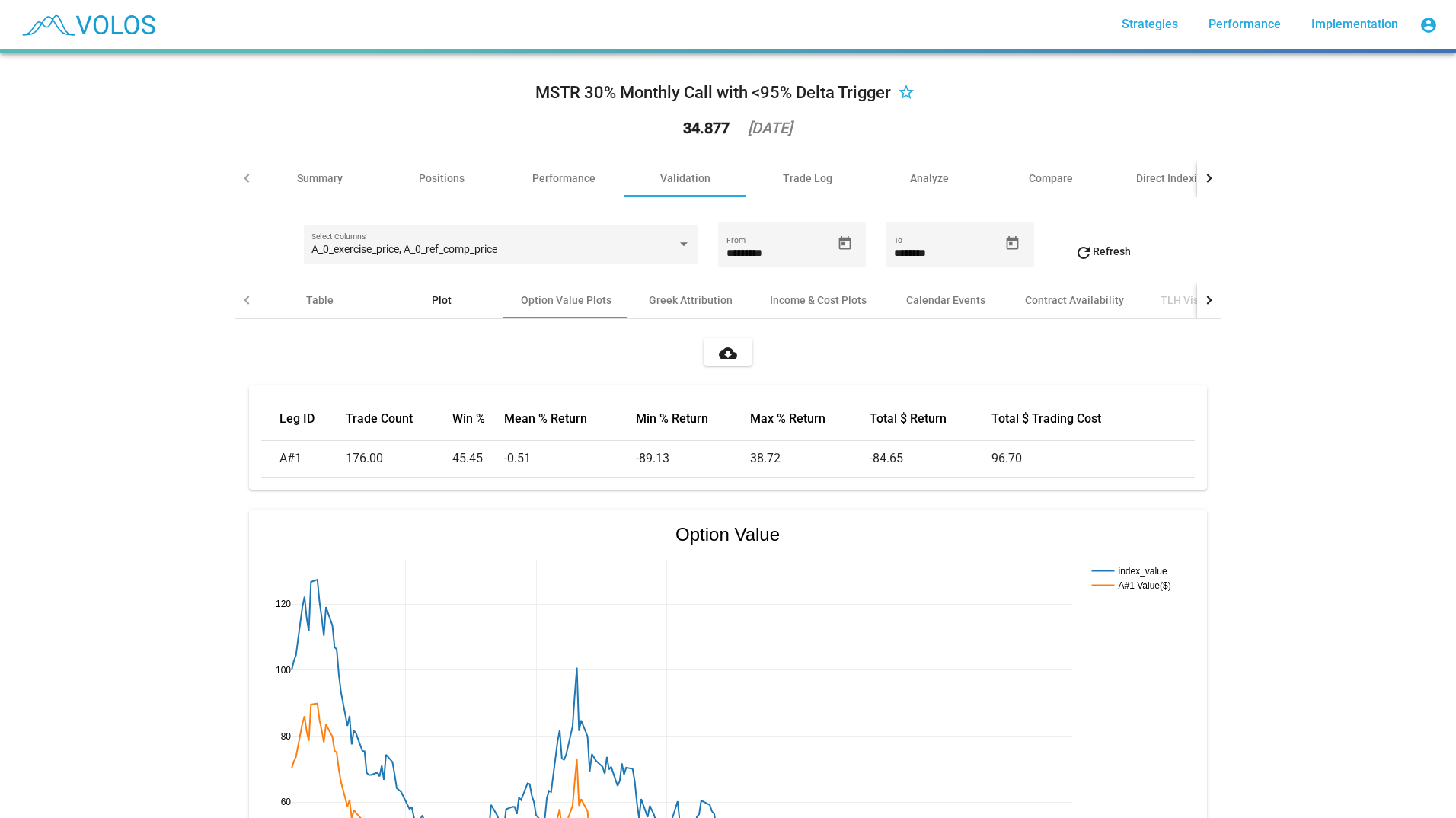 click on "Plot" at bounding box center [442, 300] 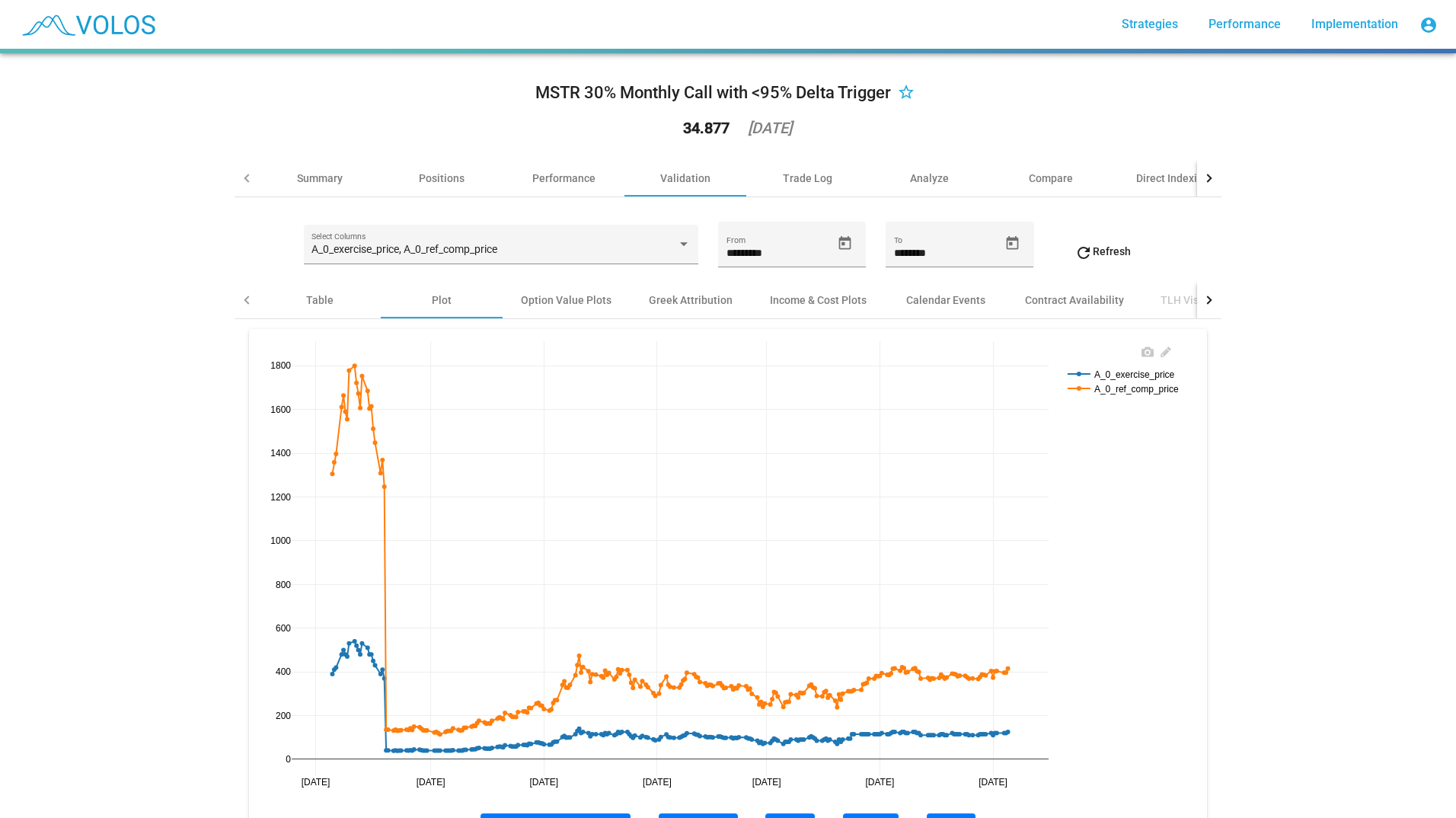 click on "Jul 2024 Sep 2024 Nov 2024 Jan 2025 Mar 2025 May 2025 Jul 2025 0 200 400 600 800 1000 1200 1400 1600 1800 A_0_exercise_price A_0_ref_comp_price" at bounding box center (727, 570) 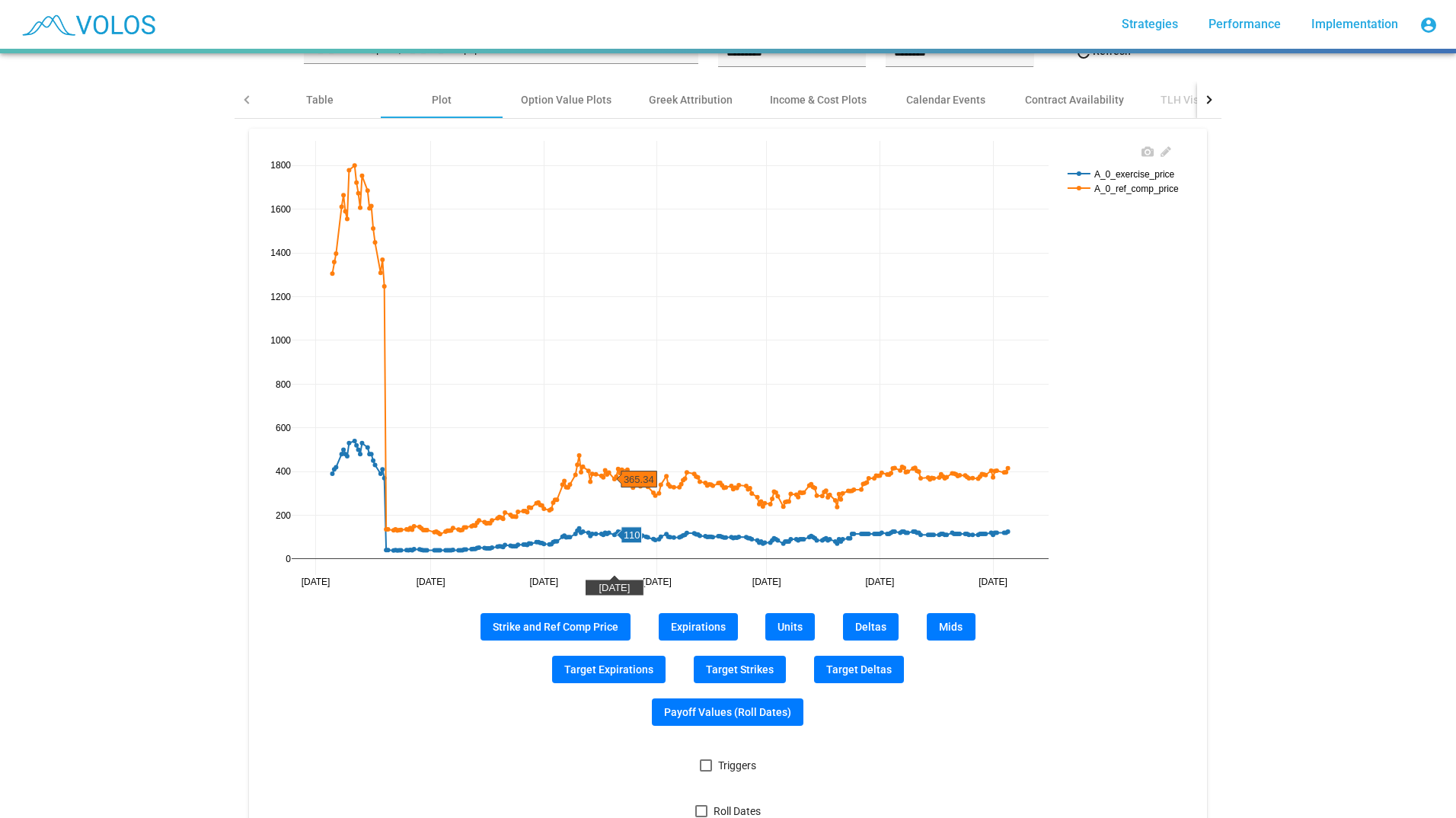 scroll, scrollTop: 212, scrollLeft: 0, axis: vertical 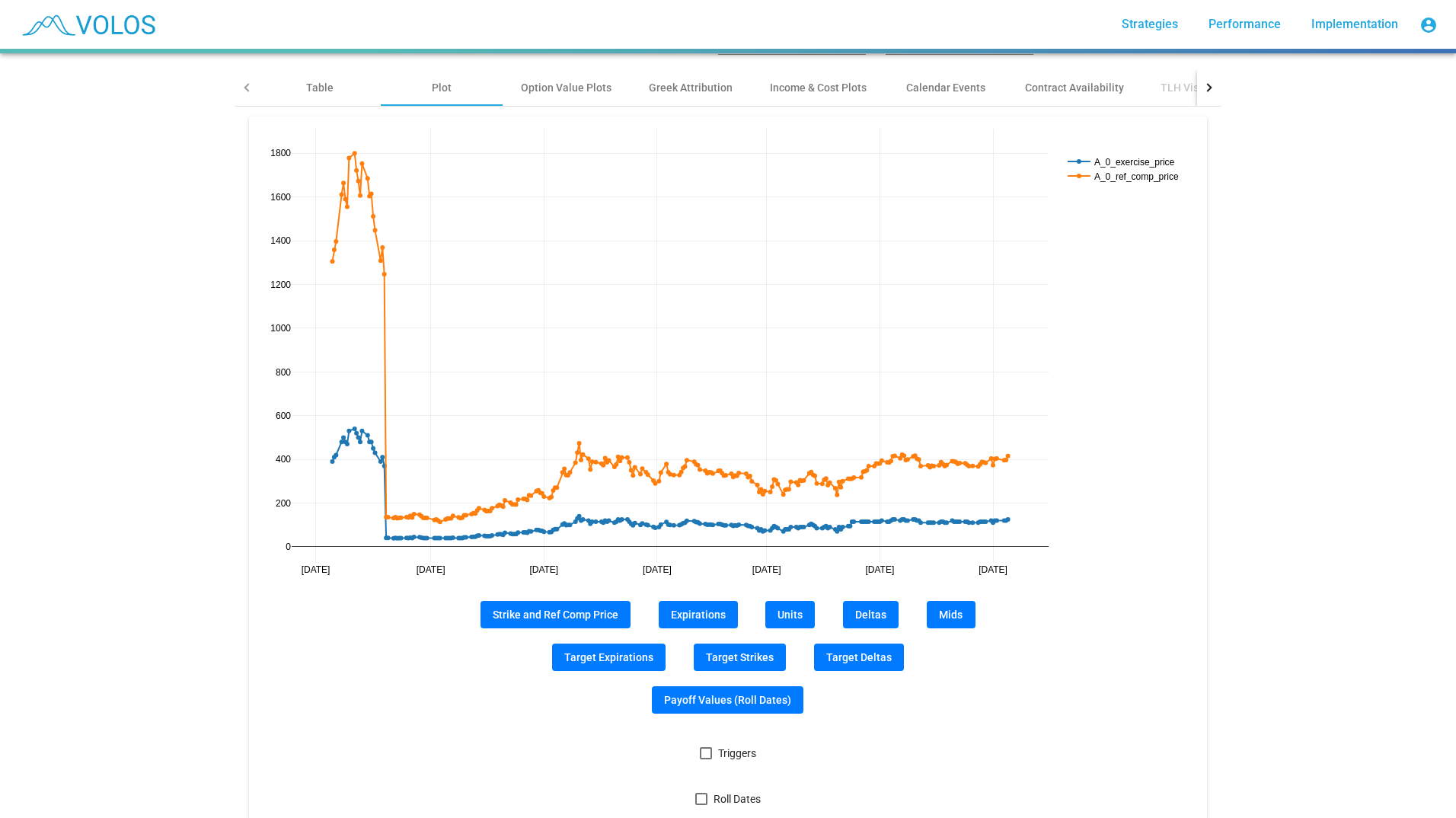 click at bounding box center (706, 753) 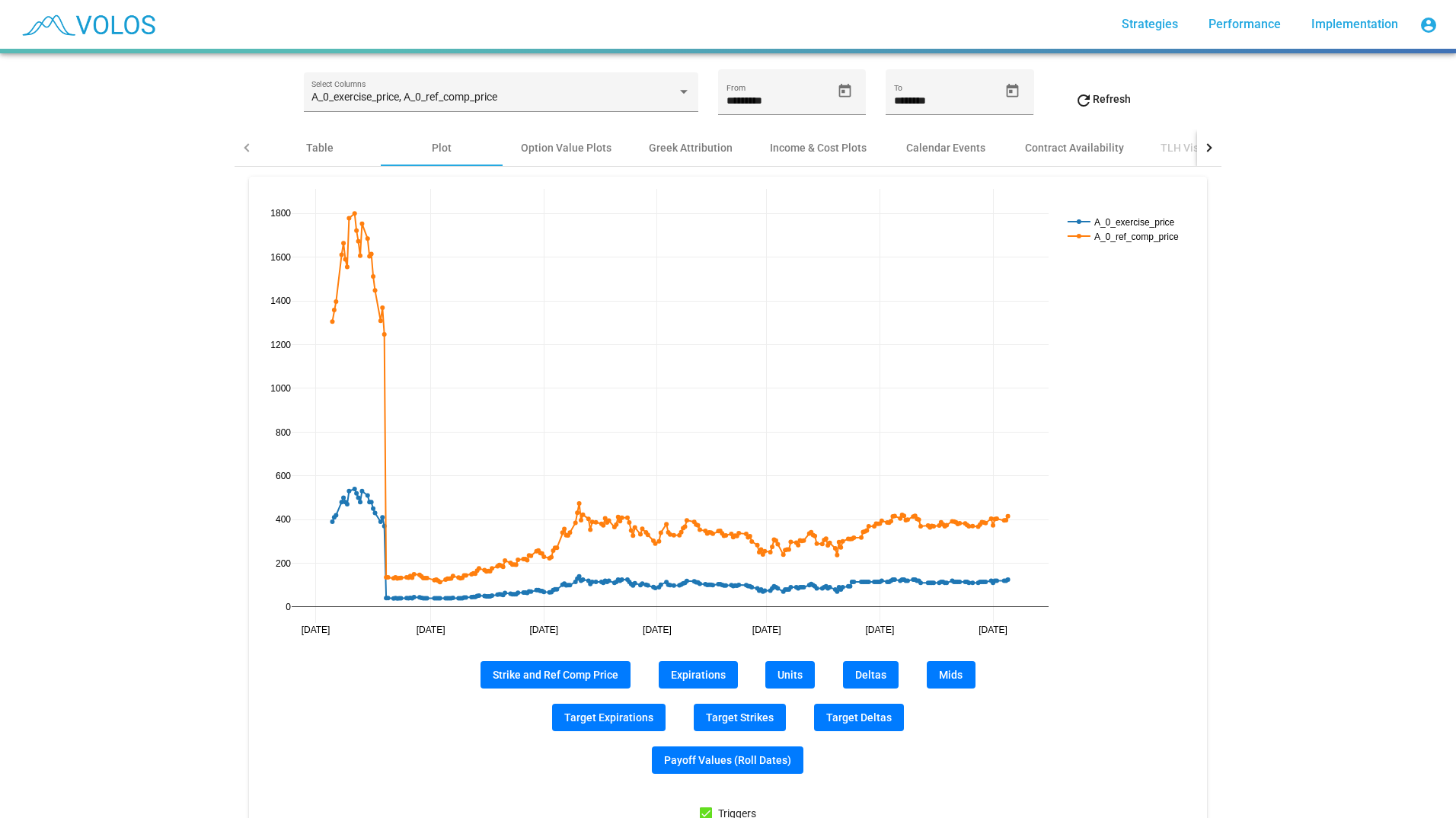 scroll, scrollTop: 172, scrollLeft: 0, axis: vertical 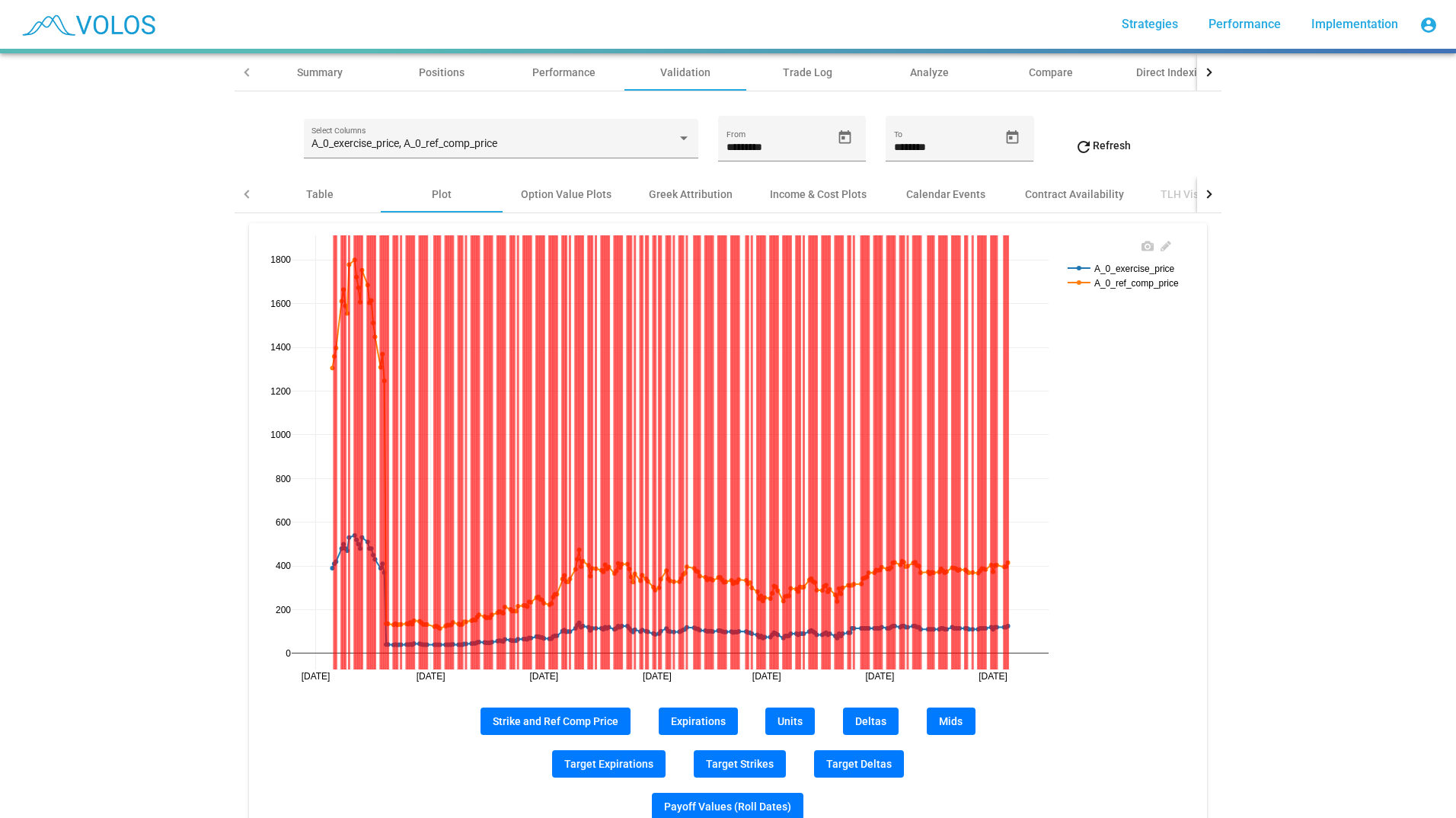 click on "Jul 2024 Sep 2024 Nov 2024 Jan 2025 Mar 2025 May 2025 Jul 2025 0 200 400 600 800 1000 1200 1400 1600 1800 A_0_exercise_price A_0_ref_comp_price" at bounding box center [727, 464] 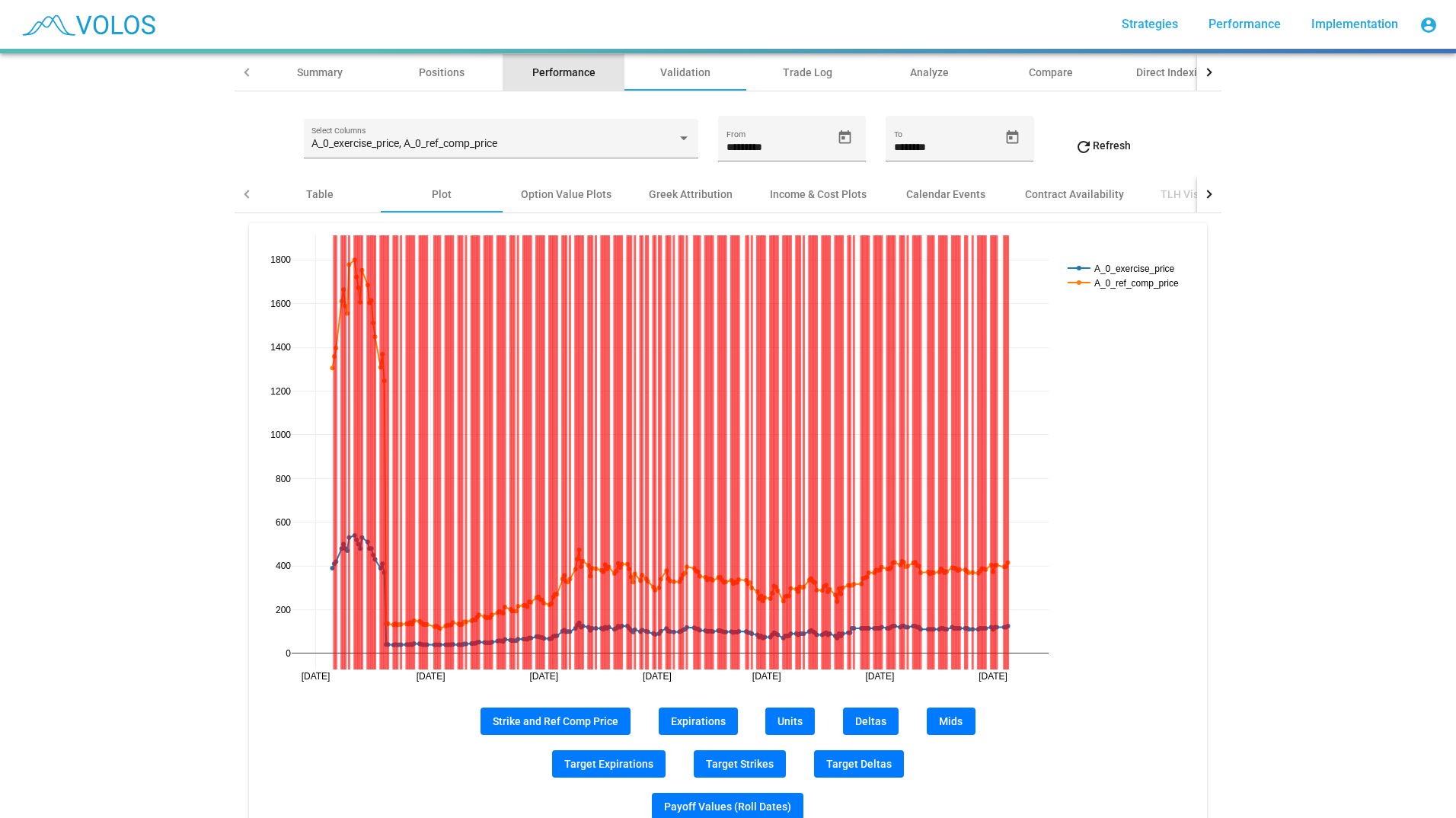 click on "Performance" at bounding box center [564, 72] 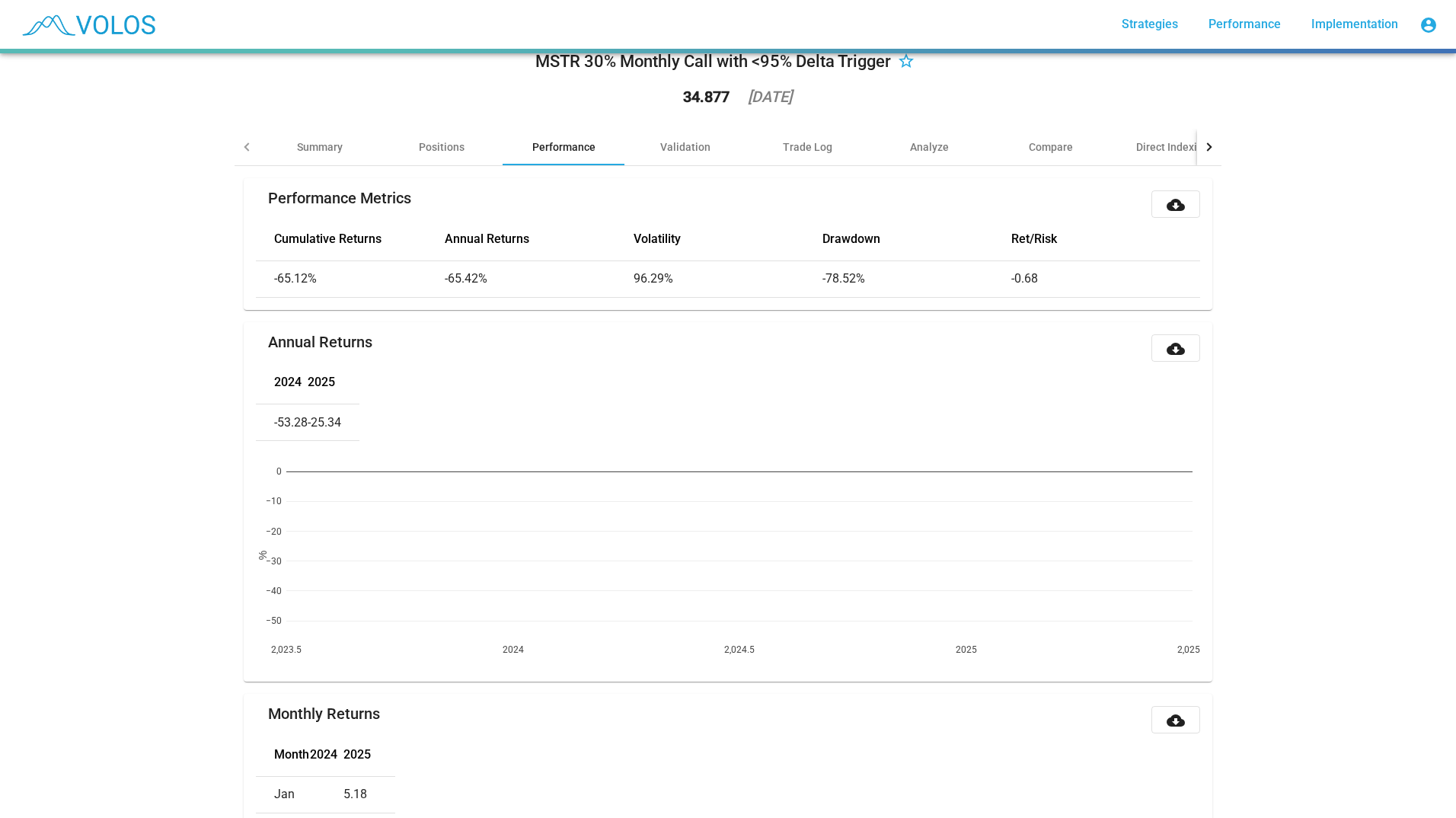 scroll, scrollTop: 0, scrollLeft: 0, axis: both 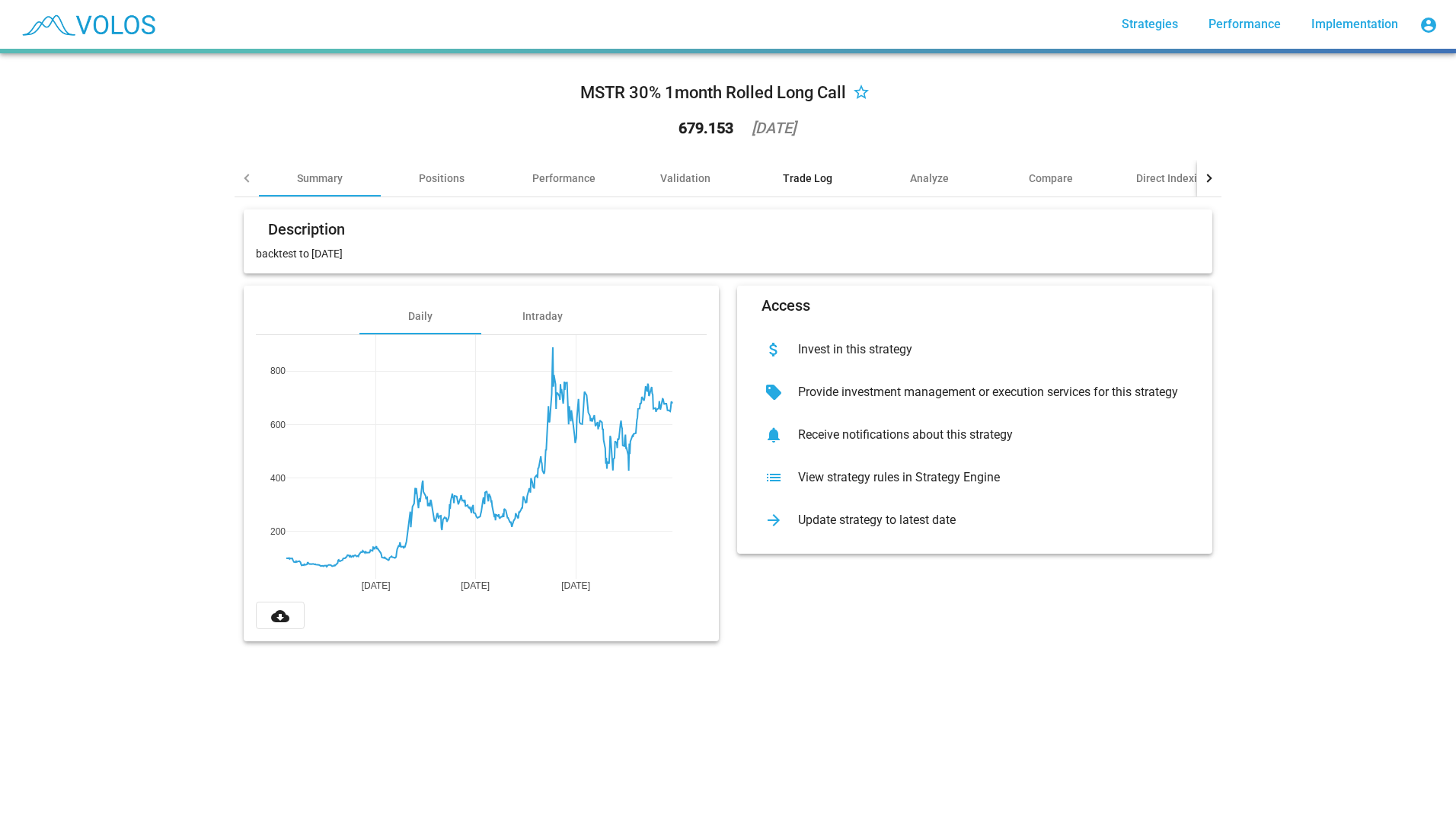 click on "Trade Log" at bounding box center [807, 178] 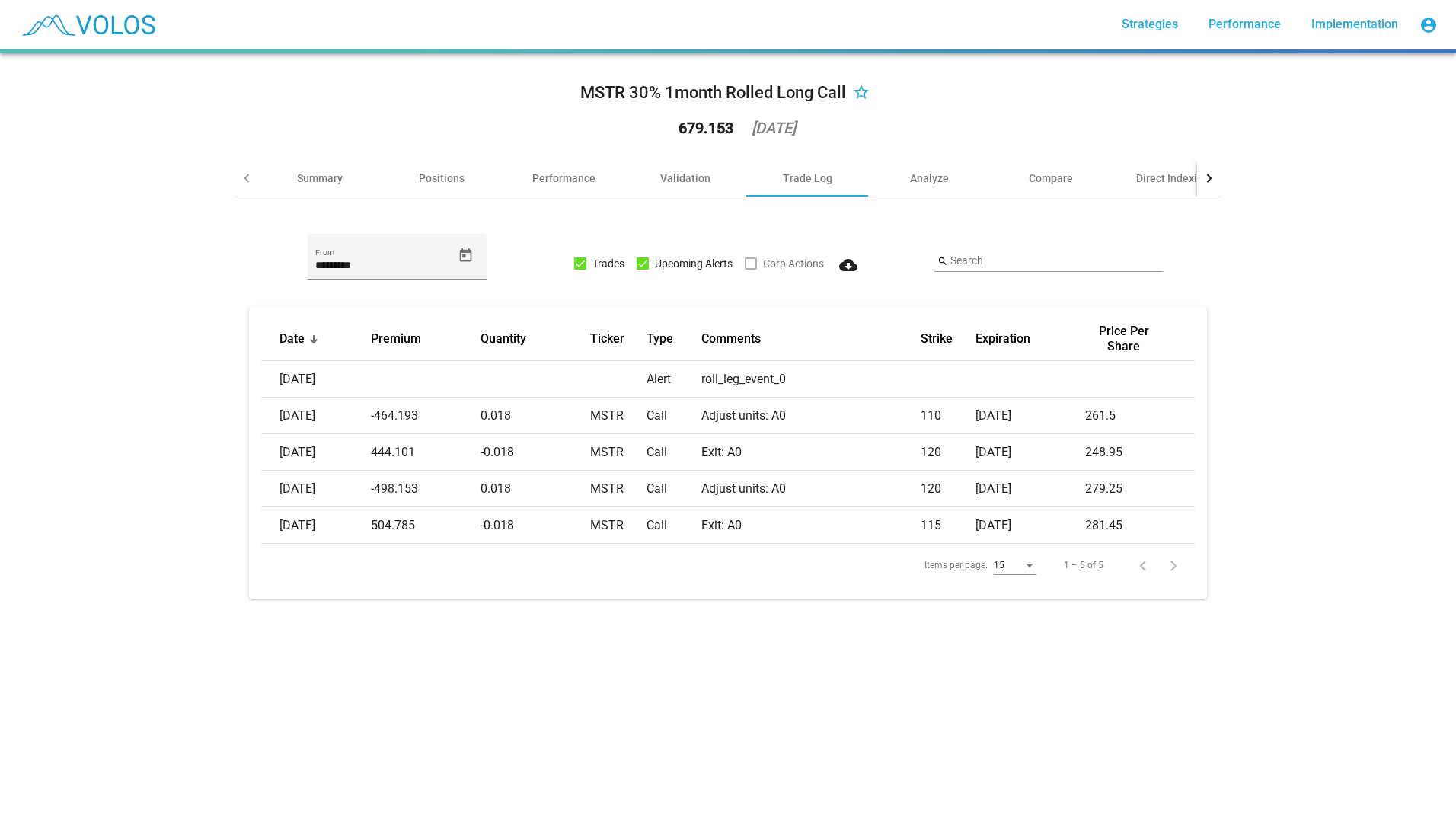 click on "********* From   Trades   Upcoming Alerts   Corp Actions cloud_download search Search Date Premium Quantity Ticker Type Comments Strike Expiration Price Per Share 2025-07-17 Alert roll_leg_event_0 2025-06-18 -464.193 0.018 MSTR Call Adjust units: A0 110 2025-07-18 261.5 2025-06-18 444.101 -0.018 MSTR Call Exit: A0 120 2025-06-20 248.95 2025-05-15 -498.153 0.018 MSTR Call Adjust units: A0 120 2025-06-20 279.25 2025-05-15 504.785 -0.018 MSTR Call Exit: A0 115 2025-05-16 281.45  Items per page:  15  1 – 5 of 5" at bounding box center [728, 428] 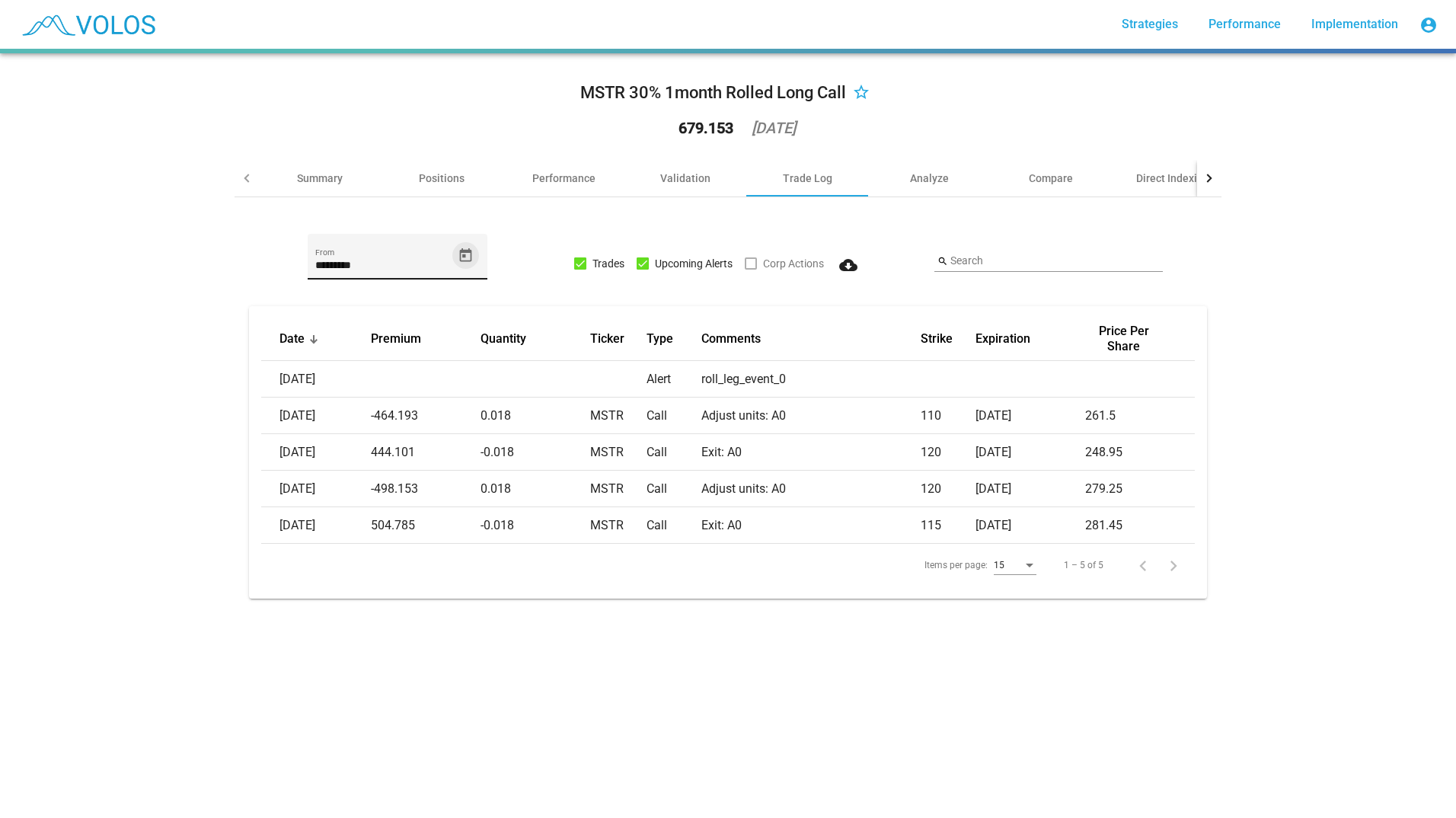 click 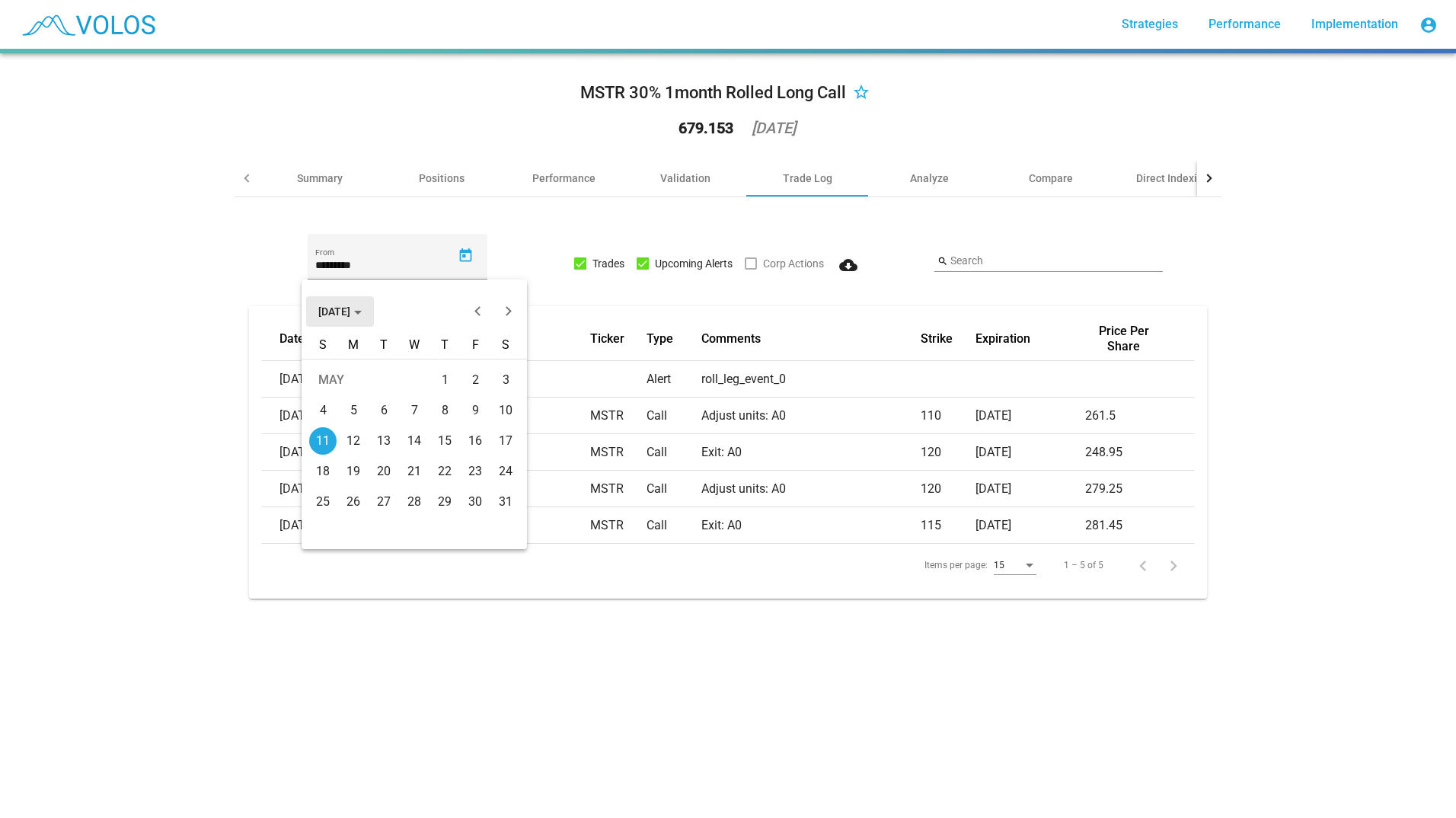 click on "MAY 2025" at bounding box center [340, 312] 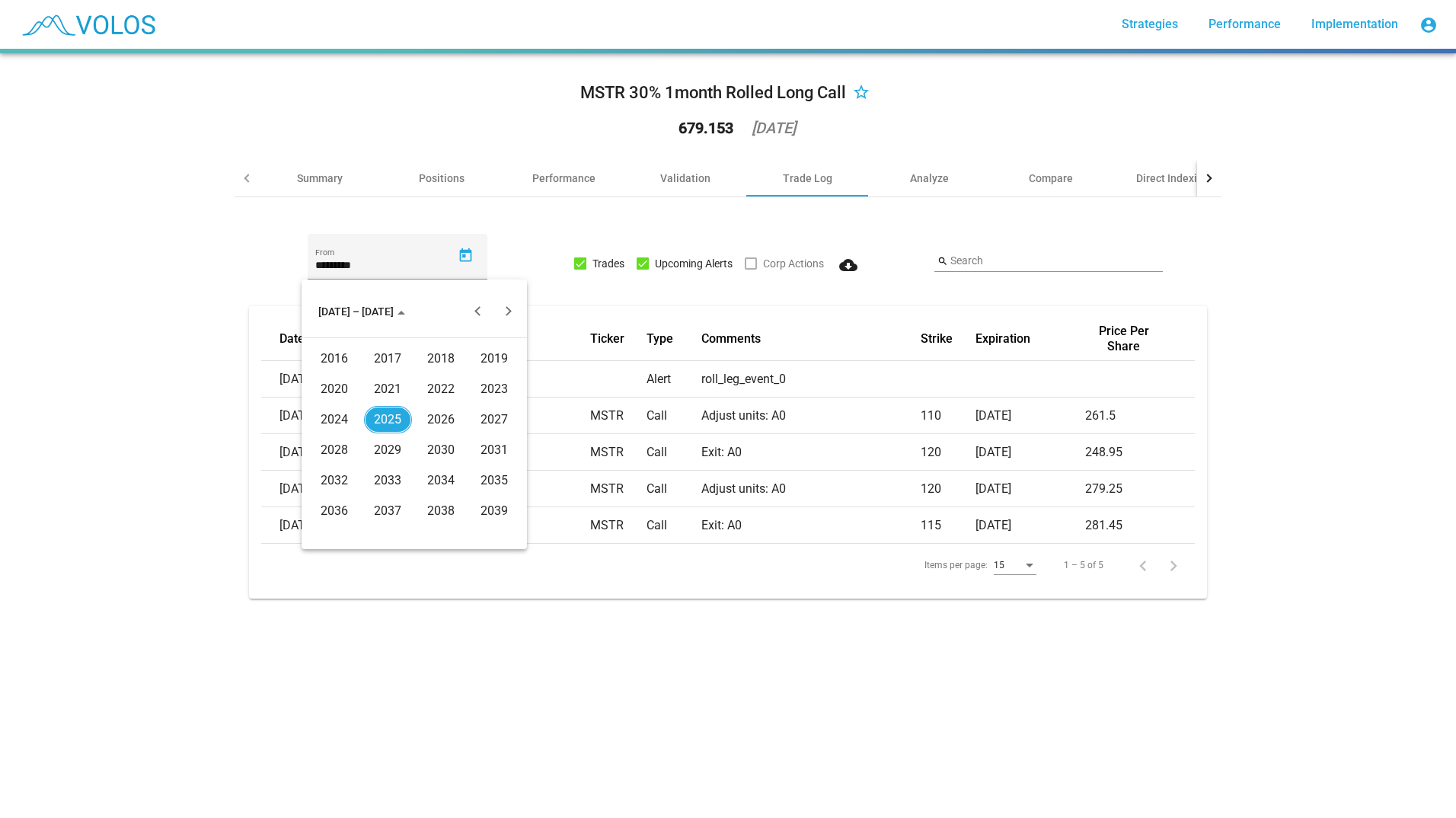click on "2024" at bounding box center [334, 420] 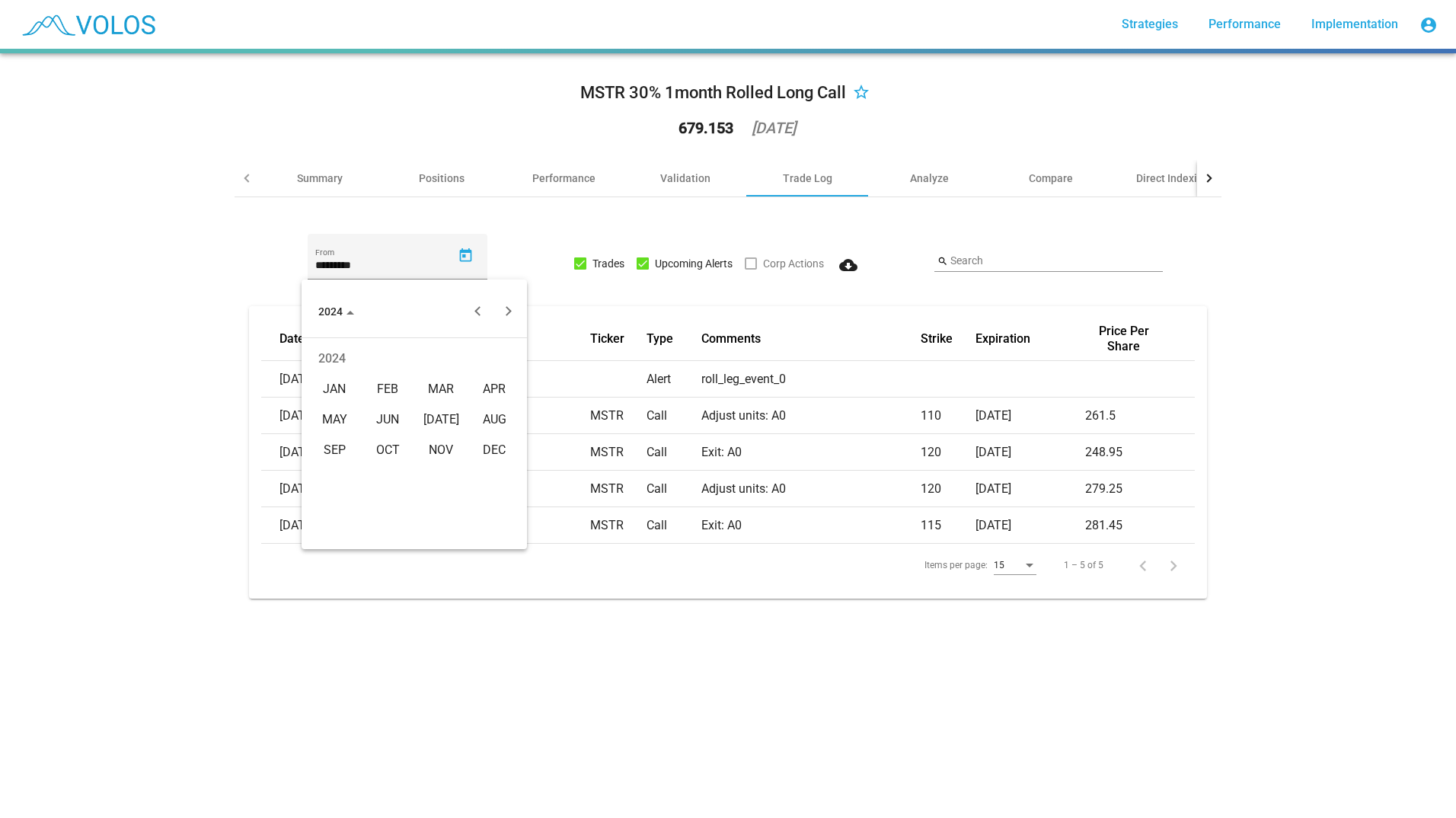 click on "JUL" at bounding box center [441, 420] 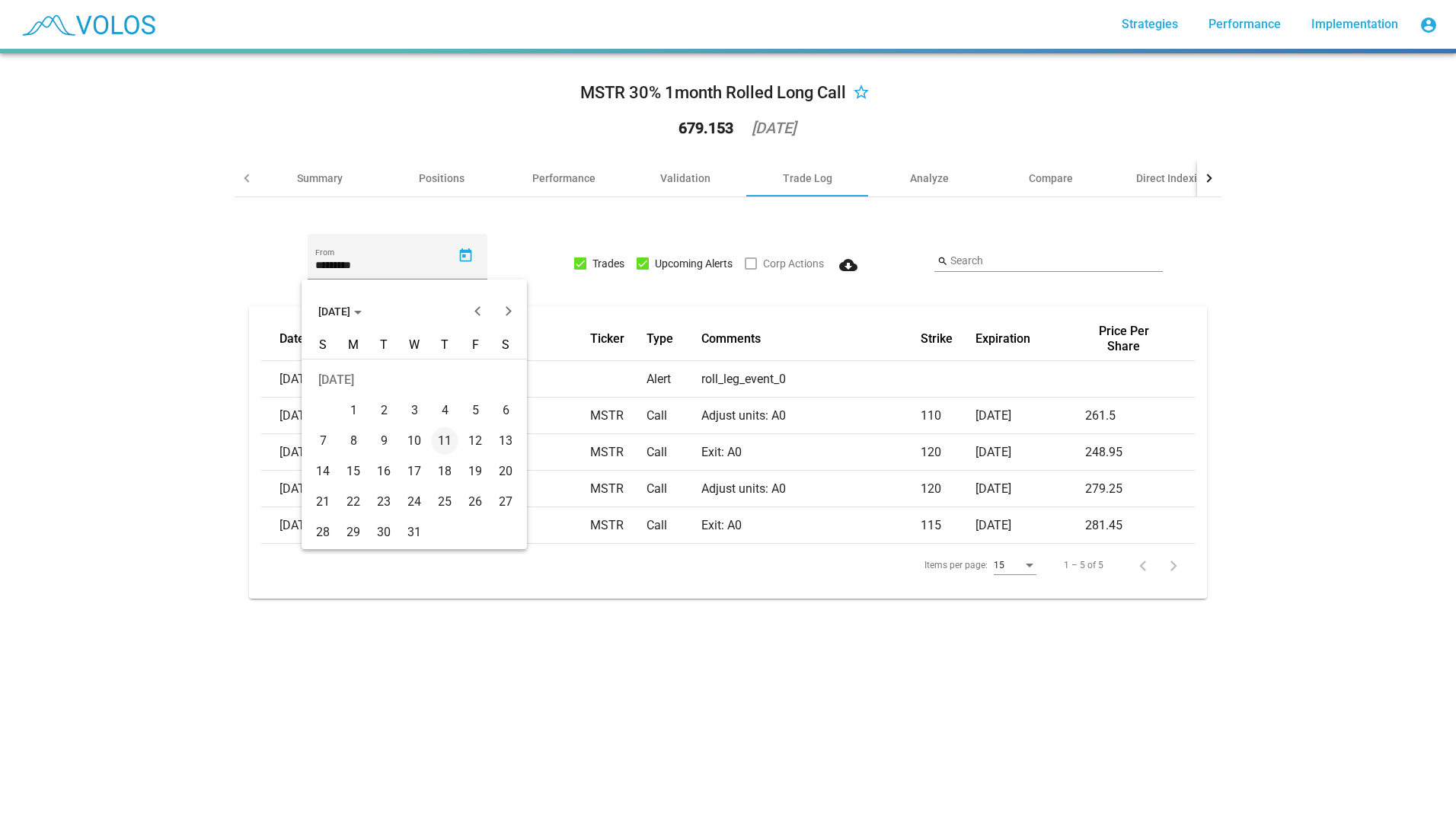 click on "10" at bounding box center (414, 441) 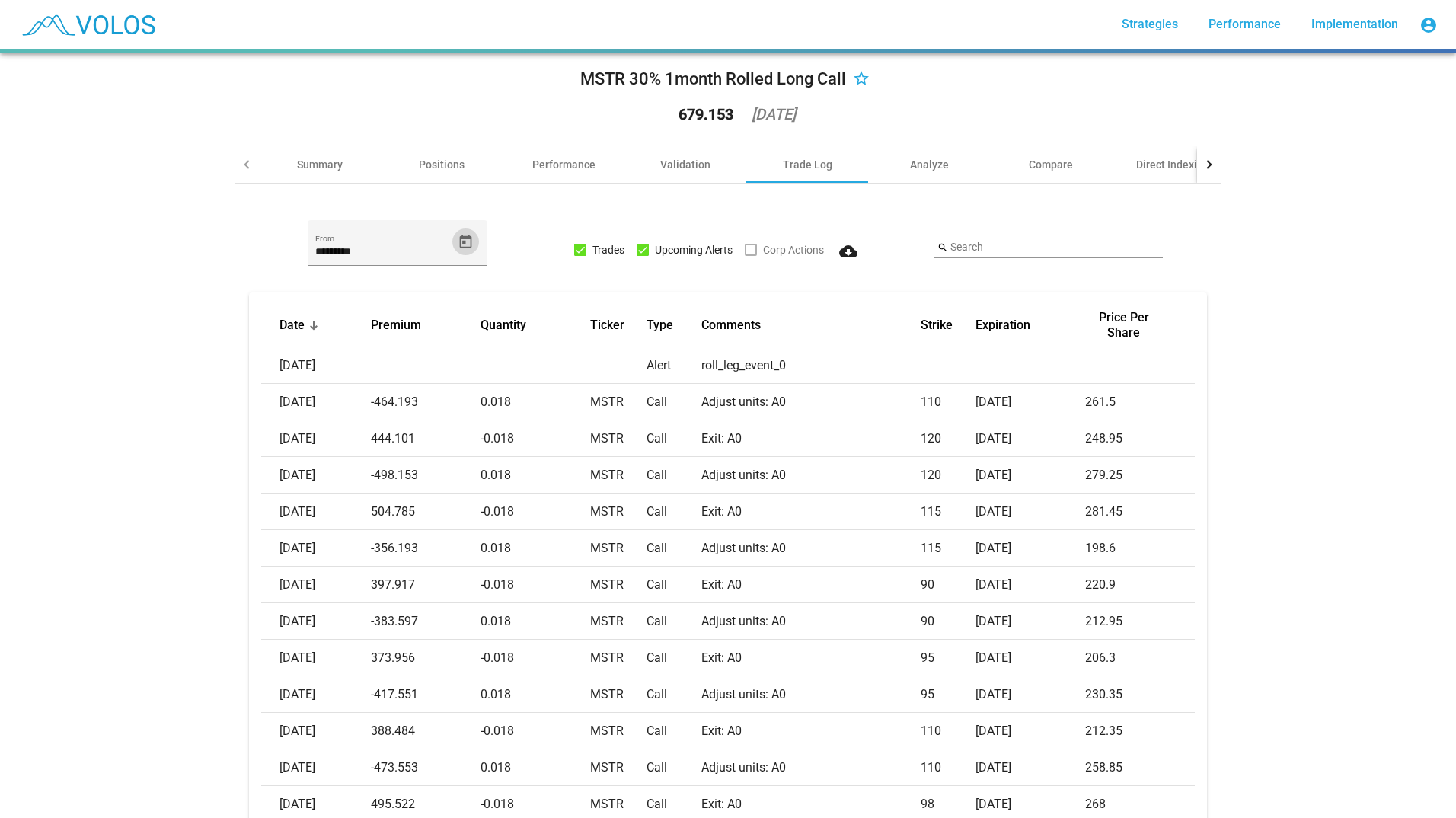 scroll, scrollTop: 0, scrollLeft: 0, axis: both 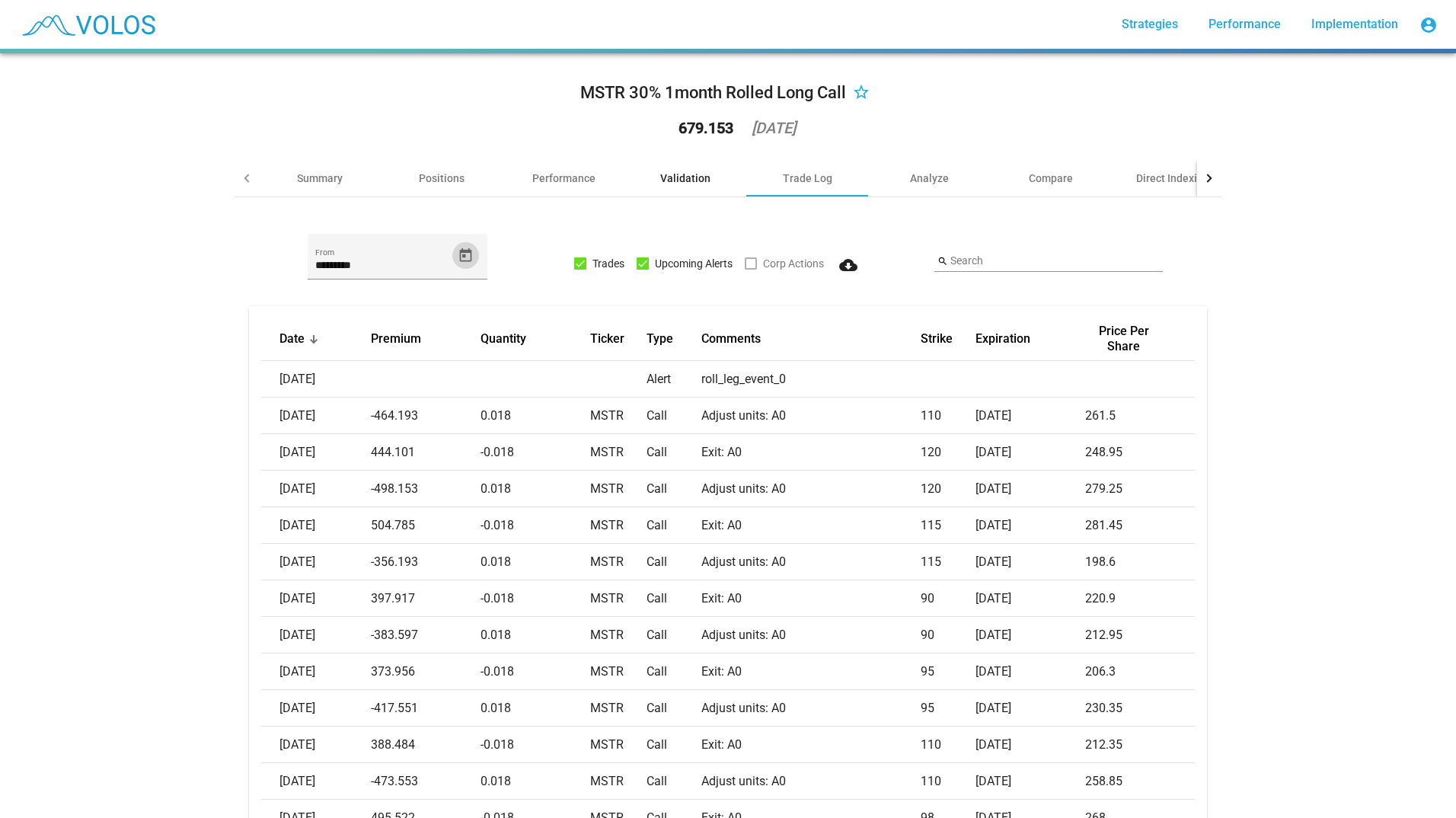 click on "Validation" at bounding box center [685, 178] 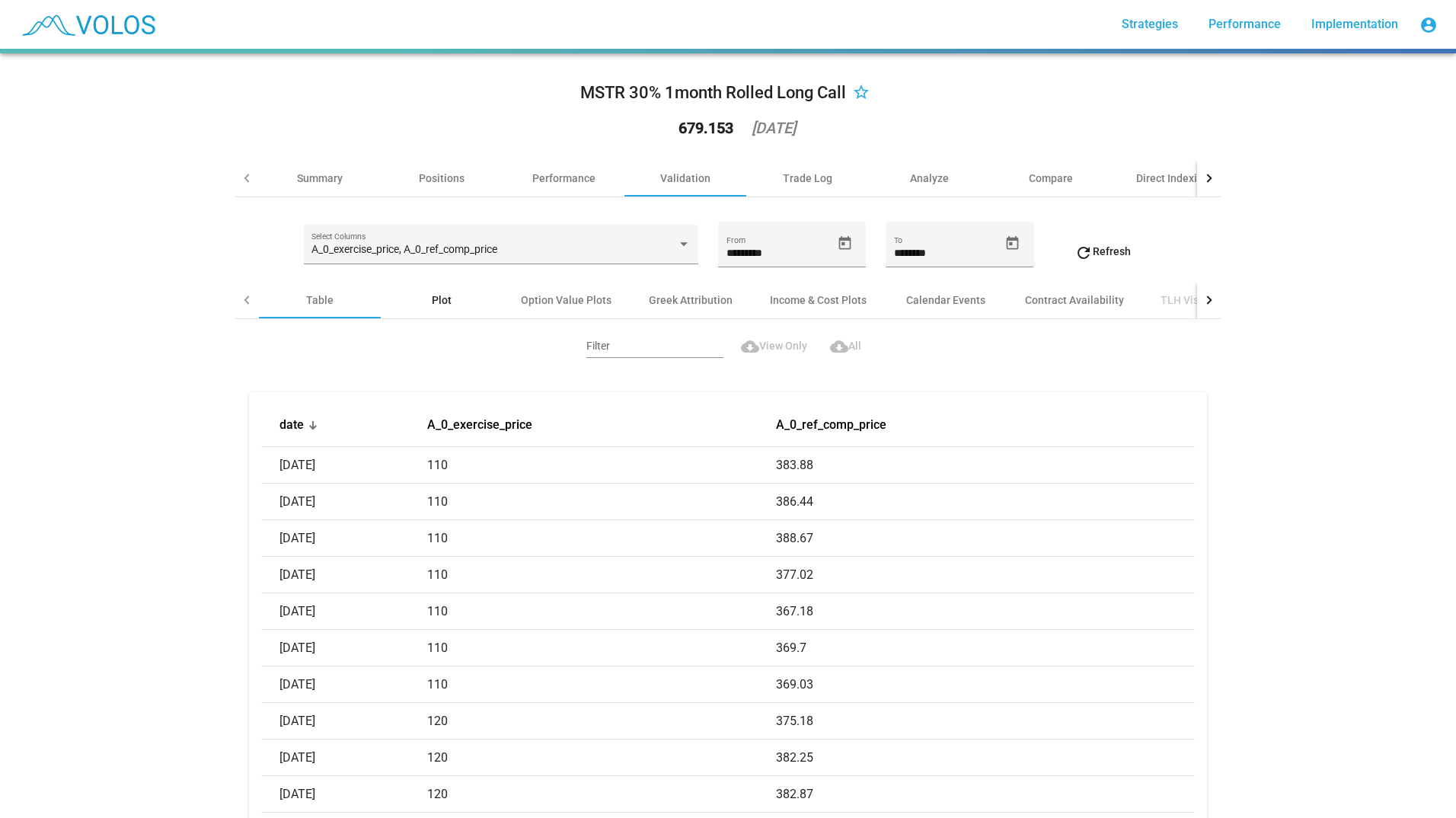click on "Plot" at bounding box center [442, 300] 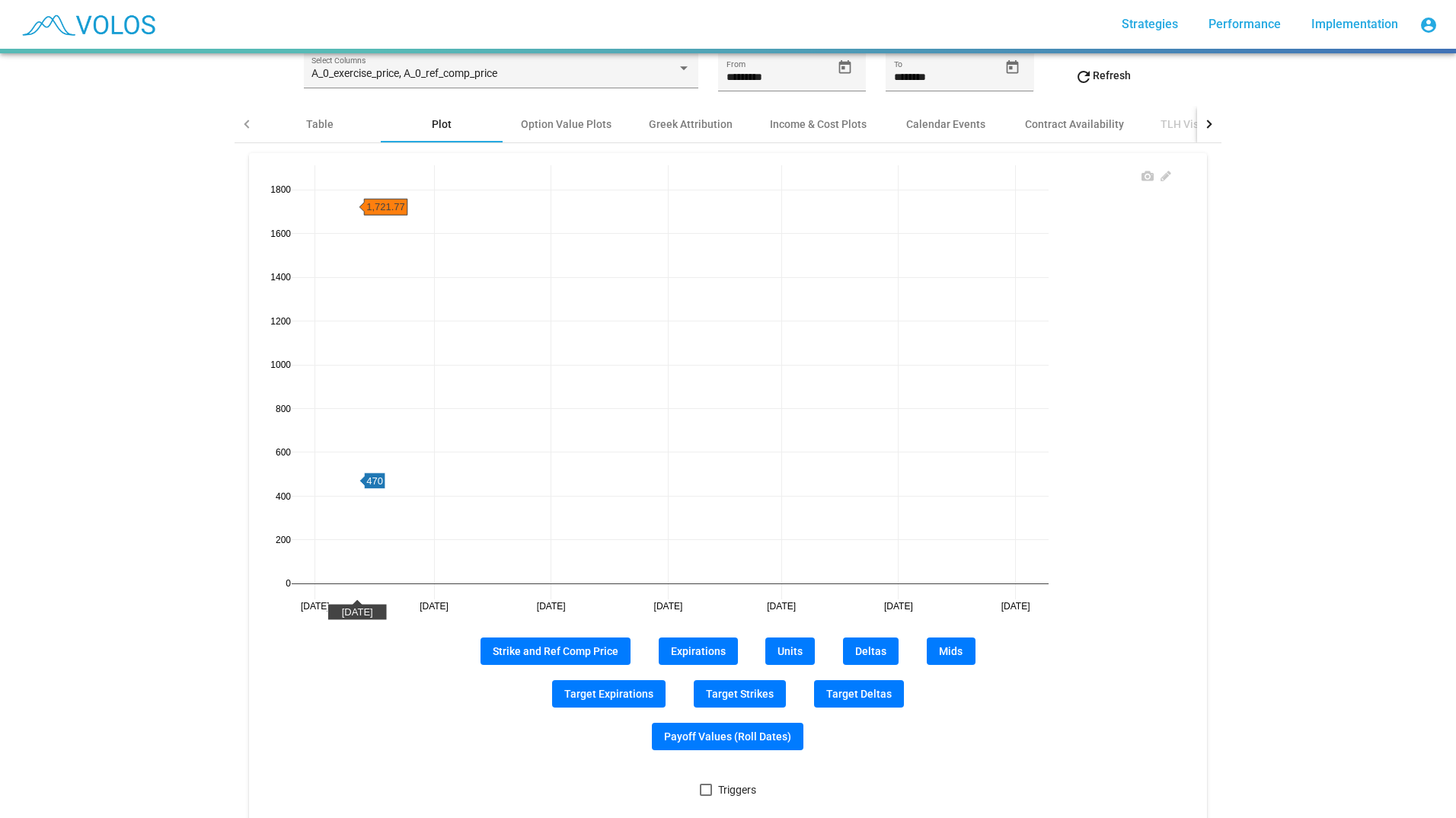 scroll, scrollTop: 175, scrollLeft: 0, axis: vertical 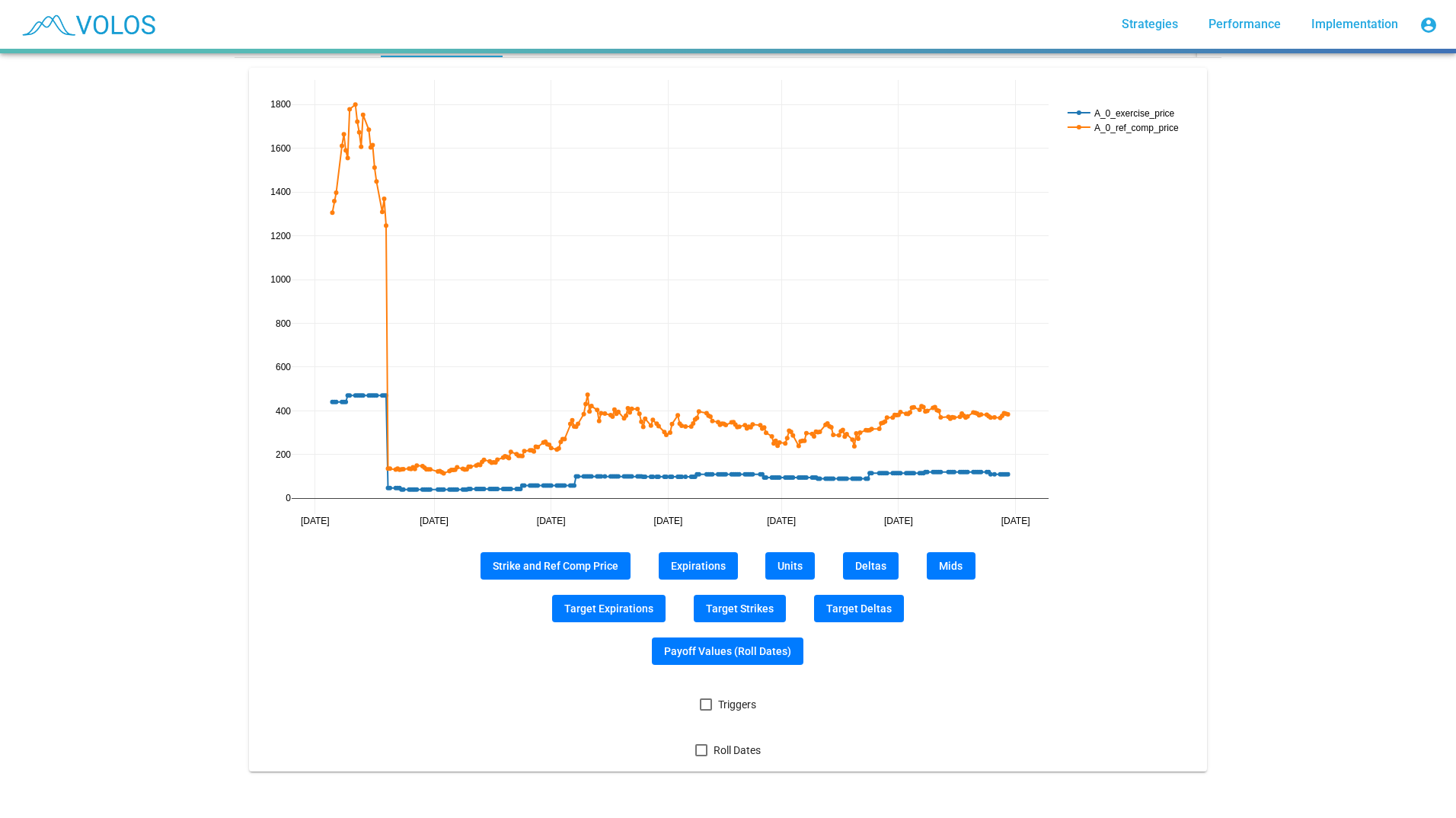 click at bounding box center [706, 705] 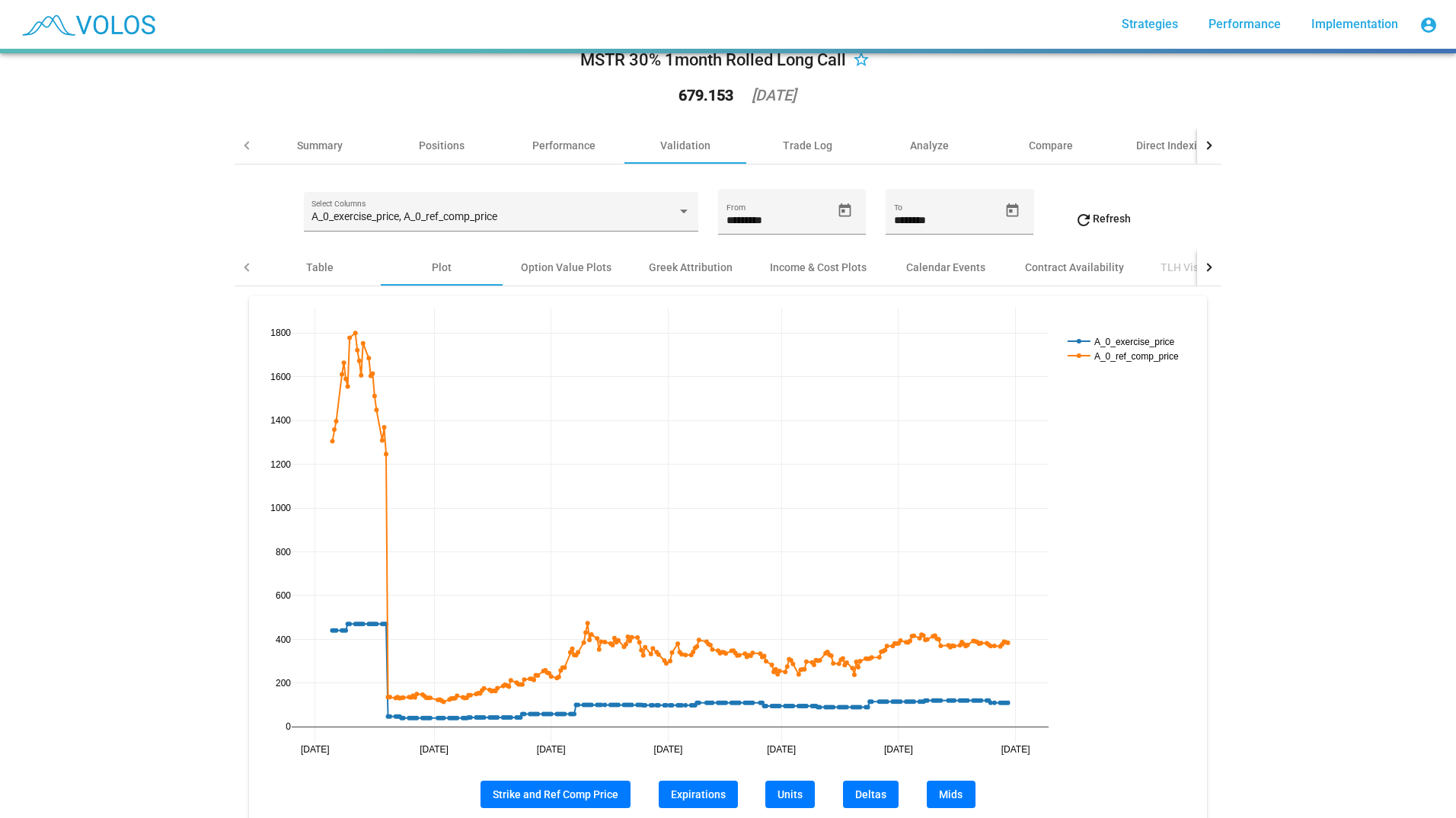 scroll, scrollTop: 0, scrollLeft: 0, axis: both 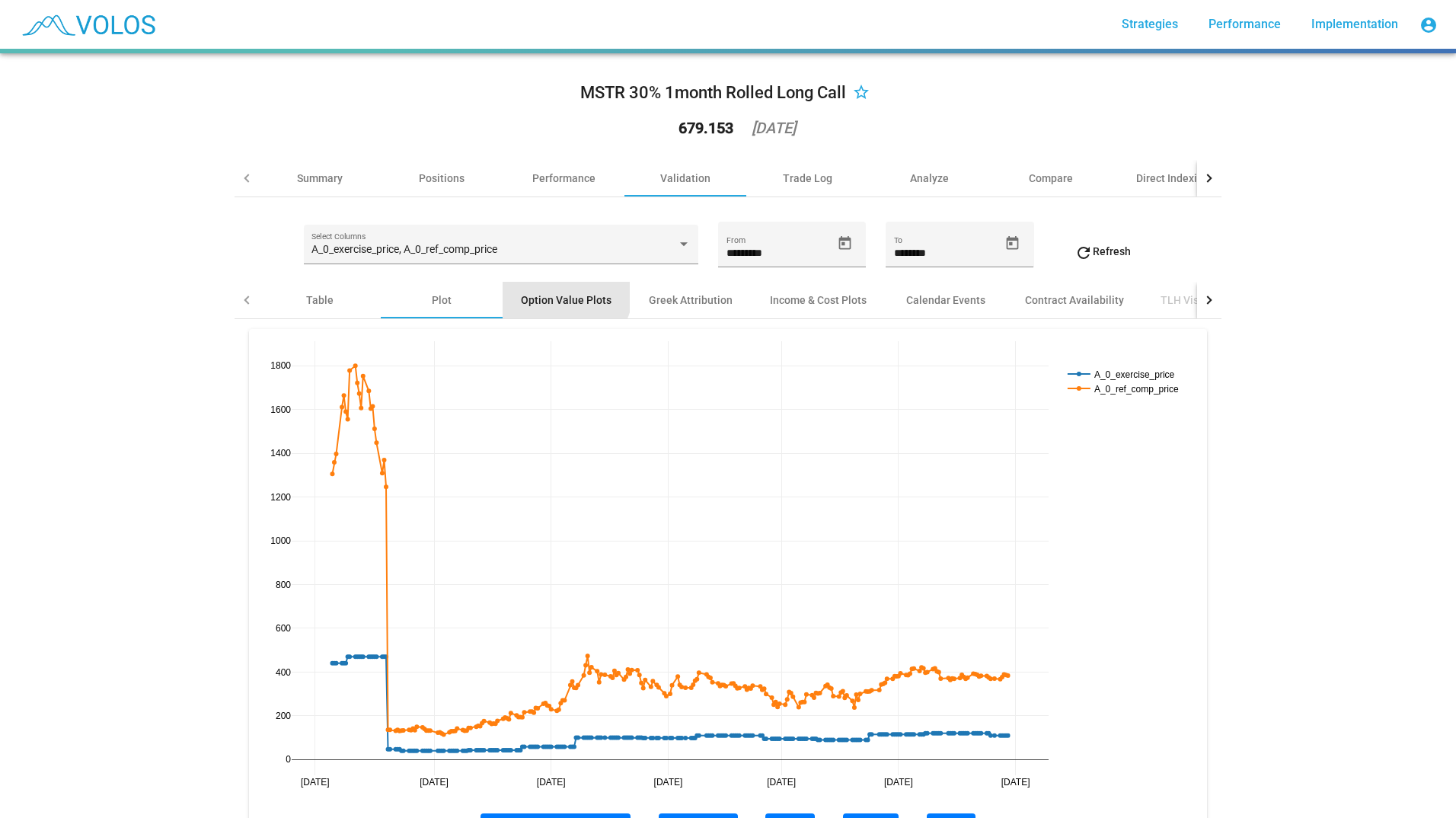 click on "Option Value Plots" at bounding box center (566, 300) 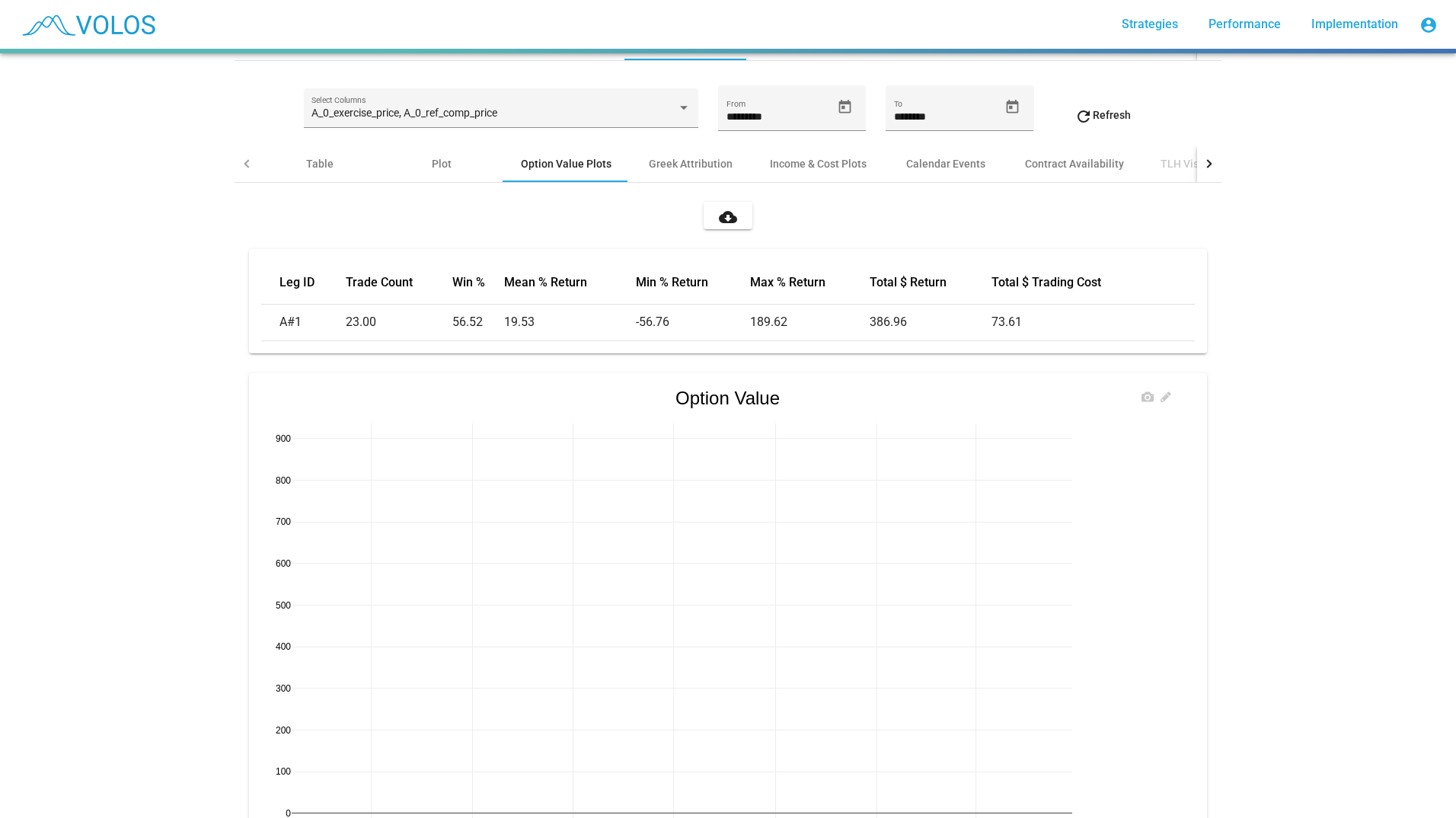 scroll, scrollTop: 0, scrollLeft: 0, axis: both 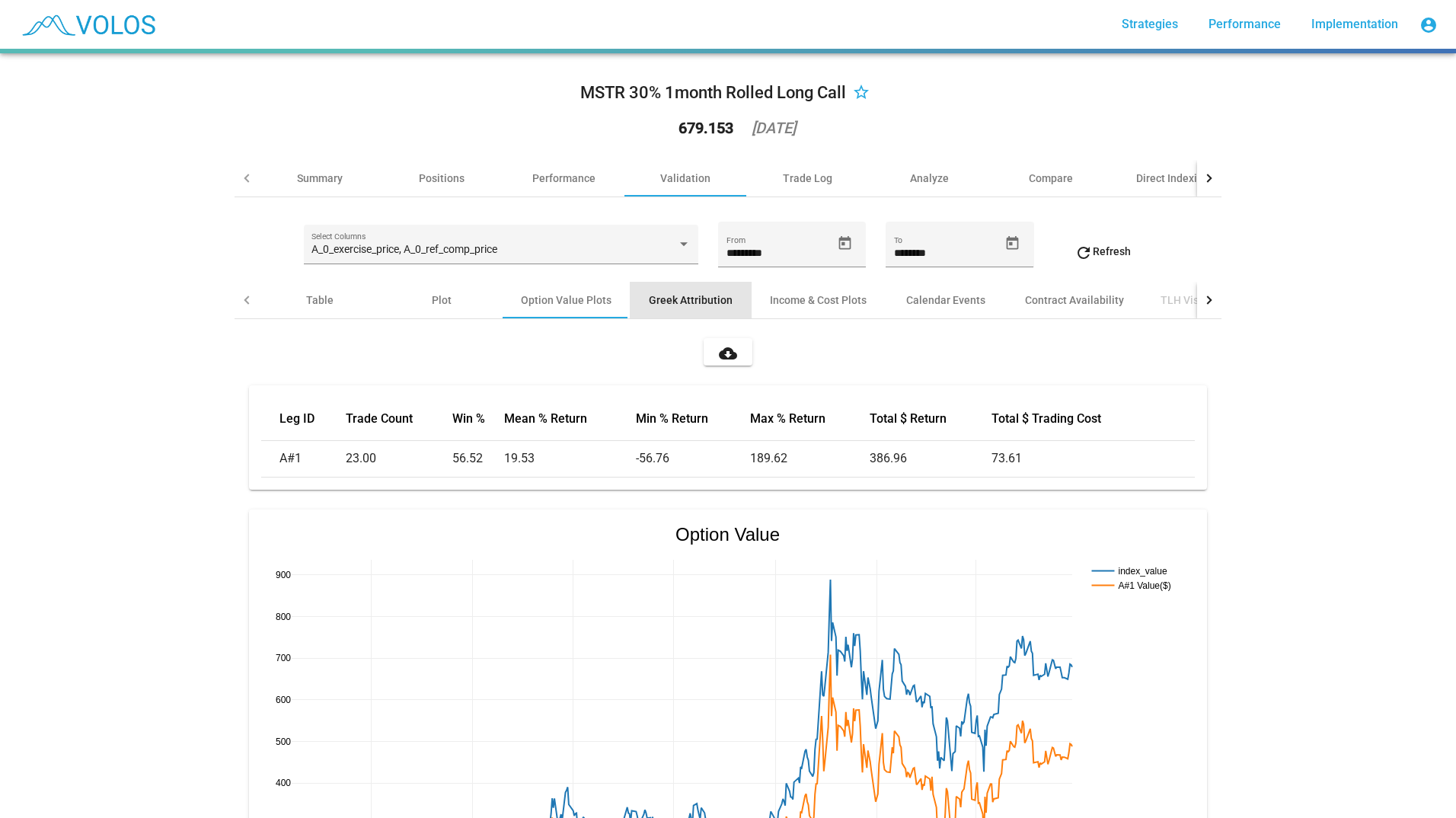click on "Greek Attribution" at bounding box center (691, 300) 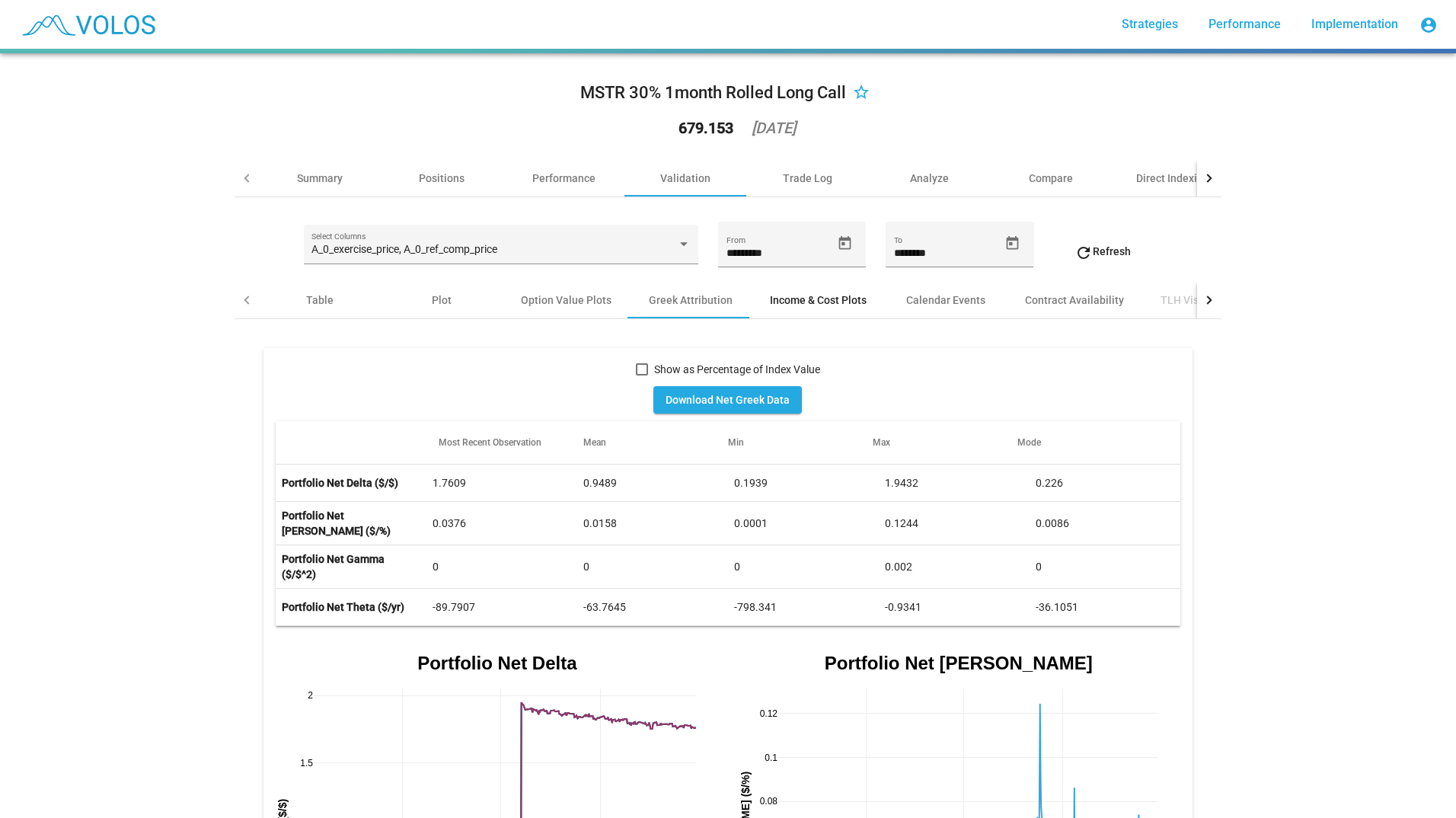 click on "Income & Cost Plots" at bounding box center (818, 300) 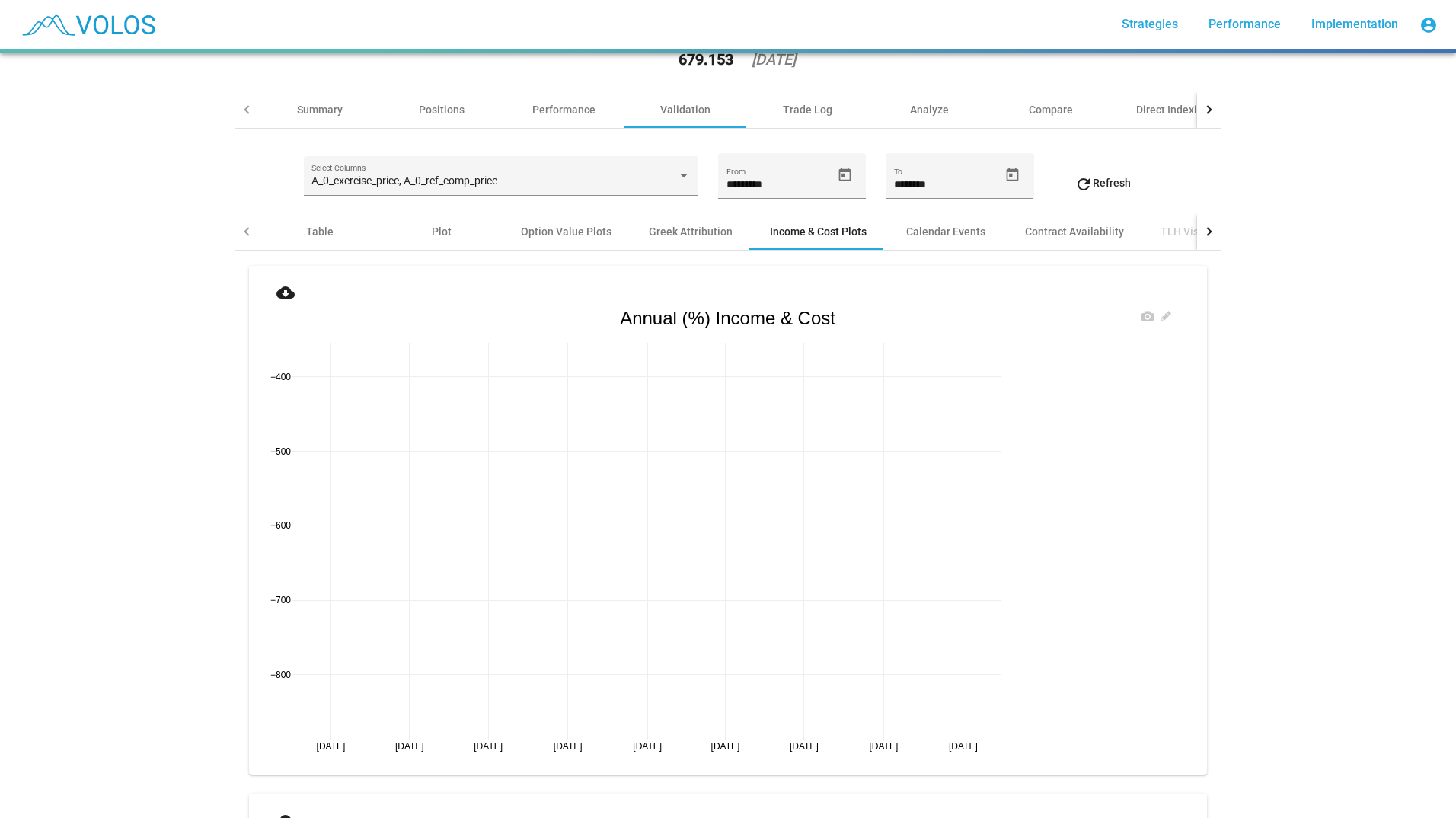 scroll, scrollTop: 0, scrollLeft: 0, axis: both 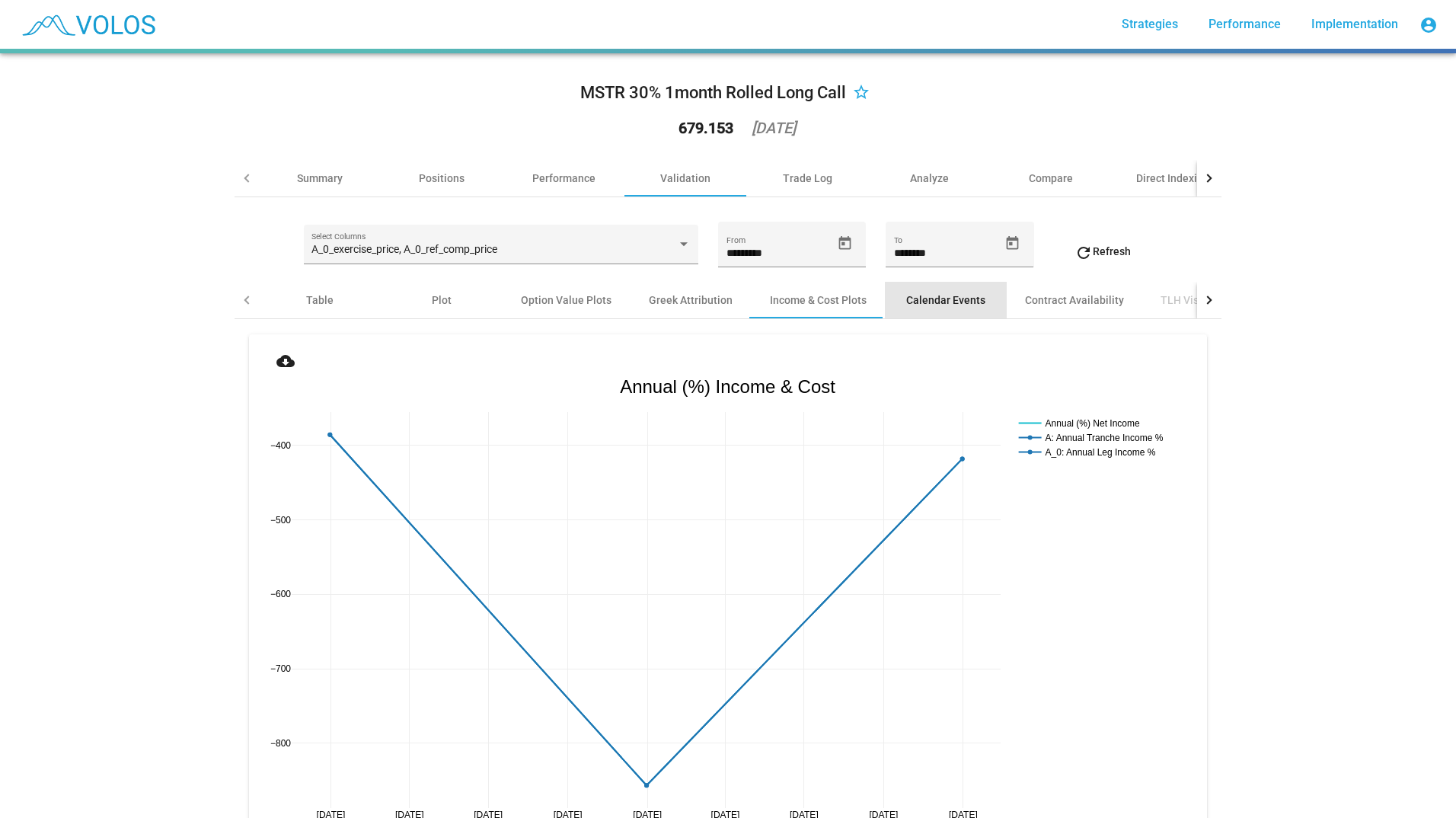 click on "Calendar Events" at bounding box center (946, 300) 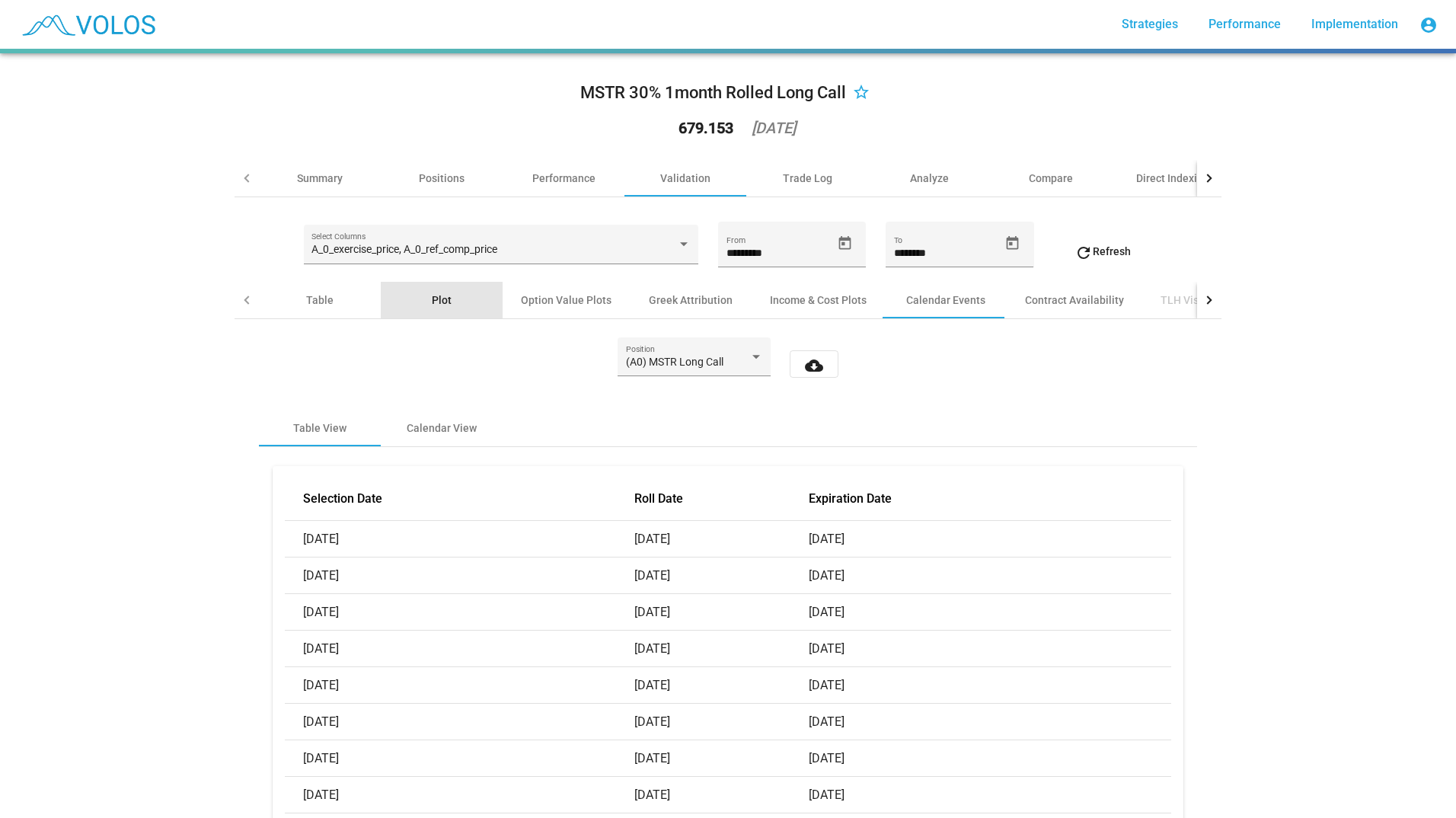 click on "Plot" at bounding box center [442, 300] 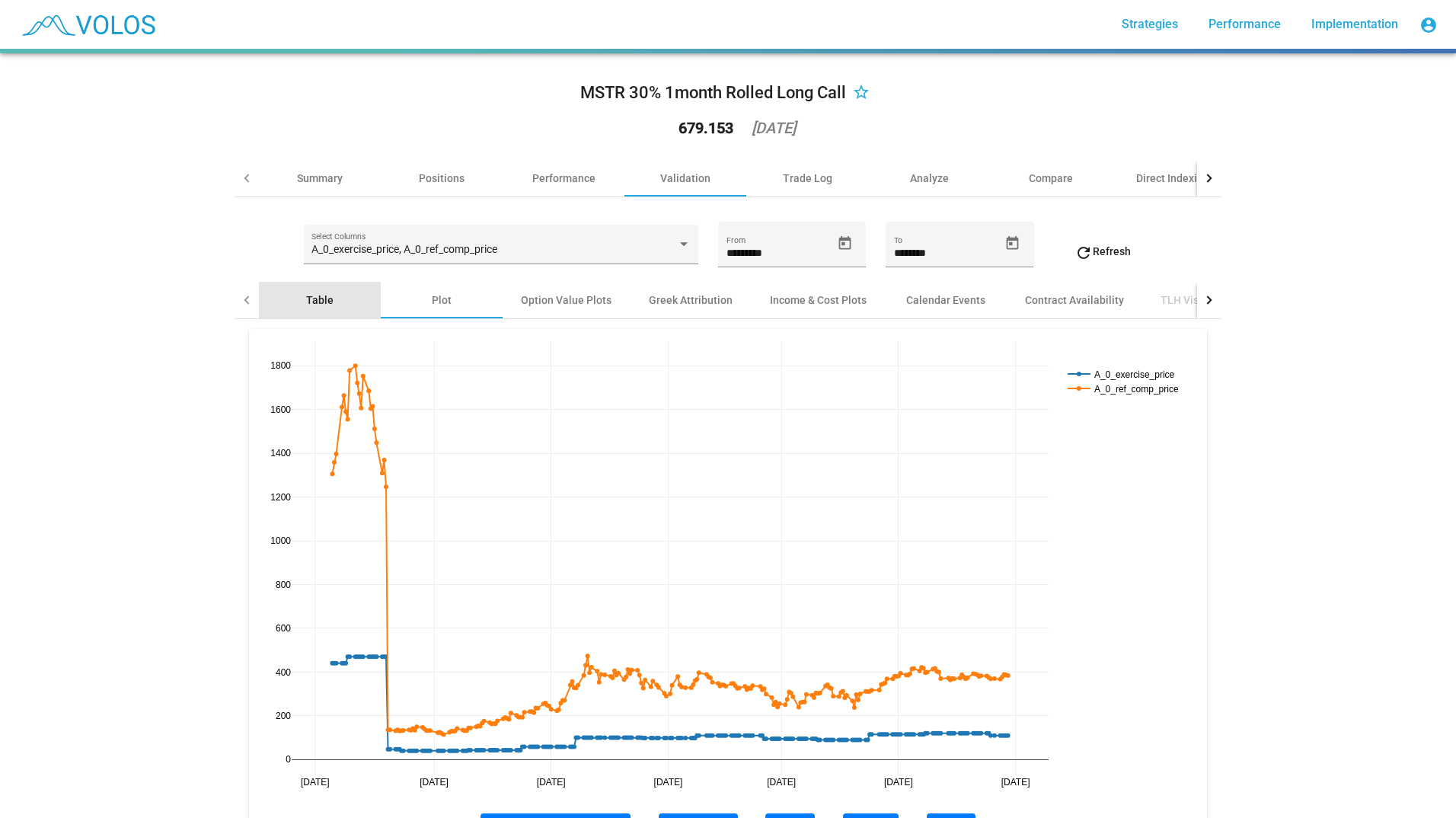 click on "Table" at bounding box center [320, 300] 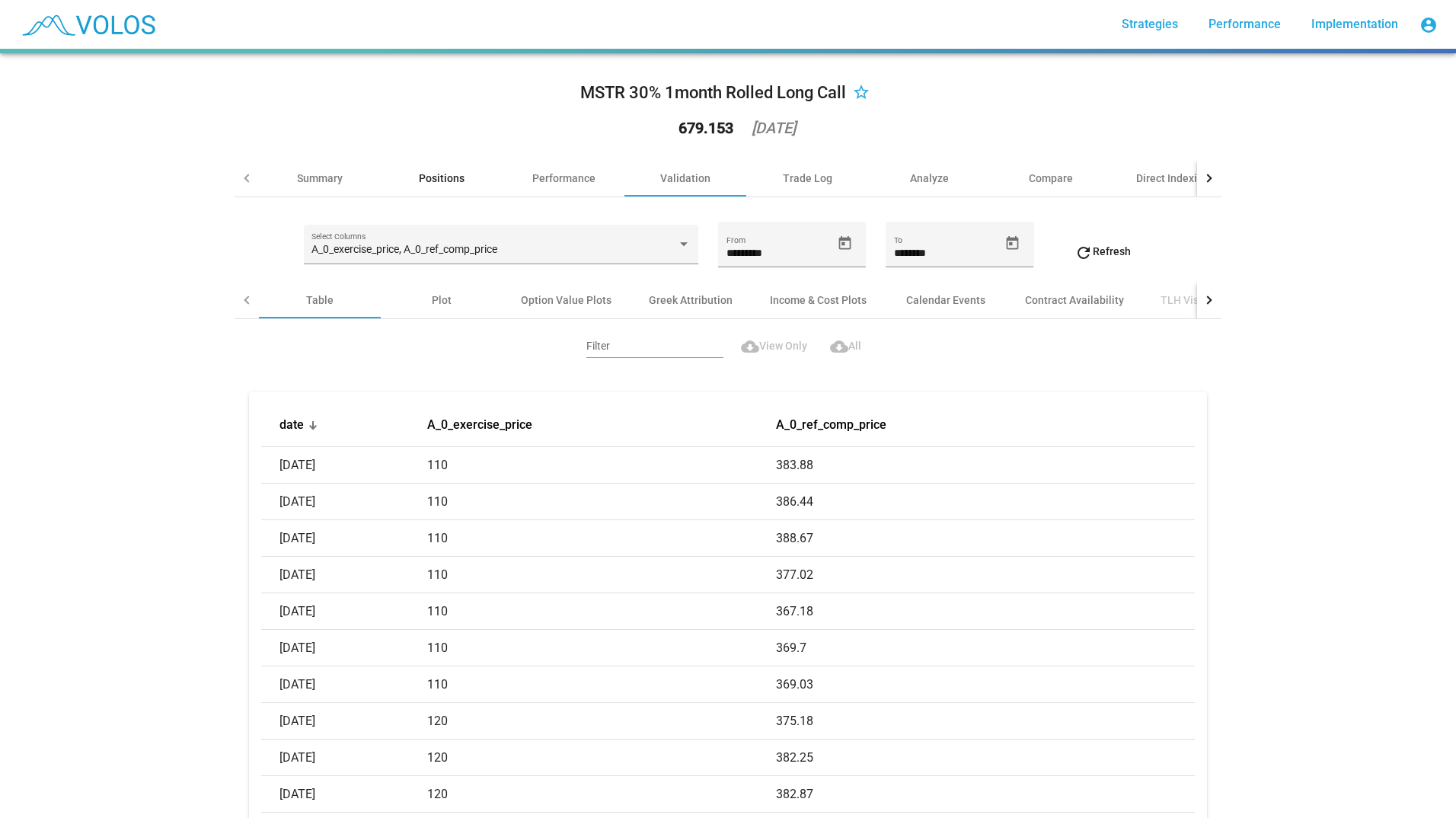 click on "Positions" at bounding box center [442, 178] 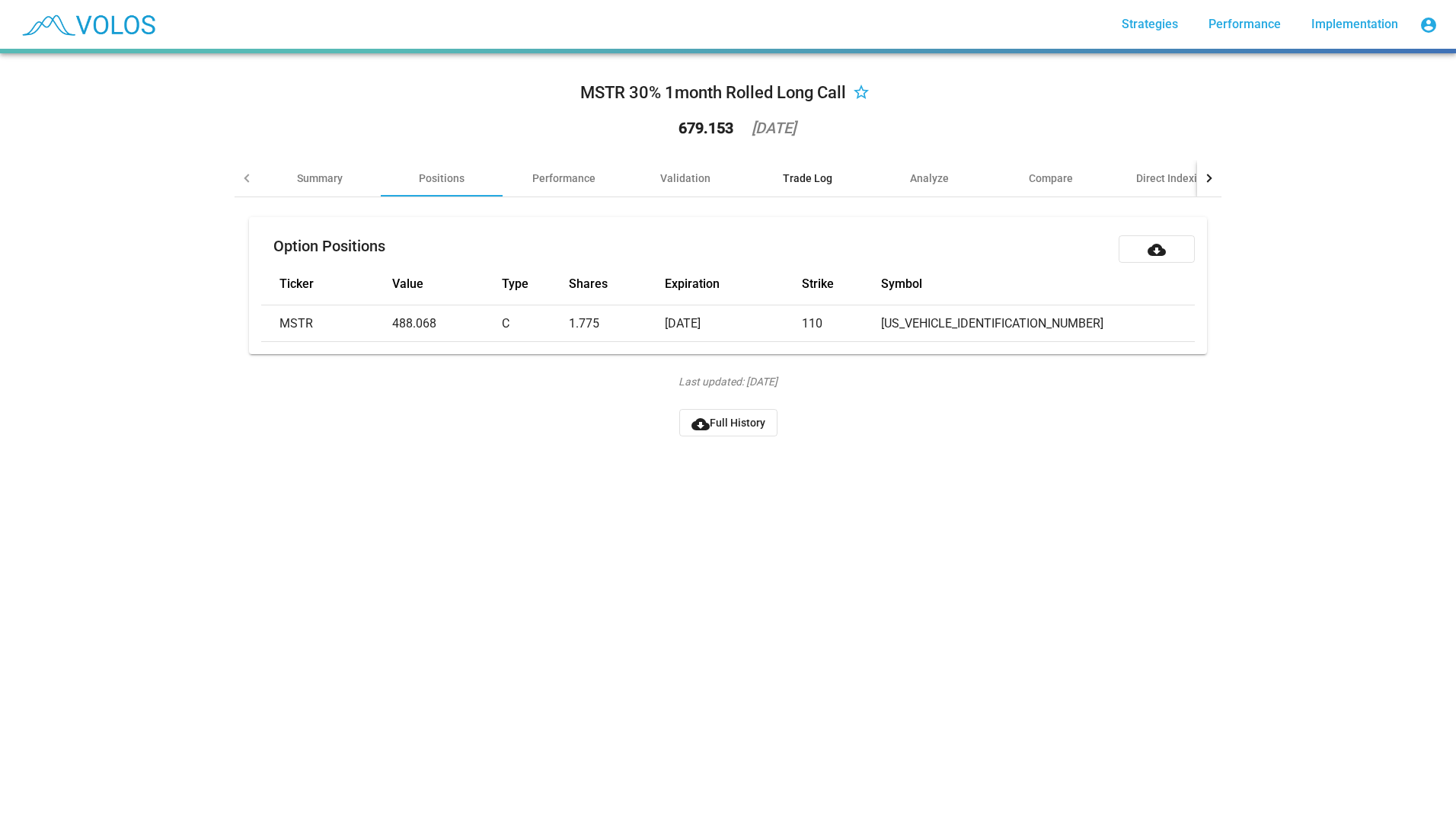 click on "Trade Log" at bounding box center (807, 178) 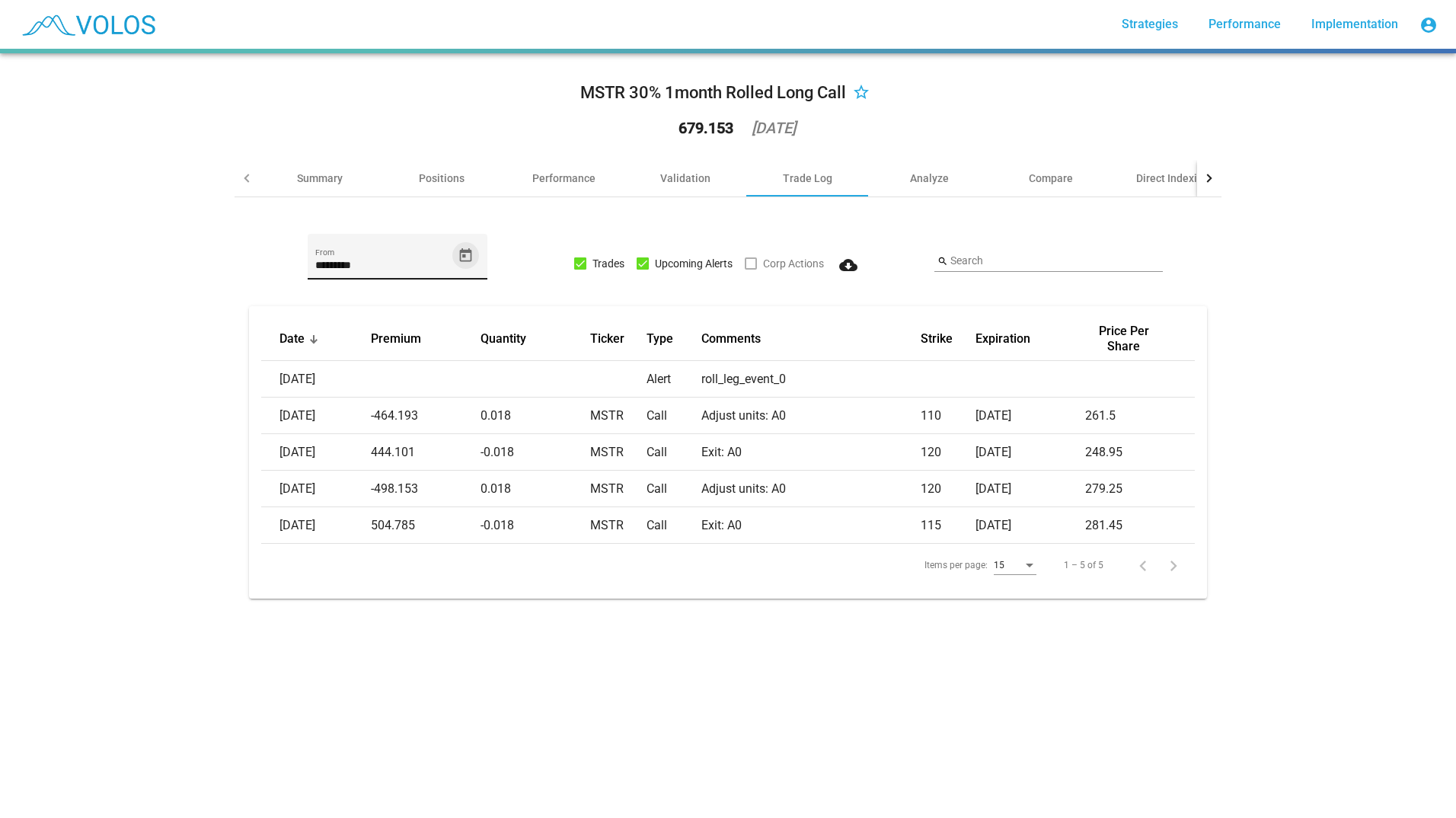 click 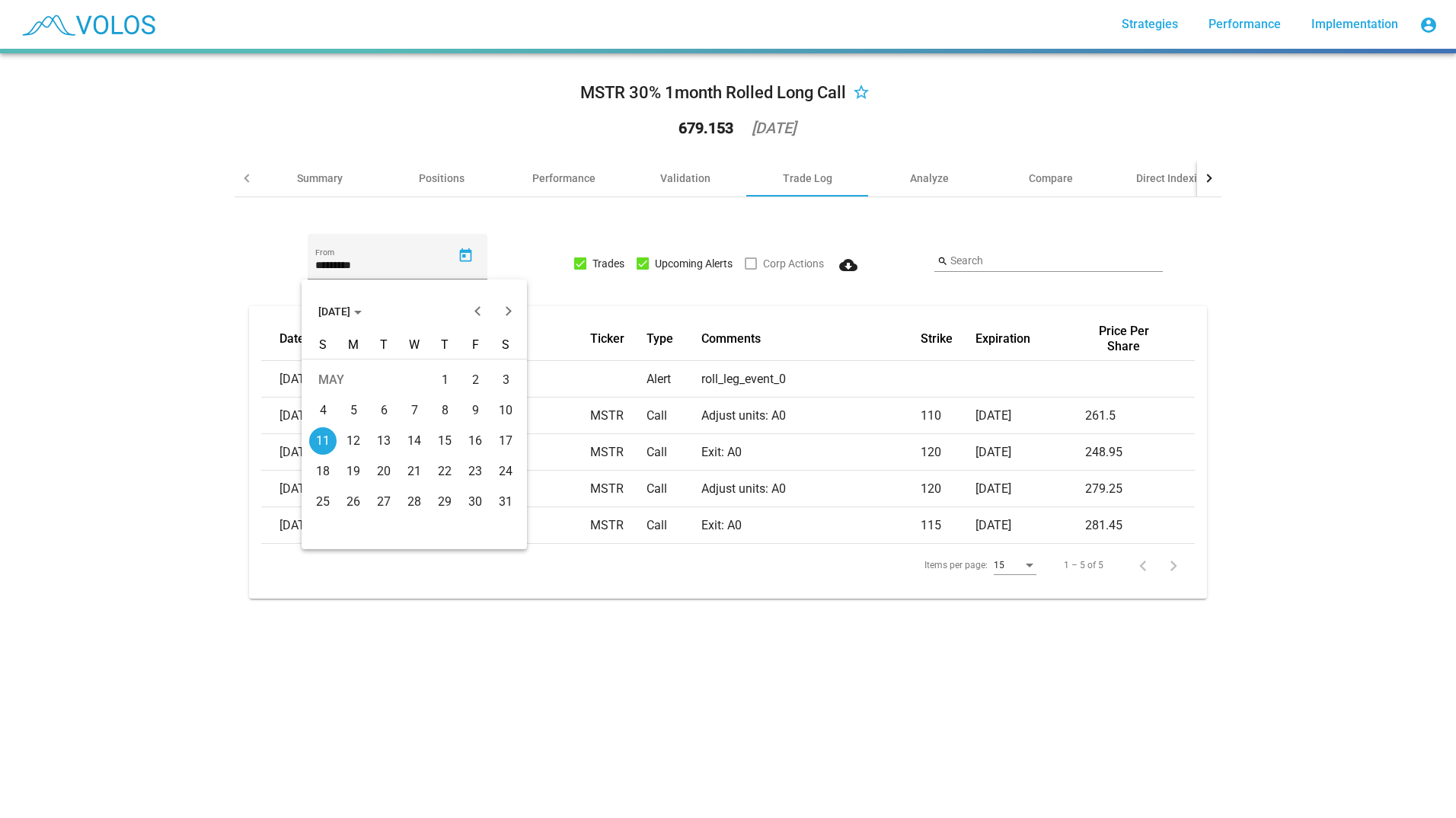 drag, startPoint x: 455, startPoint y: 258, endPoint x: 543, endPoint y: 133, distance: 152.86923 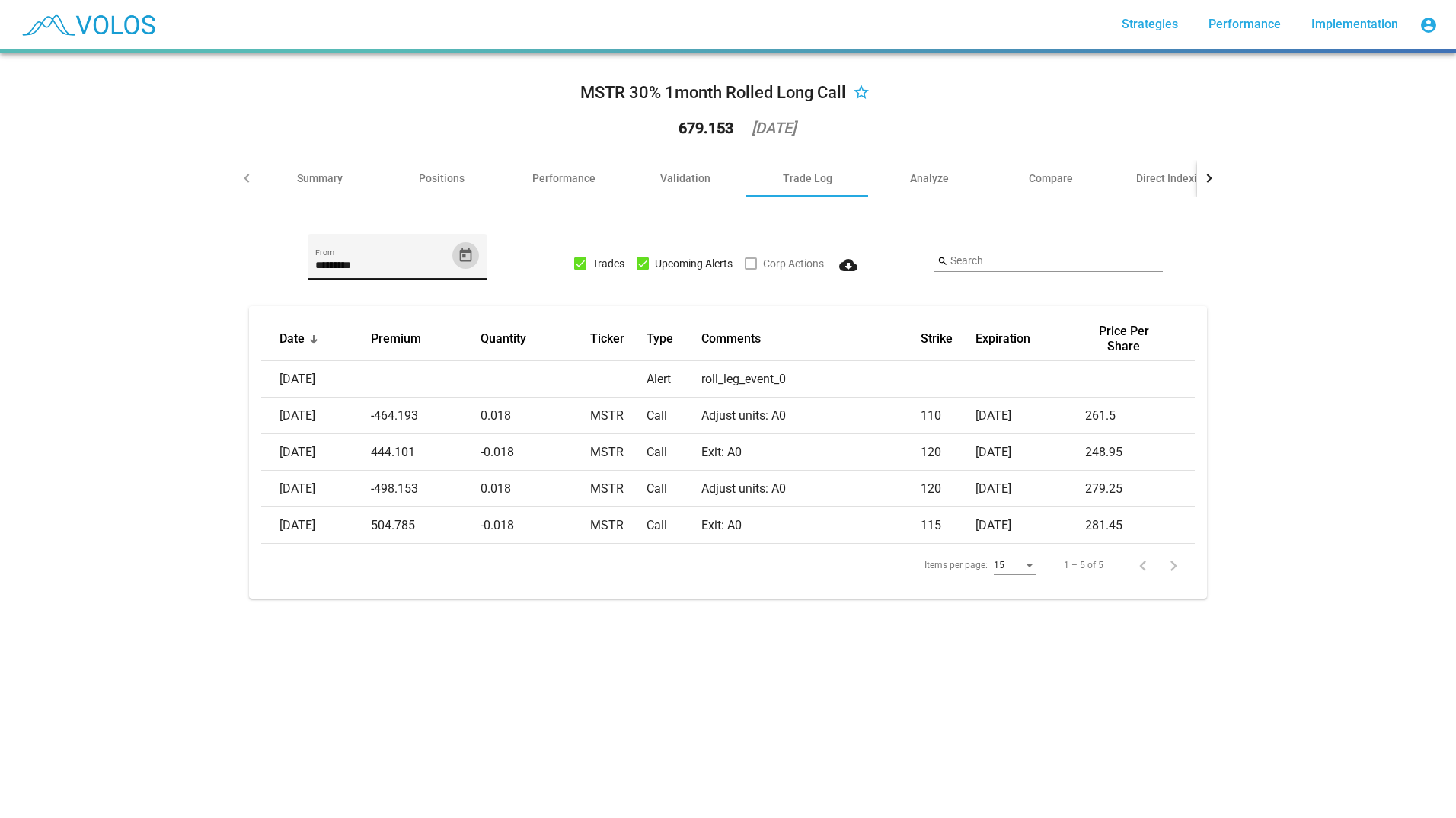 click on "*********" at bounding box center (384, 266) 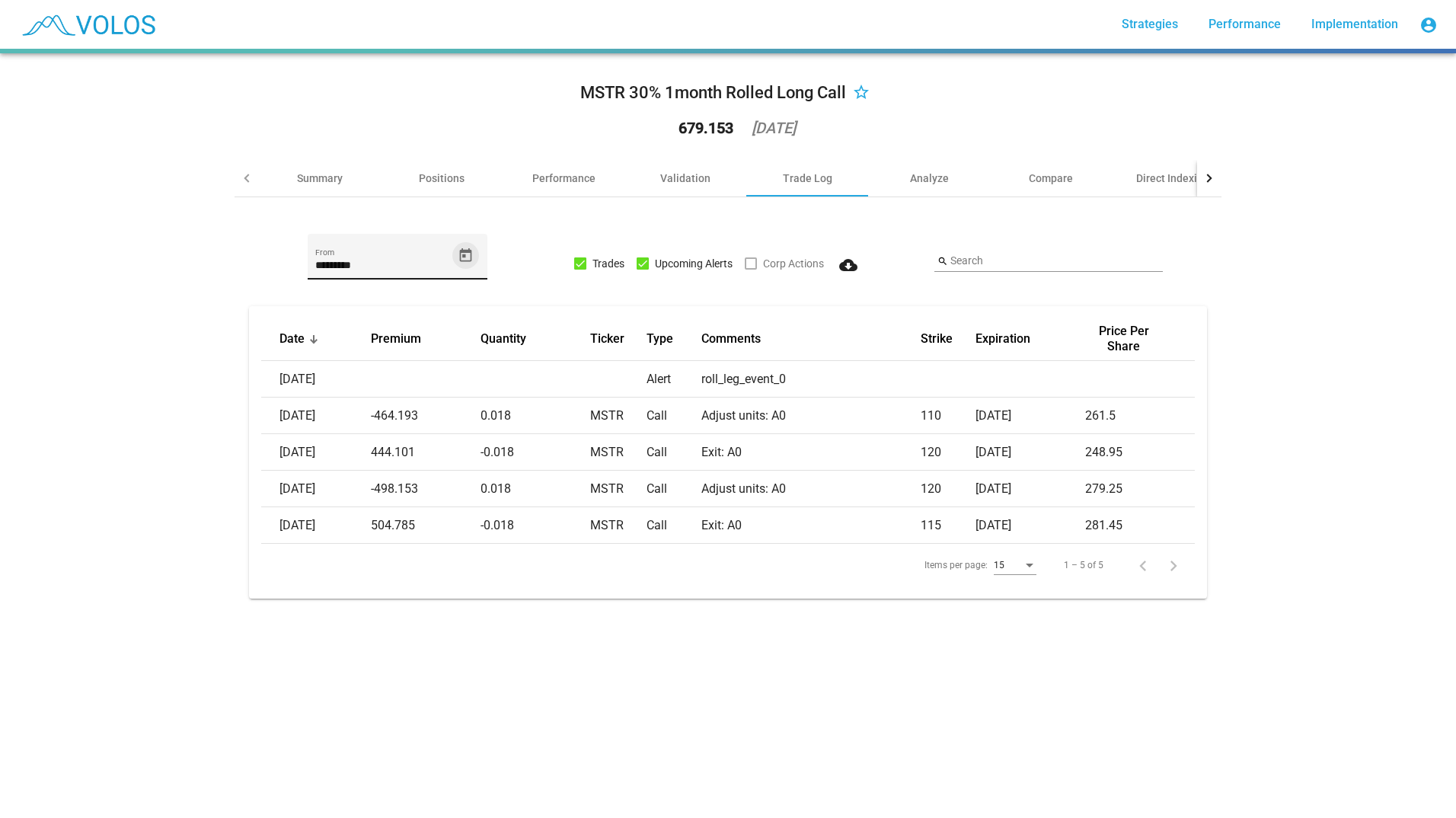 click 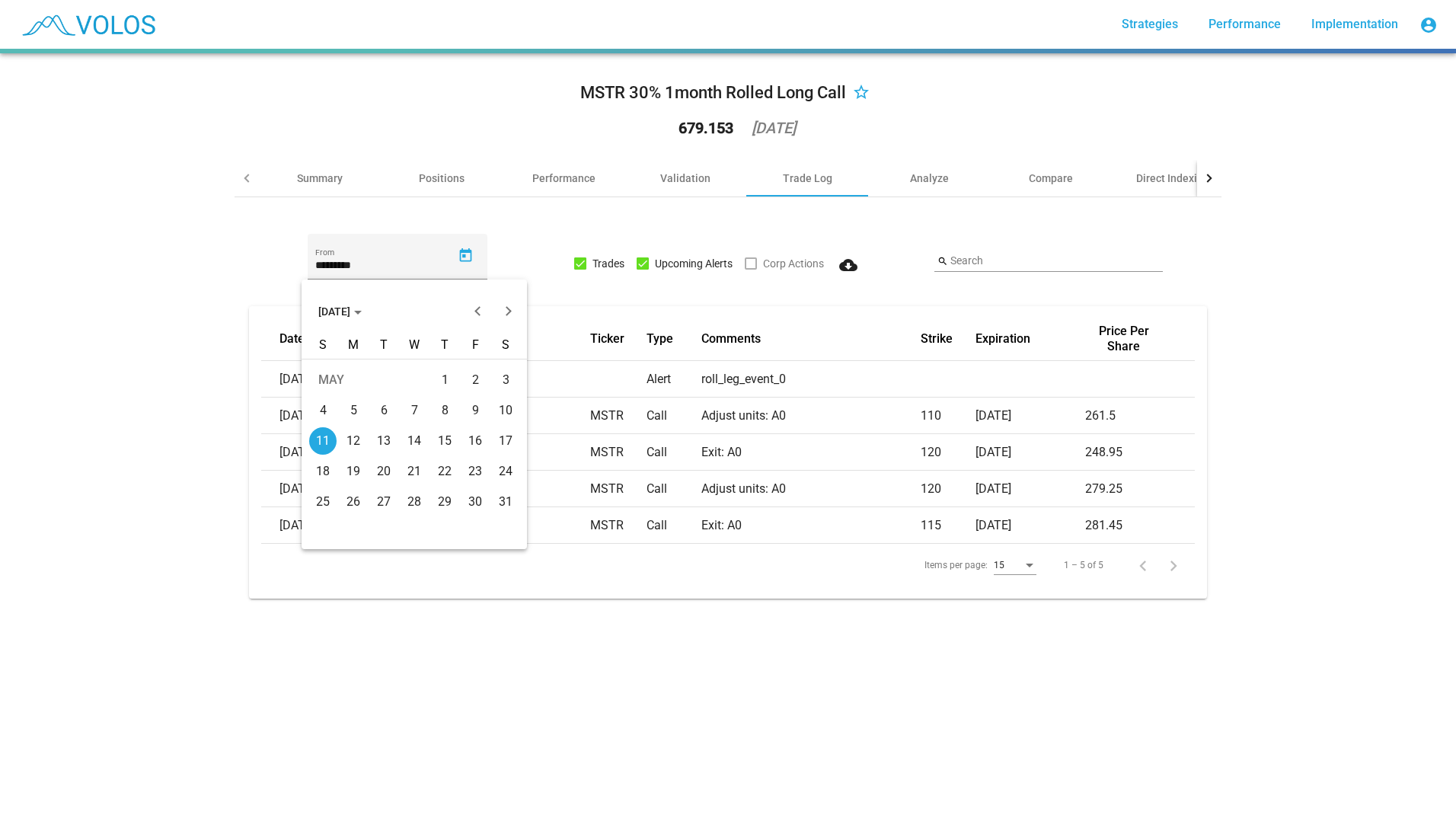 click at bounding box center (358, 312) 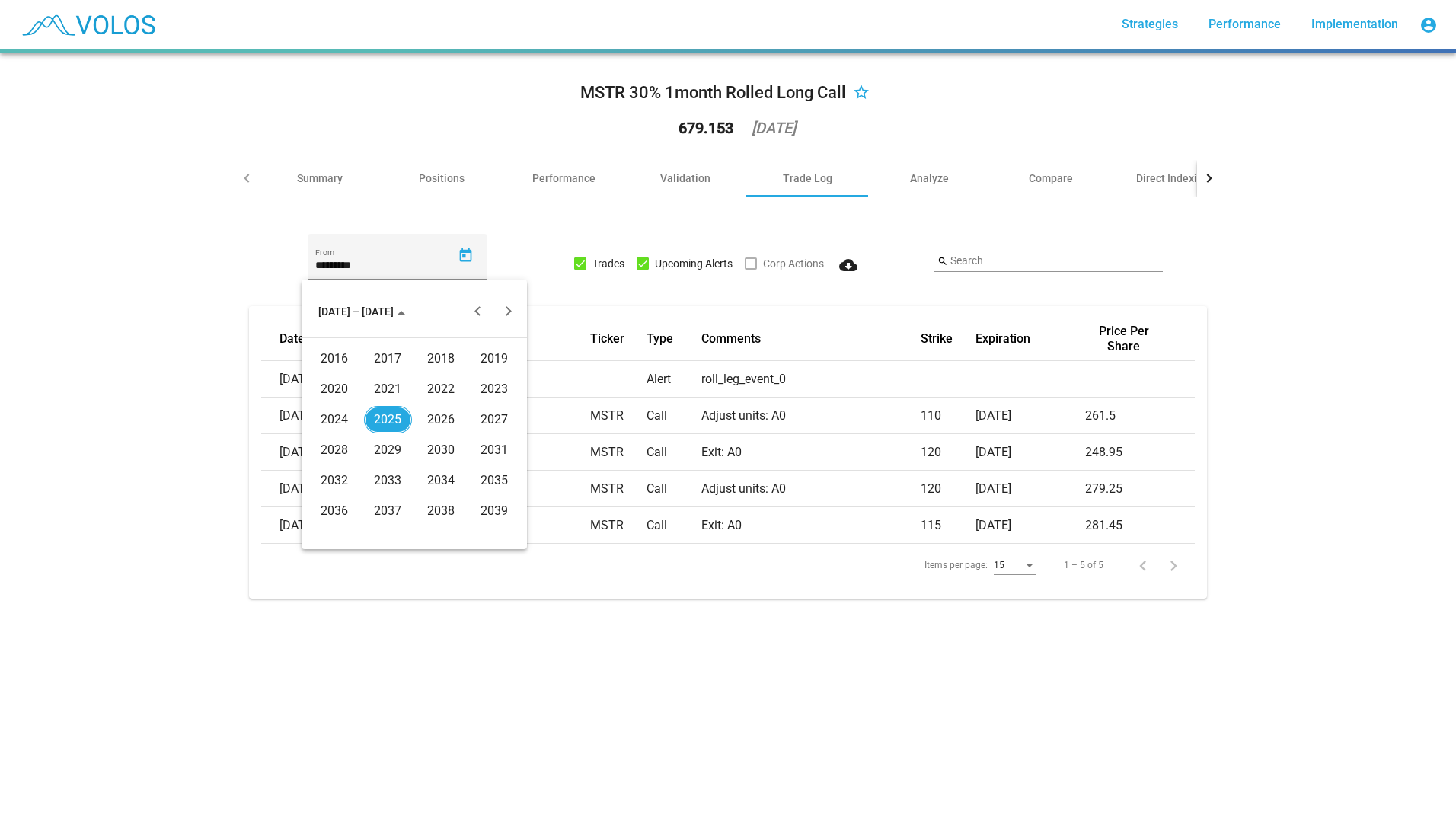 click on "2024" at bounding box center (334, 420) 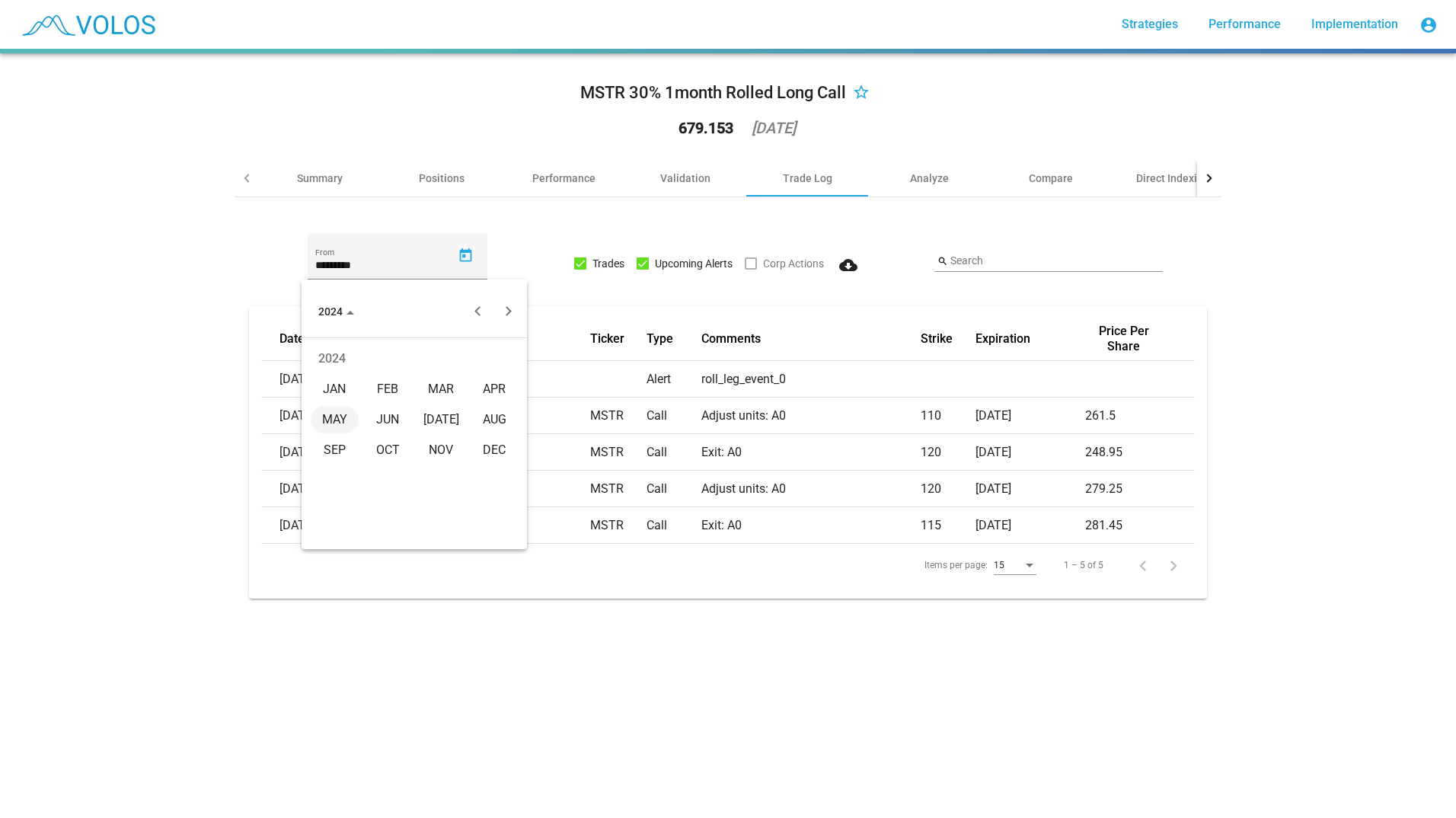 click on "JUL" at bounding box center [441, 420] 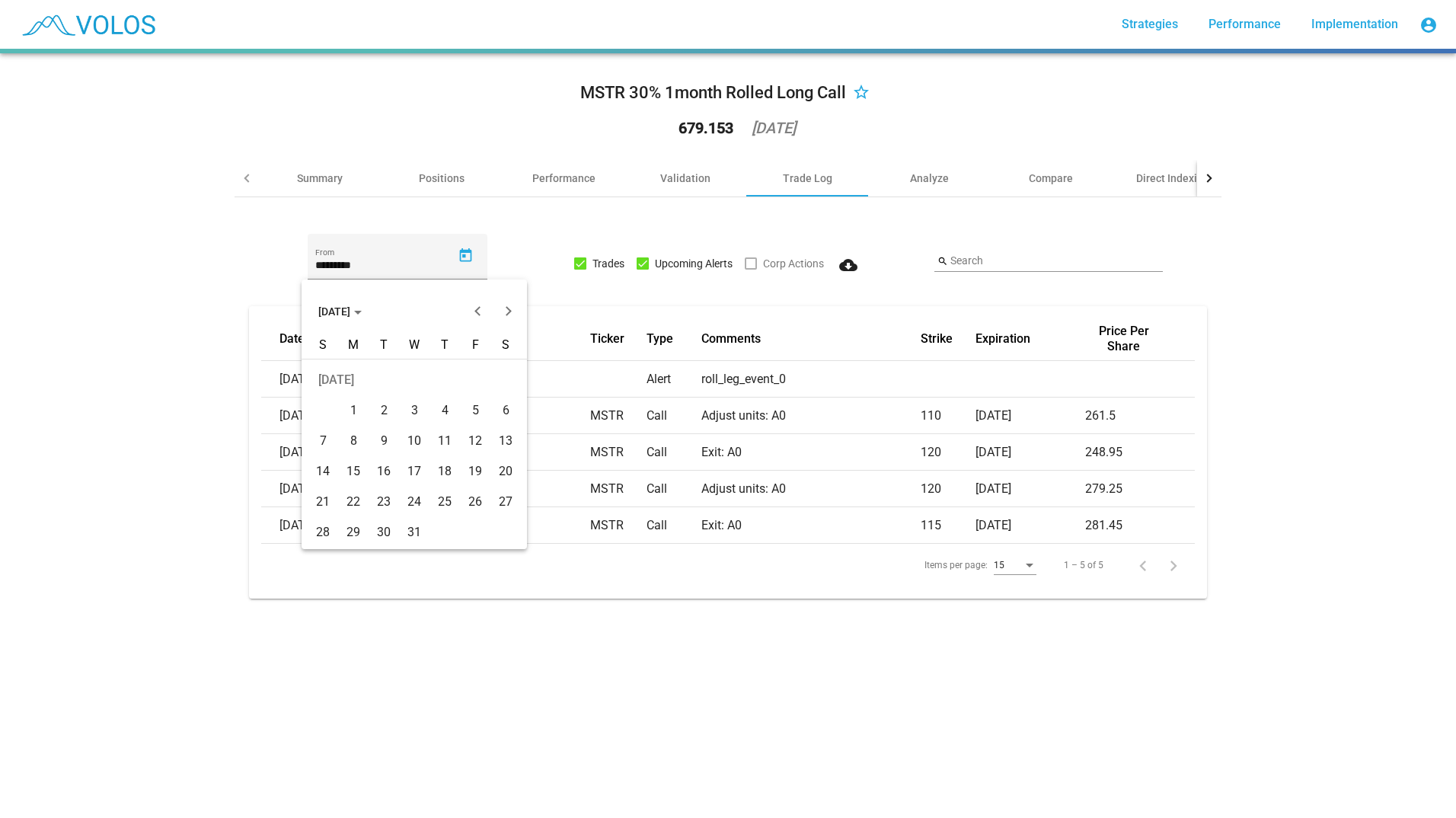 click on "10" at bounding box center (414, 441) 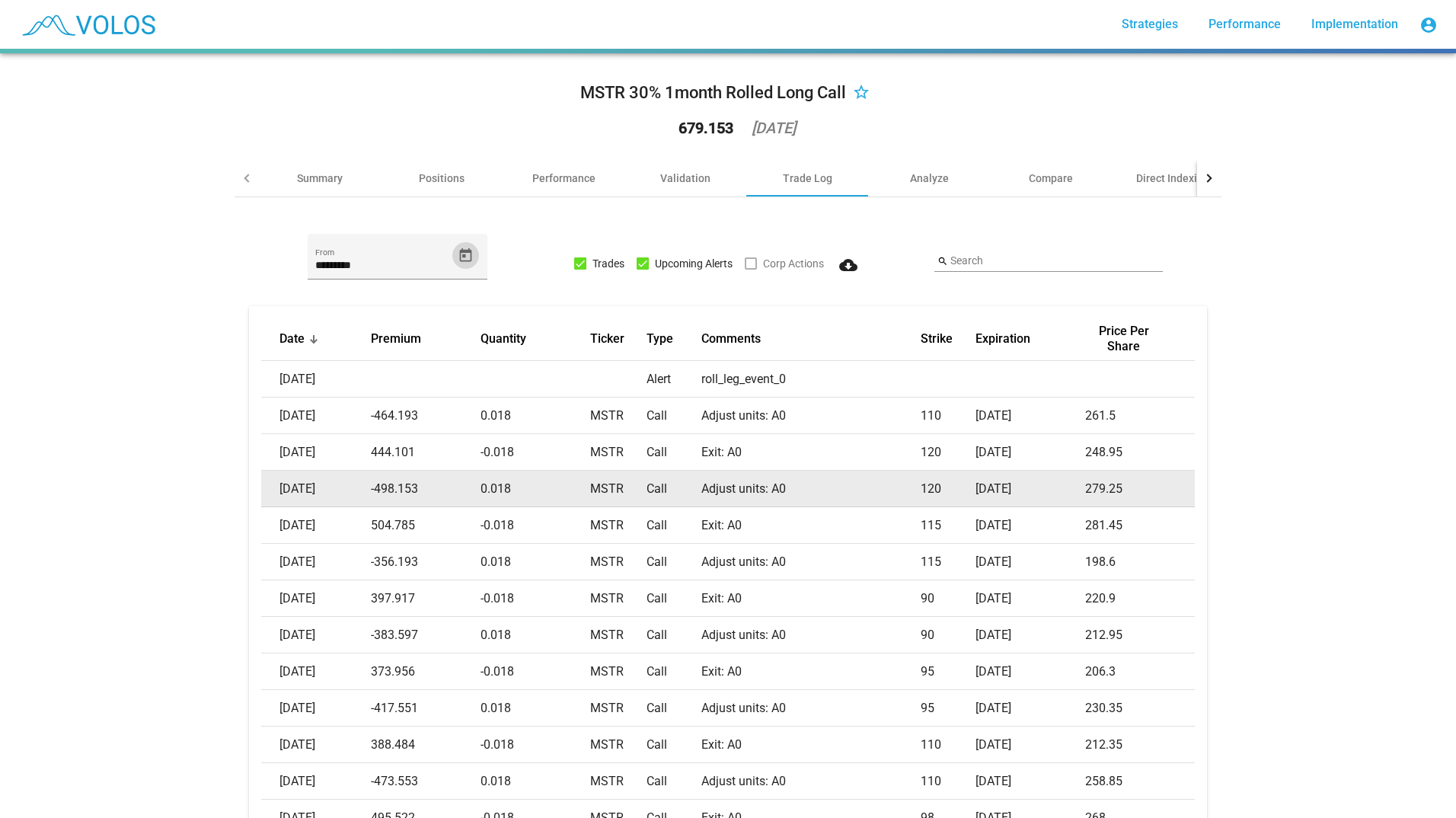 scroll, scrollTop: 194, scrollLeft: 0, axis: vertical 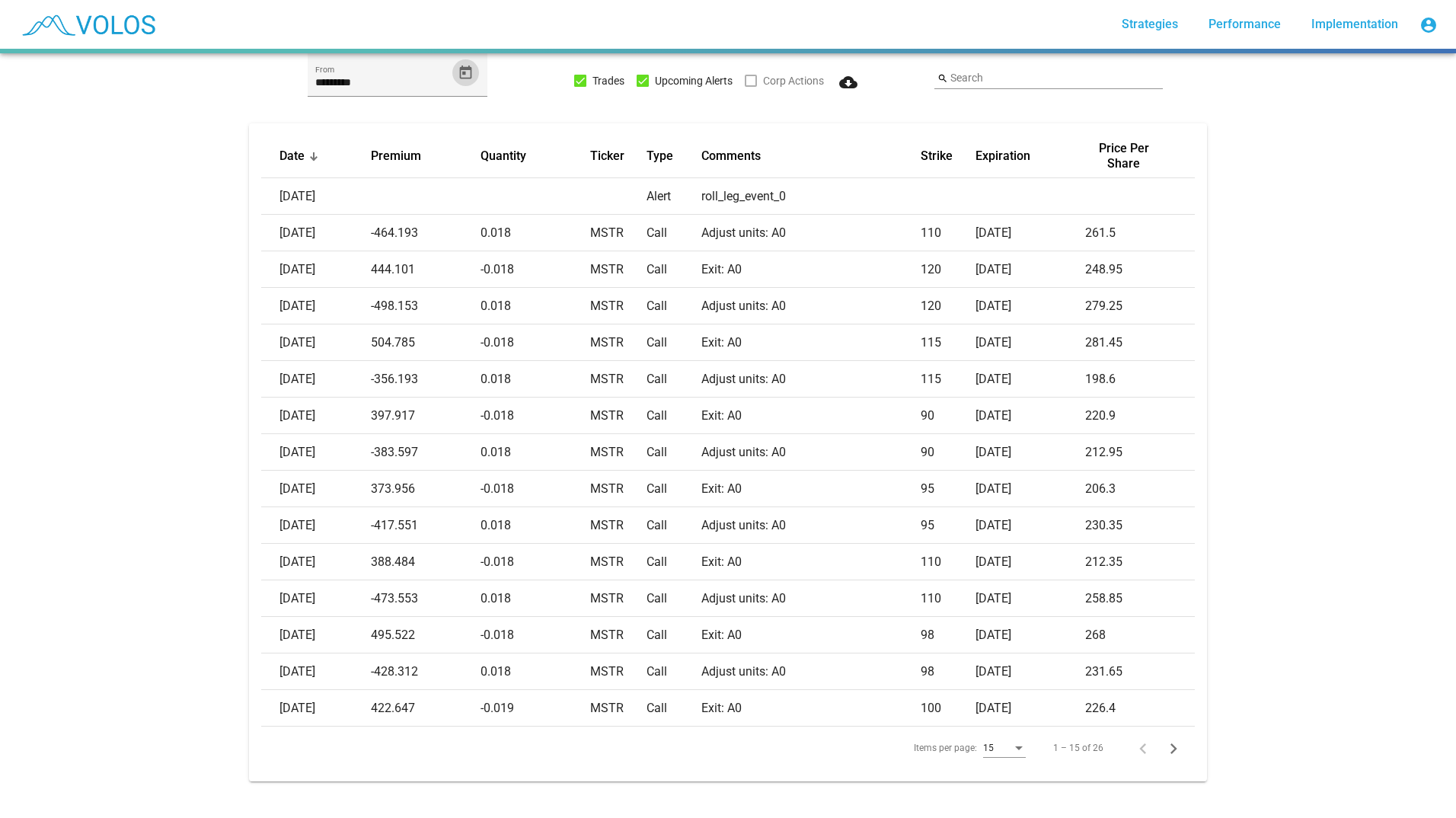 click on "15" at bounding box center (998, 749) 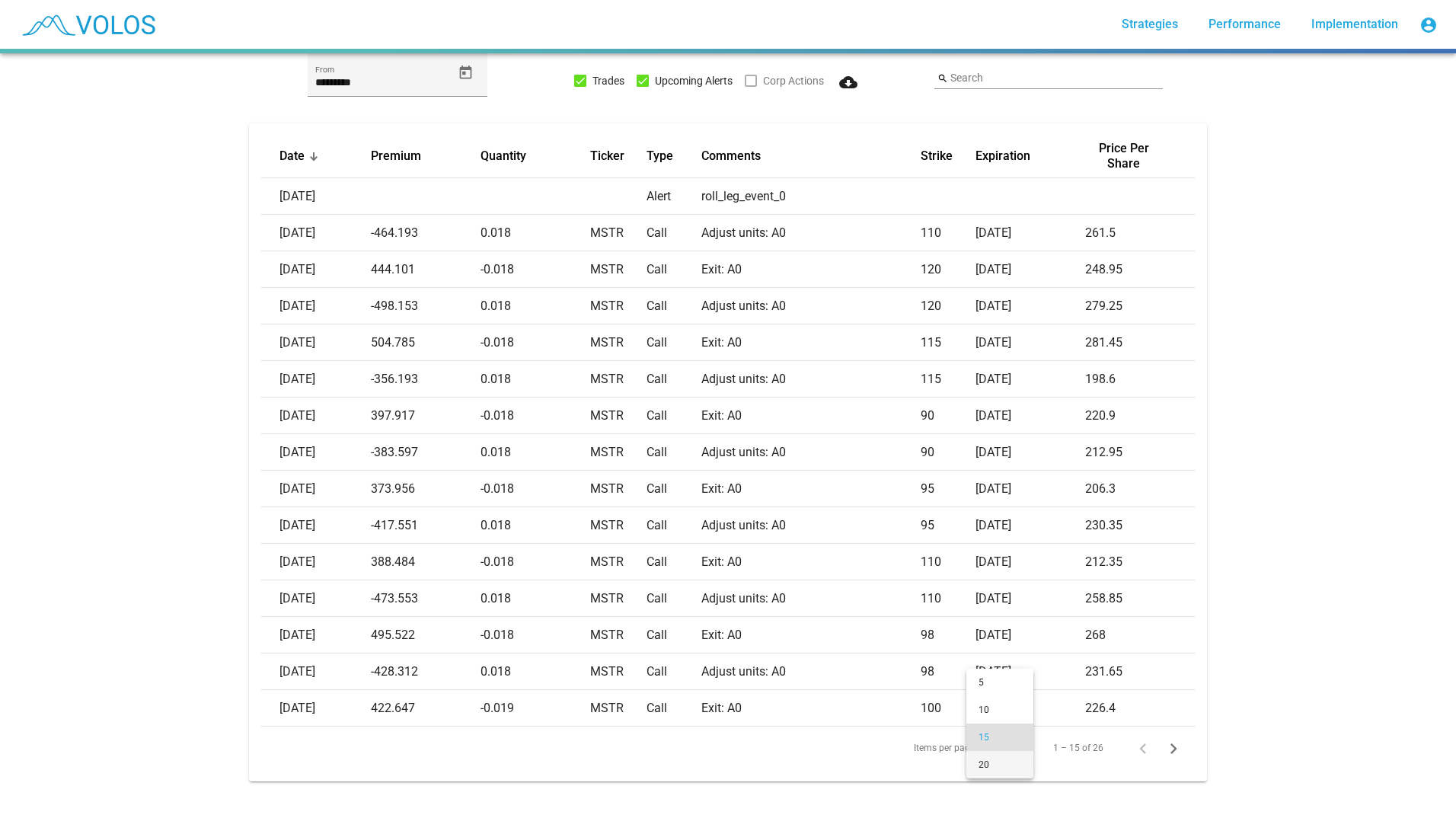 click on "20" at bounding box center (1000, 765) 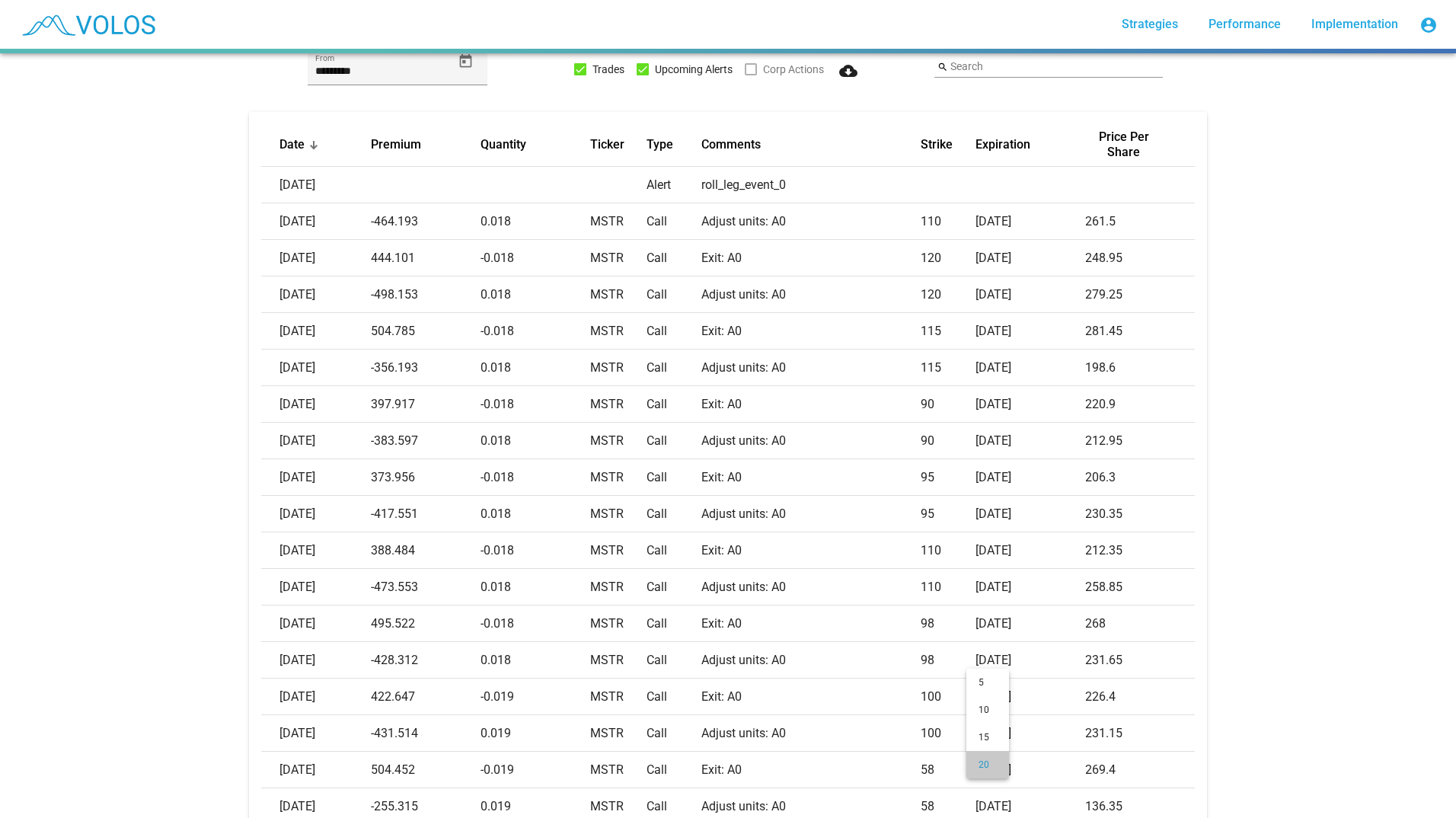 scroll, scrollTop: 377, scrollLeft: 0, axis: vertical 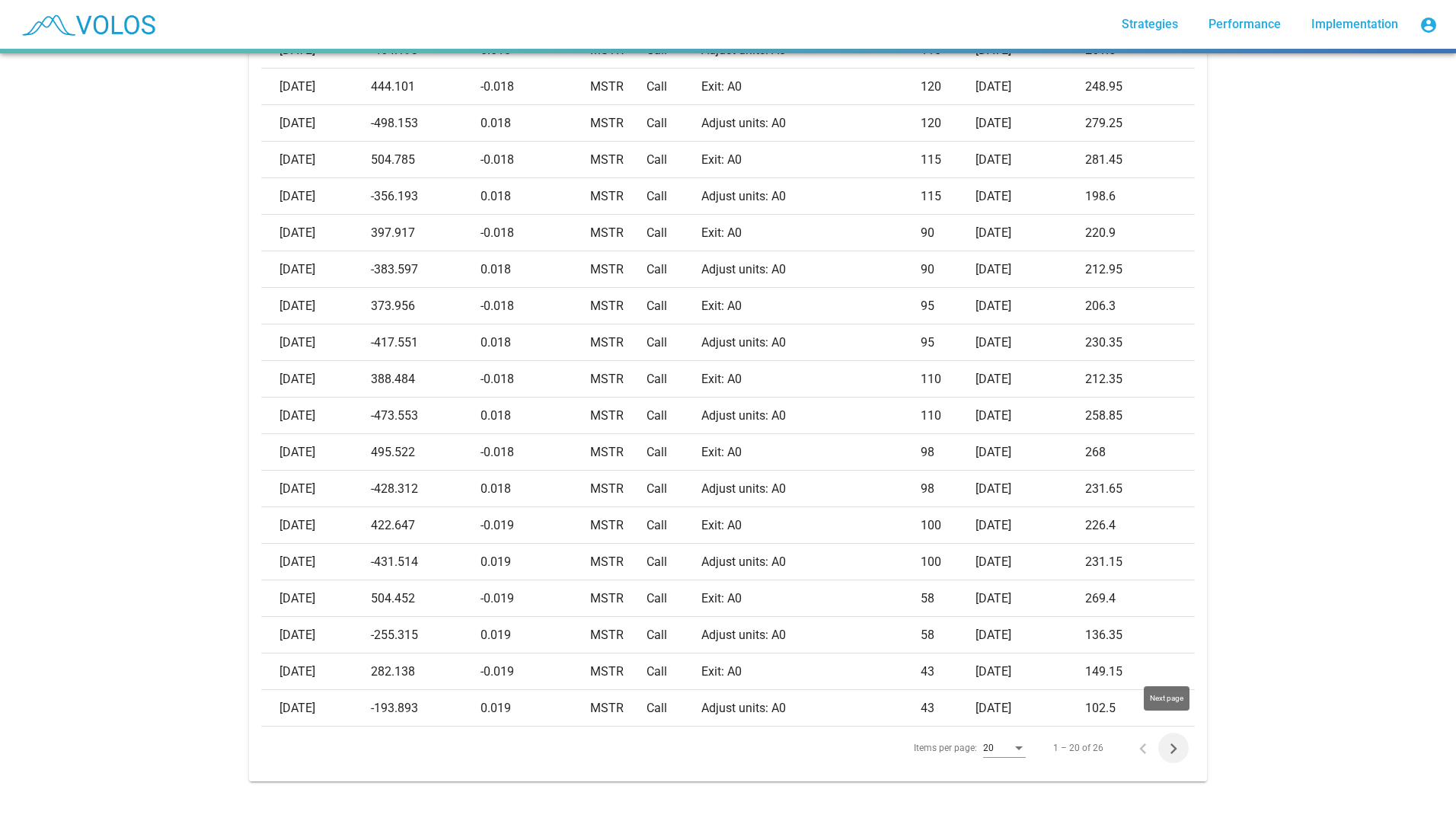 click 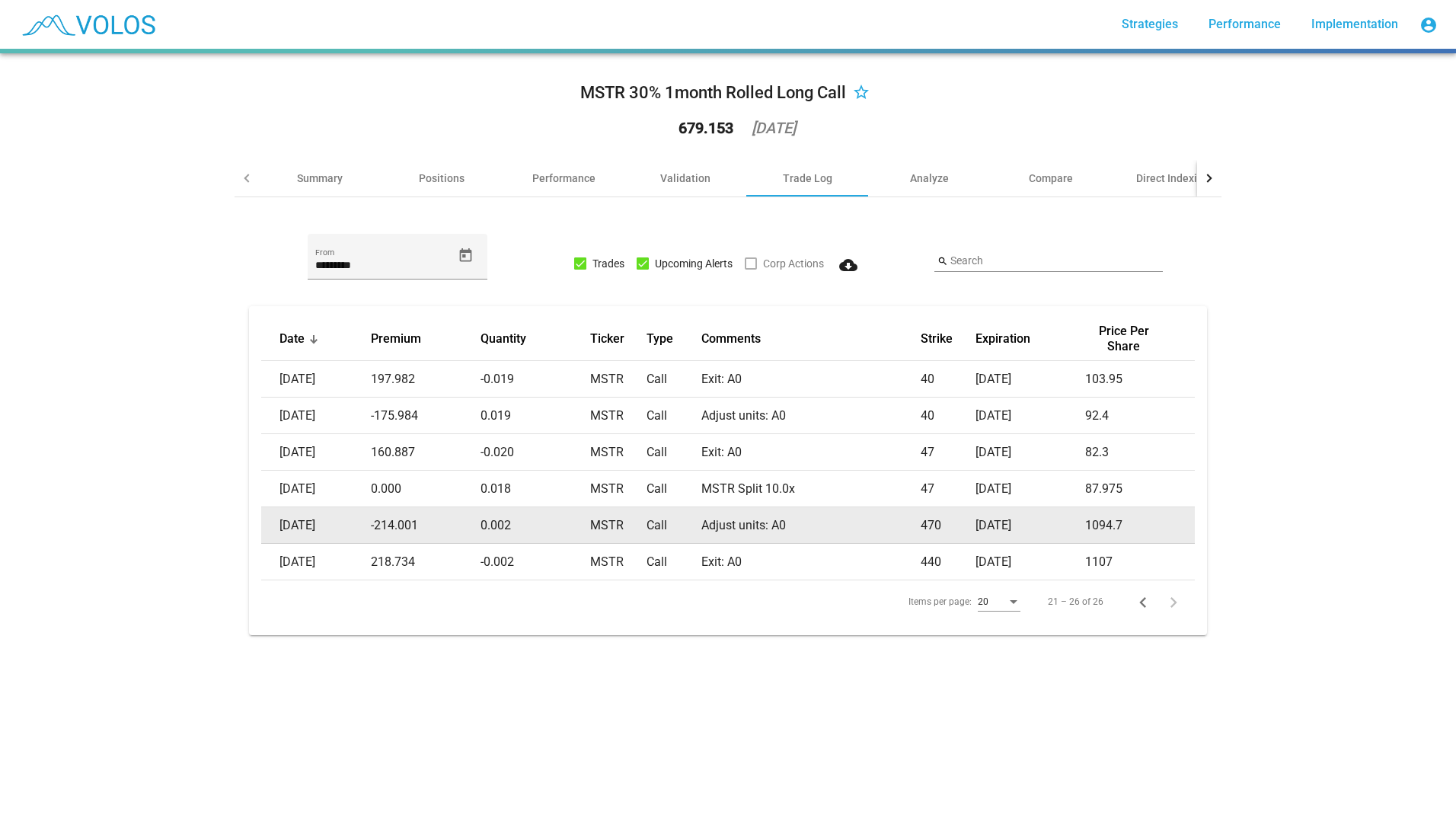 drag, startPoint x: 1122, startPoint y: 564, endPoint x: 279, endPoint y: 526, distance: 843.856 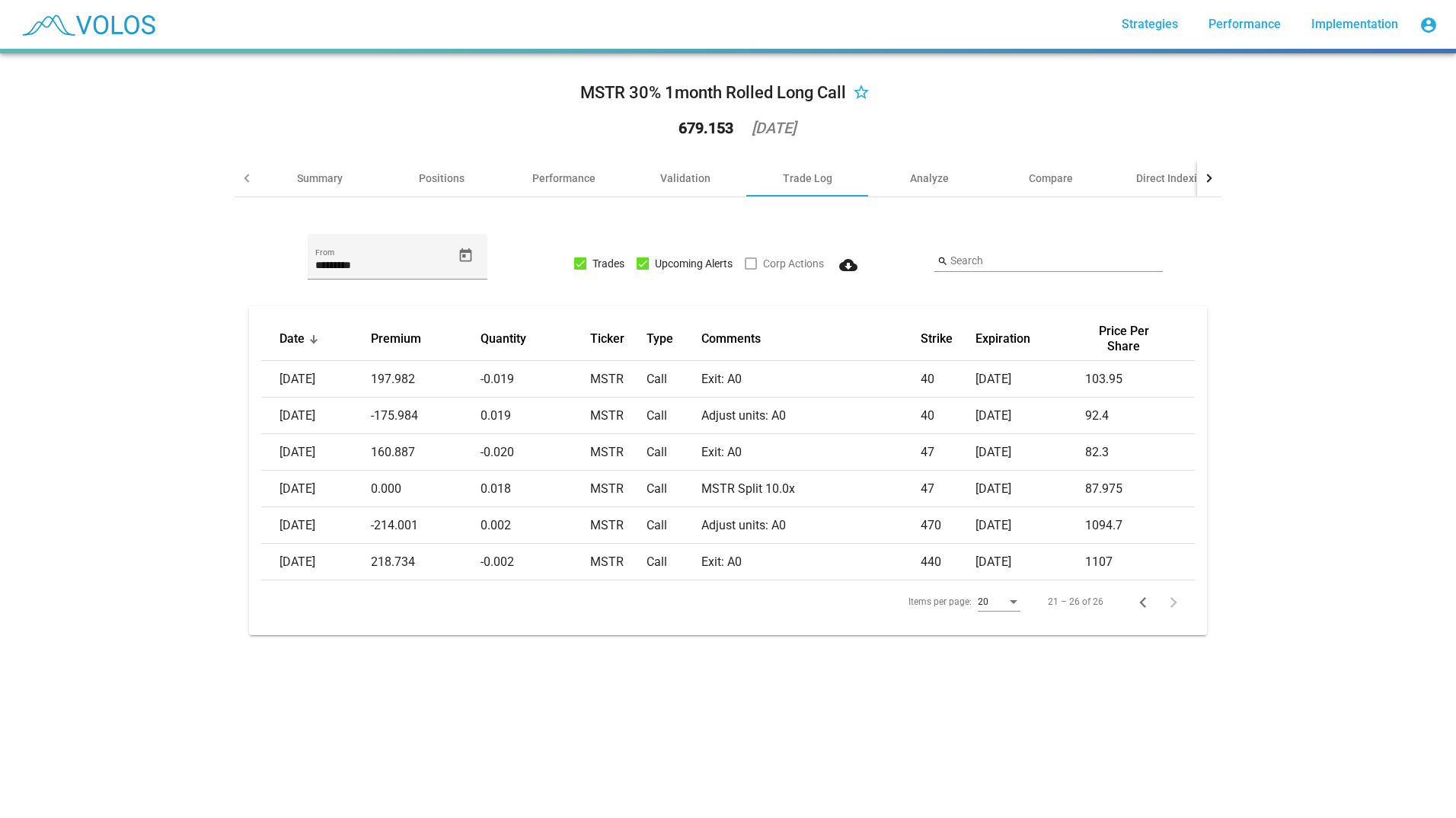 click on "MSTR 30% 1month Rolled Long Call  star_border 679.153 2025-06-27 Summary Positions Performance Validation Trade Log Analyze Compare Direct Indexing Disclaimer ********* From   Trades   Upcoming Alerts   Corp Actions cloud_download search Search Date Premium Quantity Ticker Type Comments Strike Expiration Price Per Share 2024-09-19 197.982 -0.019 MSTR Call Exit: A0 40 2024-09-20 103.95 2024-08-15 -175.984 0.019 MSTR Call Adjust units: A0 40 2024-09-20 92.4 2024-08-15 160.887 -0.020 MSTR Call Exit: A0 47 2024-08-16 82.3 2024-08-08 0.000 0.018 MSTR Call MSTR Split 10.0x 47 2024-08-16 87.975 2024-07-18 -214.001 0.002 MSTR Call Adjust units: A0 470 2024-08-16 1094.7 2024-07-18 218.734 -0.002 MSTR Call Exit: A0 440 2024-07-19 1107  Items per page:  20  21 – 26 of 26" 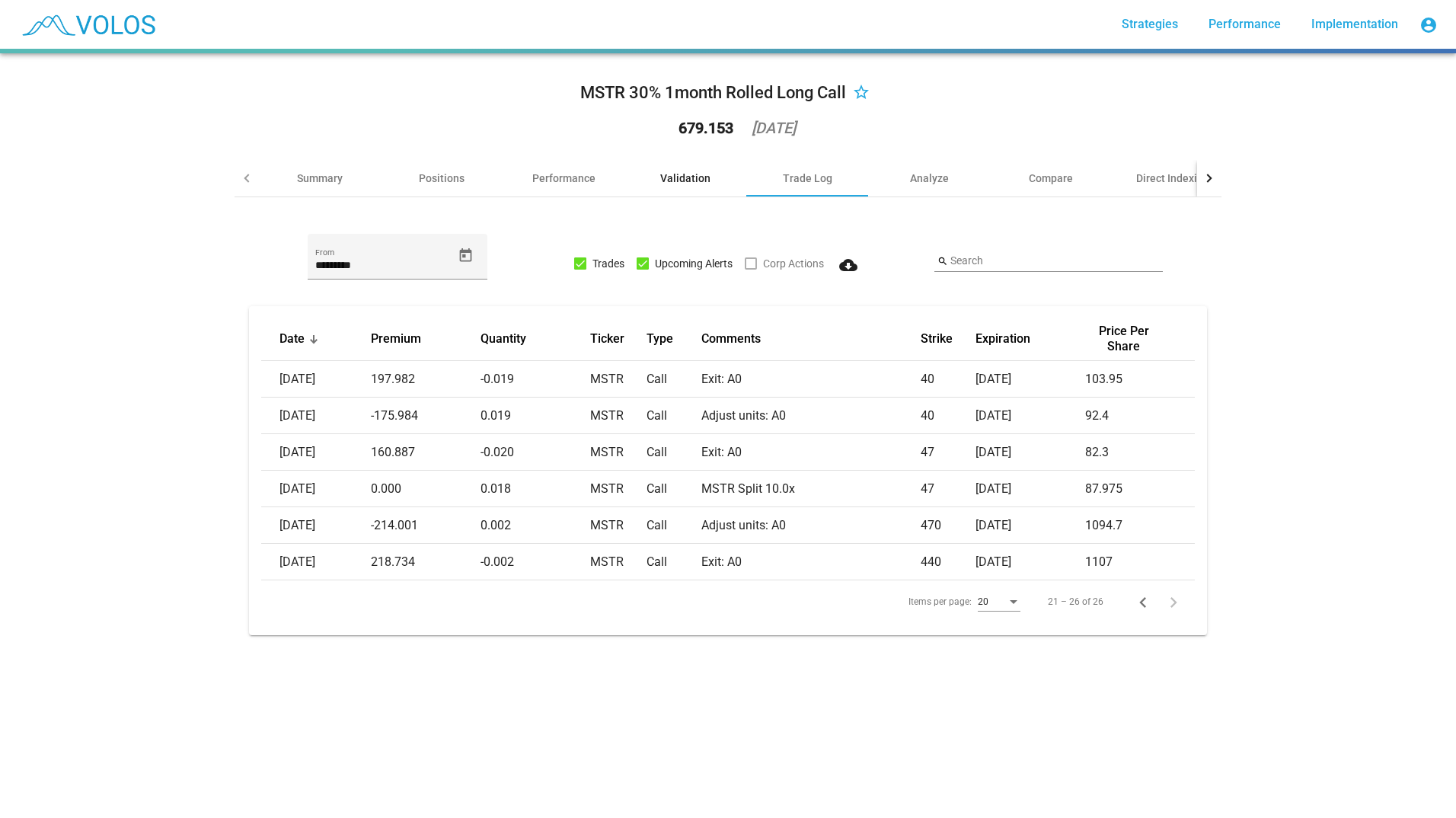 click on "Validation" at bounding box center [685, 178] 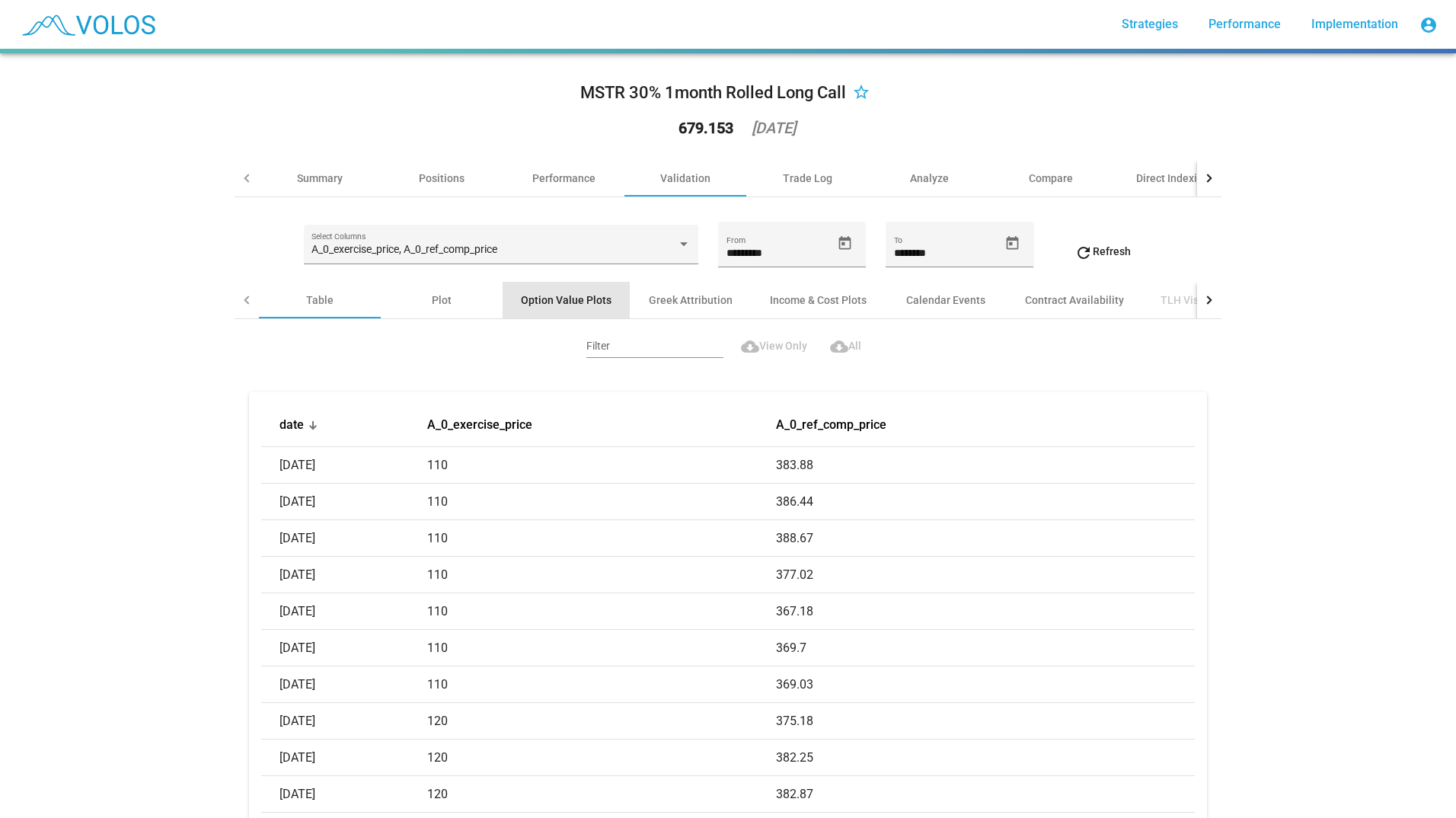 click on "Option Value Plots" at bounding box center [566, 300] 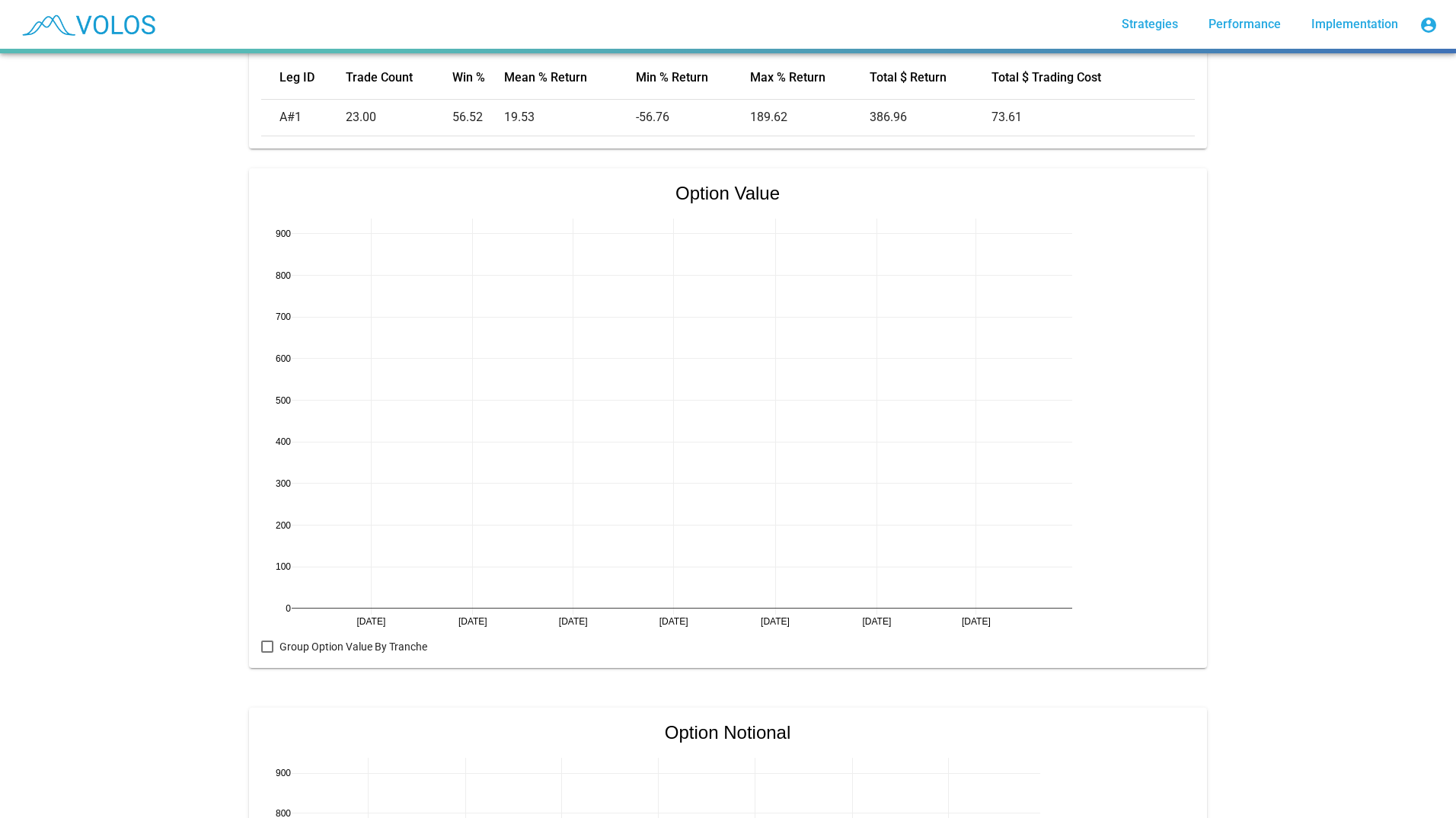 scroll, scrollTop: 0, scrollLeft: 0, axis: both 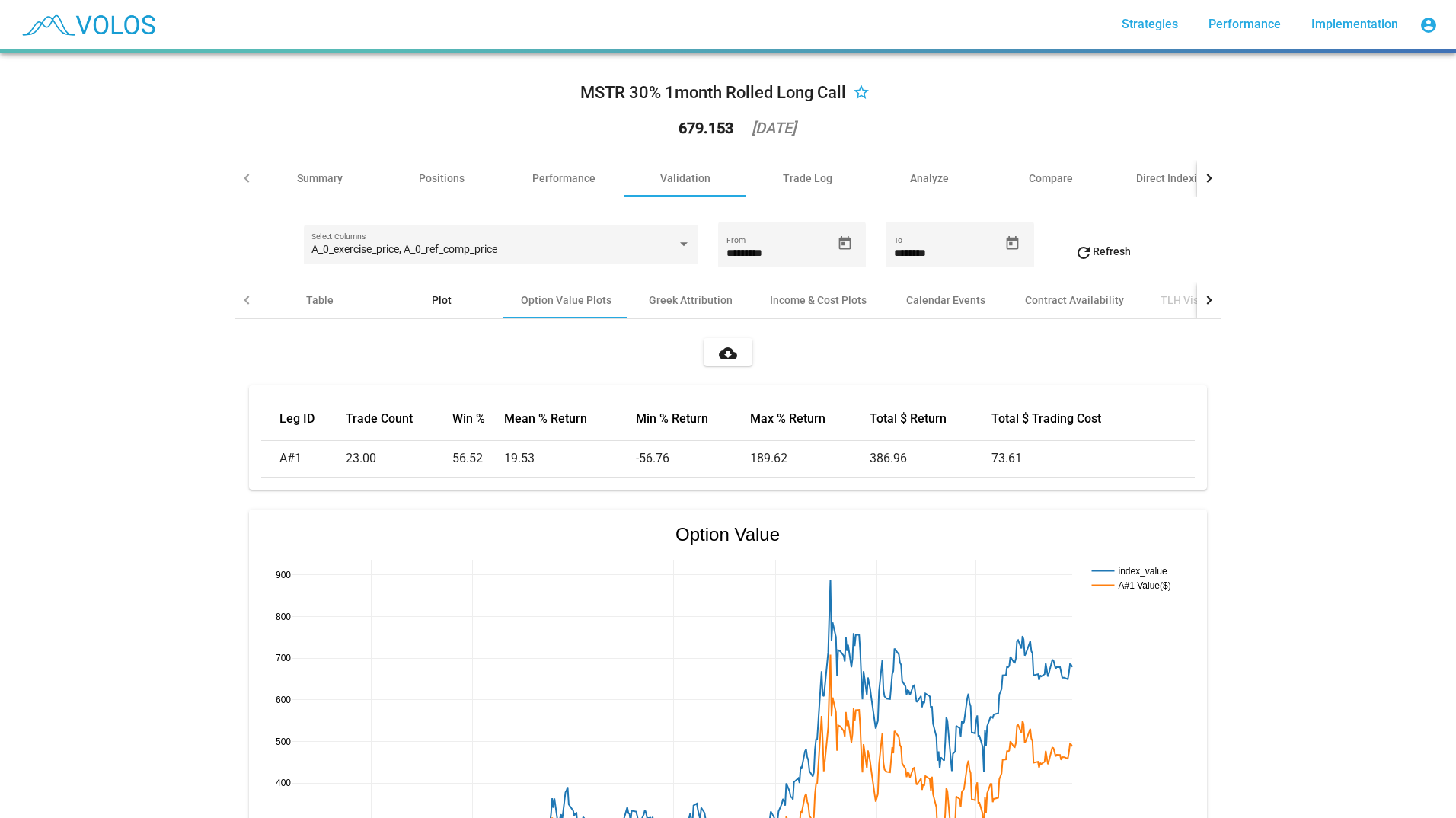 click on "Plot" at bounding box center [442, 300] 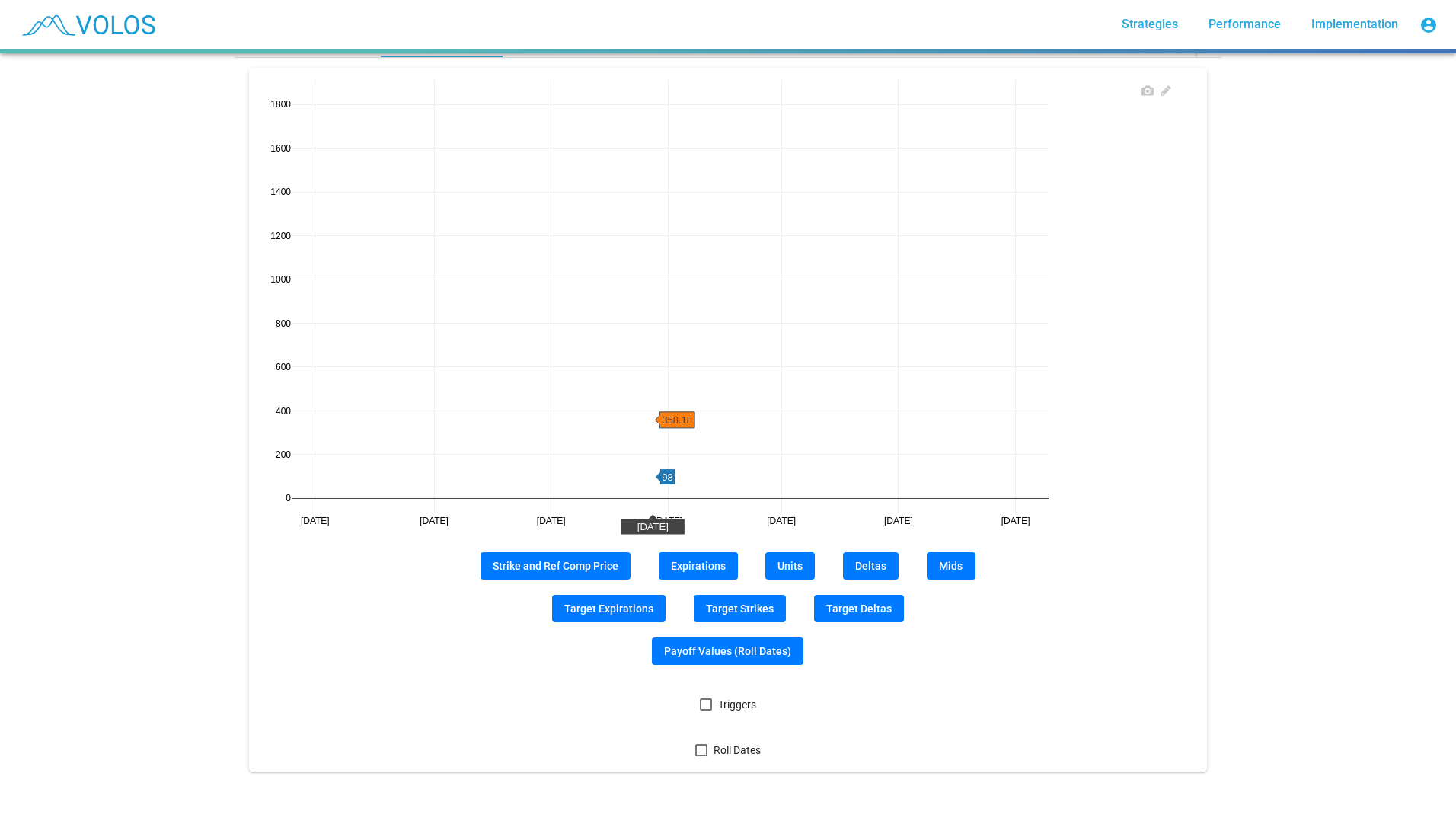 scroll, scrollTop: 272, scrollLeft: 0, axis: vertical 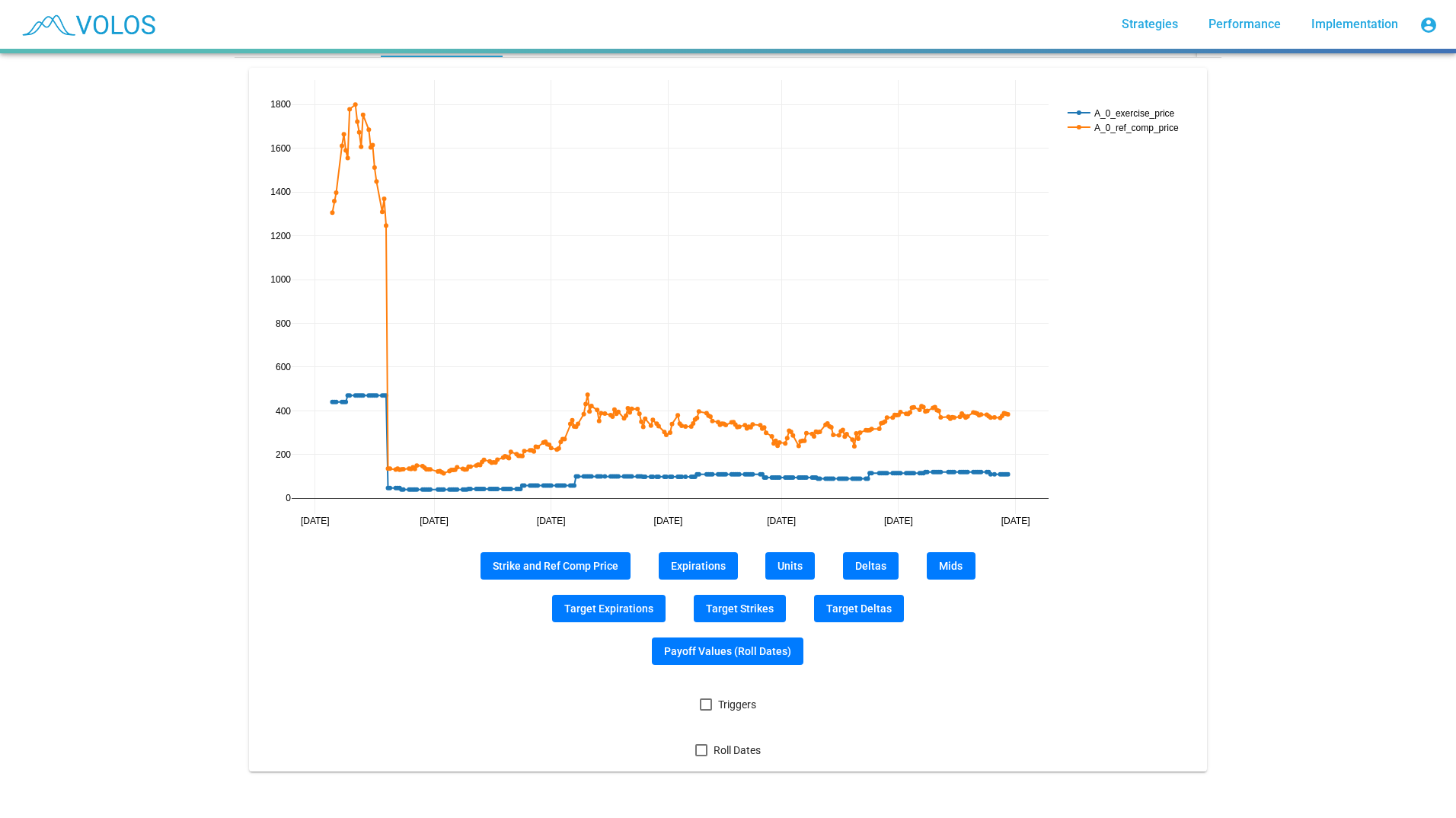 click at bounding box center [706, 705] 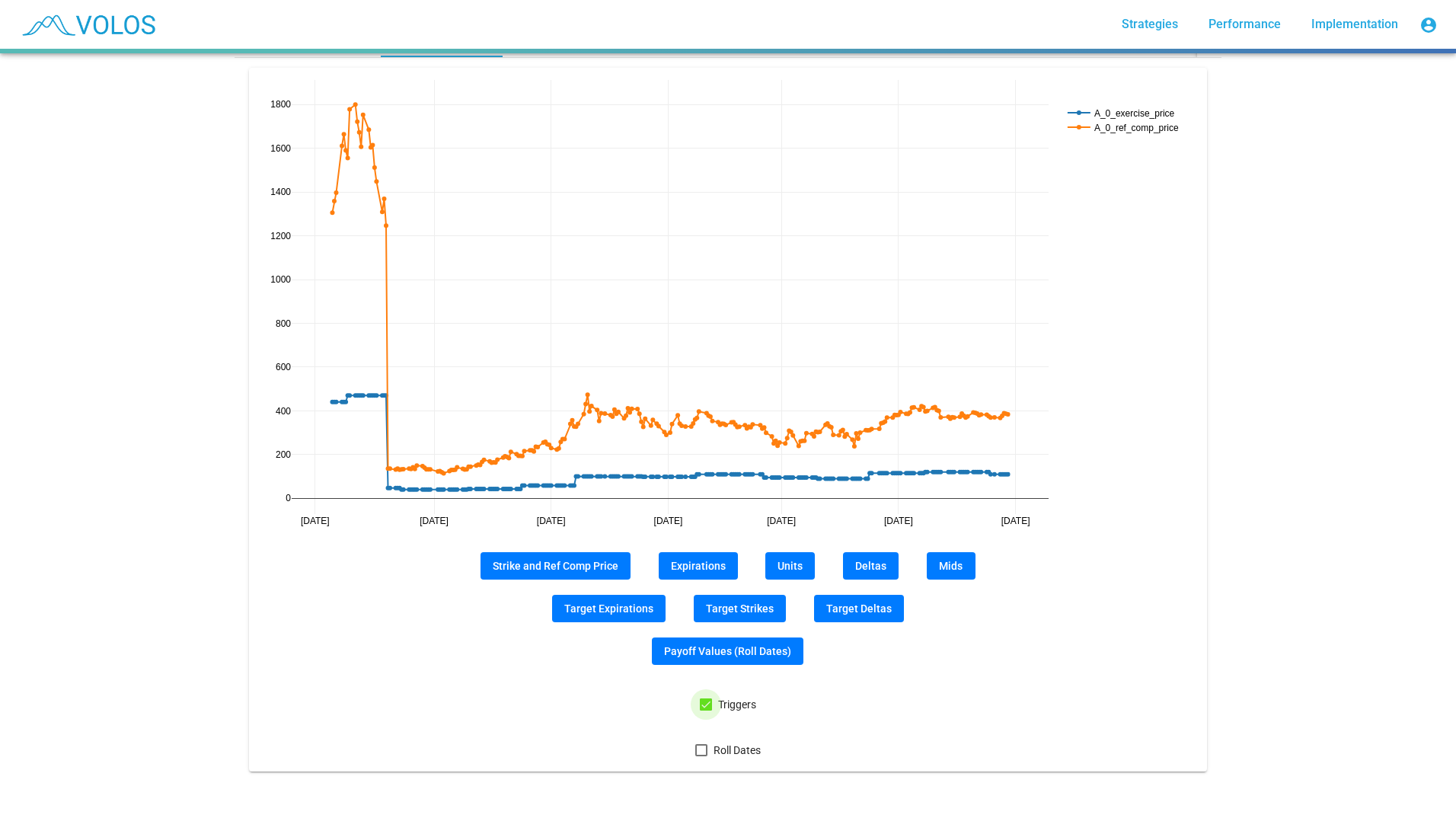 click at bounding box center (706, 705) 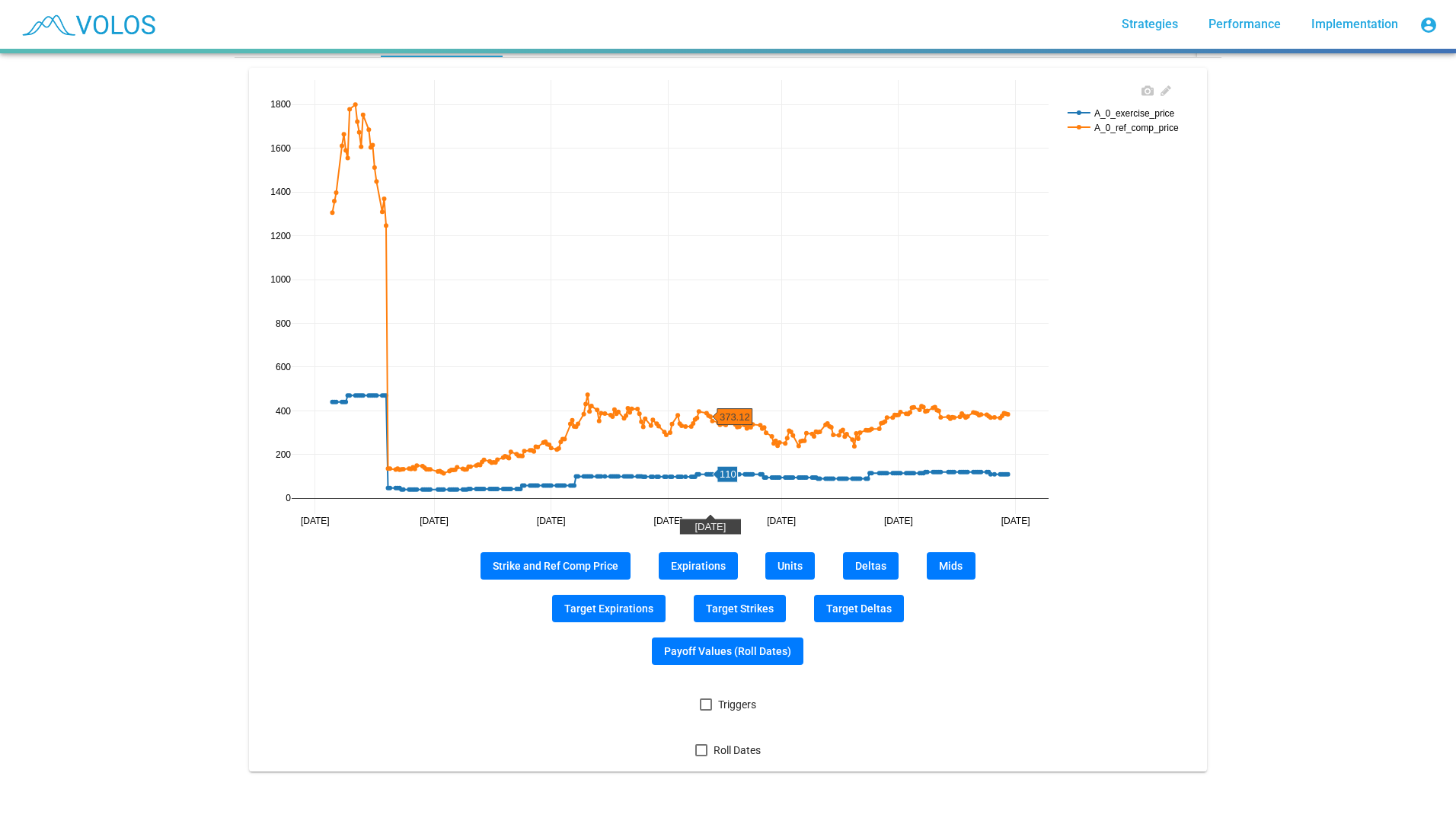 scroll, scrollTop: 0, scrollLeft: 0, axis: both 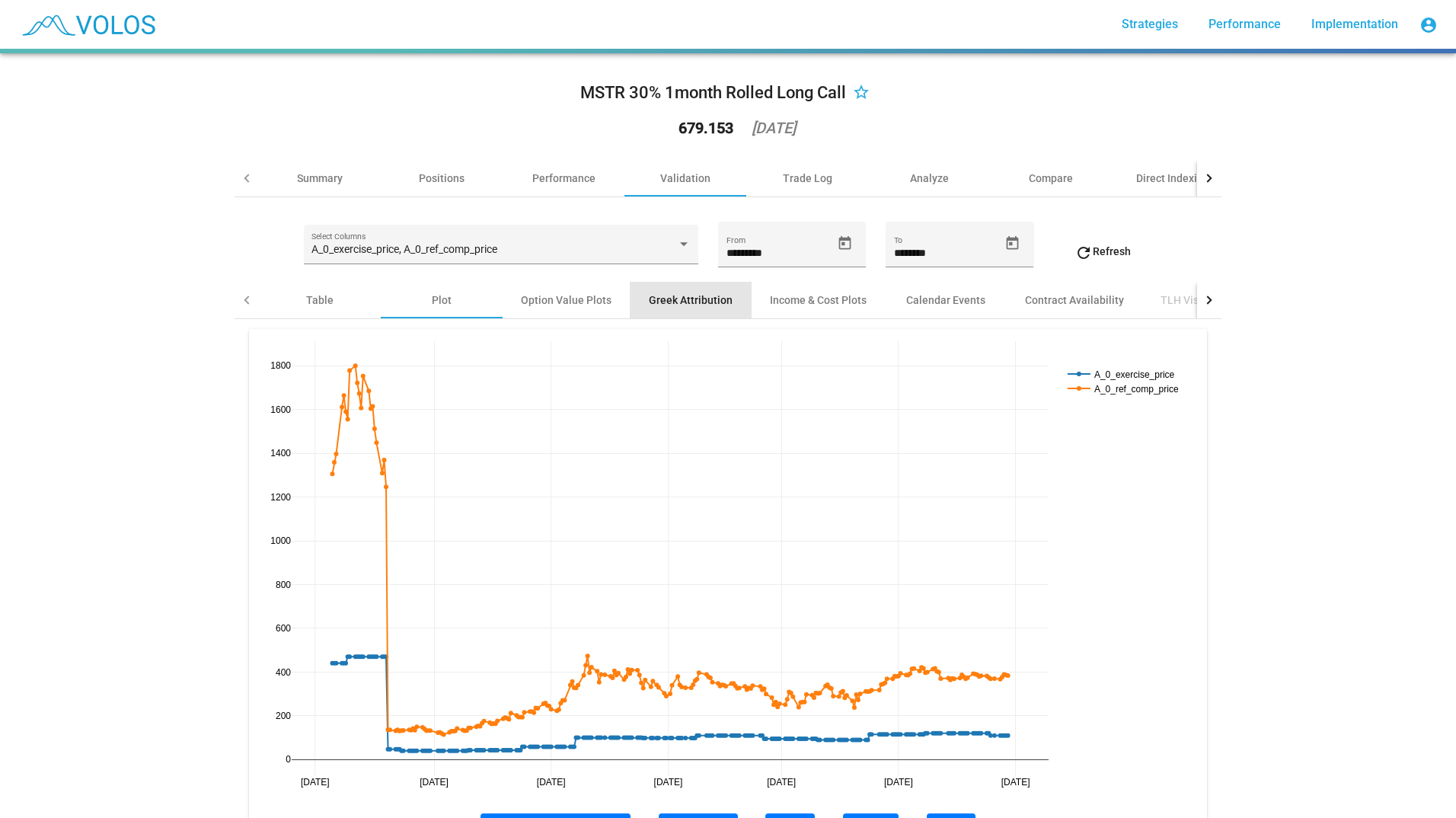 click on "Greek Attribution" at bounding box center [691, 300] 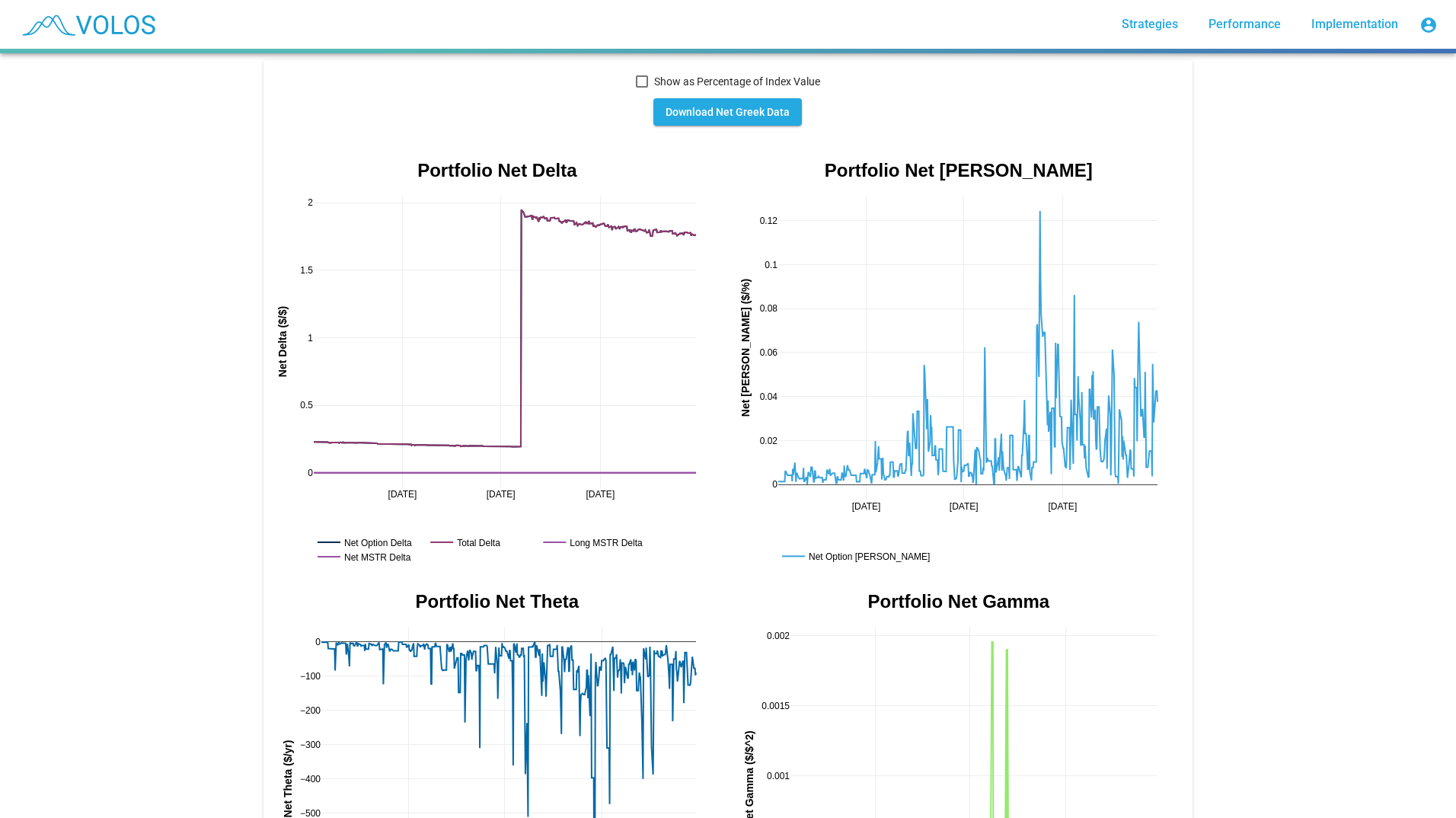 scroll, scrollTop: 285, scrollLeft: 0, axis: vertical 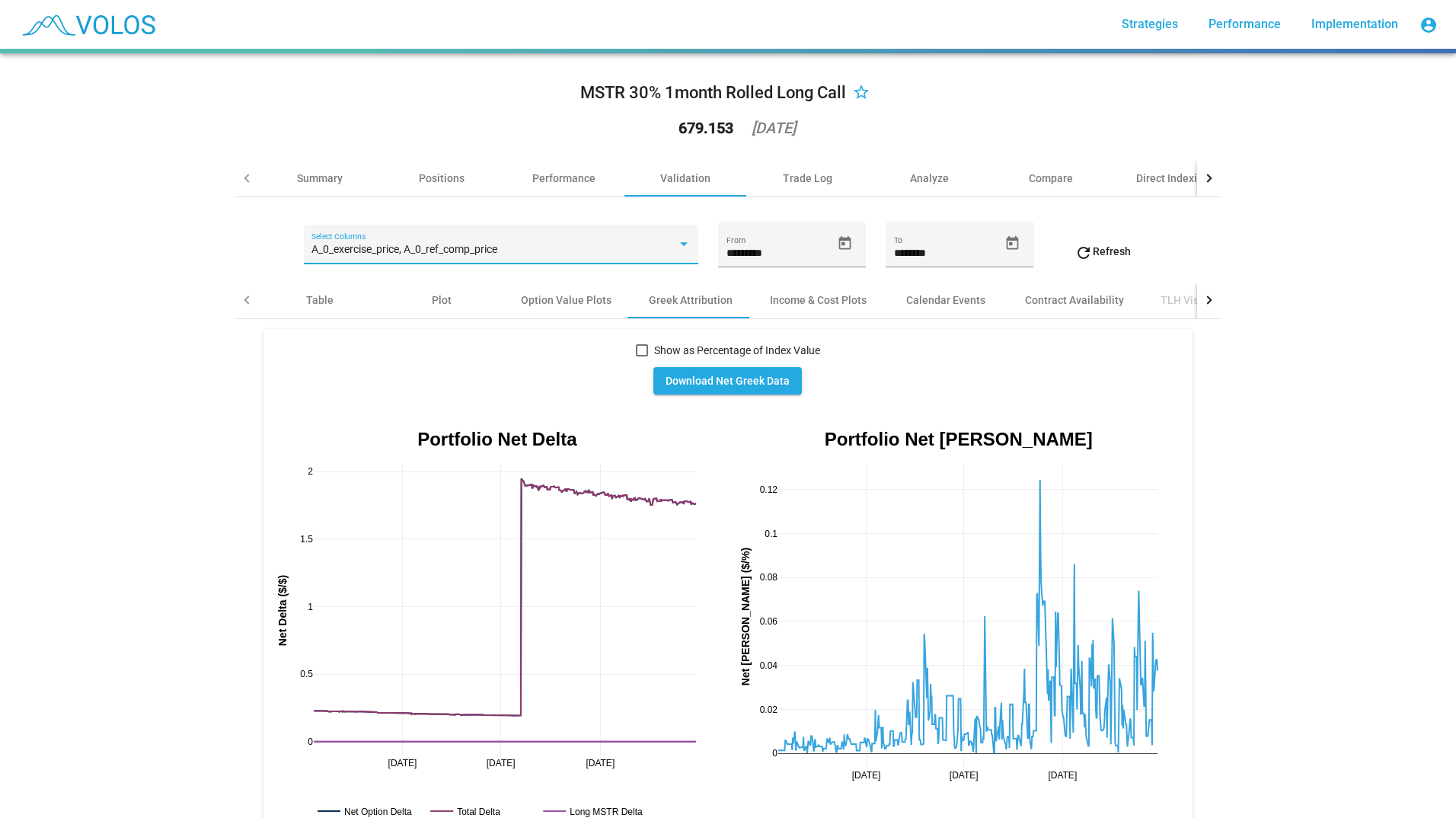 click on "A_0_exercise_price, A_0_ref_comp_price" at bounding box center [500, 250] 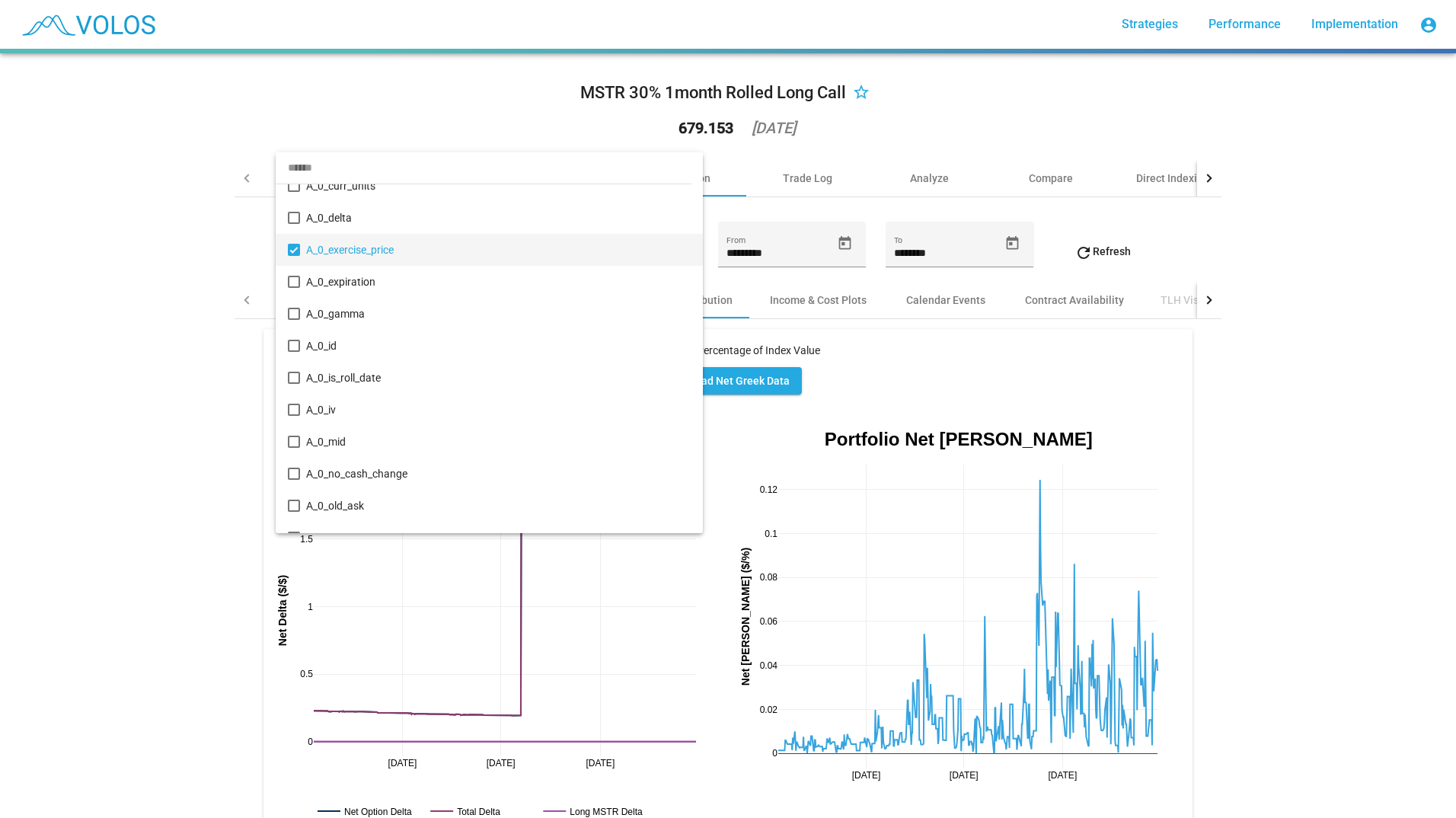 scroll, scrollTop: 0, scrollLeft: 0, axis: both 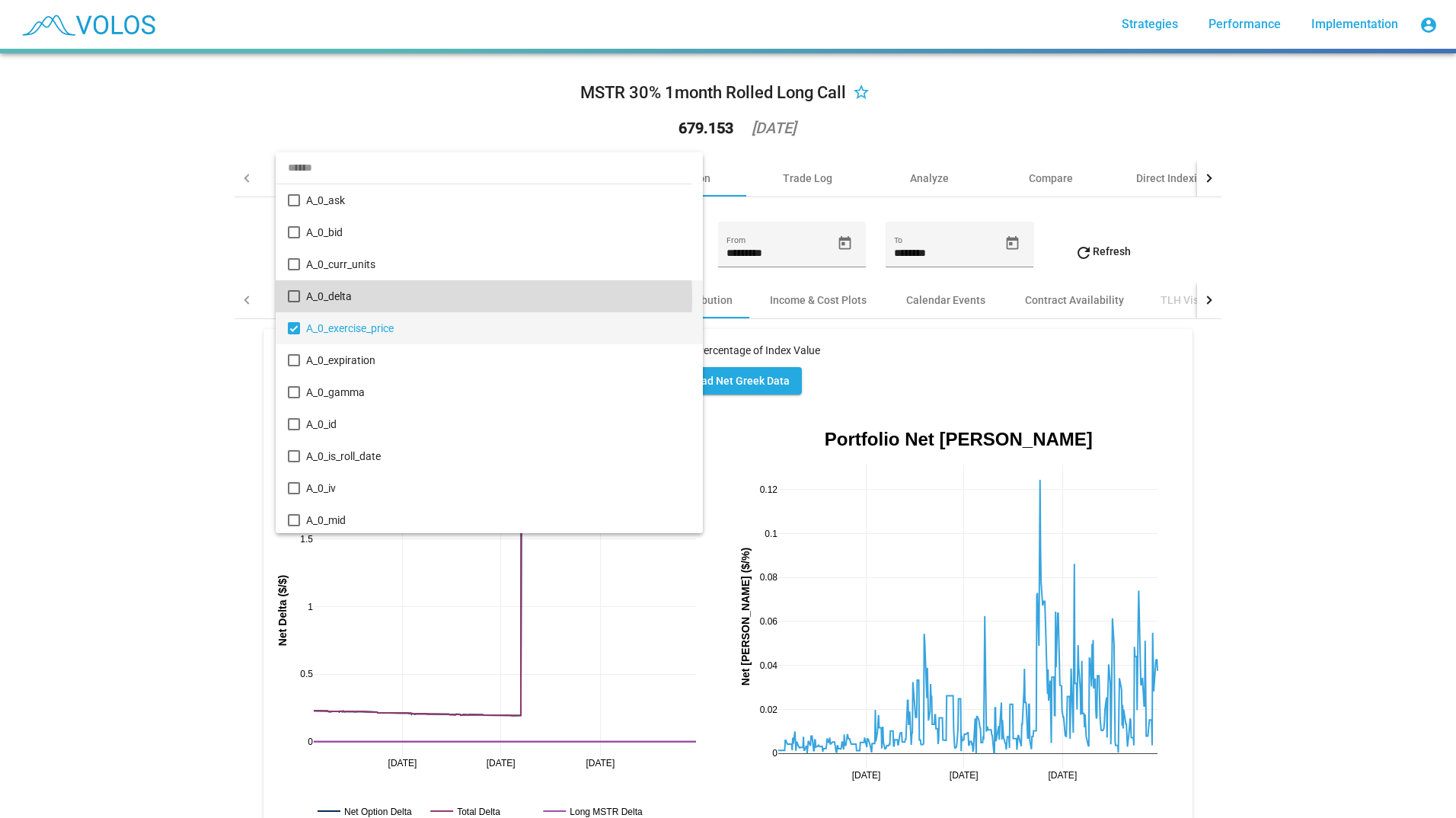 click on "A_0_delta" at bounding box center [498, 296] 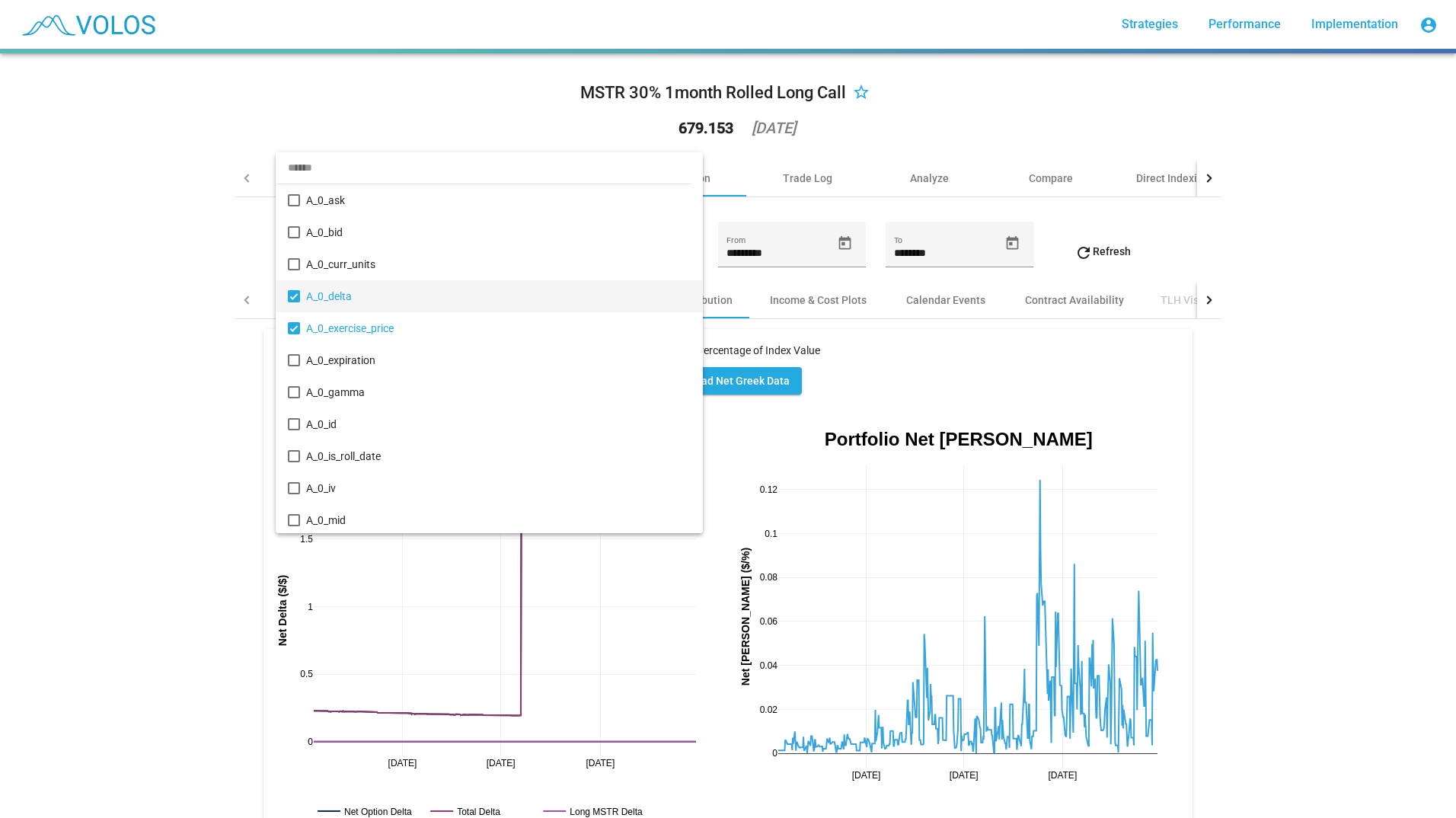 click at bounding box center [728, 409] 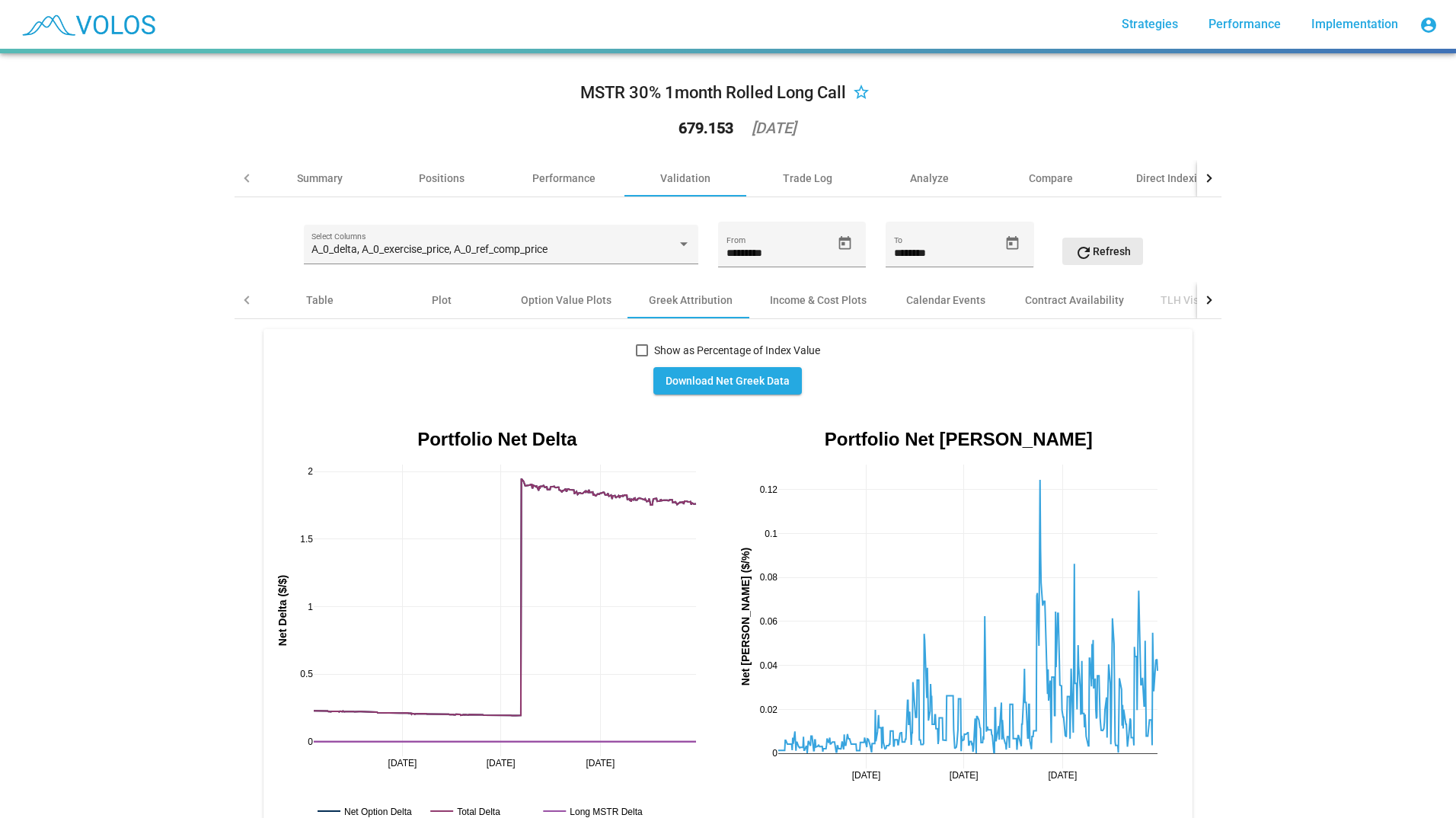 click on "refresh" at bounding box center [1084, 253] 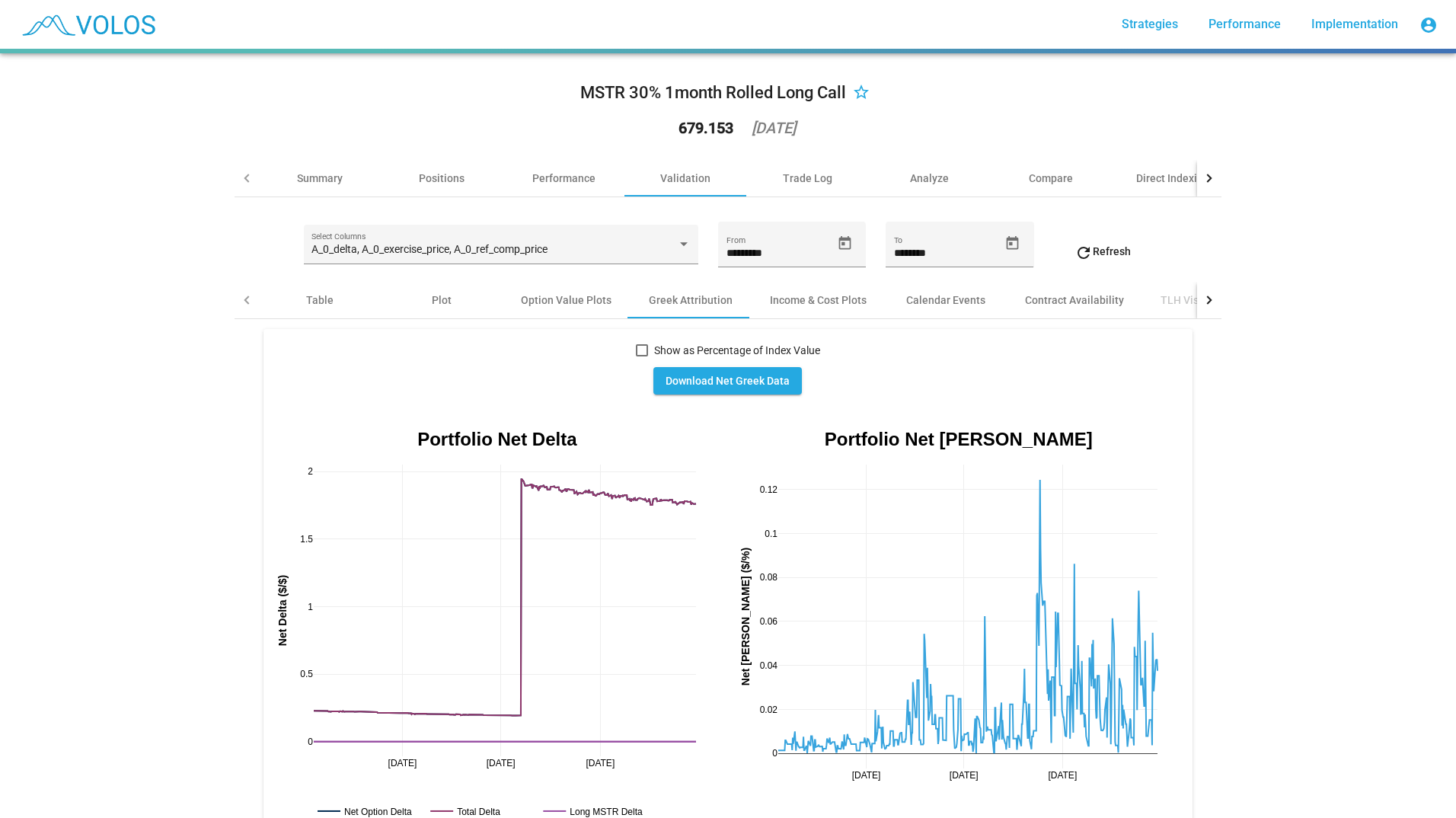 click at bounding box center (642, 350) 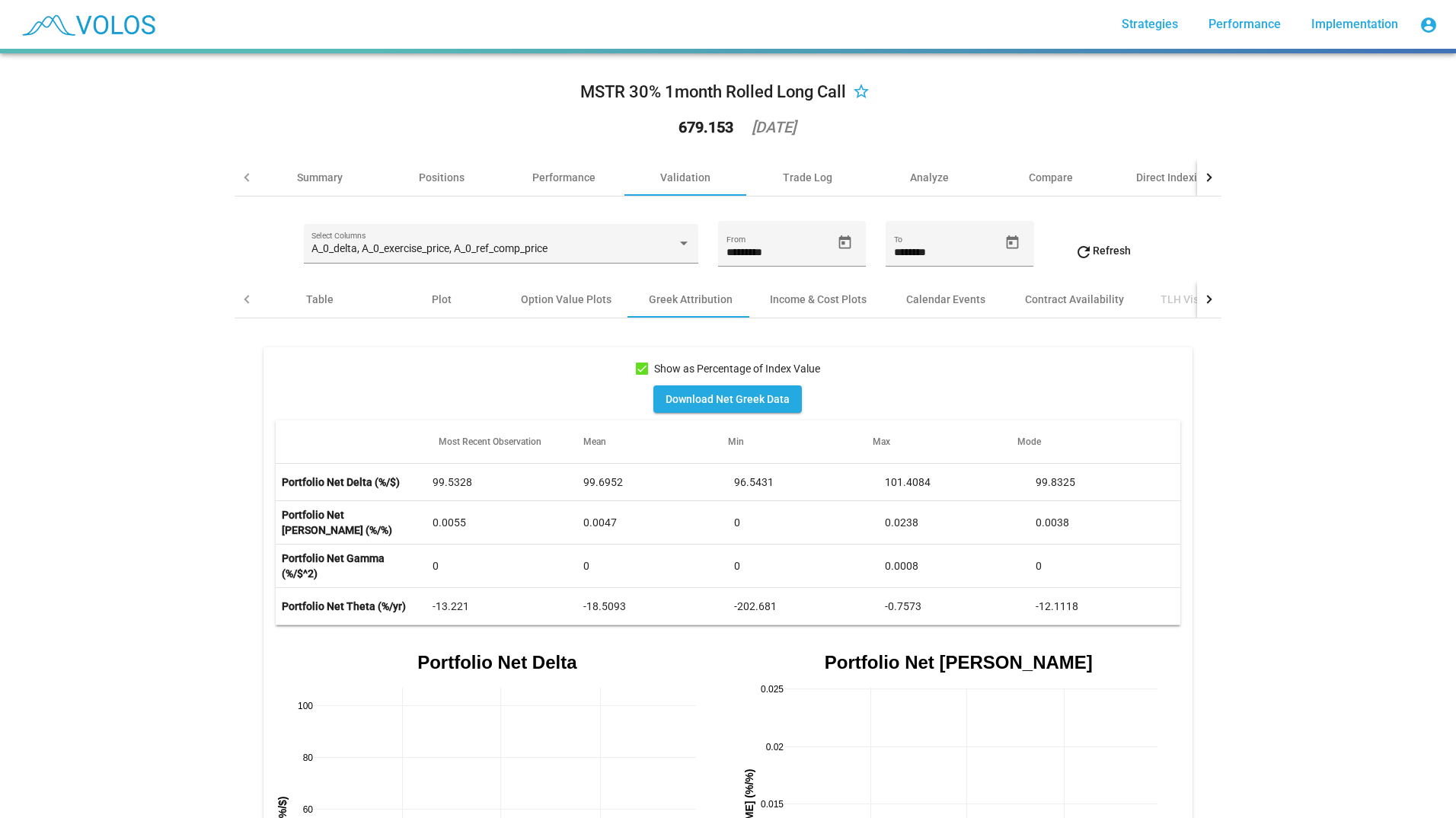 scroll, scrollTop: 0, scrollLeft: 0, axis: both 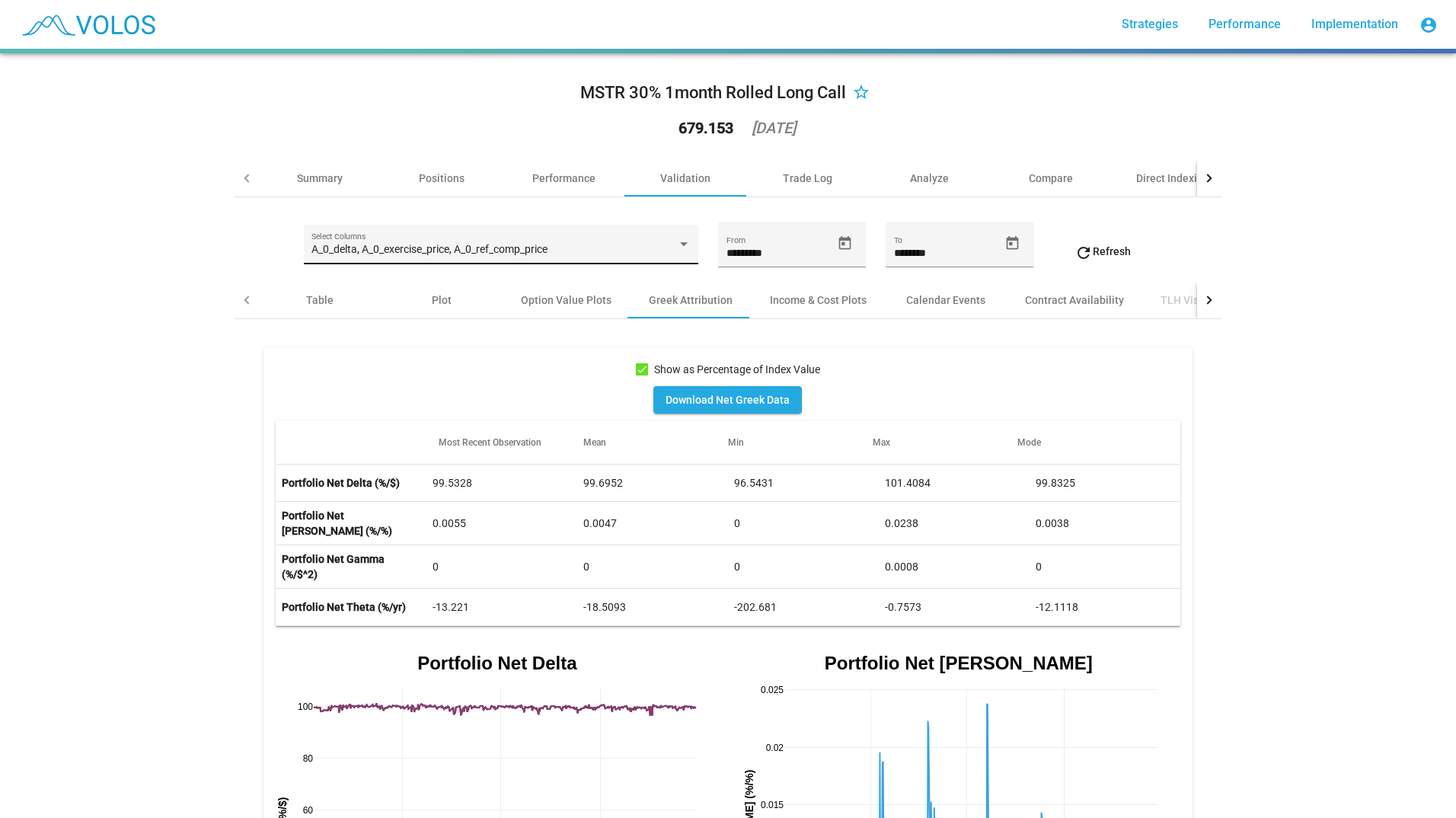 click on "A_0_delta, A_0_exercise_price, A_0_ref_comp_price Select Columns" at bounding box center [501, 244] 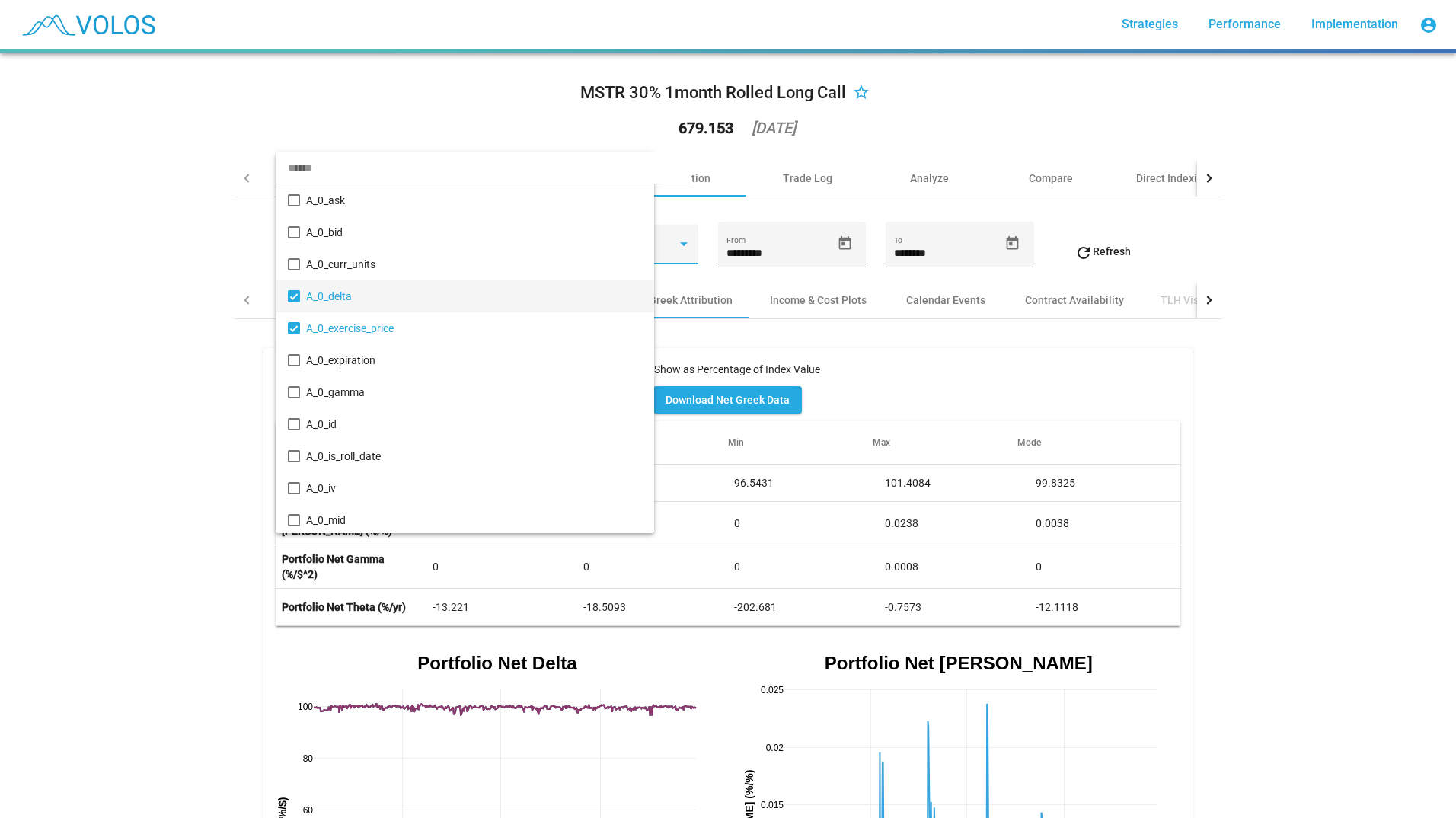 scroll, scrollTop: 46, scrollLeft: 0, axis: vertical 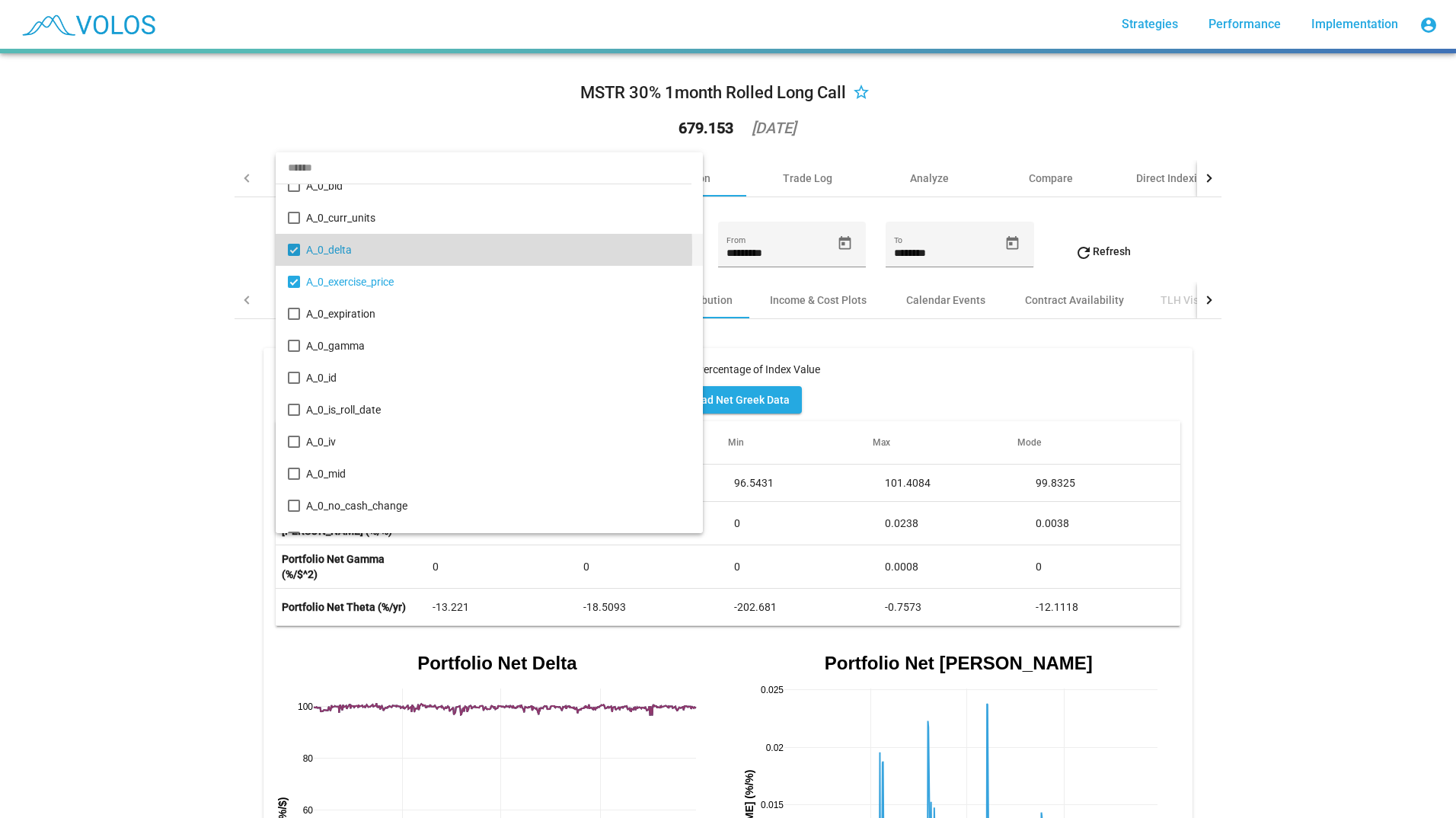 click at bounding box center [294, 250] 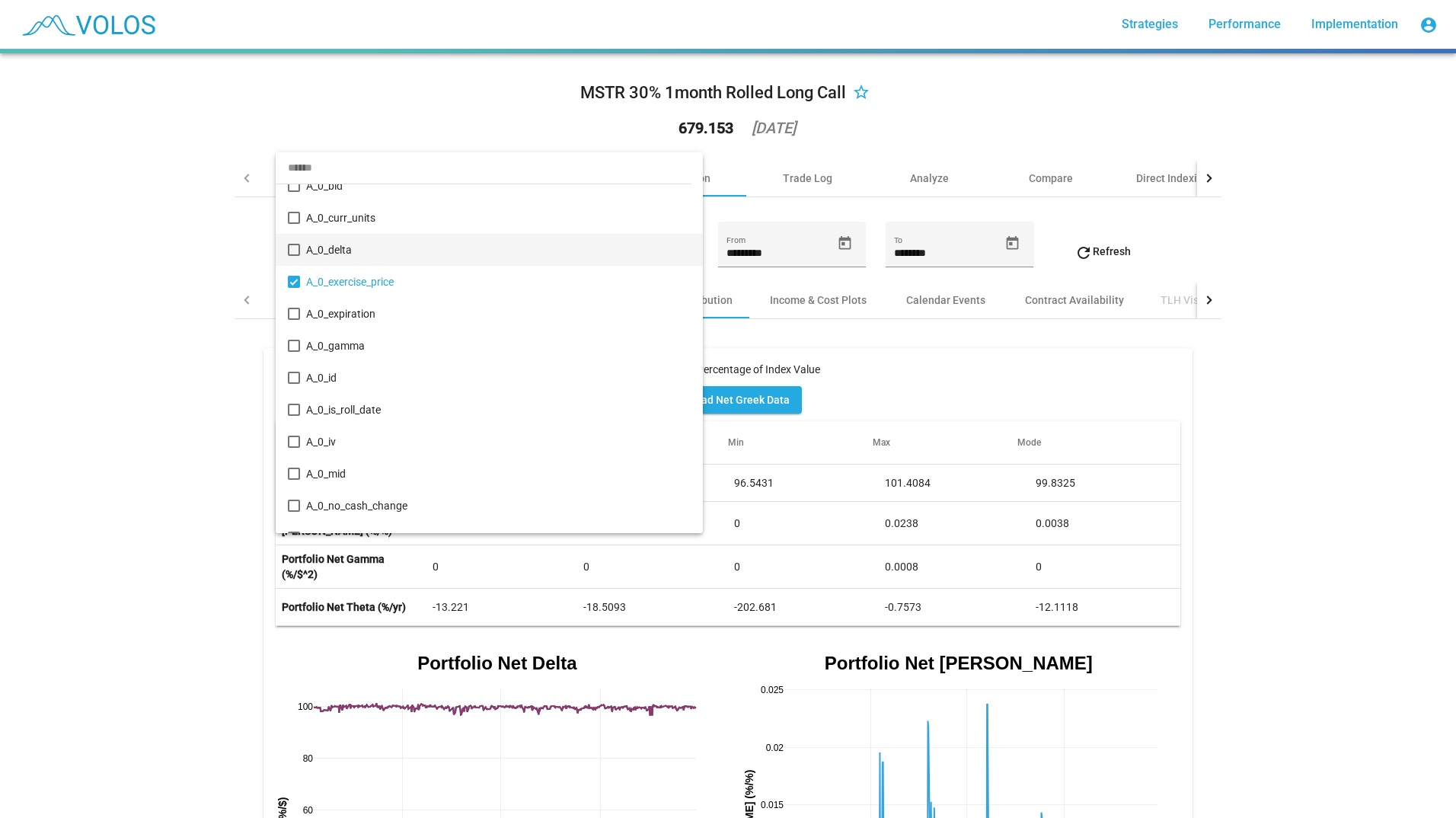 click at bounding box center [728, 409] 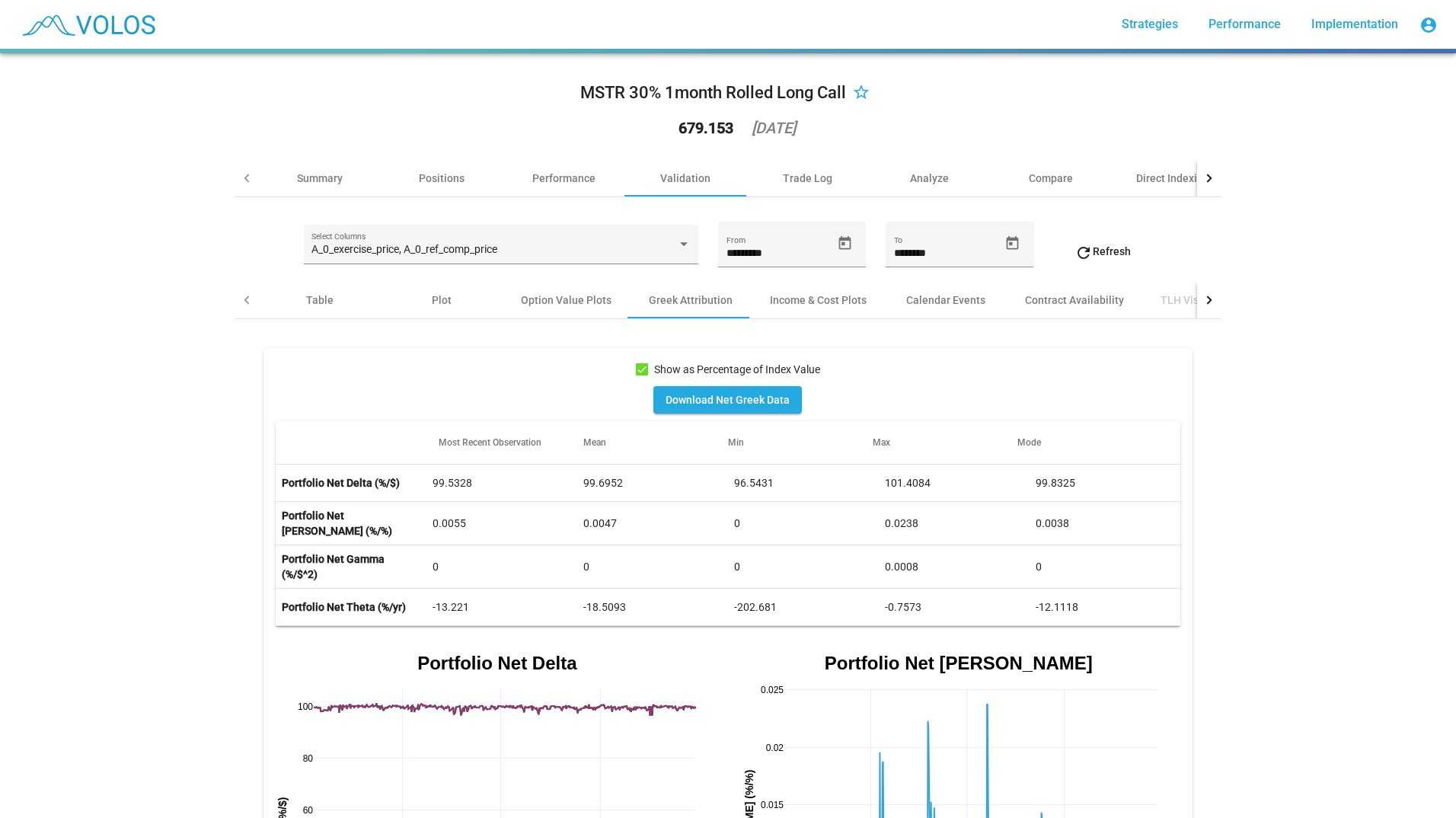 click on "refresh  Refresh" at bounding box center [1103, 251] 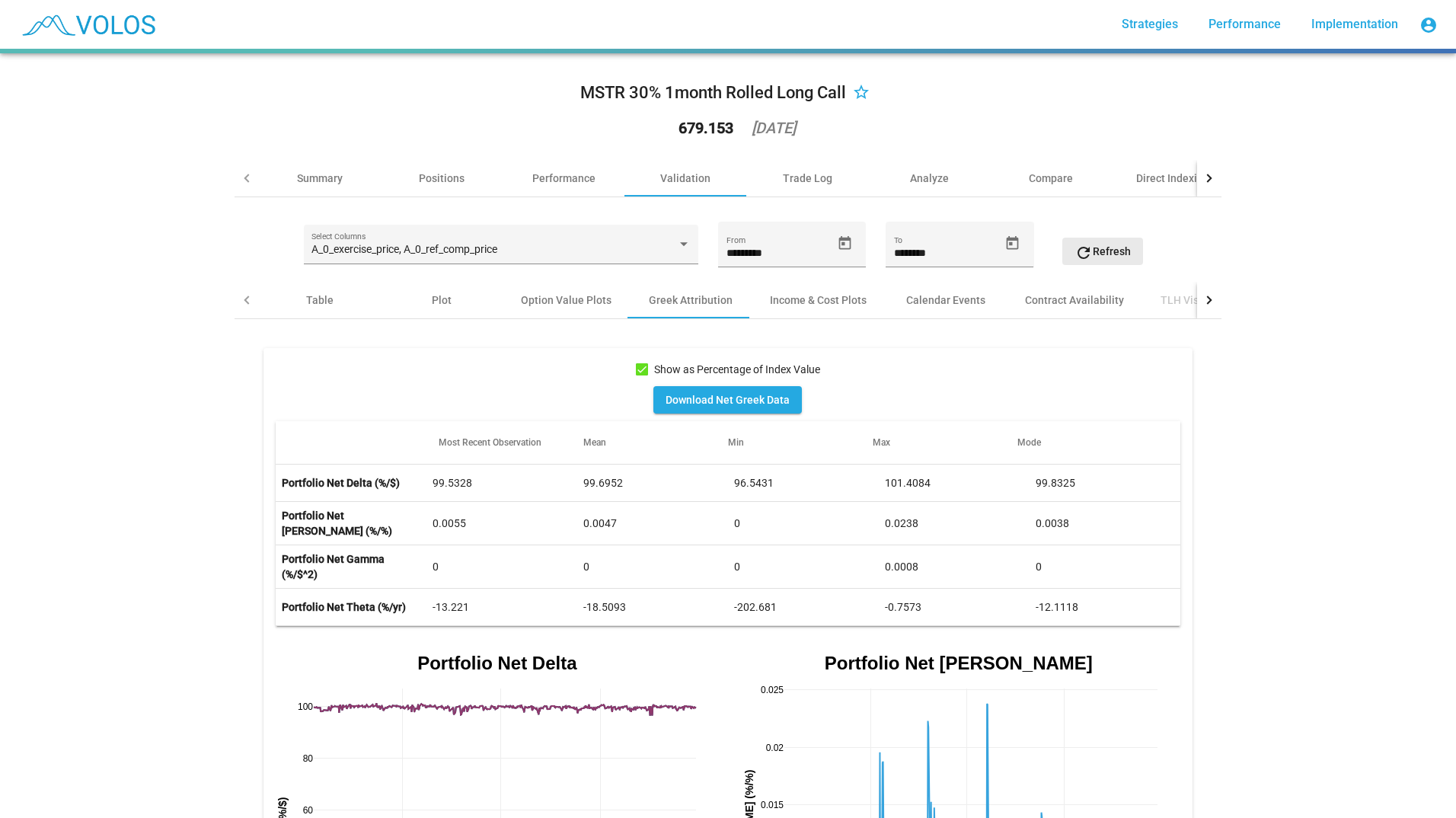 click on "refresh" at bounding box center (1084, 253) 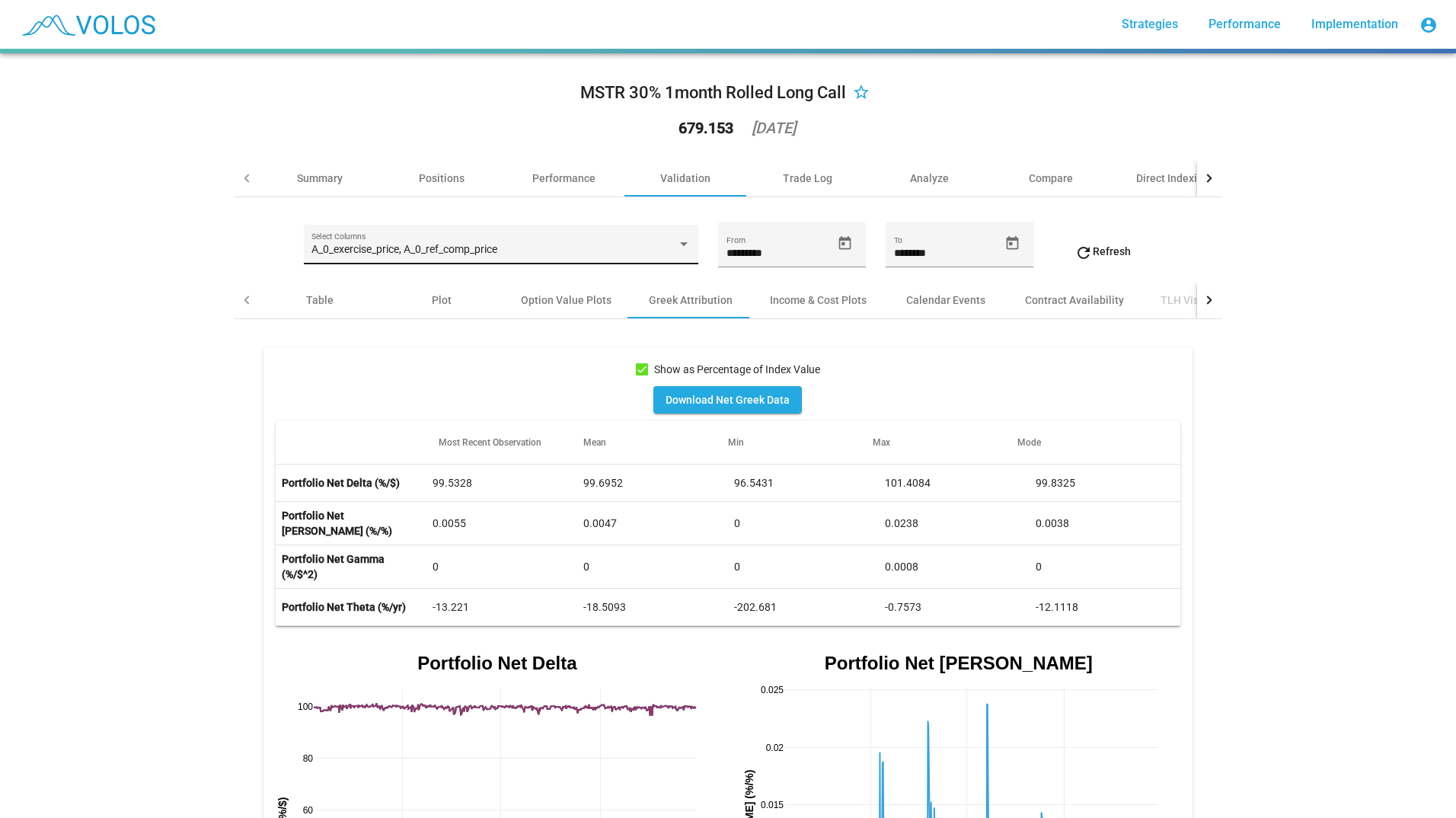 click on "A_0_exercise_price, A_0_ref_comp_price Select Columns" at bounding box center [500, 248] 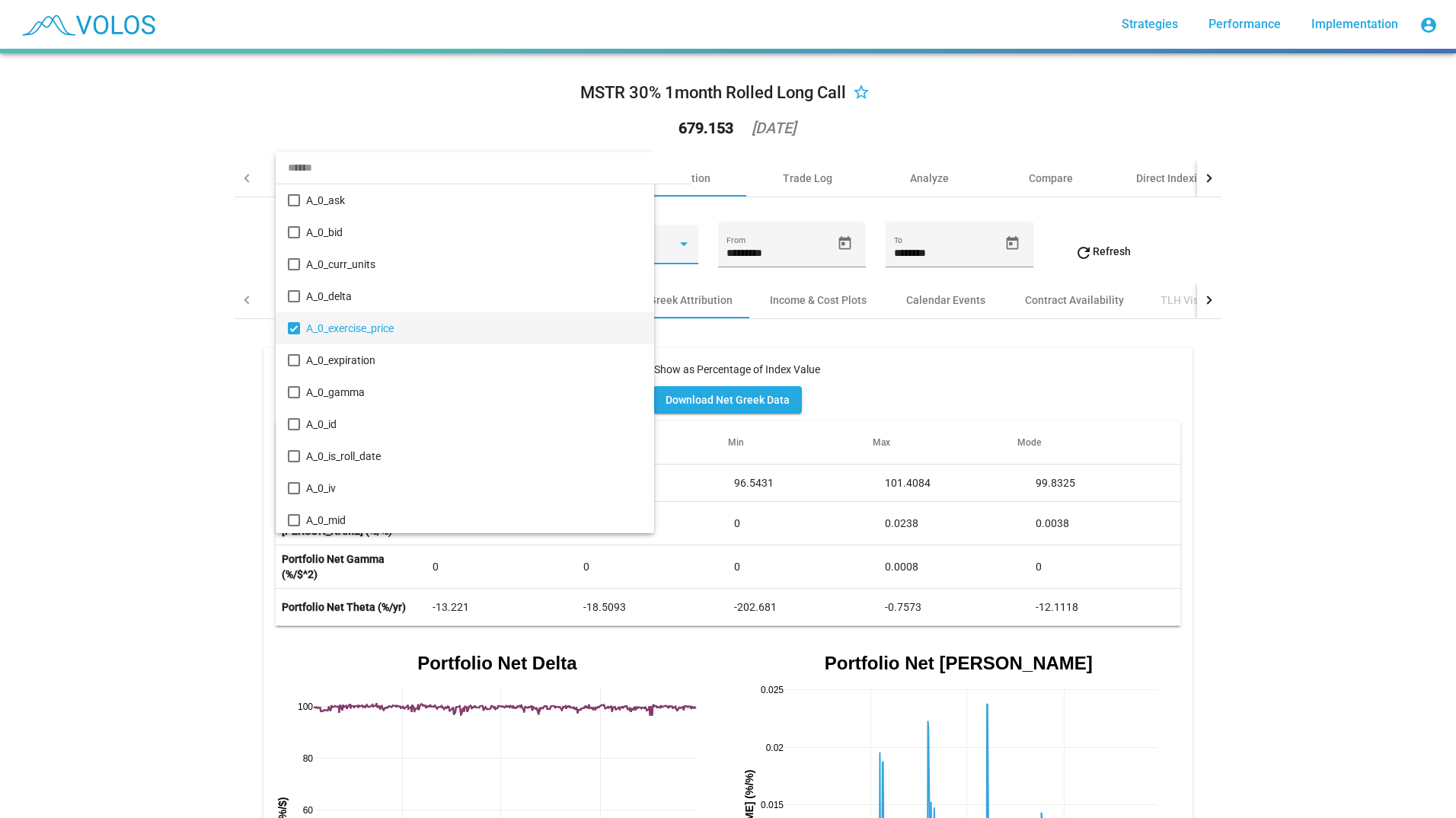 scroll, scrollTop: 78, scrollLeft: 0, axis: vertical 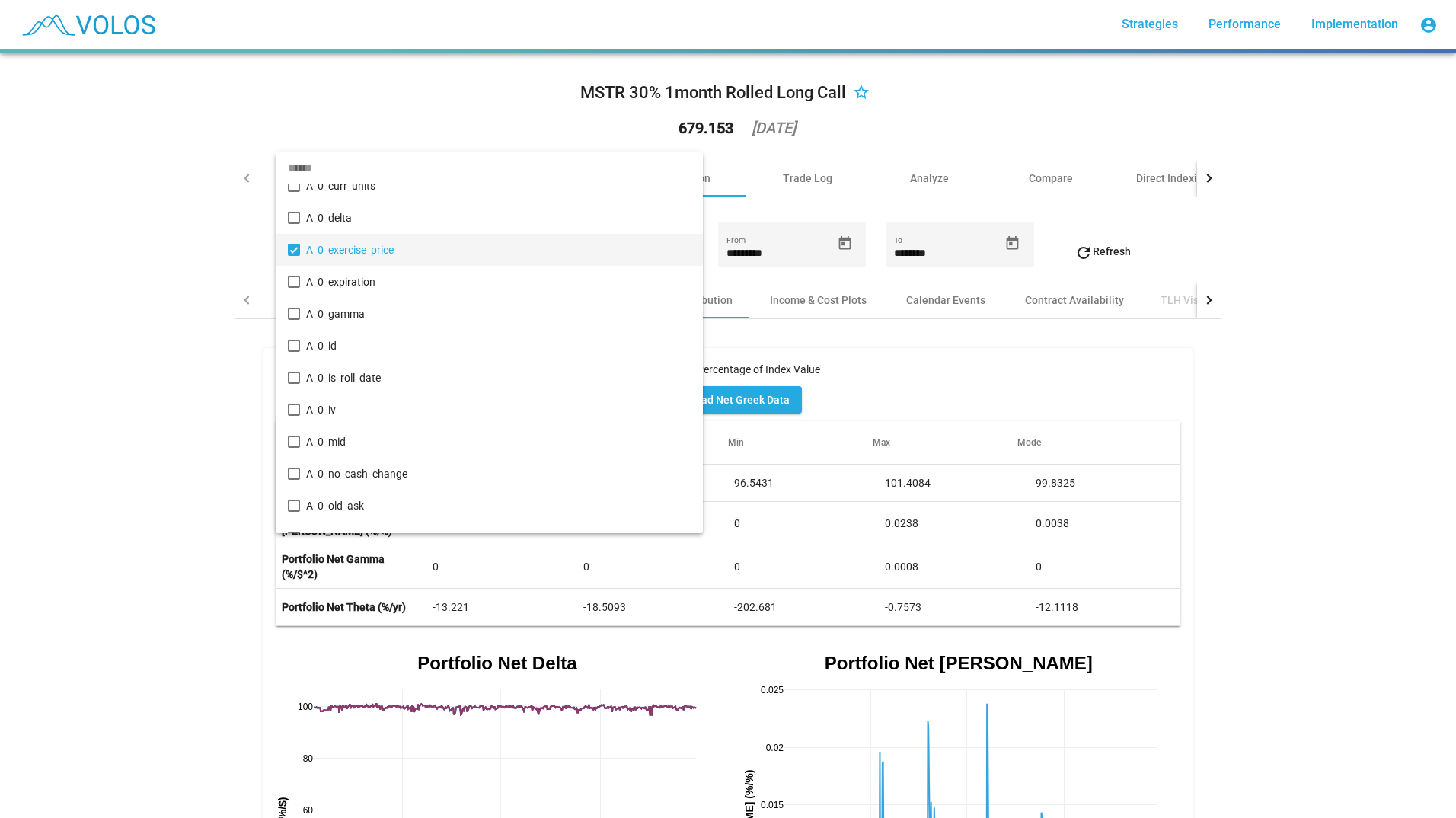click on "A_0_exercise_price" at bounding box center (498, 250) 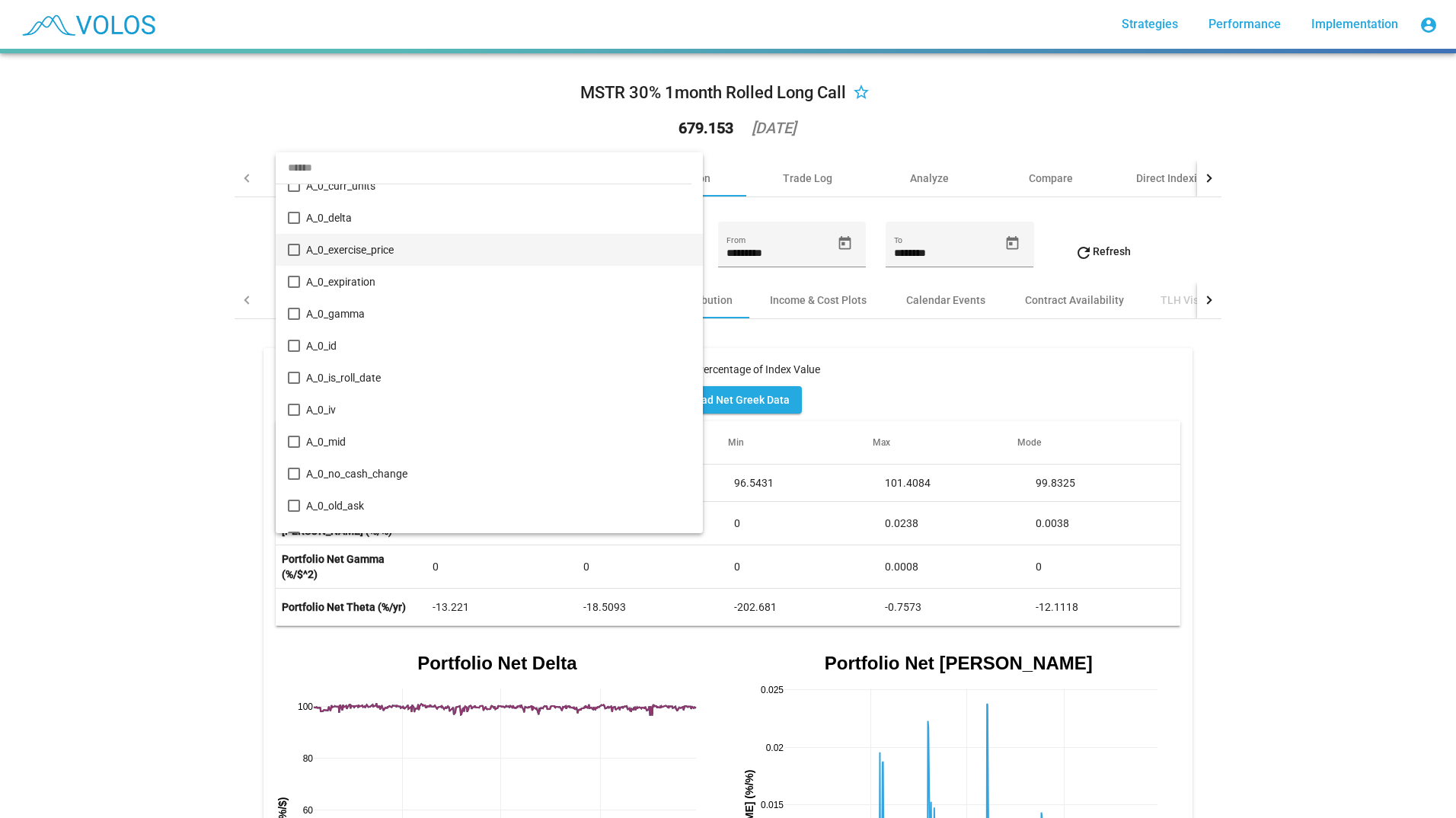 click at bounding box center [728, 409] 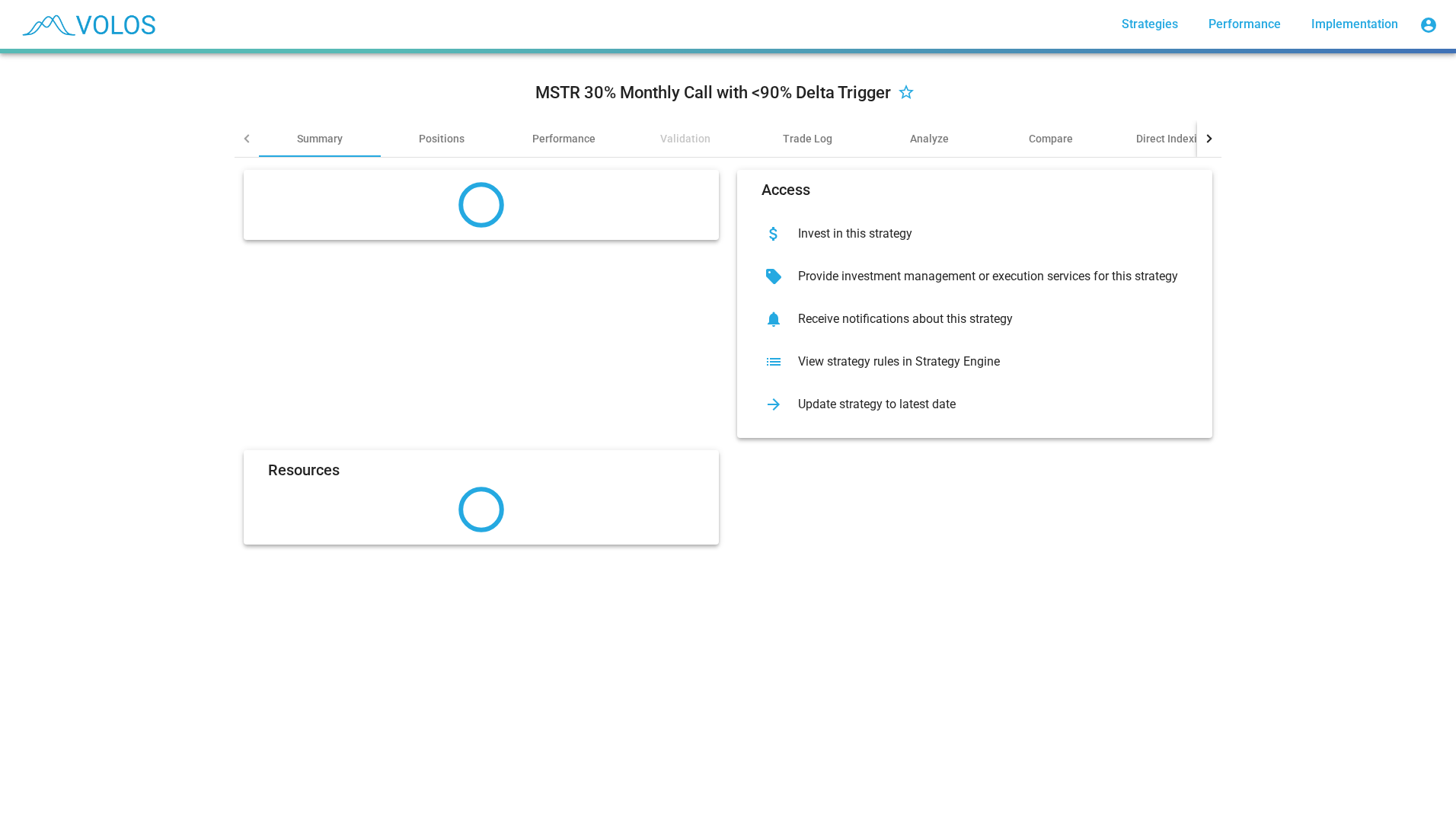 scroll, scrollTop: 0, scrollLeft: 0, axis: both 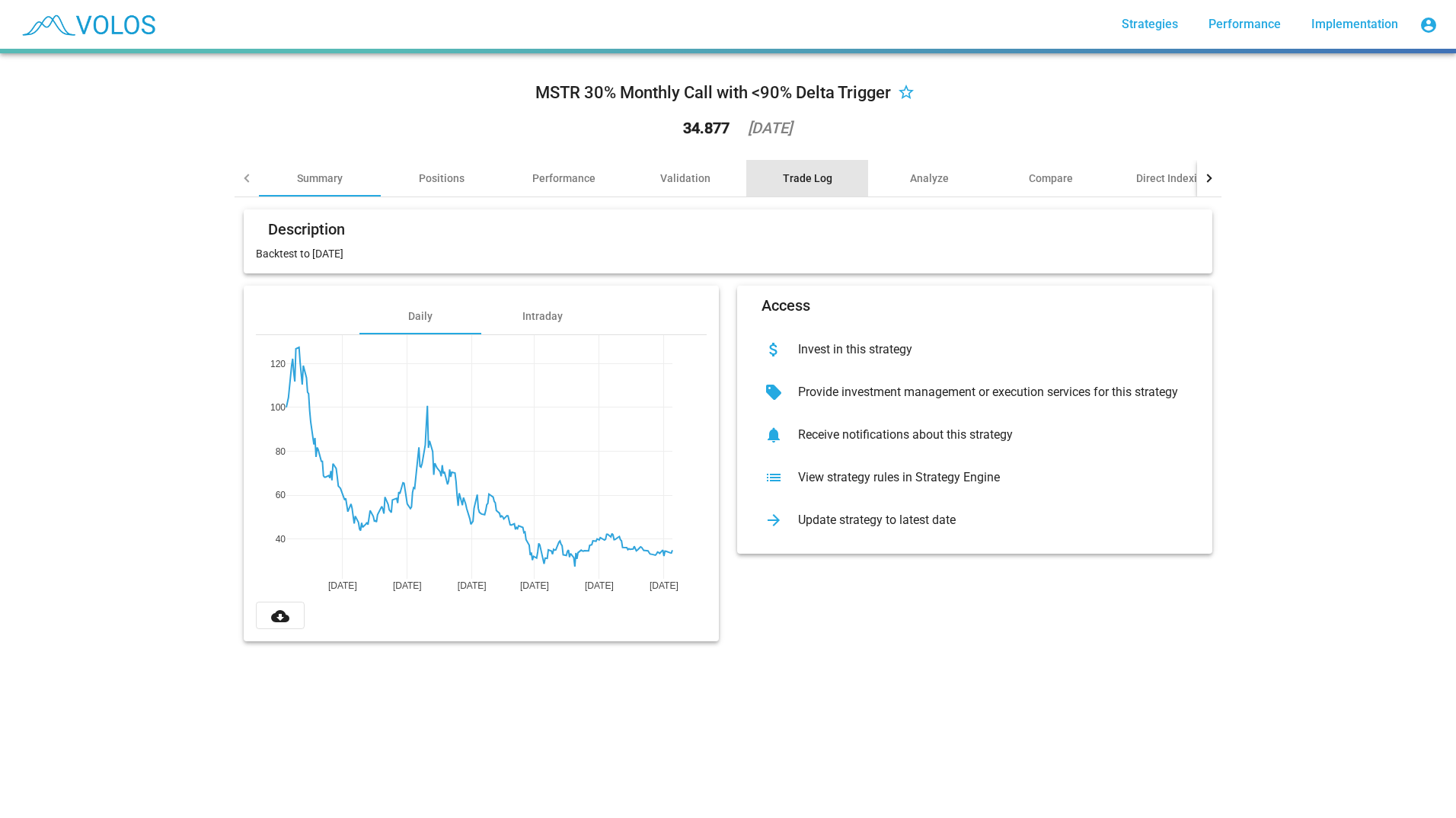 click on "Trade Log" at bounding box center [807, 178] 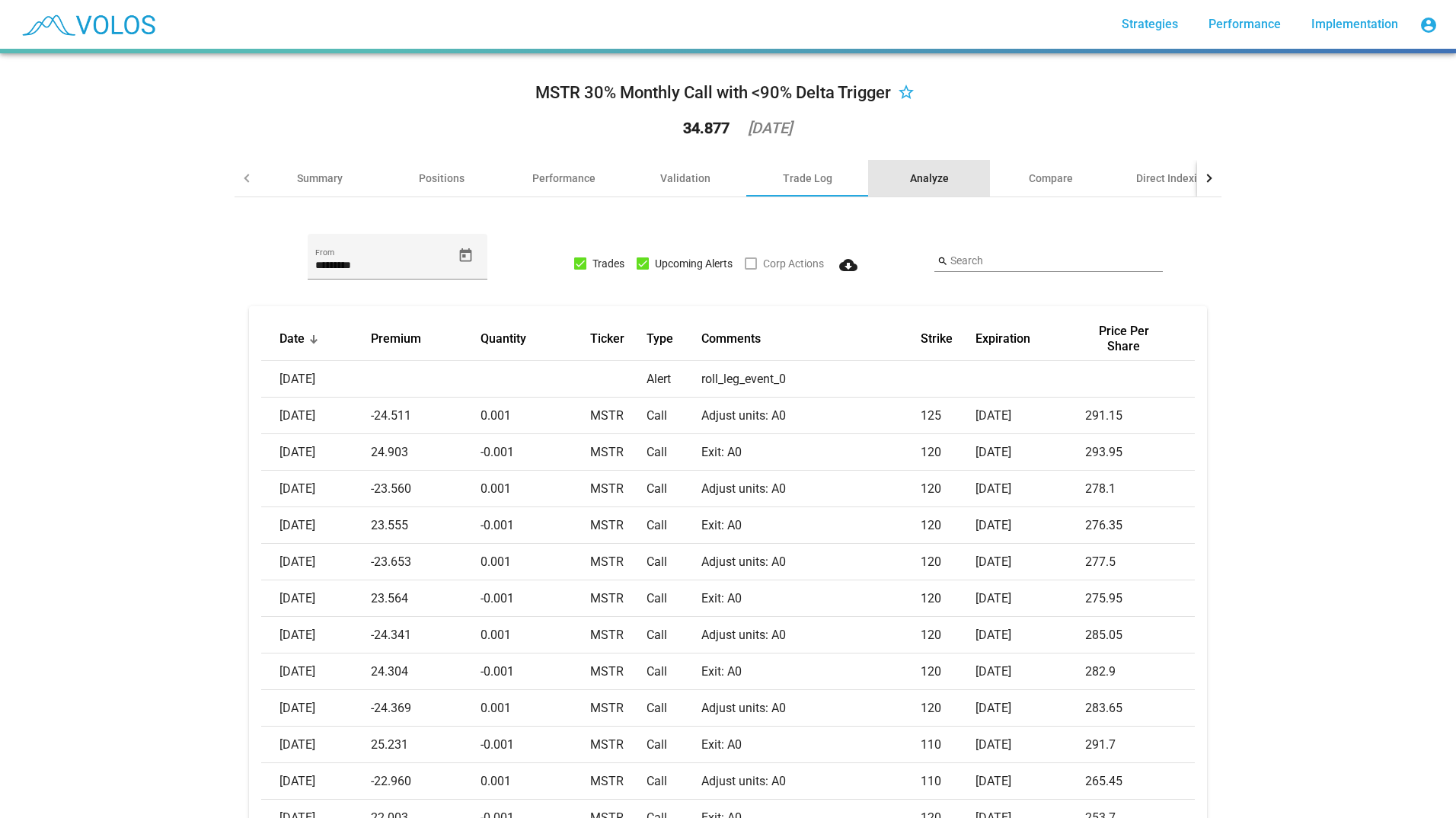 click on "Analyze" at bounding box center (929, 178) 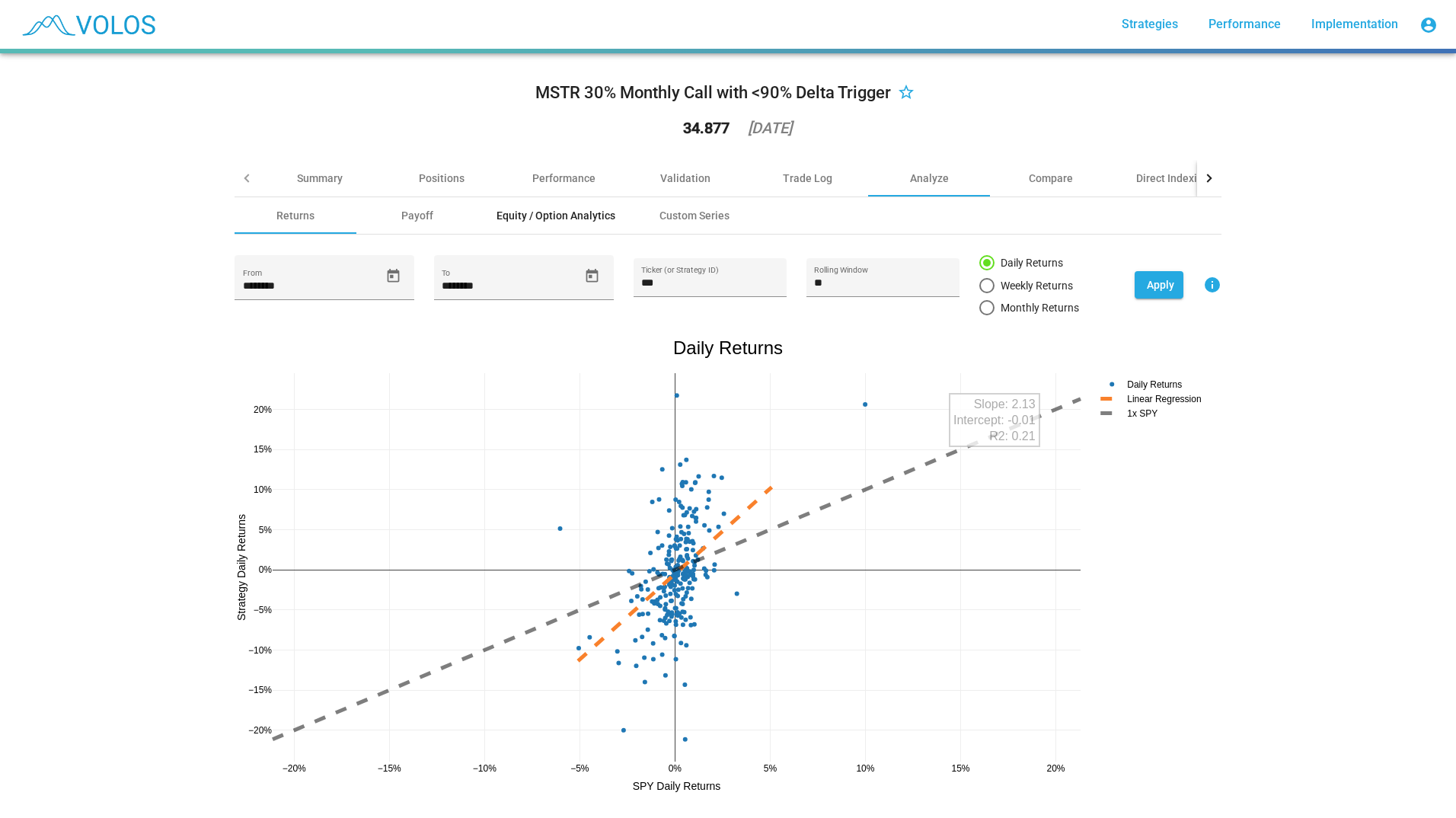 click on "Equity / Option Analytics" at bounding box center [556, 216] 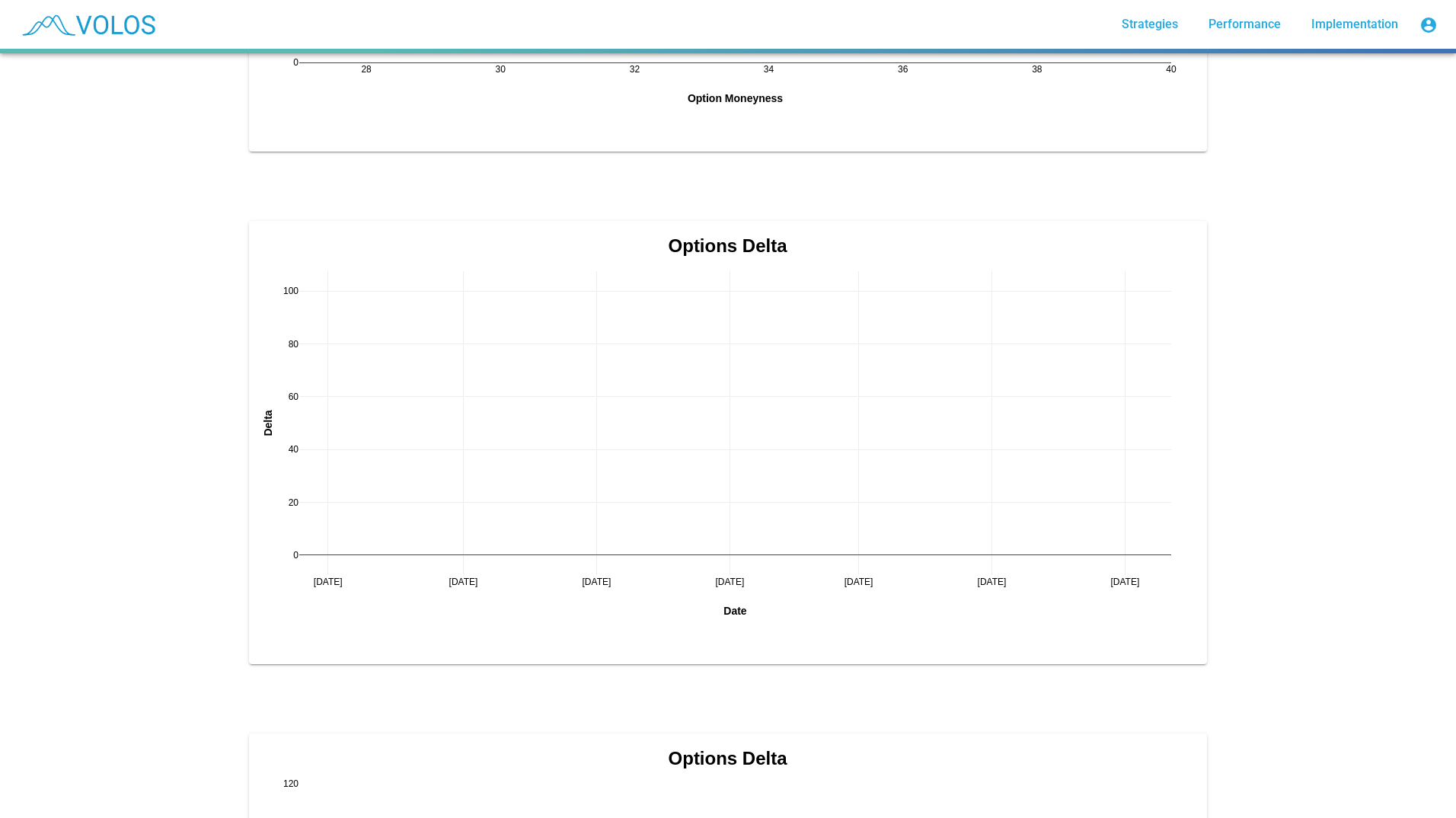 scroll, scrollTop: 3694, scrollLeft: 0, axis: vertical 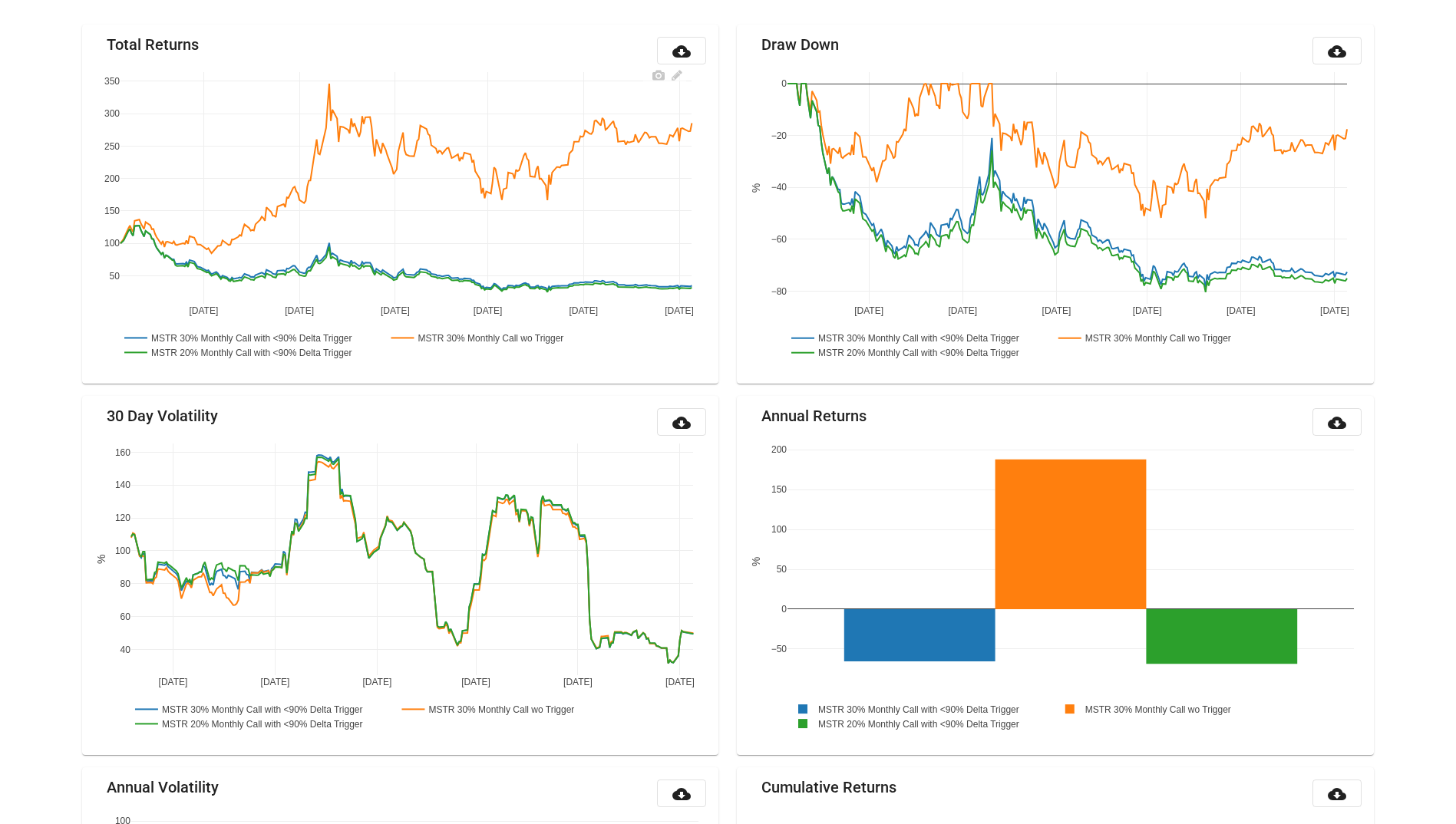 click 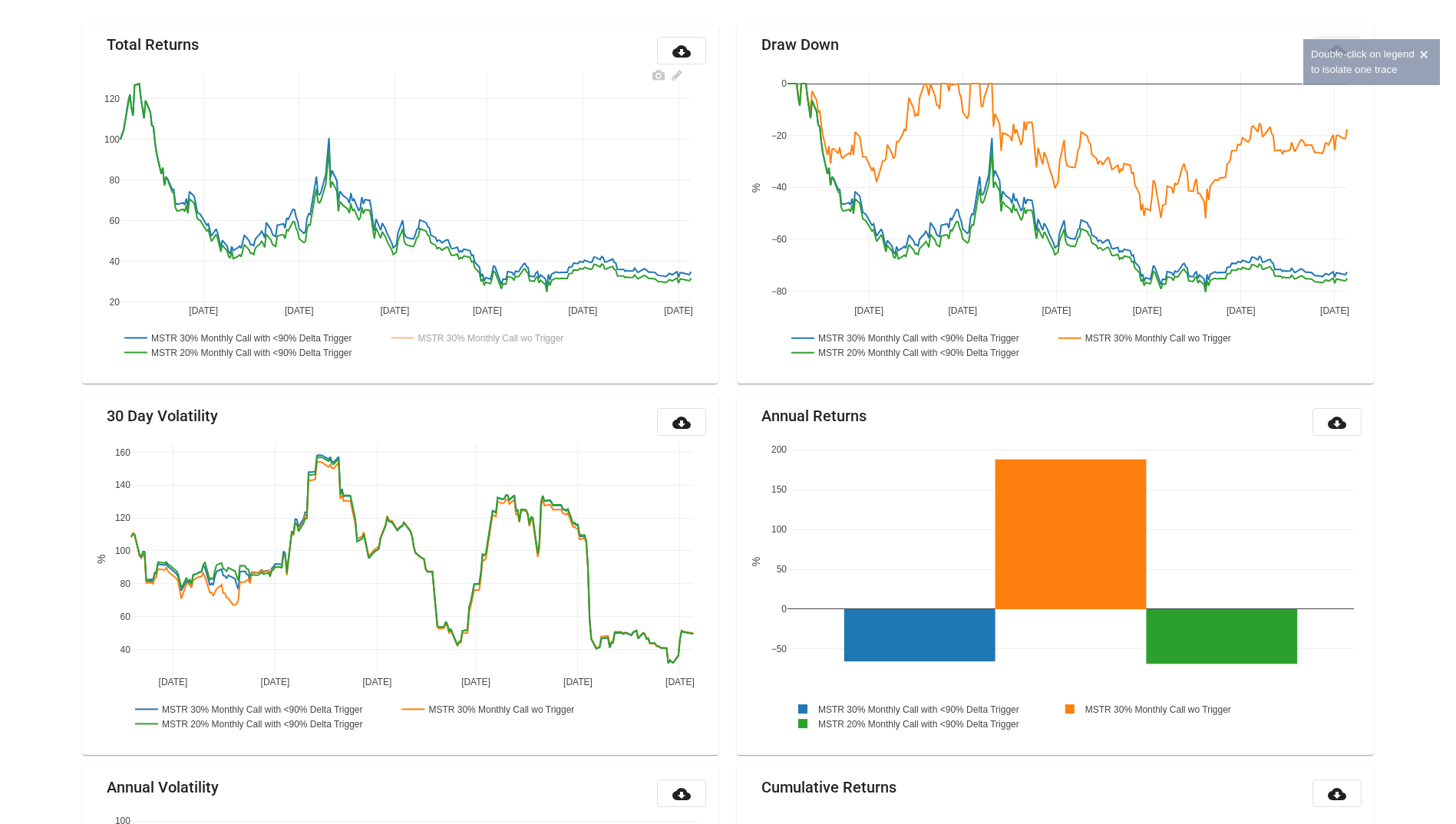 click 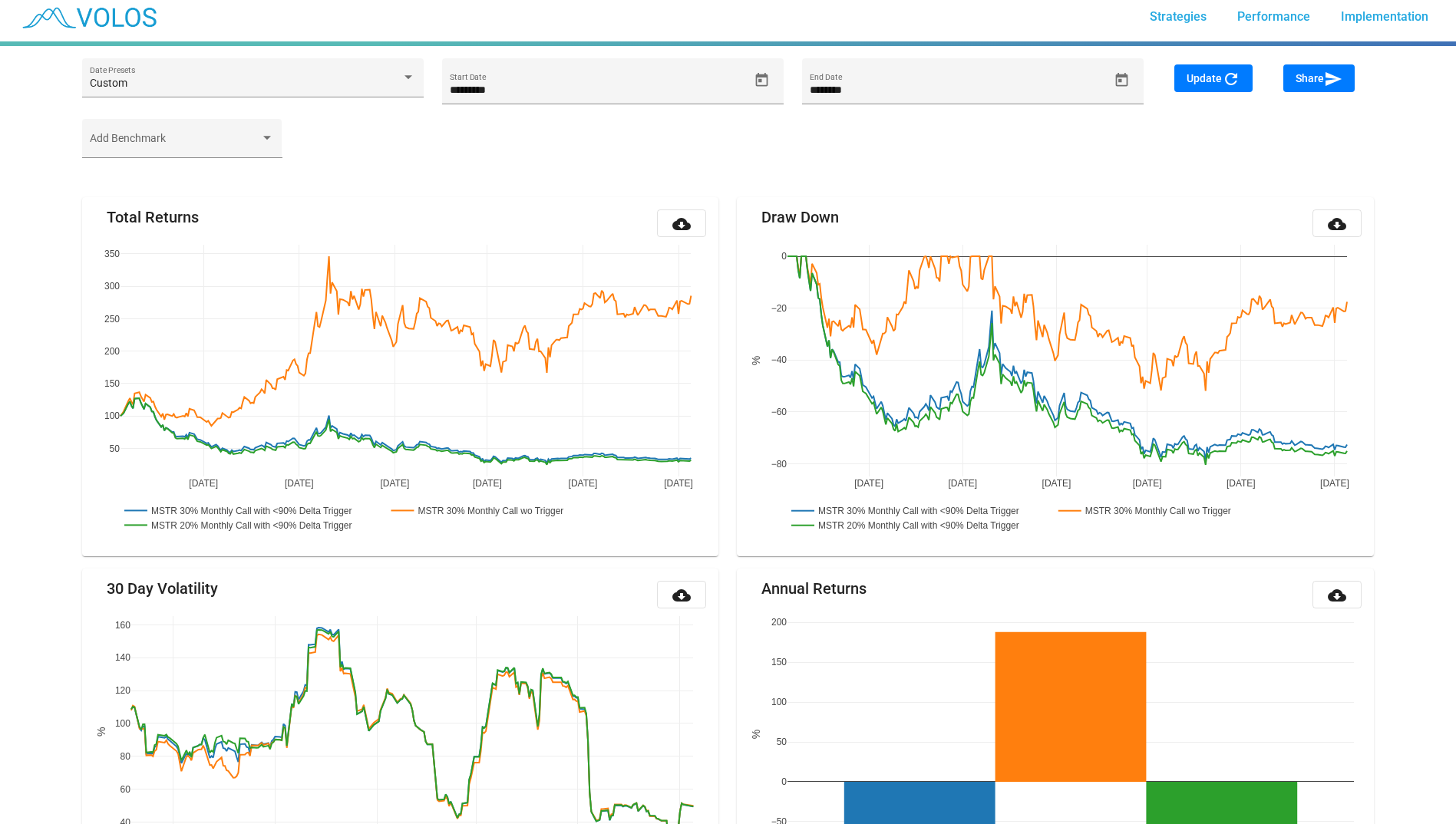 scroll, scrollTop: 0, scrollLeft: 0, axis: both 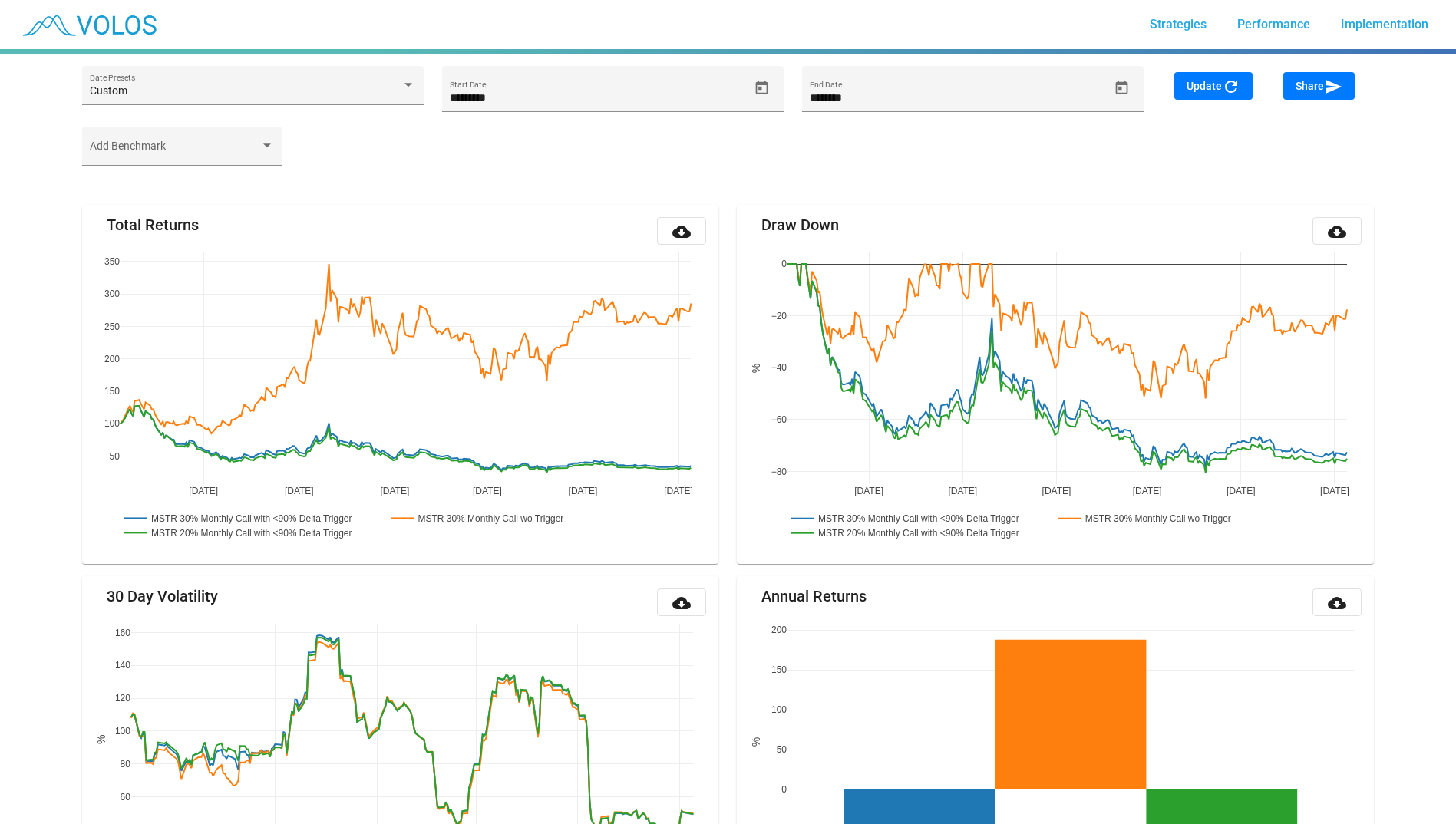 click on "Share  send" 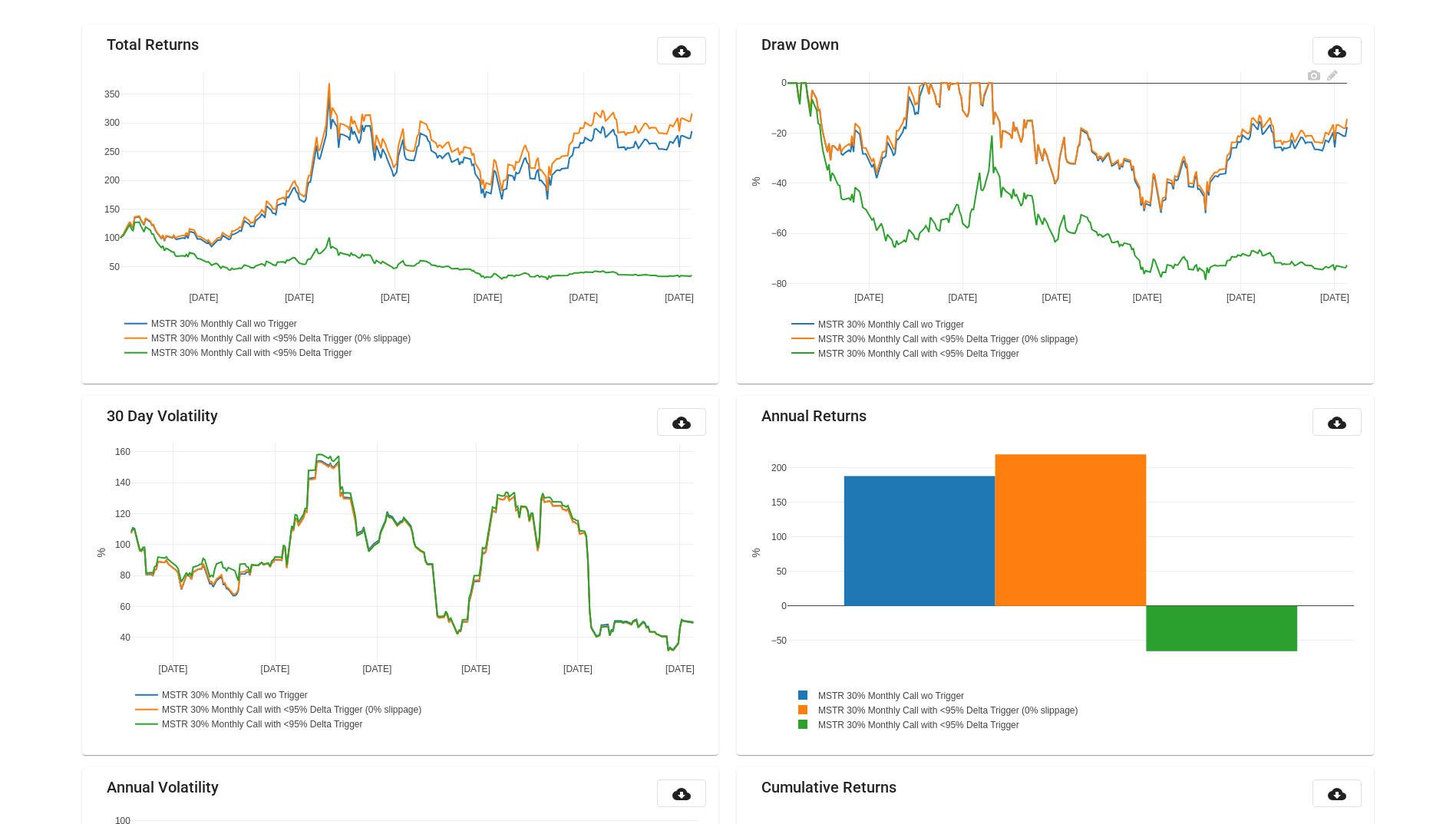 scroll, scrollTop: 0, scrollLeft: 0, axis: both 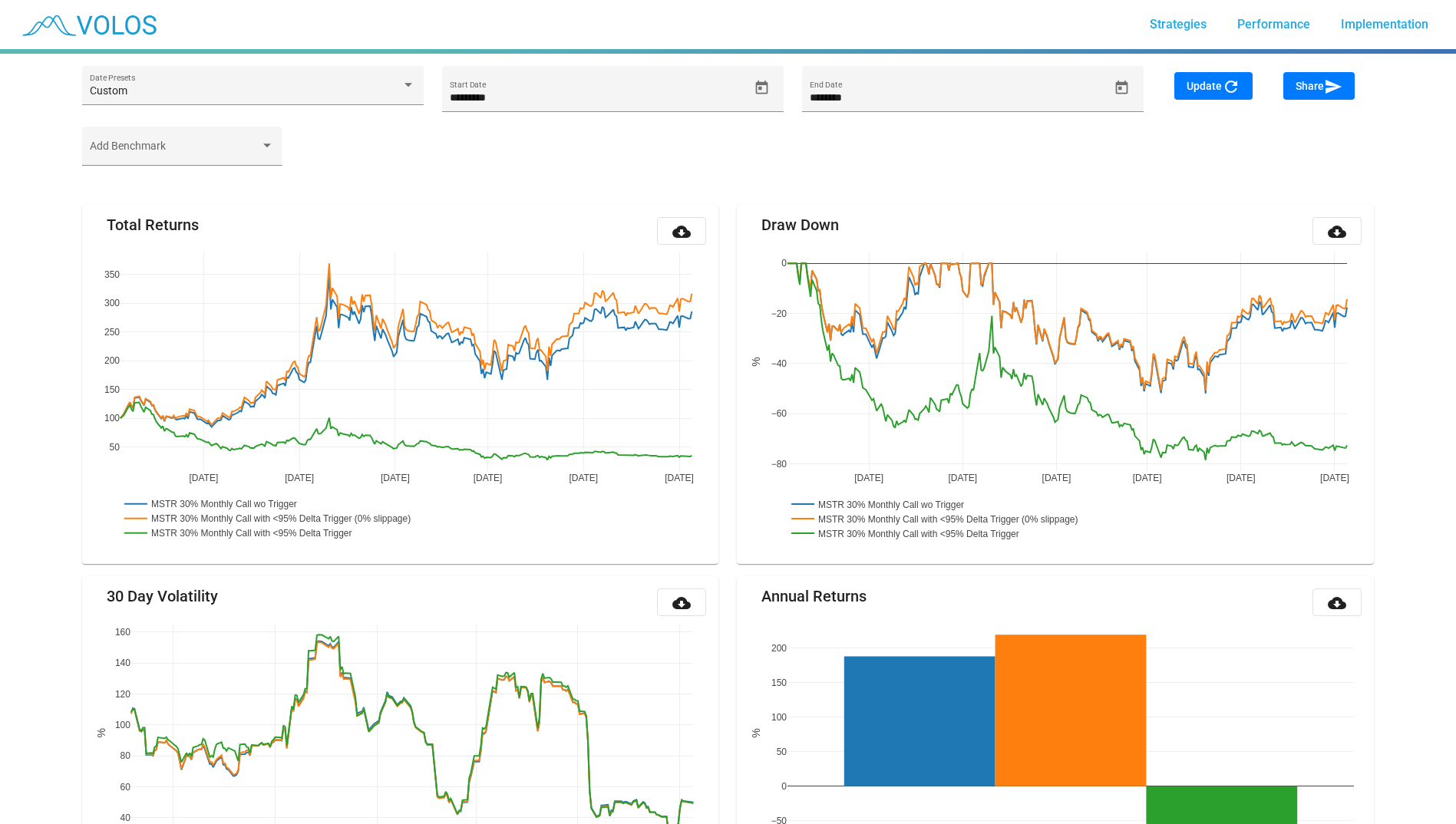 click on "Share  send" 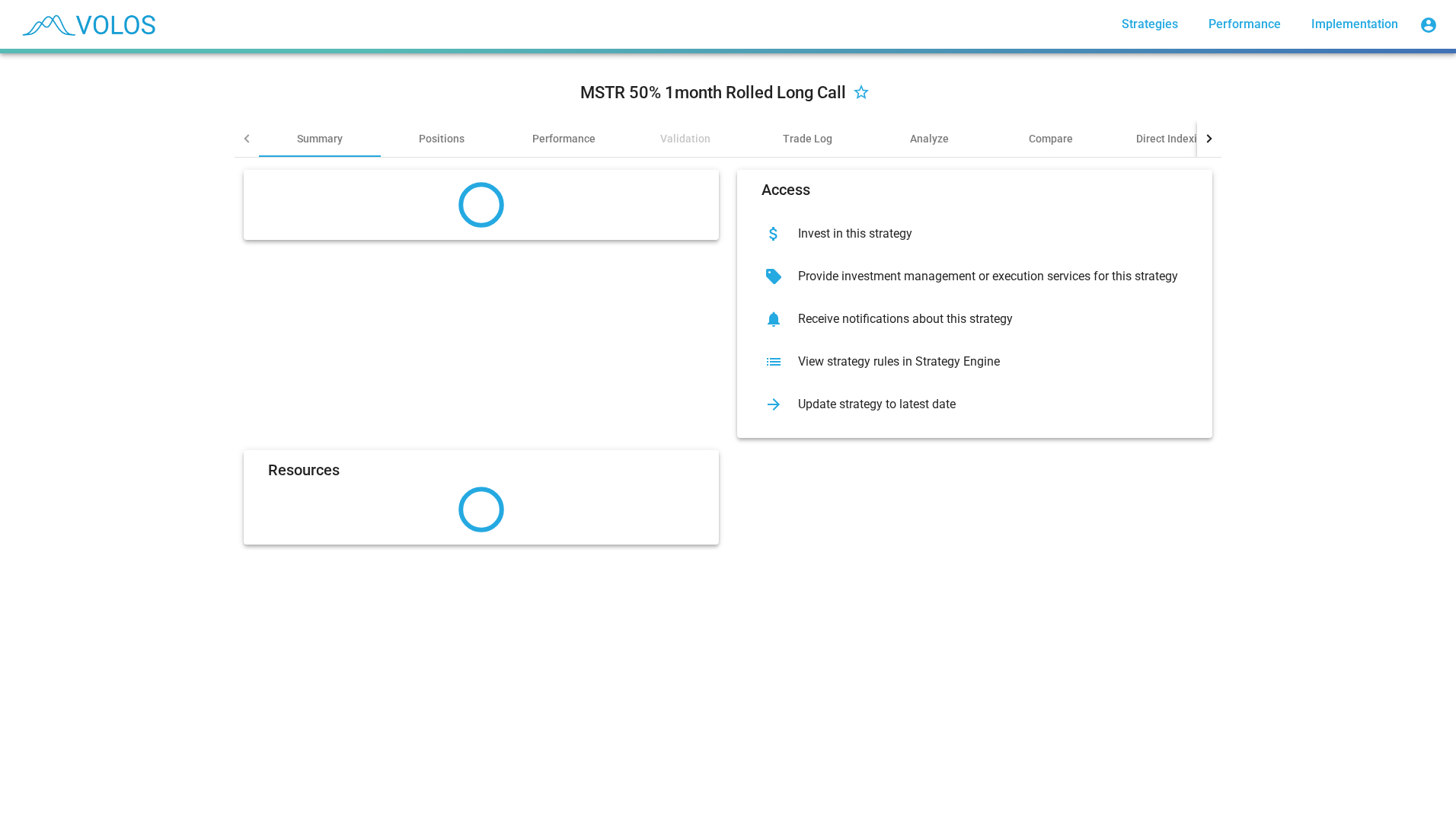 scroll, scrollTop: 0, scrollLeft: 0, axis: both 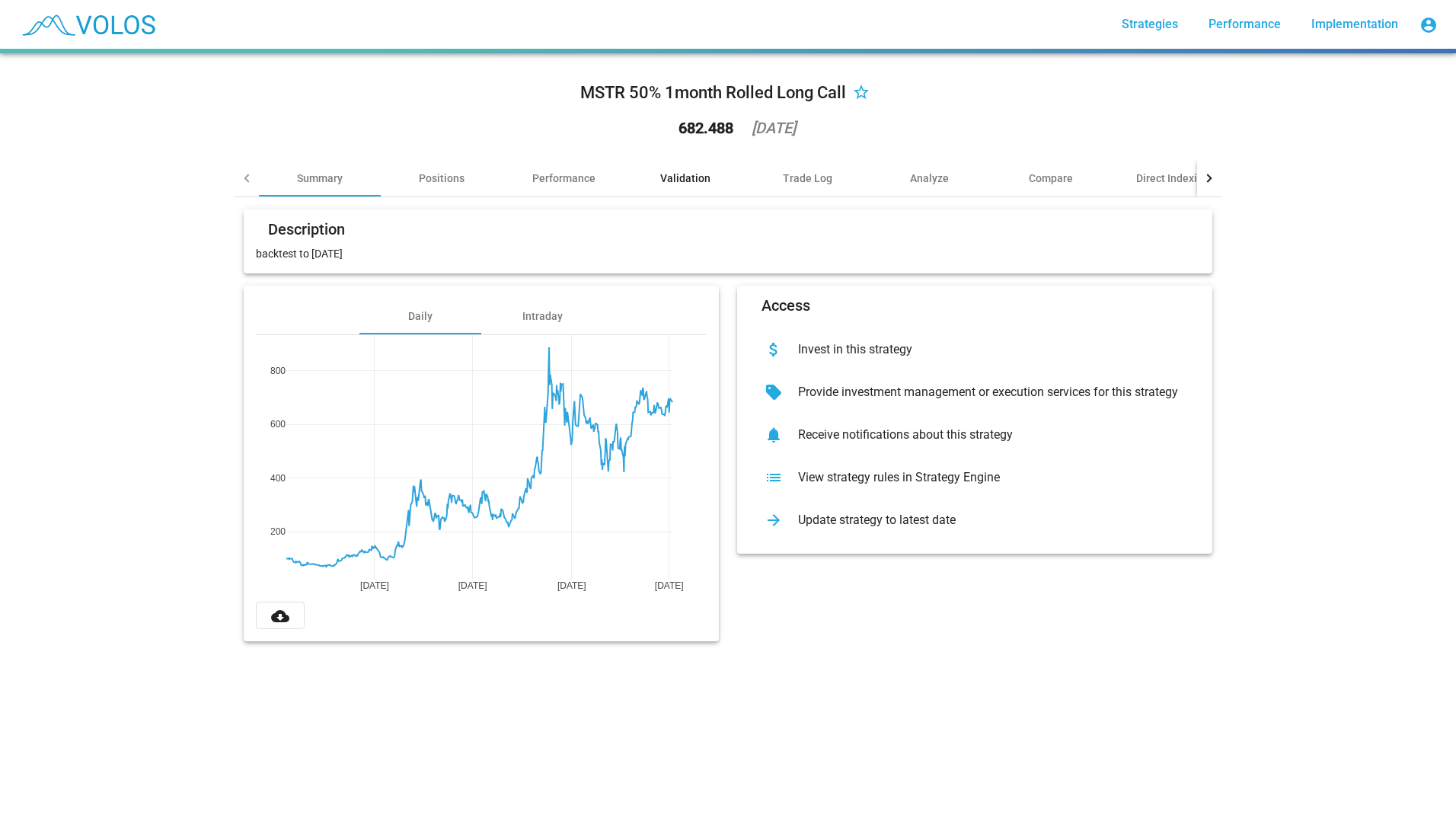 click on "Validation" at bounding box center [685, 178] 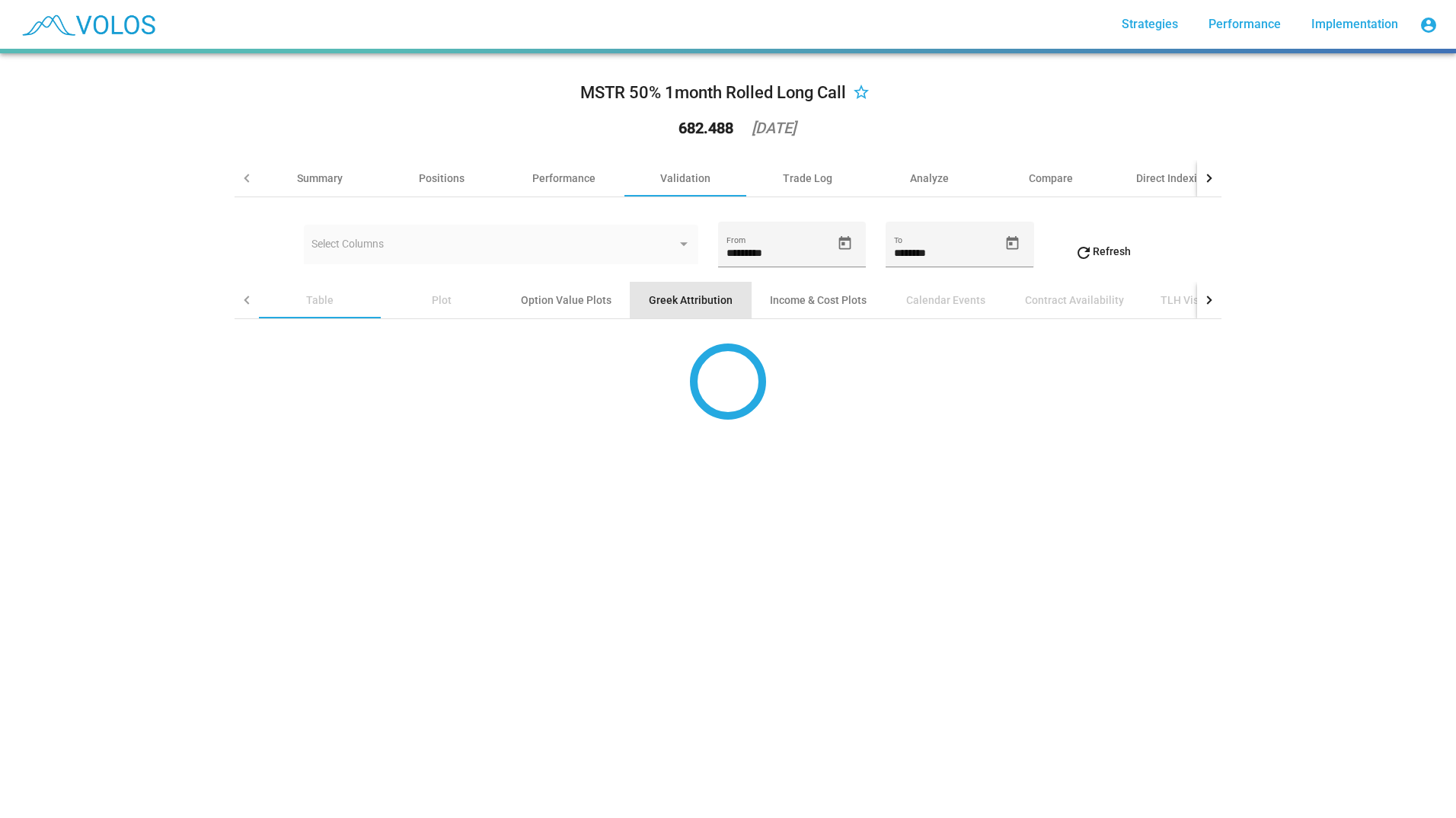 click on "Greek Attribution" at bounding box center (691, 300) 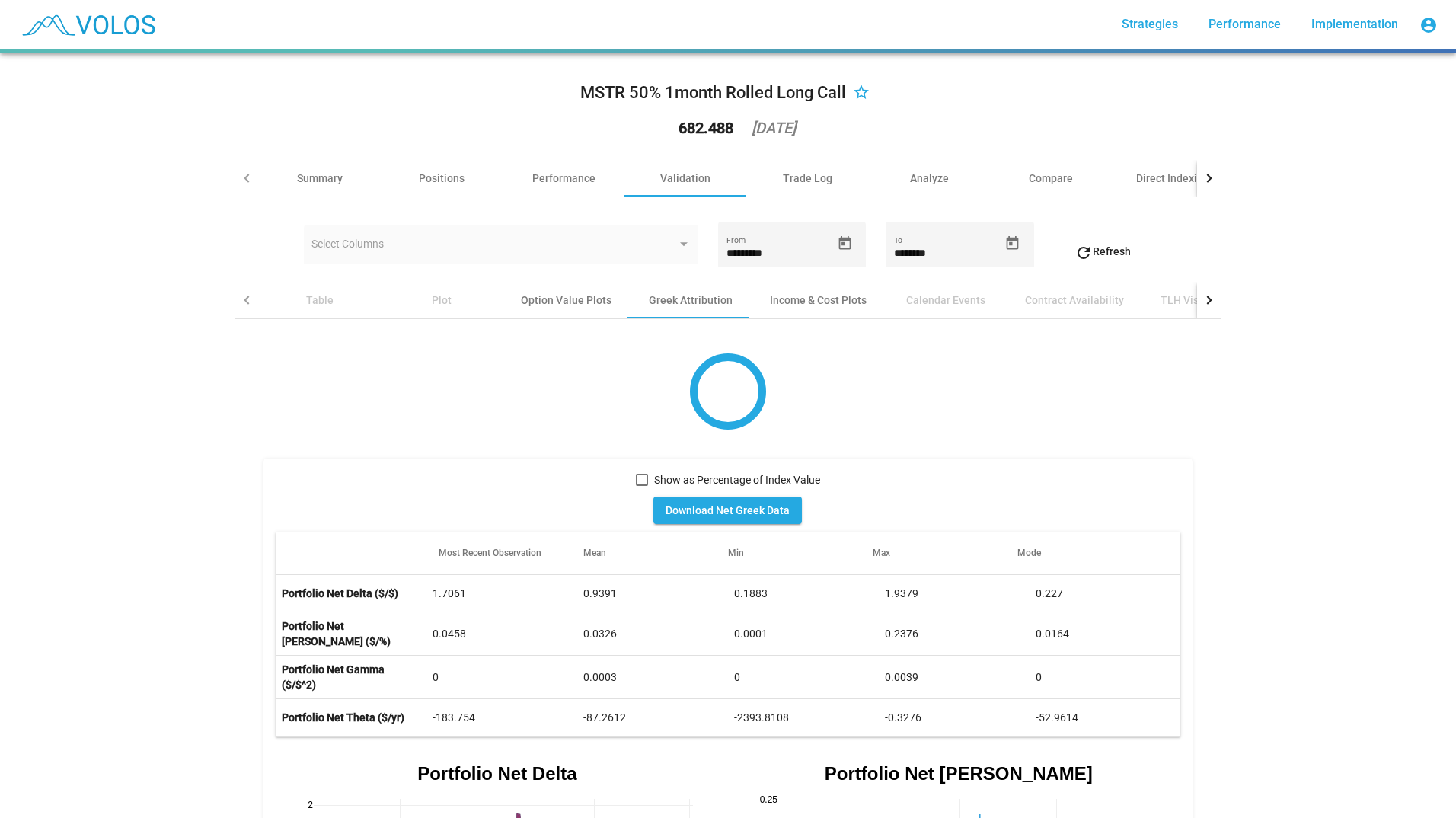 click on "Show as Percentage of Index Value Download Net Greek Data  Most Recent Observation   Mean   Min   Max   Mode  Portfolio Net Delta ($/$) 1.7061  0.9391  0.1883  1.9379  0.227  Portfolio Net [PERSON_NAME] ($/%) 0.0458  0.0326  0.0001  0.2376  0.0164  Portfolio Net Gamma ($/$^2) 0  0.0003  0  0.0039  0  Portfolio Net Theta ($/yr) -183.754  -87.2612  -2393.8108  -0.3276  -52.9614  [DATE] [DATE] [DATE] [DATE] 0 0.5 1 1.5 2 Net Option Delta Total Delta Long MSTR Delta Net MSTR Delta Portfolio Net Delta Net Delta ($/$) [DATE] [DATE] [DATE] [DATE] 0 0.05 0.1 0.15 0.2 0.25 Net Option [PERSON_NAME] Portfolio Net [PERSON_NAME] Net [PERSON_NAME] ($/%)  [DATE] [DATE] [DATE] [DATE] −2500 −2000 −1500 −1000 −500 0 Net Option Theta Portfolio Net Theta Net Theta ($/yr) [DATE] [DATE] [DATE] [DATE] 0 0.0005 0.001 0.0015 0.002 0.0025 0.003 0.0035 0.004 Net Option Gamma Portfolio Net Gamma Net Gamma ($/$^2) Delta PNL [PERSON_NAME] PNL Theta PNL Gamma PNL Trading Costs Interest Earned $-1,489.76 $85.58 $-162.73 $22.78 $-67.67 0 0 0" at bounding box center [728, 2838] 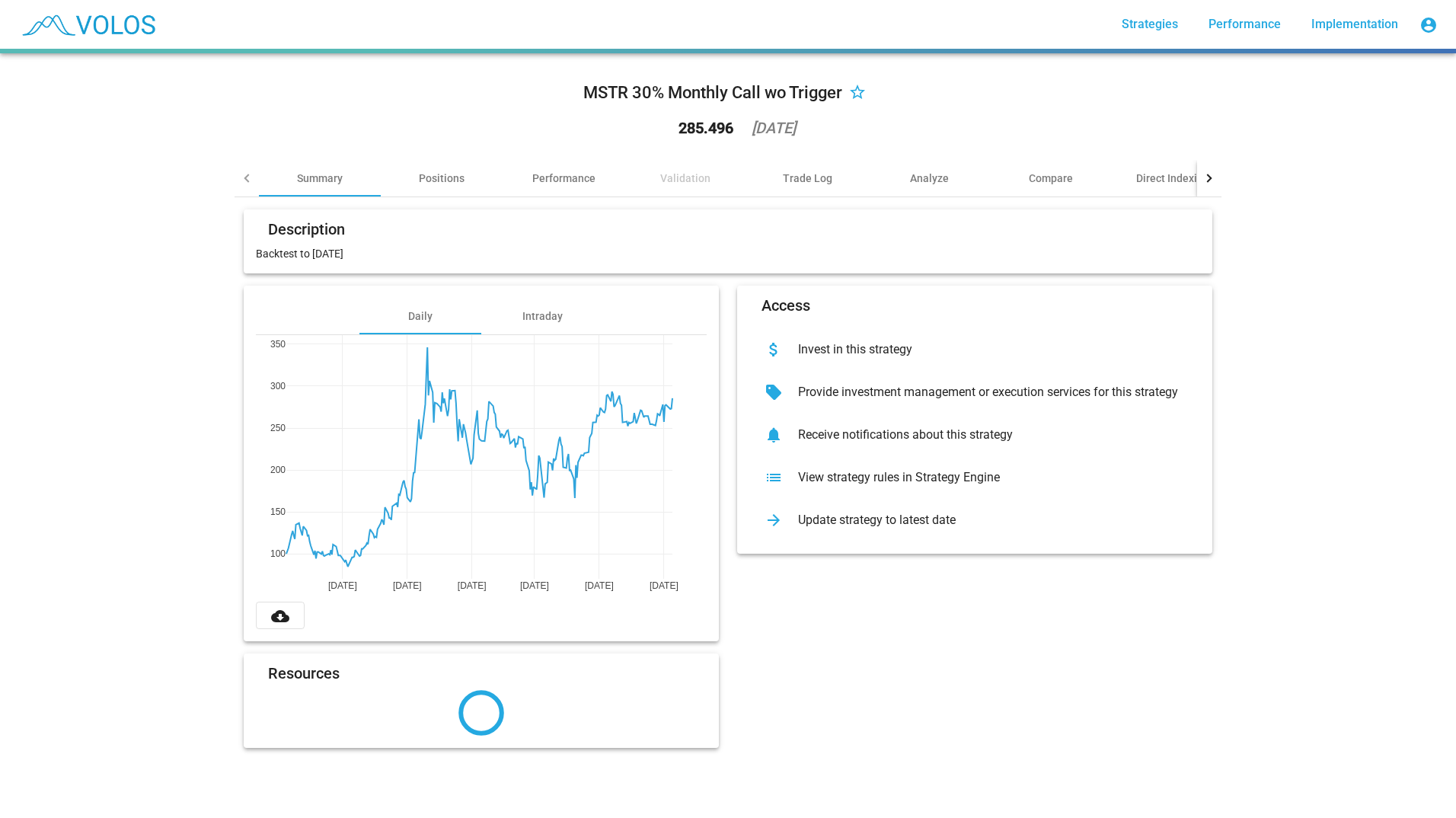 scroll, scrollTop: 0, scrollLeft: 0, axis: both 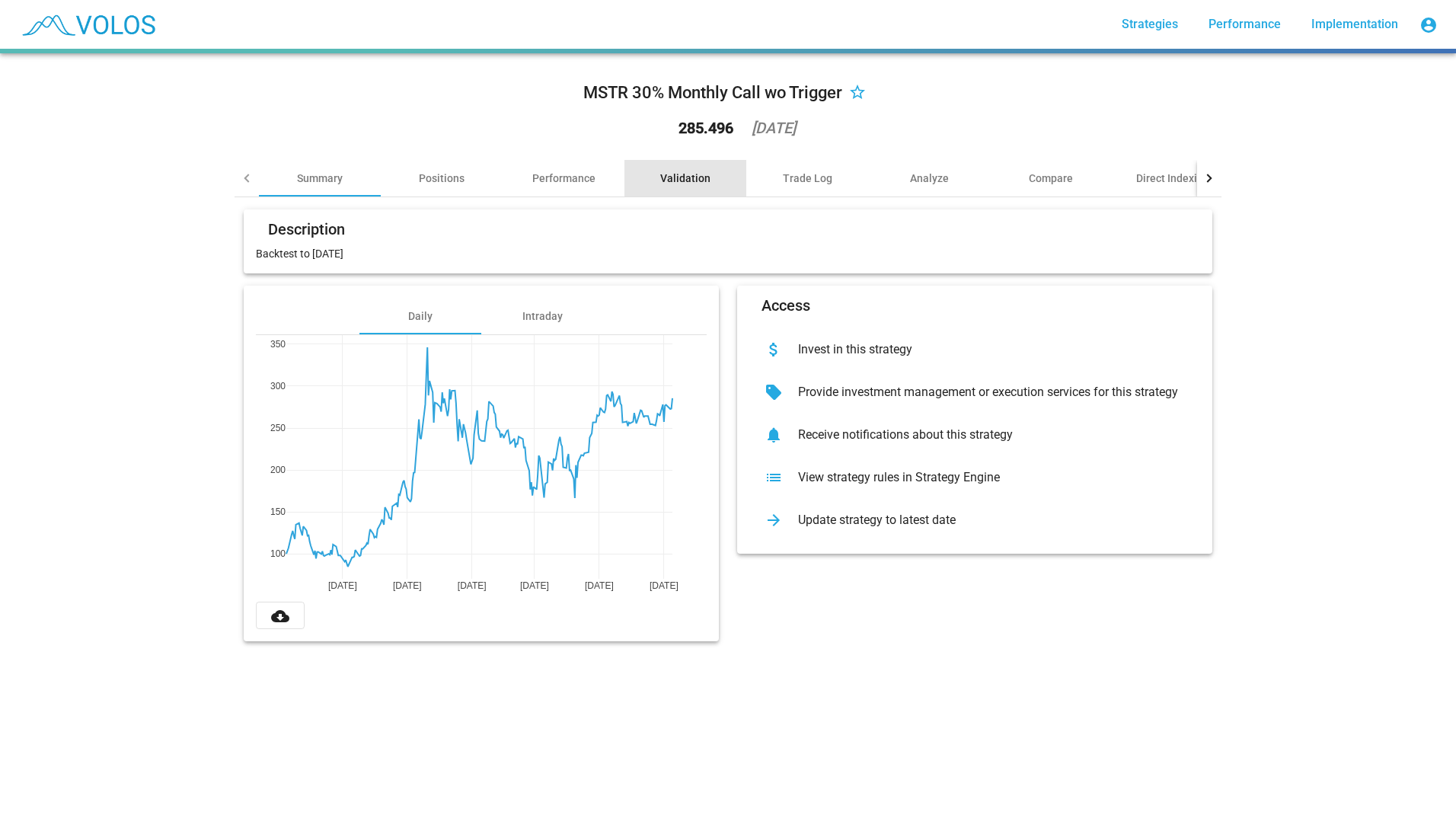 click on "Validation" at bounding box center [685, 178] 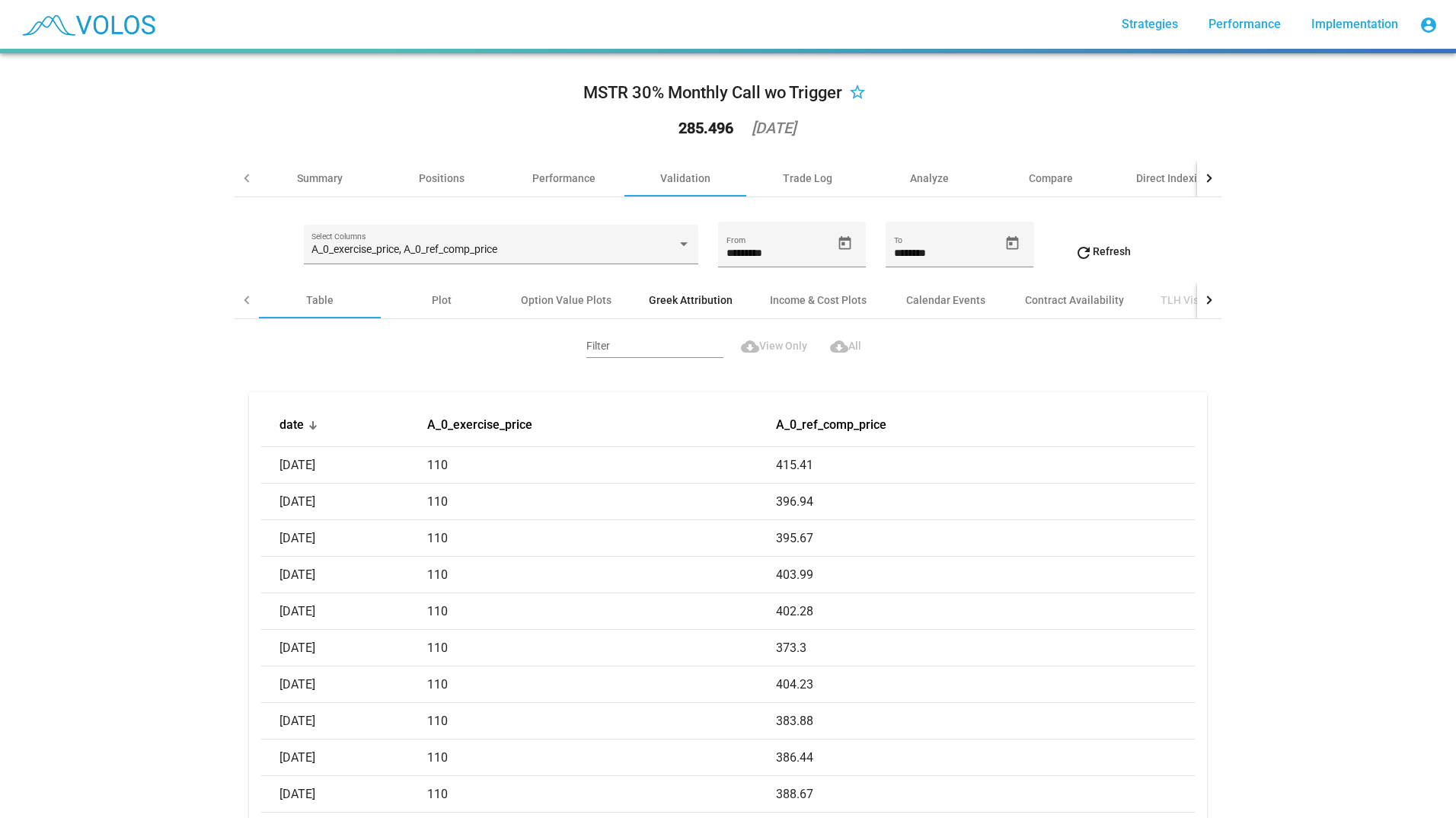 click on "Greek Attribution" at bounding box center (691, 300) 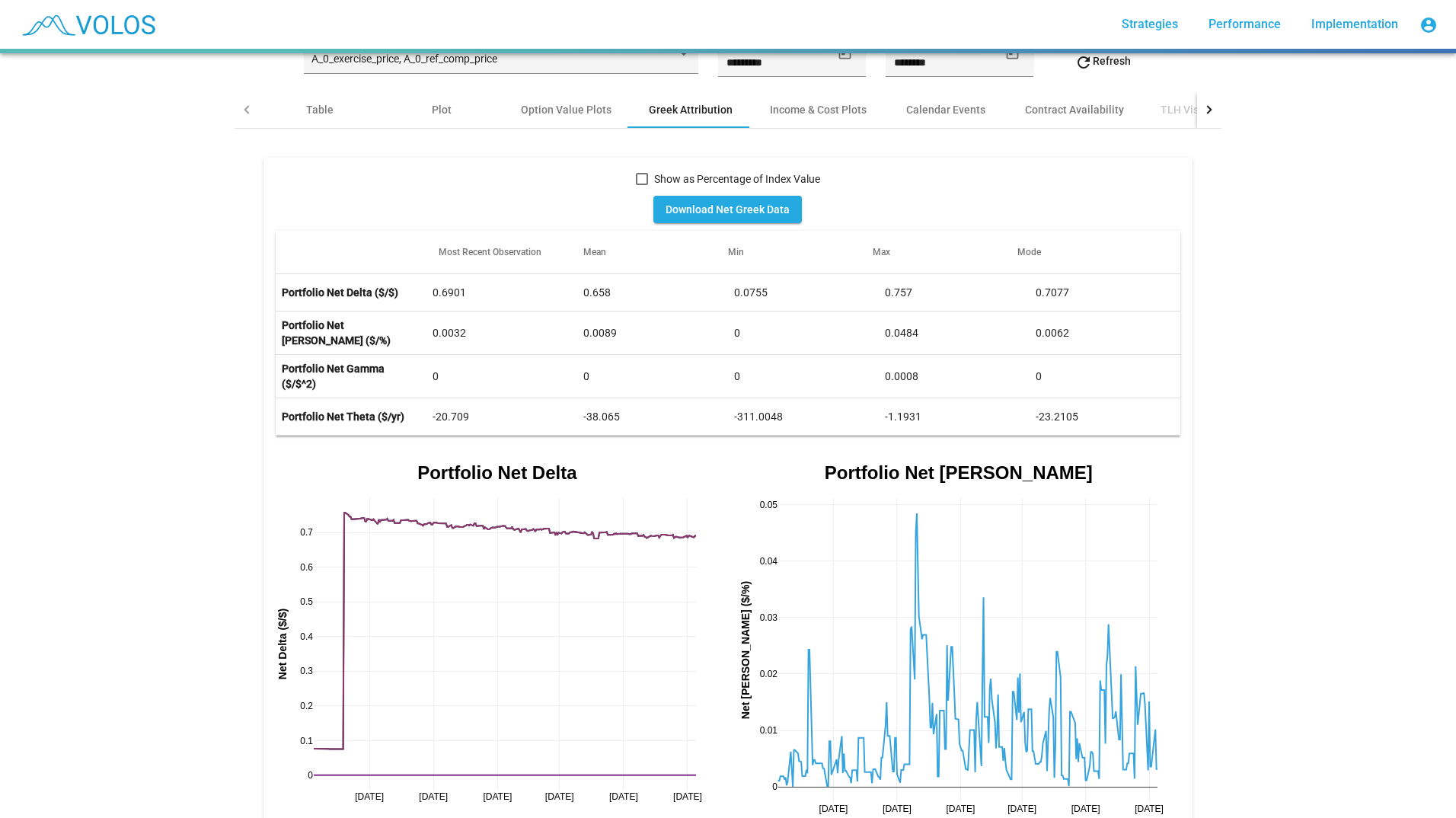 scroll, scrollTop: 190, scrollLeft: 0, axis: vertical 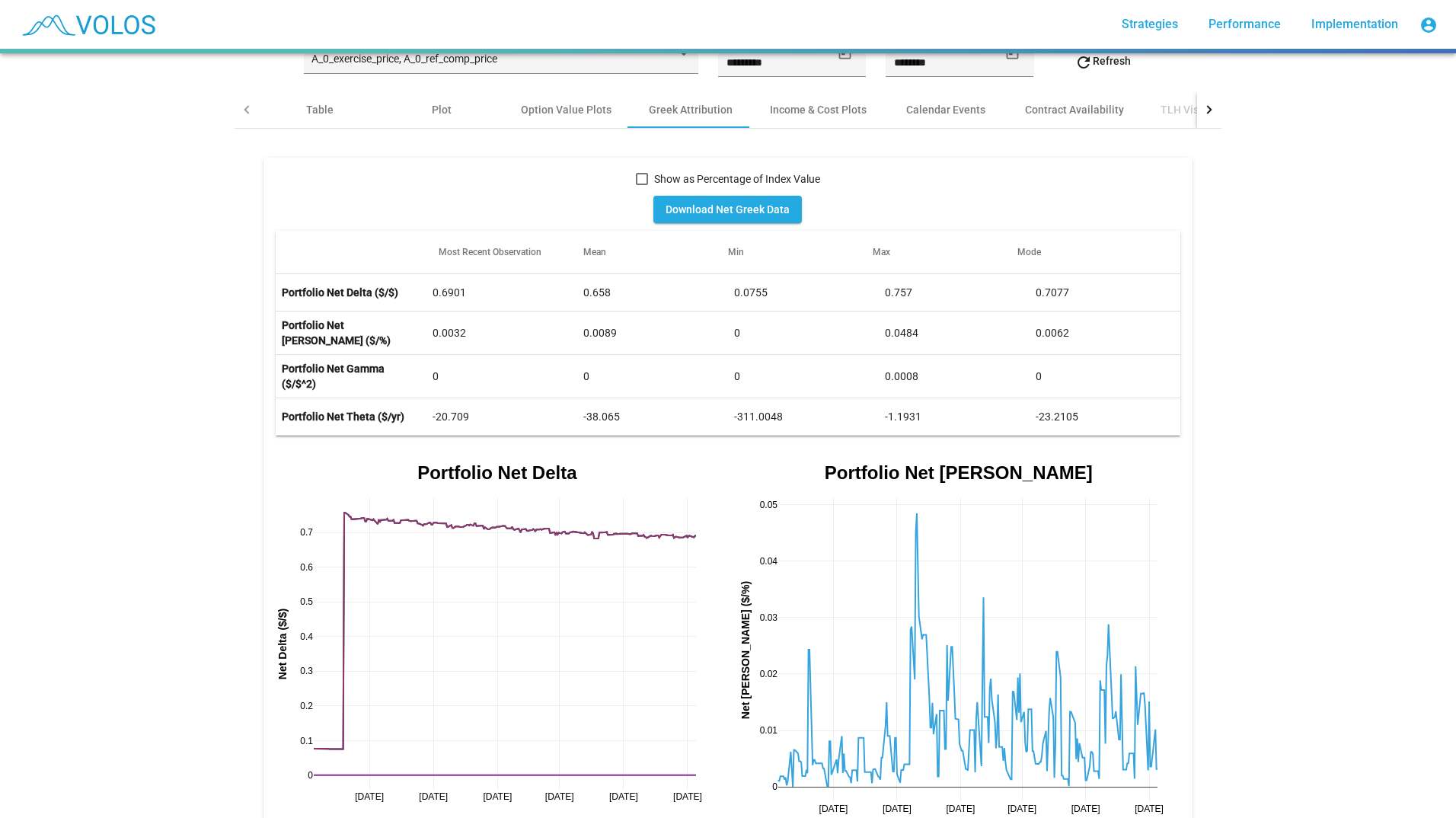 click at bounding box center [642, 179] 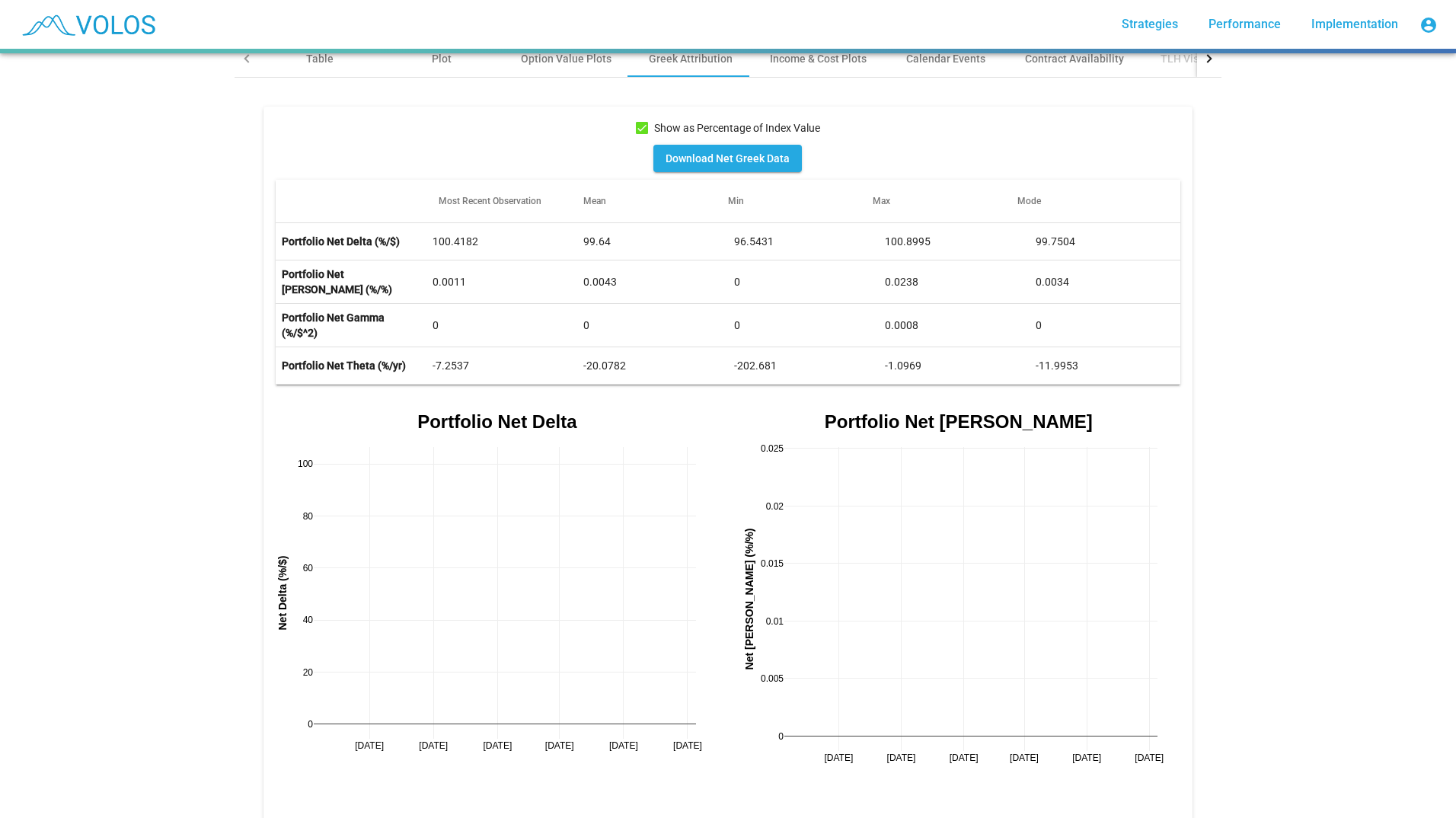 scroll, scrollTop: 241, scrollLeft: 0, axis: vertical 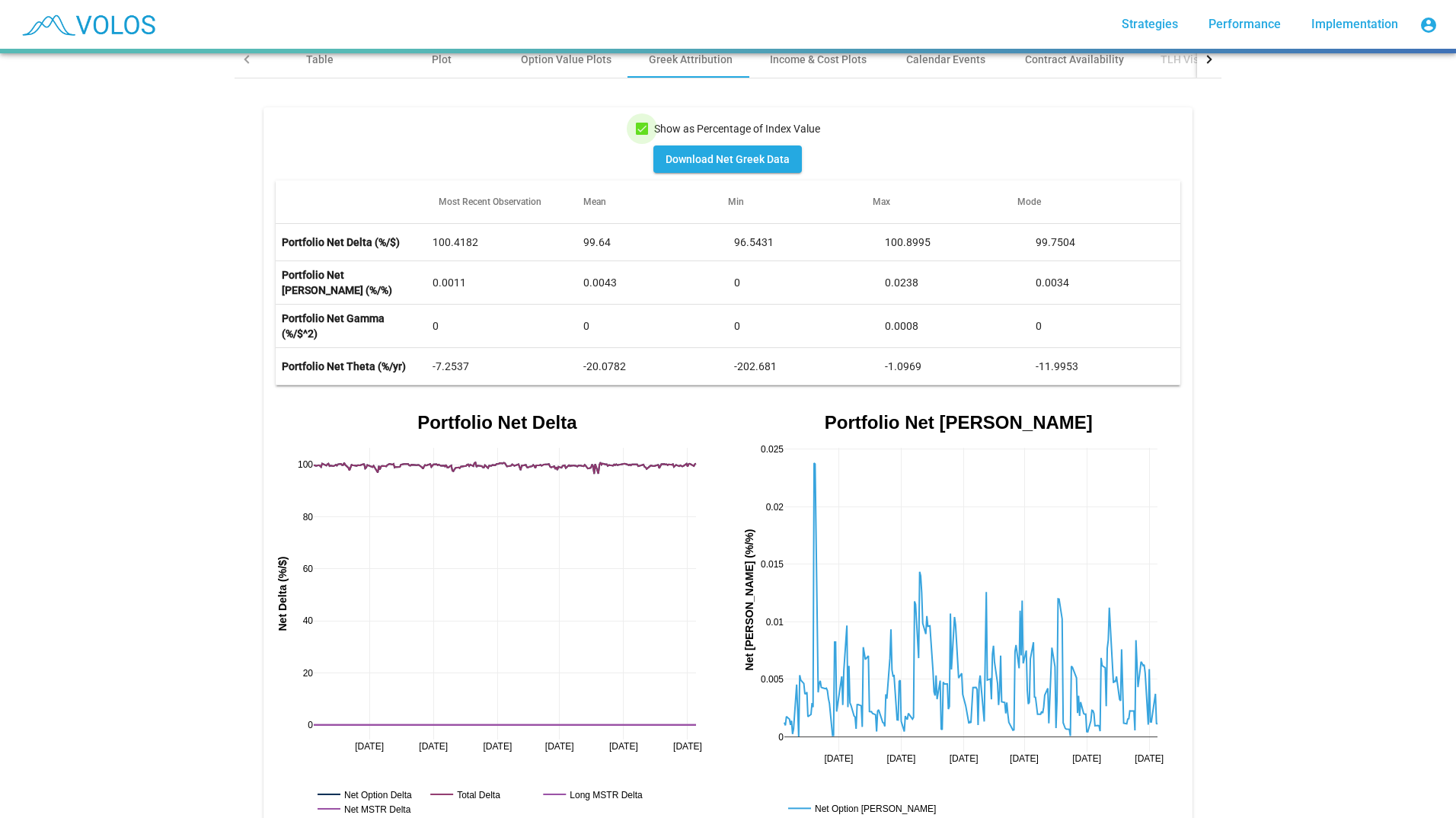 click at bounding box center [642, 129] 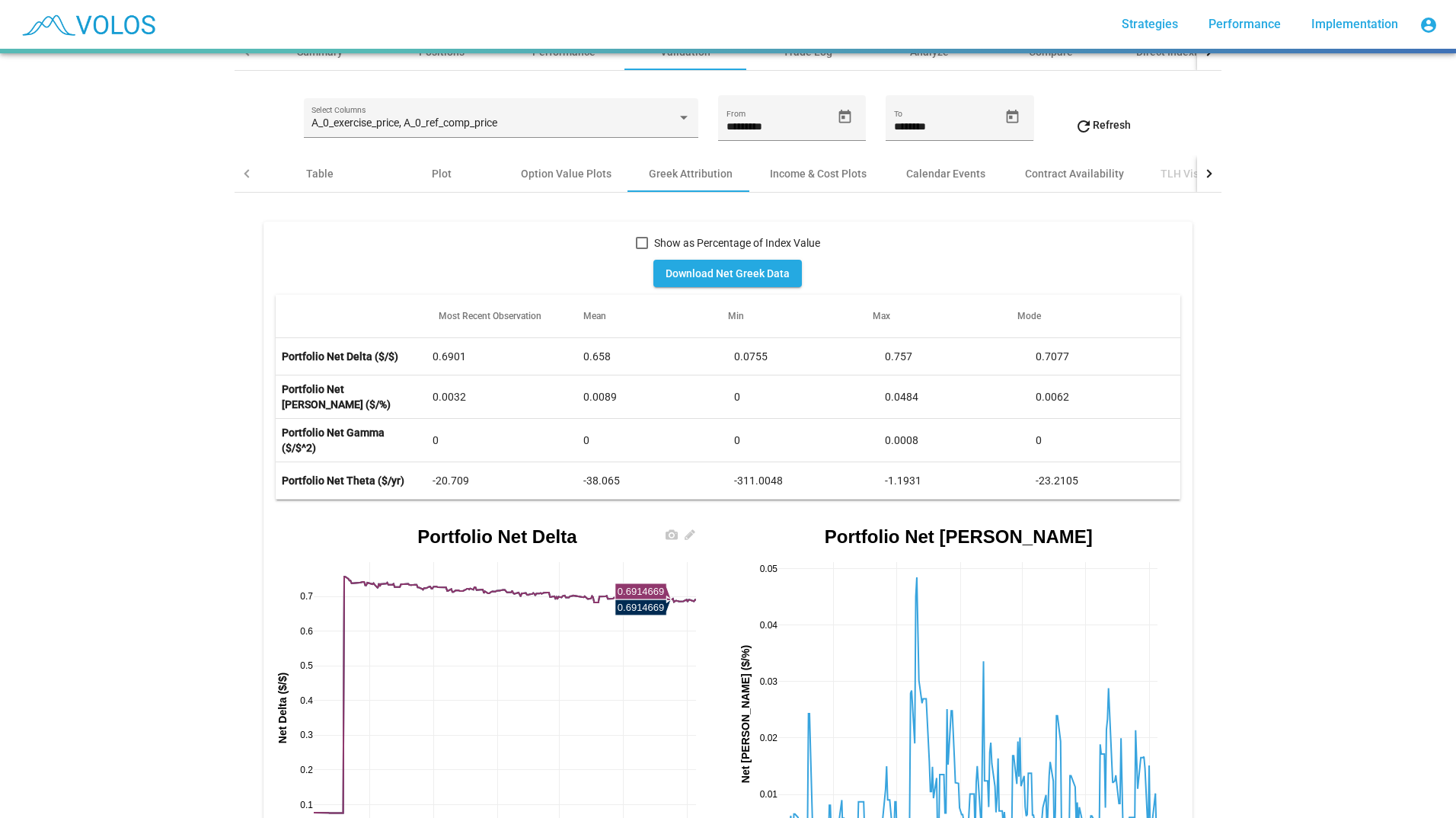scroll, scrollTop: 121, scrollLeft: 0, axis: vertical 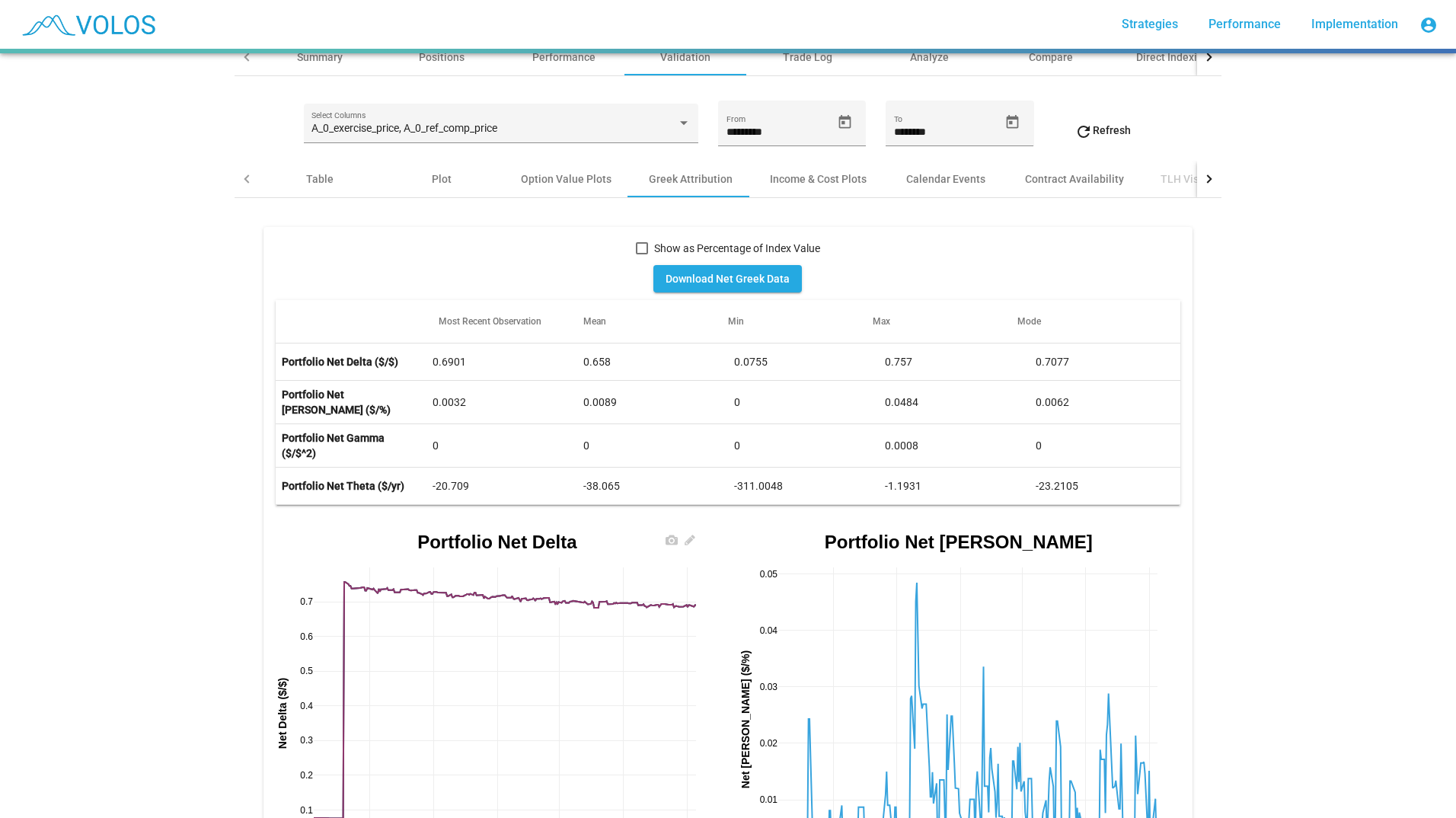click on "-38.065" 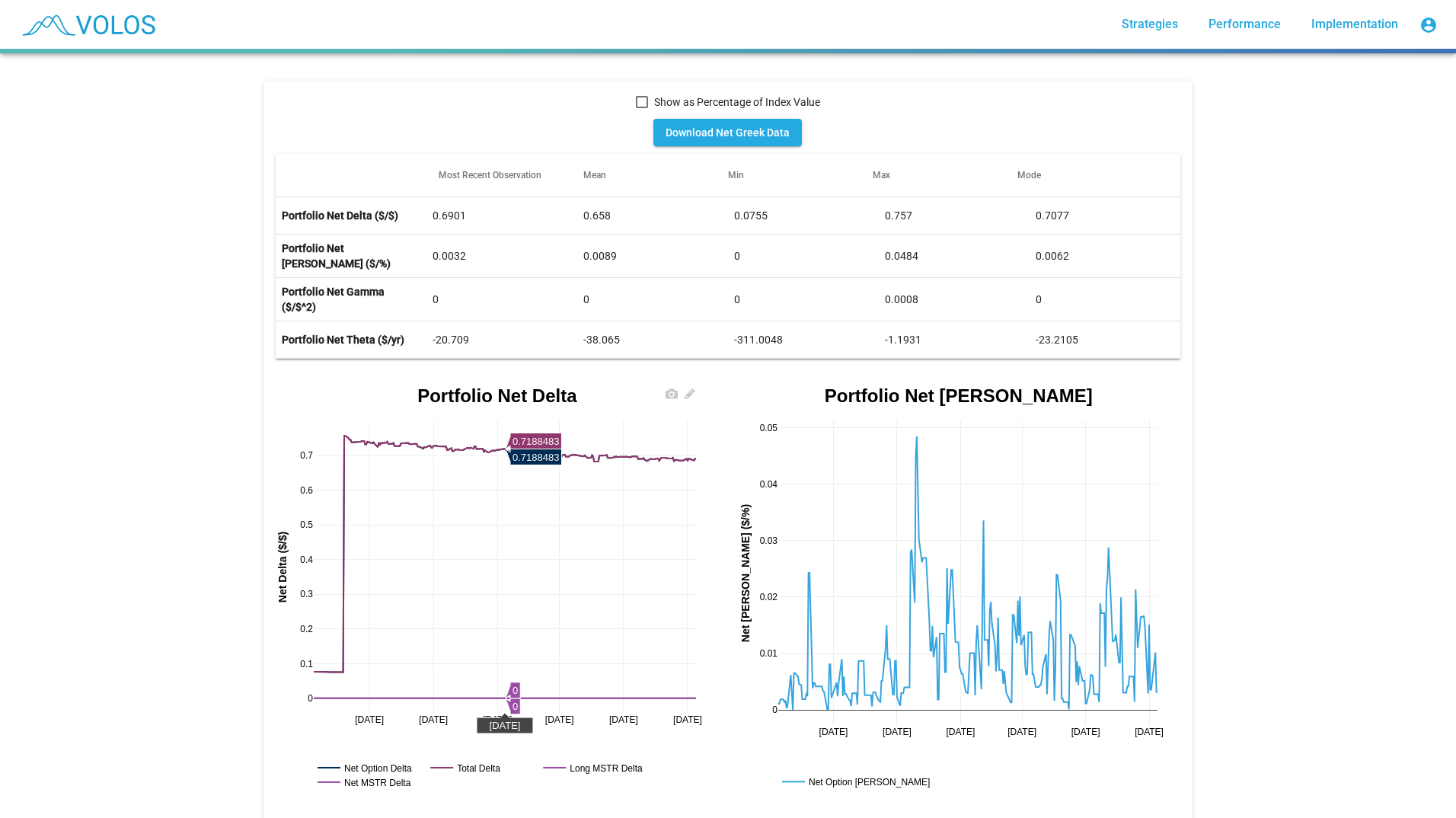 scroll, scrollTop: 270, scrollLeft: 0, axis: vertical 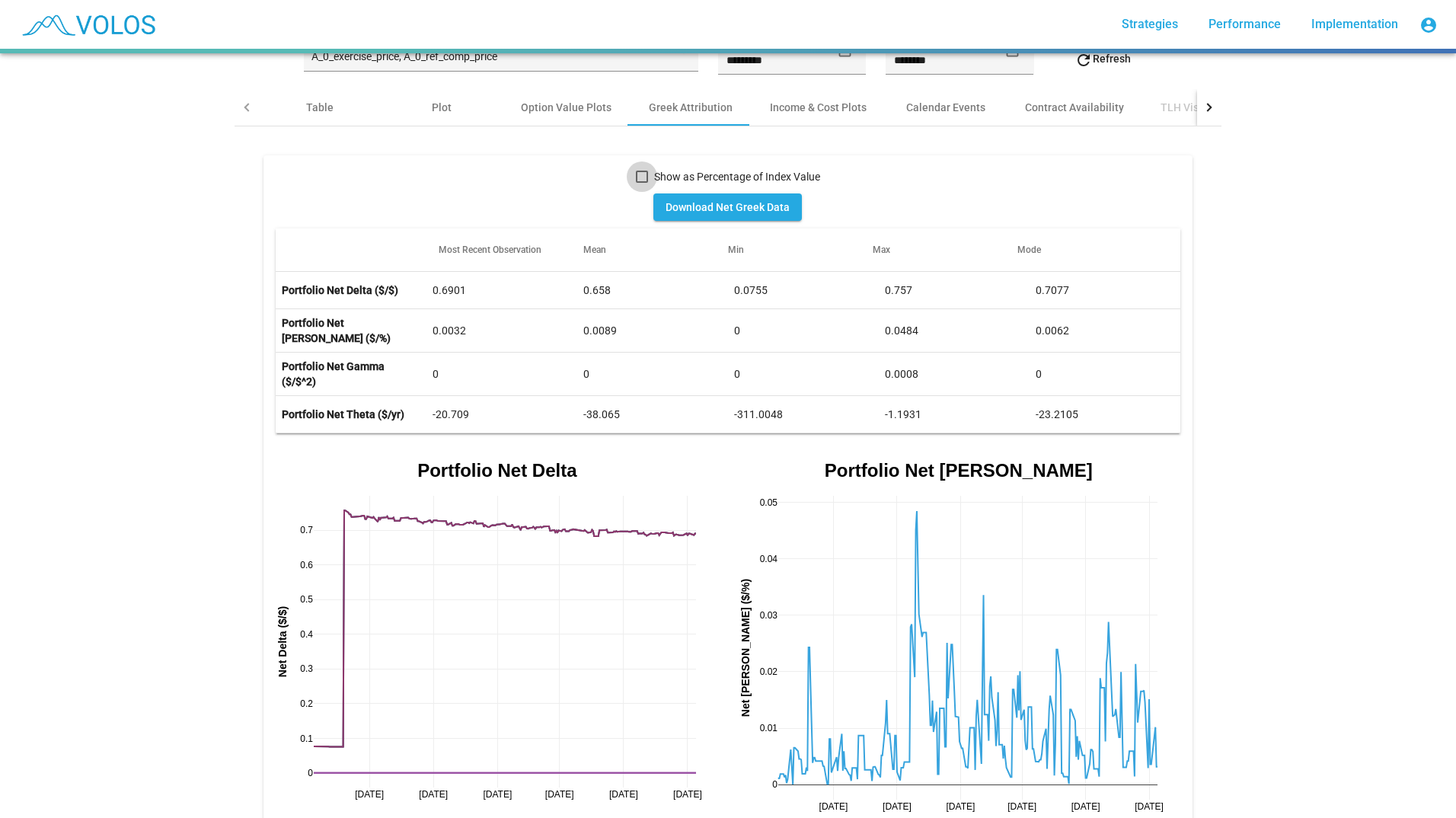 click at bounding box center [642, 177] 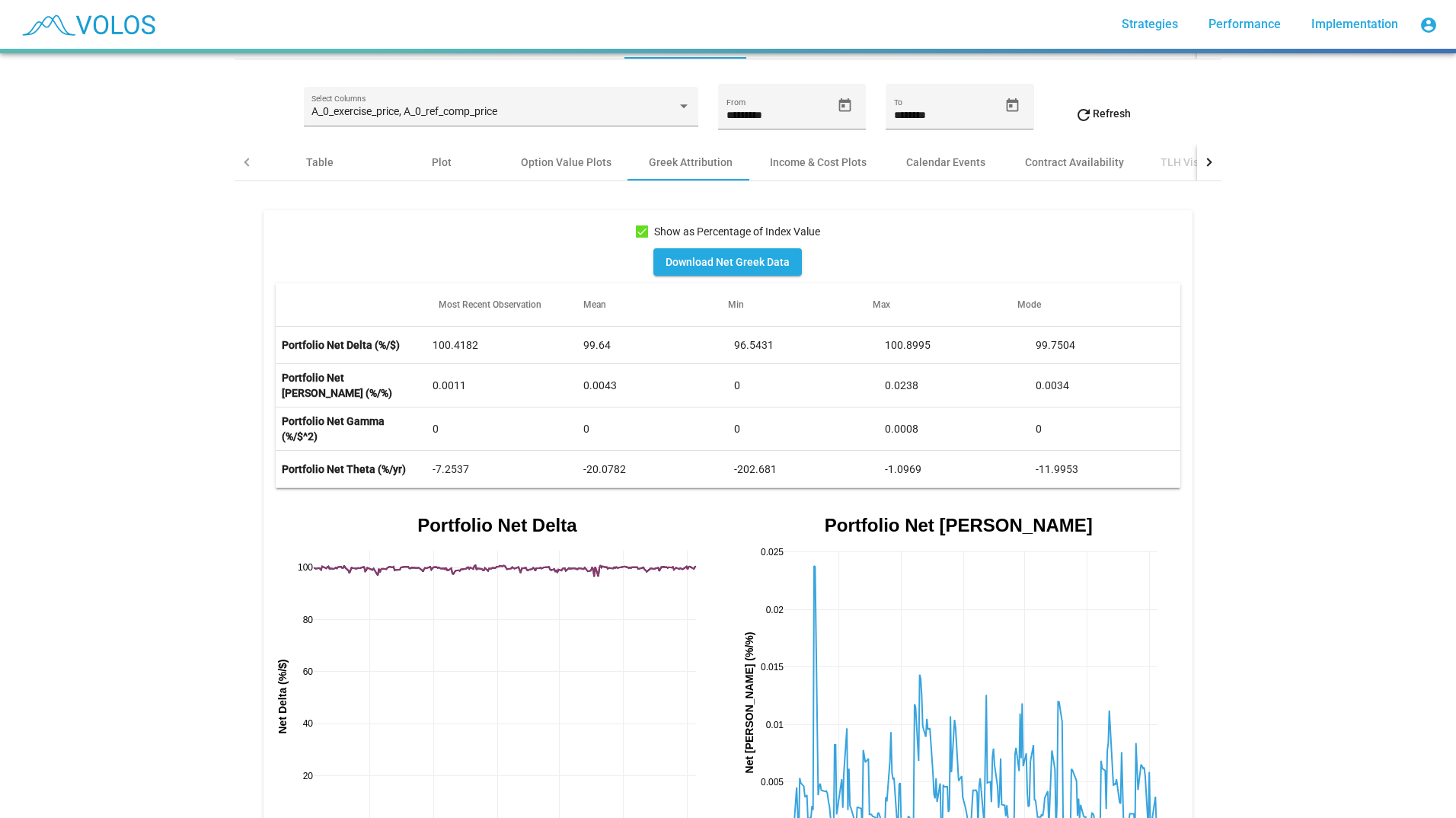 scroll, scrollTop: 137, scrollLeft: 0, axis: vertical 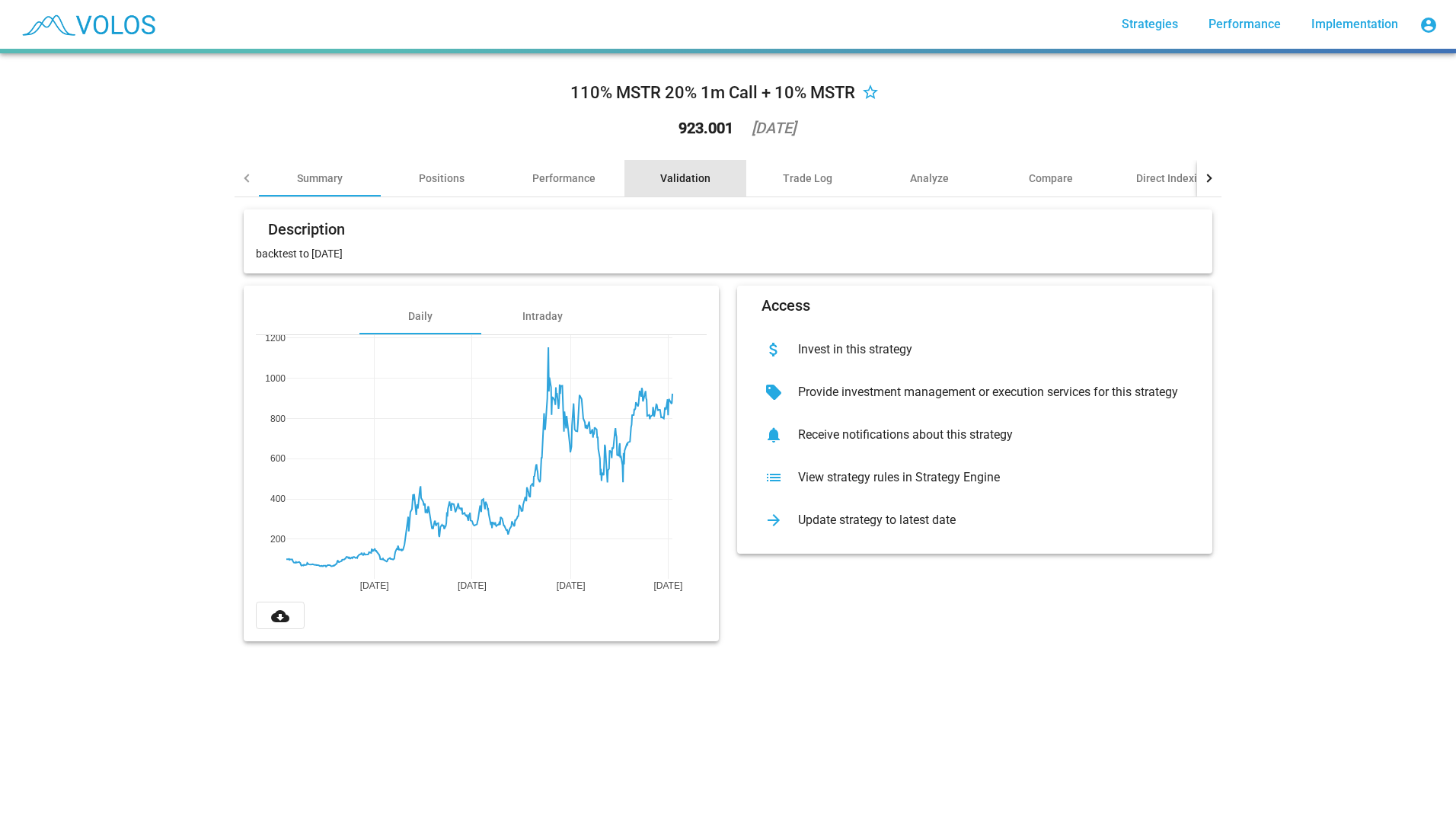 click on "Validation" at bounding box center [685, 178] 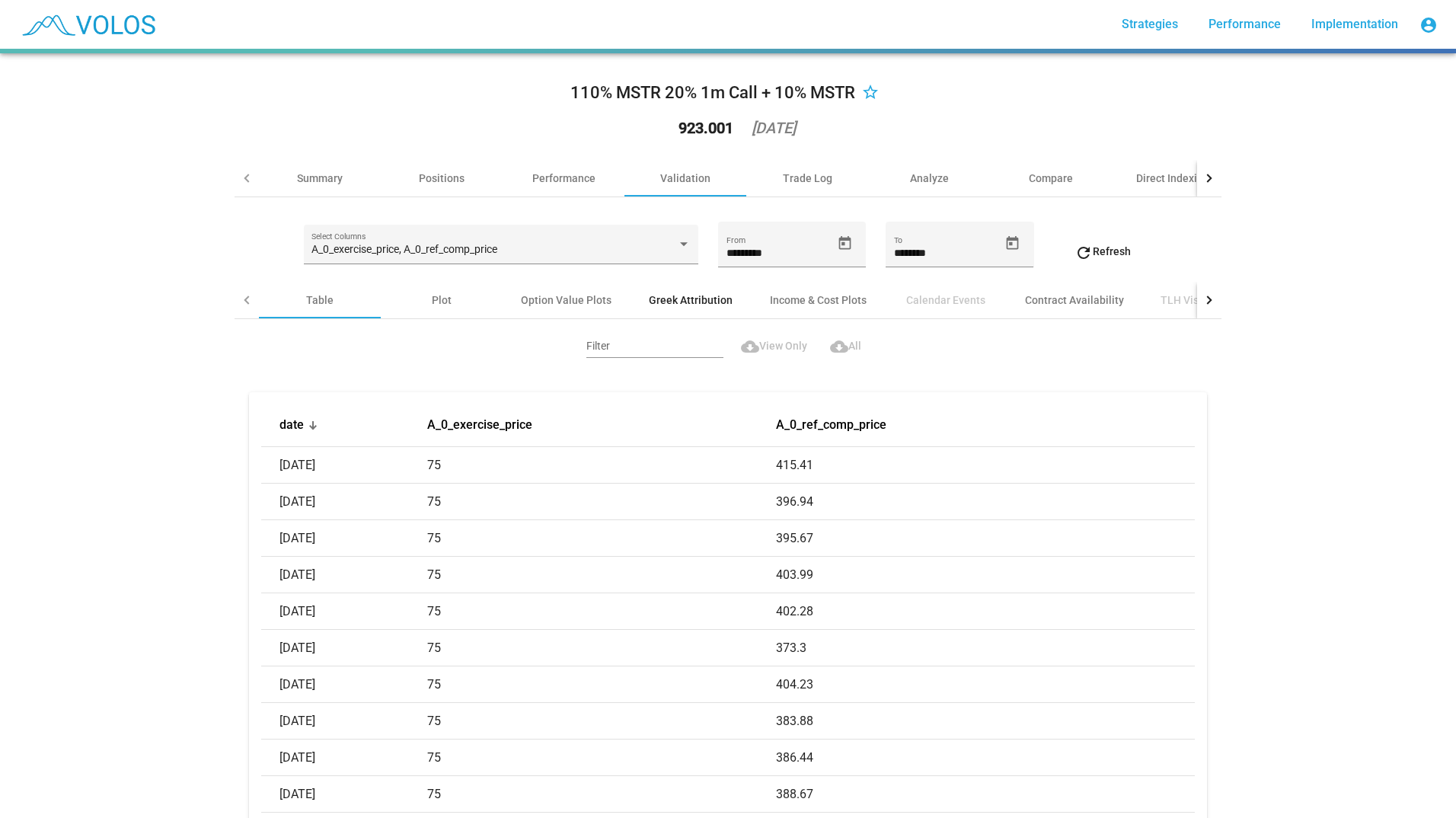 click on "Greek Attribution" at bounding box center (691, 300) 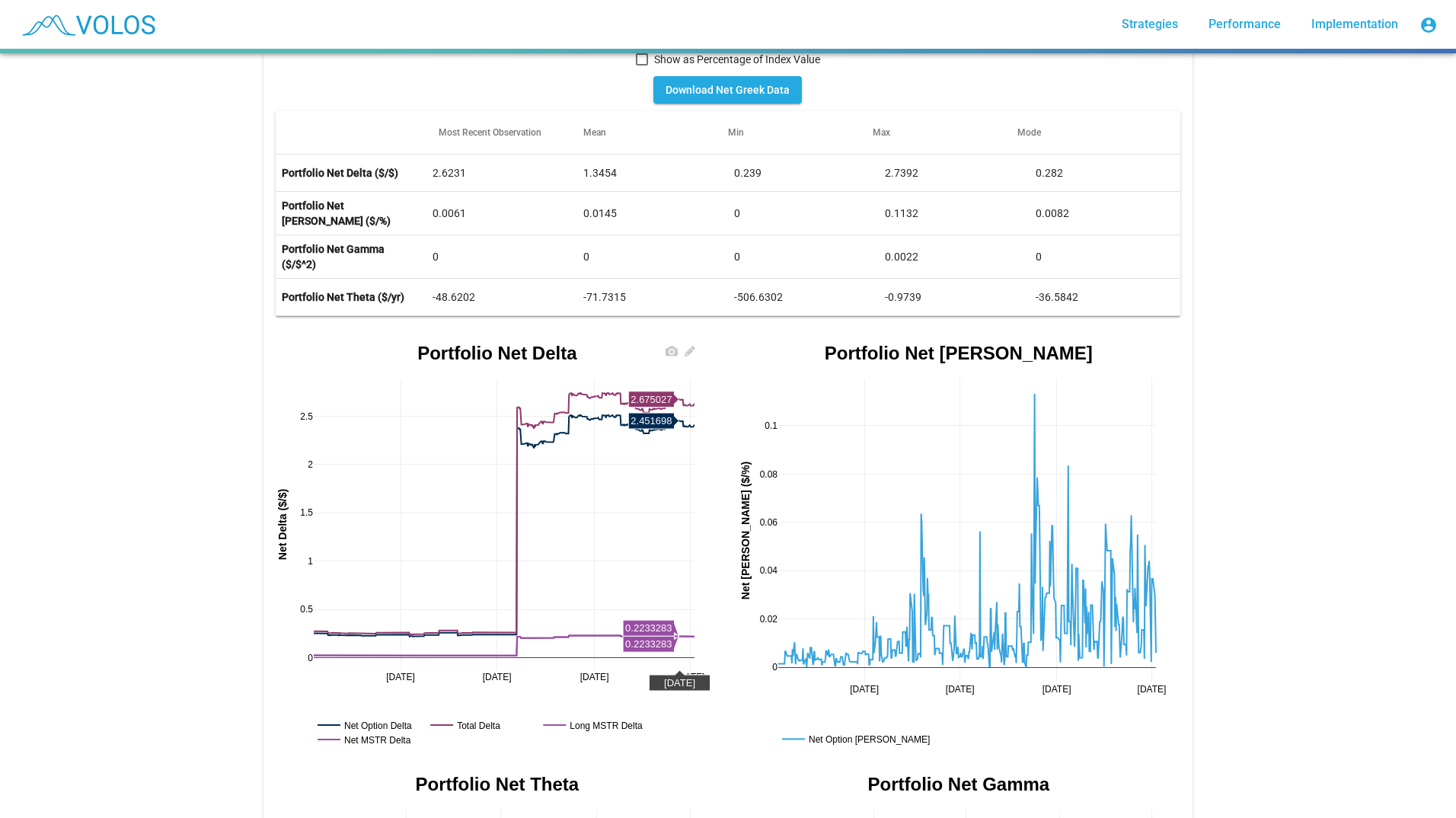 scroll, scrollTop: 309, scrollLeft: 0, axis: vertical 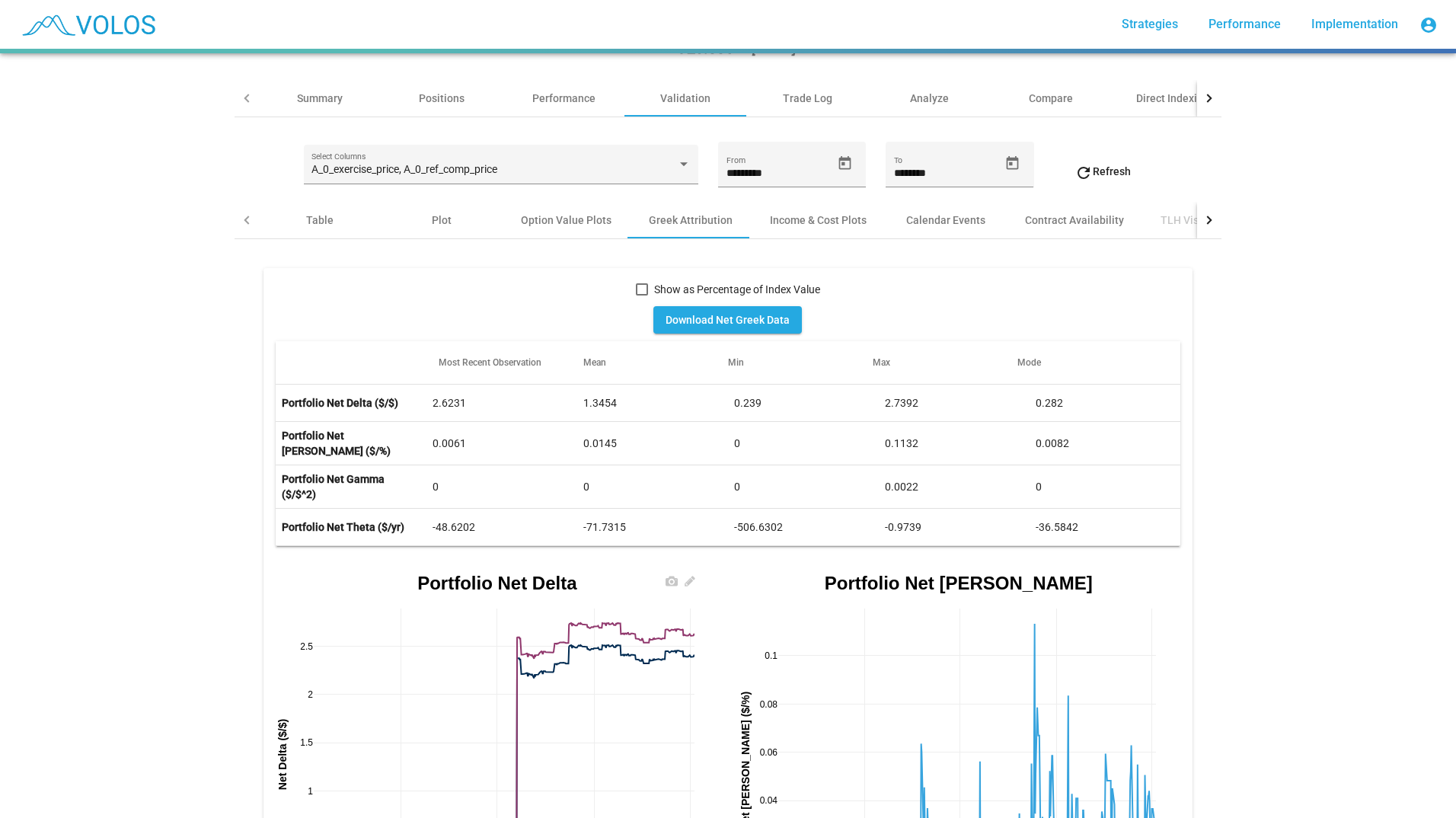 click on "1.3454" at bounding box center [653, 443] 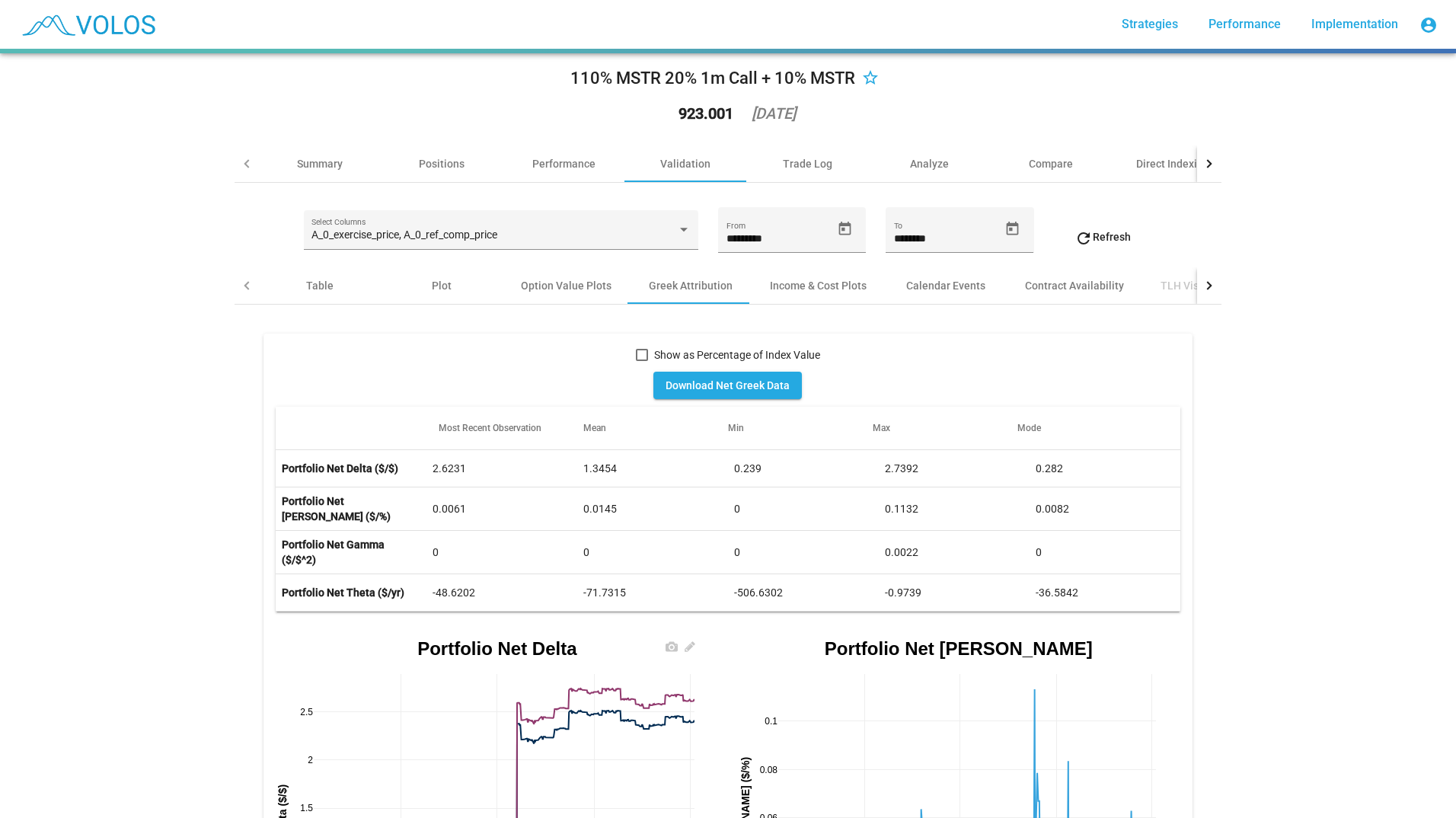 scroll, scrollTop: 8, scrollLeft: 0, axis: vertical 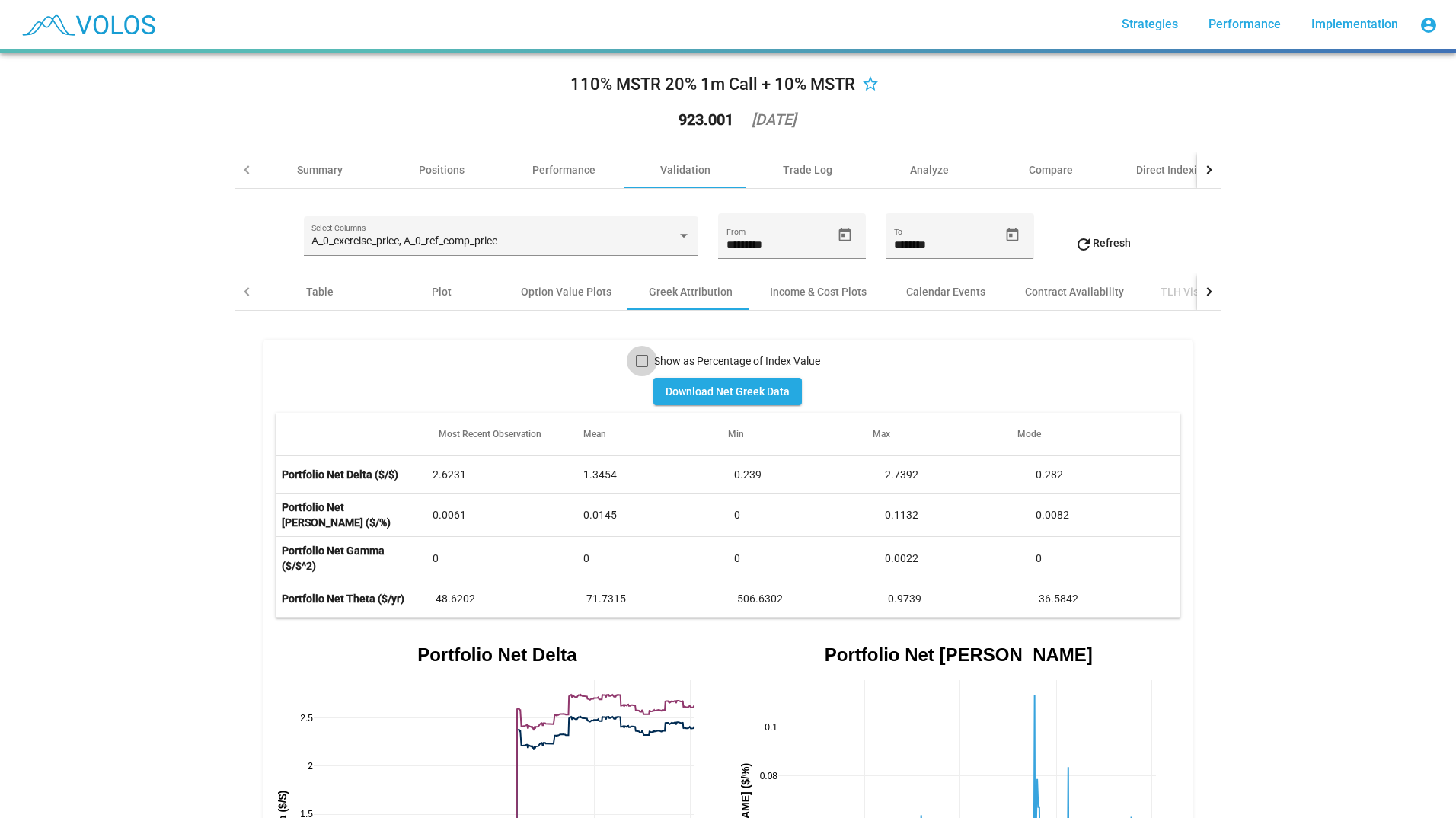 click at bounding box center (642, 361) 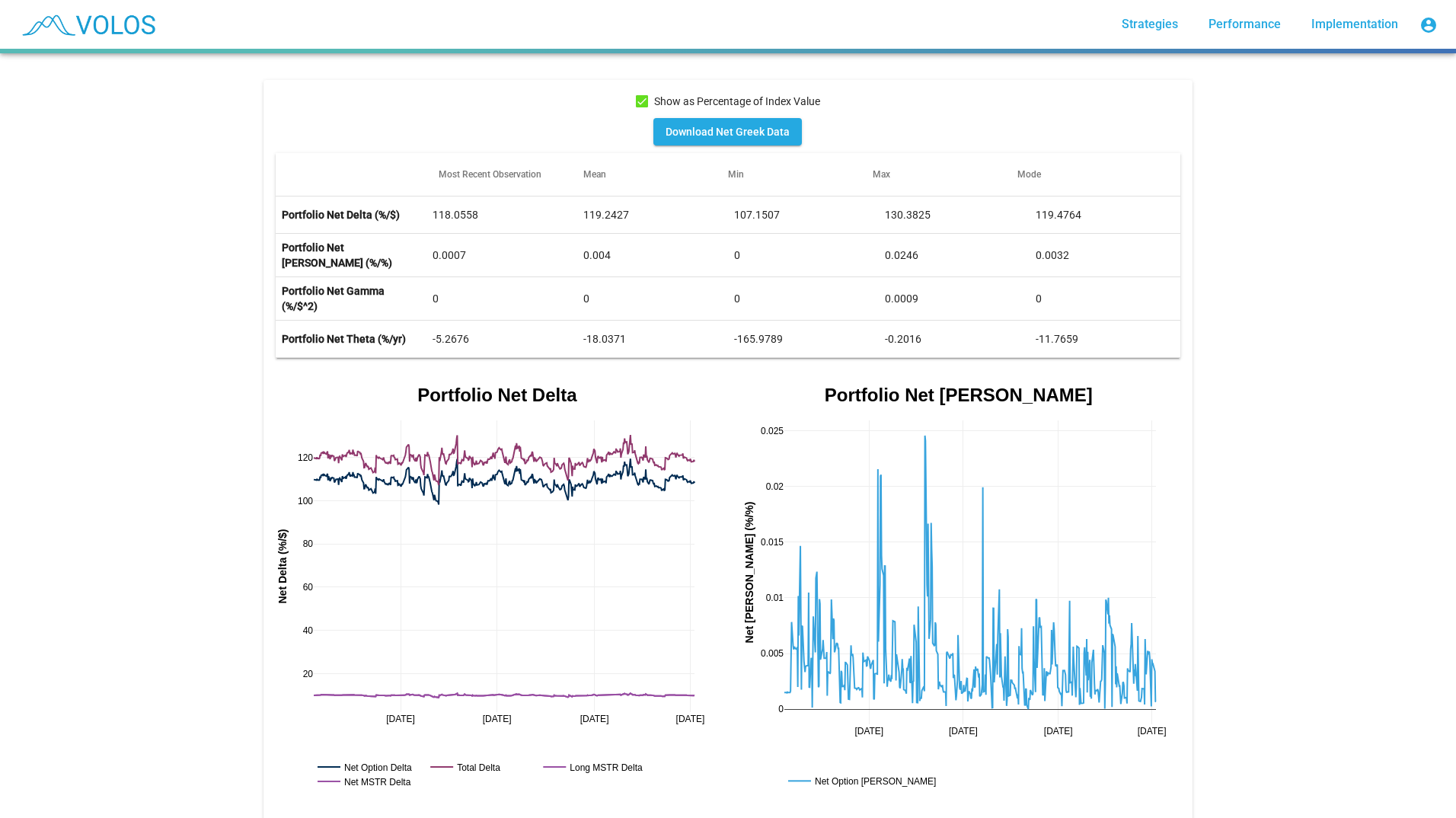 scroll, scrollTop: 267, scrollLeft: 0, axis: vertical 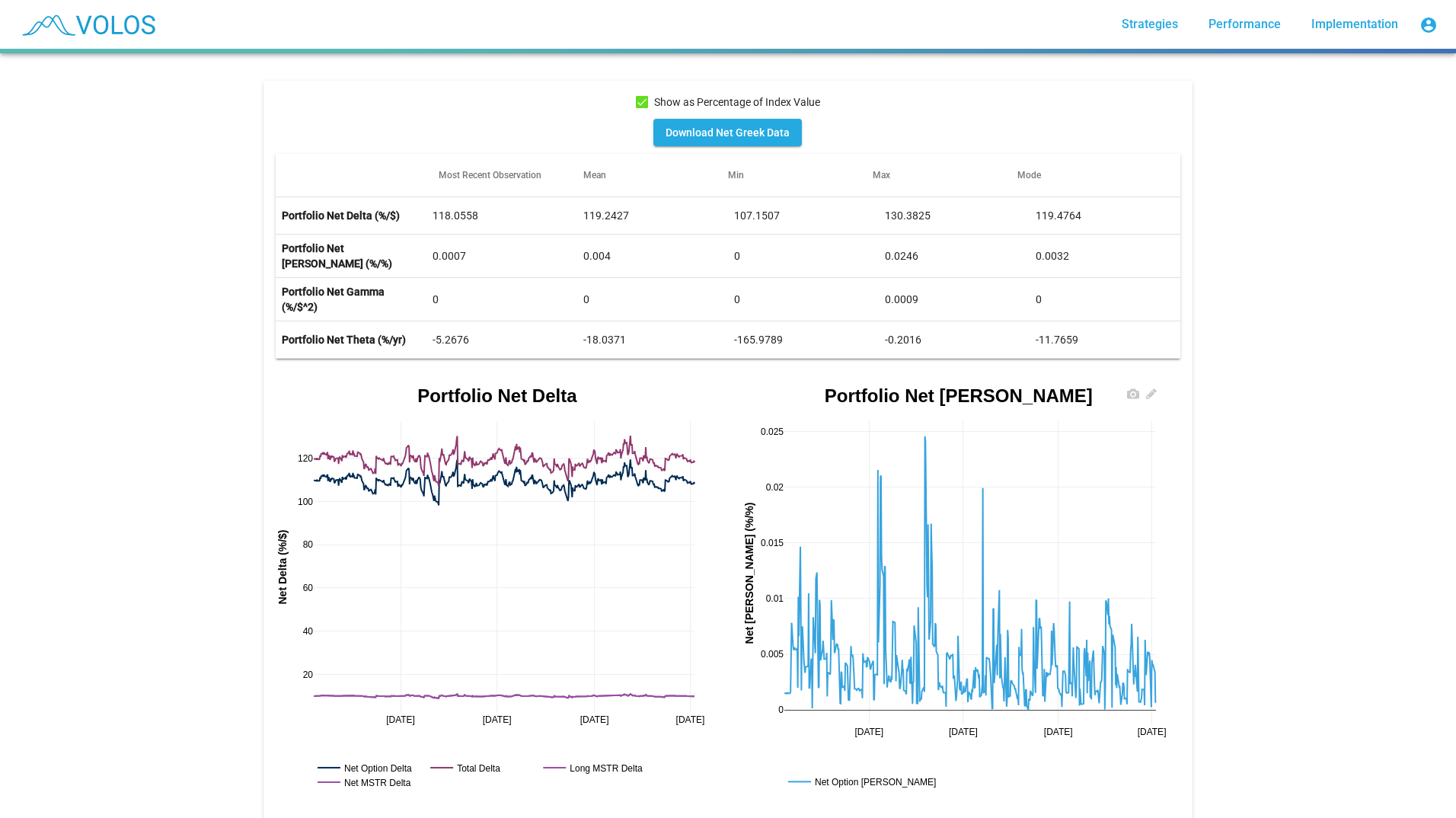 click on "[DATE] [DATE] [DATE] [DATE] 0 0.005 0.01 0.015 0.02 0.025 Net Option [PERSON_NAME] Portfolio Net [PERSON_NAME] Net [PERSON_NAME] (%/%)" at bounding box center (959, 593) 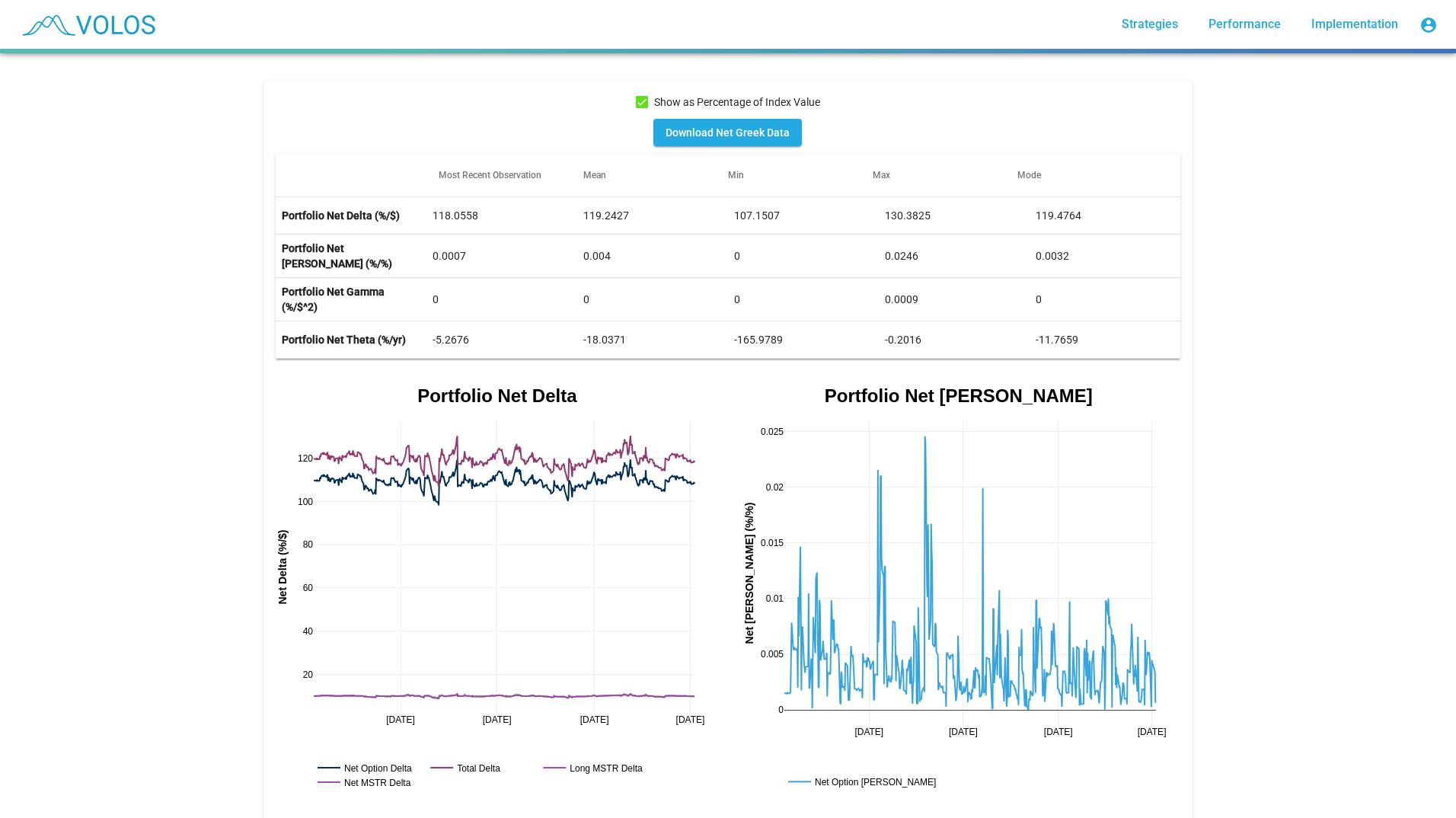 click on "110% MSTR 20% 1m Call + 10% MSTR star_border 923.001 [DATE] Summary Positions Performance Validation Trade Log Analyze Compare Direct Indexing Disclaimer A_0_exercise_price, A_0_ref_comp_price Select Columns ********* From ******** To refresh  Refresh Table Plot Option Value Plots Greek Attribution Income & Cost Plots Calendar Events Contract Availability TLH Visualizations Dispersion Analytics   Show as Percentage of Index Value Download Net Greek Data  Most Recent Observation   Mean   Min   Max   Mode  Portfolio Net Delta (%/$) 118.0558  119.2427  107.1507  130.3825  119.4764  Portfolio Net [PERSON_NAME] (%/%) 0.0007  0.004  0  0.0246  0.0032  Portfolio Net Gamma (%/$^2) 0  0  0  0.0009  0  Portfolio Net Theta (%/yr) -5.2676  -18.0371  -165.9789  -0.2016  -11.7659  [DATE] [DATE] [DATE] [DATE] 20 40 60 80 100 120 Net Option Delta Total Delta Long MSTR Delta Net MSTR Delta Portfolio Net Delta Net Delta (%/$) [DATE] [DATE] [DATE] [DATE] 0 0.005 0.01 0.015 0.02 0.025 Net Option [PERSON_NAME] Net [PERSON_NAME] (%/%) 0" 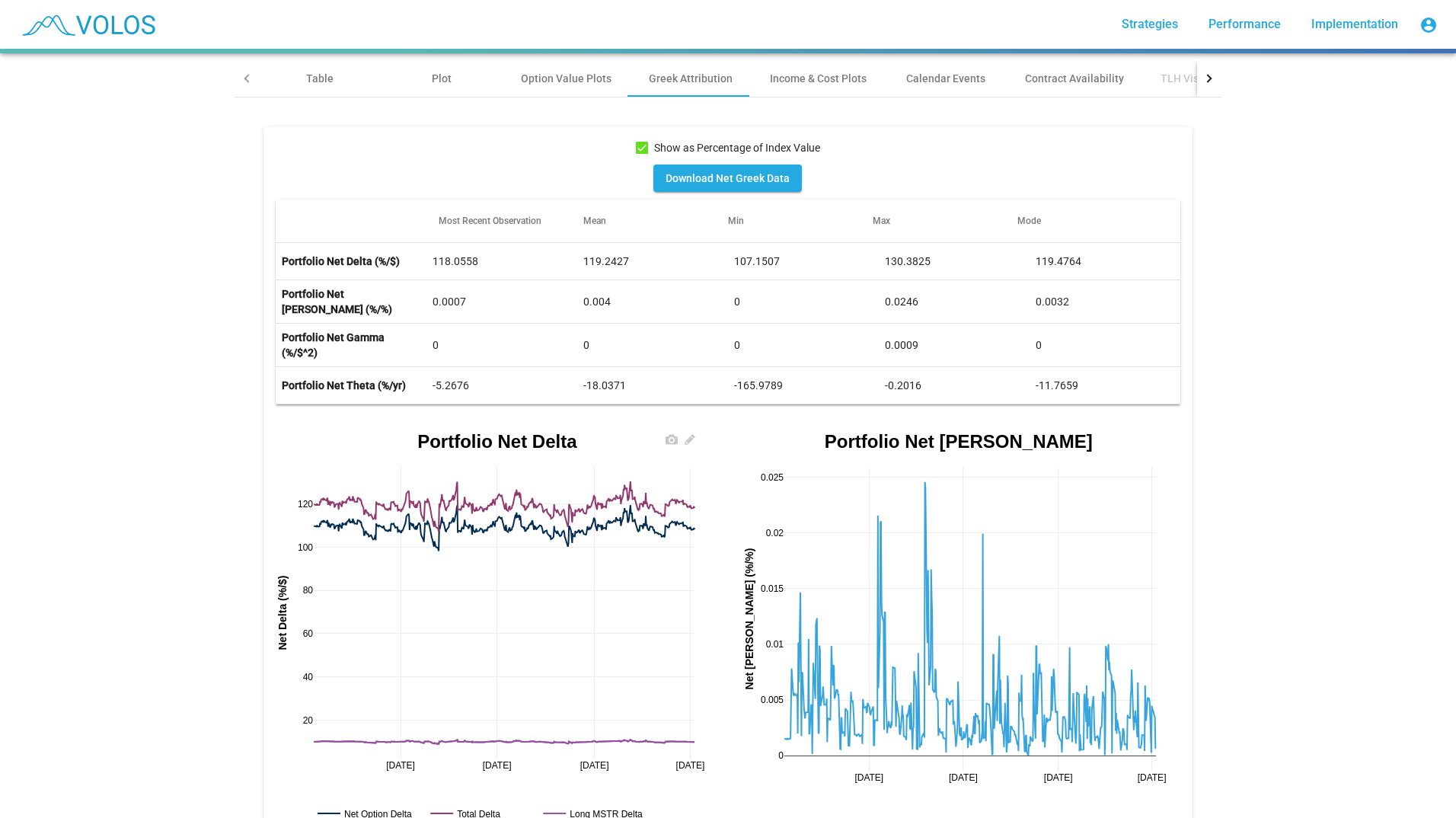 scroll, scrollTop: 140, scrollLeft: 0, axis: vertical 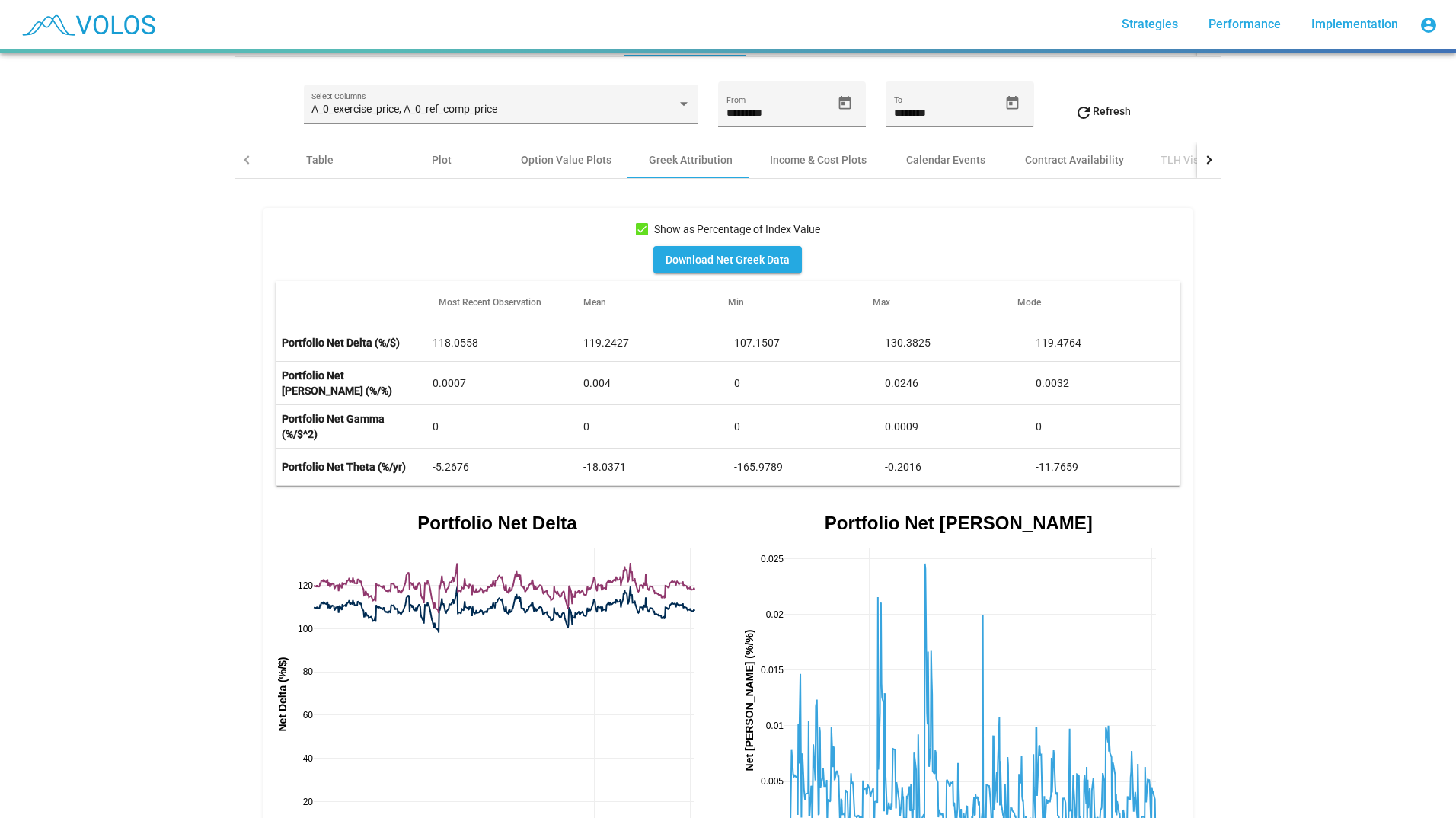 click on "Show as Percentage of Index Value Download Net Greek Data  Most Recent Observation   Mean   Min   Max   Mode  Portfolio Net Delta (%/$) 118.0558  119.2427  107.1507  130.3825  119.4764  Portfolio Net Vega (%/%) 0.0007  0.004  0  0.0246  0.0032  Portfolio Net Gamma (%/$^2) 0  0  0  0.0009  0  Portfolio Net Theta (%/yr) -5.2676  -18.0371  -165.9789  -0.2016  -11.7659  Jan 2024 Jul 2024 Jan 2025 Jul 2025 20 40 60 80 100 120 Net Option Delta Total Delta Long MSTR Delta Net MSTR Delta Portfolio Net Delta Net Delta (%/$) Jan 2024 Jul 2024 Jan 2025 Jul 2025 0 0.005 0.01 0.015 0.02 0.025 Net Option Vega Portfolio Net Vega Net Vega (%/%) Jan 2024 Jul 2024 Jan 2025 Jul 2025 −160 −140 −120 −100 −80 −60 −40 −20 0 Net Option Theta Portfolio Net Theta Net Theta (%/yr) Jan 2024 Jul 2024 Jan 2025 Jul 2025 0 100μ 200μ 300μ 400μ 500μ 600μ 700μ 800μ 900μ Net Option Gamma Portfolio Net Gamma Net Gamma (%/$^2) Delta PNL Vega PNL Theta PNL Gamma PNL Trading Costs Interest Earned $-1,771.89 $32.64 $3.61" at bounding box center [728, 2642] 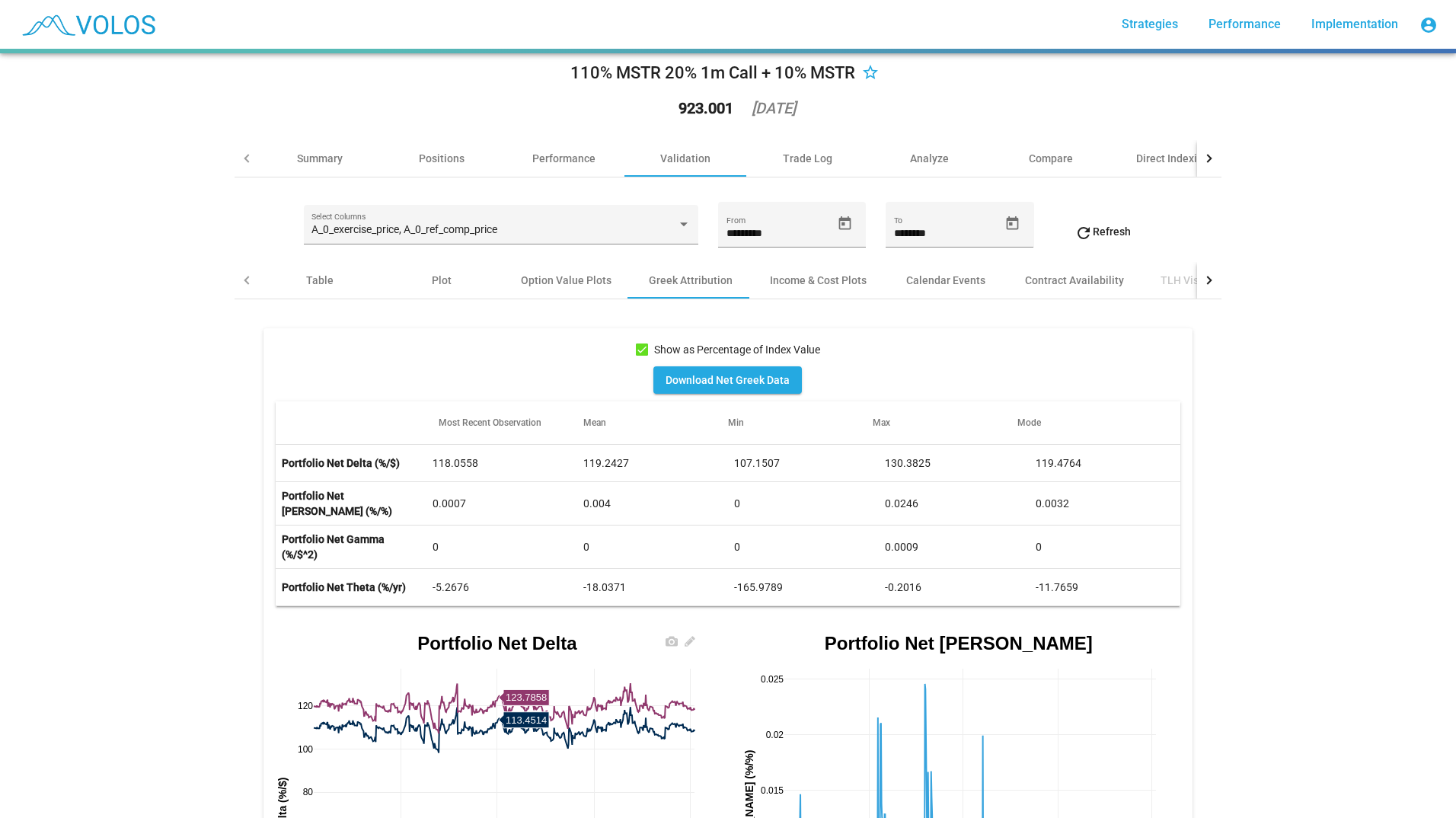 scroll, scrollTop: 0, scrollLeft: 0, axis: both 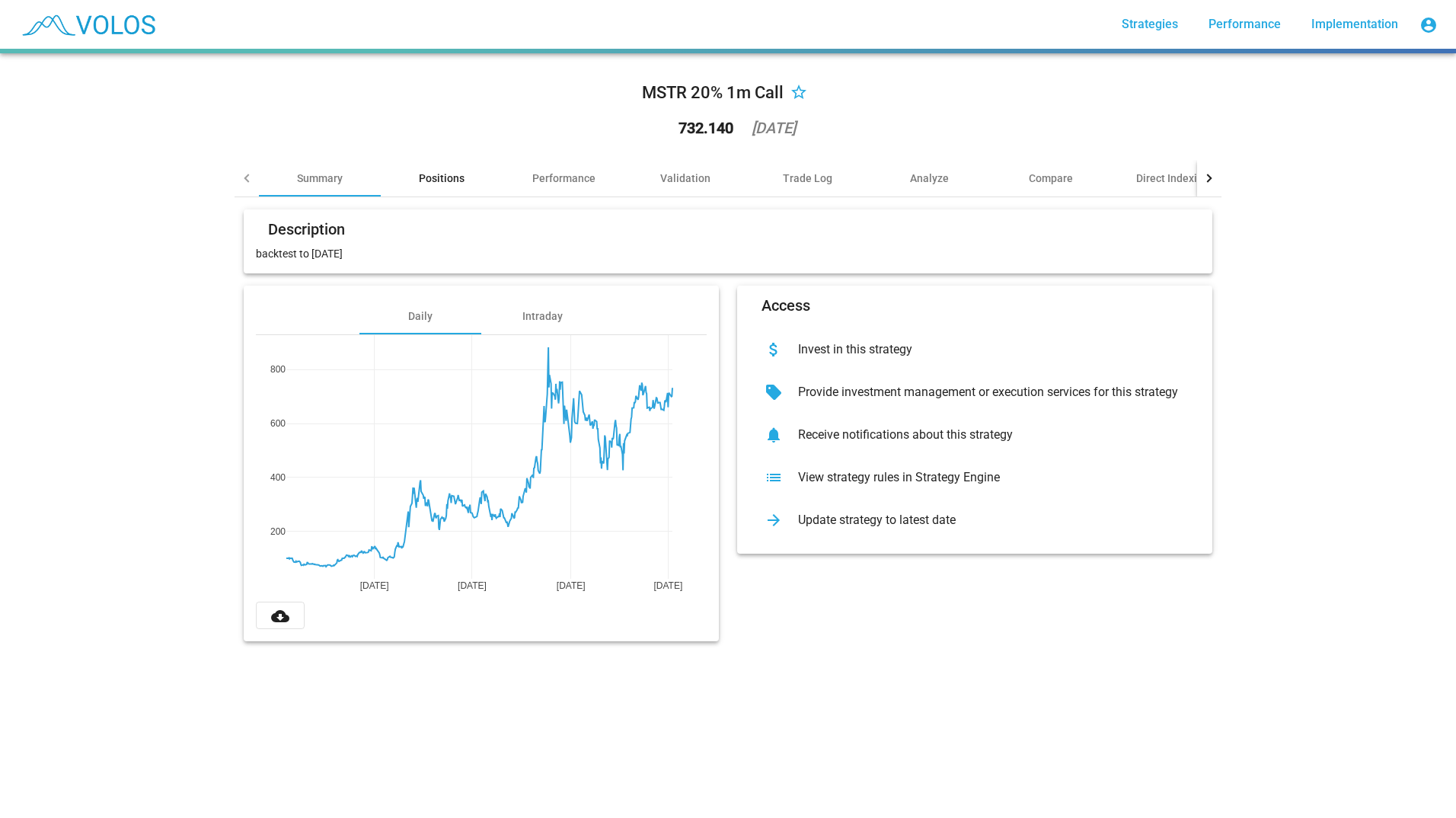 click on "Positions" at bounding box center [442, 178] 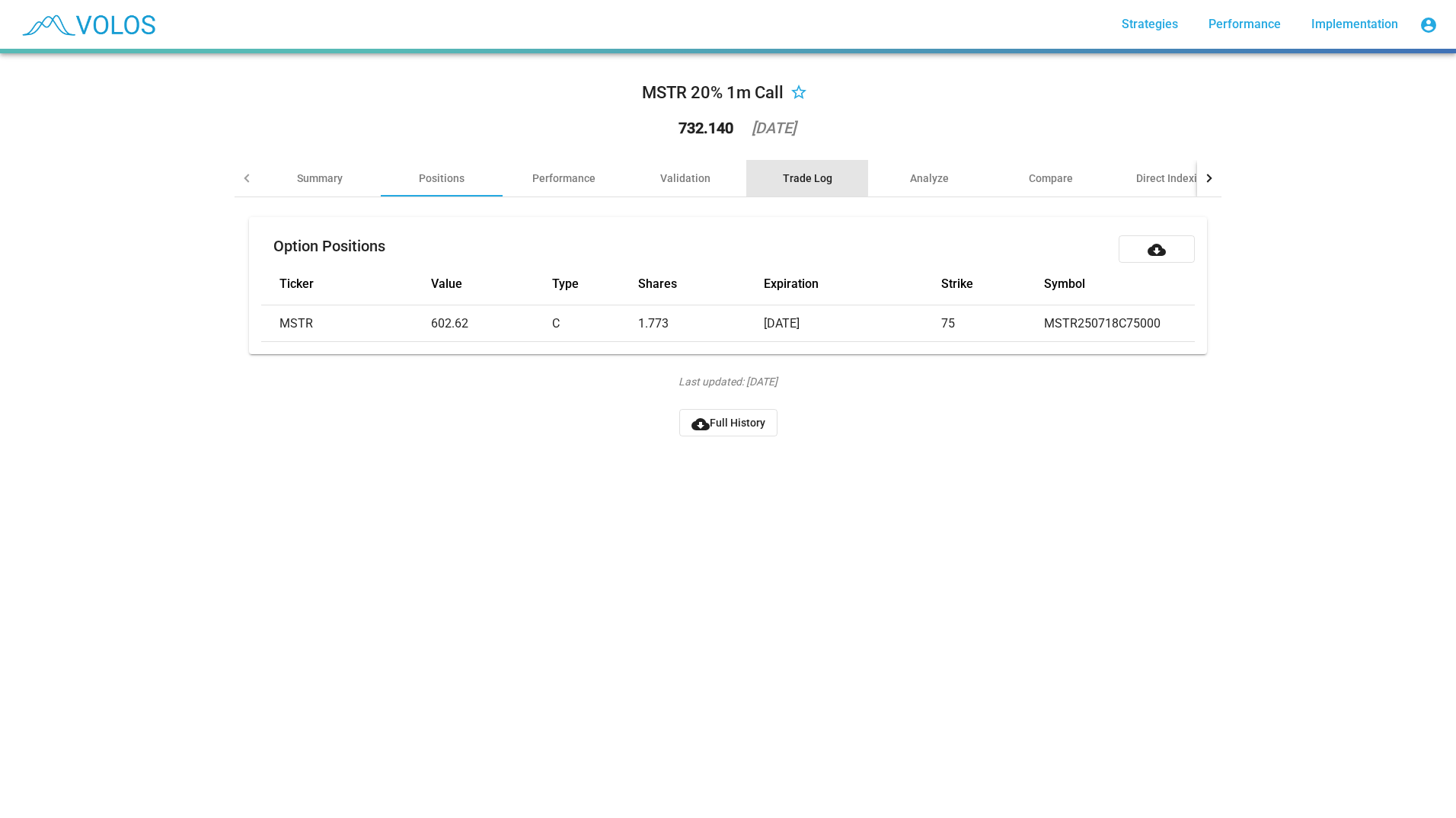 click on "Trade Log" at bounding box center (807, 178) 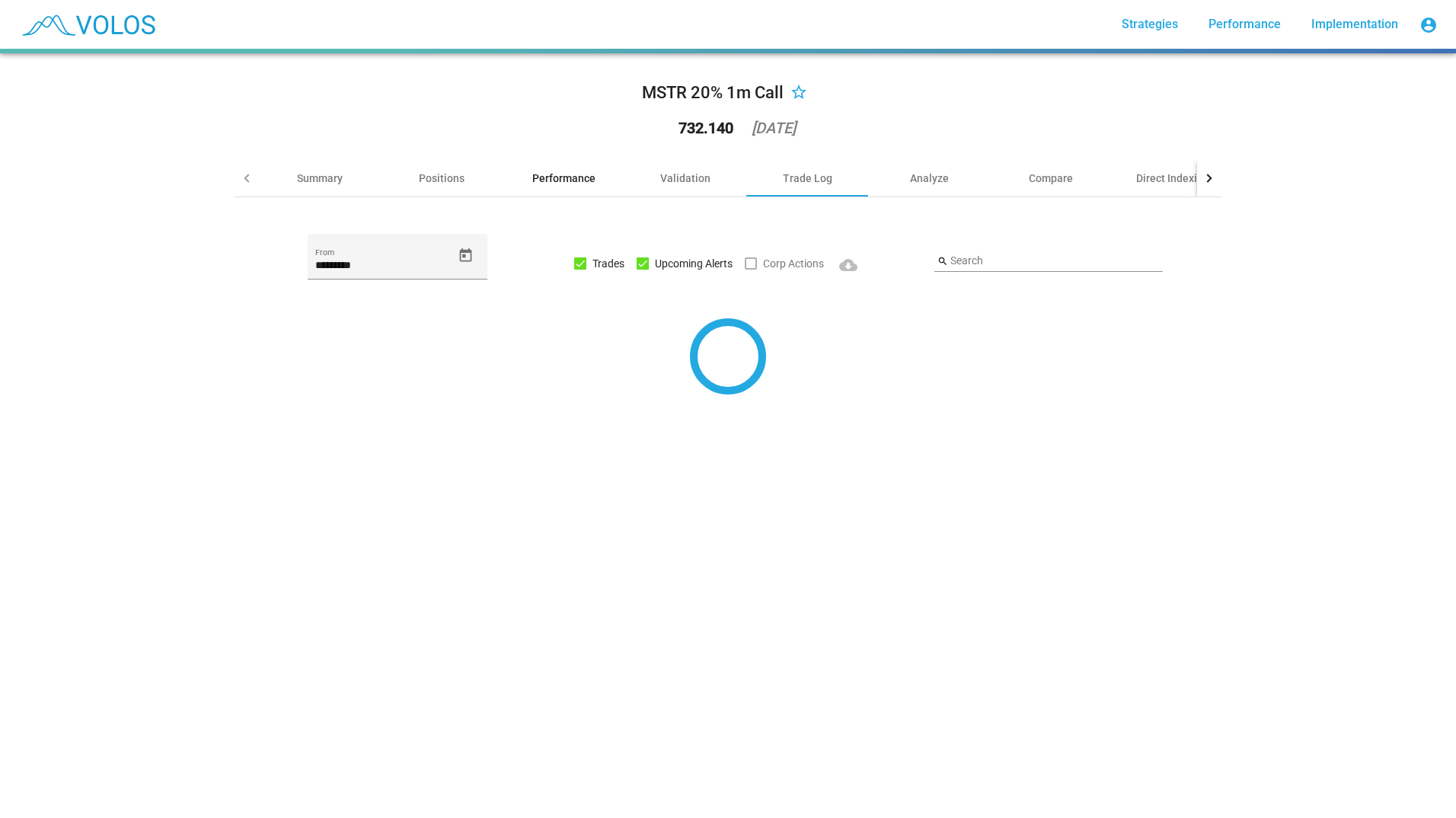 click on "Performance" at bounding box center [564, 178] 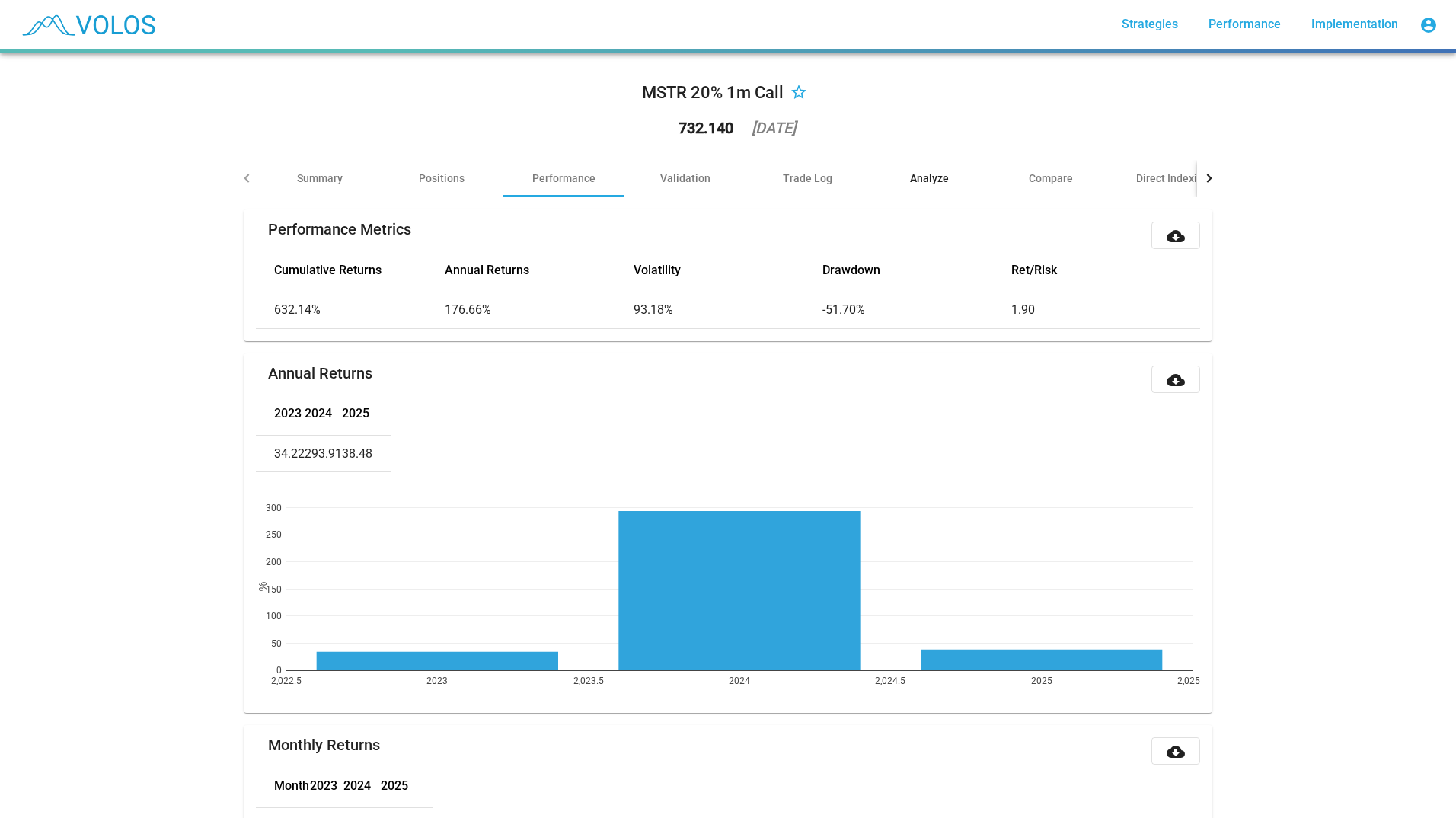 click on "Analyze" at bounding box center (929, 178) 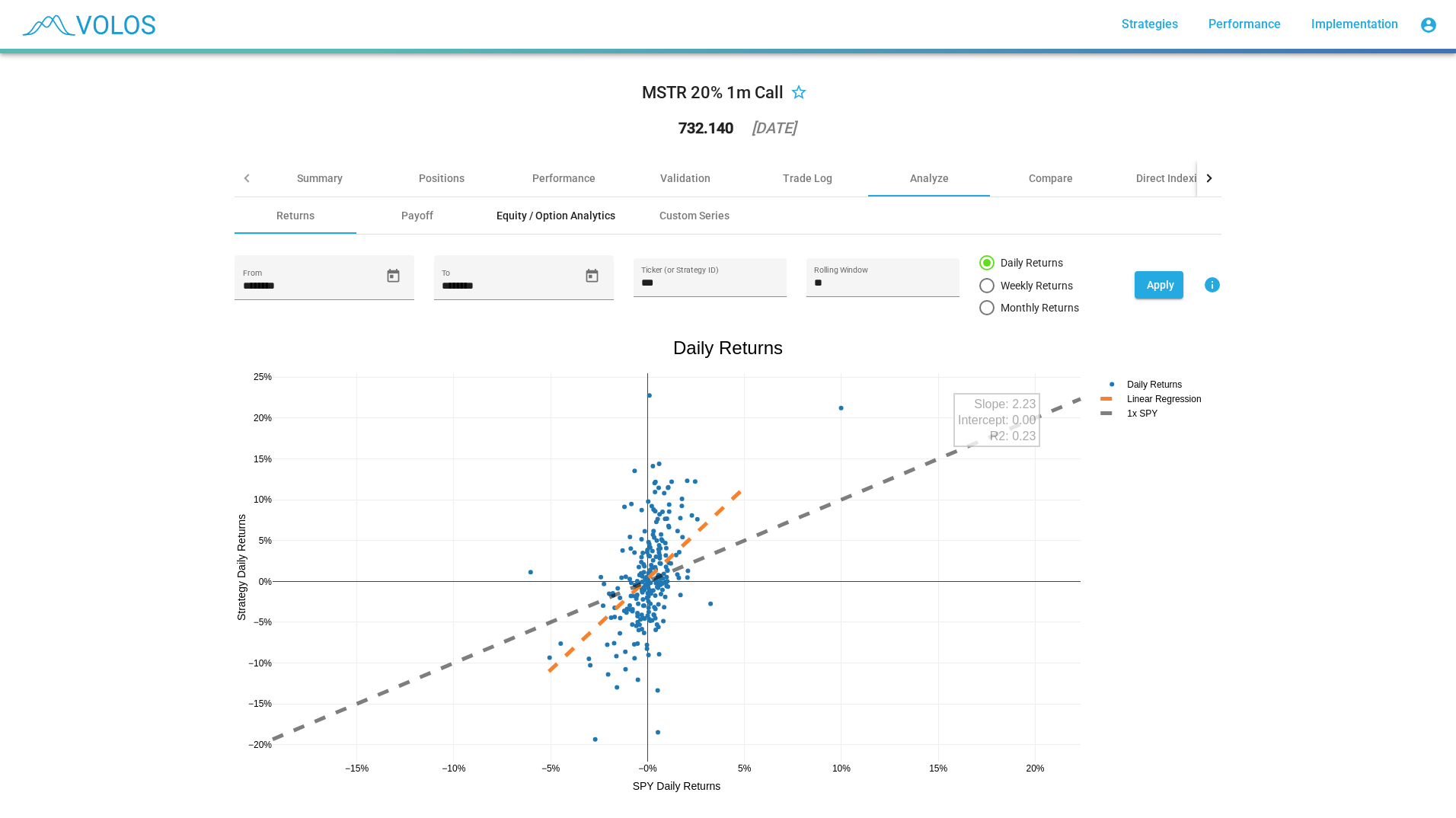 click on "Equity / Option Analytics" at bounding box center (556, 216) 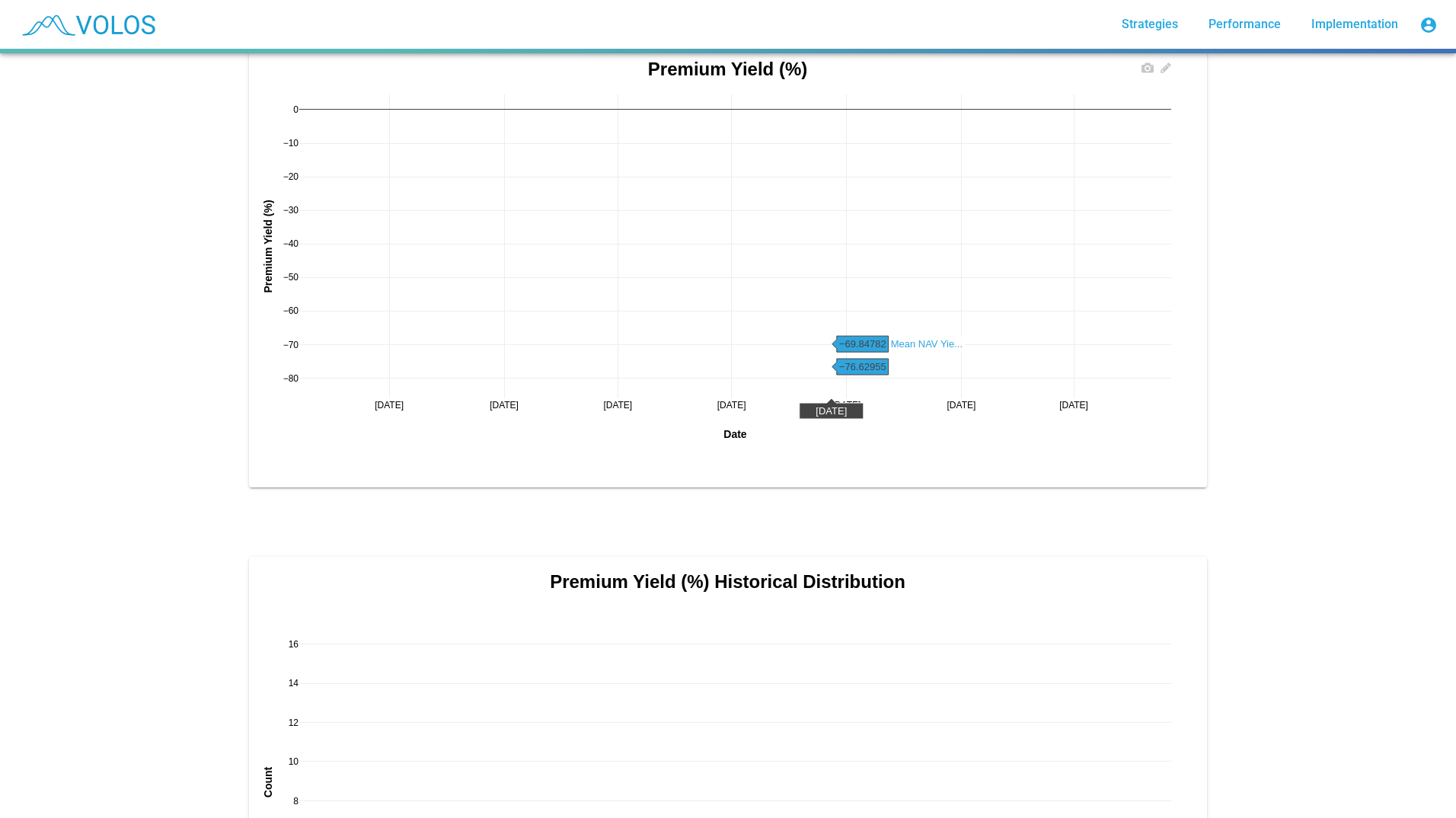 scroll, scrollTop: 276, scrollLeft: 0, axis: vertical 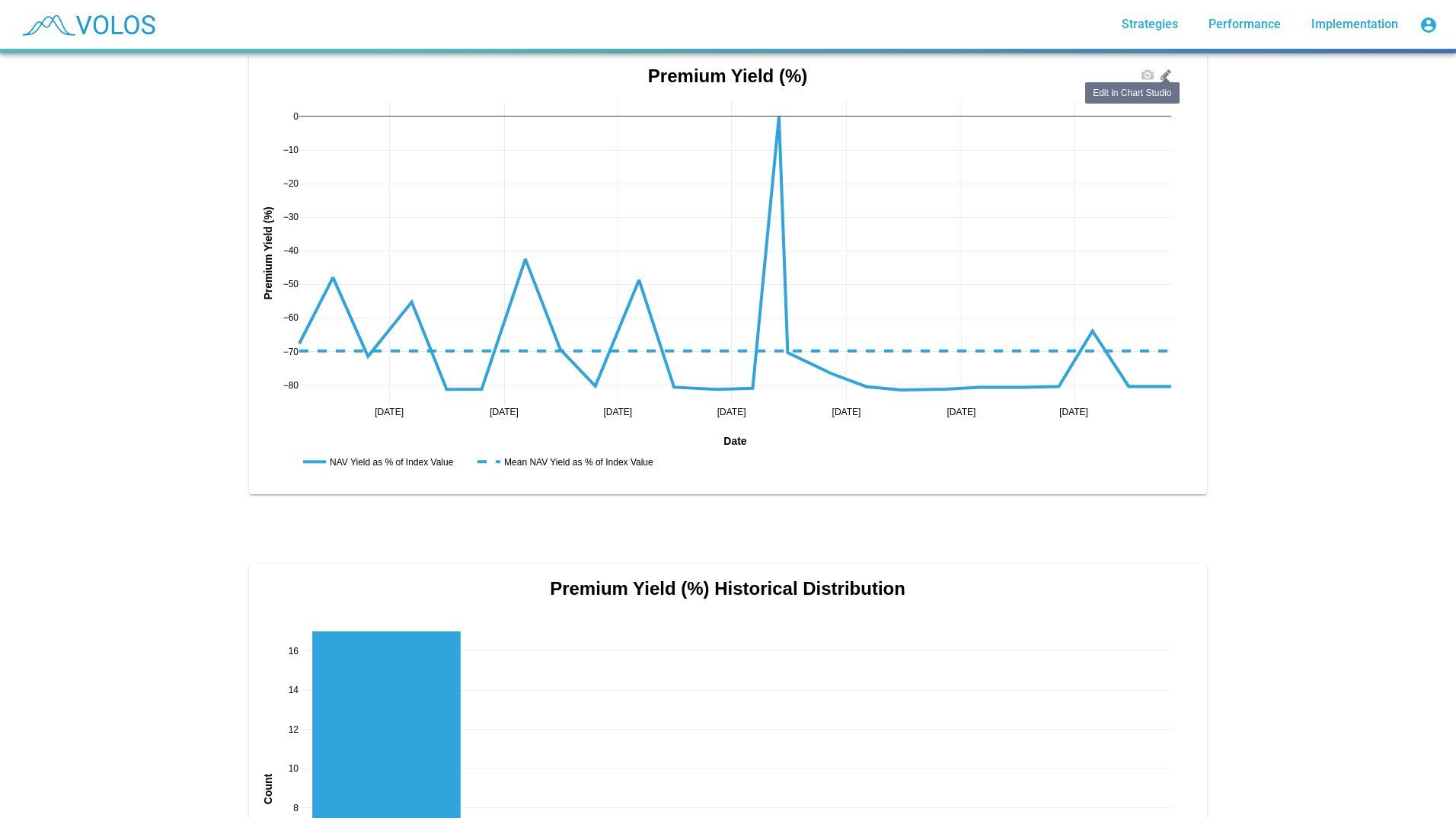 click 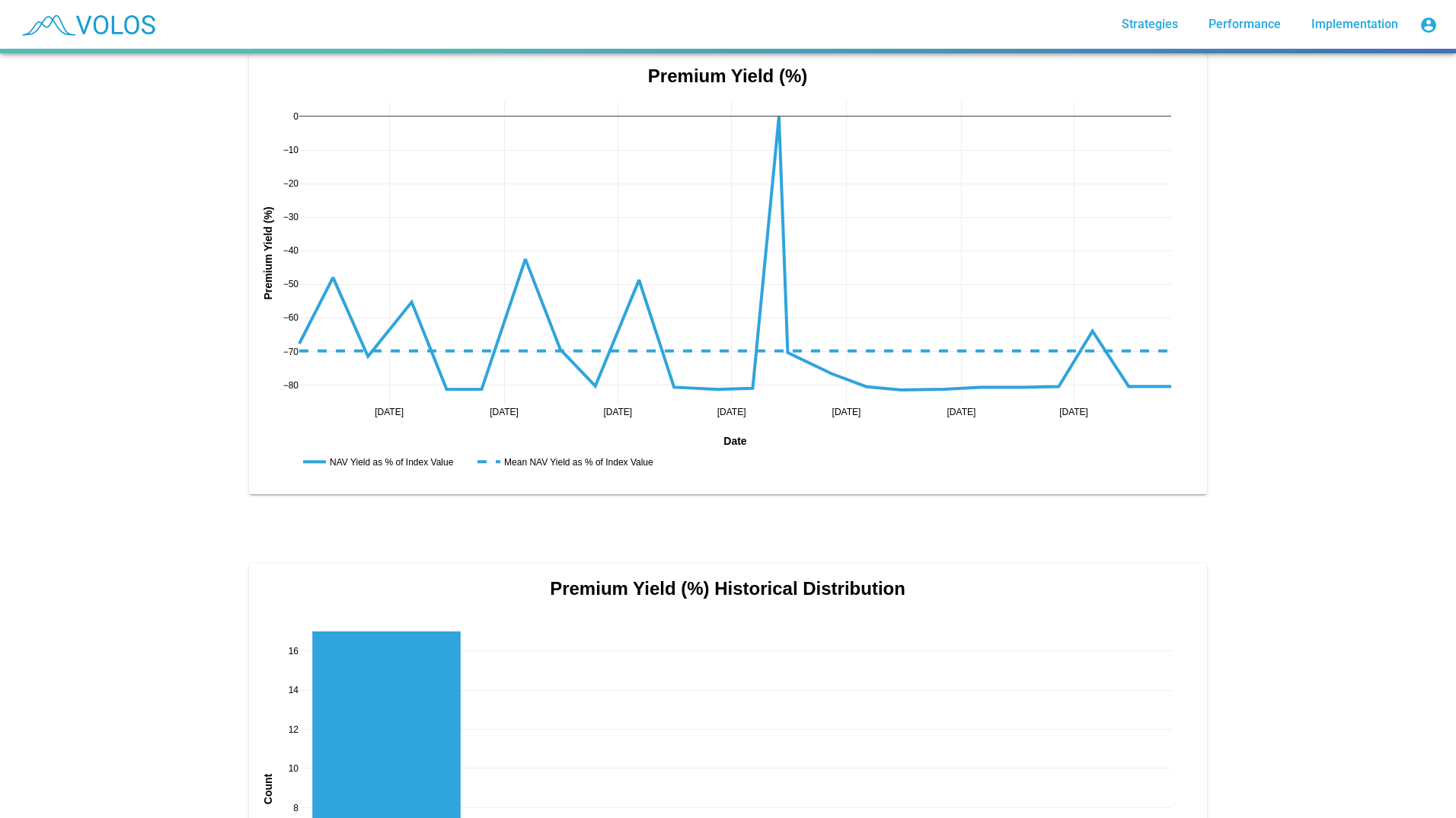 scroll, scrollTop: 453, scrollLeft: 0, axis: vertical 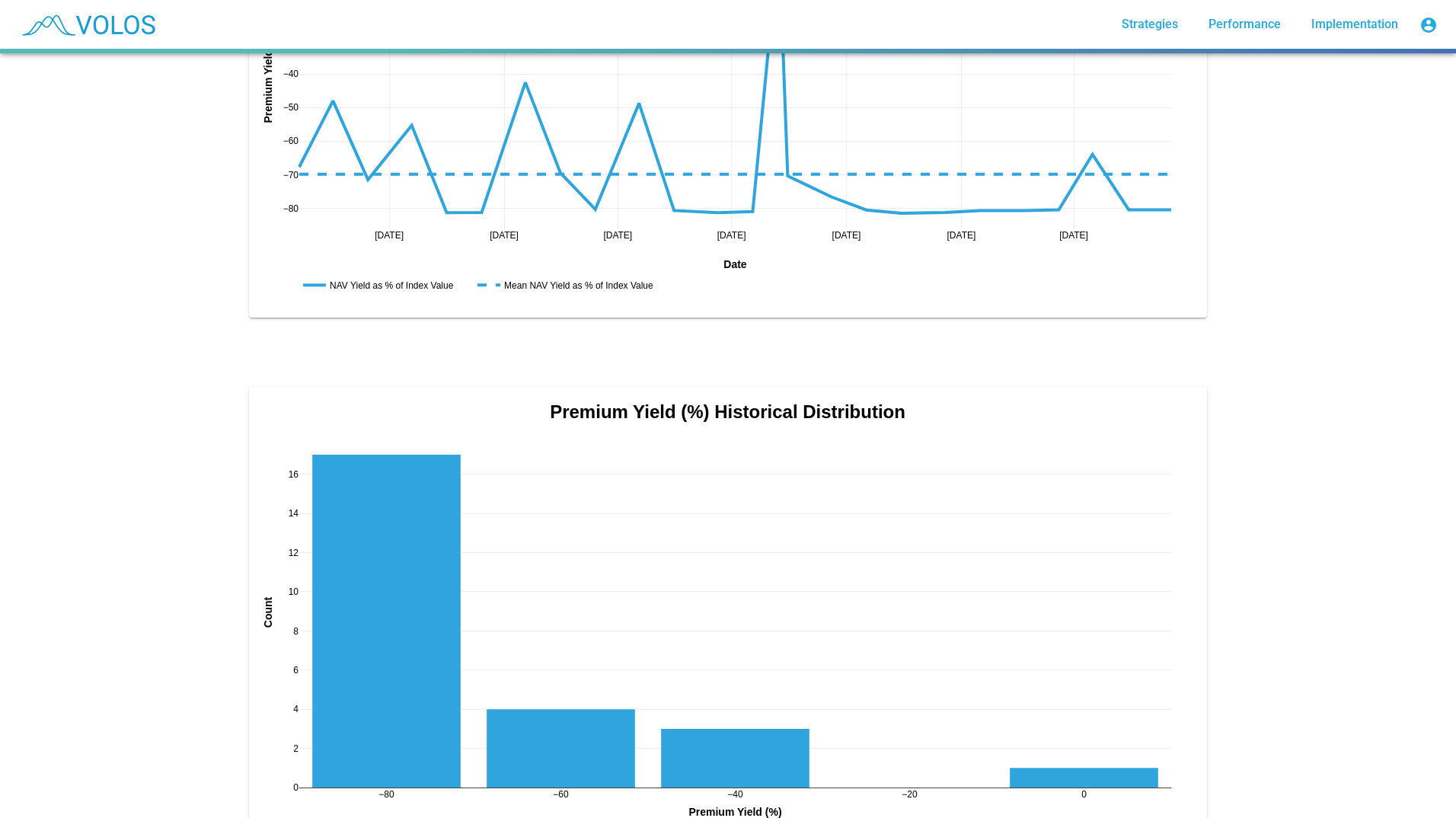 click on "MSTR 20% 1m Call  star_border 732.140 [DATE] Summary Positions Performance Validation Trade Log Analyze Compare Direct Indexing Disclaimer Returns Payoff Equity / Option Analytics Custom Series MSTR Select Ticker Apply [DATE] [DATE] [DATE] [DATE] [DATE] [DATE] [DATE] −80 −70 −60 −50 −40 −30 −20 −10 0 NAV Yield as % of Index Value Mean NAV Yield as % of Index Value Premium Yield (%) Date Premium Yield (%) −80 −60 −40 −20 0 0 2 4 6 8 10 12 14 16 Premium Yield (%) Historical Distribution Premium Yield (%) Count [DATE] [DATE] [DATE] [DATE] [DATE] [DATE] [DATE] [DATE] [DATE] 100 200 300 400 500 600 700 NAV MSTR Call Notional Option Notionals Date Notional ($) [DATE] [DATE] [DATE] [DATE] [DATE] [DATE] [DATE] [DATE] [DATE] 50 100 150 200 250 300 350 400 MSTR Realized Volatility MSTR Calls Implied Volatility Option Implied and Realized Volatility Date Volatility (%) 0 50 100 150 200 250 300 0 1 2 3 4 5 6 7 Count [DATE] [DATE] [DATE] 0" 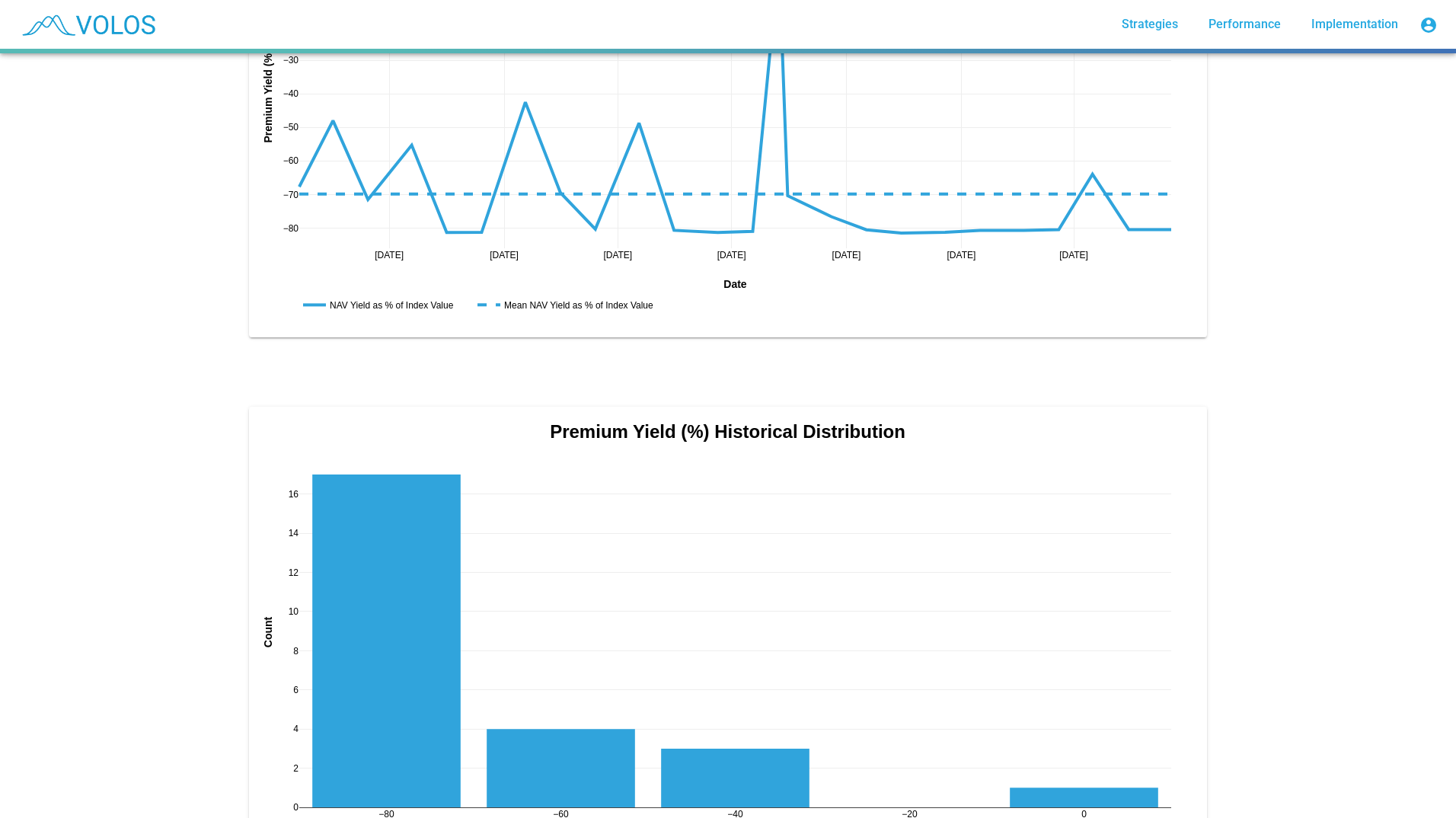 scroll, scrollTop: 0, scrollLeft: 0, axis: both 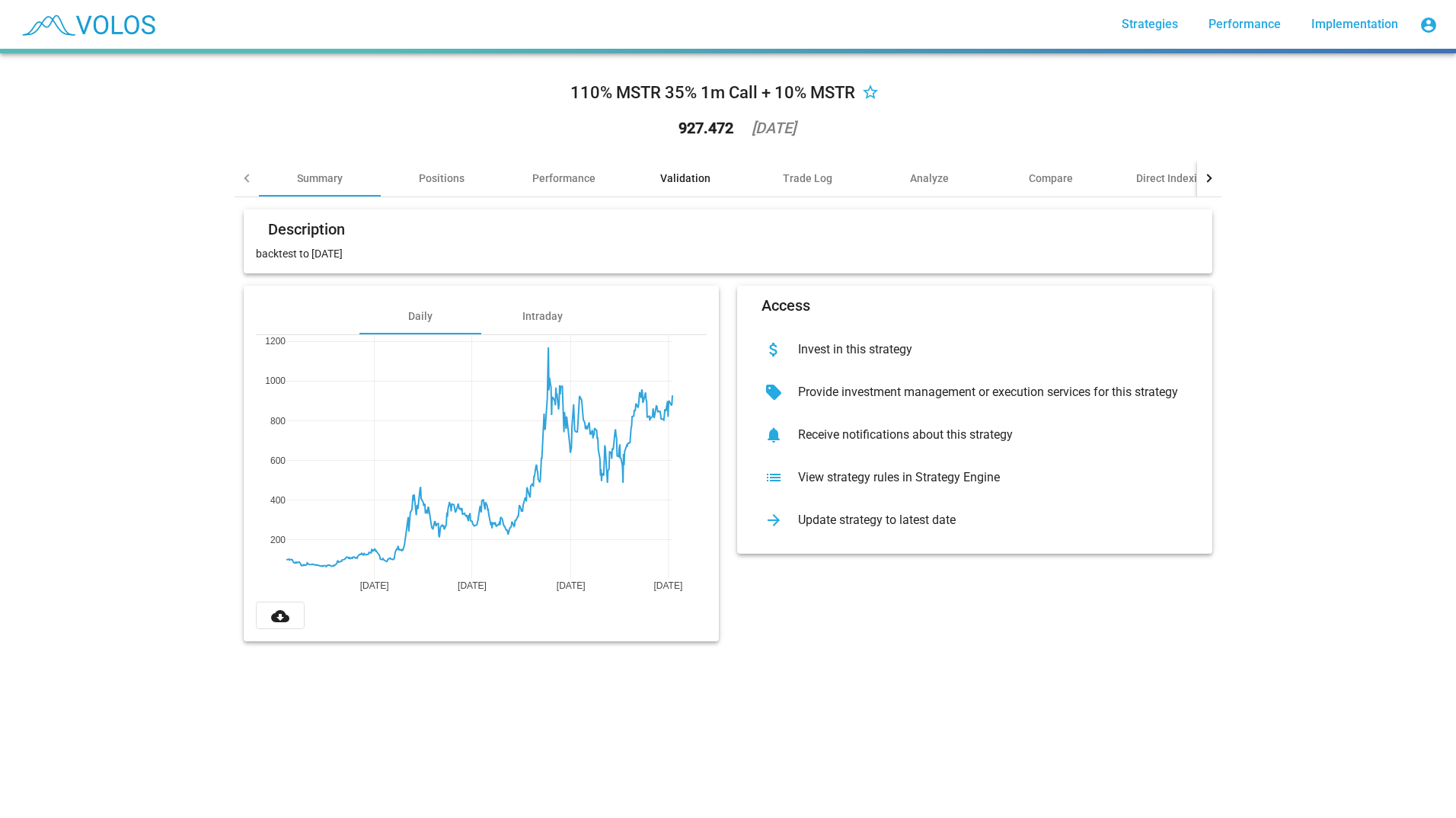 click on "Validation" at bounding box center (685, 178) 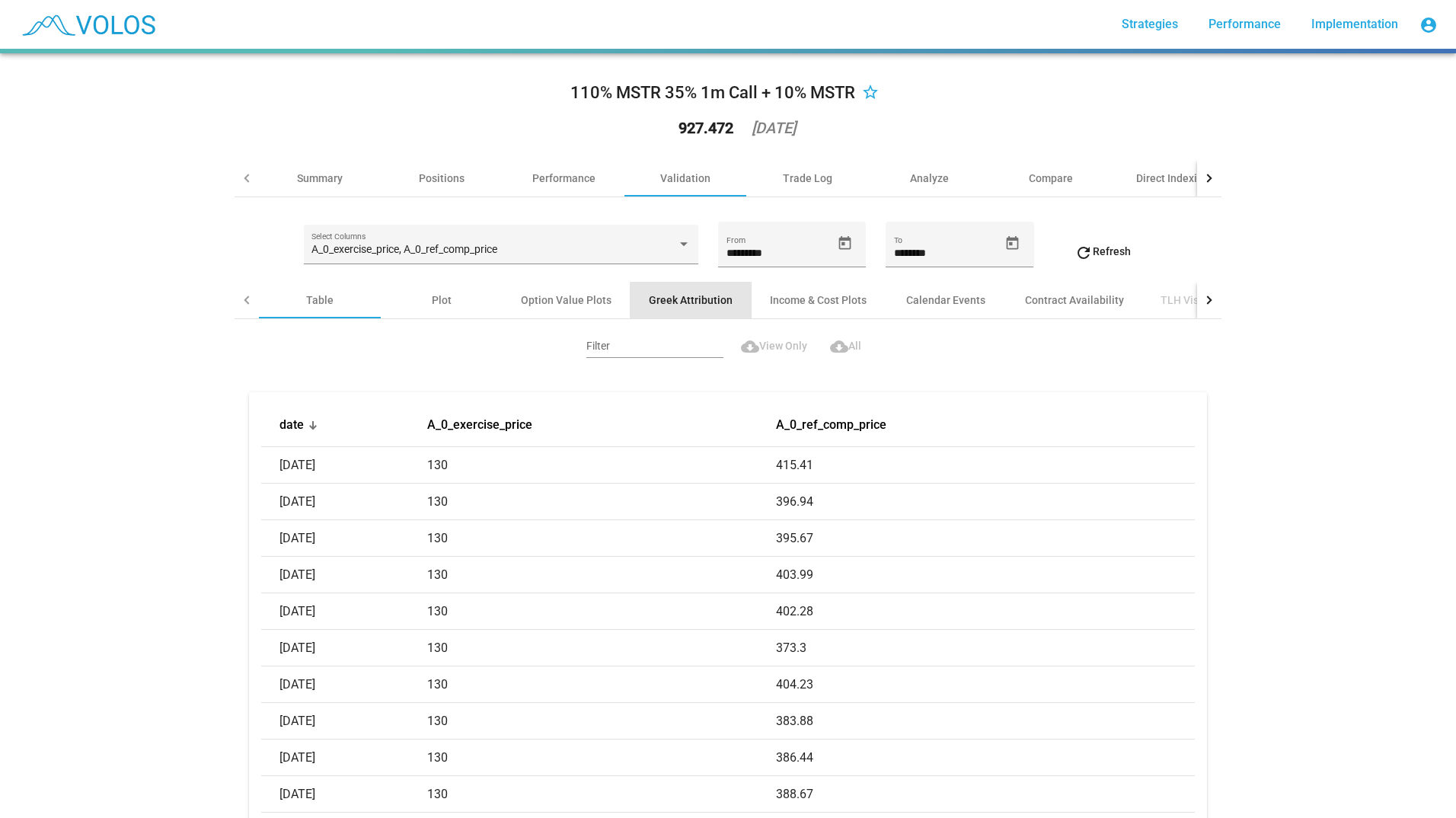 click on "Greek Attribution" at bounding box center (691, 300) 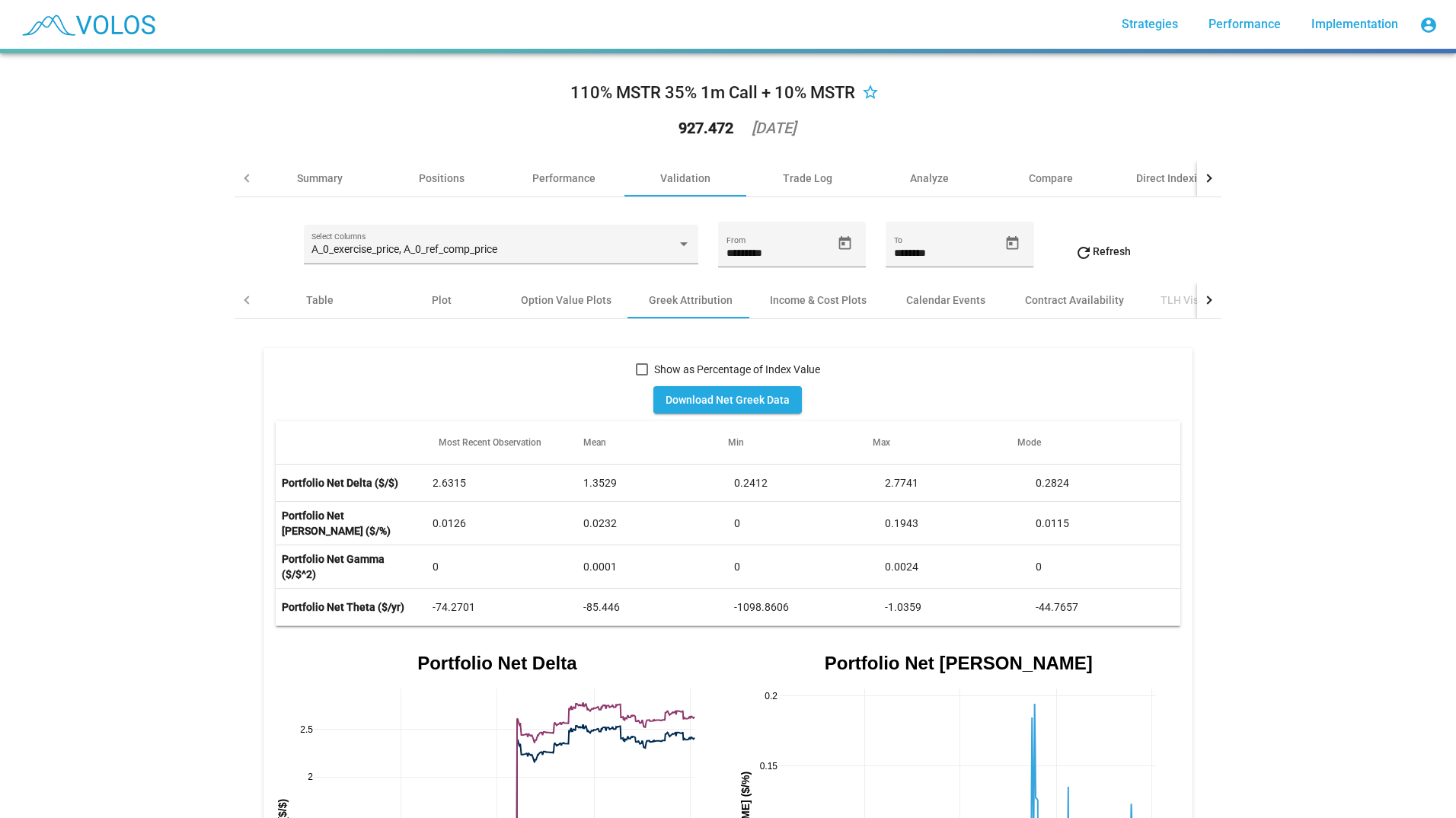 click at bounding box center (642, 369) 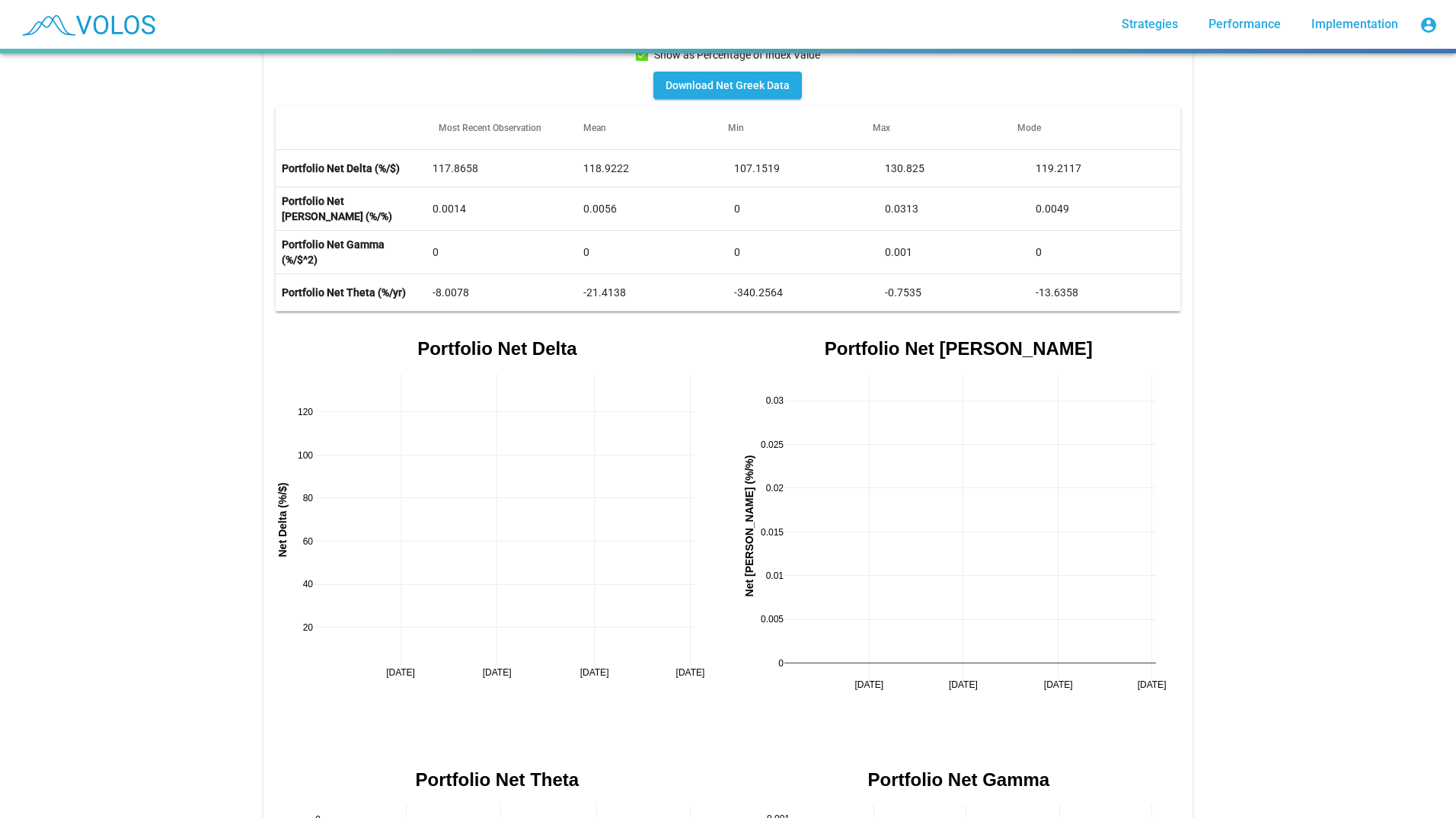 scroll, scrollTop: 216, scrollLeft: 0, axis: vertical 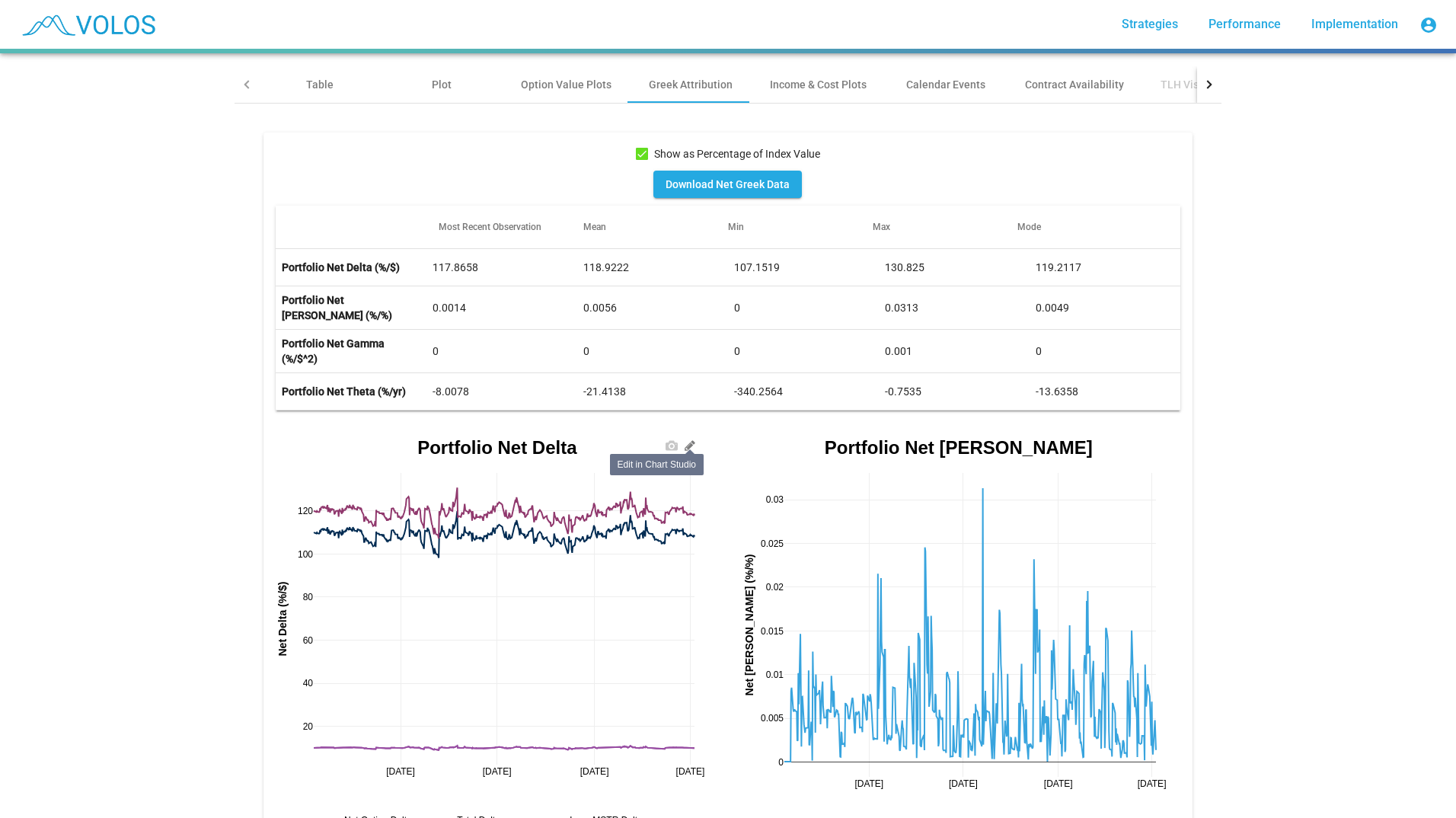 click 